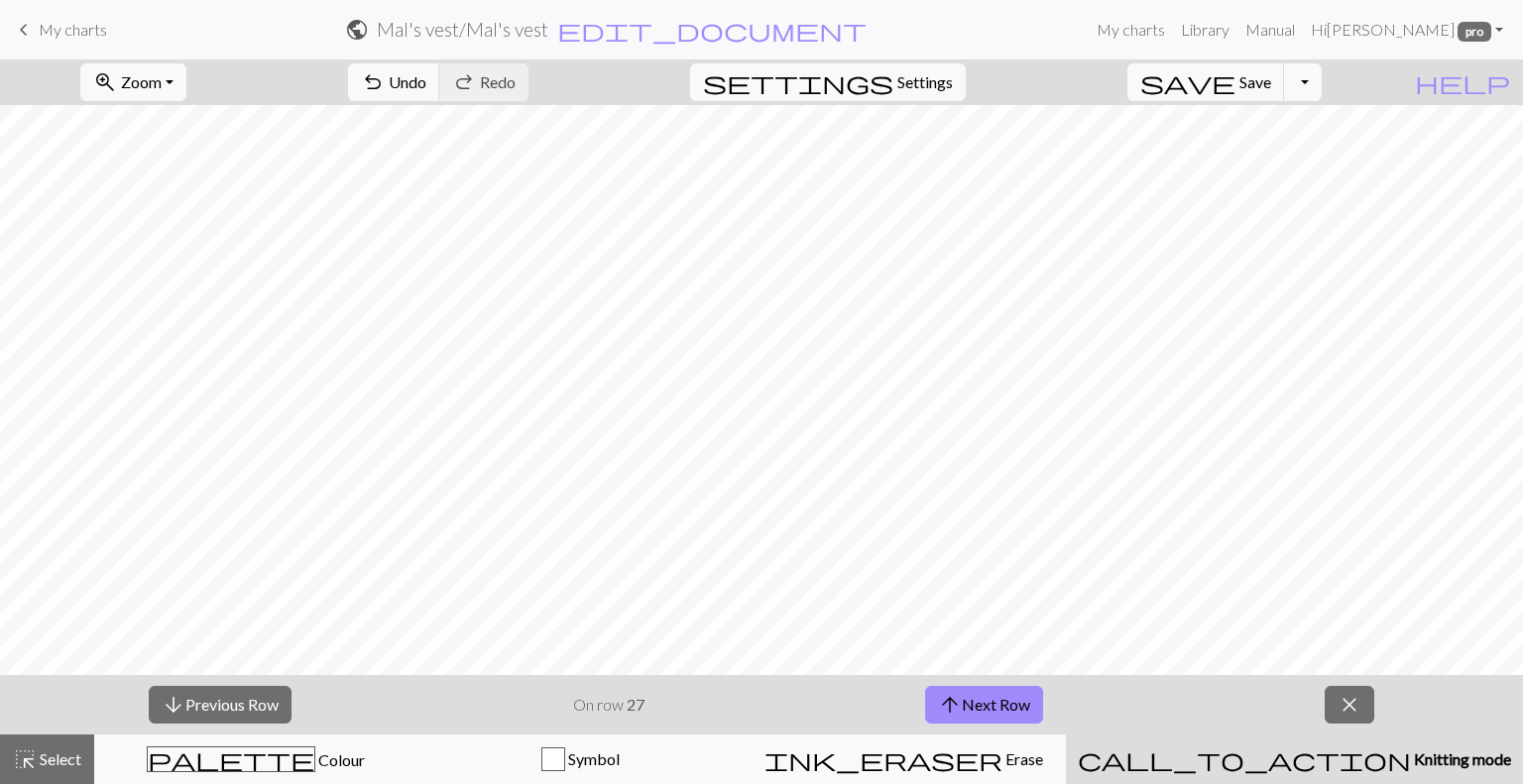 scroll, scrollTop: 0, scrollLeft: 0, axis: both 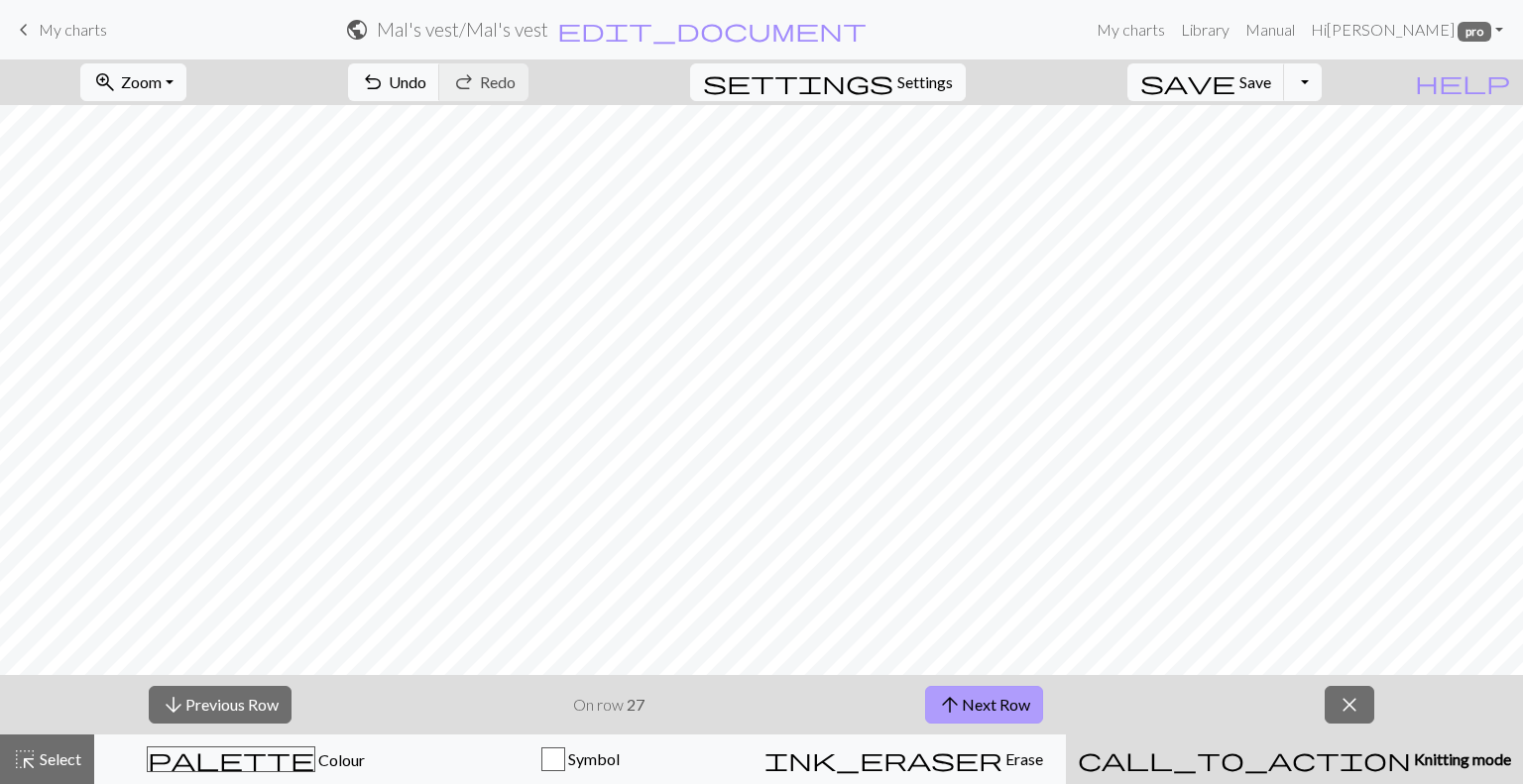click on "arrow_upward  Next Row" at bounding box center [984, 705] 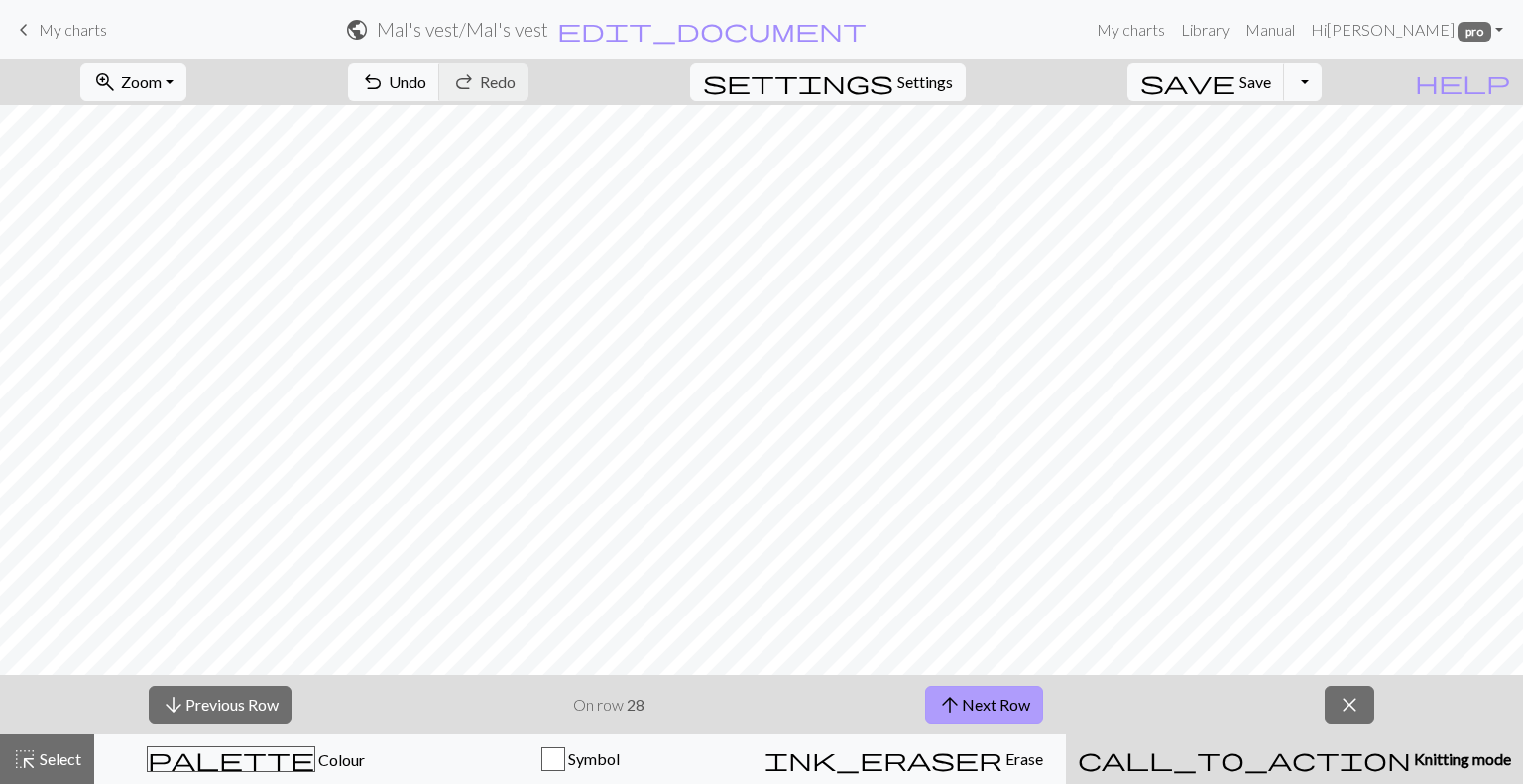 click on "arrow_upward  Next Row" at bounding box center [984, 705] 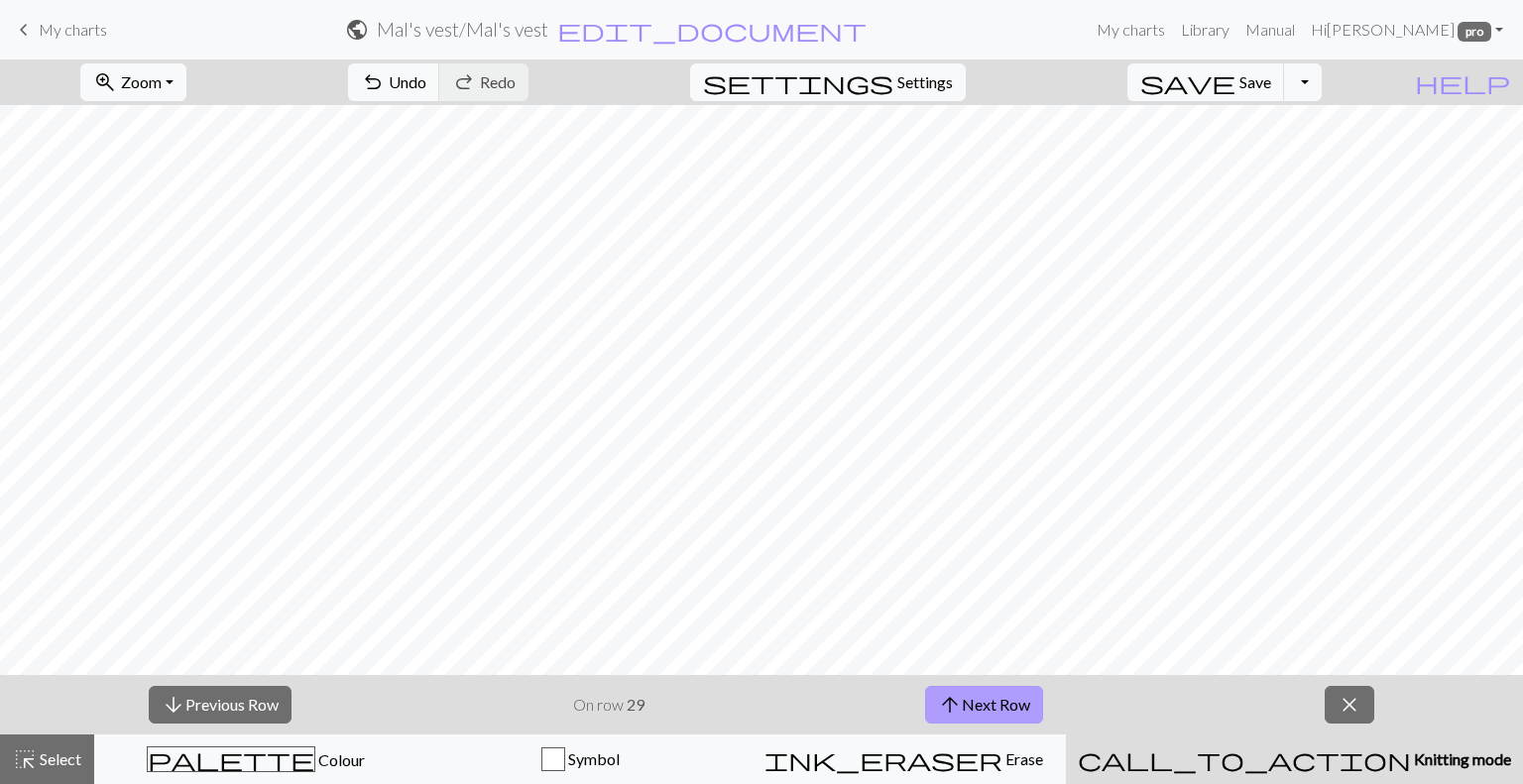 click on "arrow_upward  Next Row" at bounding box center [984, 705] 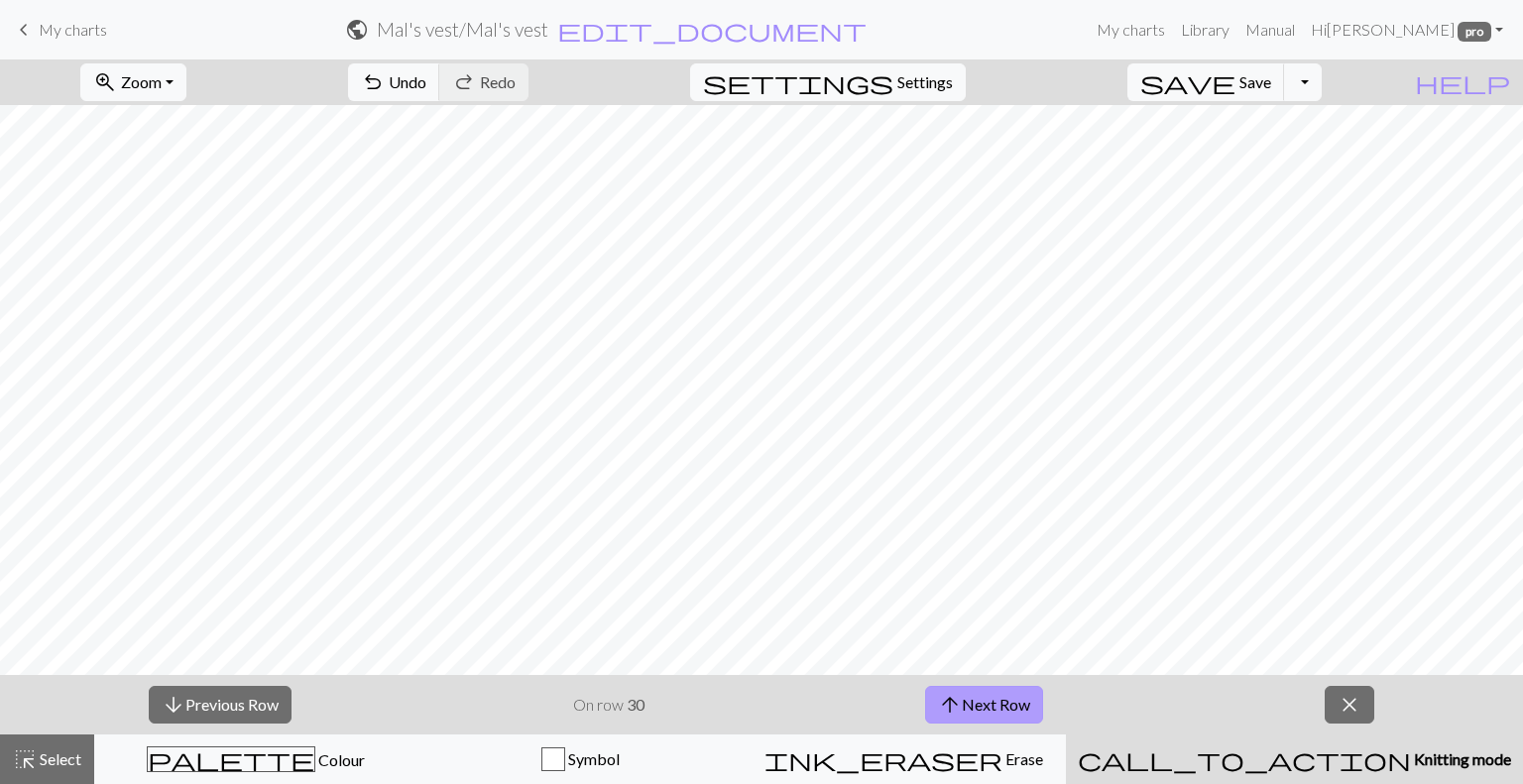 click on "arrow_upward  Next Row" at bounding box center (984, 705) 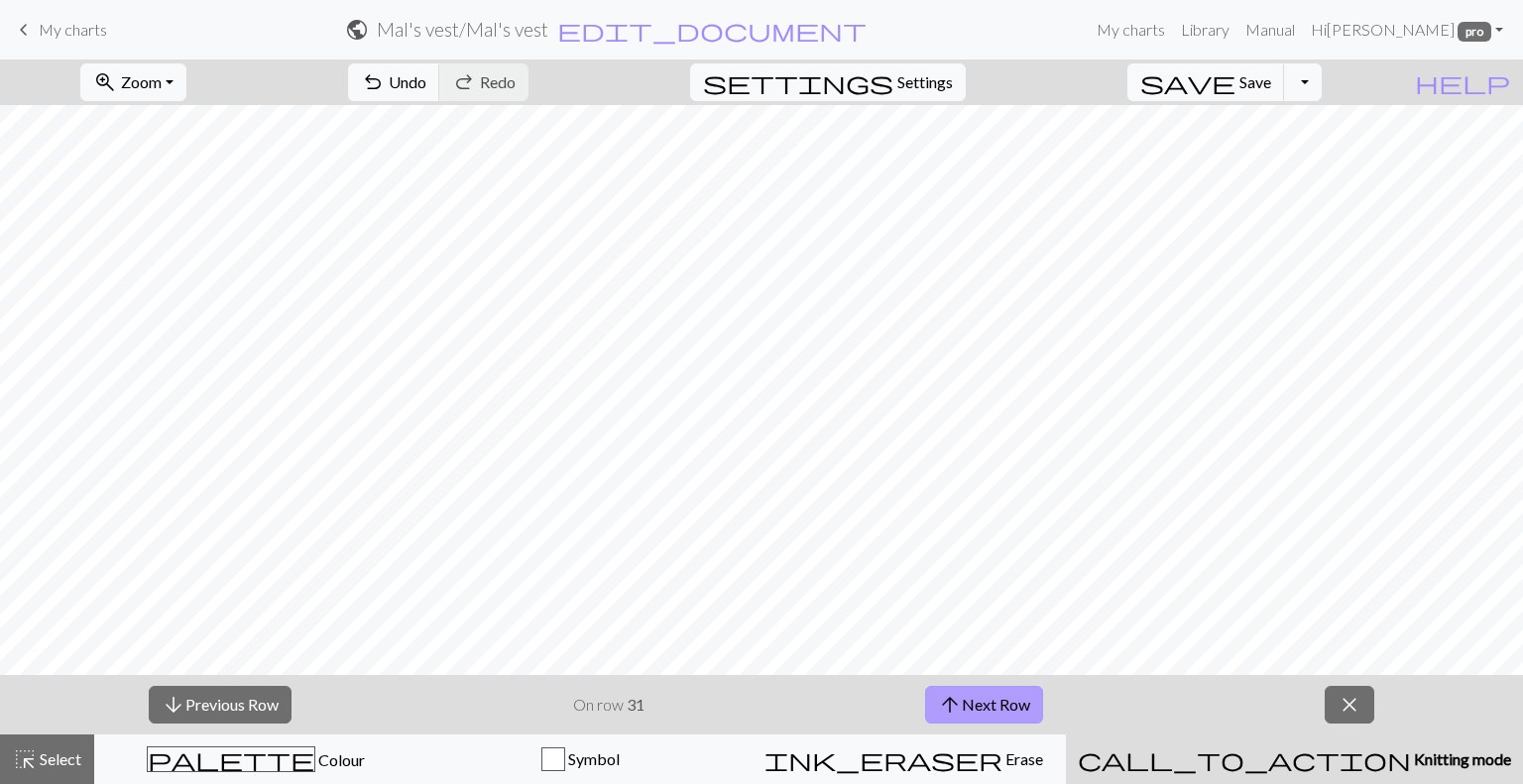 click on "arrow_upward  Next Row" at bounding box center [984, 705] 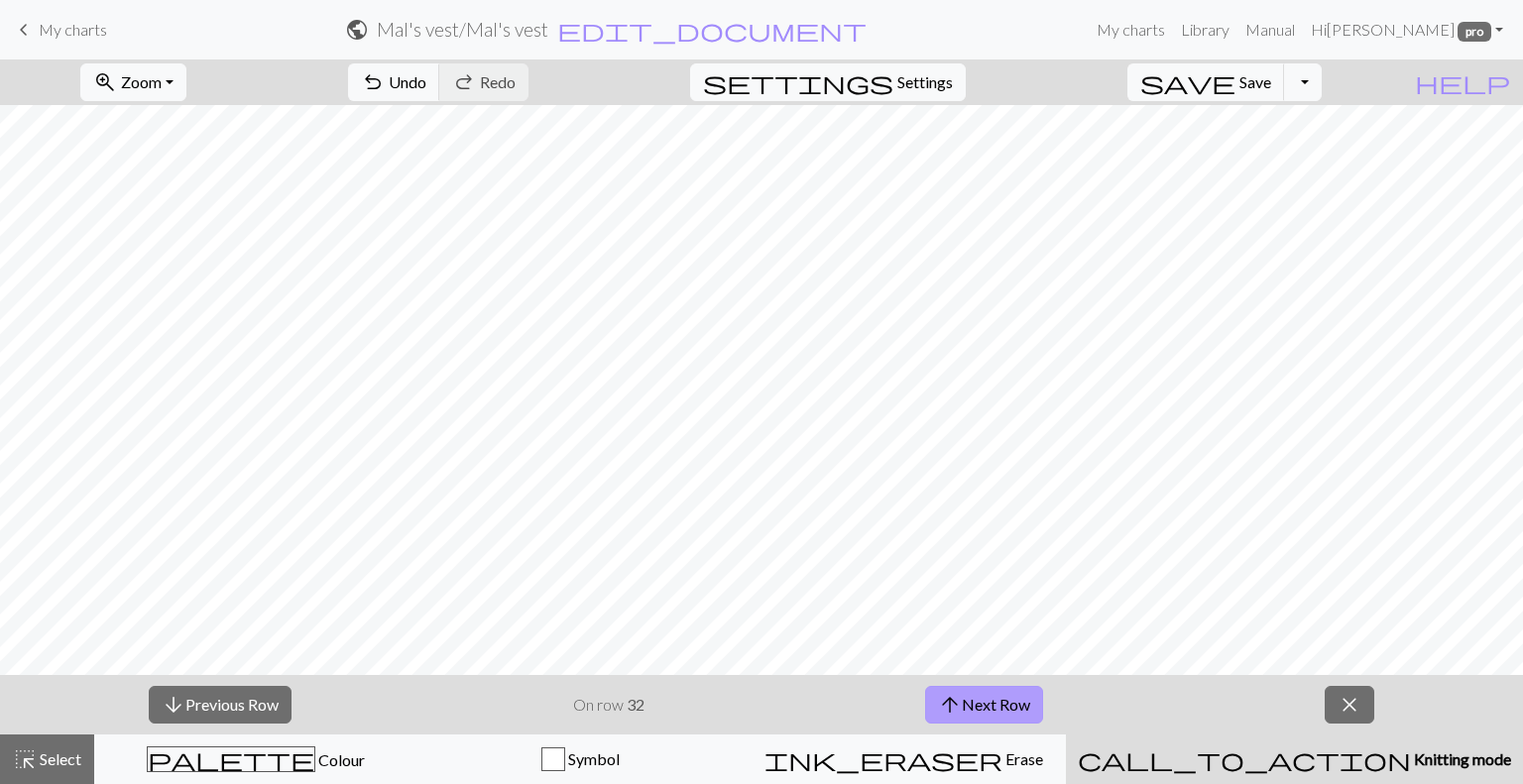 click on "arrow_upward  Next Row" at bounding box center [984, 705] 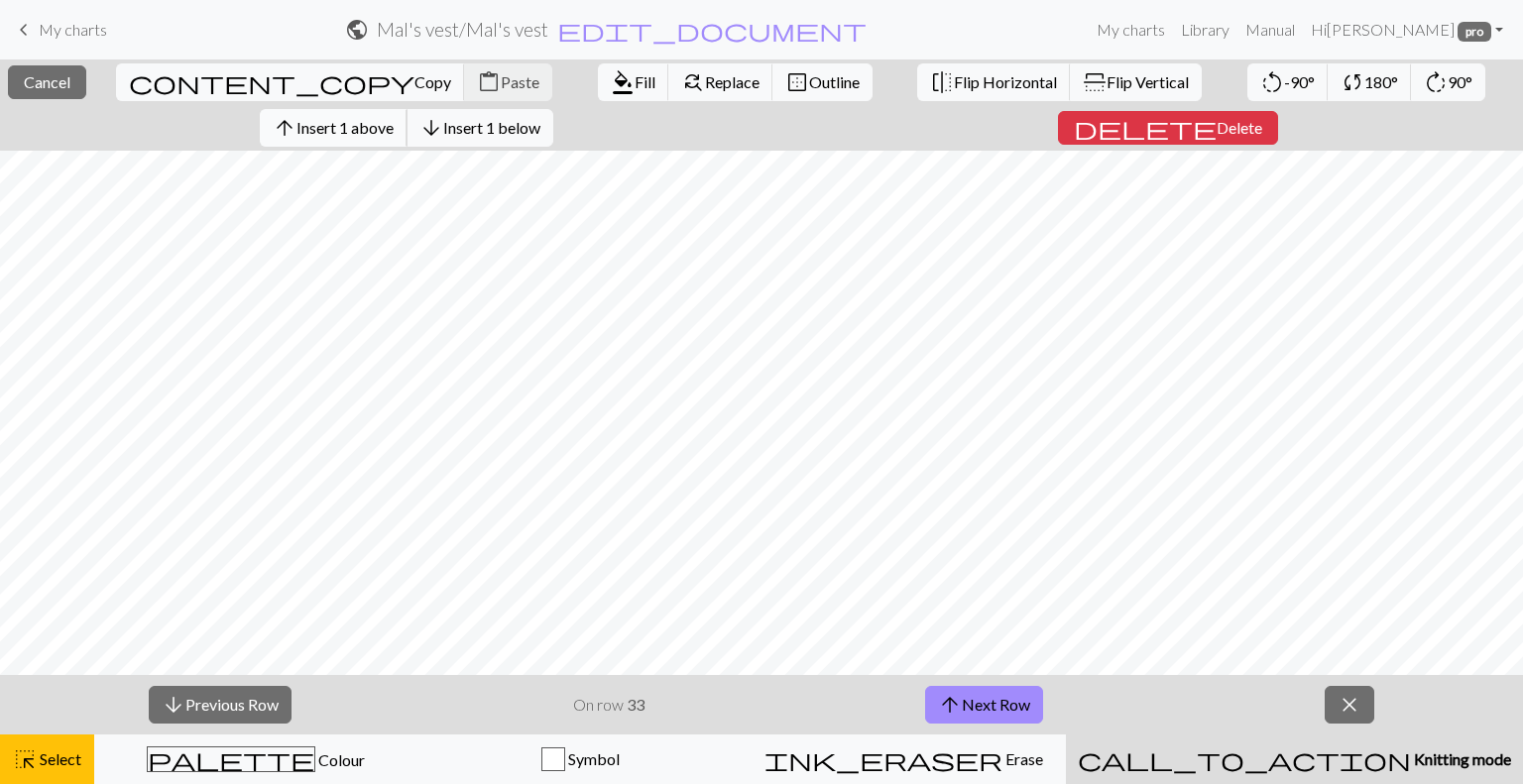 click on "Insert 1 above" at bounding box center (345, 127) 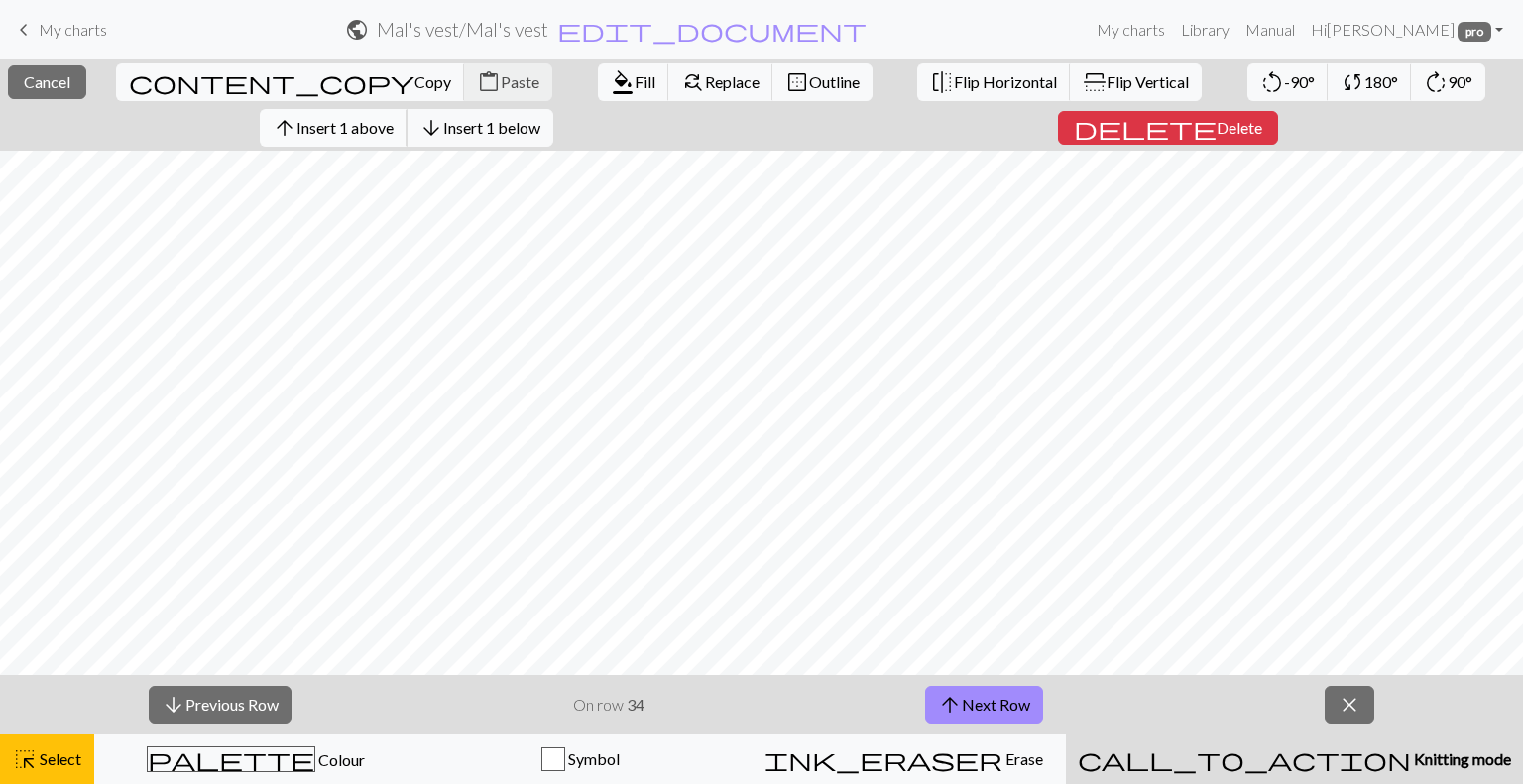 click on "Insert 1 above" at bounding box center [345, 127] 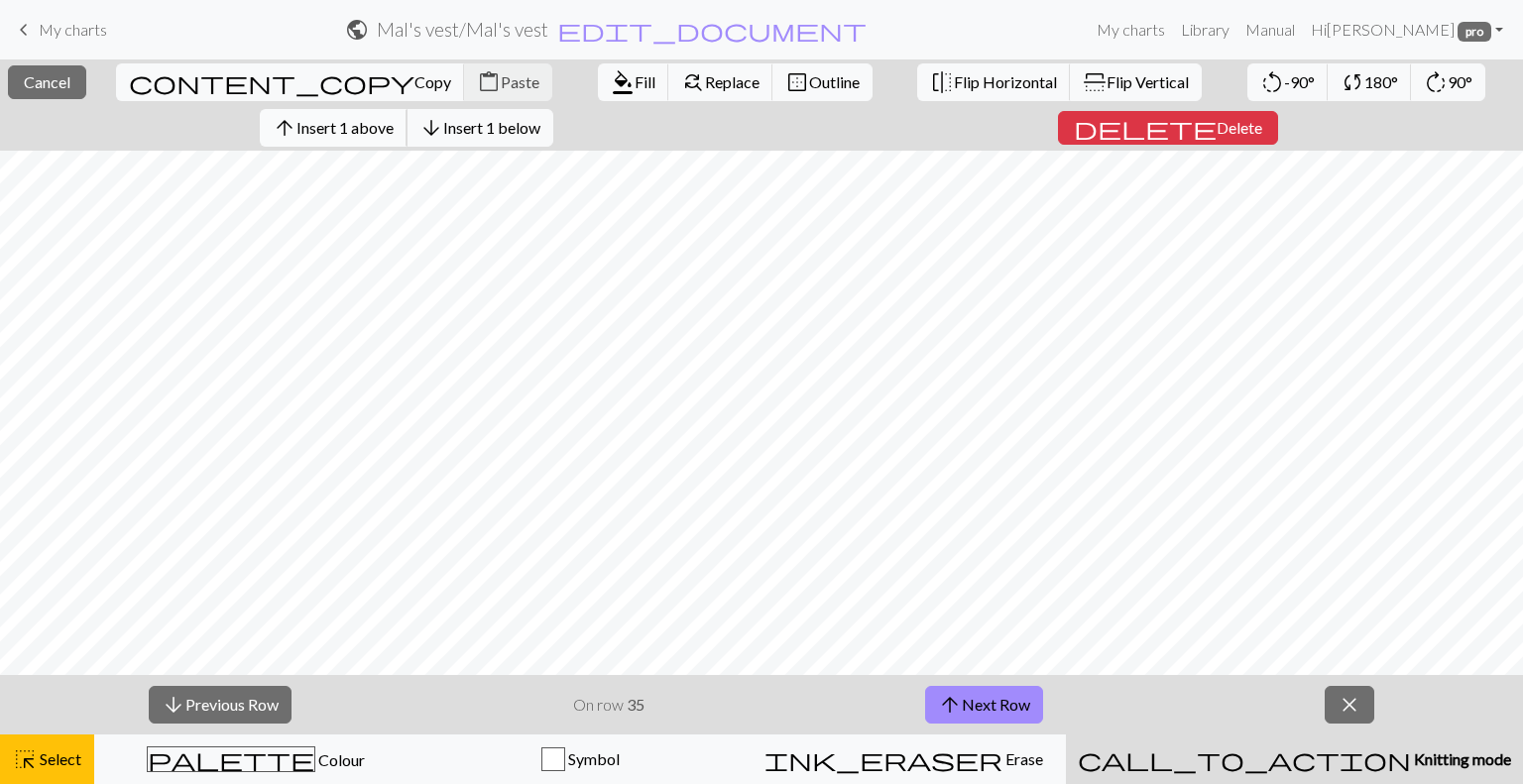 click on "Insert 1 above" at bounding box center (345, 127) 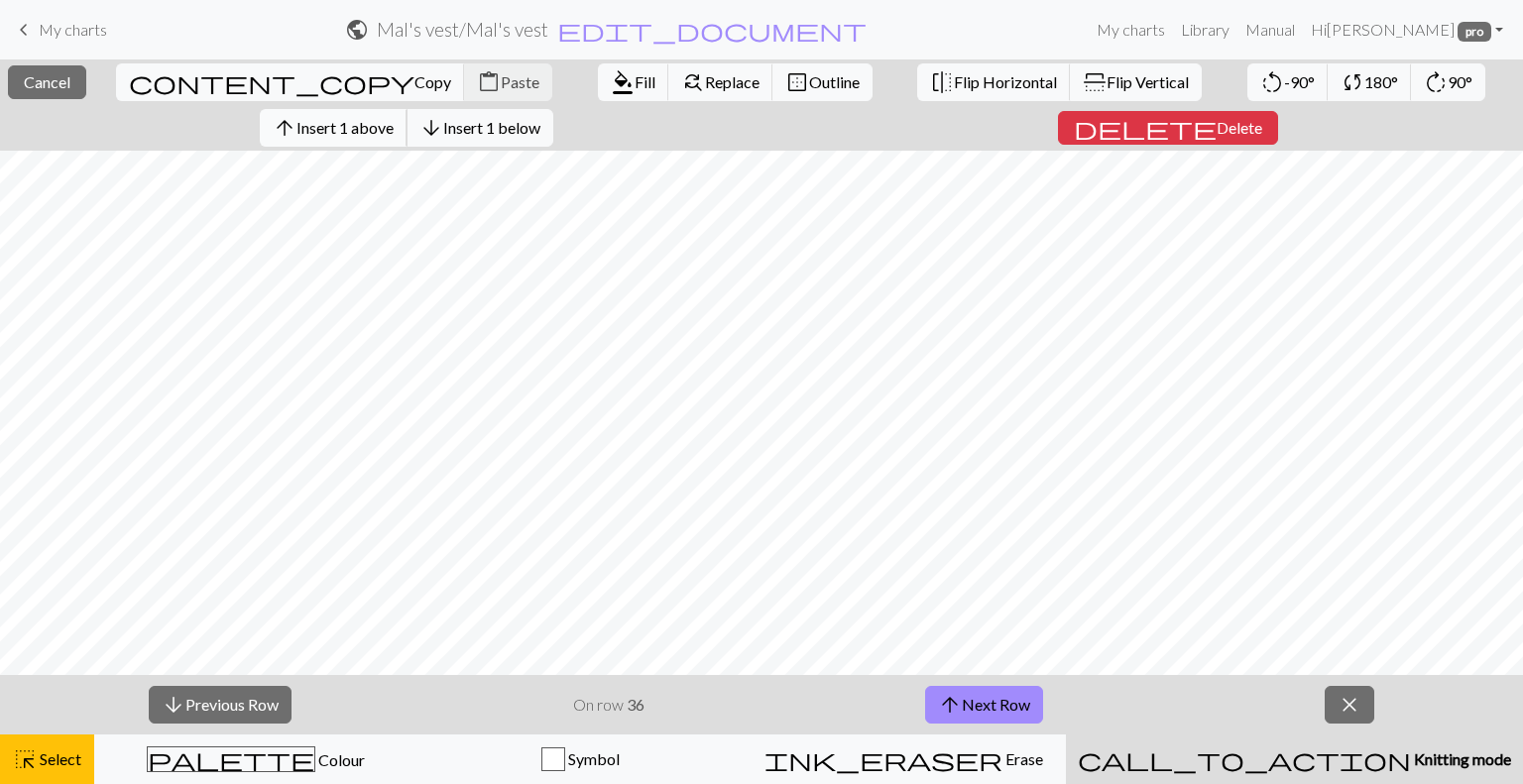 click on "Insert 1 above" at bounding box center (345, 127) 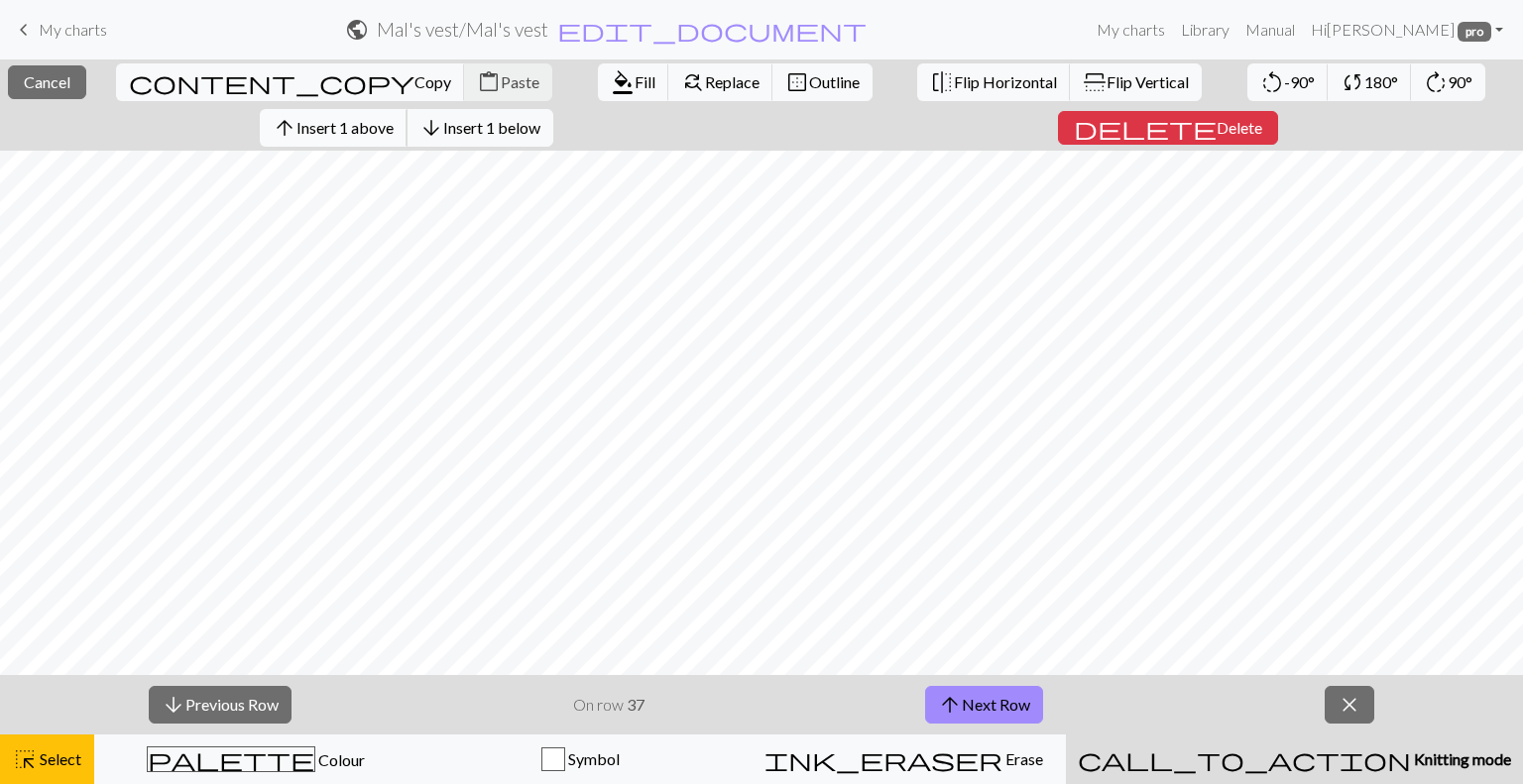 click on "Insert 1 above" at bounding box center [345, 127] 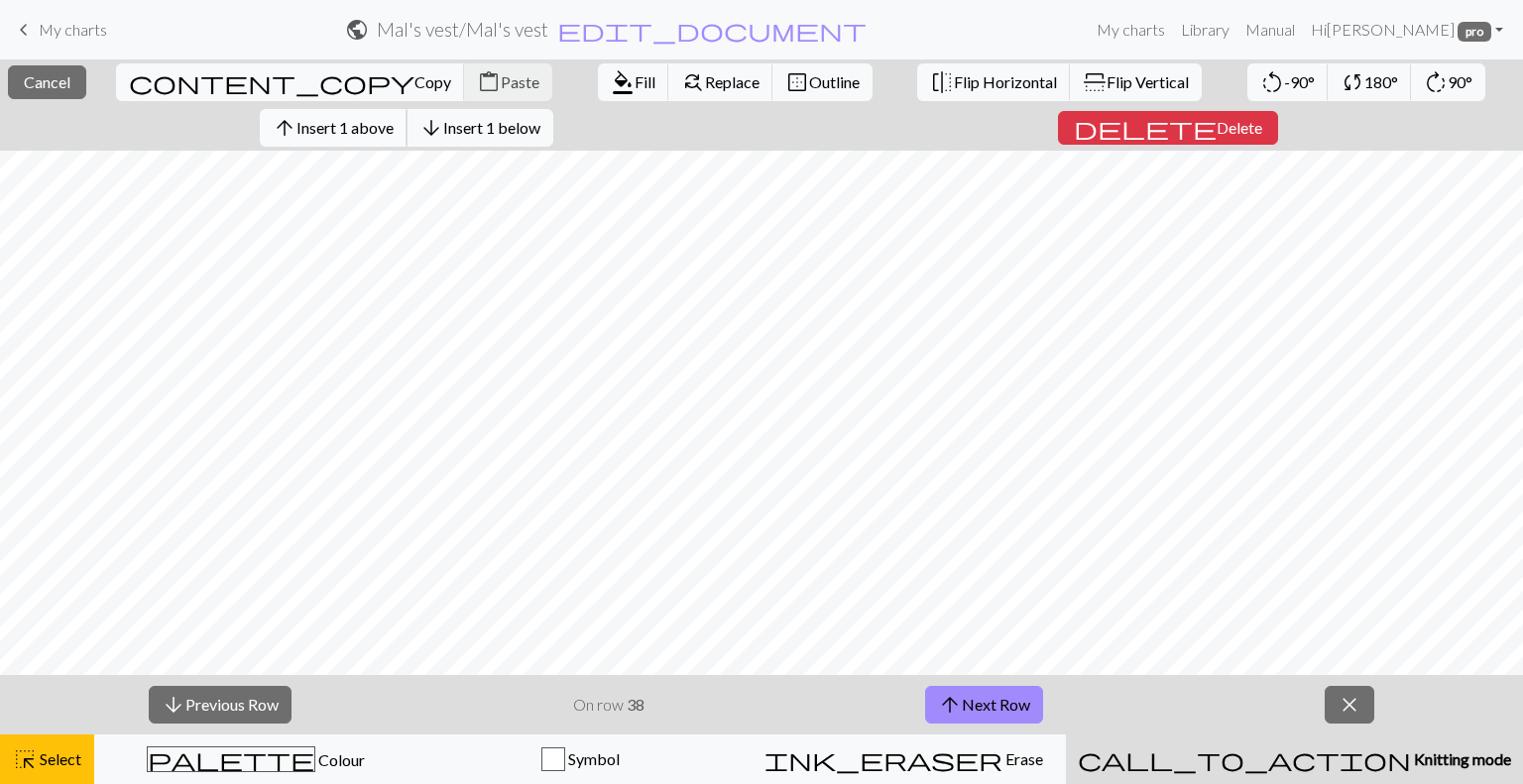 click on "Insert 1 above" at bounding box center [345, 127] 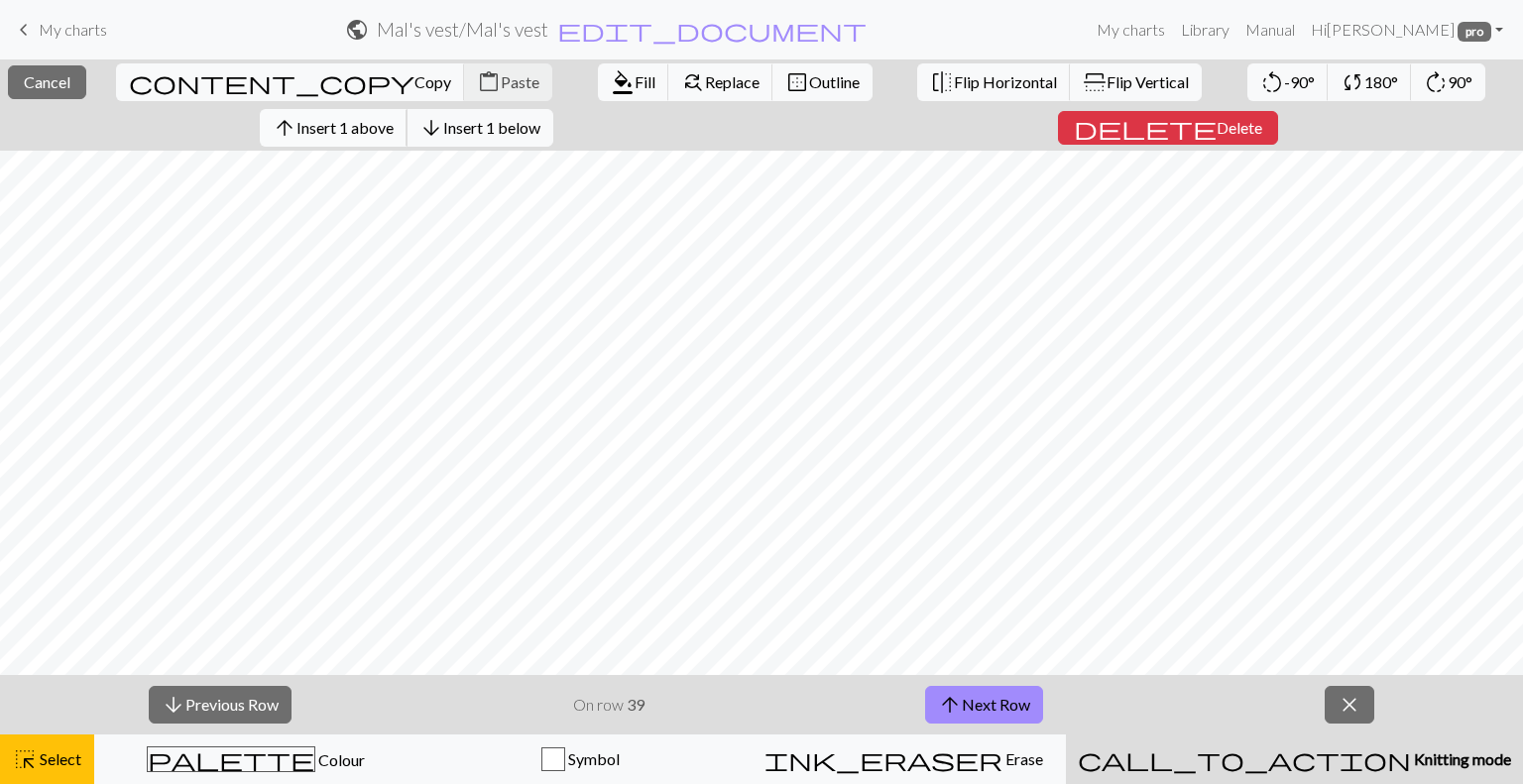 click on "Insert 1 above" at bounding box center (345, 127) 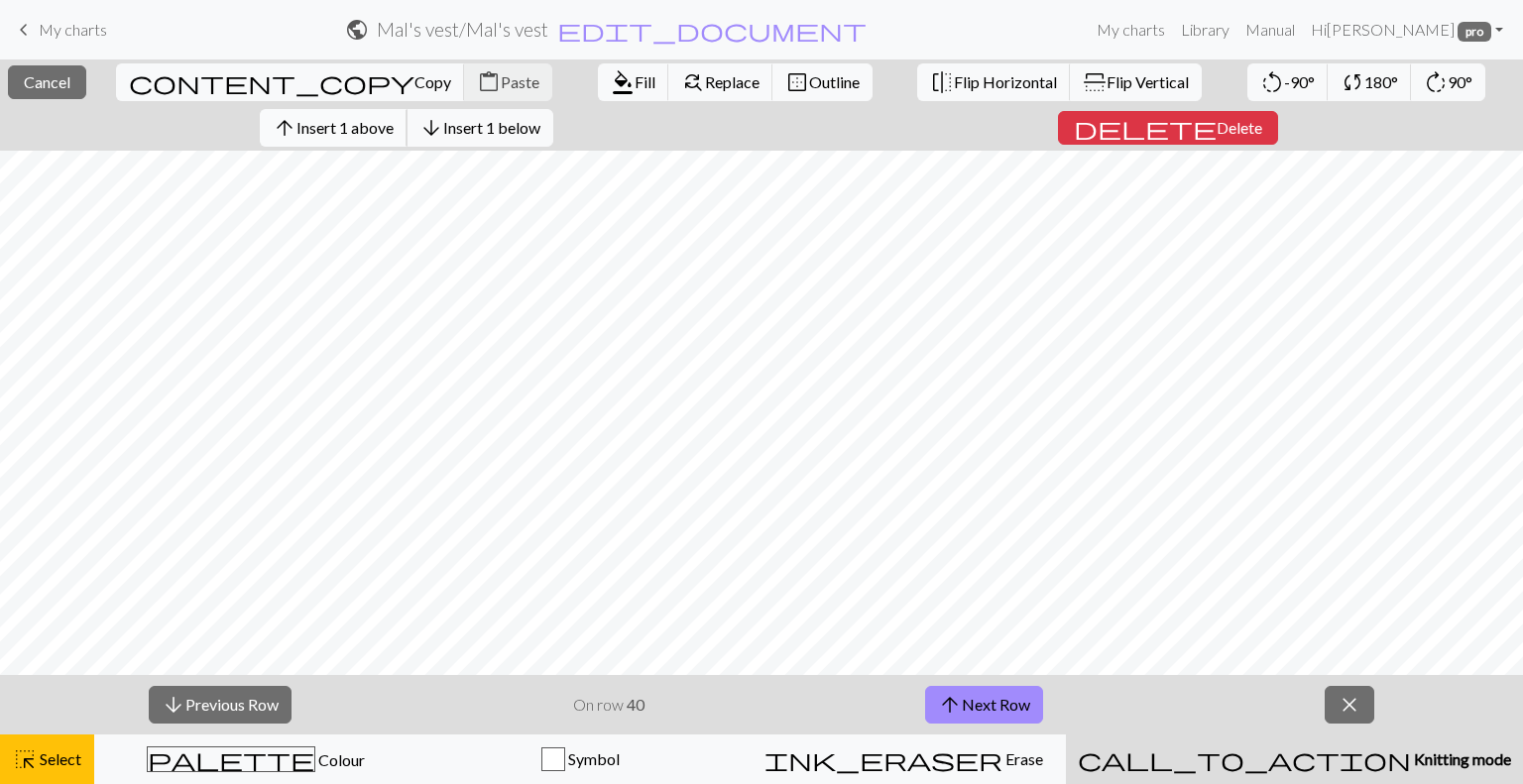 click on "Insert 1 above" at bounding box center (345, 127) 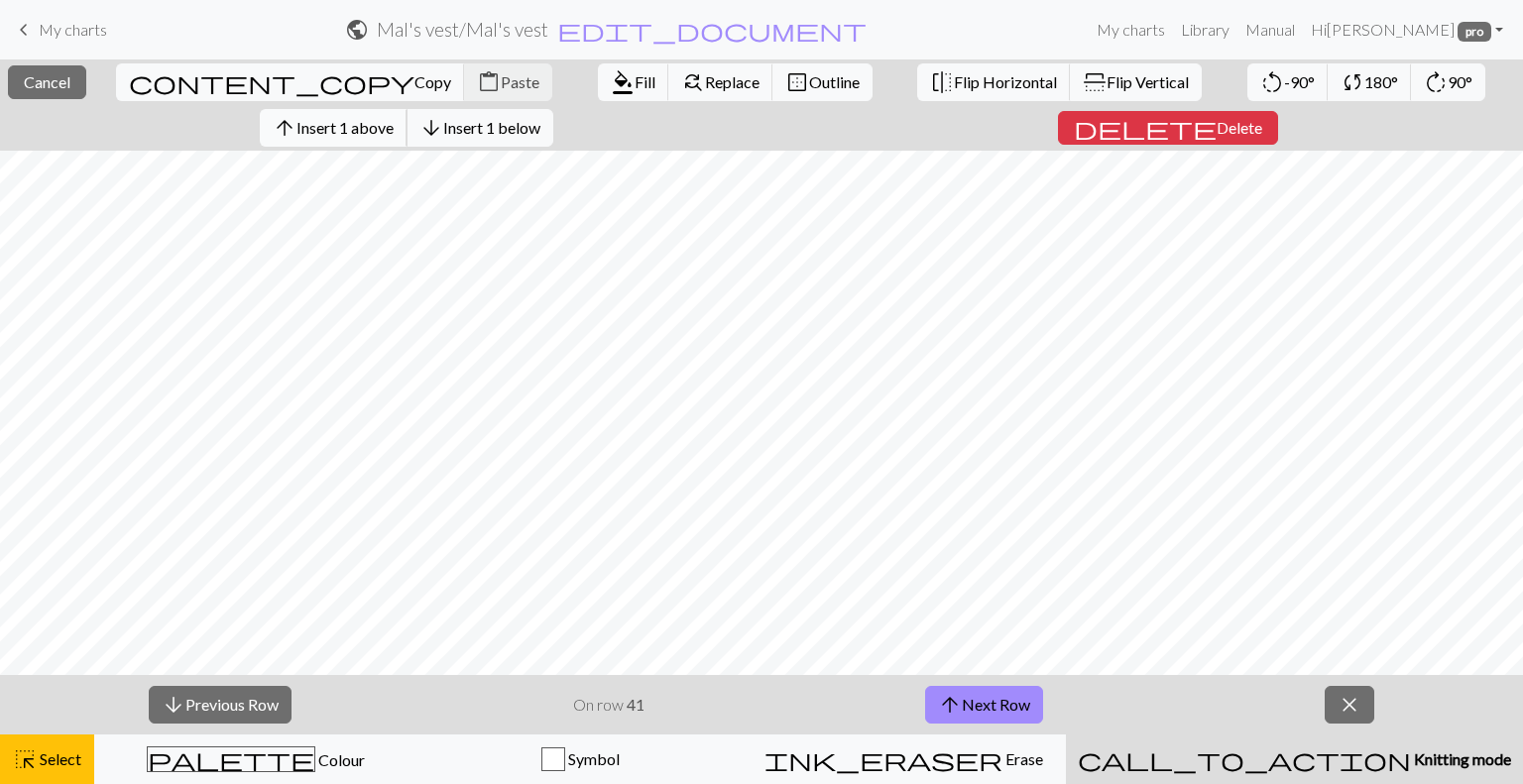 click on "Insert 1 above" at bounding box center [345, 127] 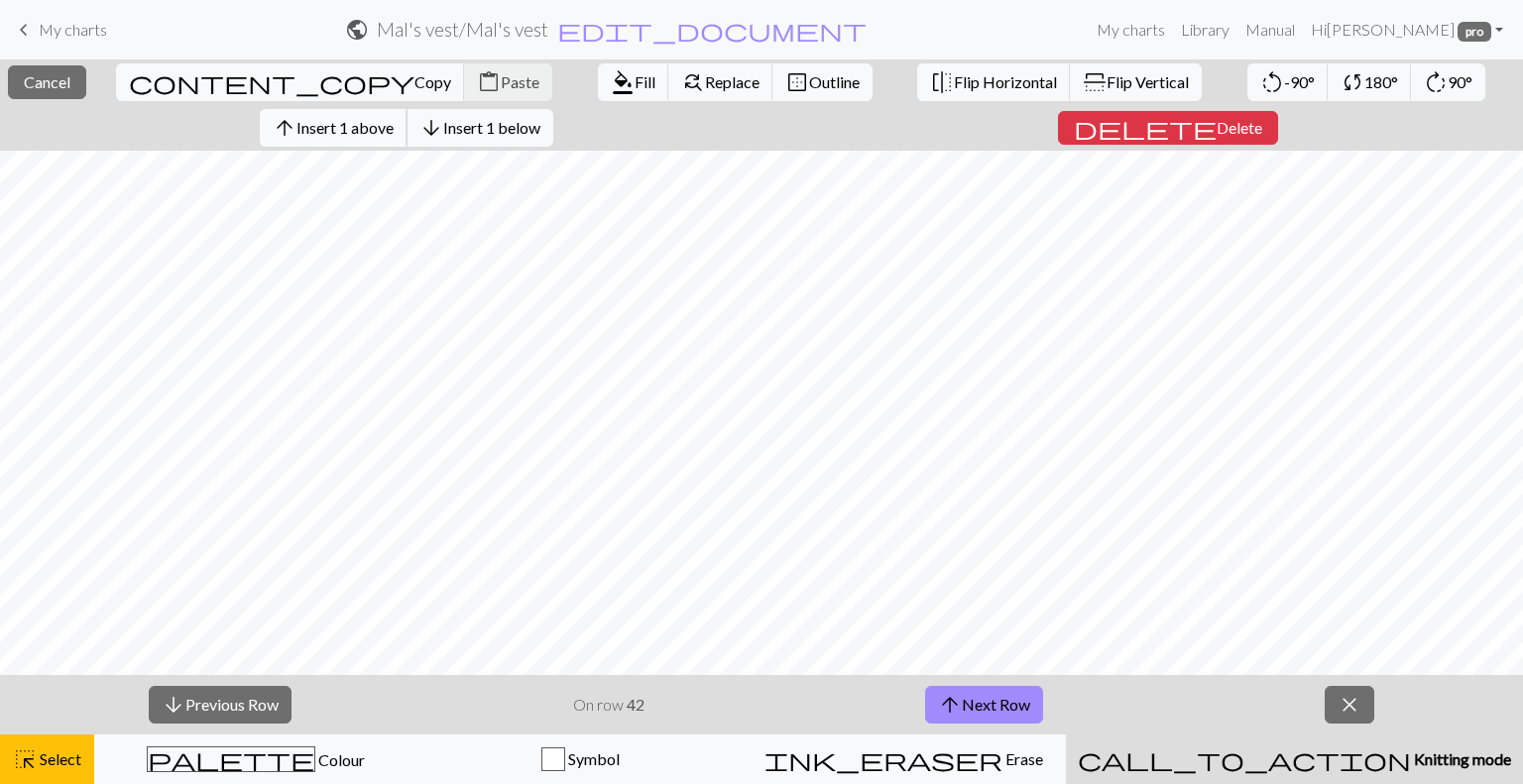 click on "Insert 1 above" at bounding box center (345, 127) 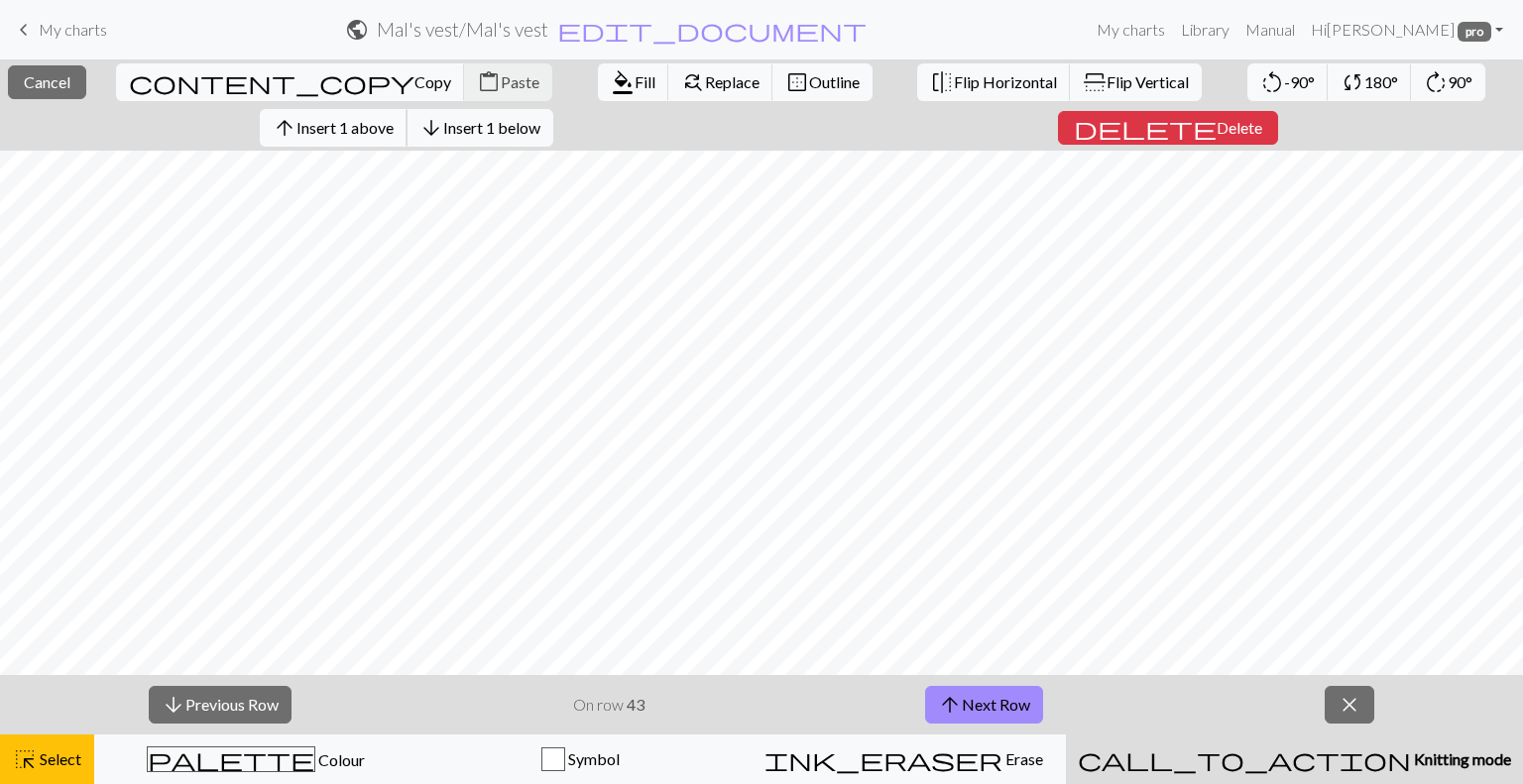 click on "Insert 1 above" at bounding box center [345, 127] 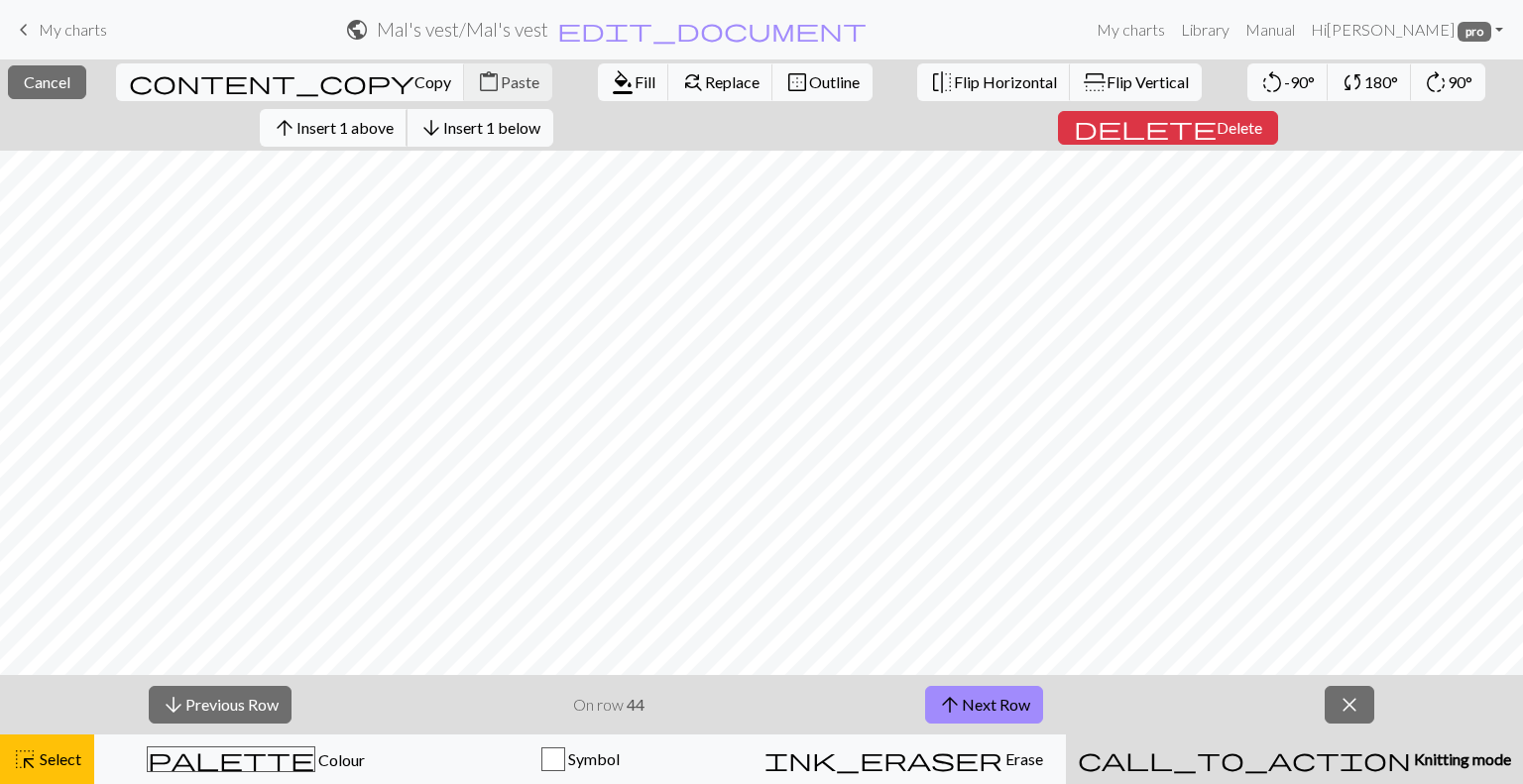 click on "Insert 1 above" at bounding box center (345, 127) 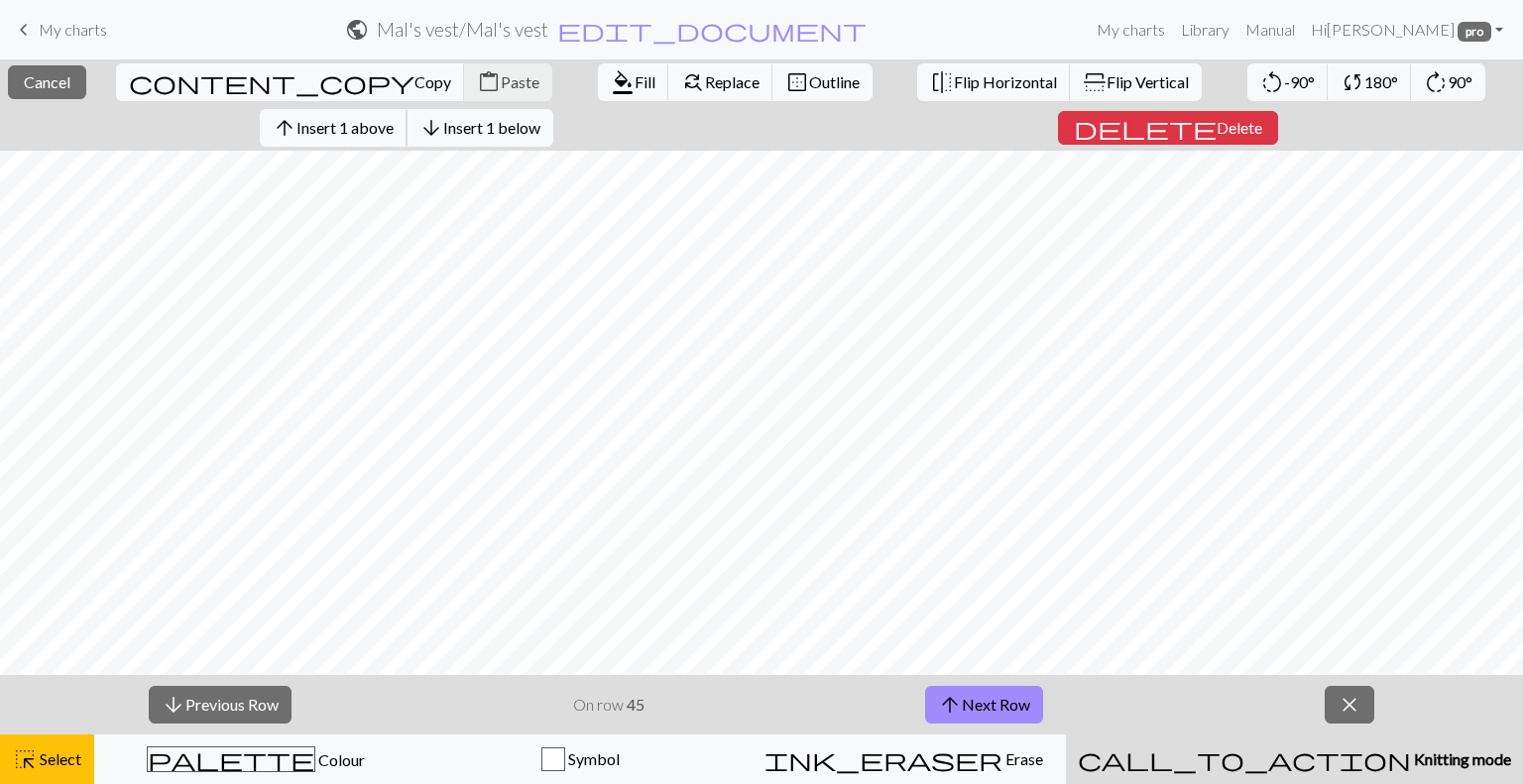 click on "Insert 1 above" at bounding box center [345, 127] 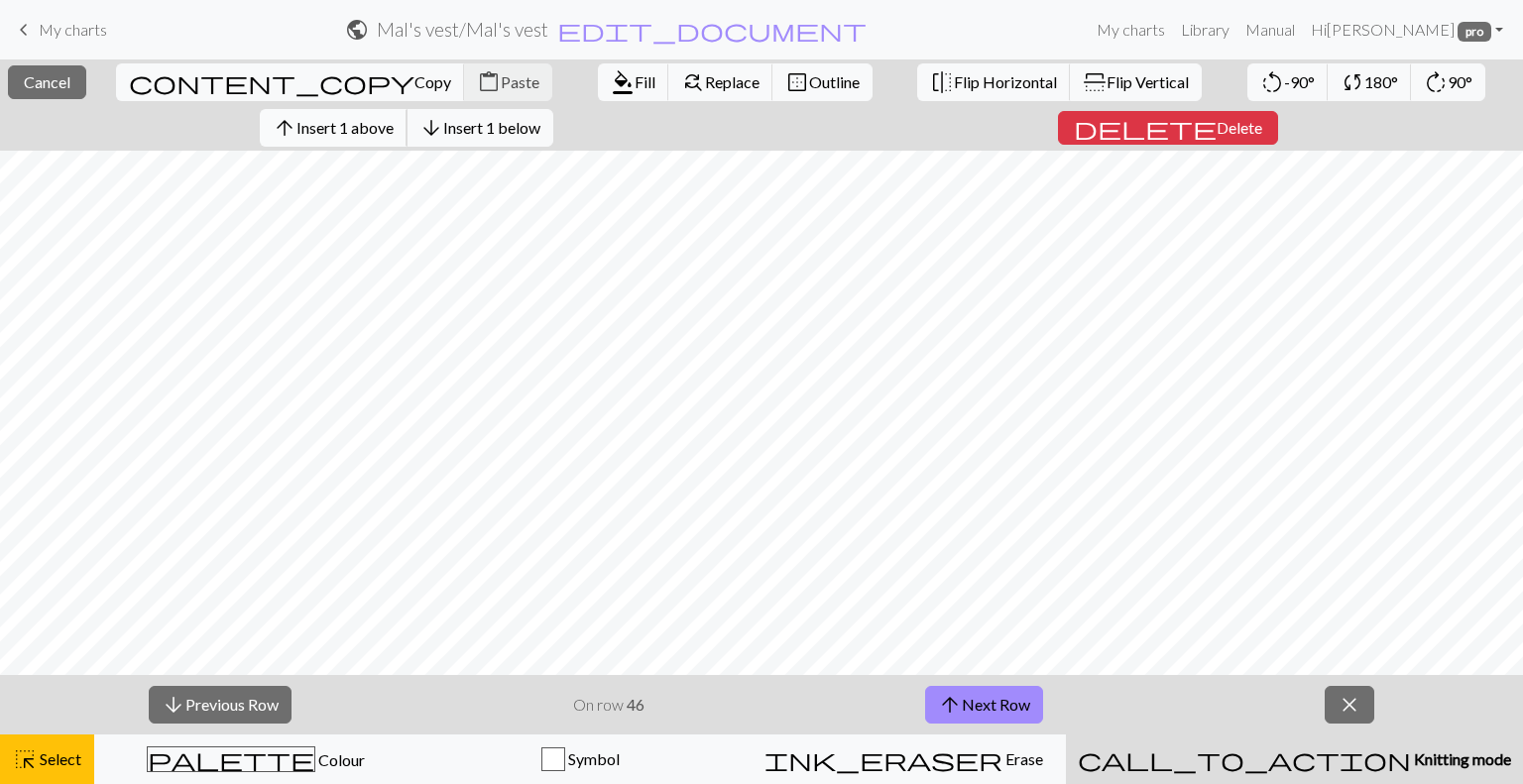 click on "Insert 1 above" at bounding box center (345, 127) 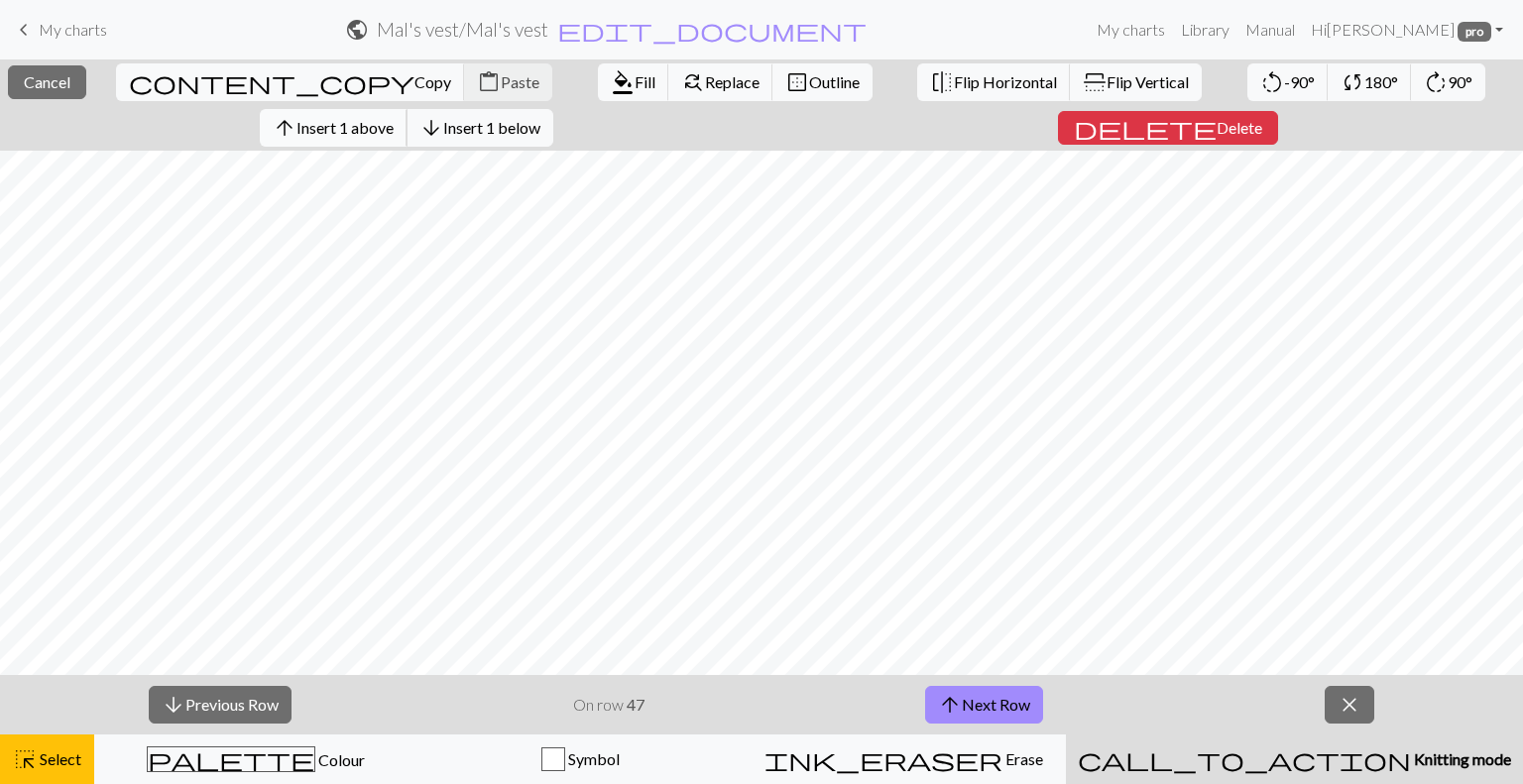 click on "Insert 1 above" at bounding box center [345, 127] 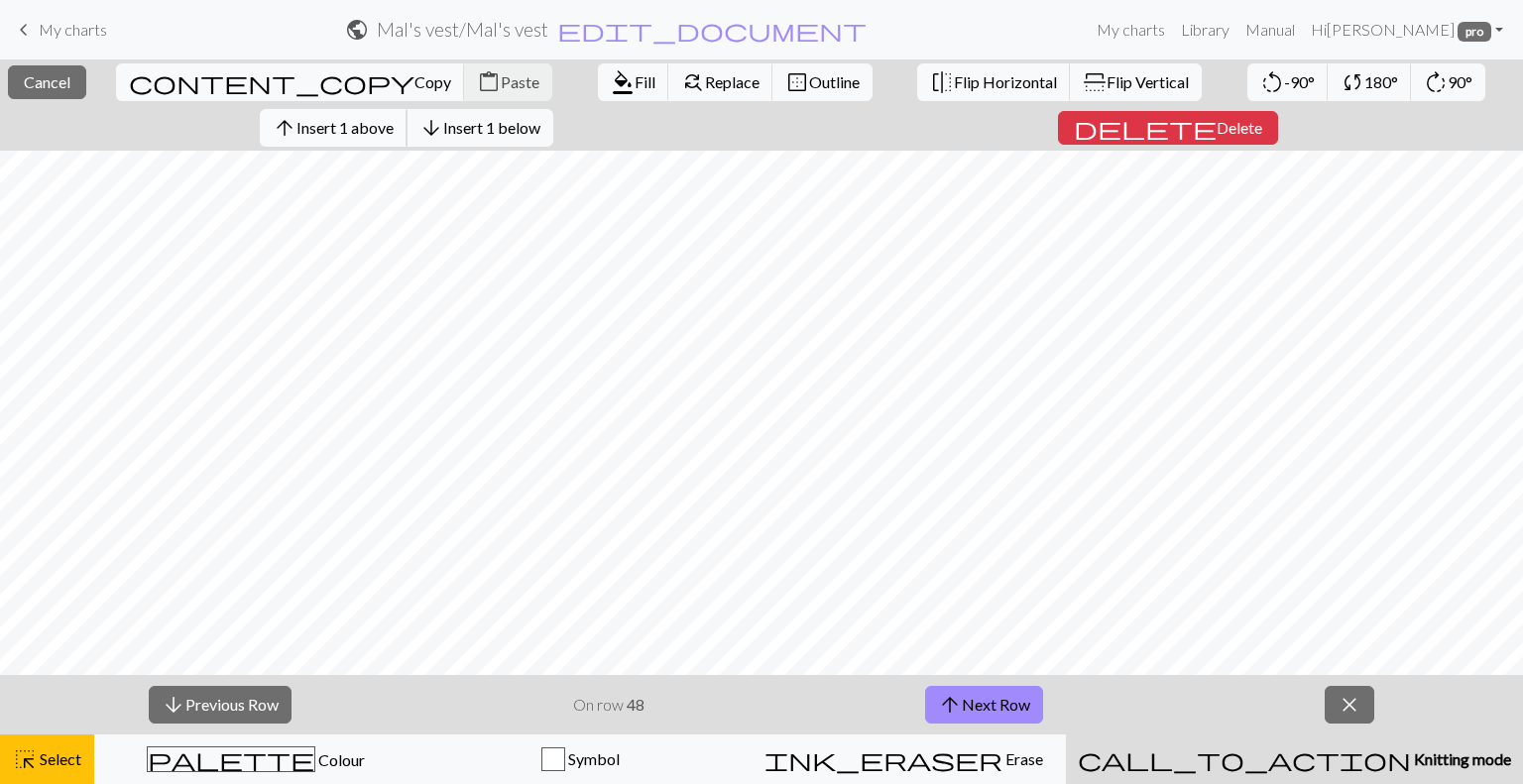 click on "Insert 1 above" at bounding box center (345, 127) 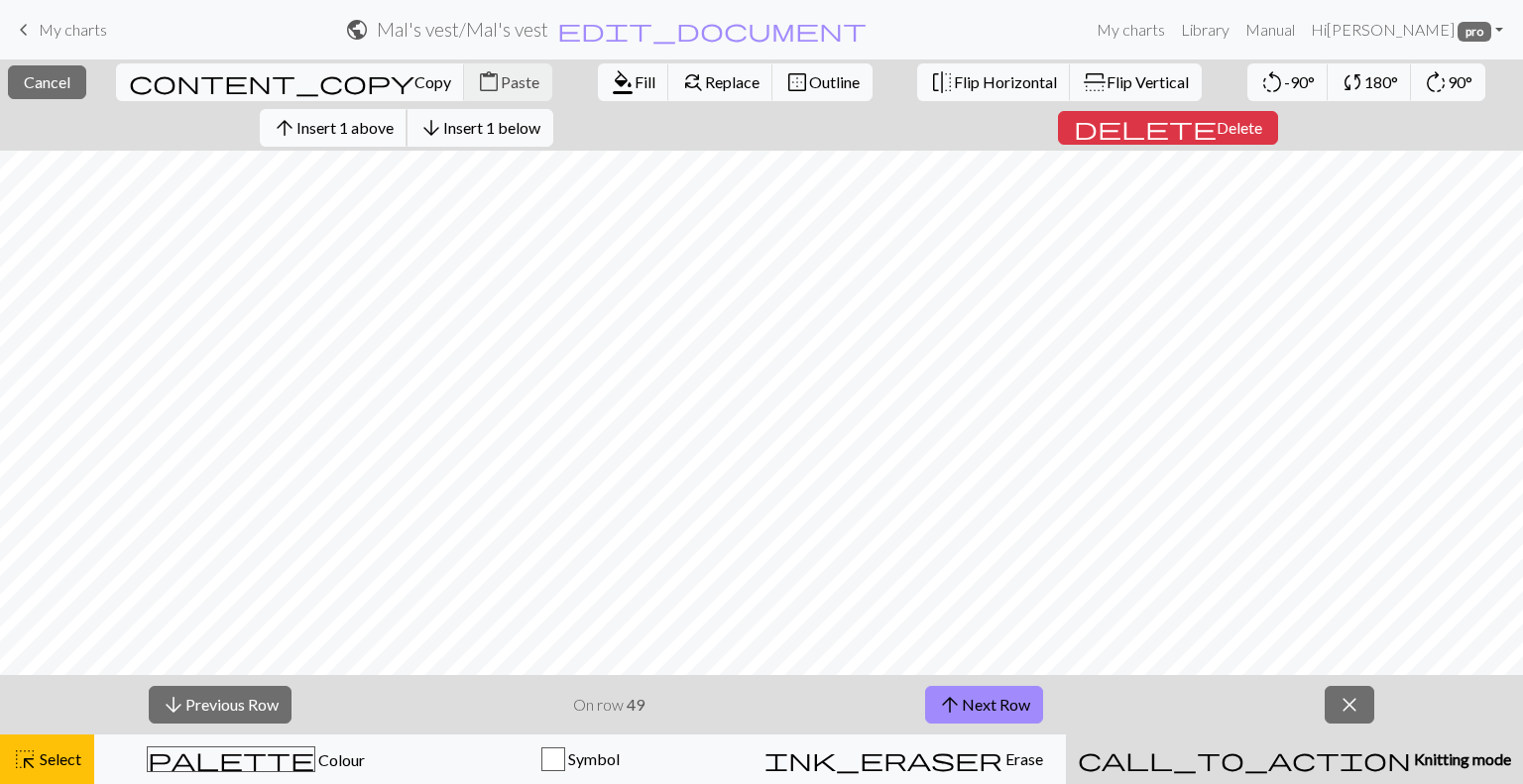 click on "Insert 1 above" at bounding box center (345, 127) 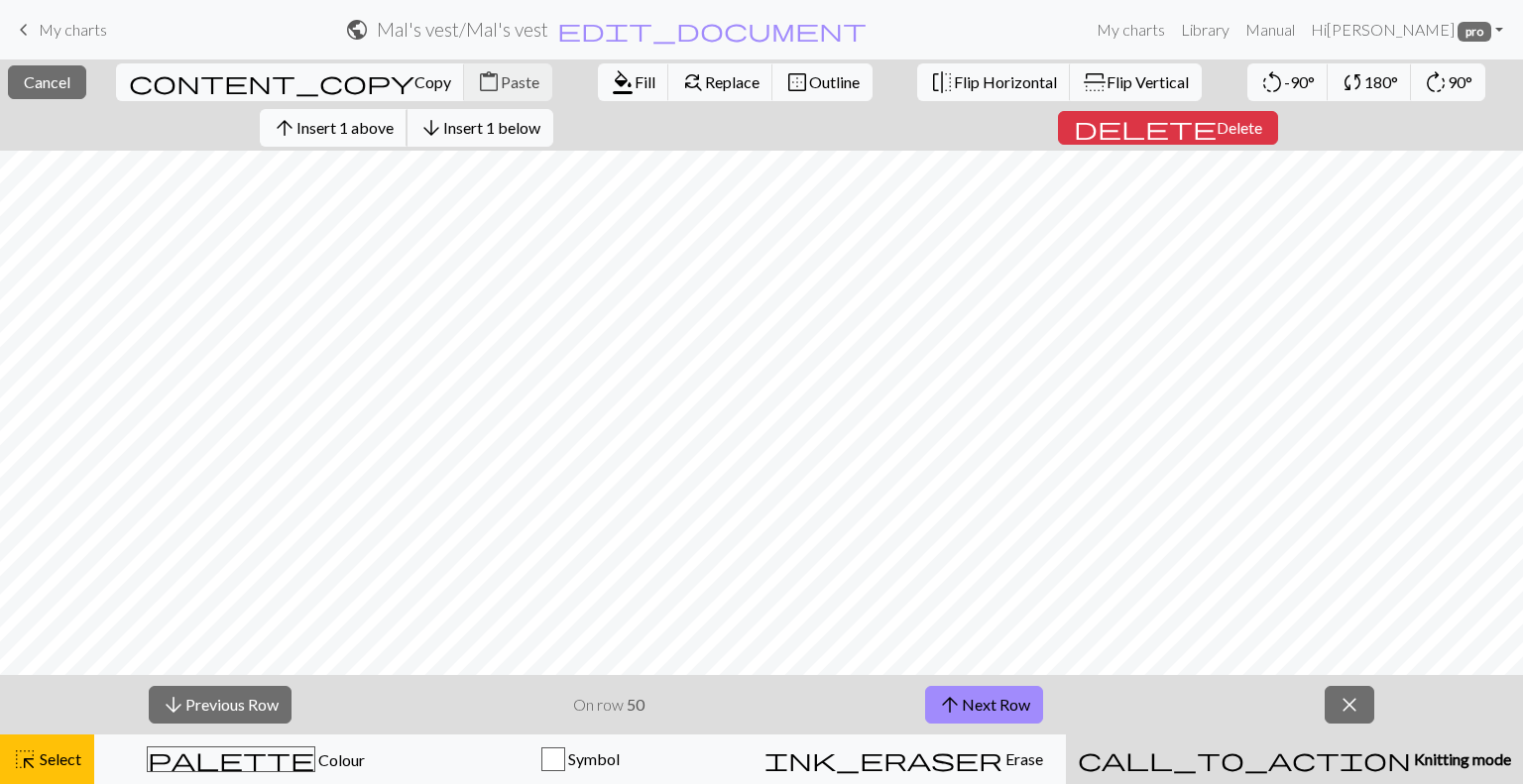 click on "Insert 1 above" at bounding box center [345, 127] 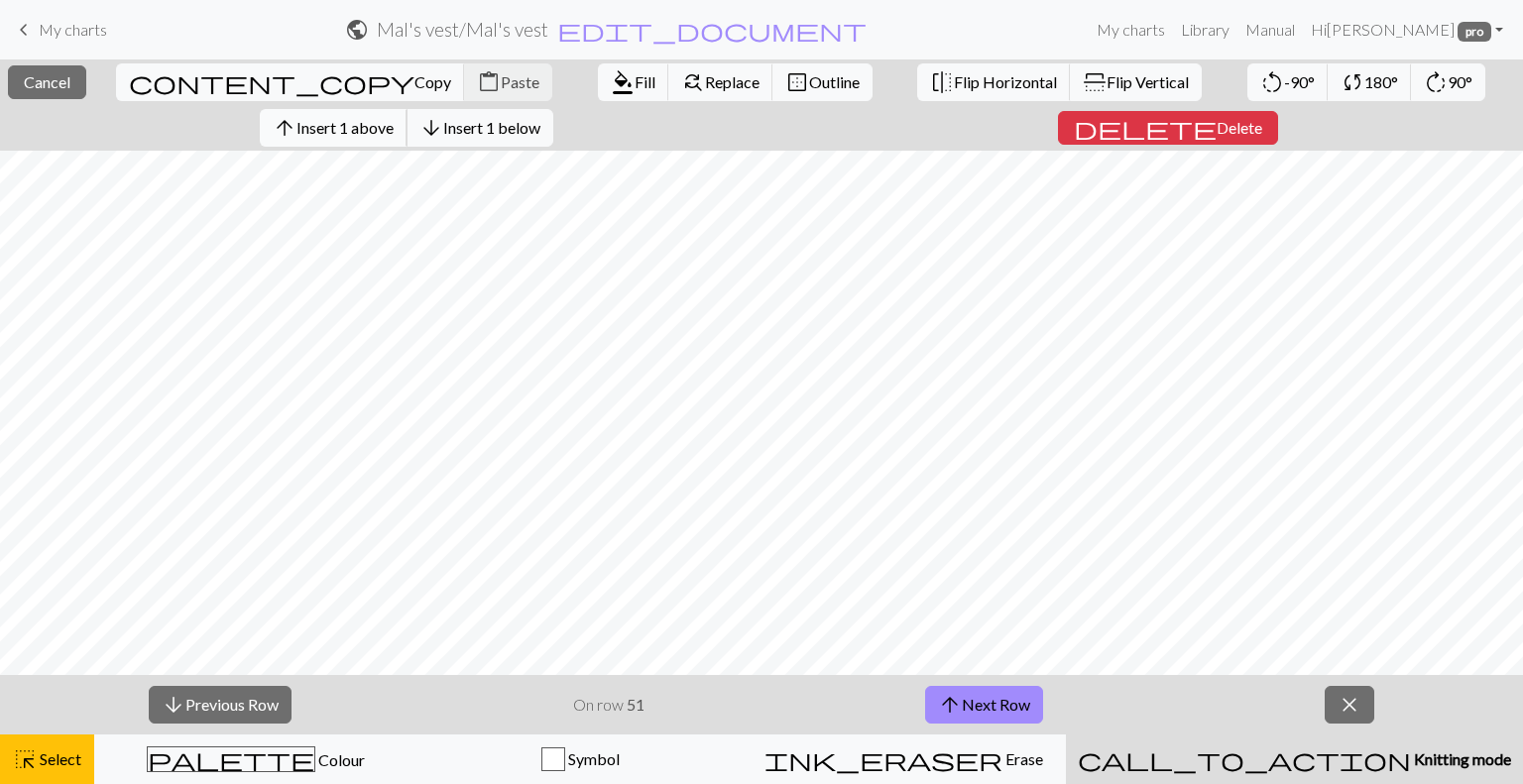 click on "Insert 1 above" at bounding box center [345, 127] 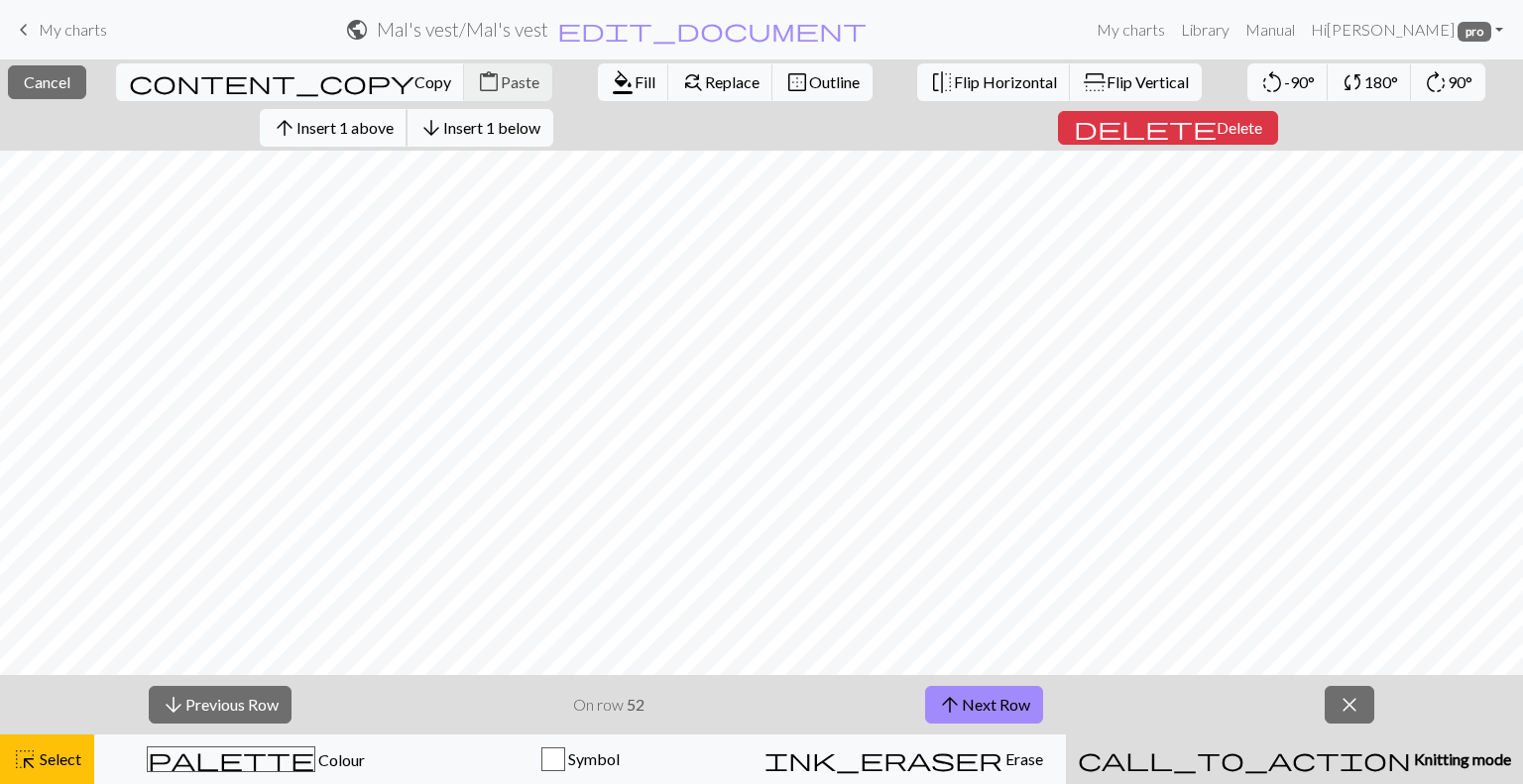 click on "Insert 1 above" at bounding box center (345, 127) 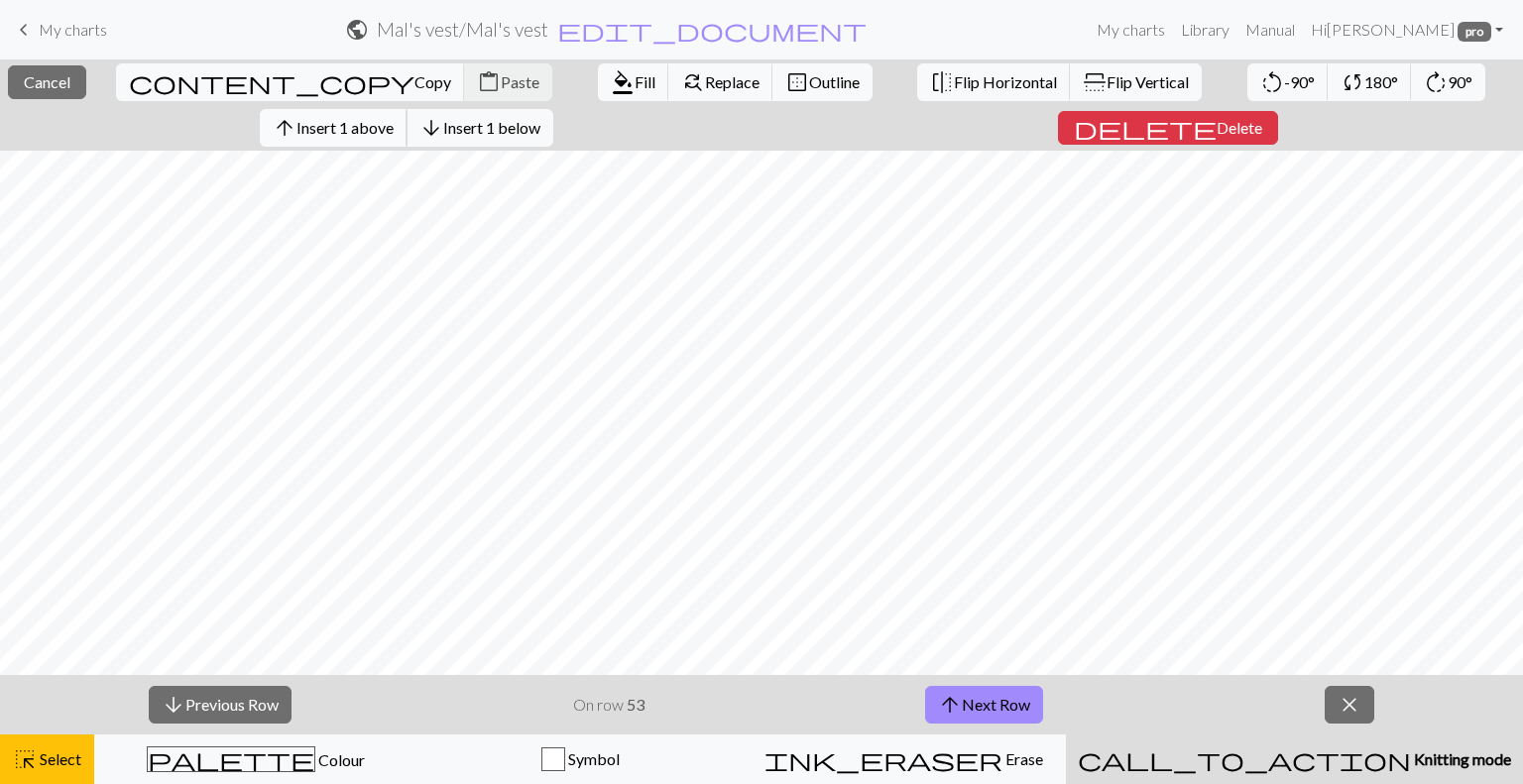 click on "Insert 1 above" at bounding box center [345, 127] 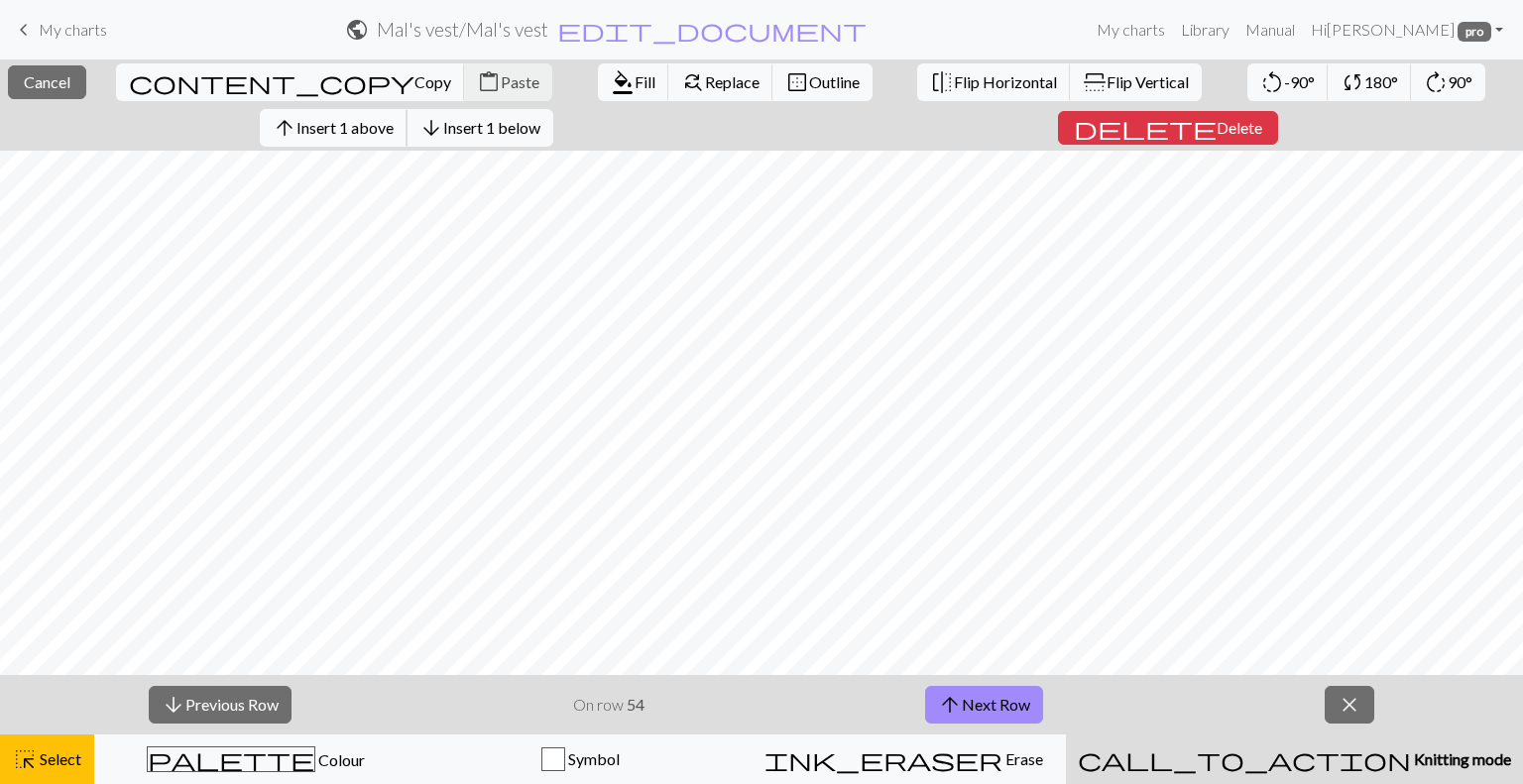 click on "Insert 1 above" at bounding box center [345, 127] 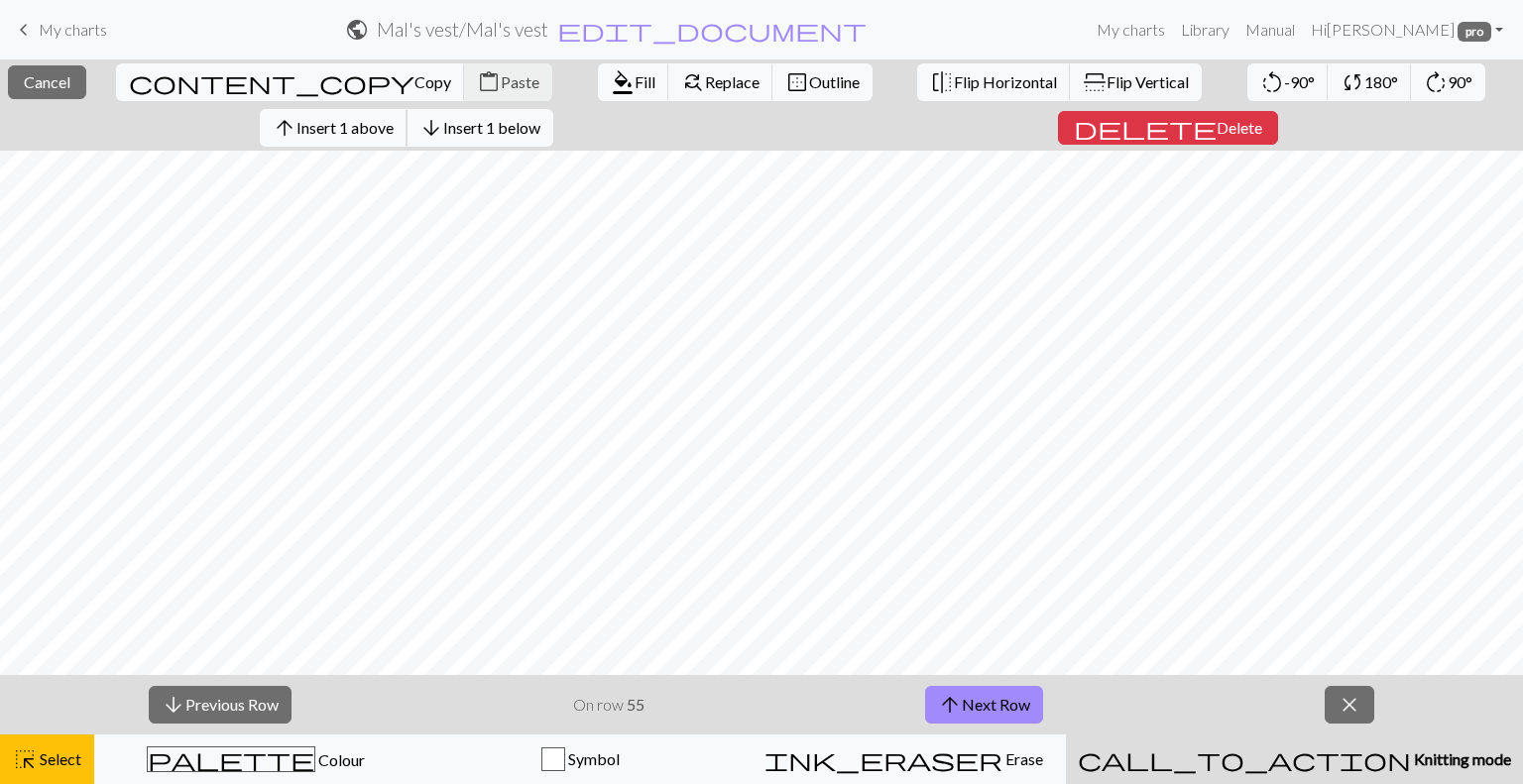 click on "Insert 1 above" at bounding box center (345, 127) 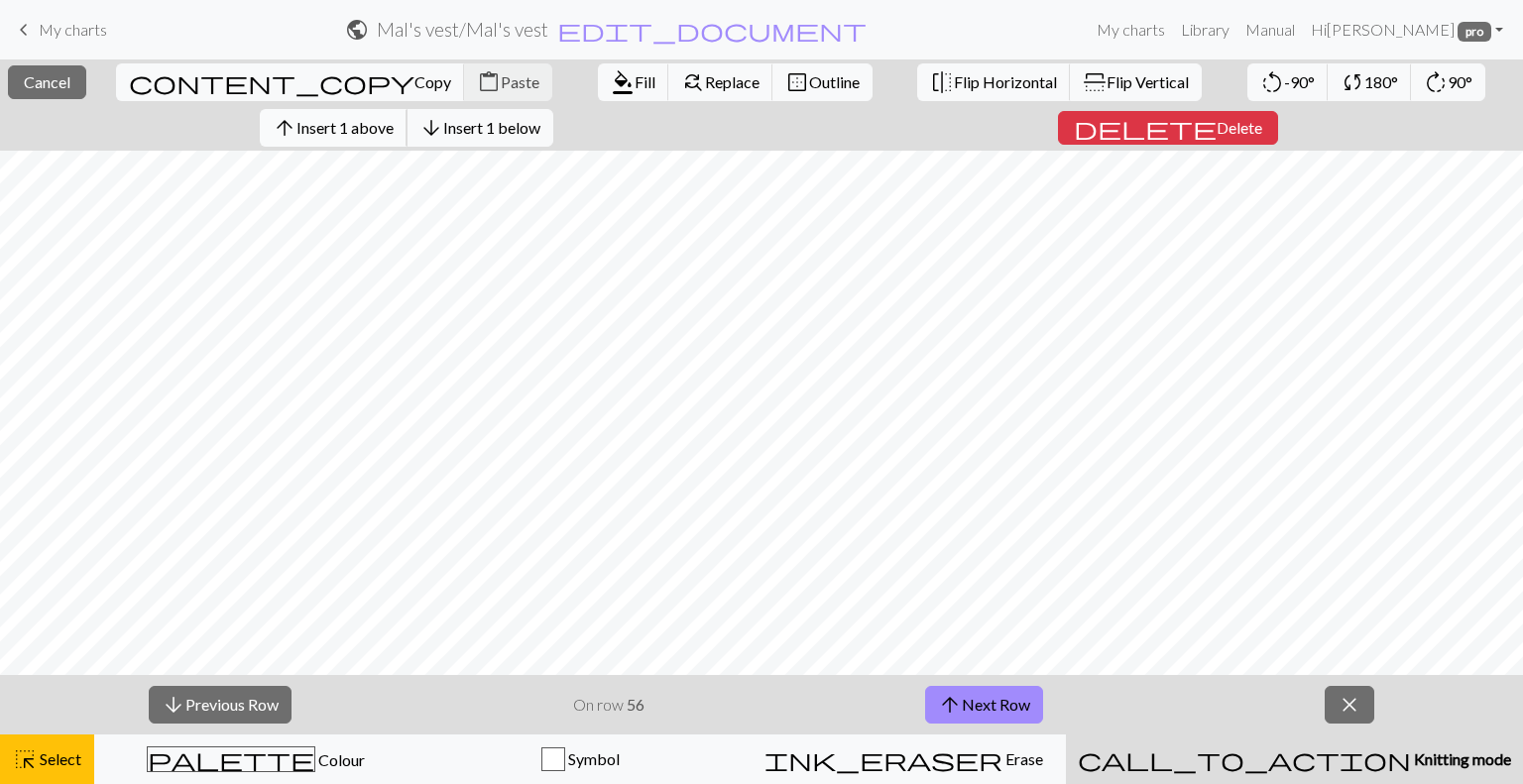 click on "Insert 1 above" at bounding box center [345, 127] 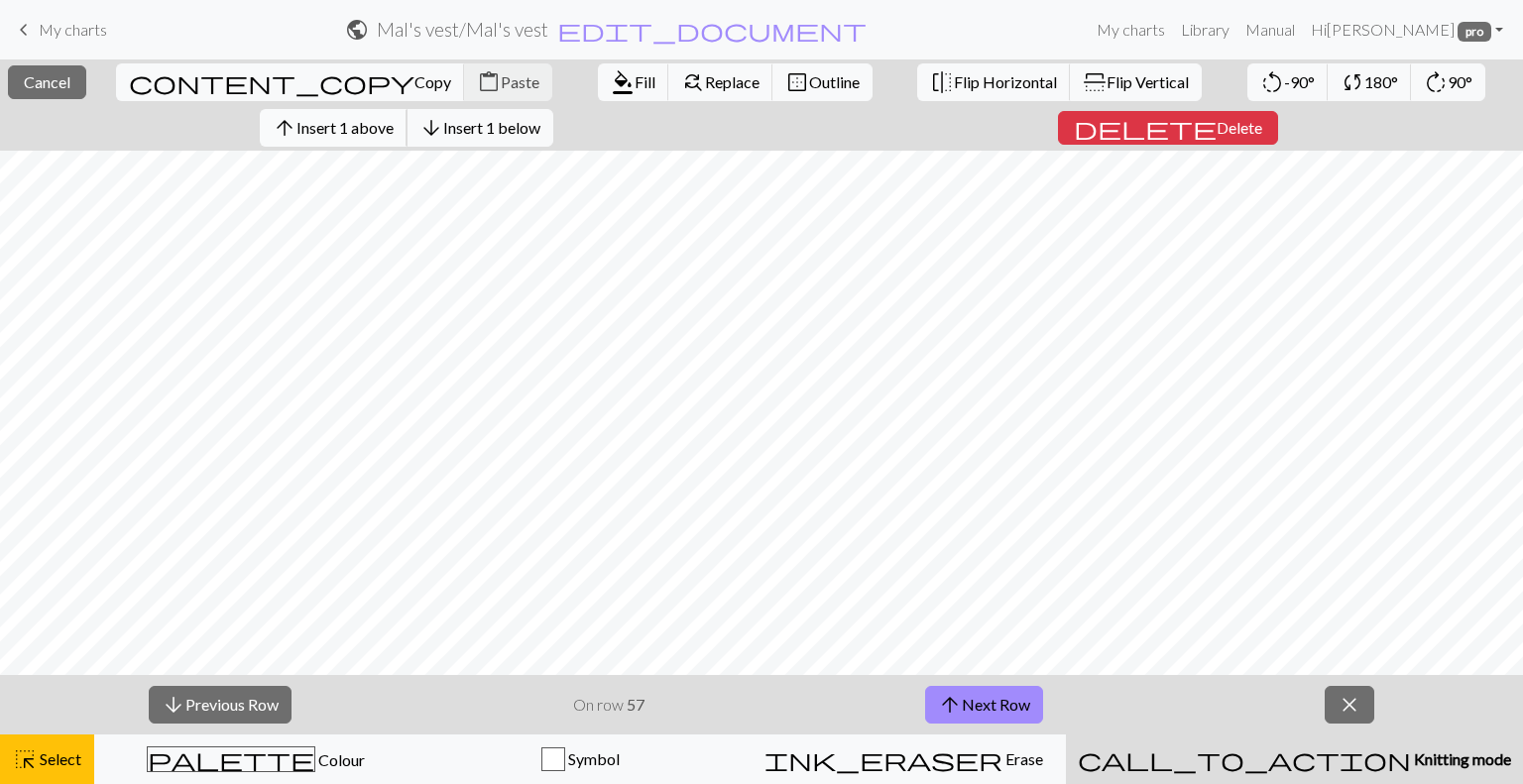 click on "Insert 1 above" at bounding box center [345, 127] 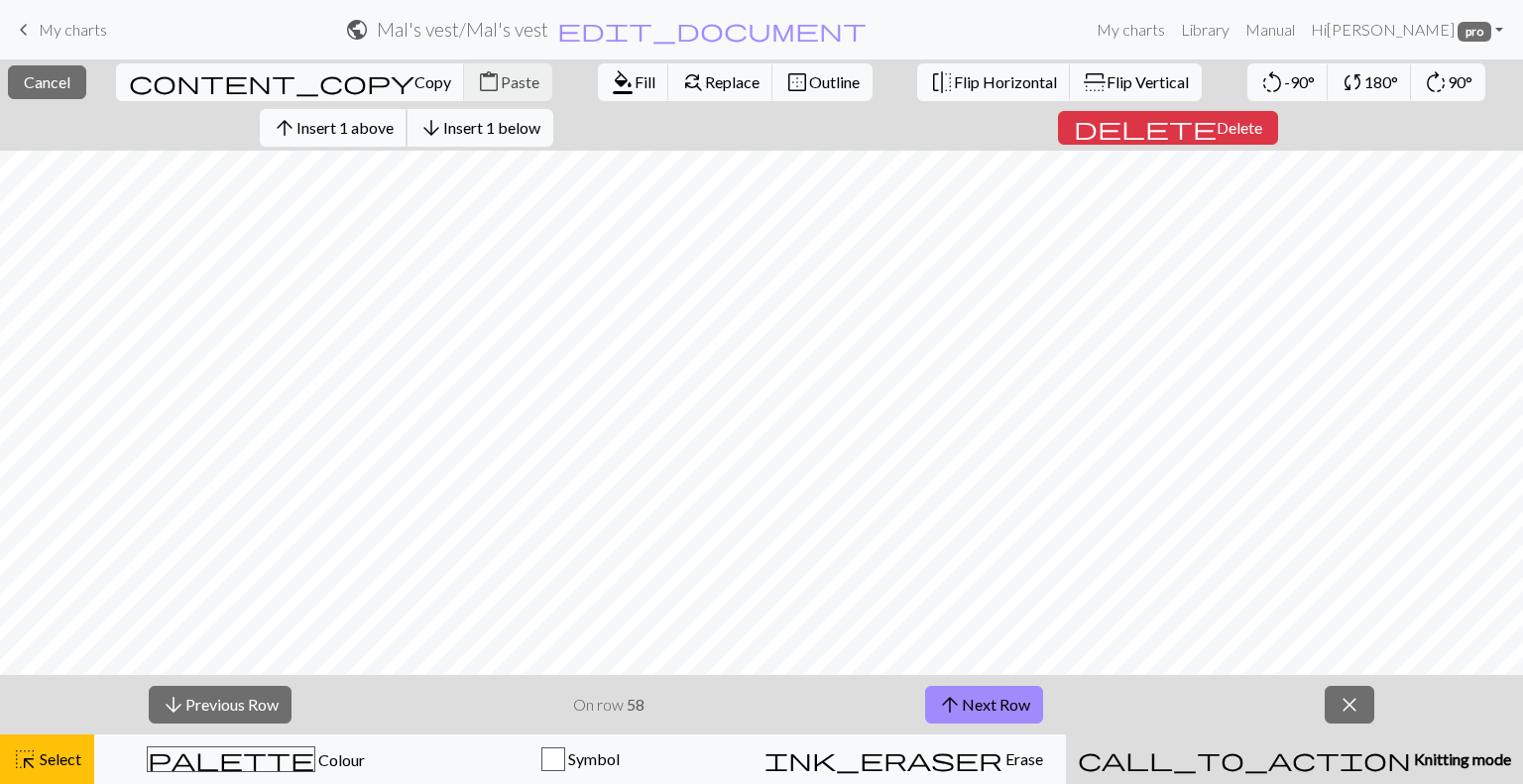 click on "Insert 1 above" at bounding box center (345, 127) 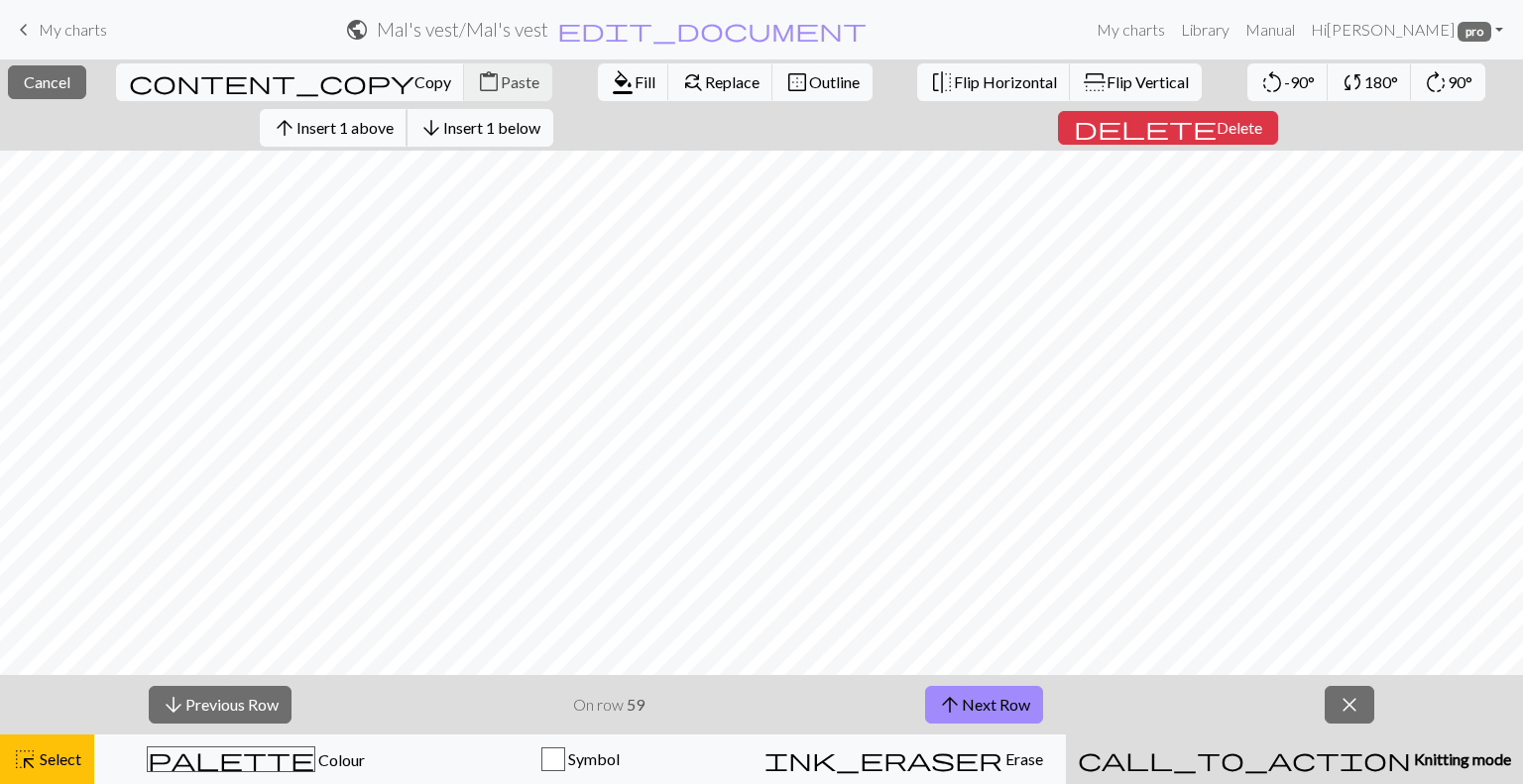 click on "Insert 1 above" at bounding box center (345, 127) 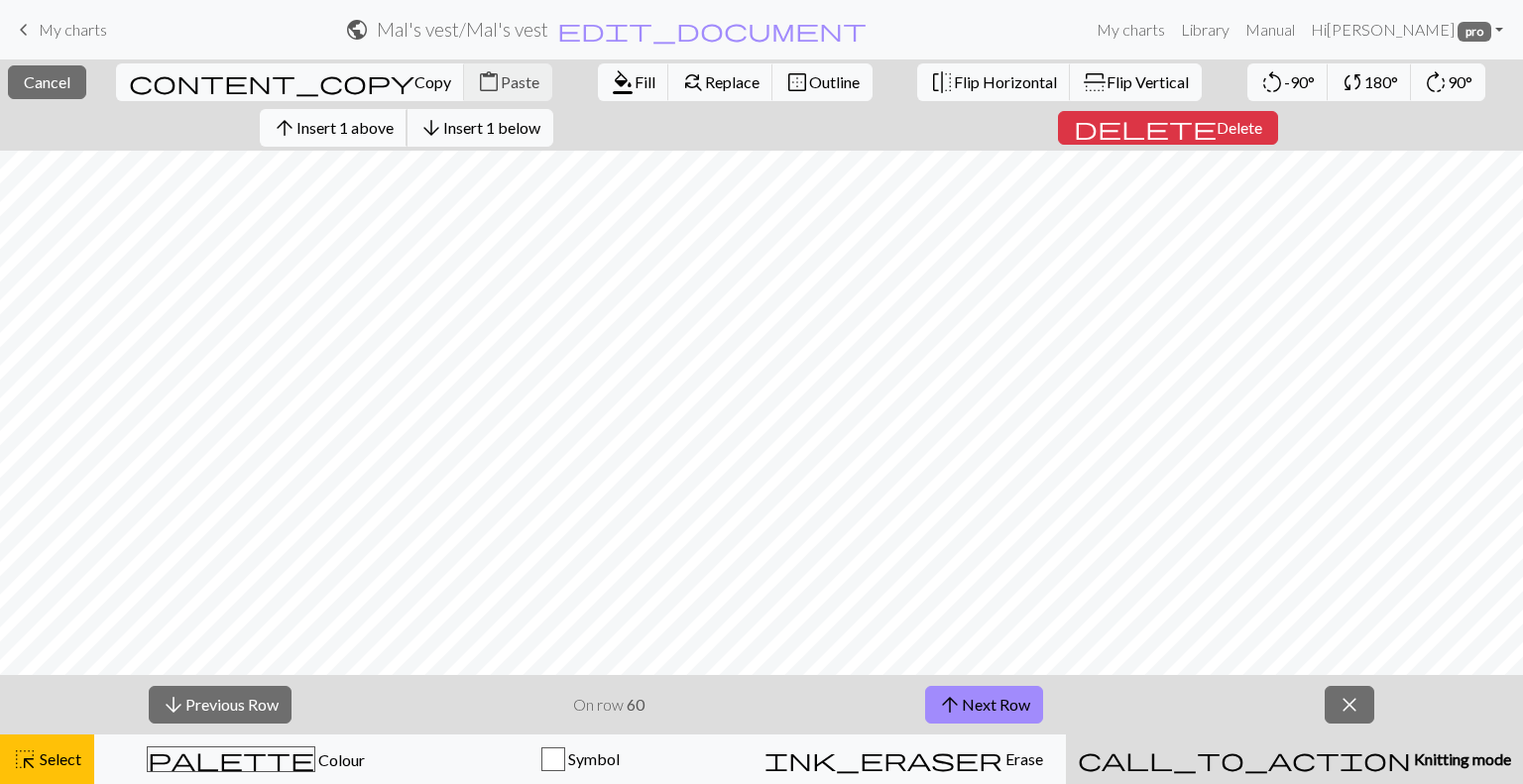 click on "Insert 1 above" at bounding box center (345, 127) 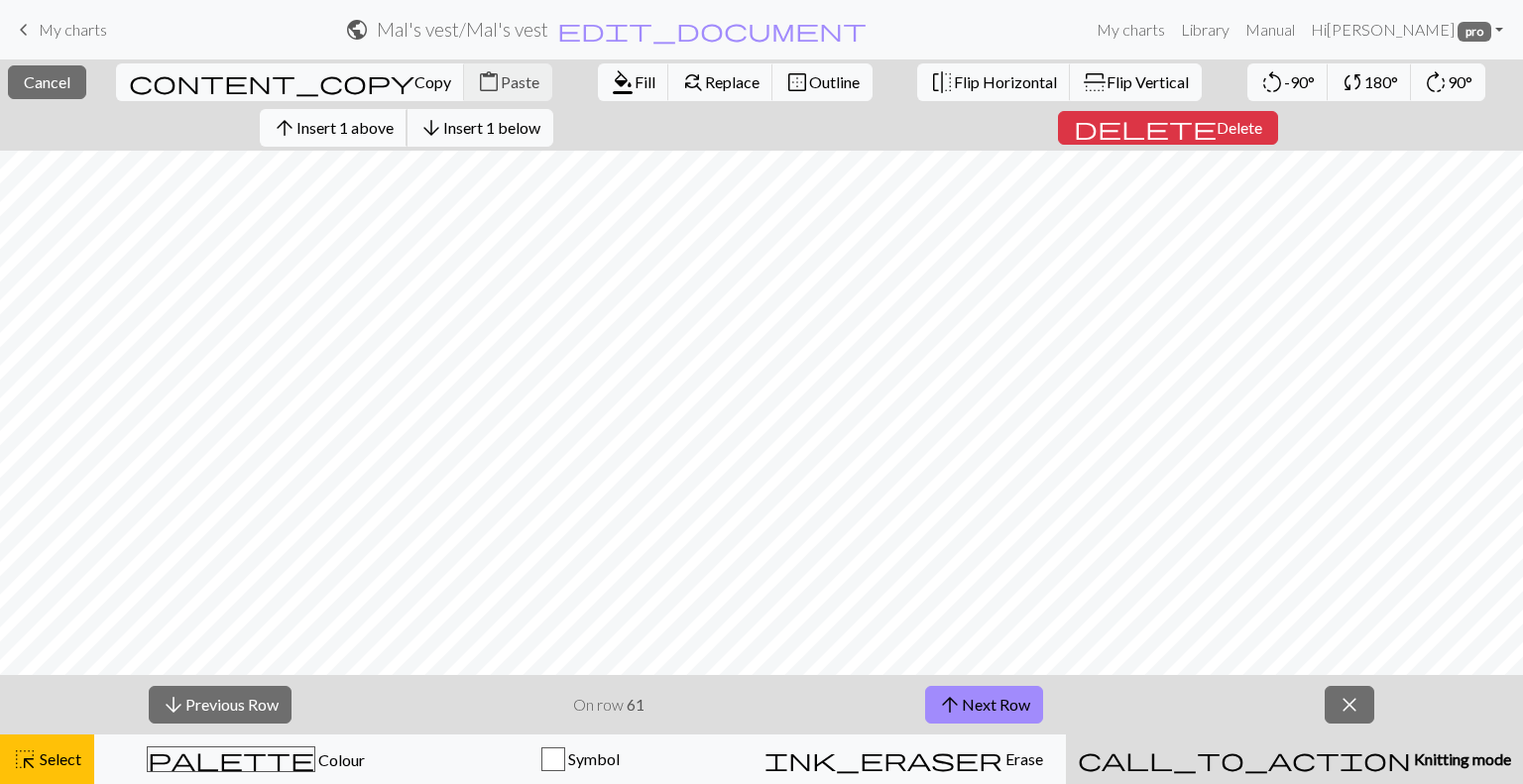 click on "Insert 1 above" at bounding box center [345, 127] 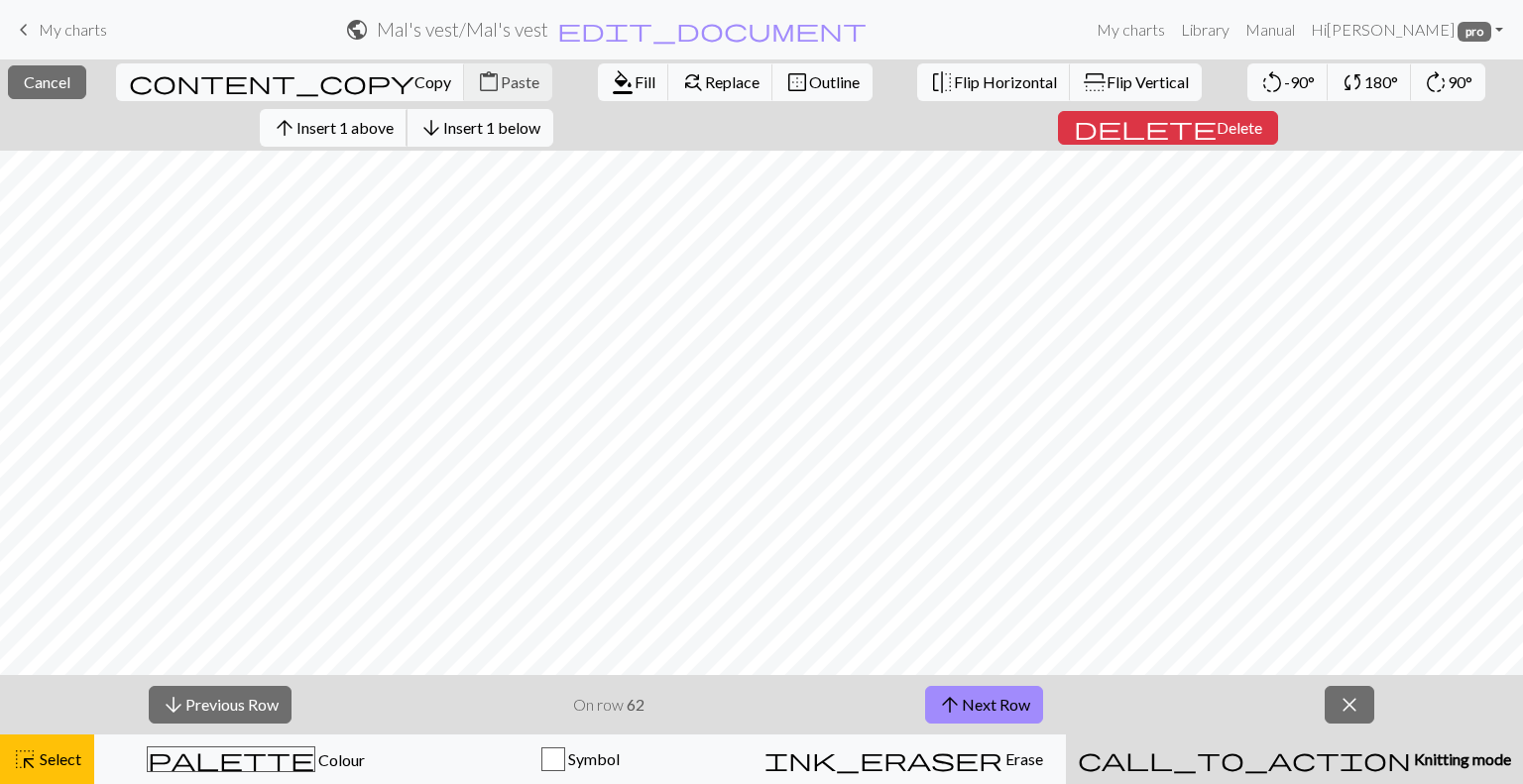 click on "arrow_upward  Insert 1 above" at bounding box center [333, 128] 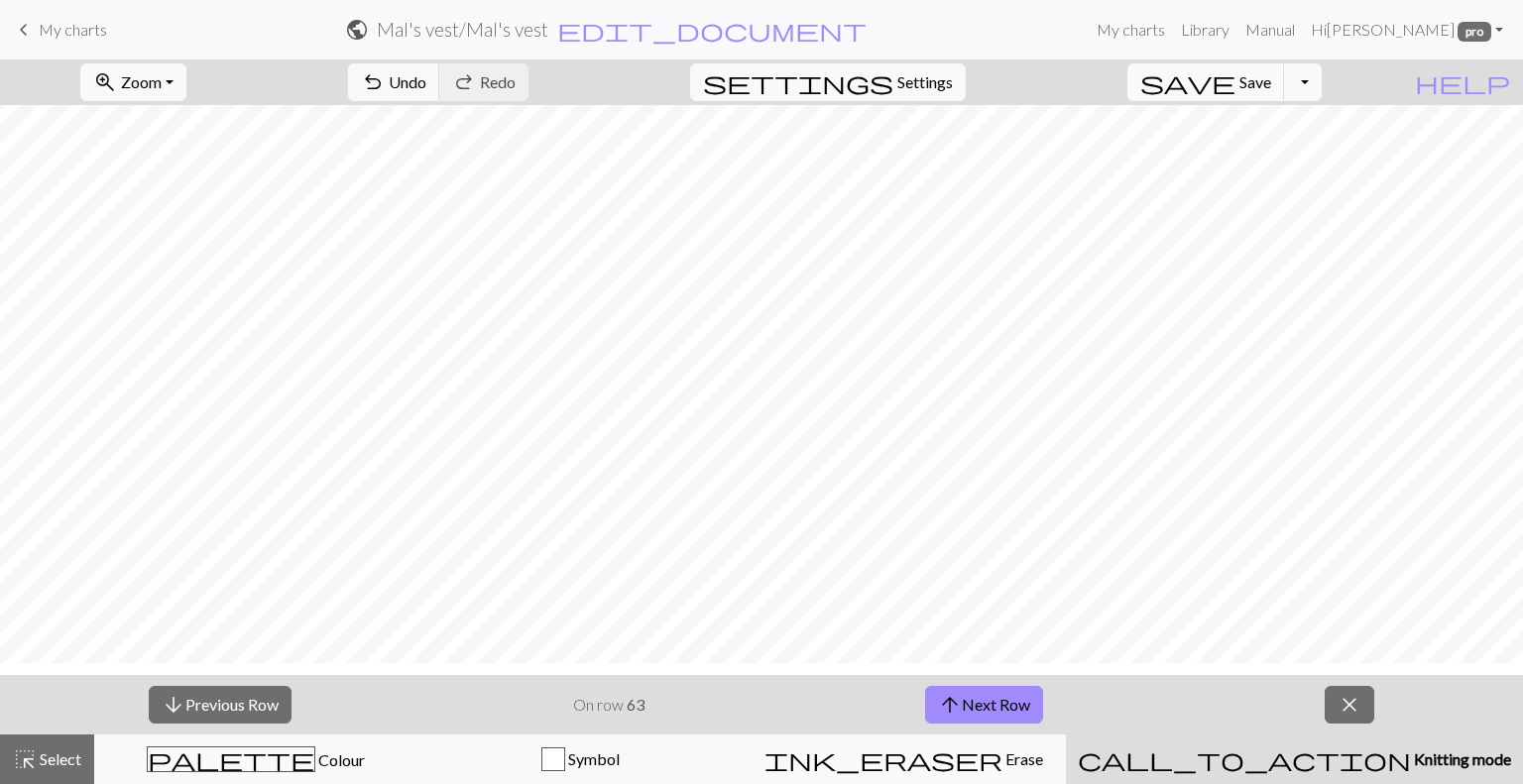 scroll, scrollTop: 0, scrollLeft: 0, axis: both 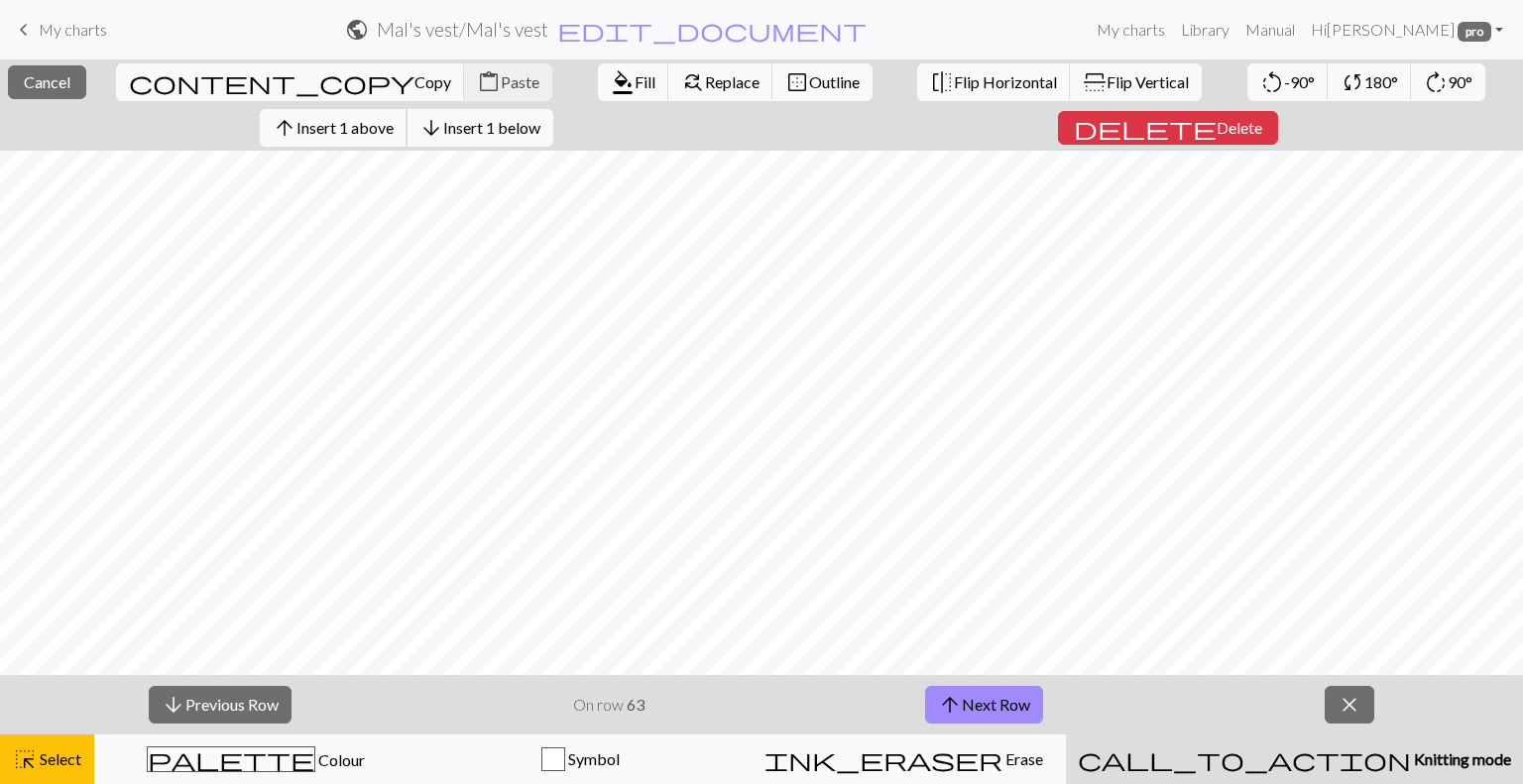 click on "Insert 1 above" at bounding box center [345, 127] 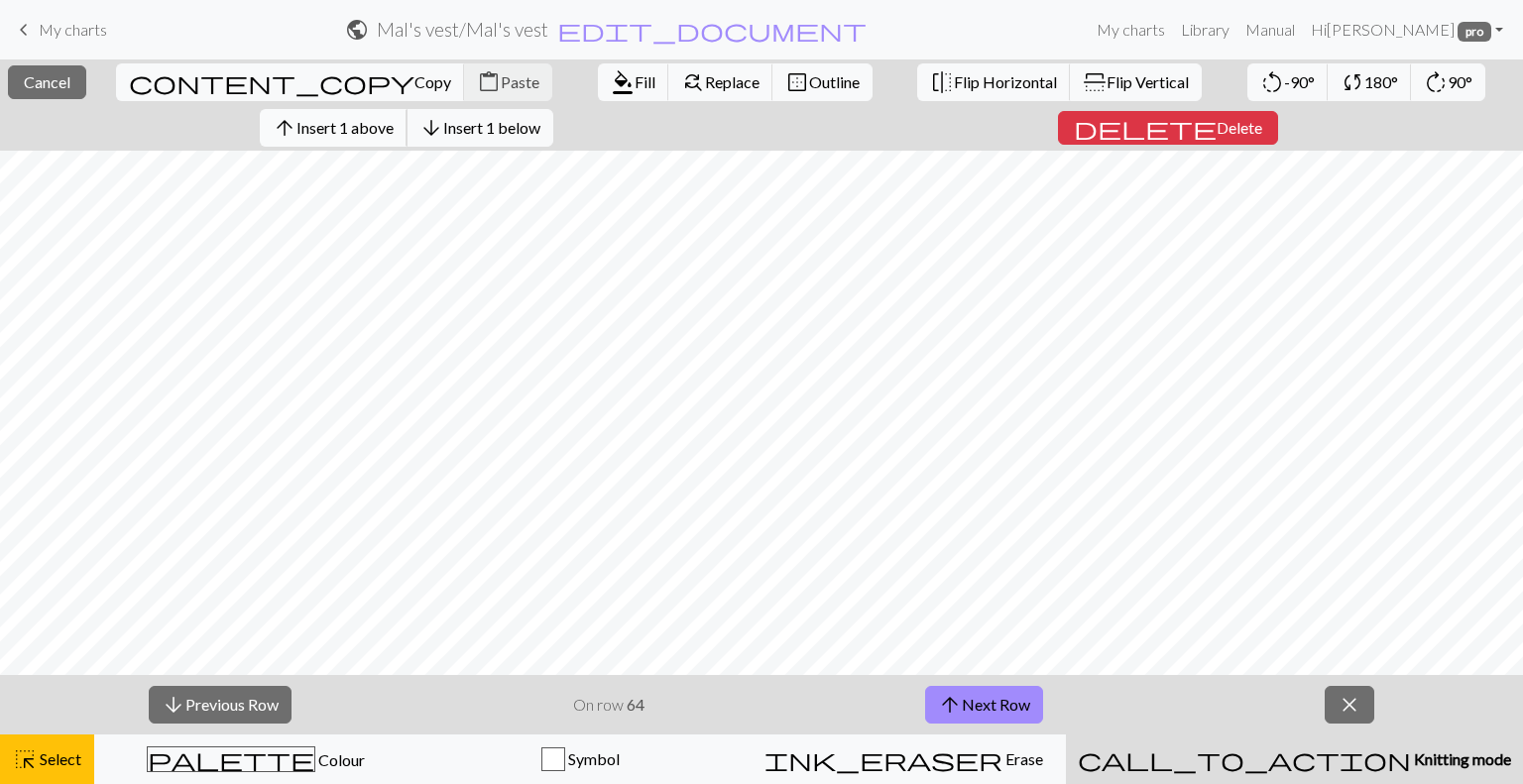 click on "Insert 1 above" at bounding box center (345, 127) 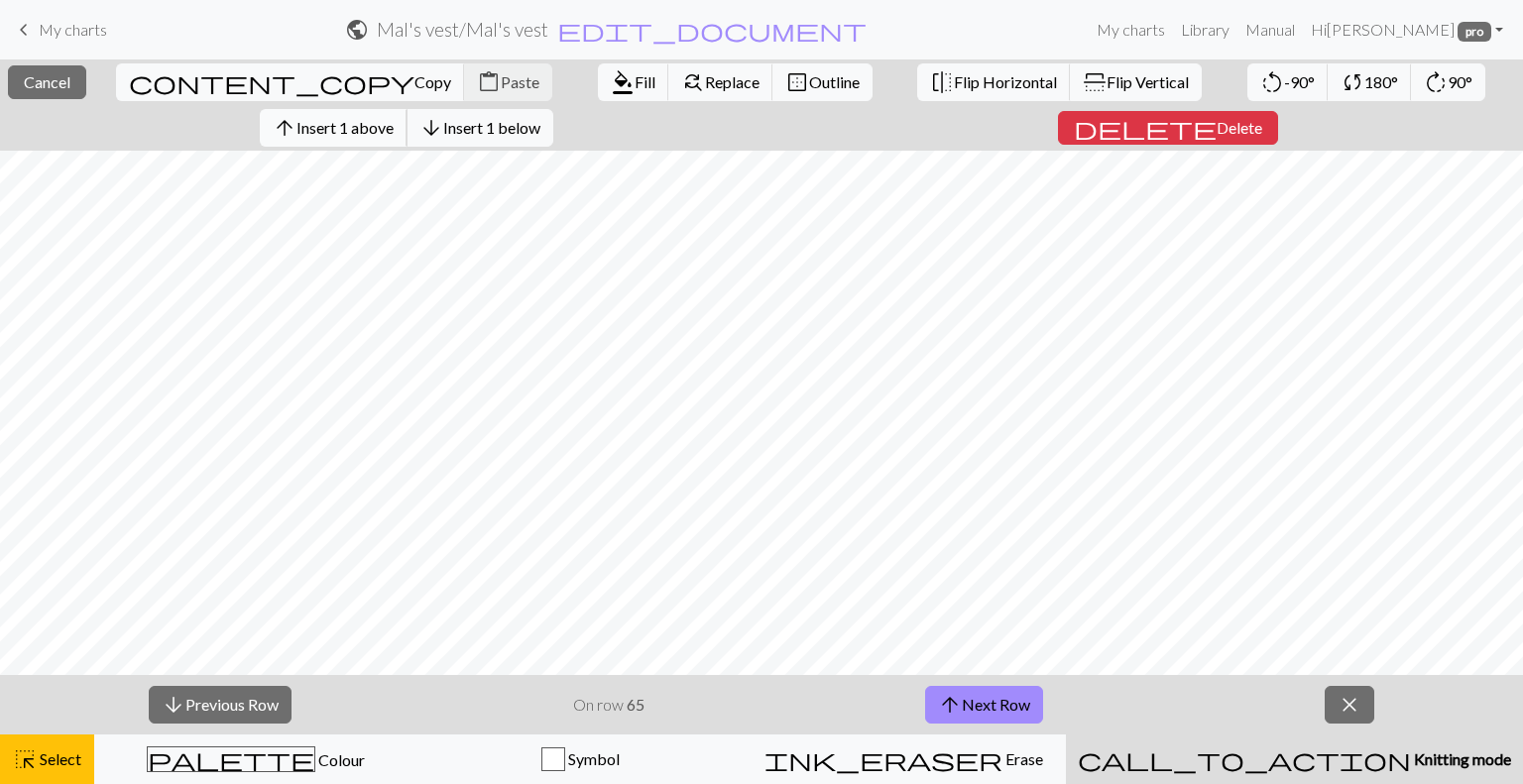 click on "Insert 1 above" at bounding box center [345, 127] 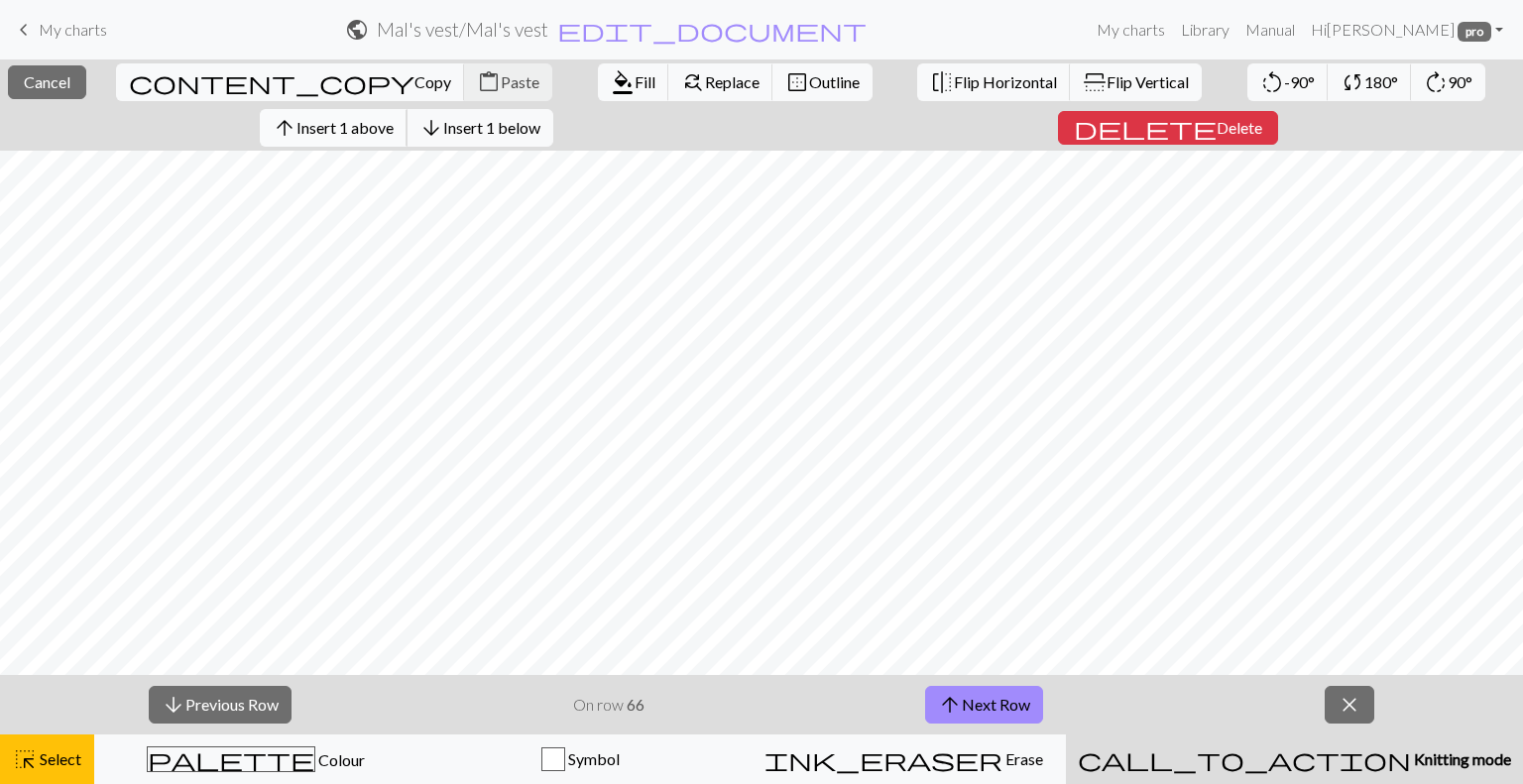 click on "Insert 1 above" at bounding box center [345, 127] 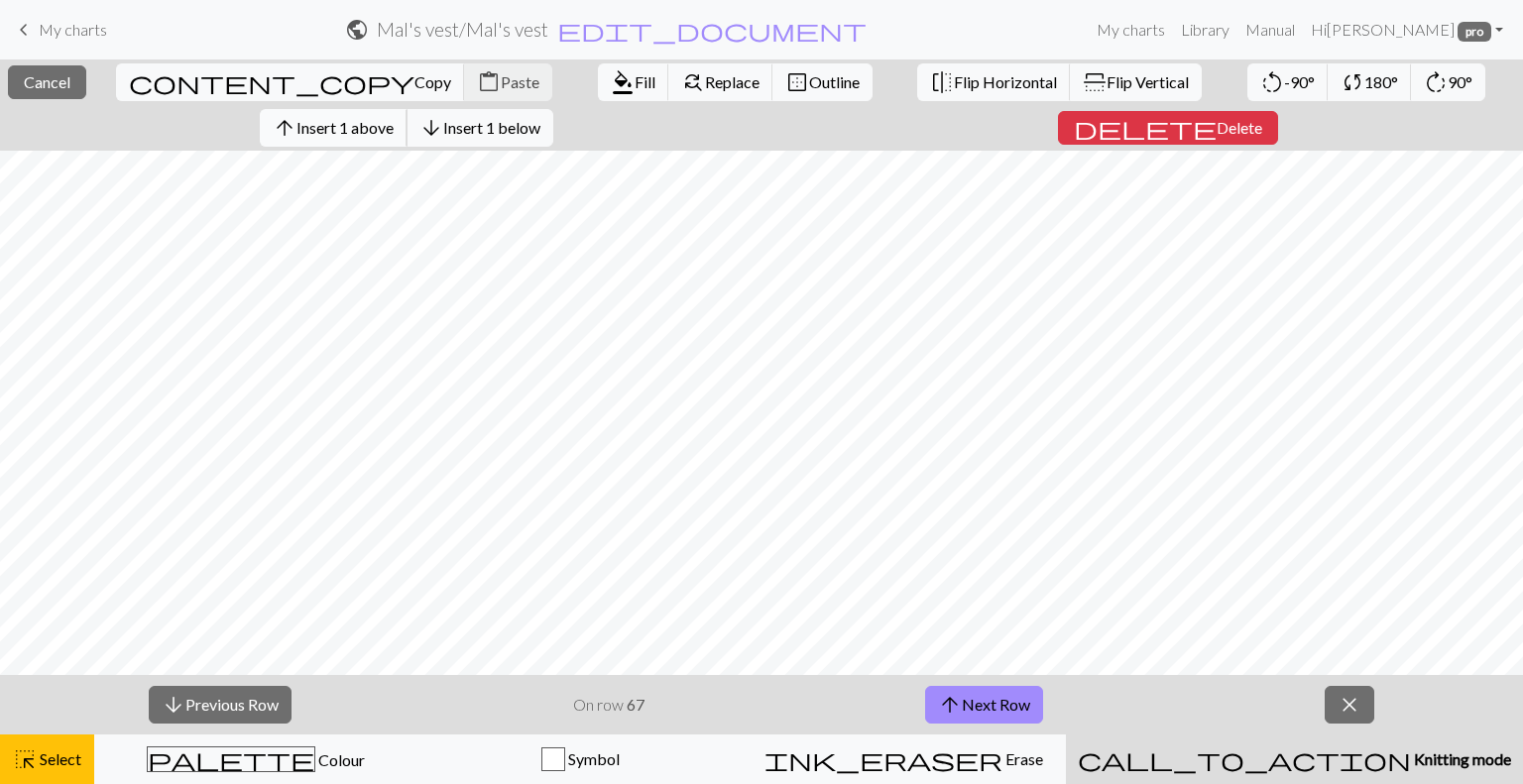 click on "Insert 1 above" at bounding box center (345, 127) 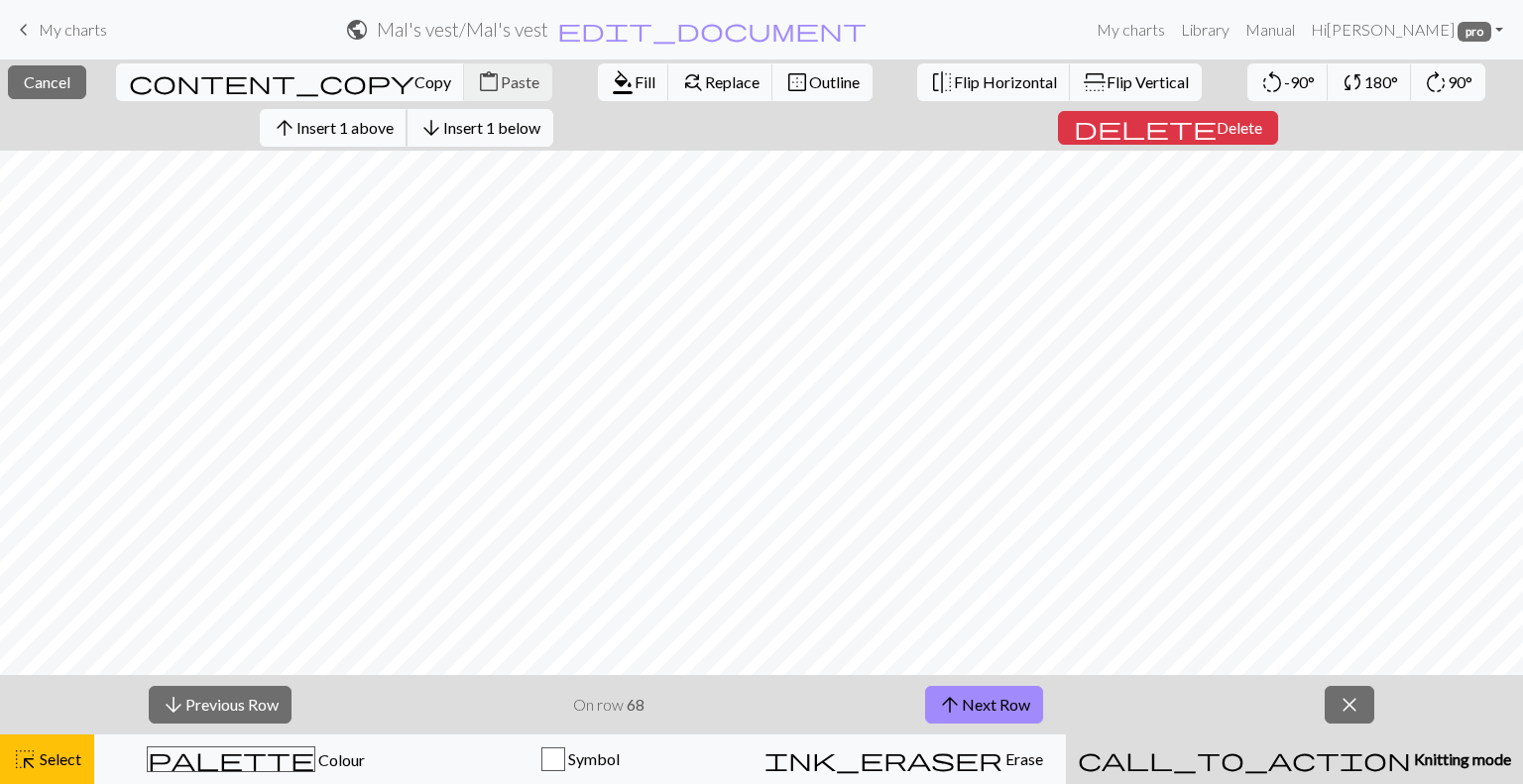 click on "Insert 1 above" at bounding box center (345, 127) 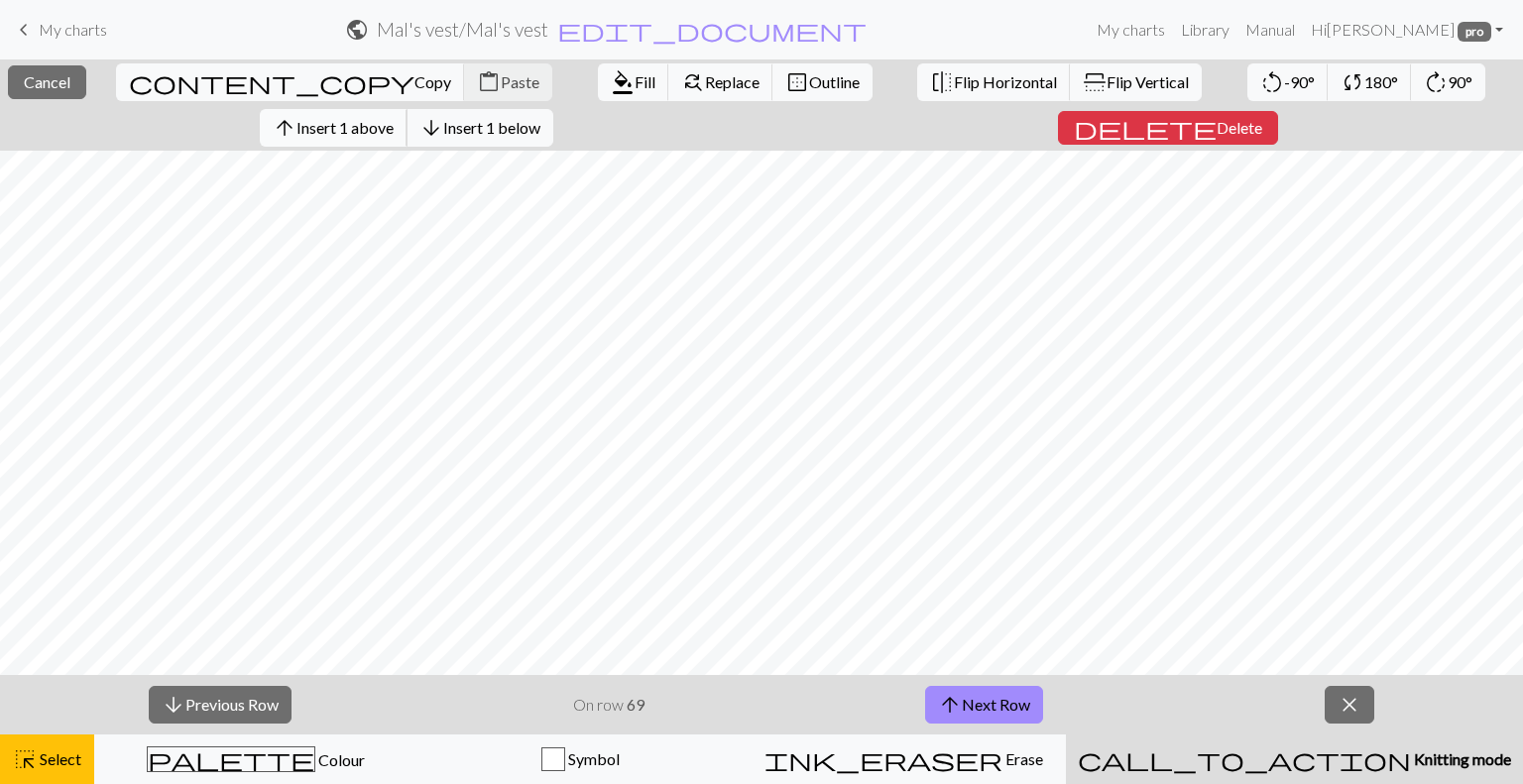 click on "Insert 1 above" at bounding box center (345, 127) 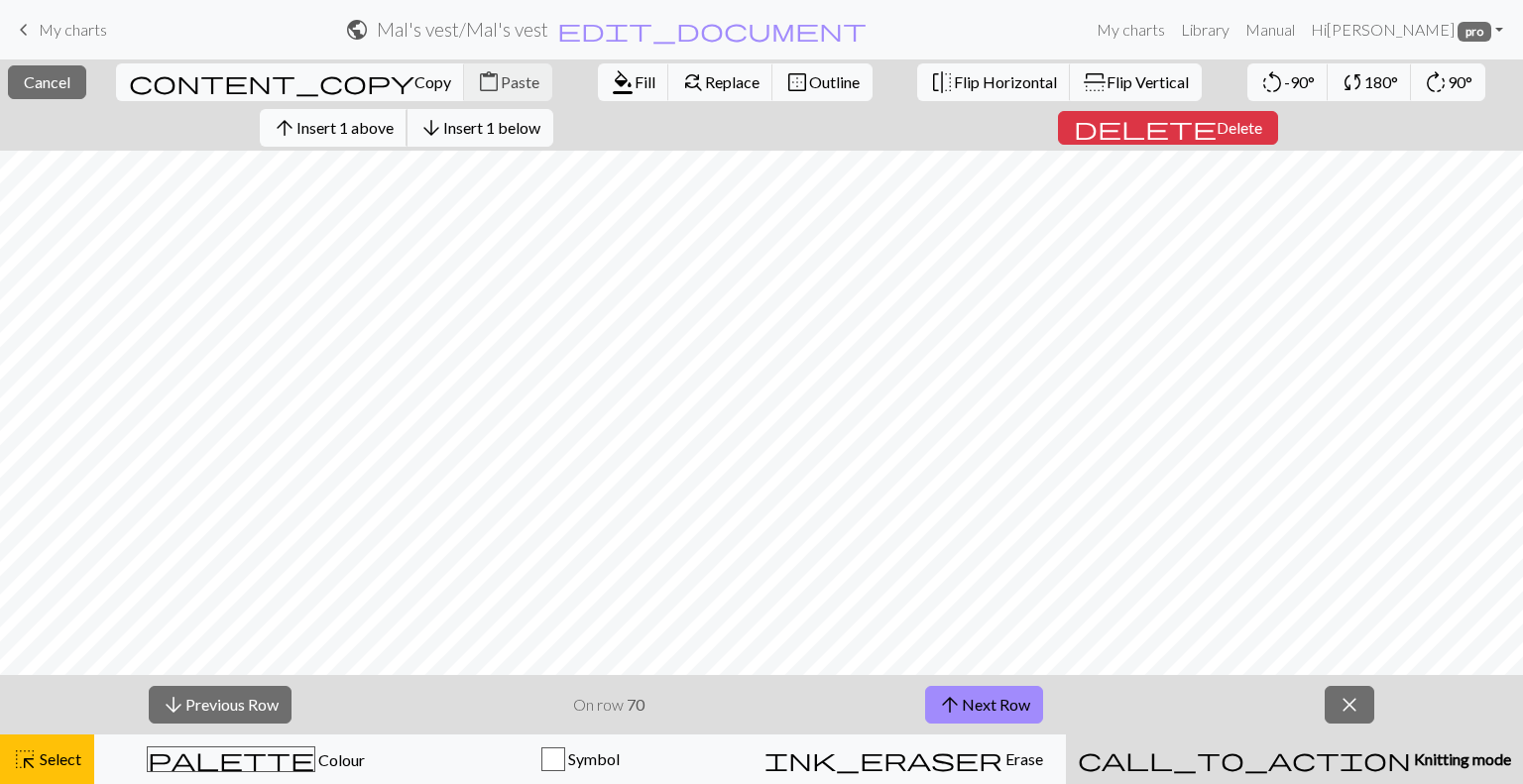 click on "Insert 1 above" at bounding box center (345, 127) 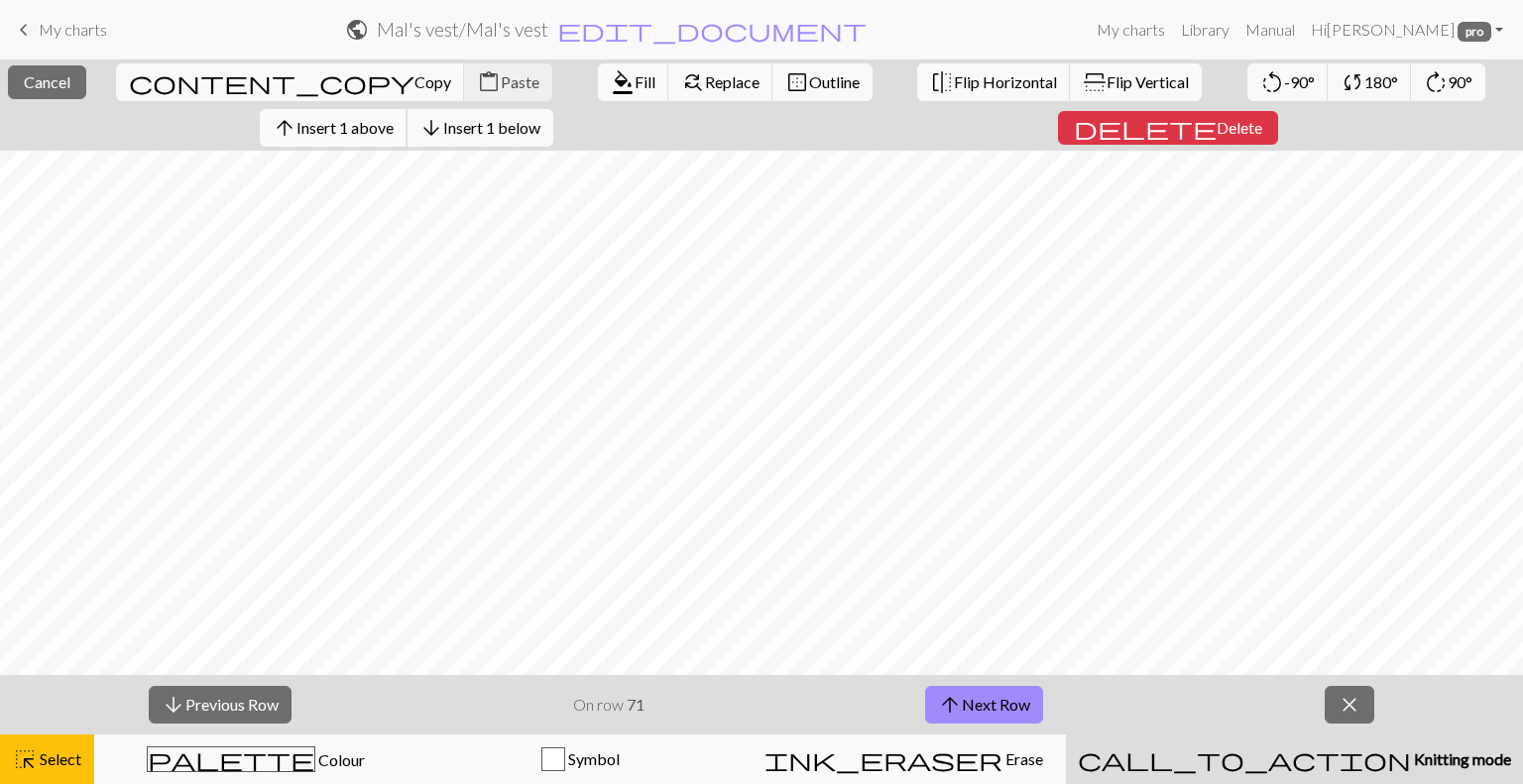 click on "Insert 1 above" at bounding box center (345, 127) 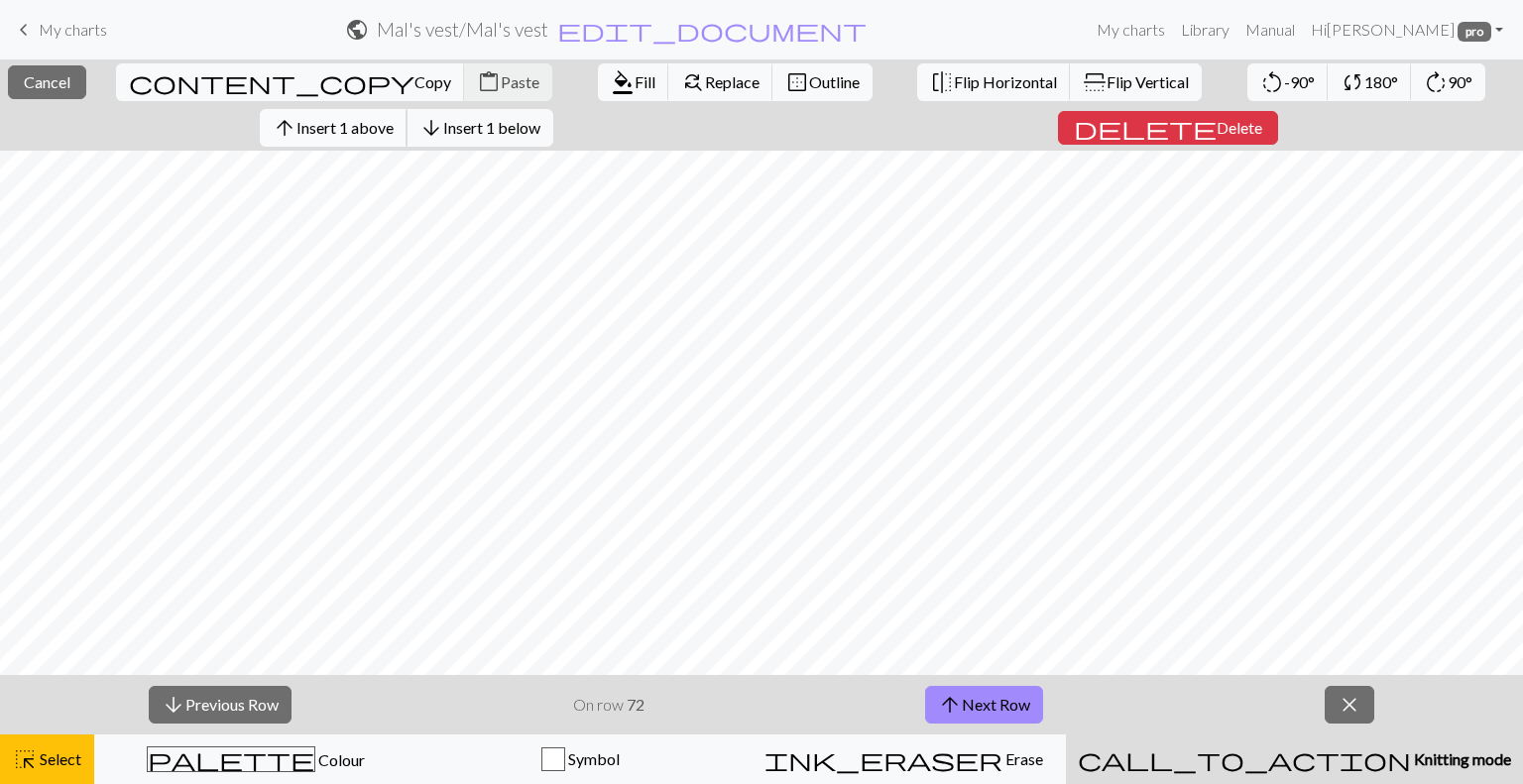 click on "Insert 1 above" at bounding box center [345, 127] 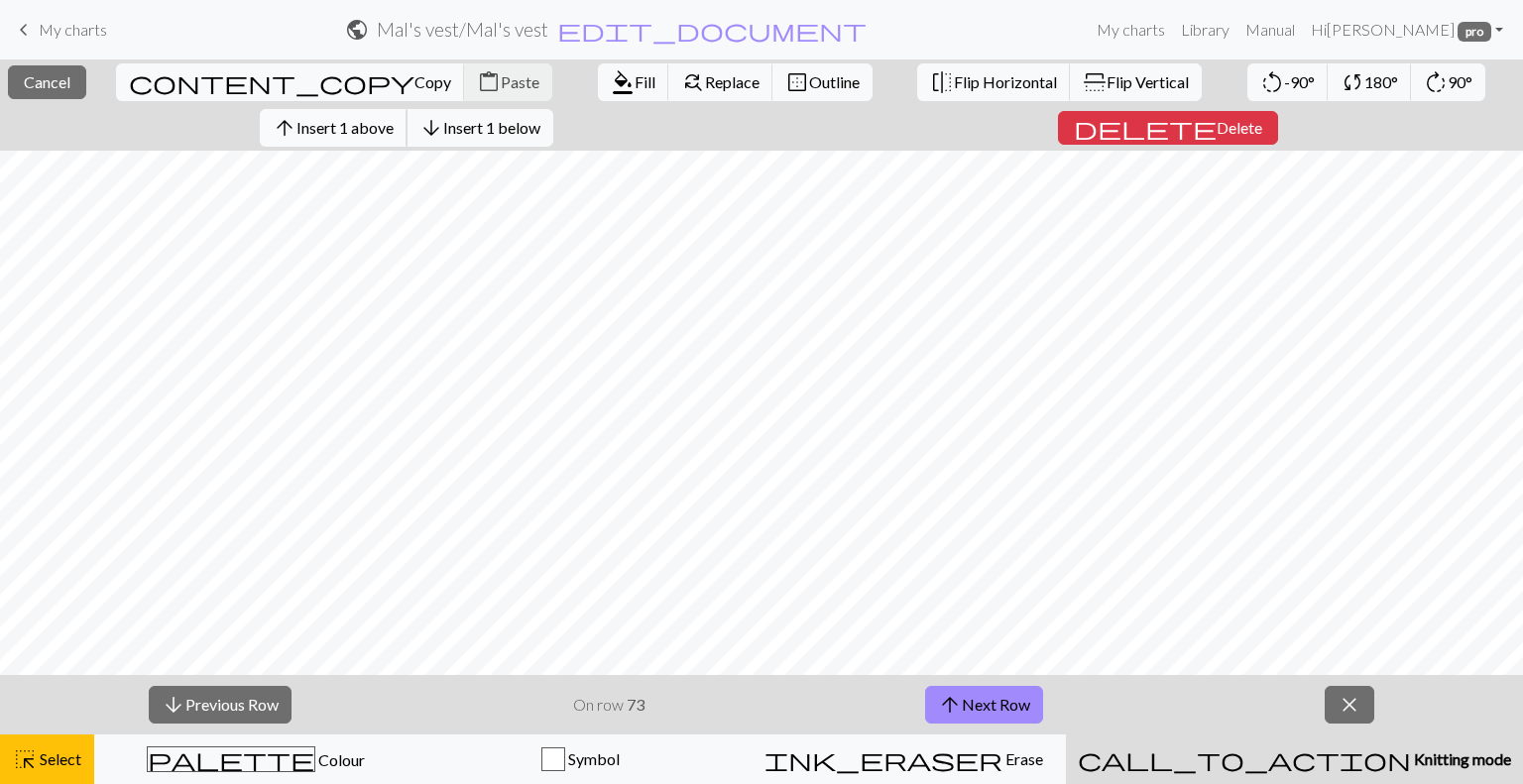 click on "Insert 1 above" at bounding box center [345, 127] 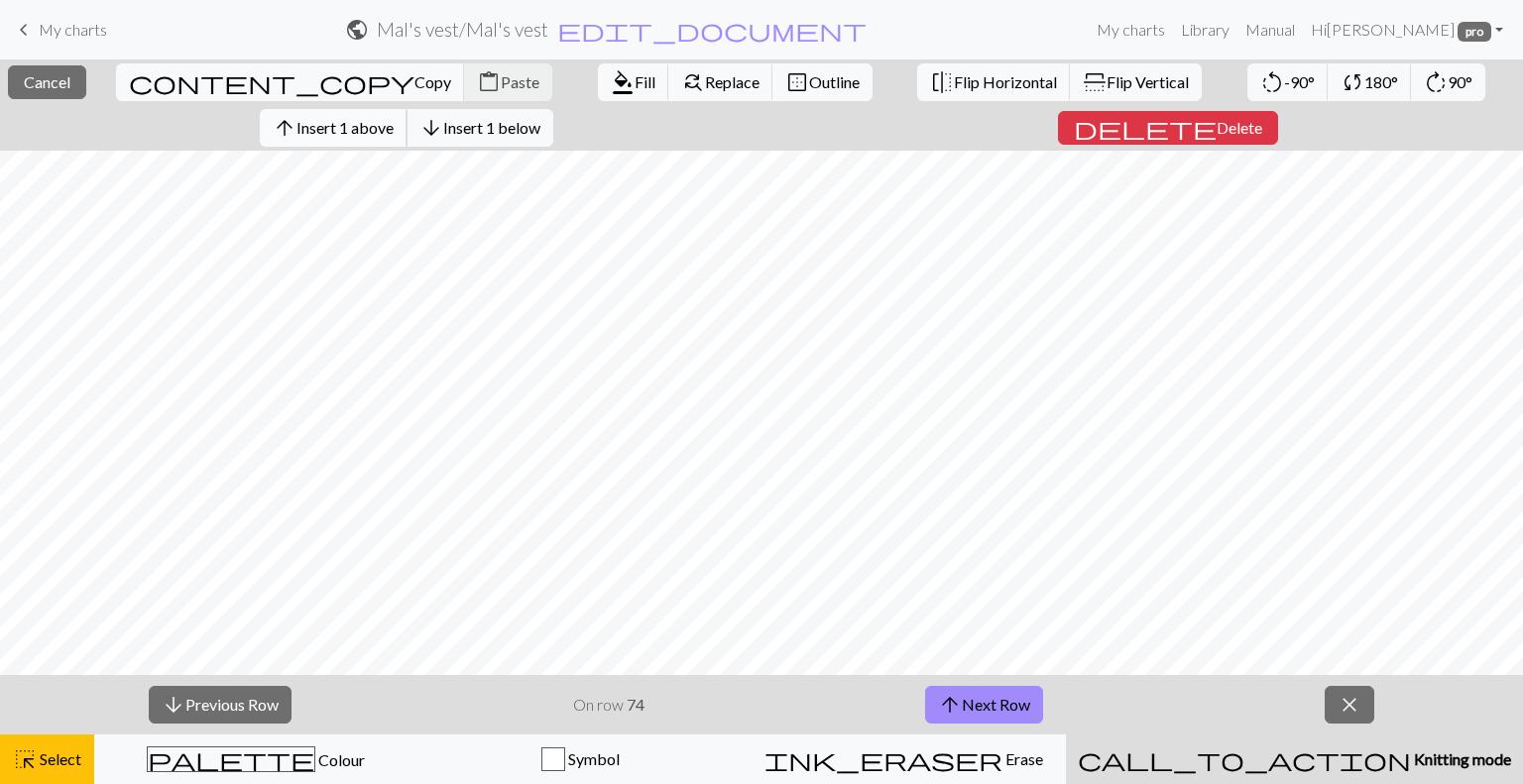 click on "Insert 1 above" at bounding box center [345, 127] 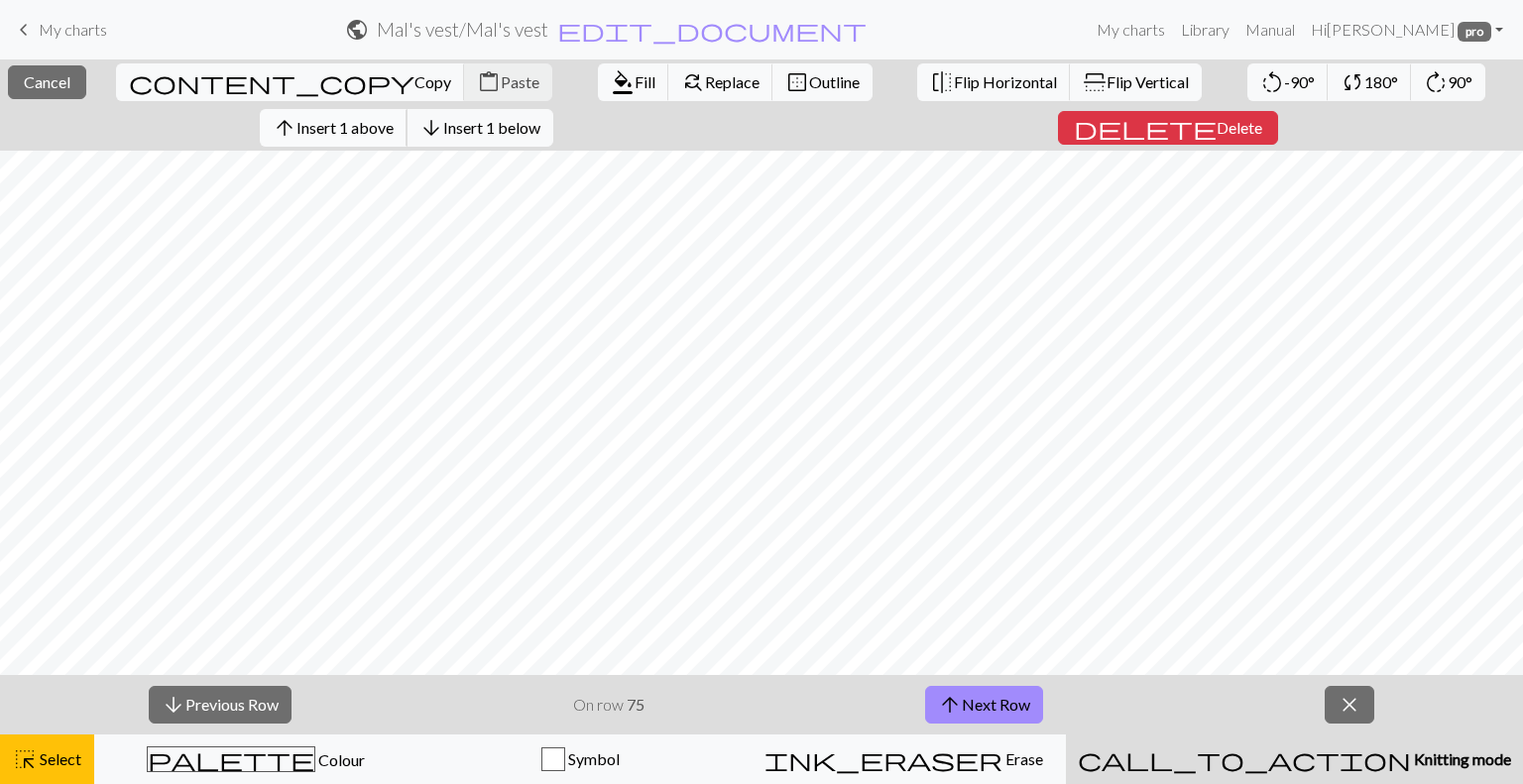 click on "Insert 1 above" at bounding box center (345, 127) 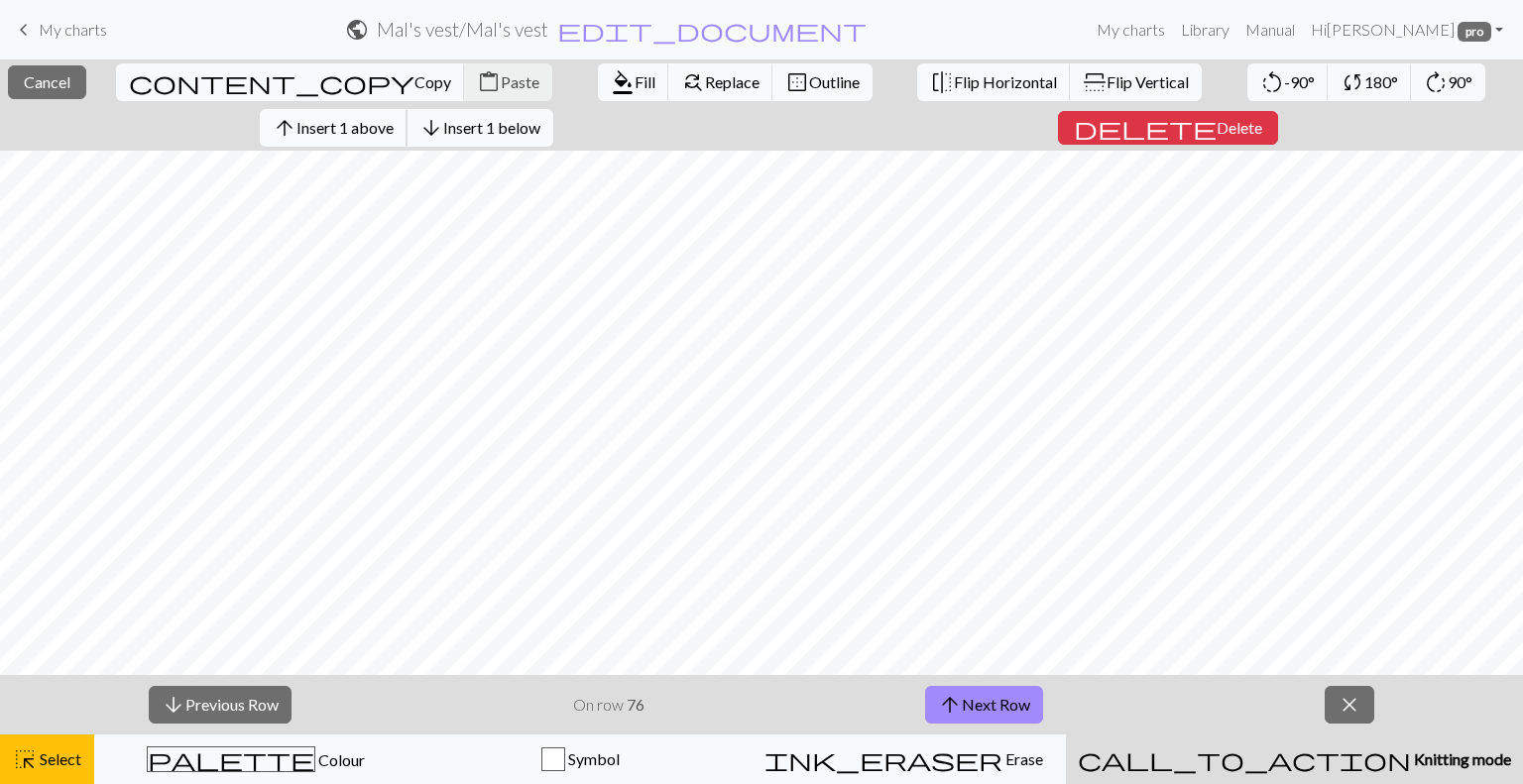 click on "Insert 1 above" at bounding box center (345, 127) 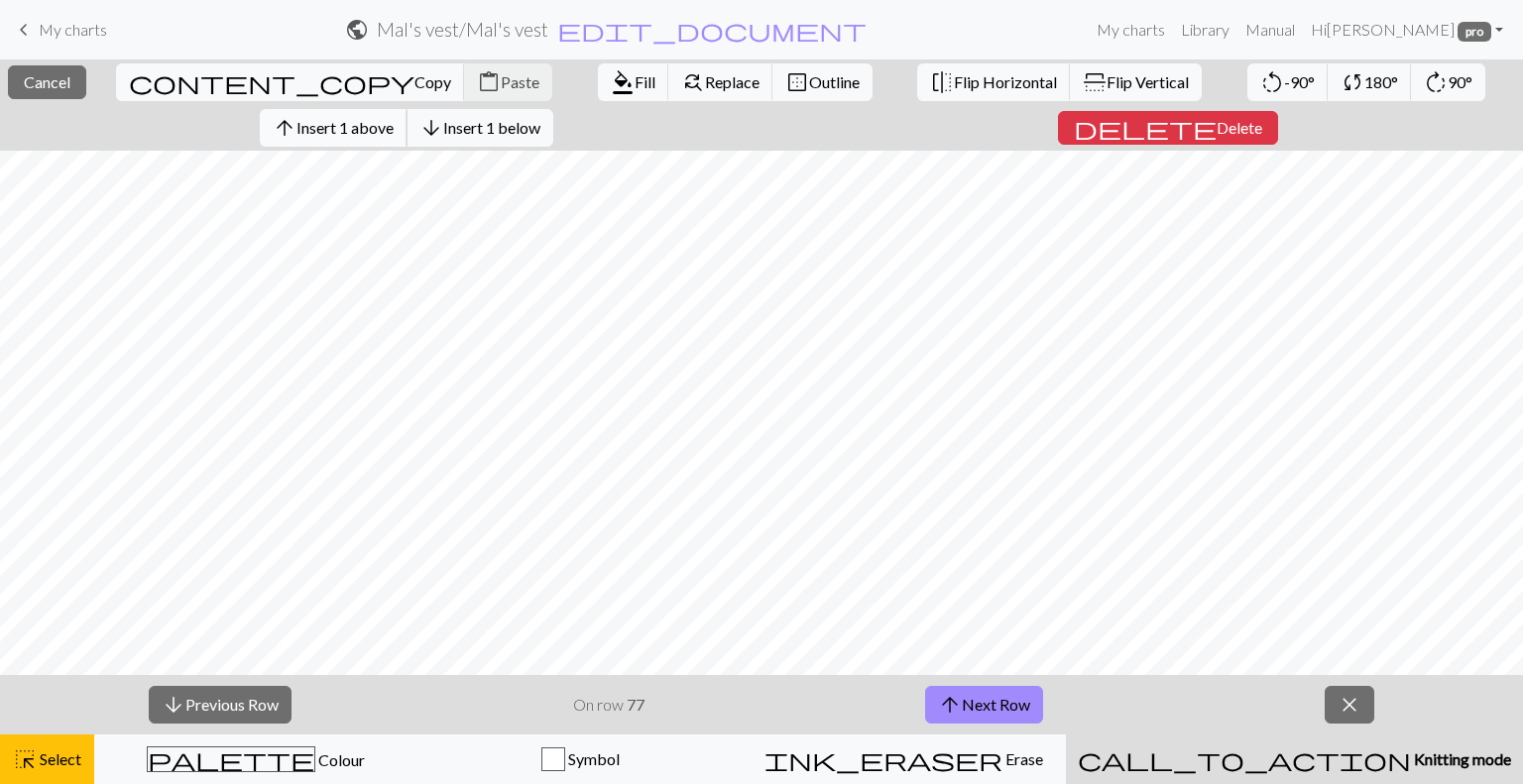 click on "Insert 1 above" at bounding box center (345, 127) 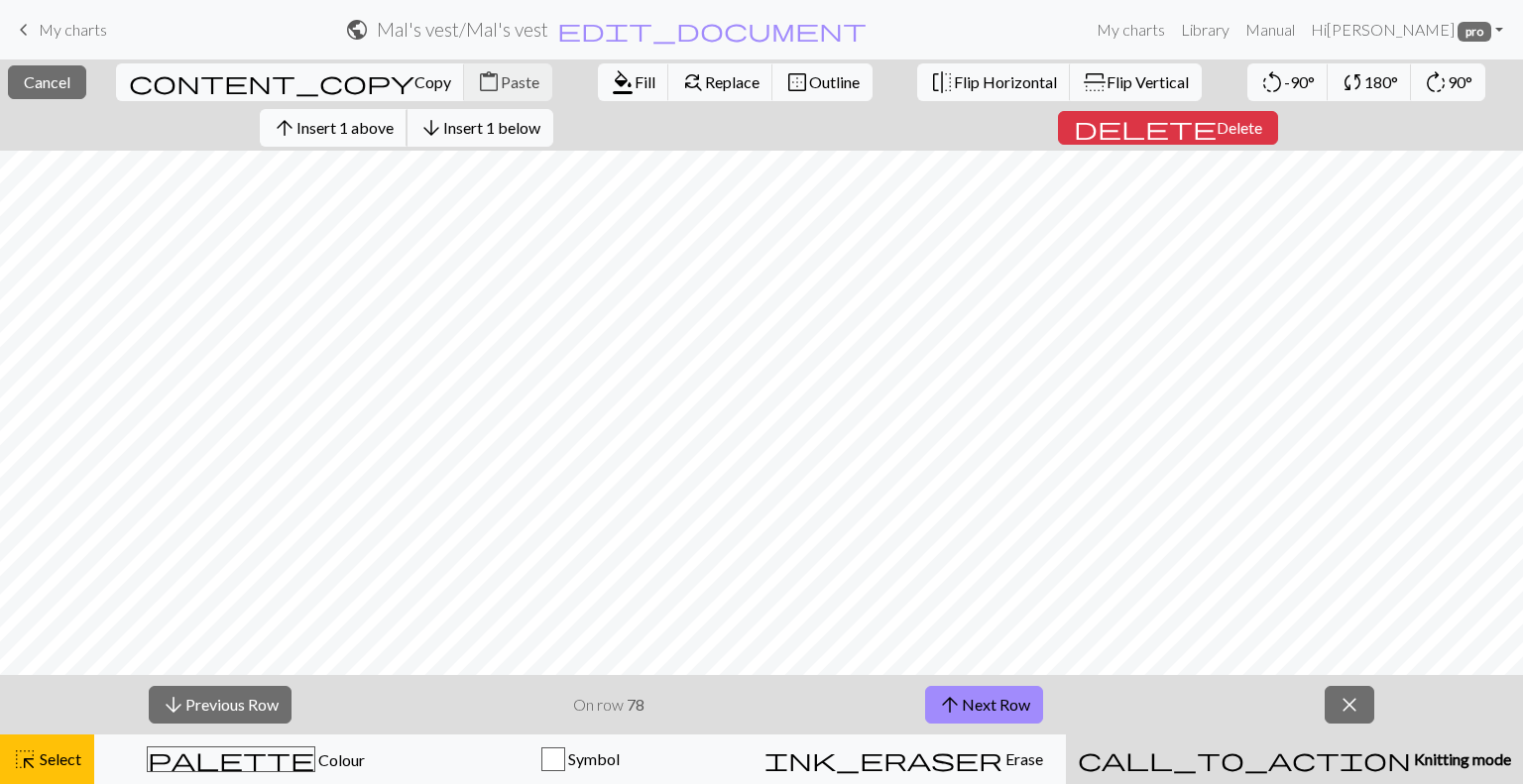 click on "Insert 1 above" at bounding box center (345, 127) 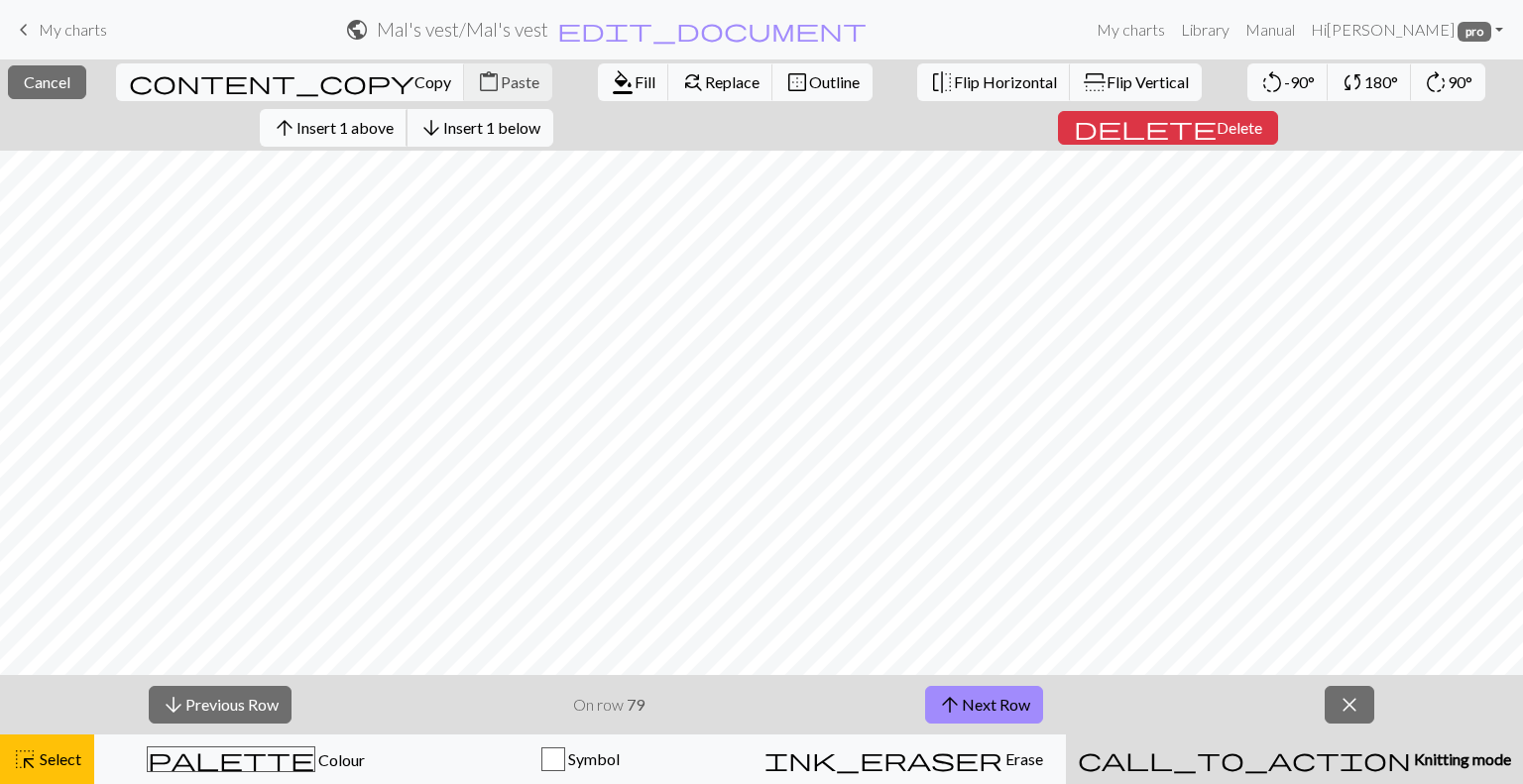 click on "Insert 1 above" at bounding box center (345, 127) 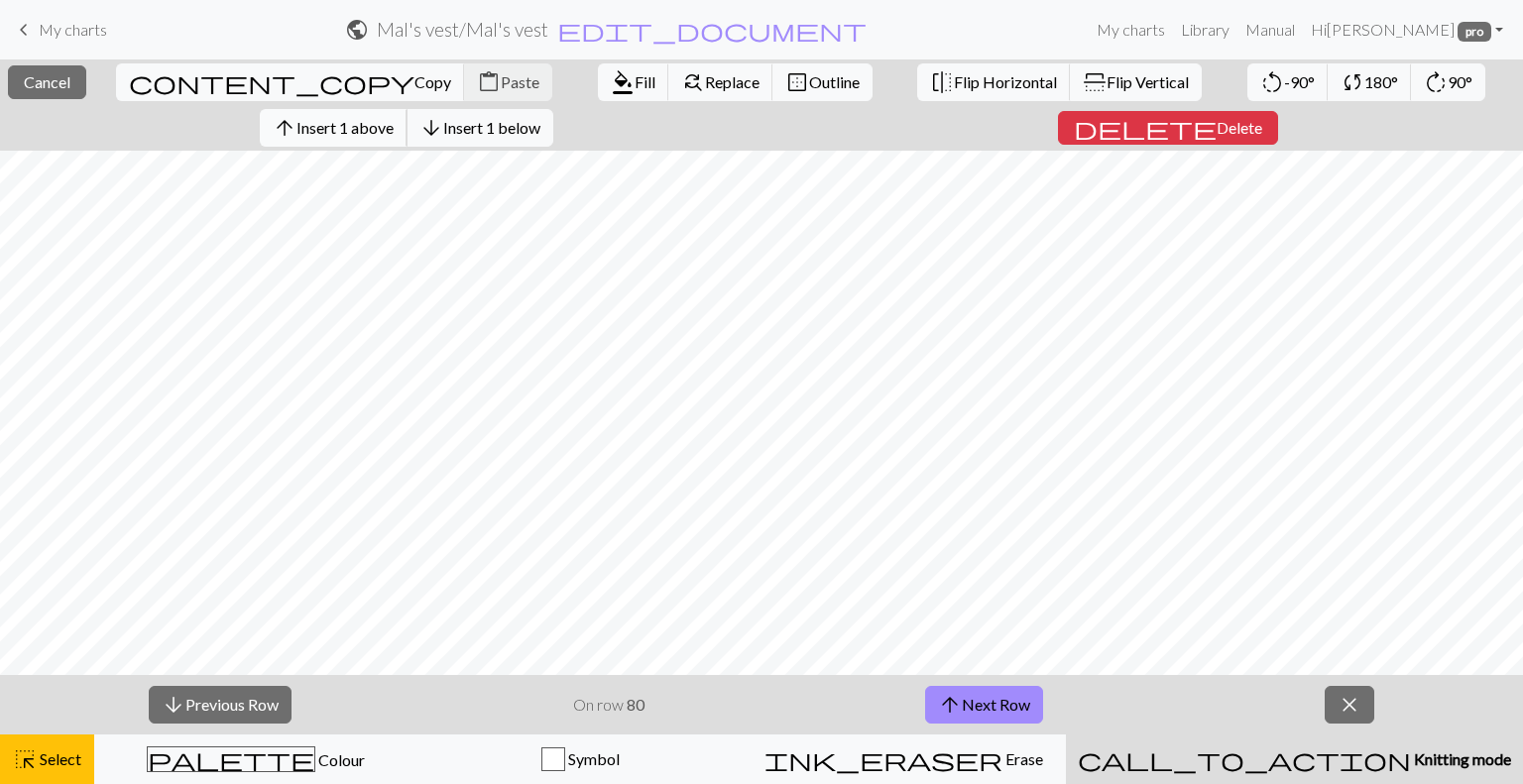 click on "Insert 1 above" at bounding box center [345, 127] 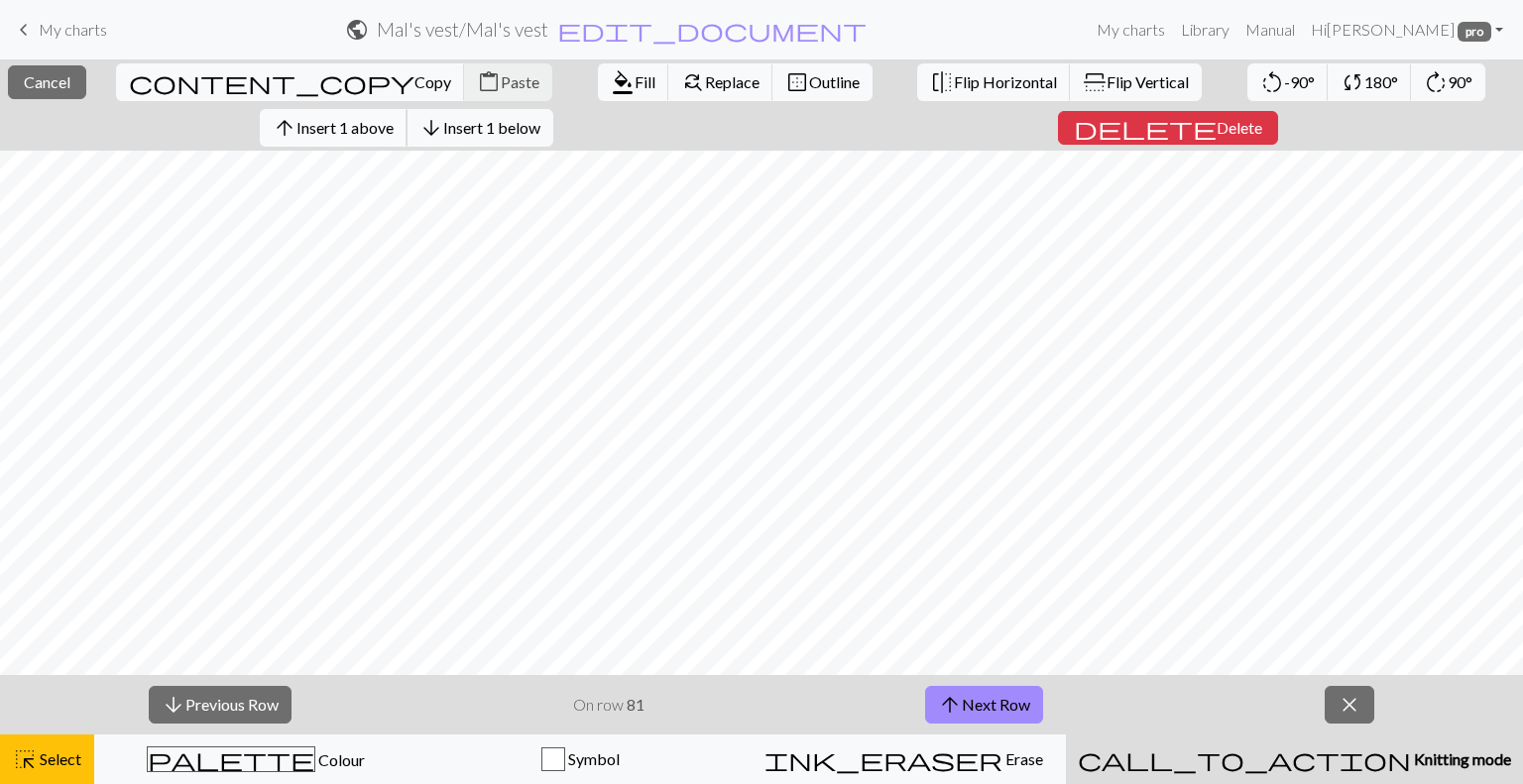 click on "Insert 1 above" at bounding box center [345, 127] 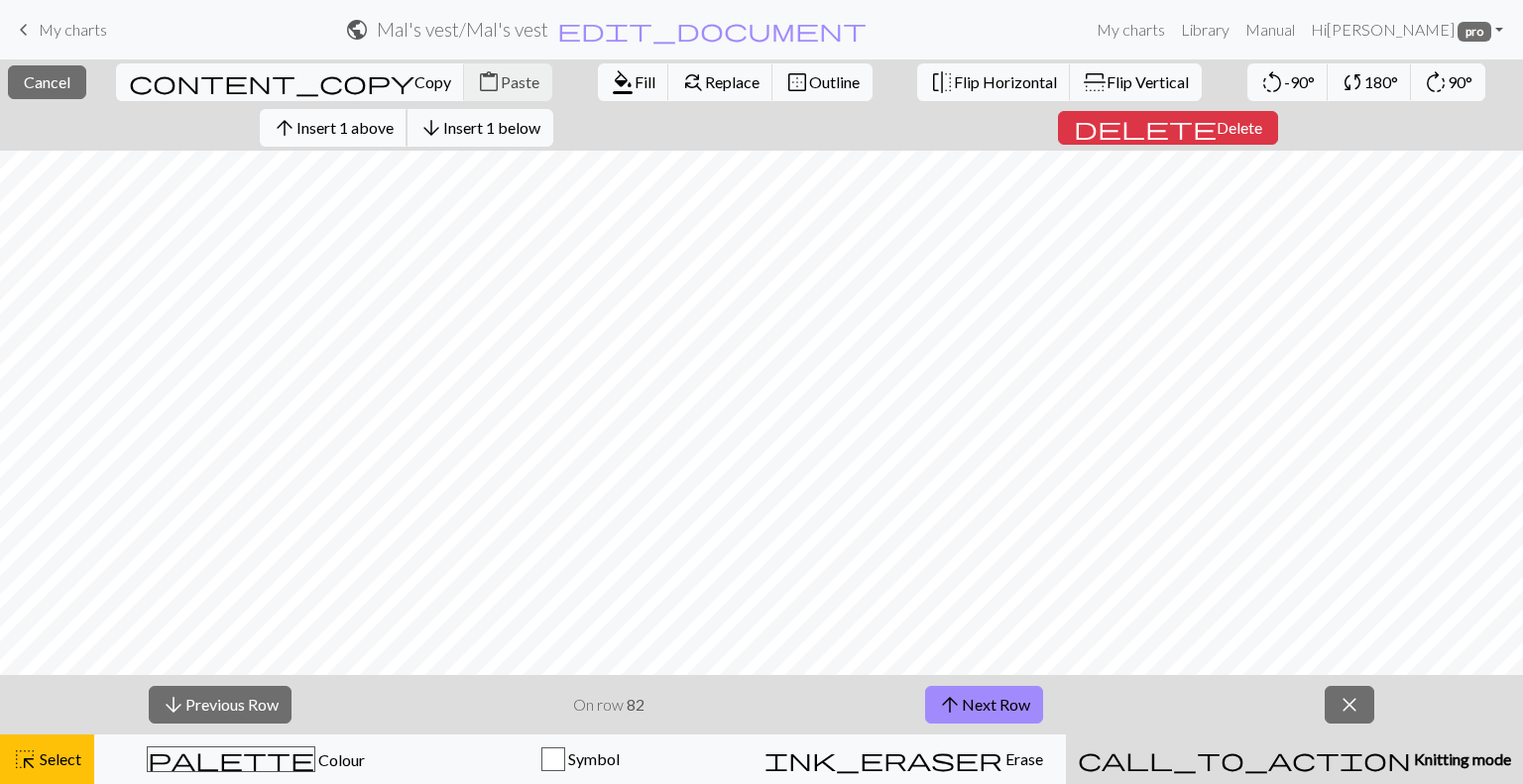 click on "Insert 1 above" at bounding box center [345, 127] 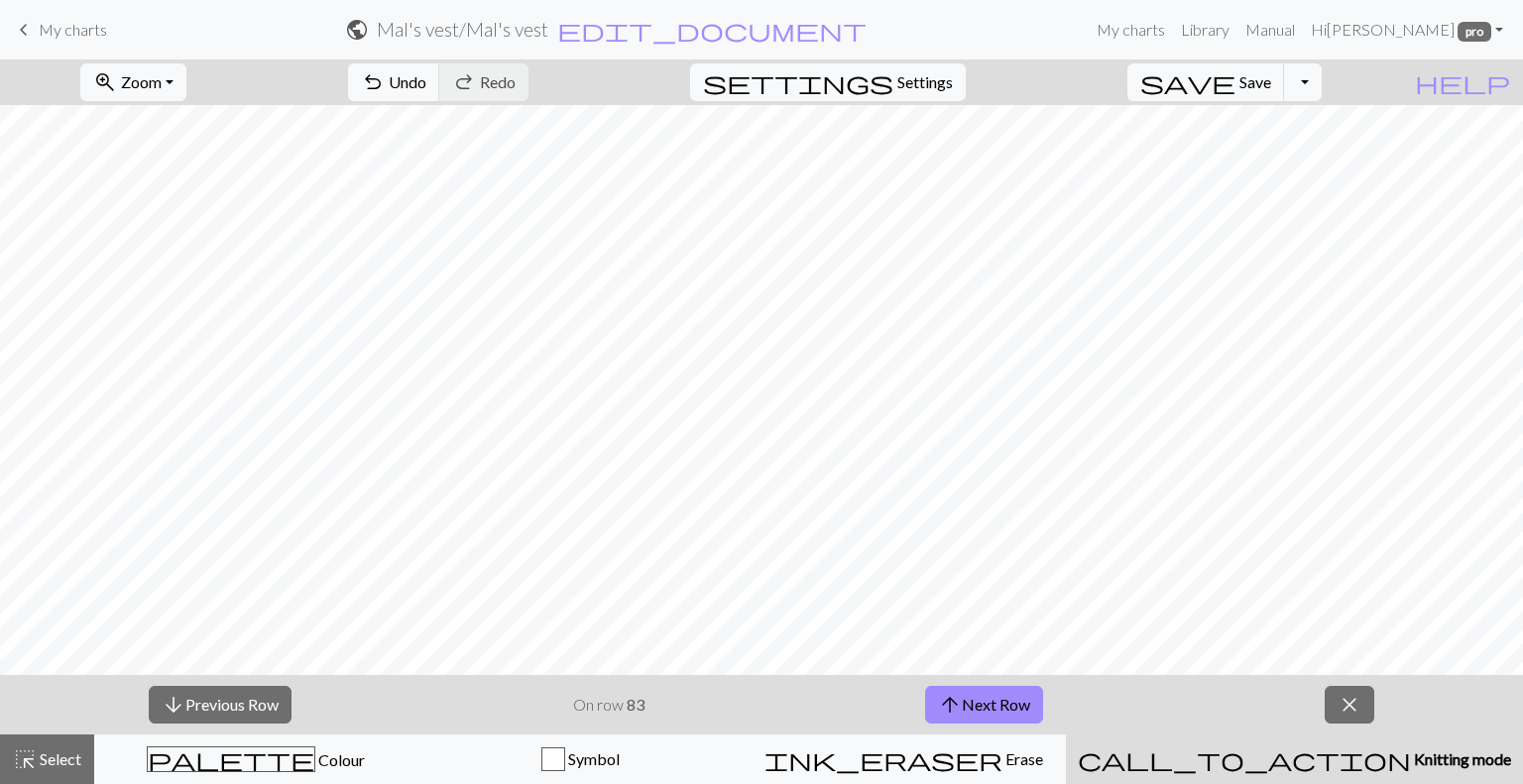 scroll, scrollTop: 500, scrollLeft: 0, axis: vertical 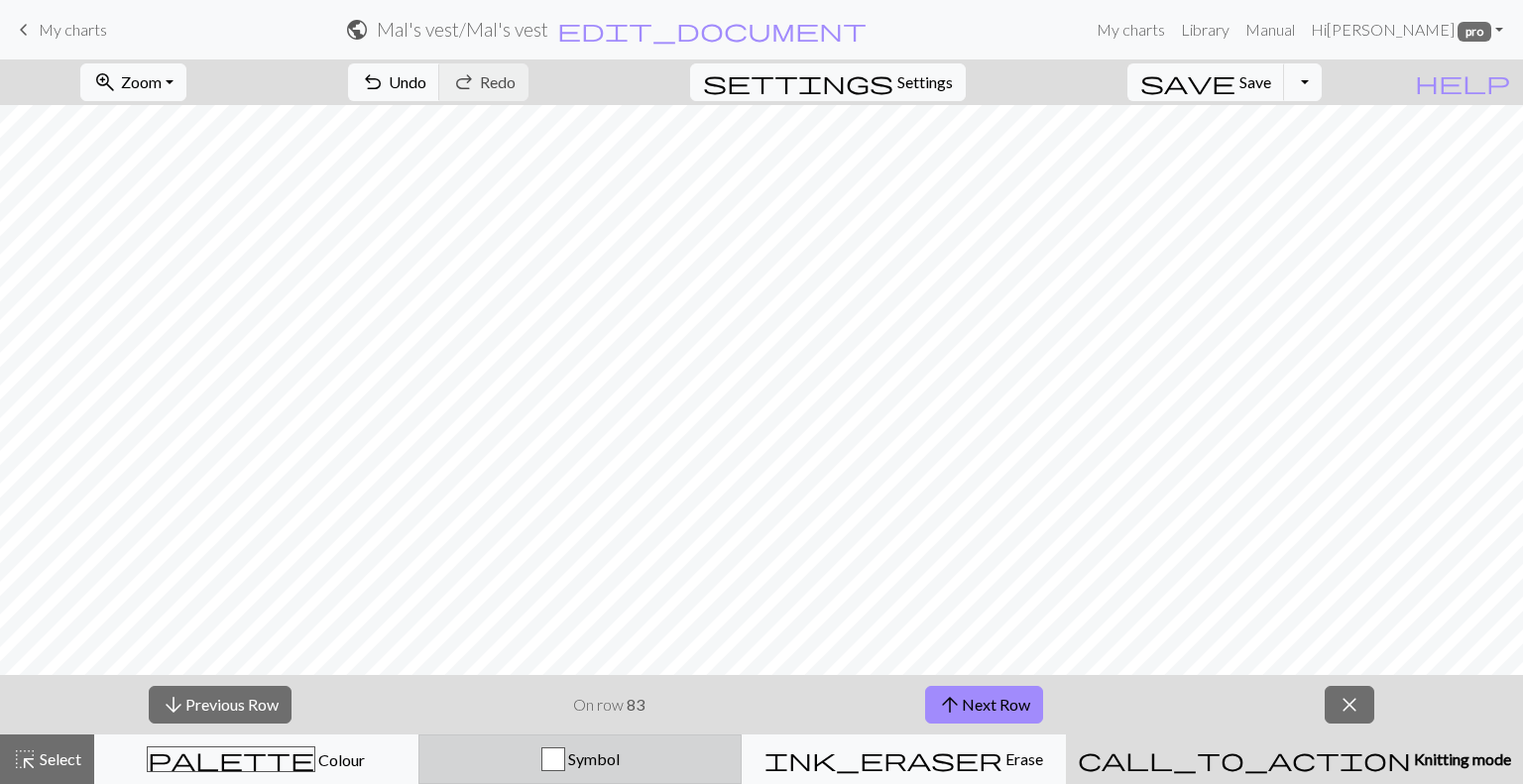 click on "Symbol" at bounding box center (580, 759) 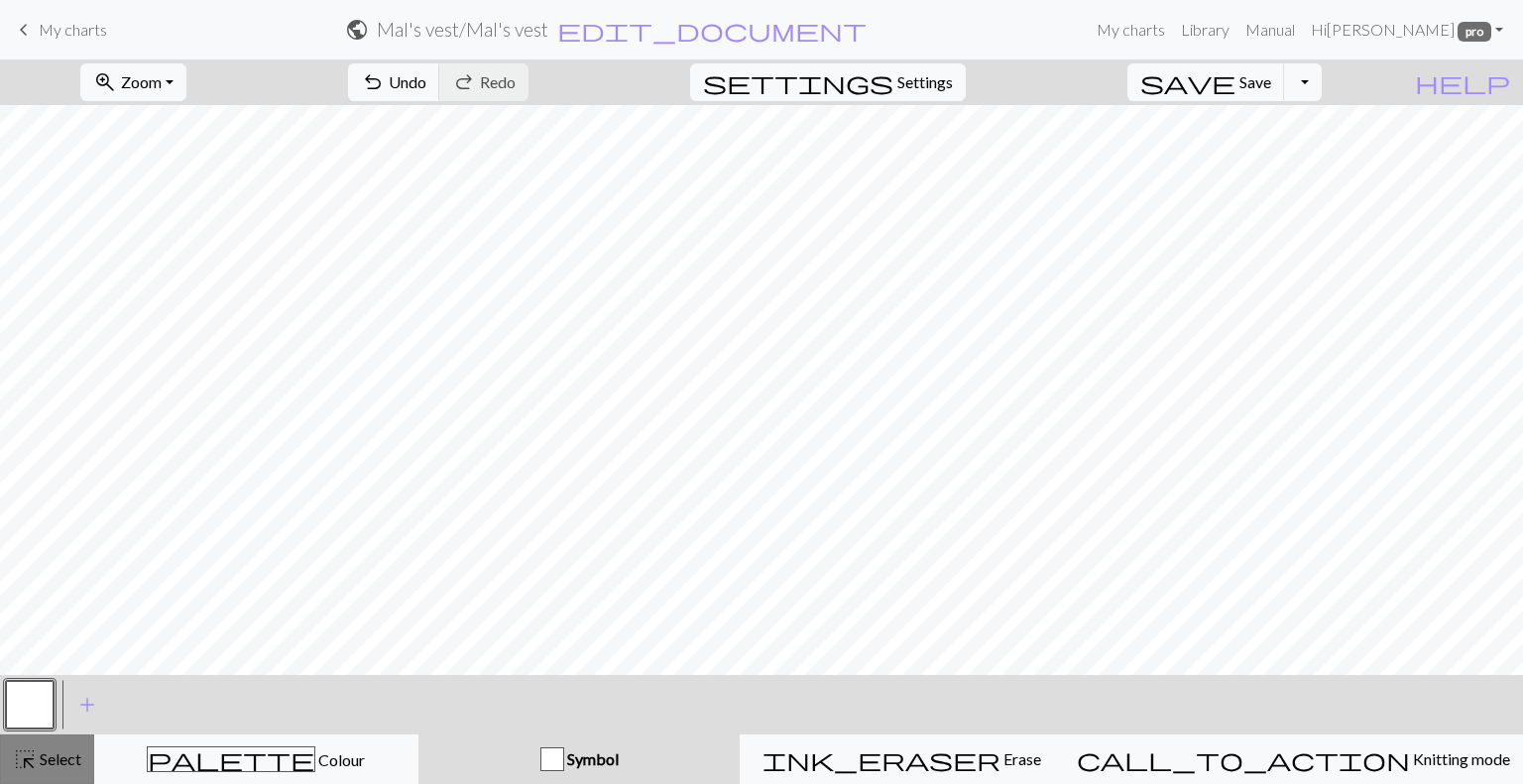 click on "Select" at bounding box center (59, 758) 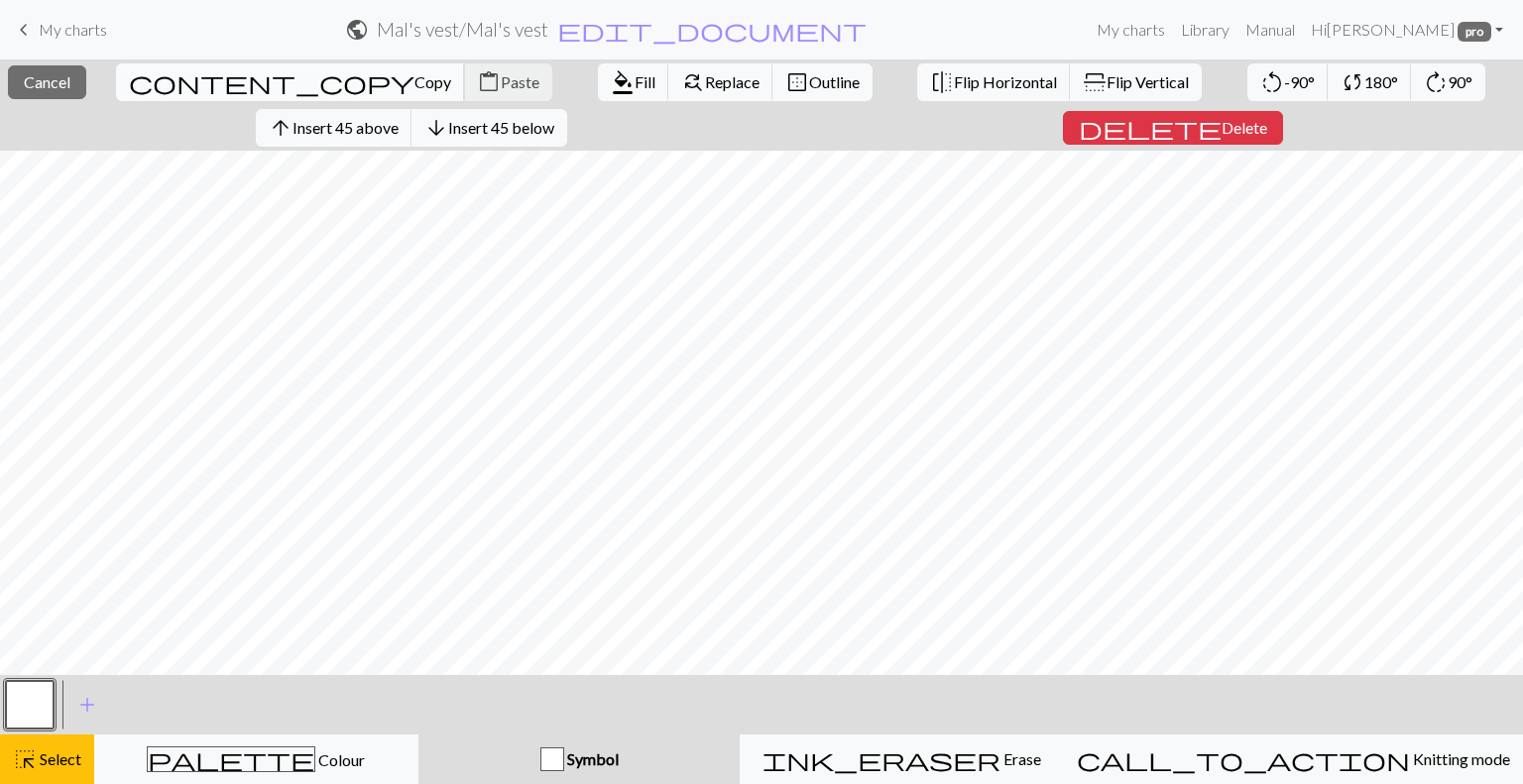 click on "Copy" at bounding box center (432, 81) 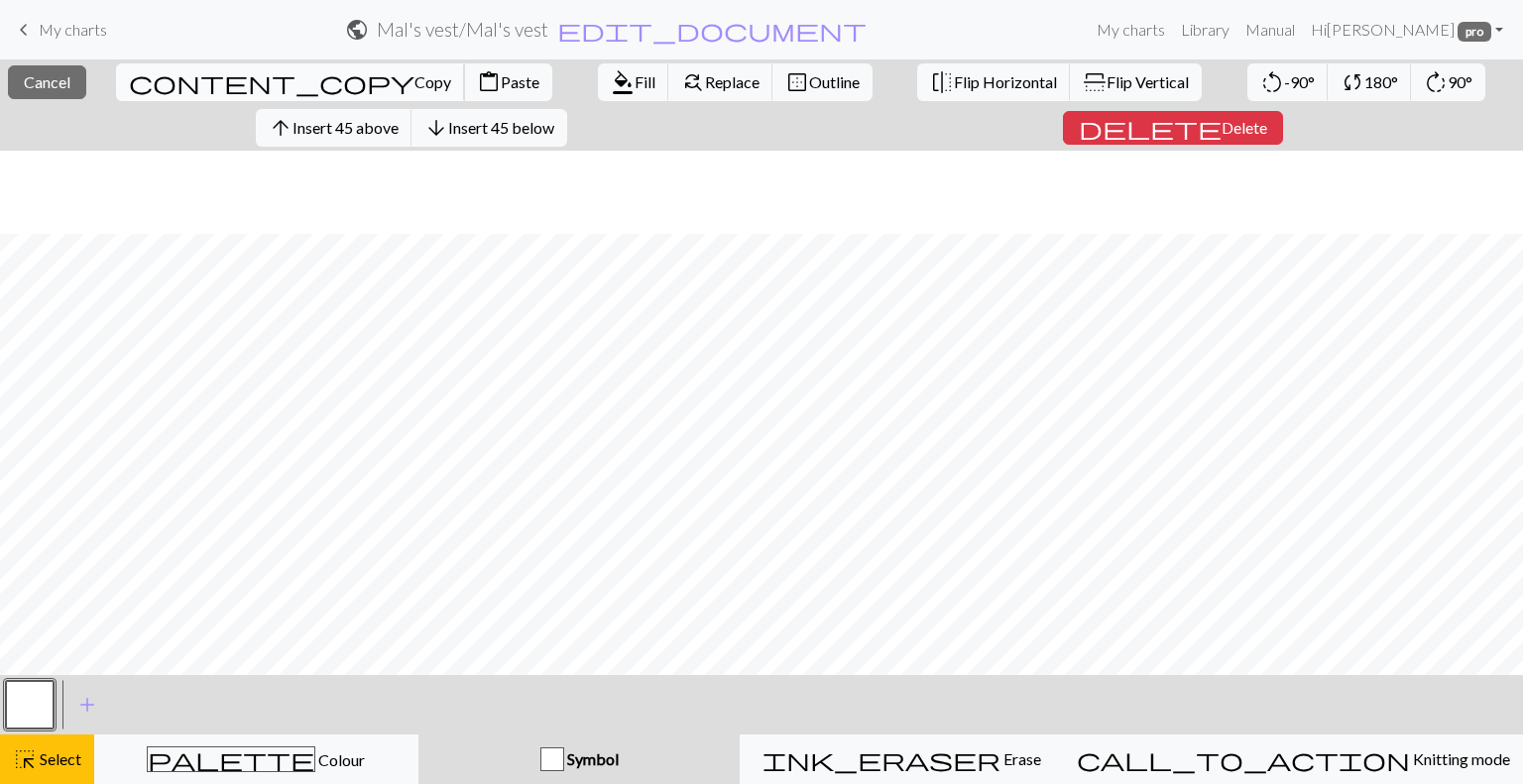 scroll, scrollTop: 92, scrollLeft: 0, axis: vertical 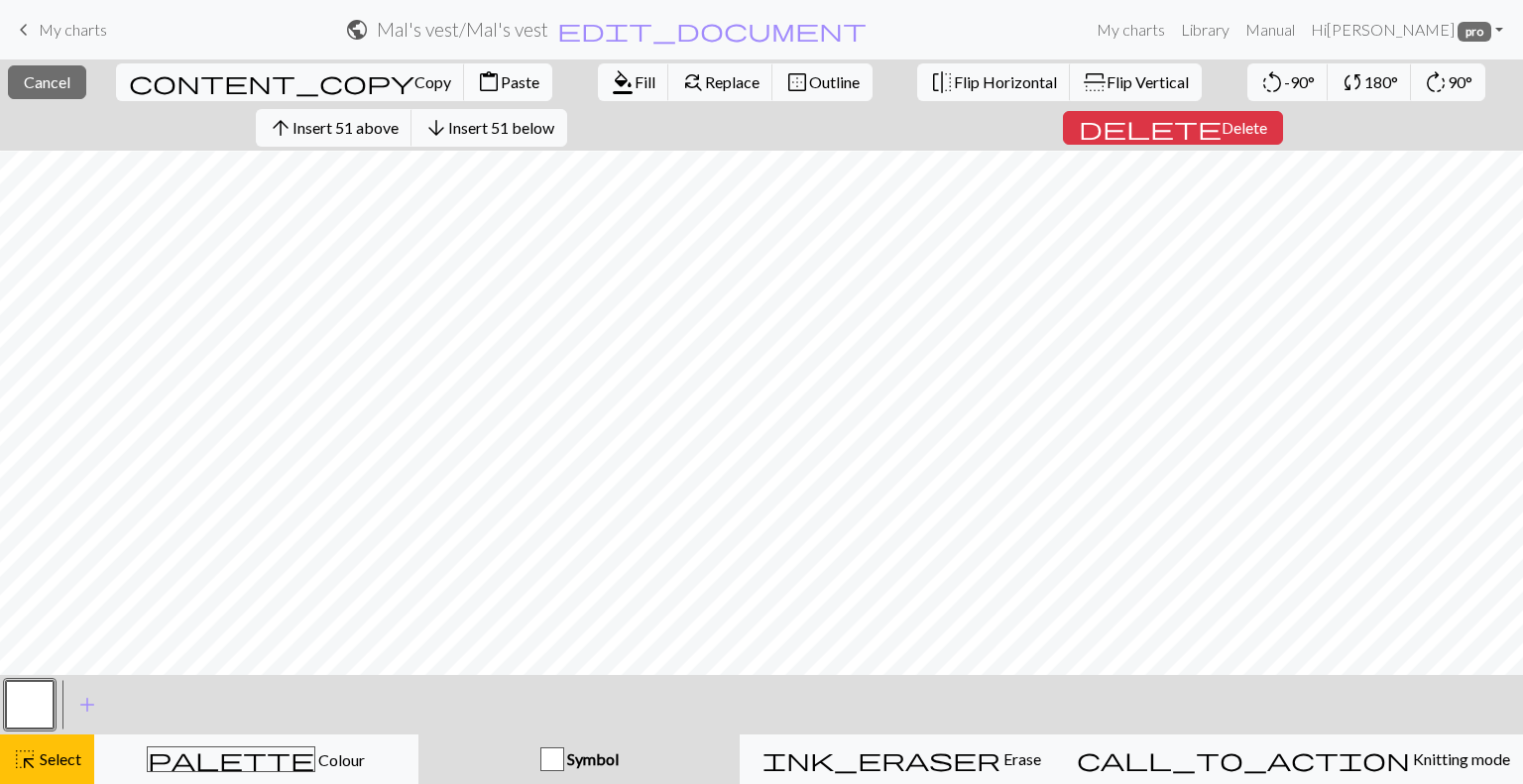 click on "Paste" at bounding box center (520, 81) 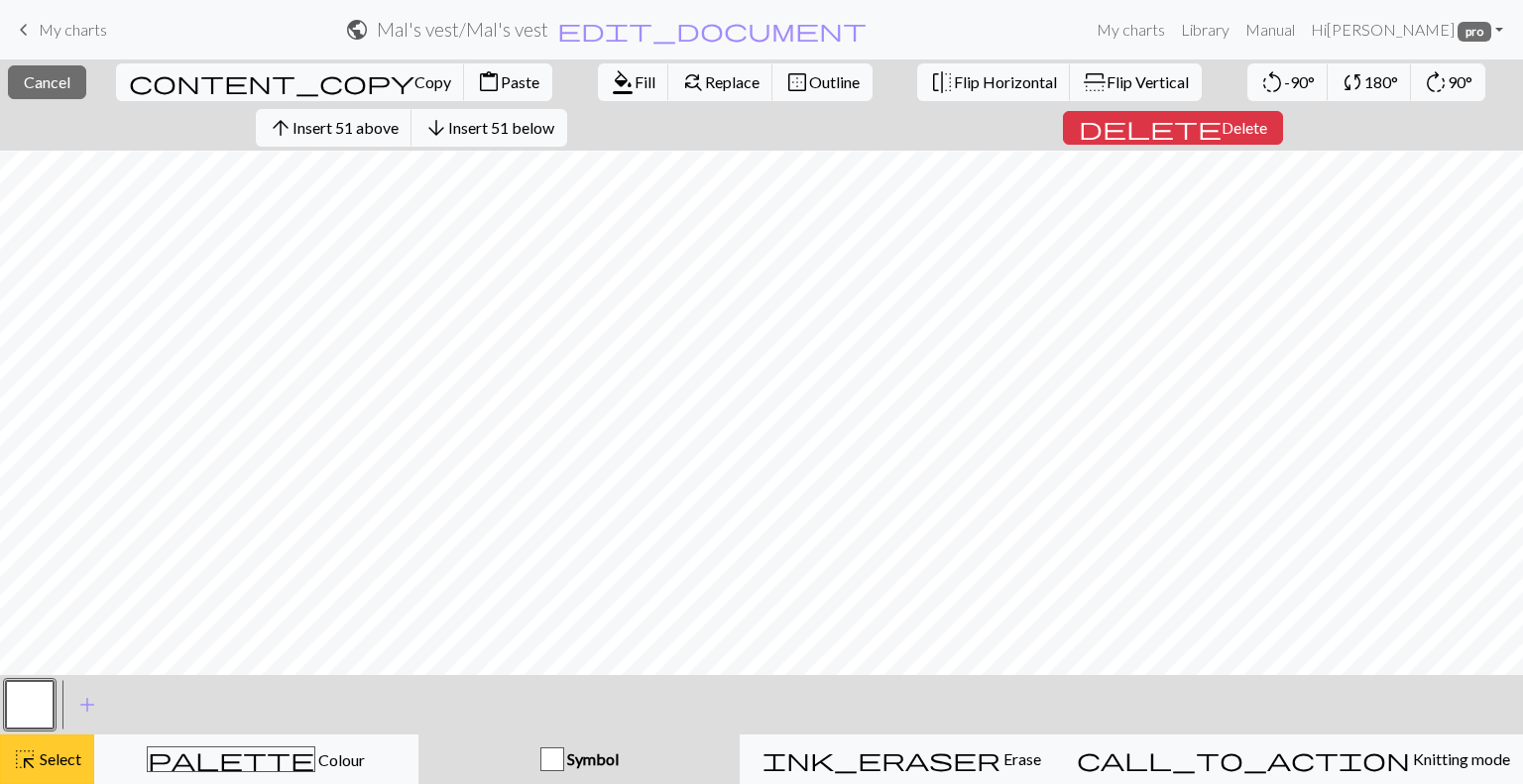 click on "Select" at bounding box center (59, 758) 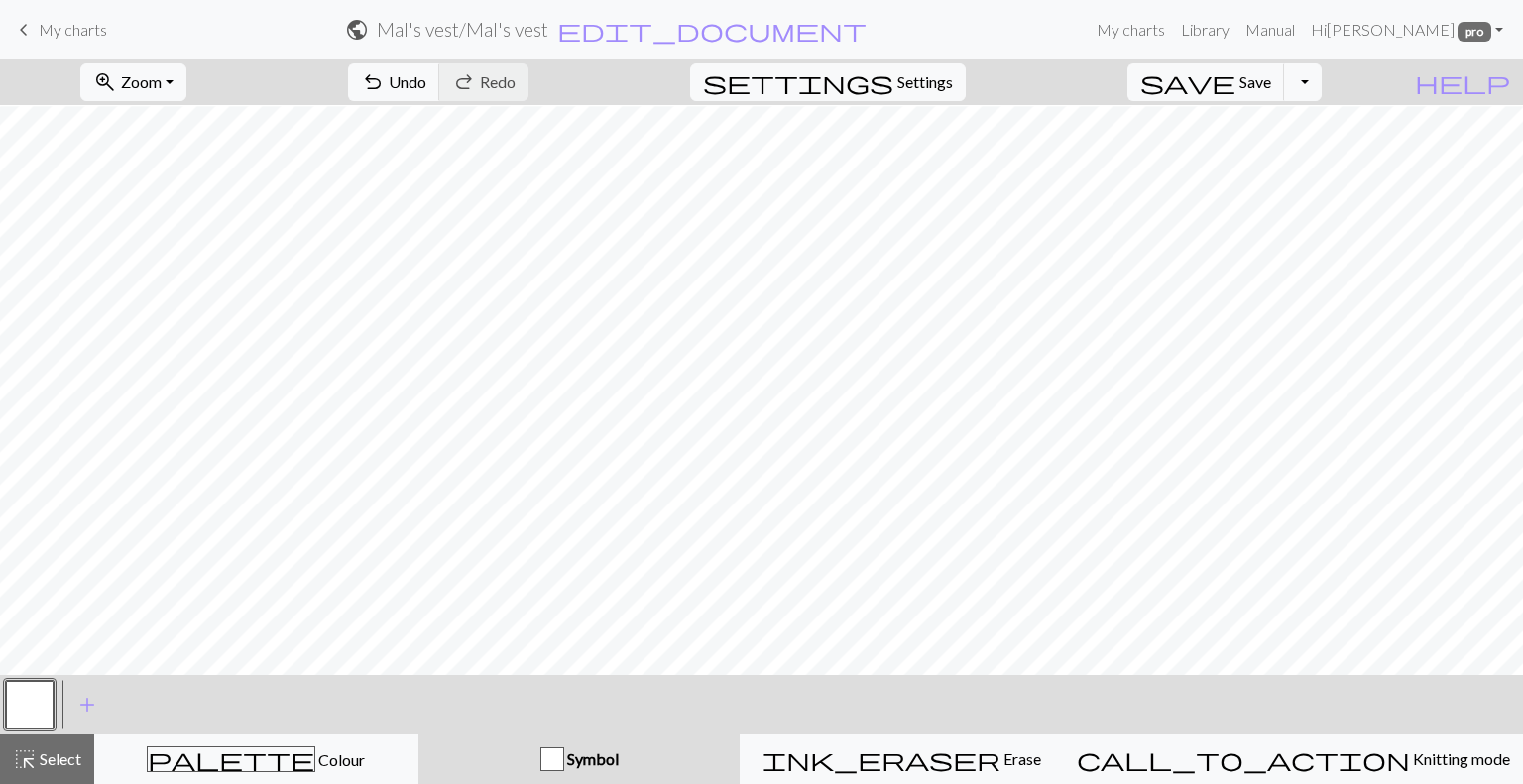 scroll, scrollTop: 184, scrollLeft: 0, axis: vertical 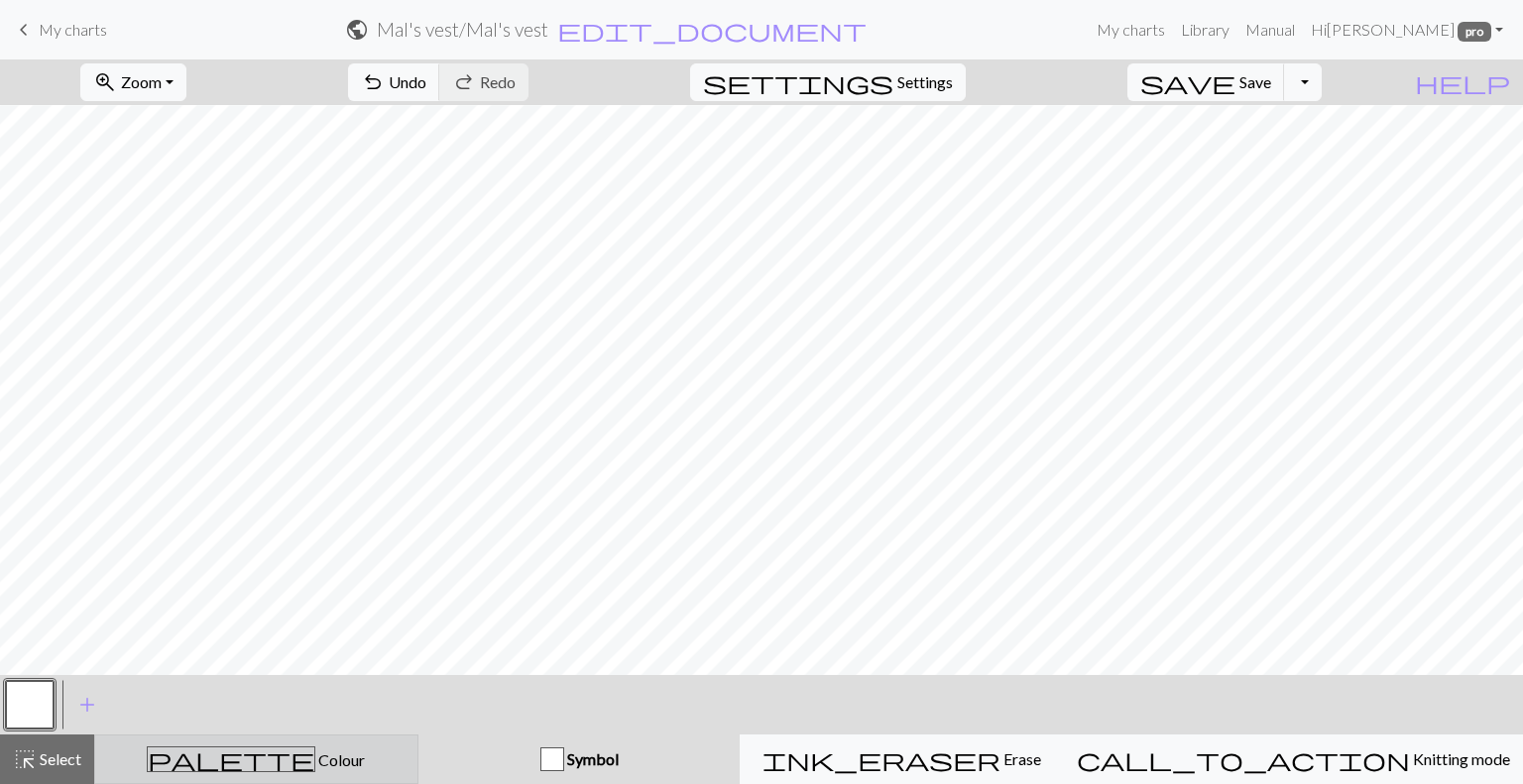 click on "Colour" at bounding box center (340, 759) 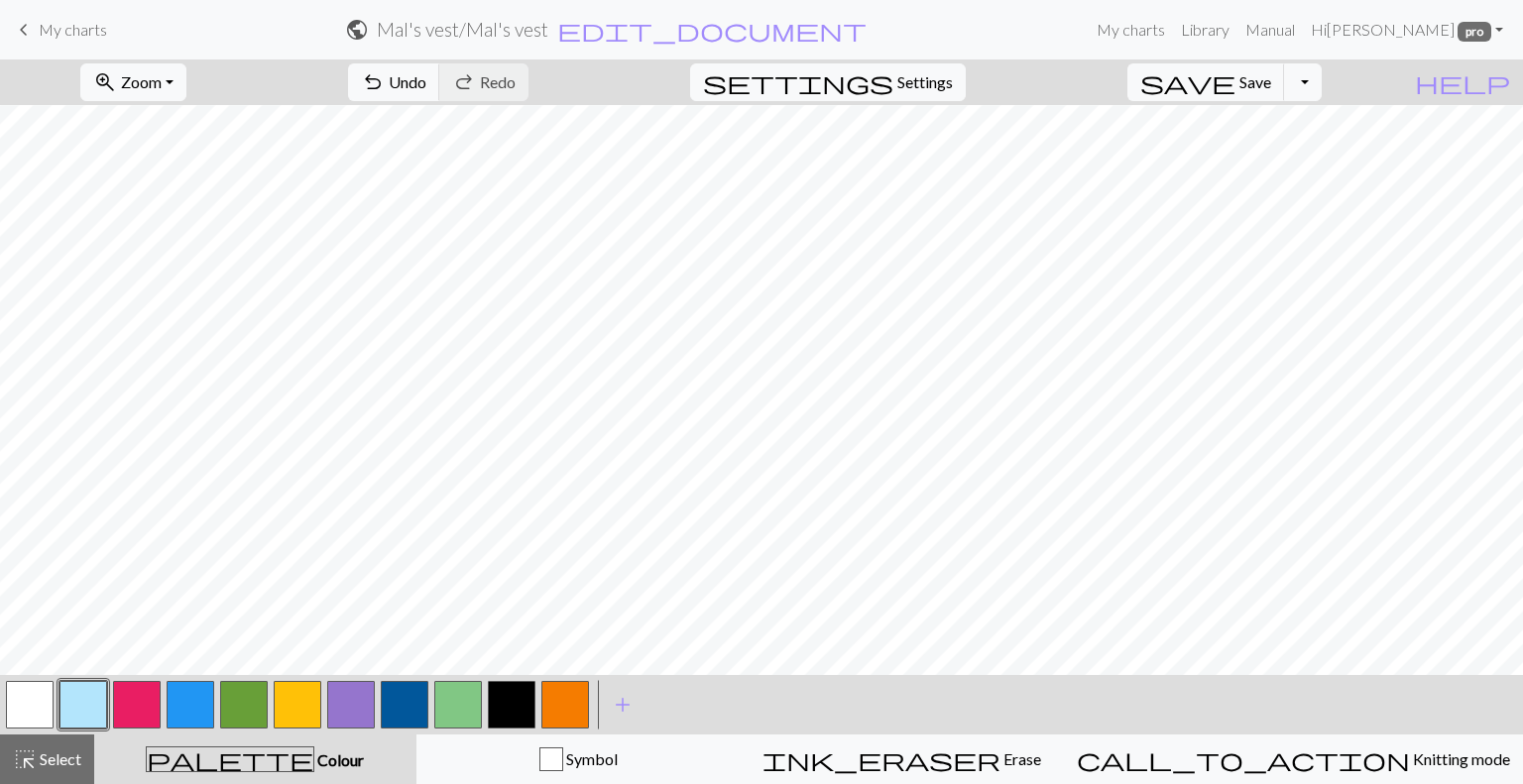 click at bounding box center (512, 705) 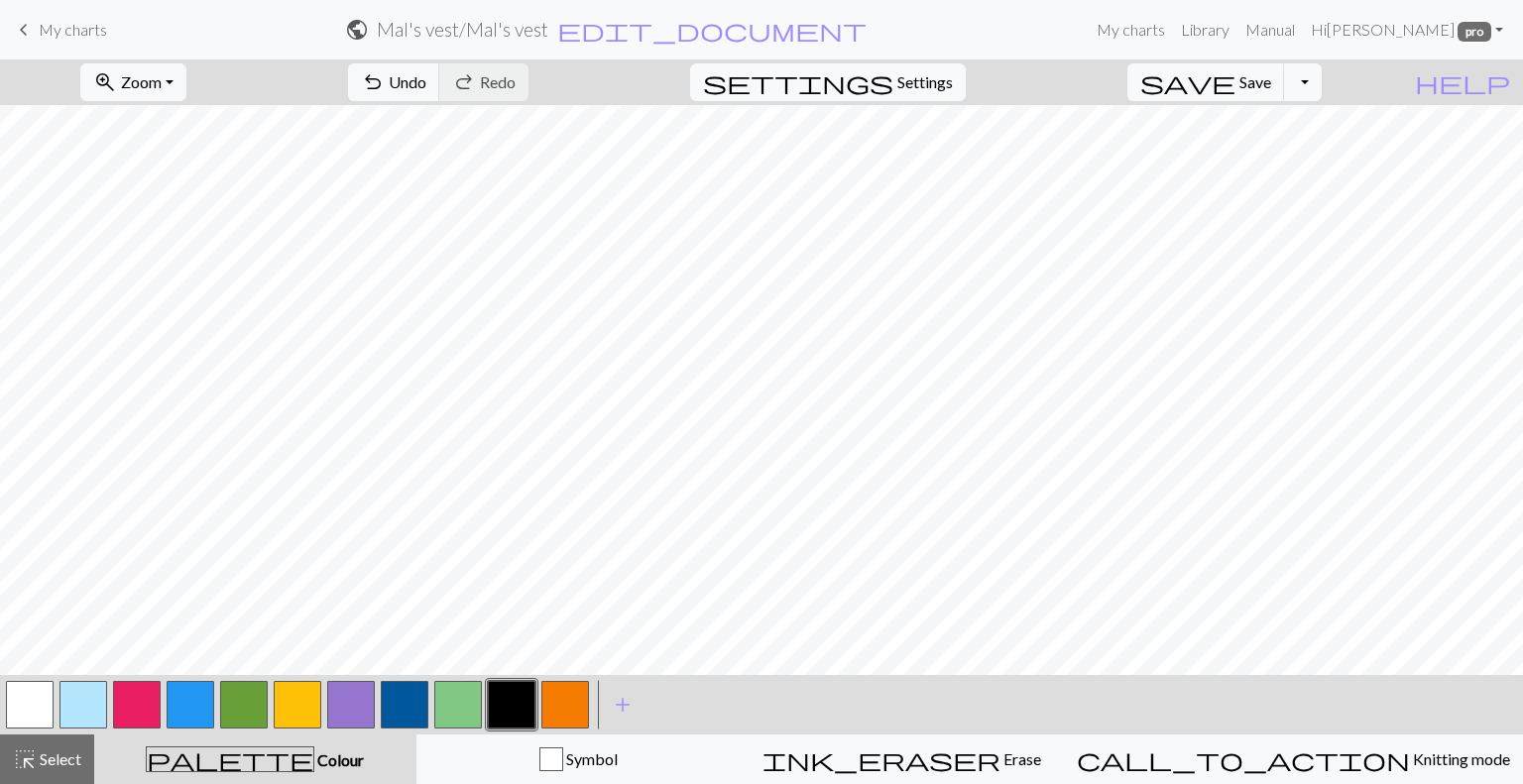 click at bounding box center [83, 705] 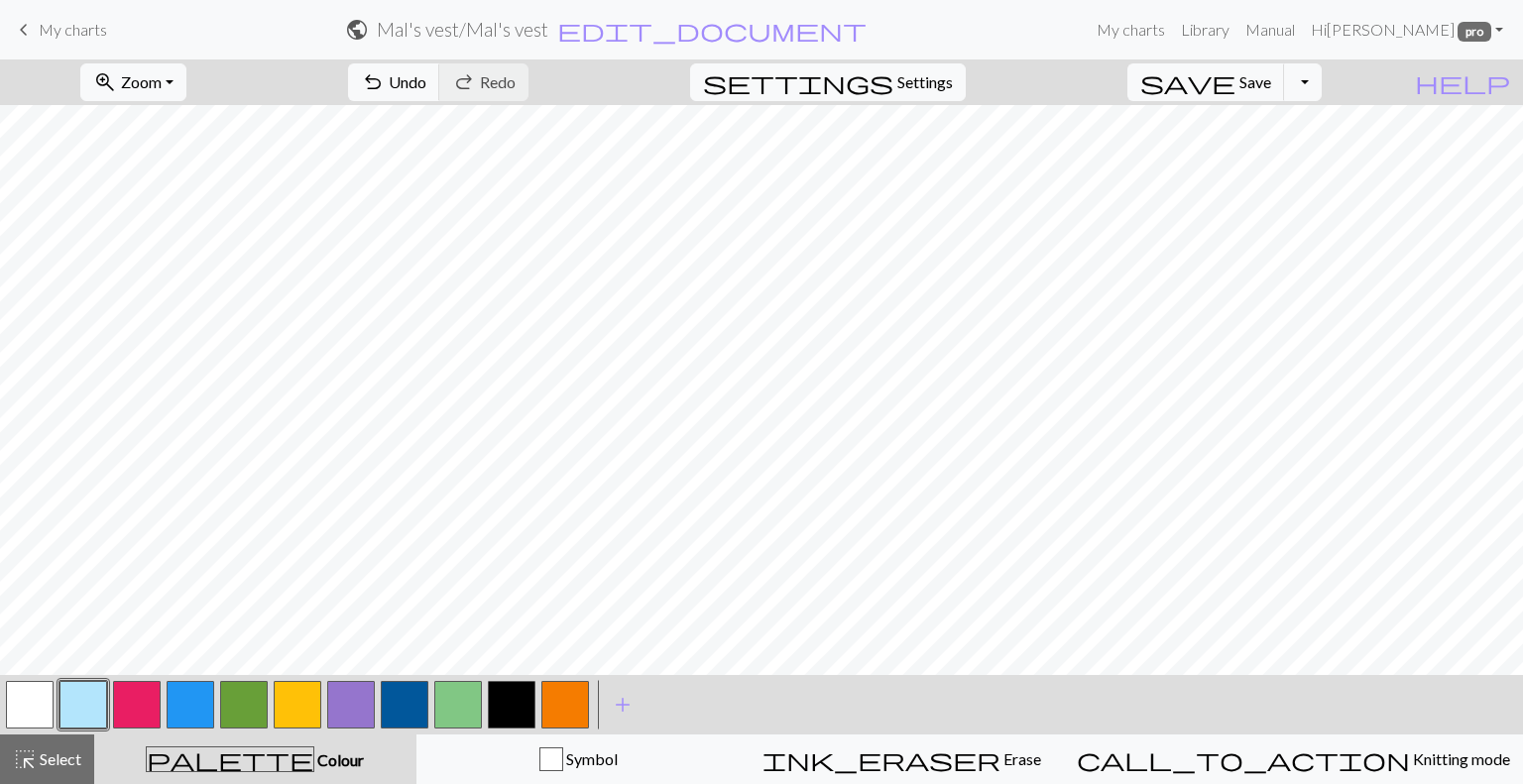 scroll, scrollTop: 395, scrollLeft: 0, axis: vertical 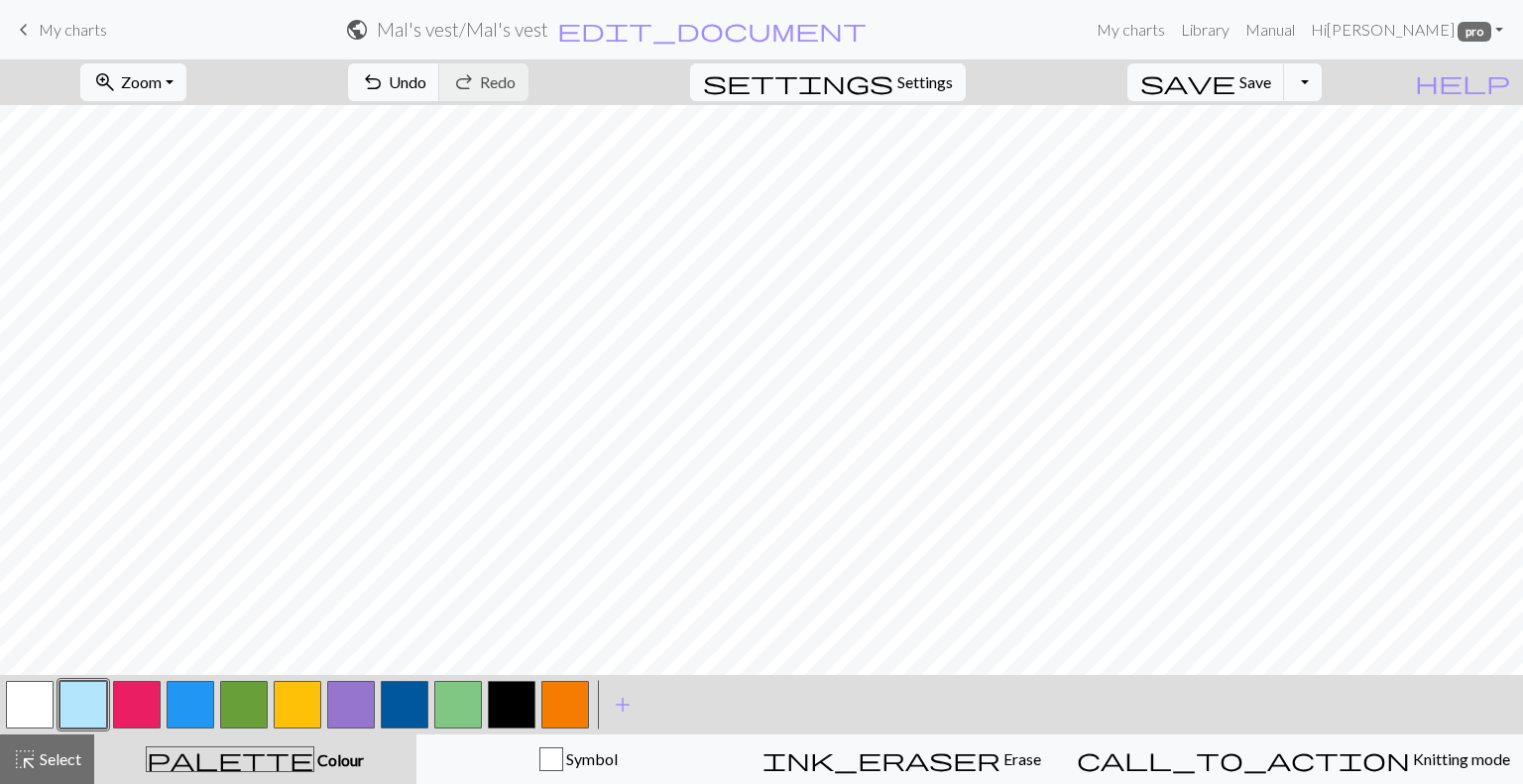 click at bounding box center (512, 705) 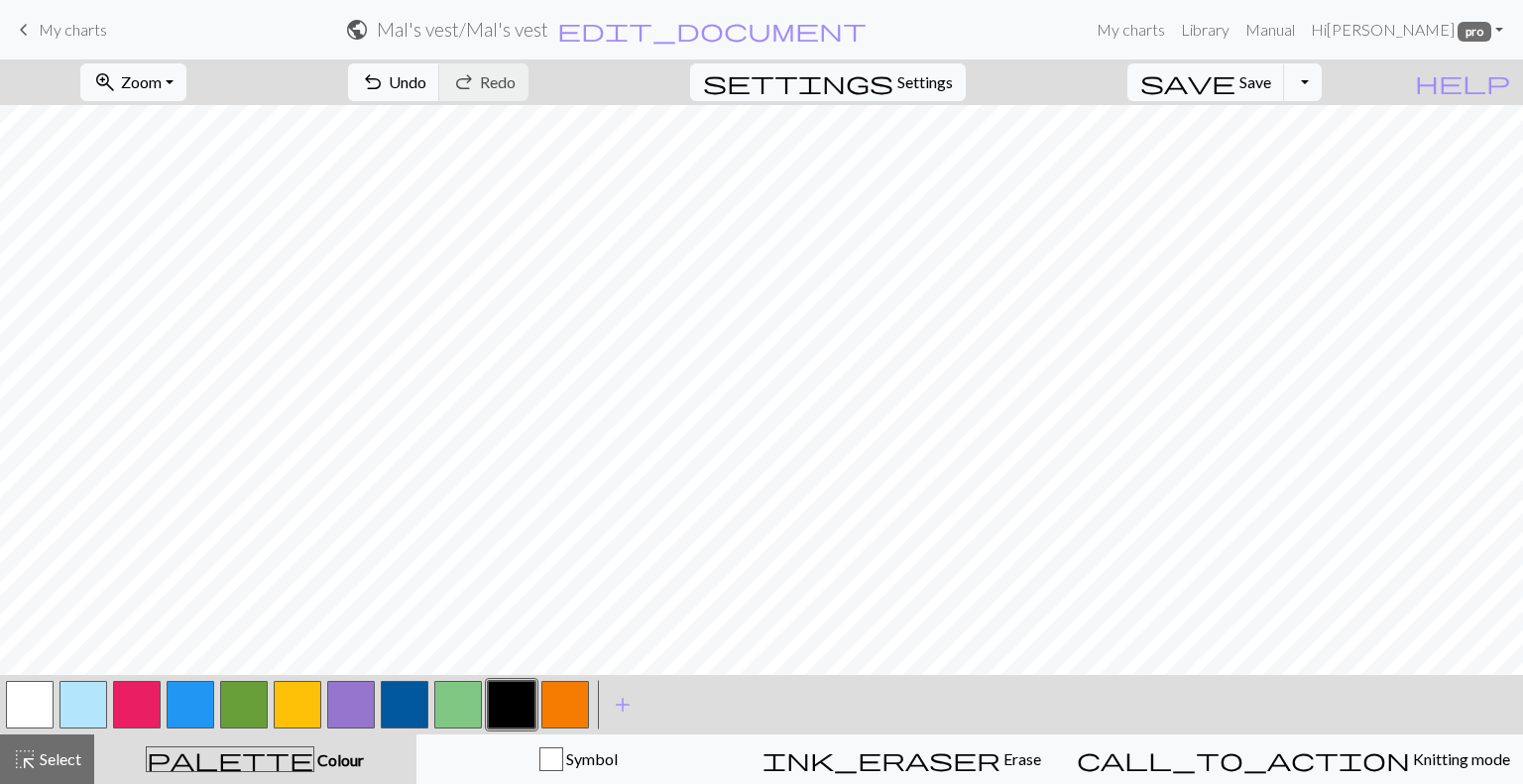 click at bounding box center [512, 705] 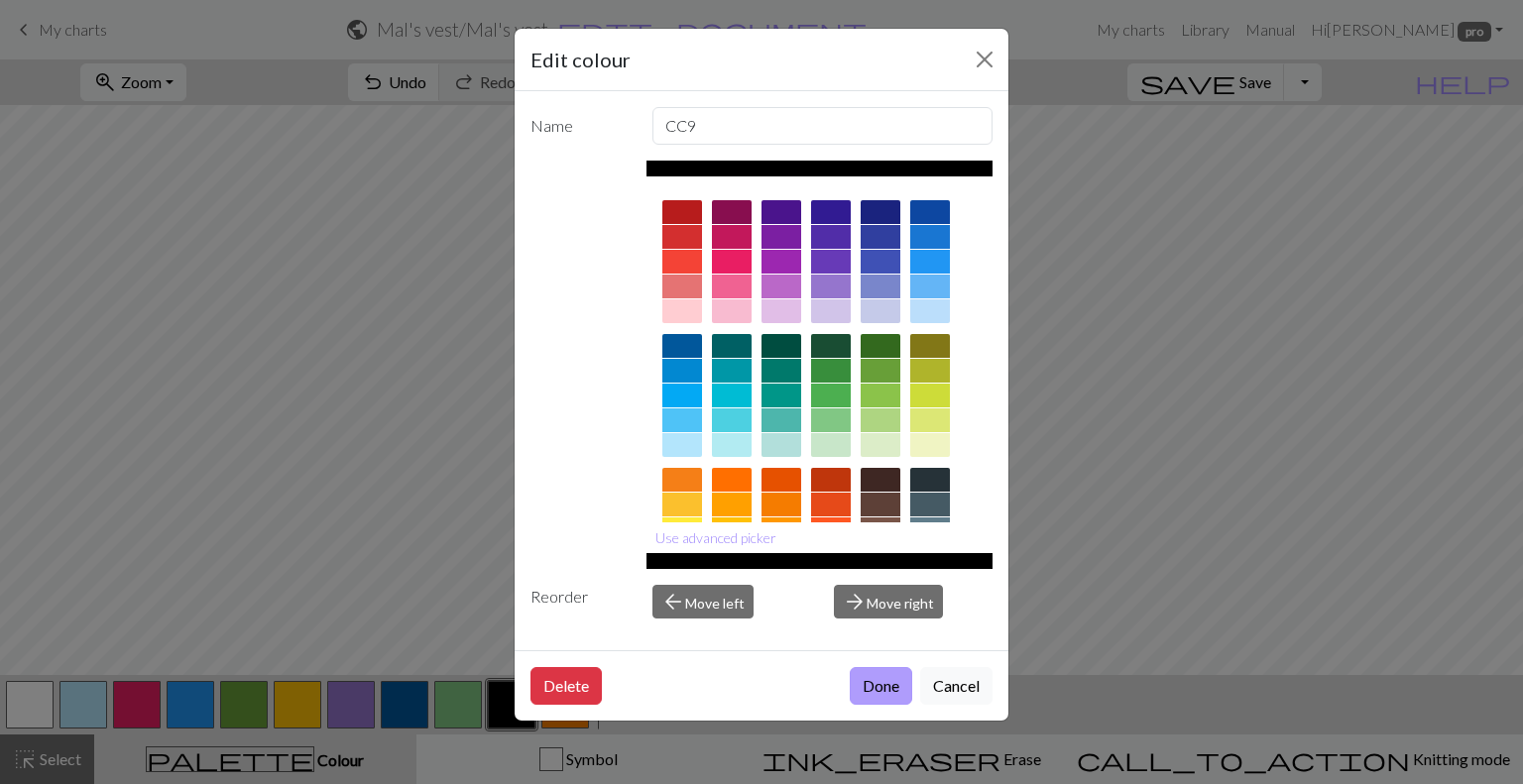 click on "Done" at bounding box center (880, 686) 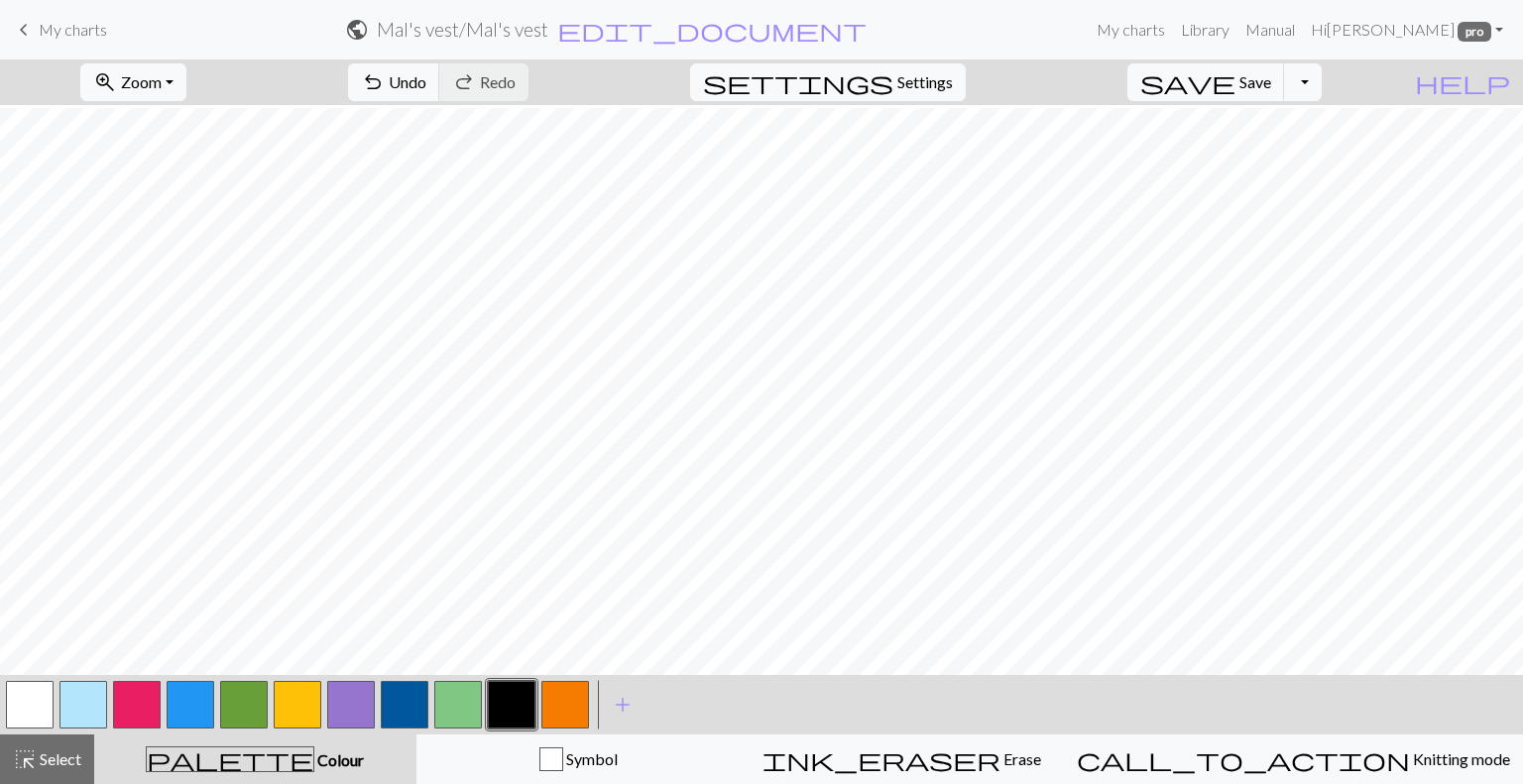 scroll, scrollTop: 237, scrollLeft: 0, axis: vertical 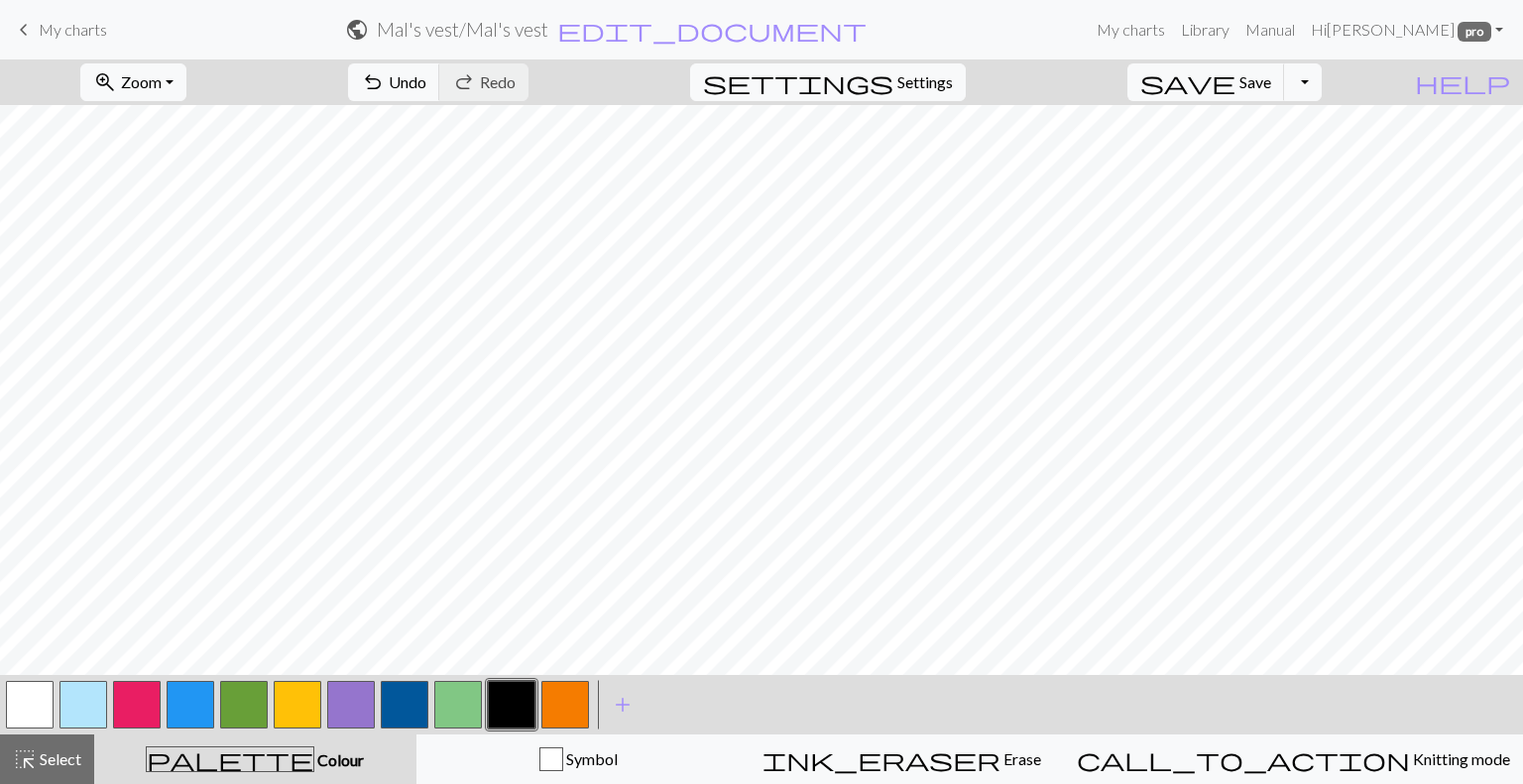 click at bounding box center [137, 705] 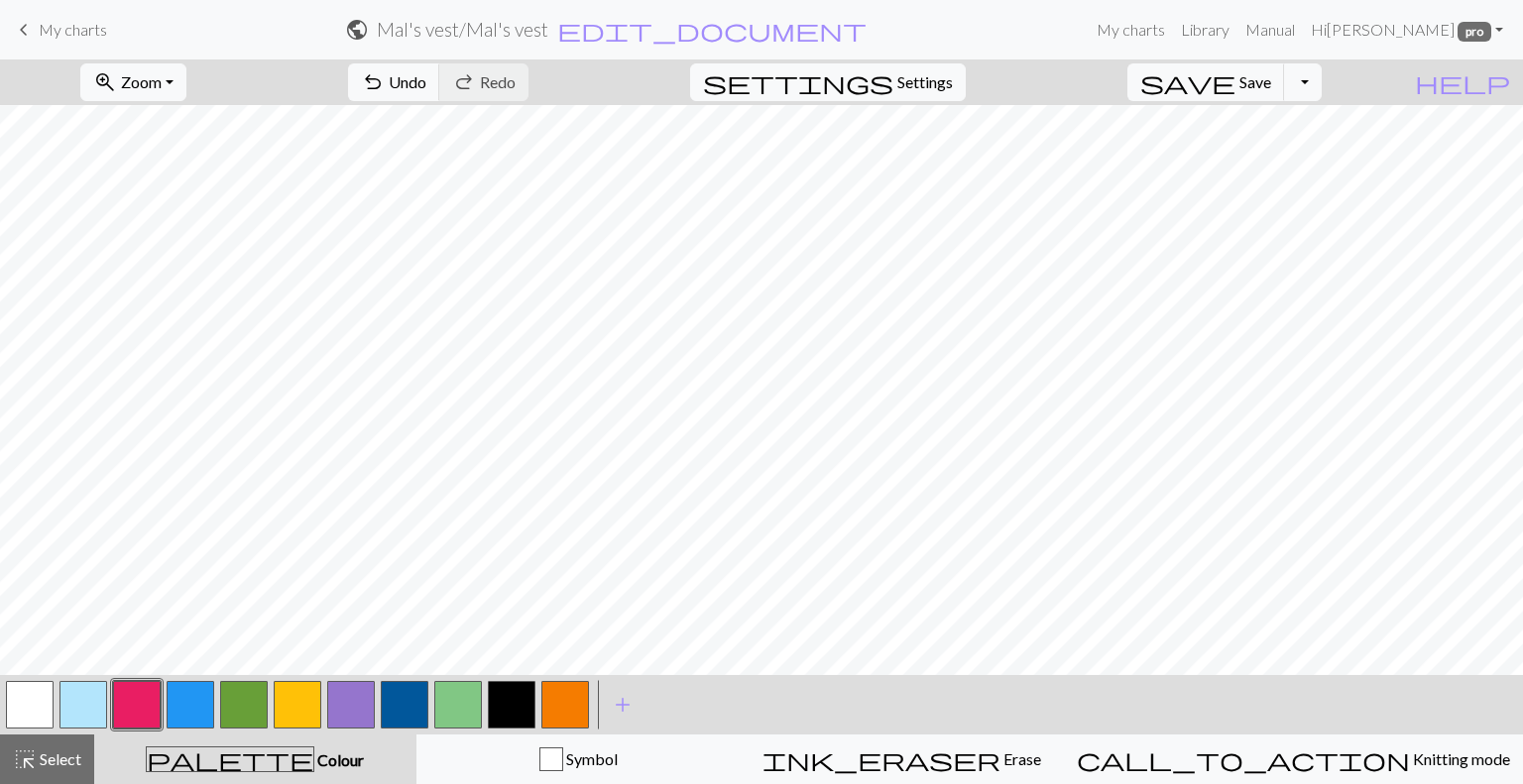 click at bounding box center [137, 705] 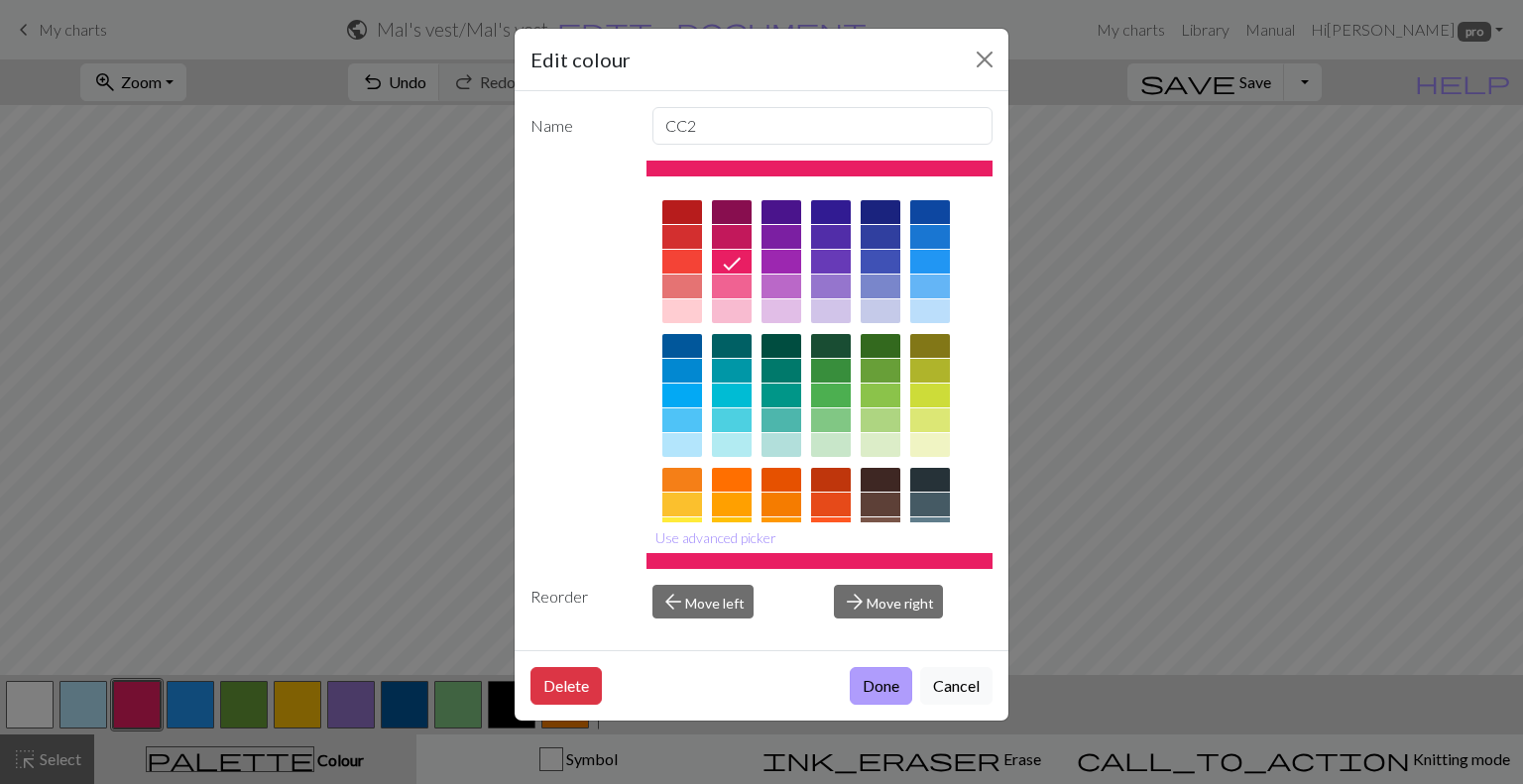 click on "Done" at bounding box center [880, 686] 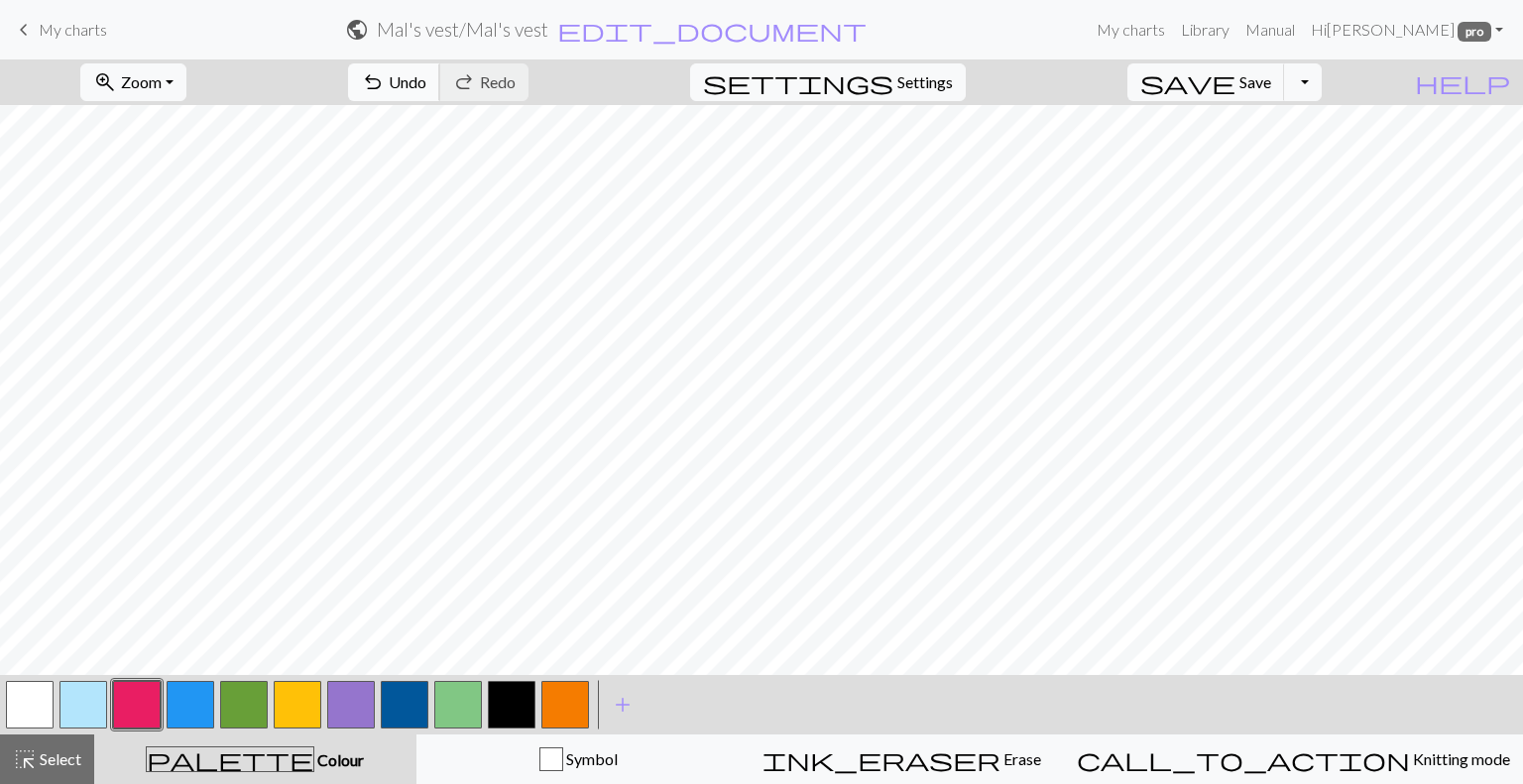 click on "Undo" at bounding box center [408, 81] 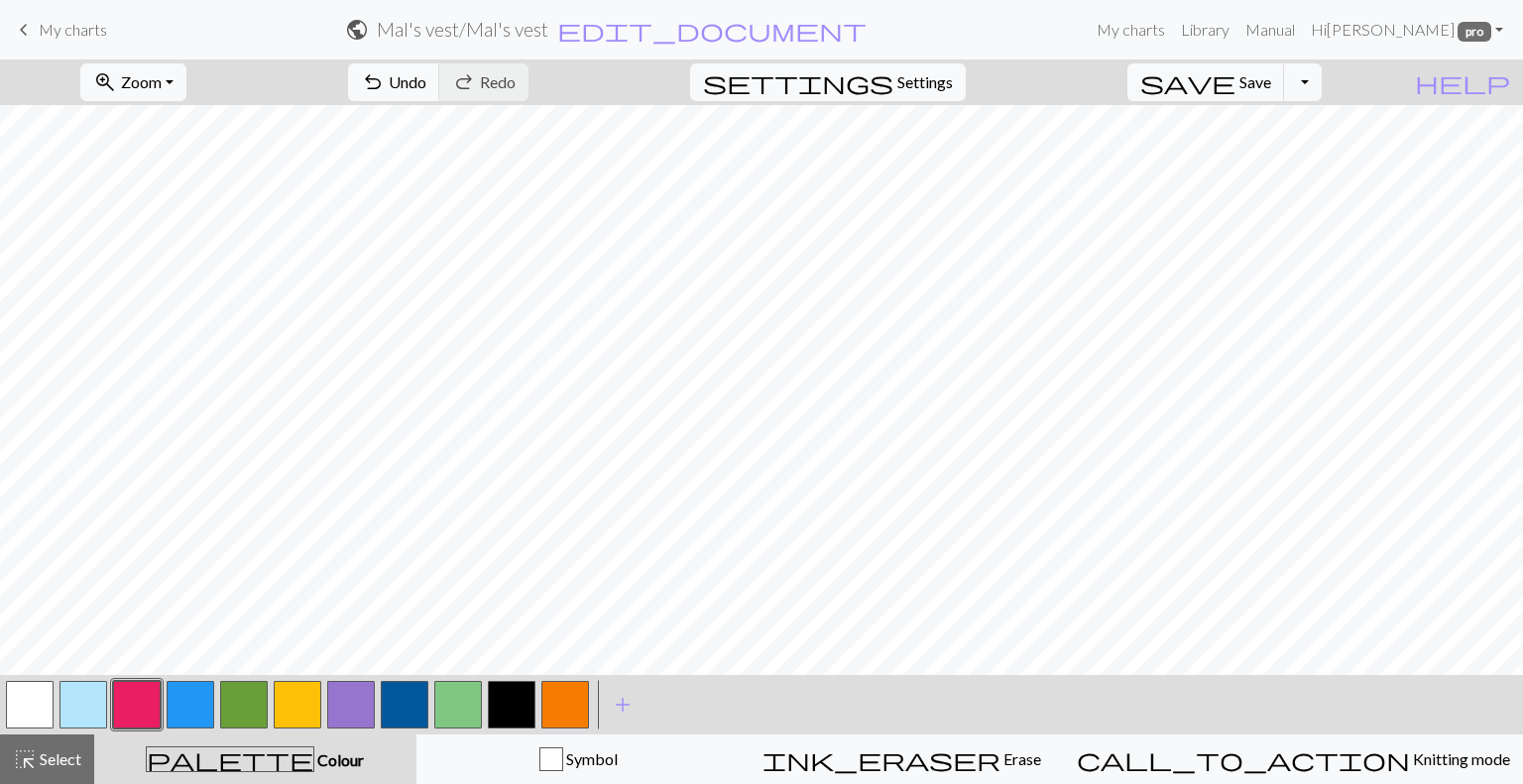 click at bounding box center (565, 705) 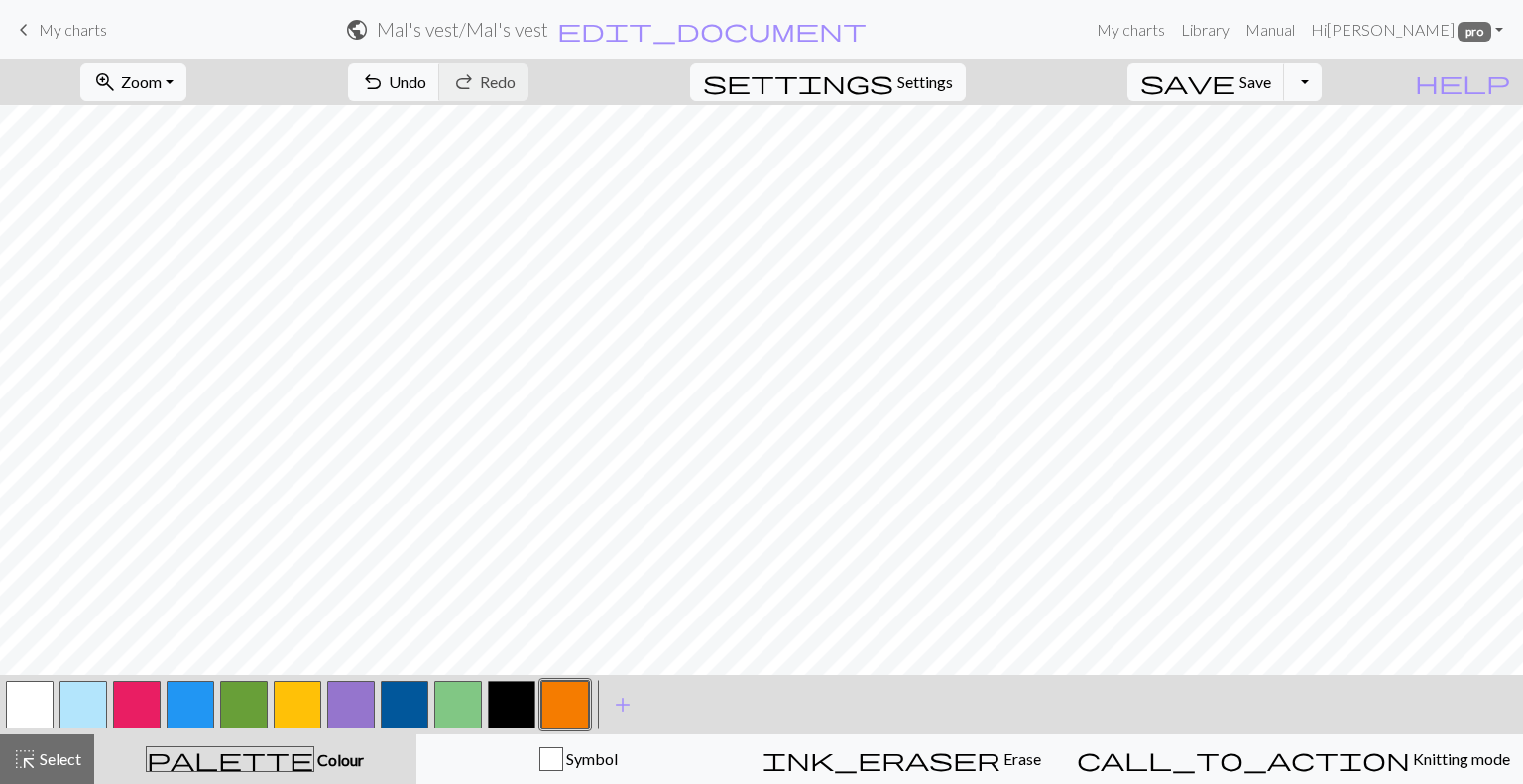 click at bounding box center [137, 705] 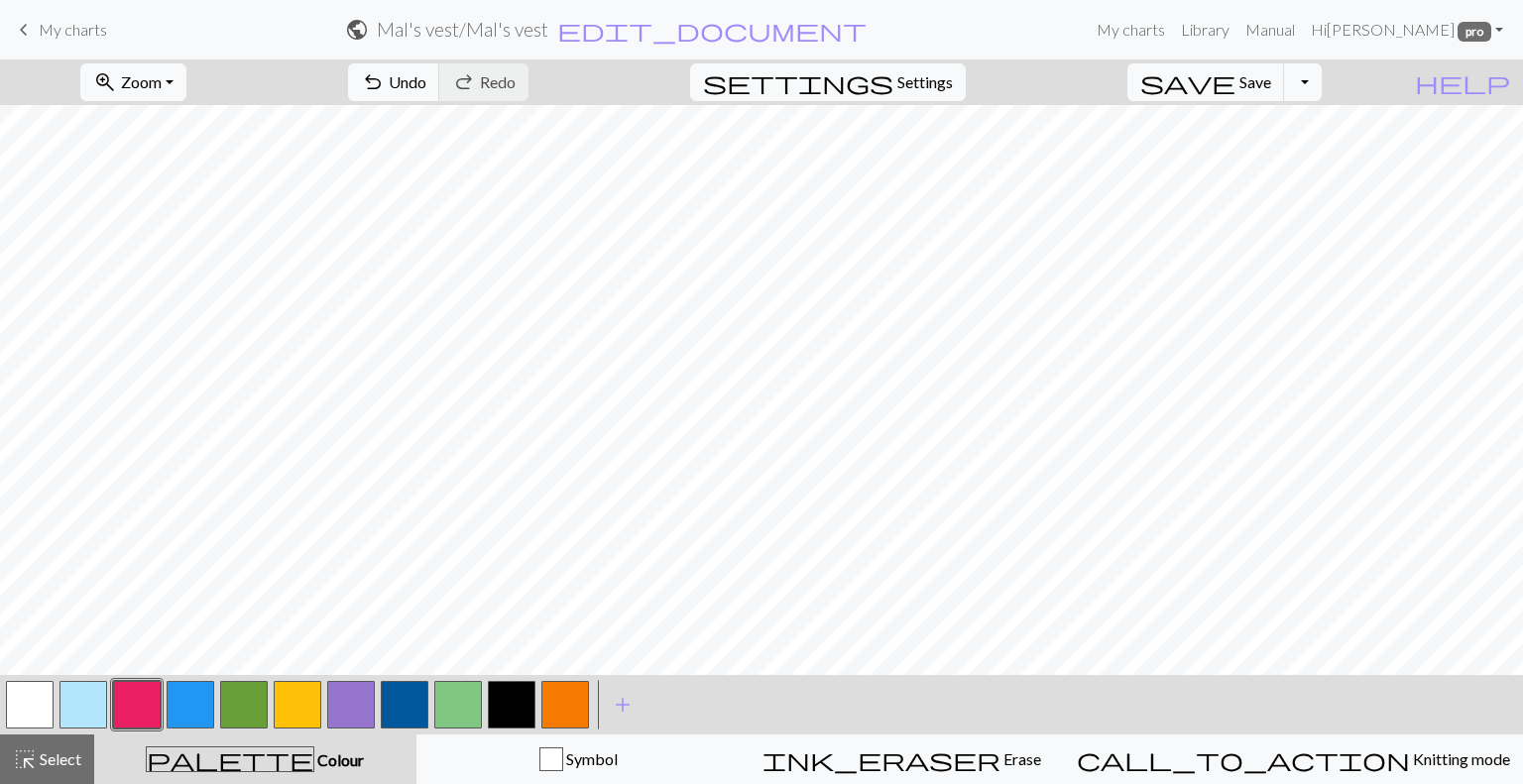click at bounding box center [137, 705] 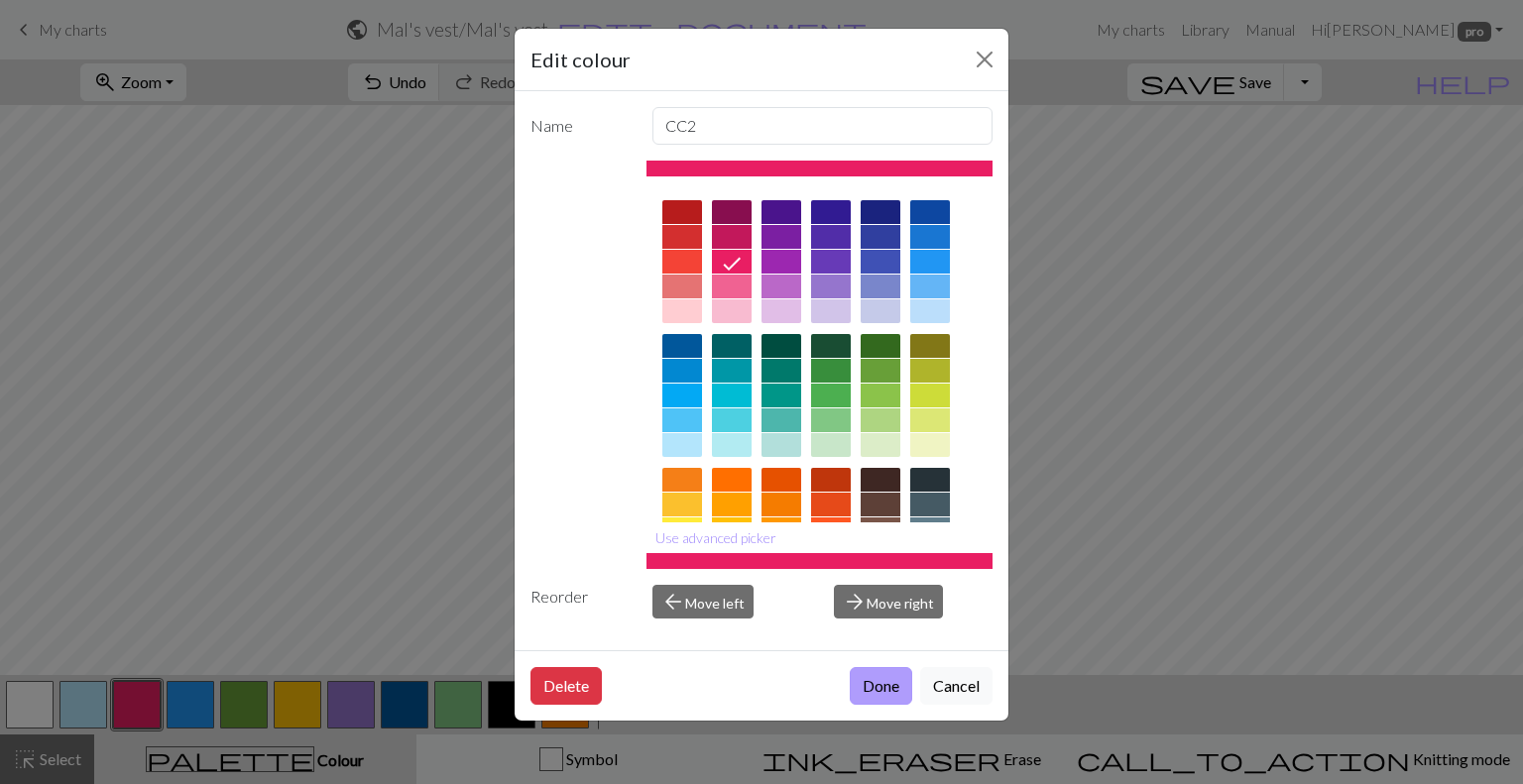 click on "Done" at bounding box center (880, 686) 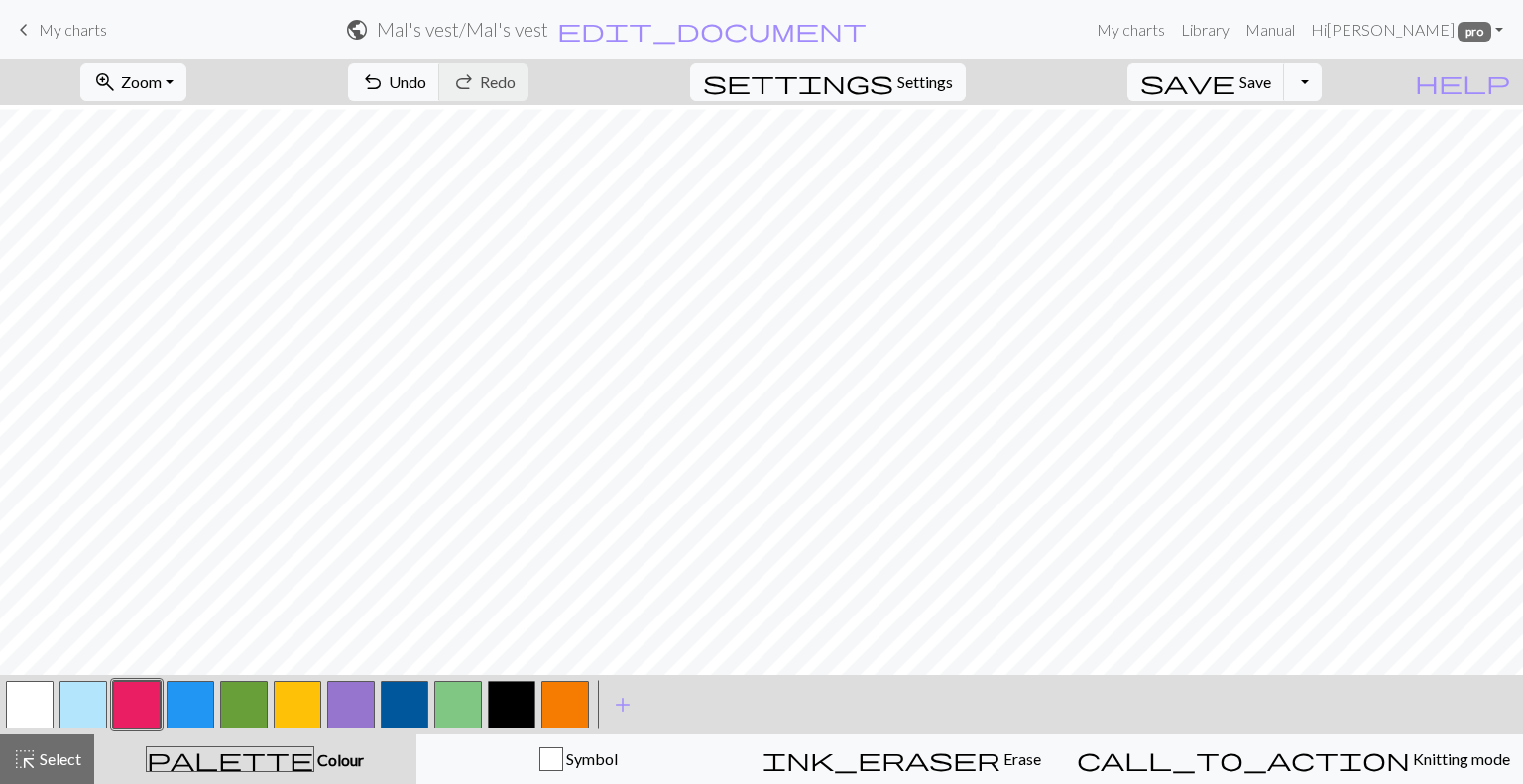 scroll, scrollTop: 25, scrollLeft: 0, axis: vertical 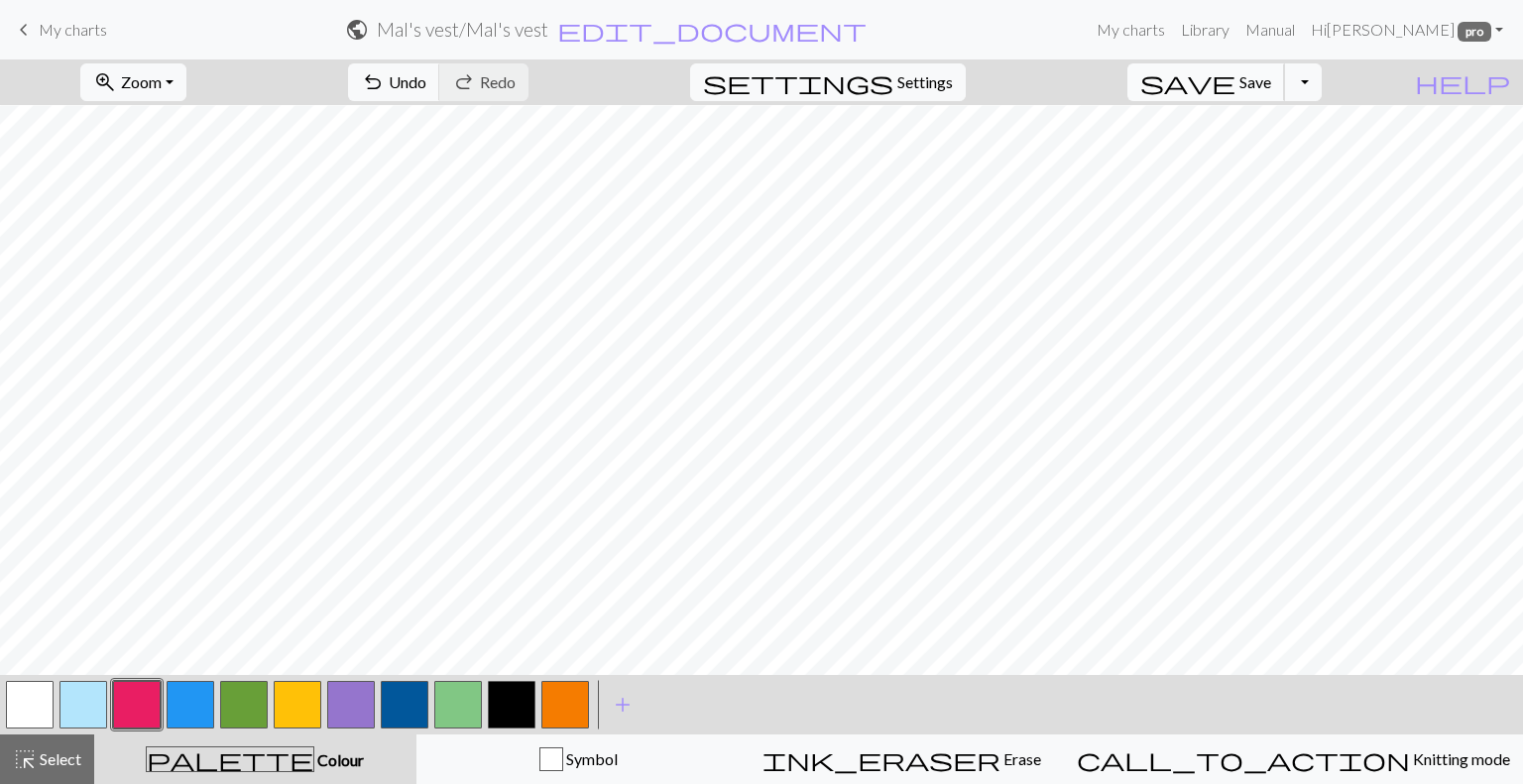 click on "Save" at bounding box center (1255, 81) 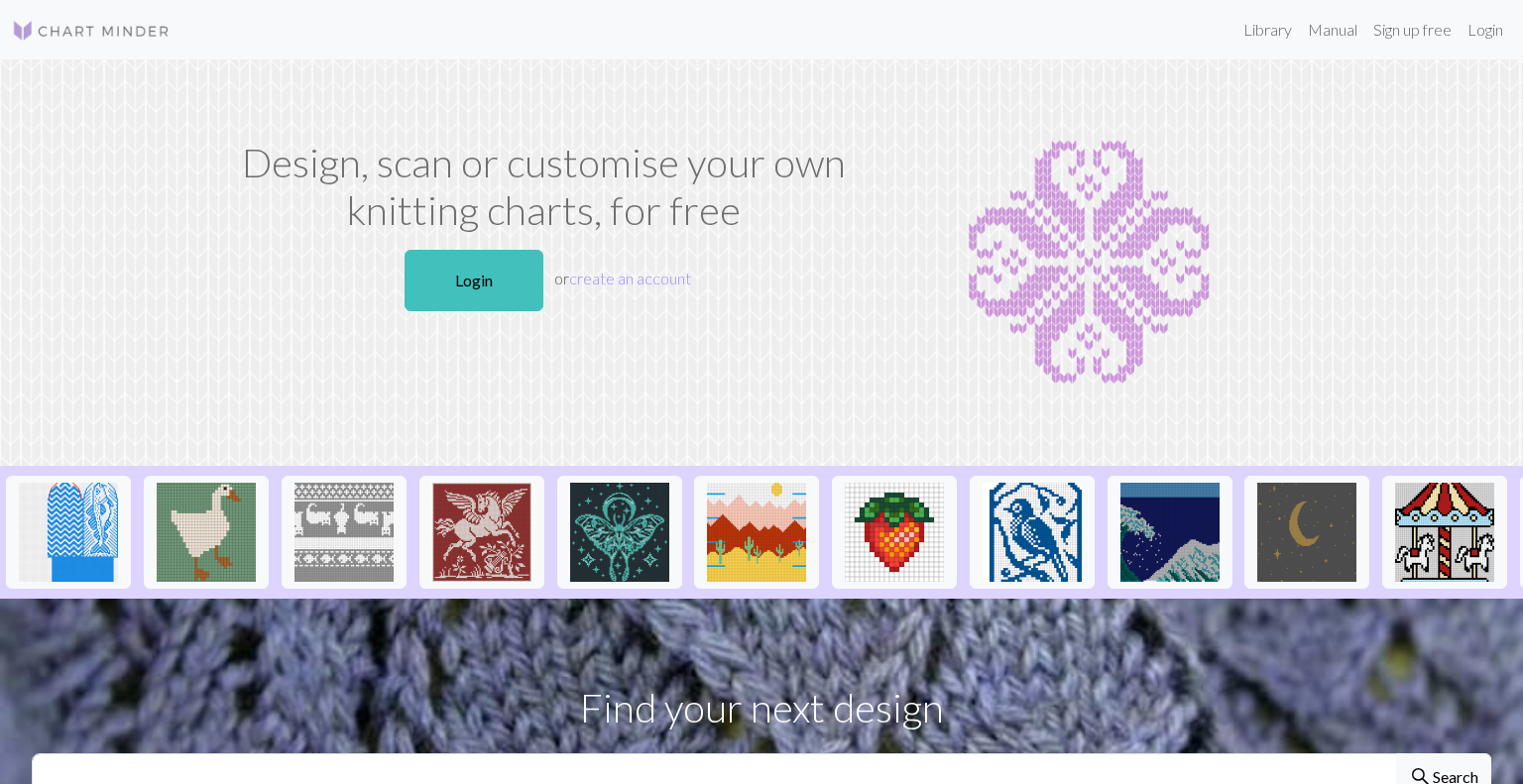 scroll, scrollTop: 0, scrollLeft: 0, axis: both 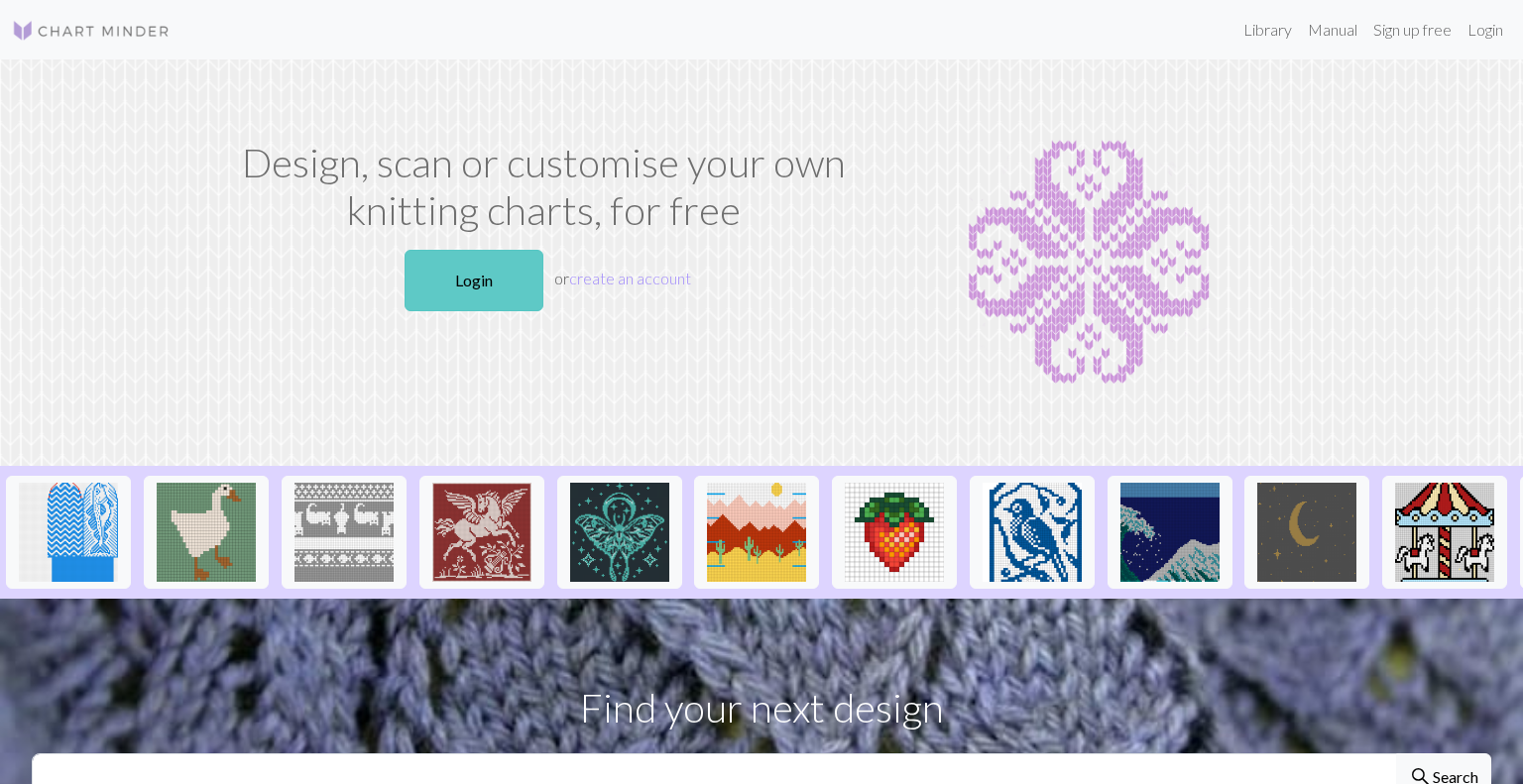 click on "Login" at bounding box center (474, 280) 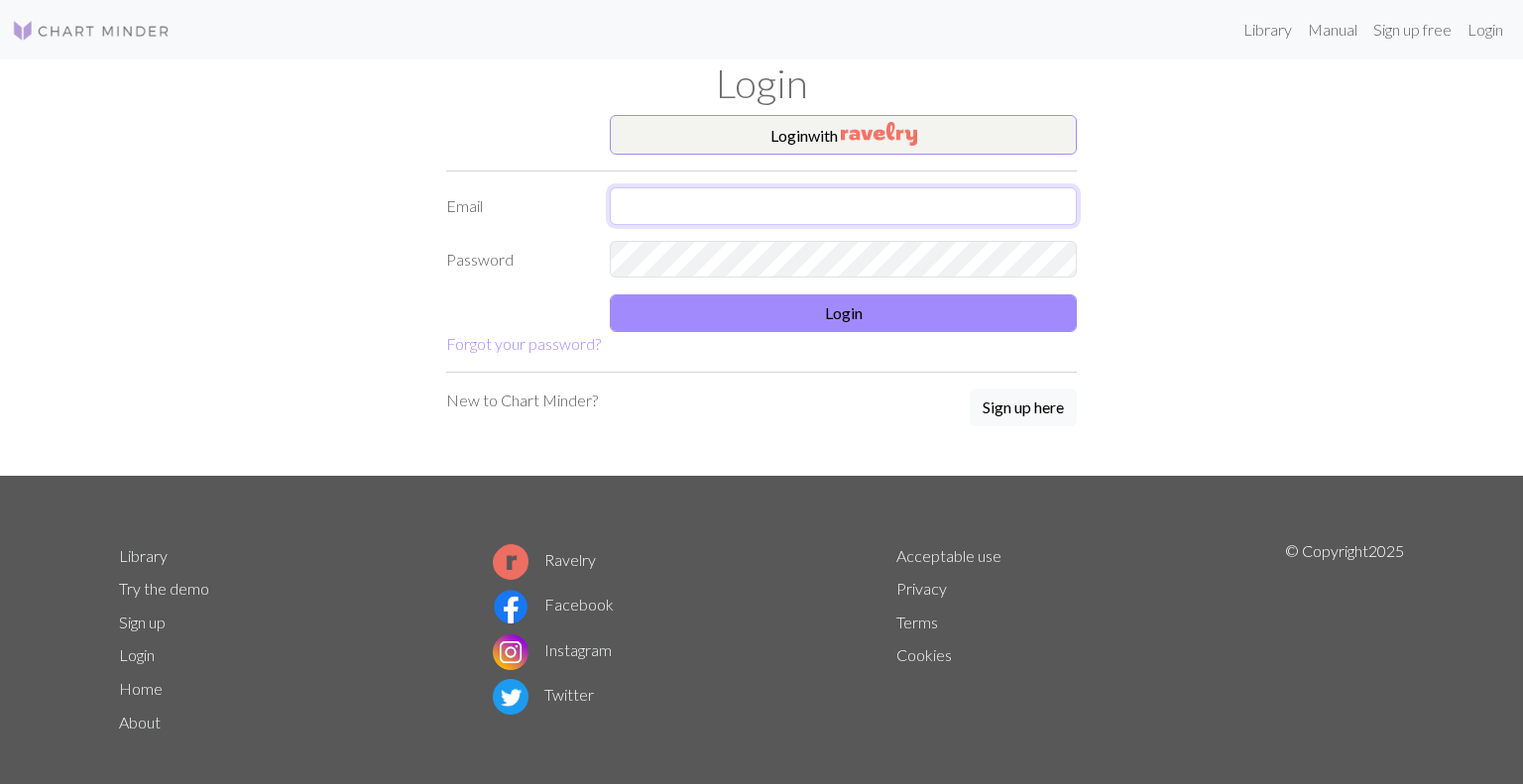 click at bounding box center (843, 206) 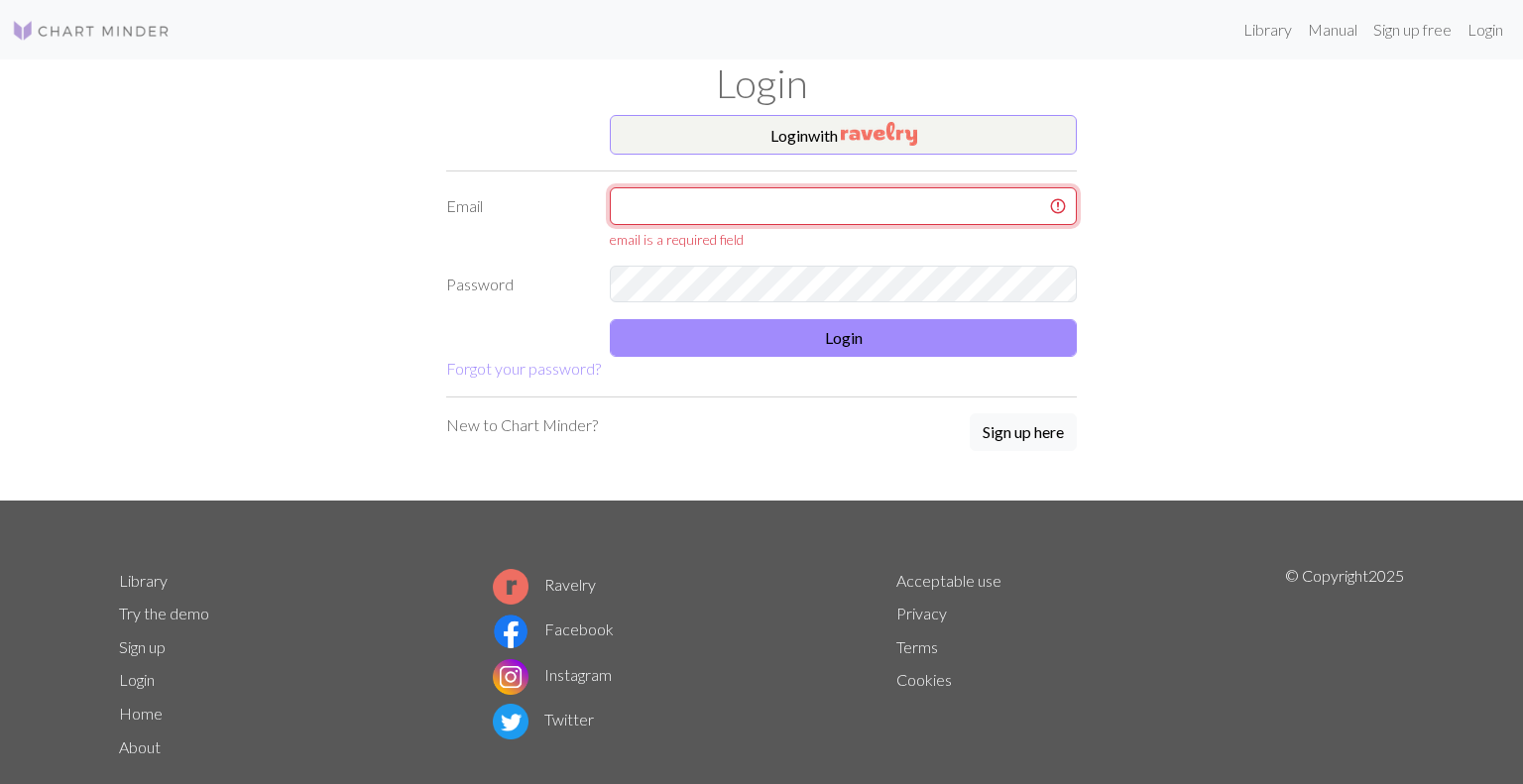 type on "[PERSON_NAME][EMAIL_ADDRESS][DOMAIN_NAME]" 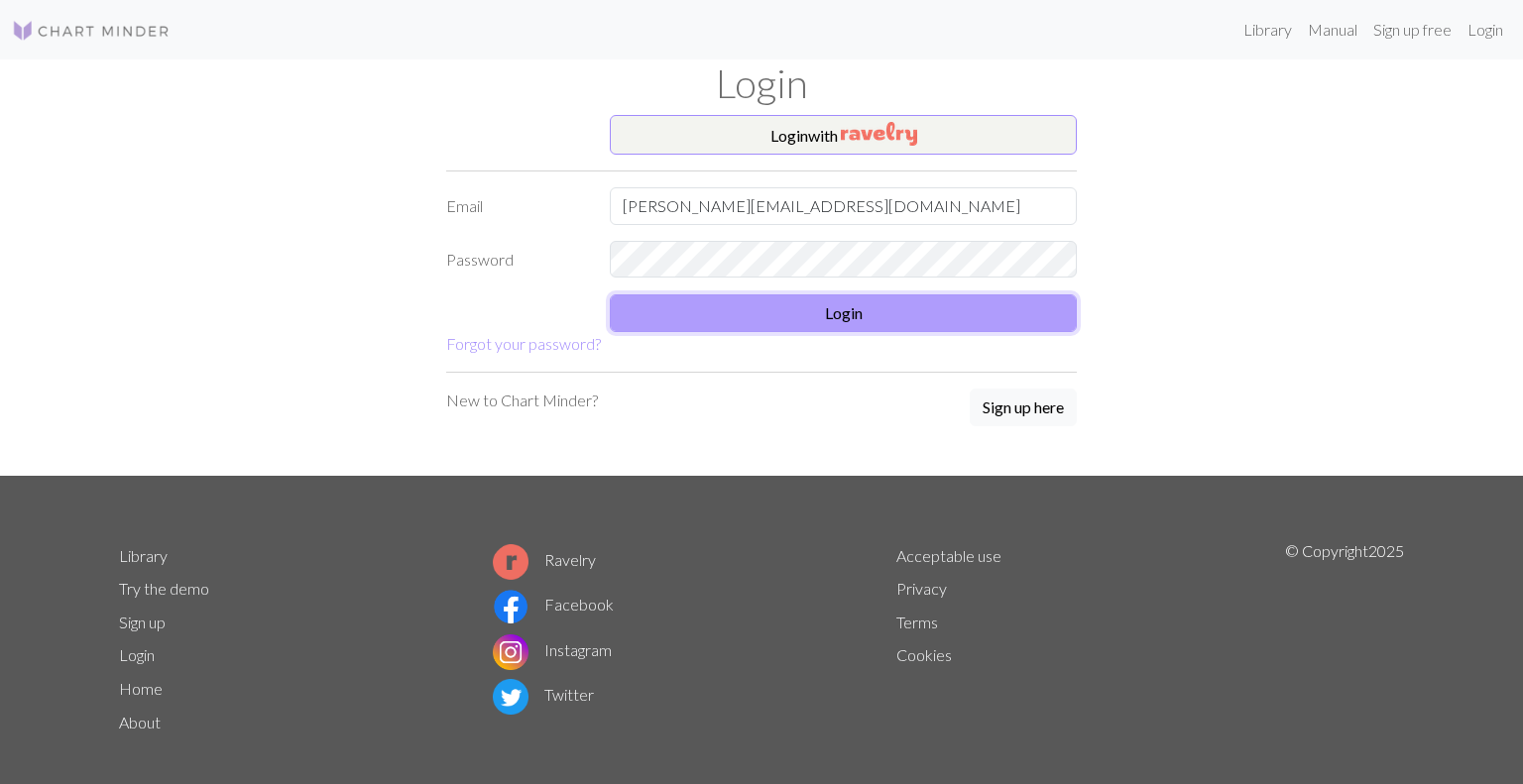 click on "Login" at bounding box center [843, 313] 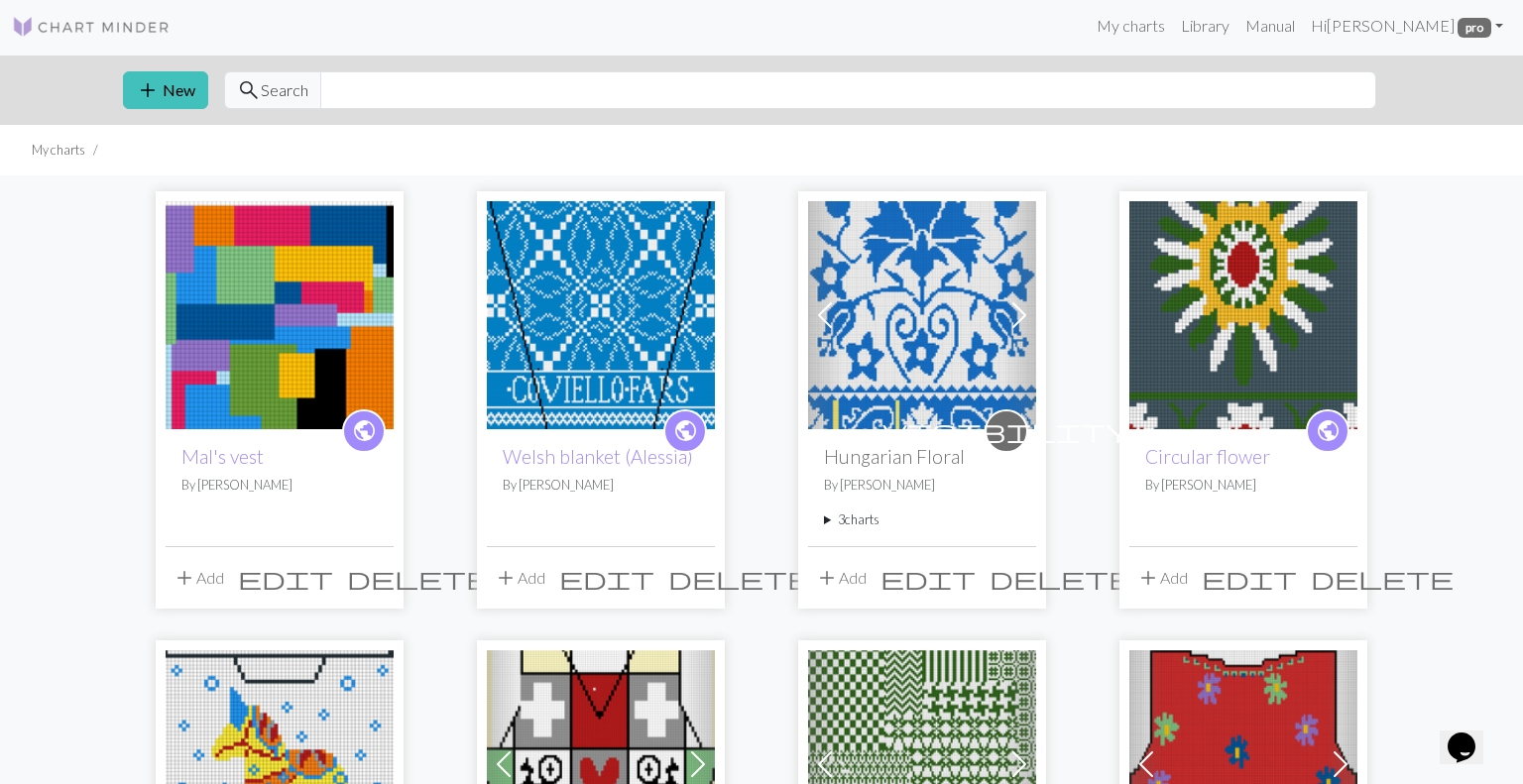 scroll, scrollTop: 0, scrollLeft: 0, axis: both 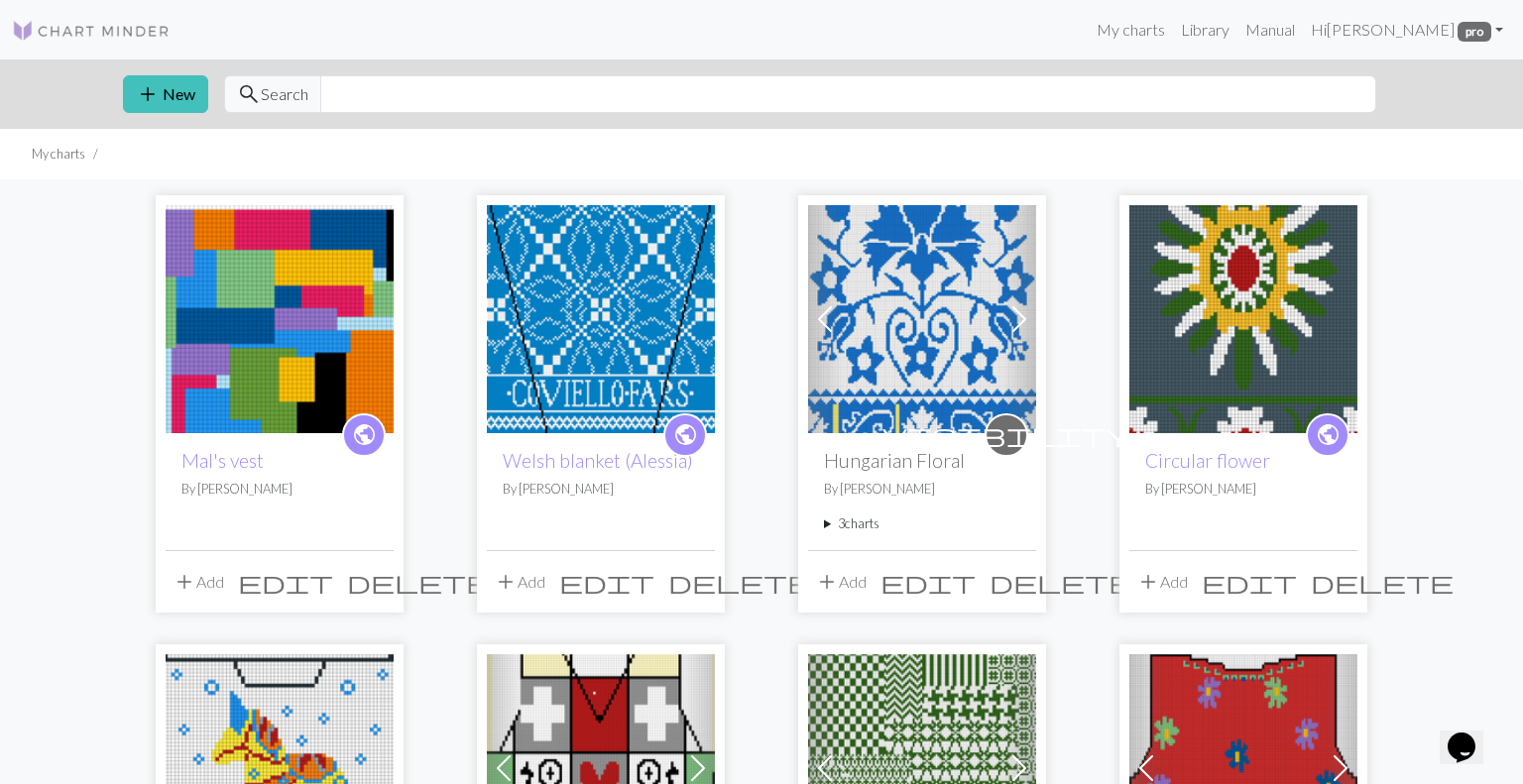 click at bounding box center (280, 319) 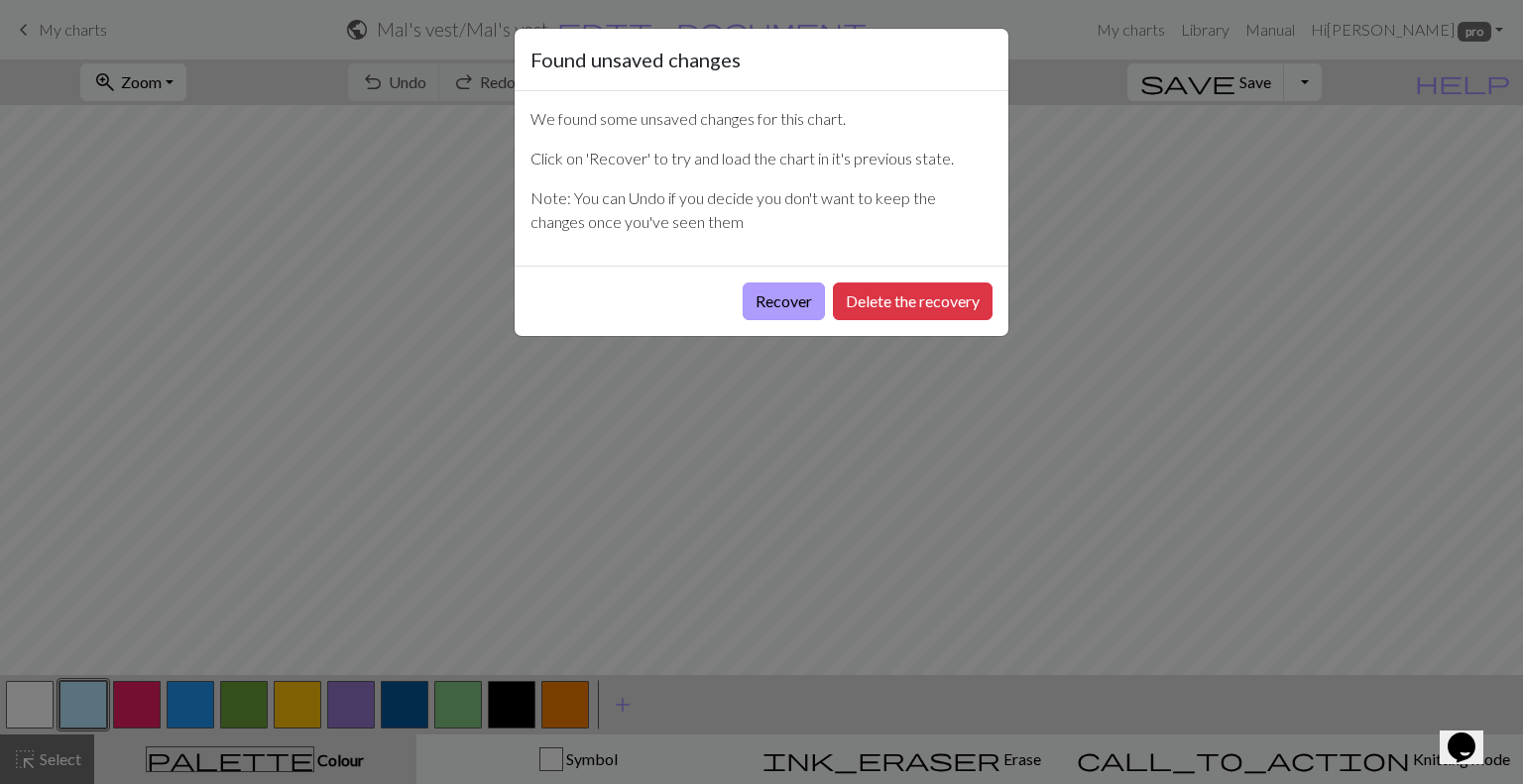 click on "Recover" at bounding box center (783, 301) 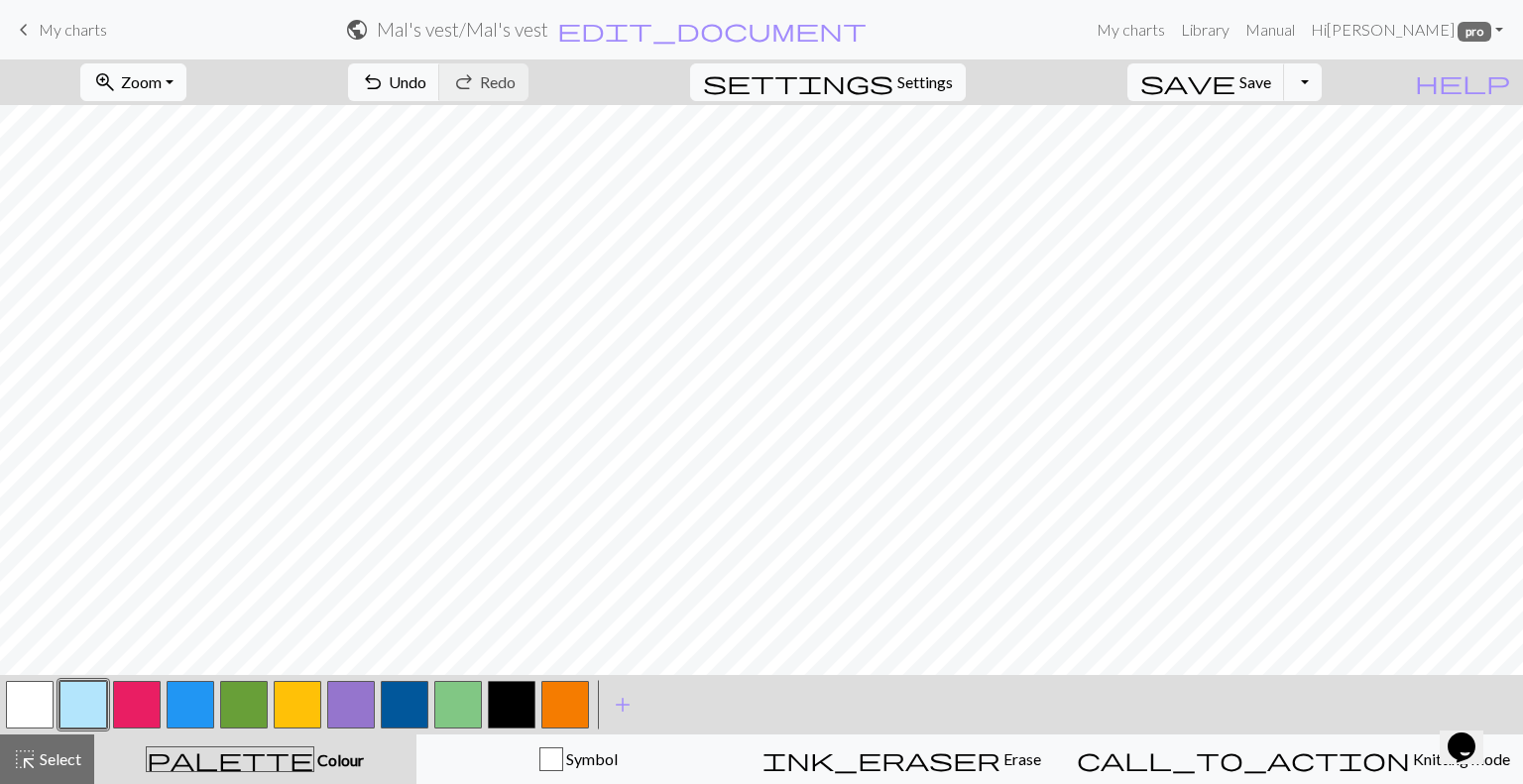 click on "zoom_in Zoom Zoom" at bounding box center [133, 82] 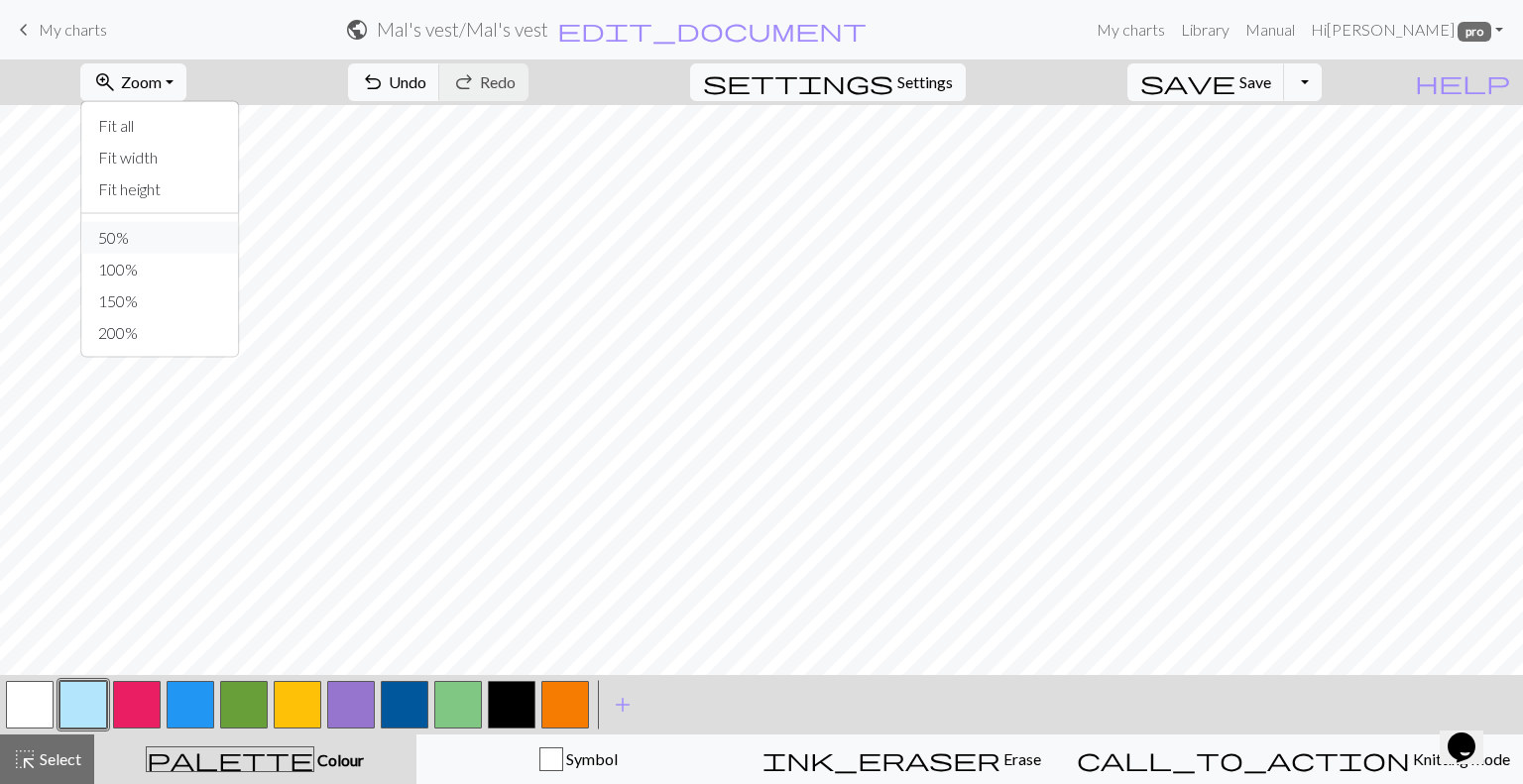 click on "50%" at bounding box center (161, 238) 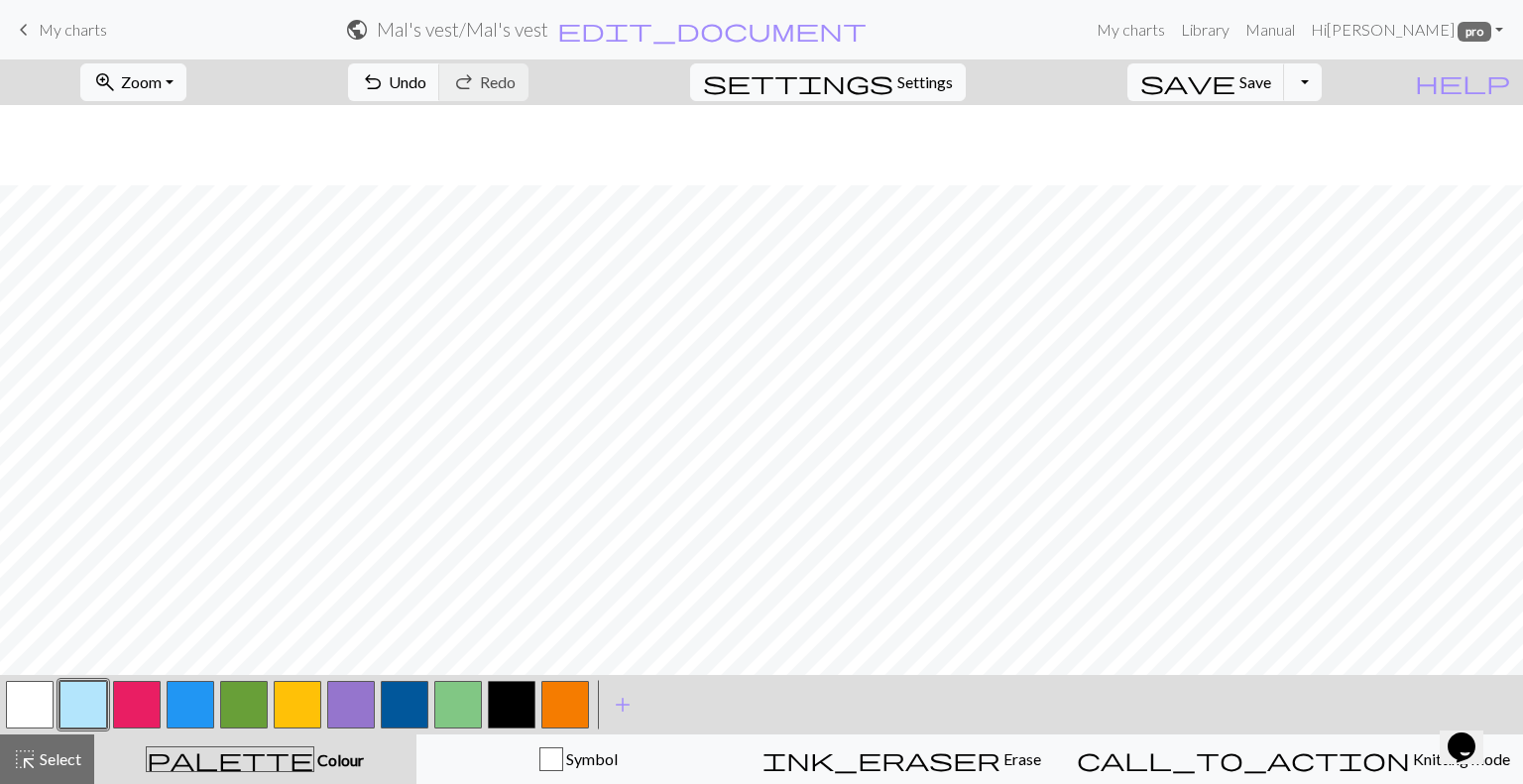 scroll, scrollTop: 500, scrollLeft: 0, axis: vertical 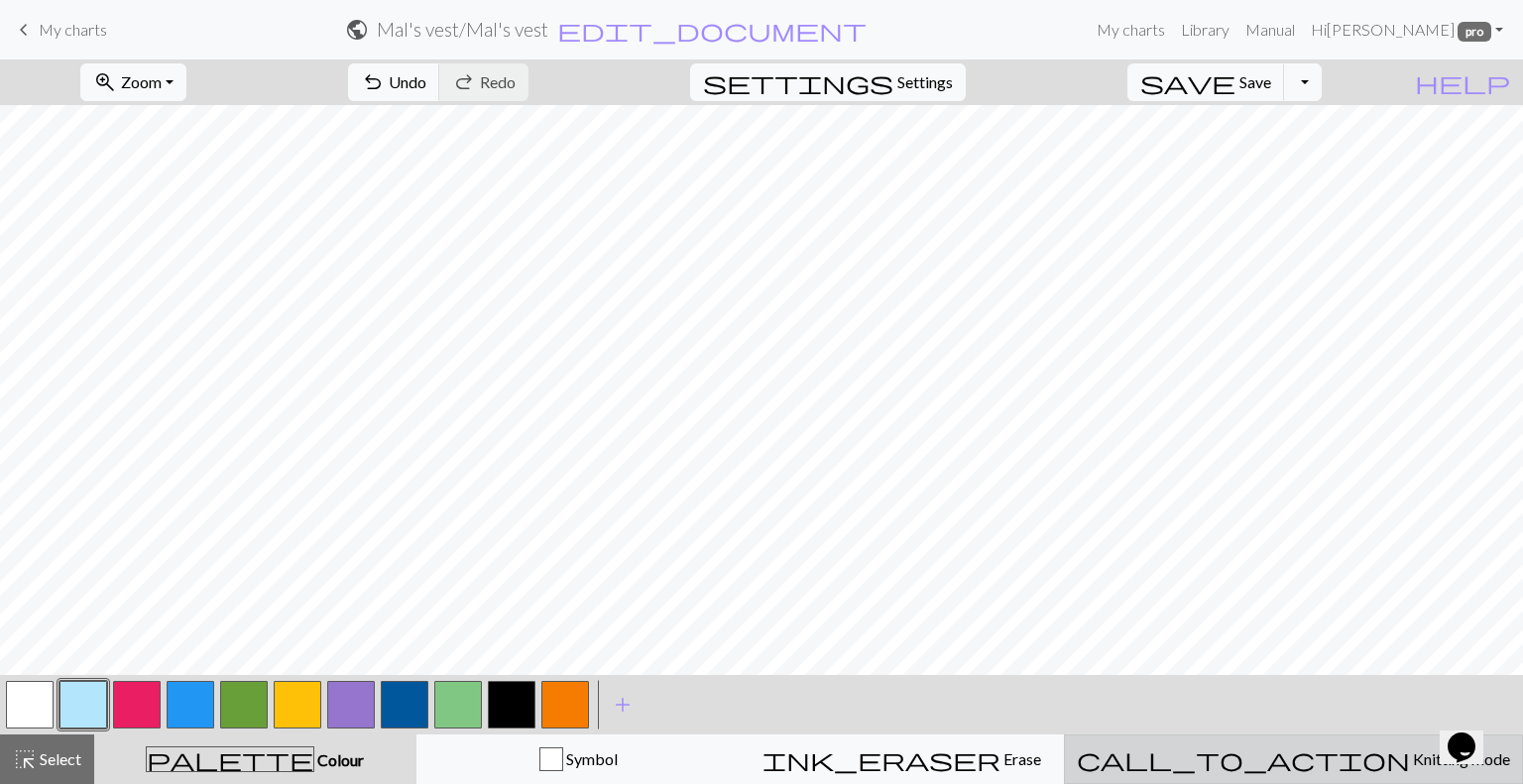 click on "Knitting mode" at bounding box center [1460, 758] 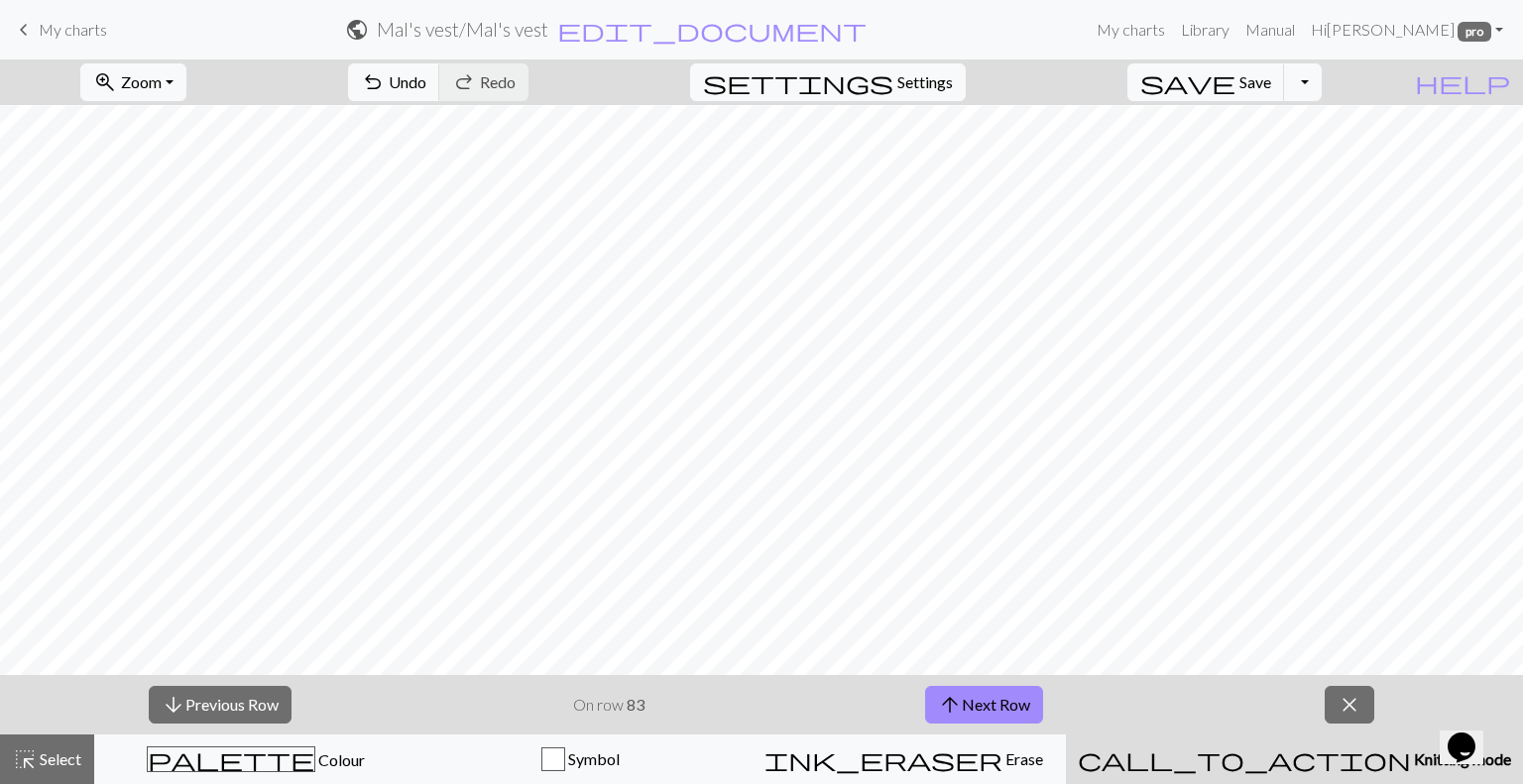 scroll, scrollTop: 111, scrollLeft: 0, axis: vertical 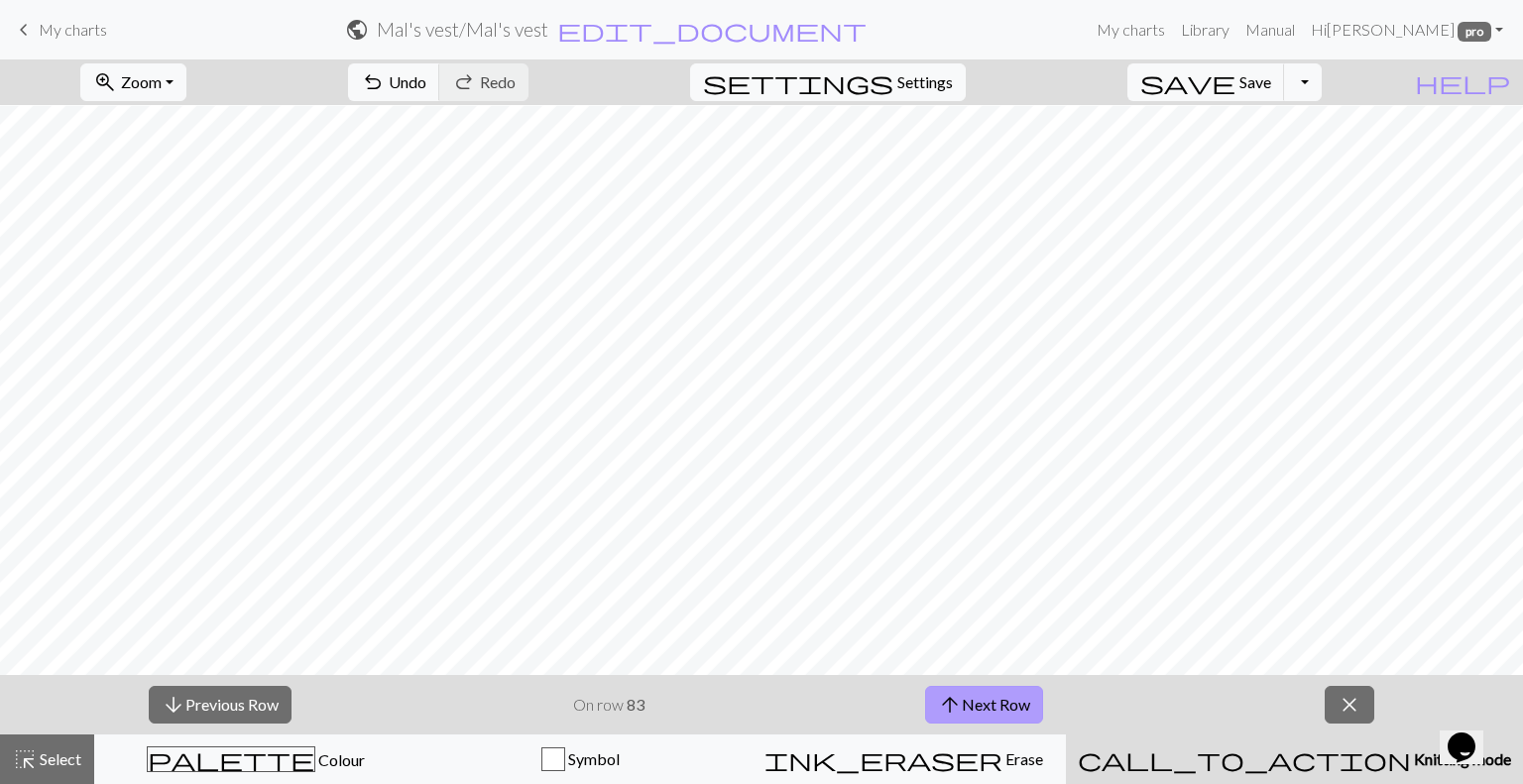 click on "arrow_upward  Next Row" at bounding box center [984, 705] 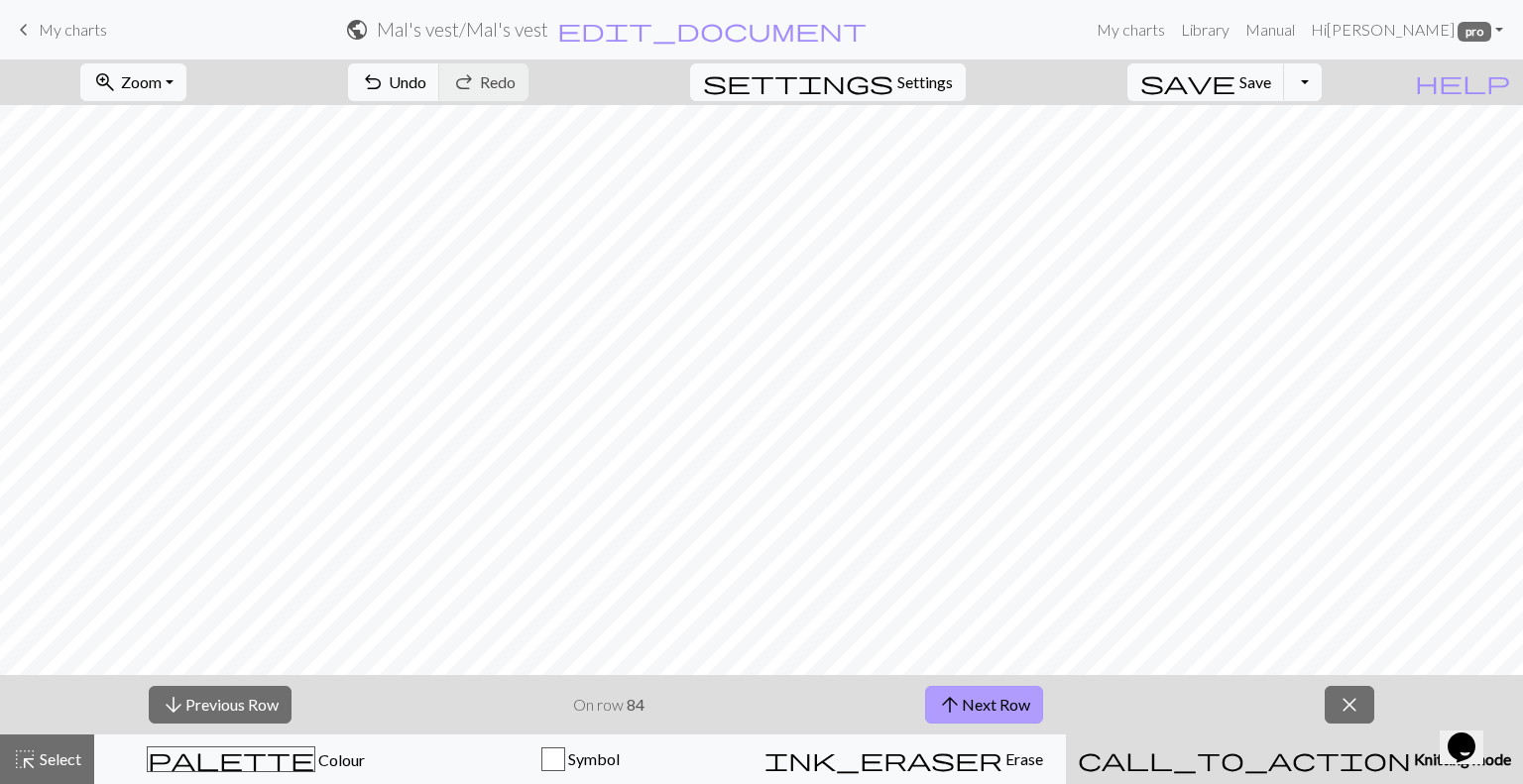 scroll, scrollTop: 1, scrollLeft: 0, axis: vertical 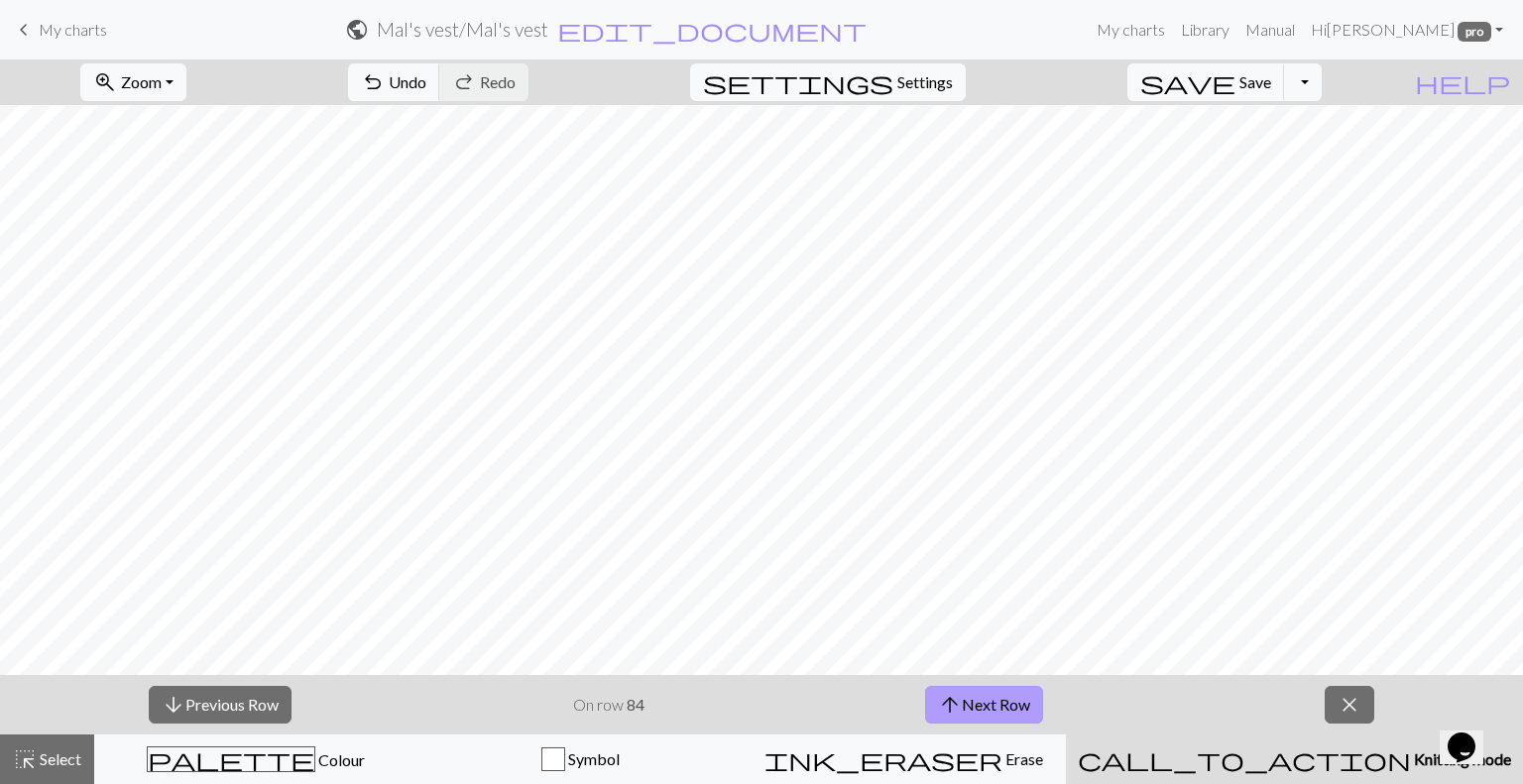 click on "arrow_upward  Next Row" at bounding box center [984, 705] 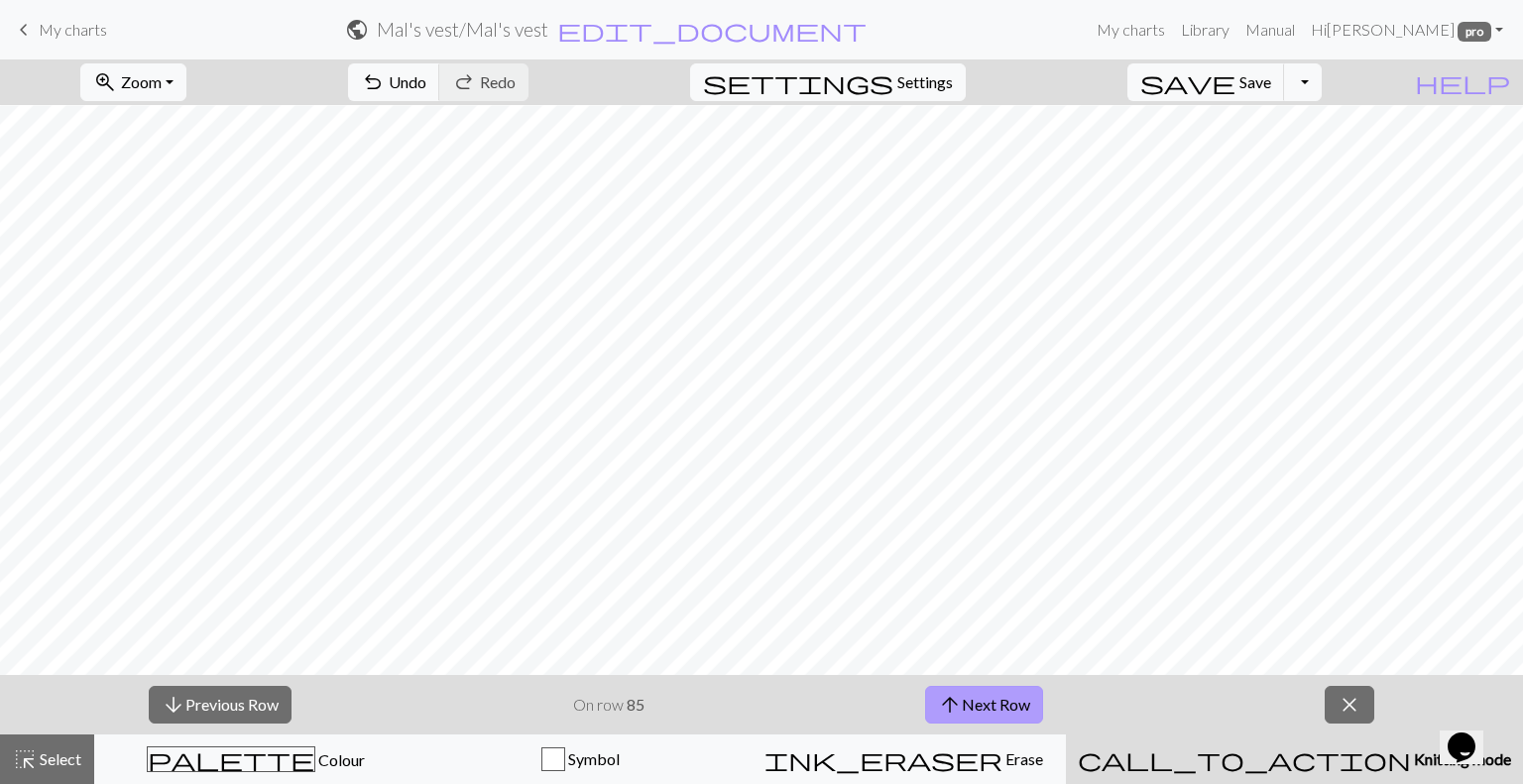 click on "arrow_upward  Next Row" at bounding box center [984, 705] 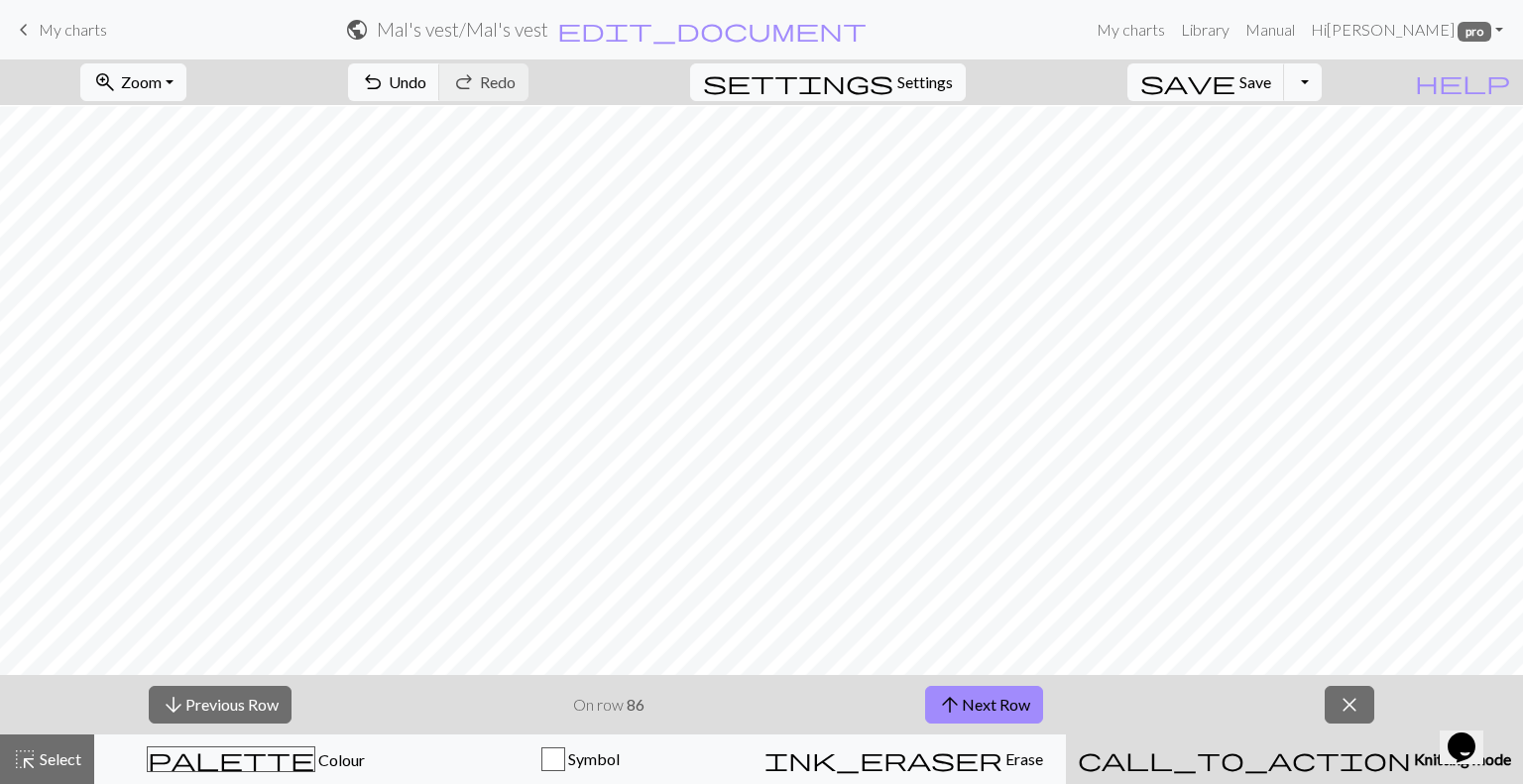 scroll, scrollTop: 124, scrollLeft: 0, axis: vertical 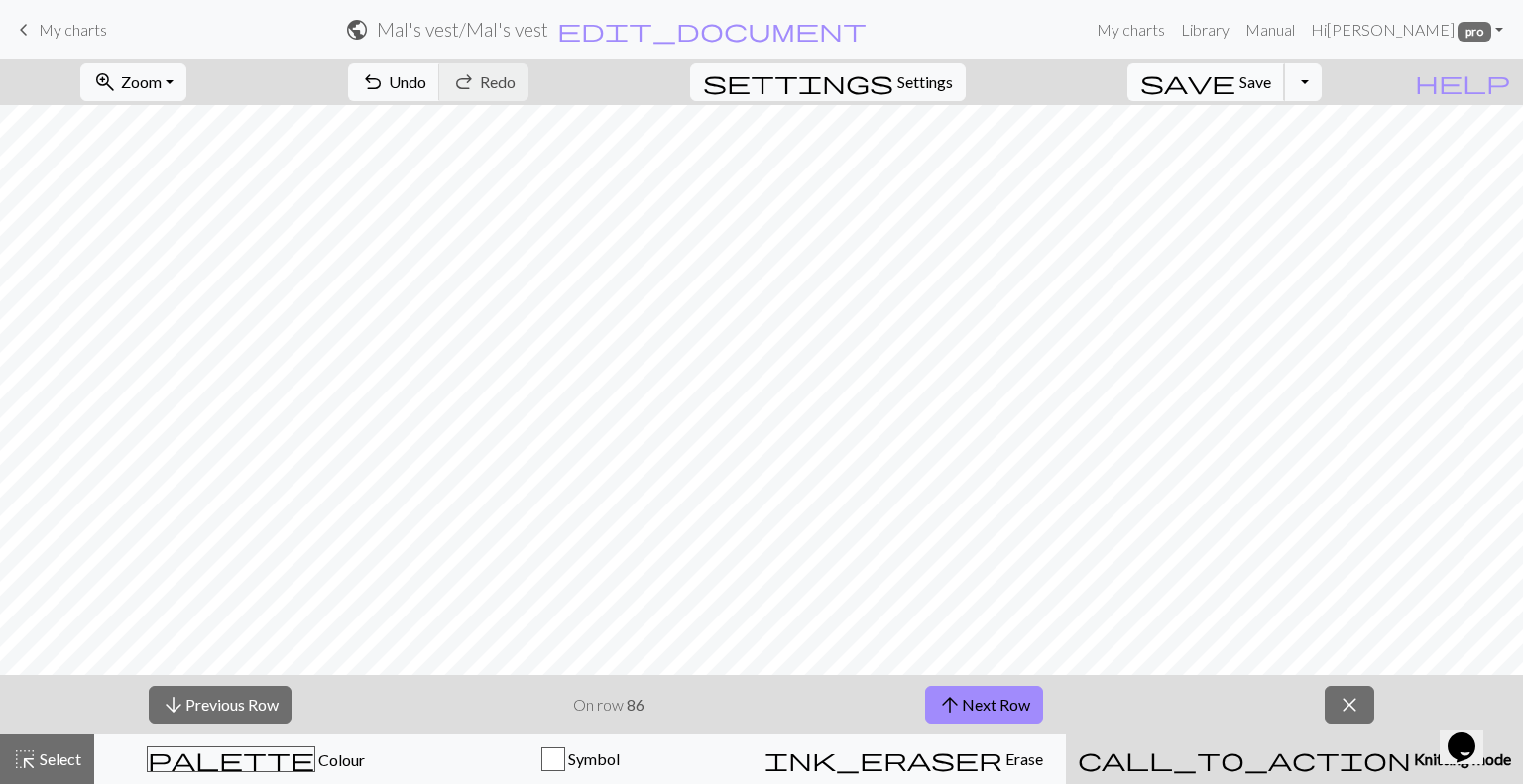 click on "Save" at bounding box center (1255, 81) 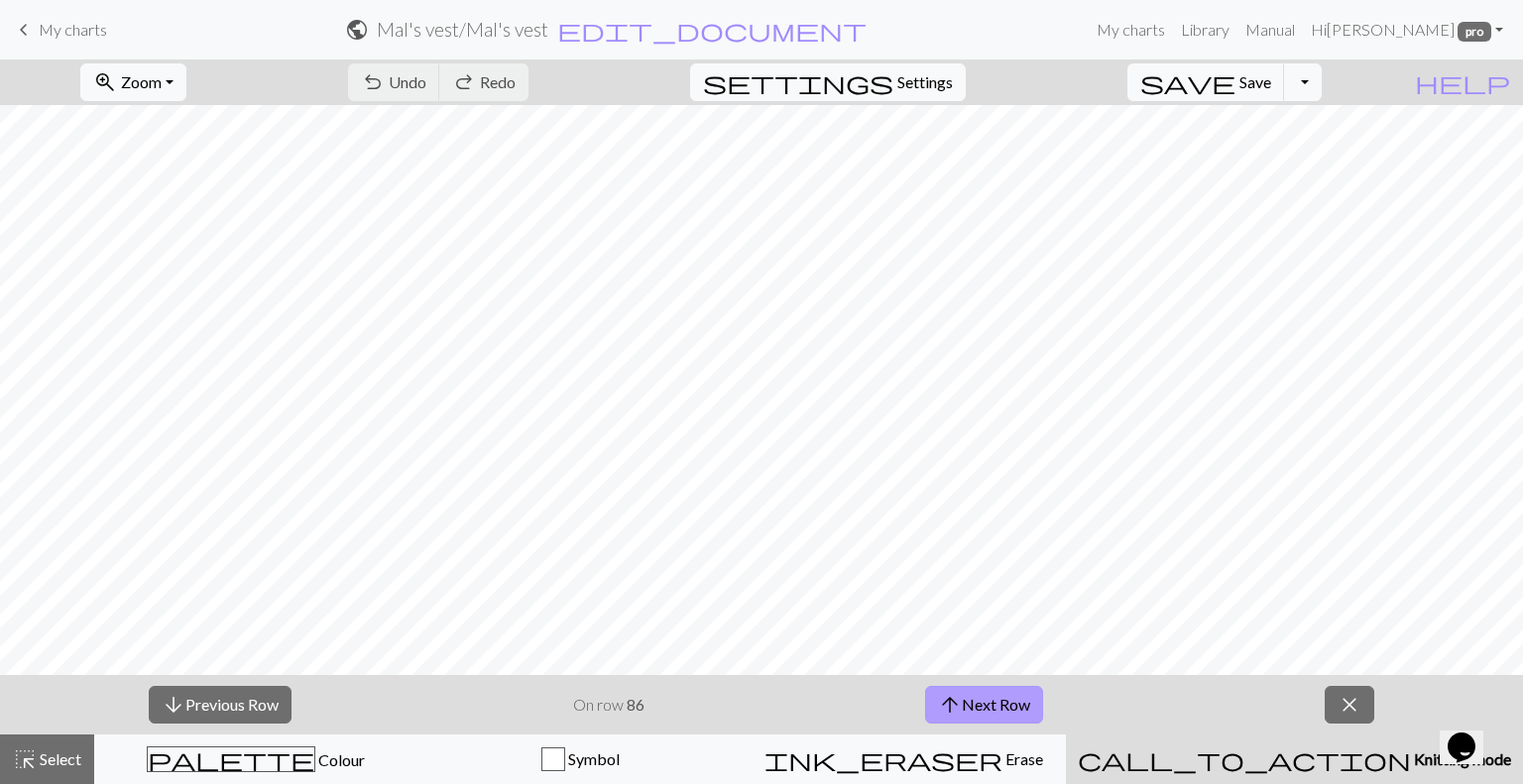 click on "arrow_upward  Next Row" at bounding box center (984, 705) 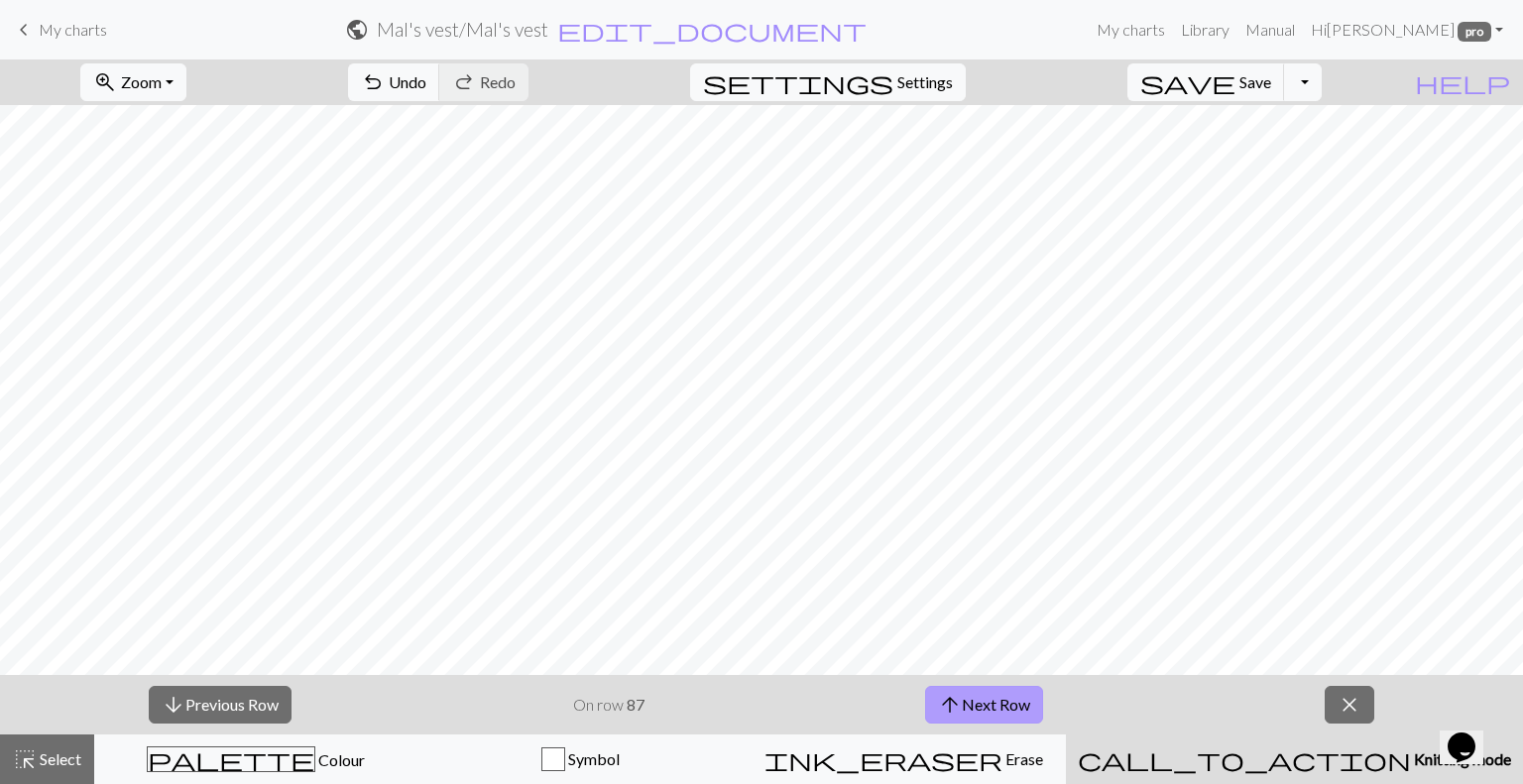 click on "arrow_upward  Next Row" at bounding box center (984, 705) 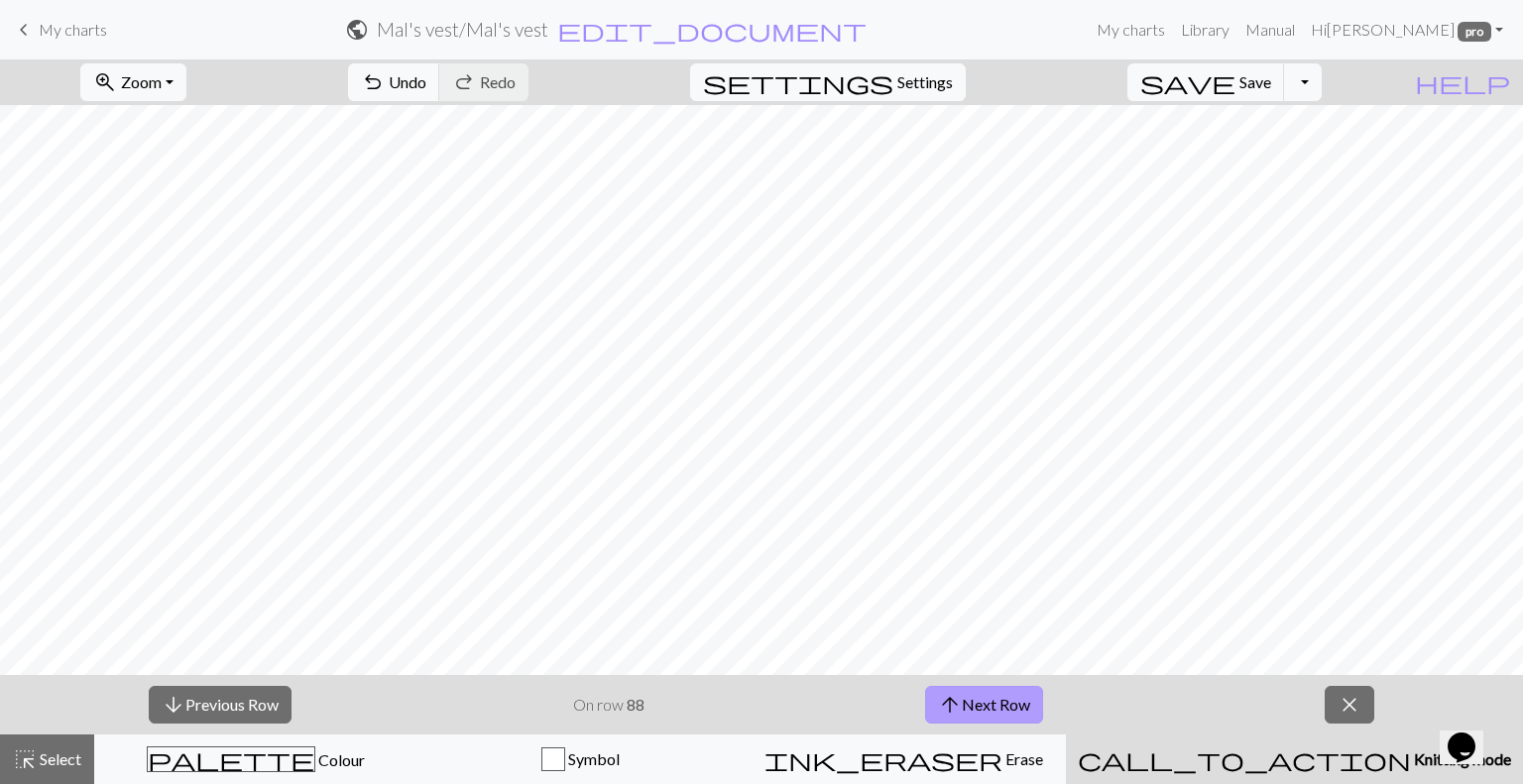 click on "arrow_upward  Next Row" at bounding box center (984, 705) 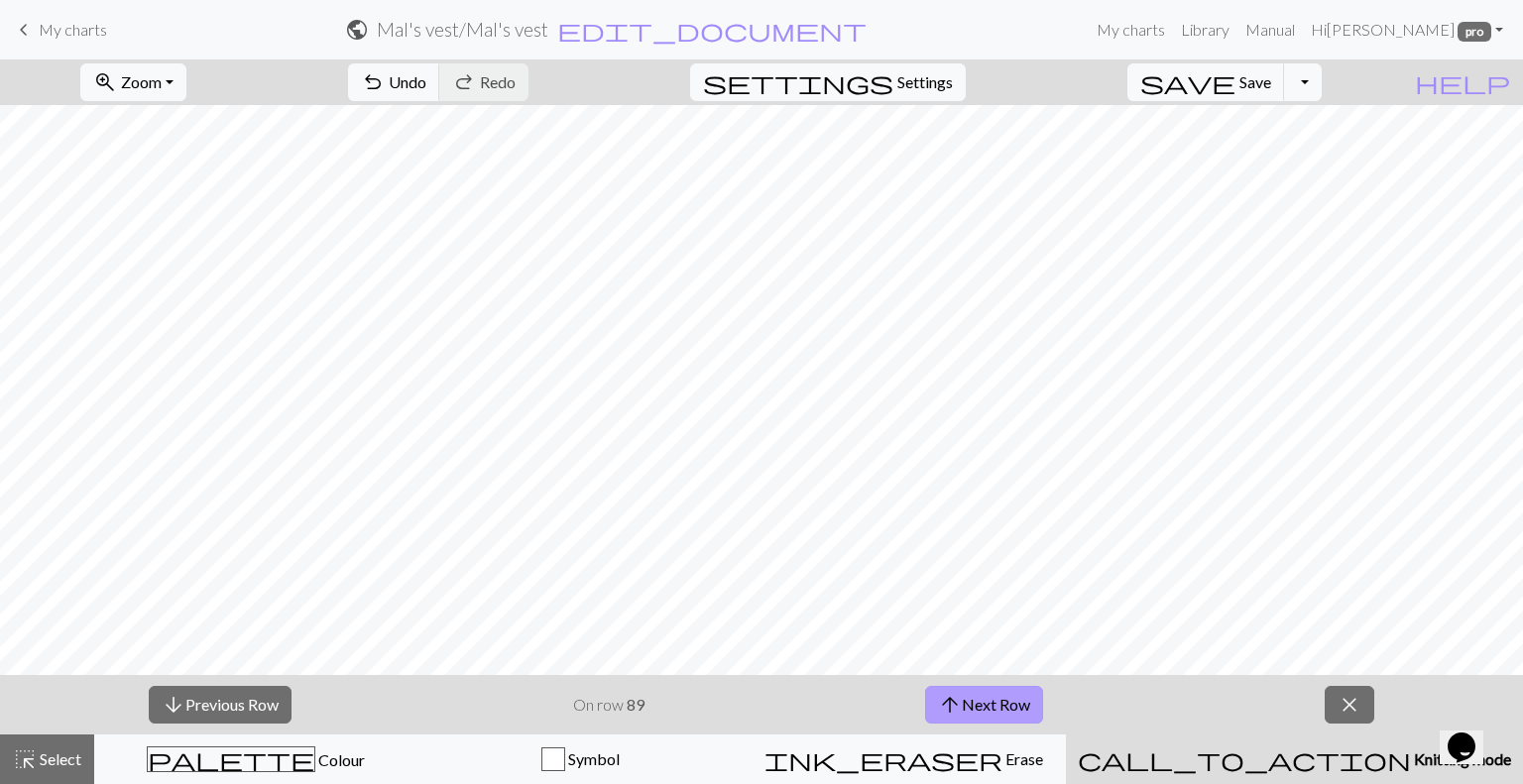 click on "arrow_upward  Next Row" at bounding box center [984, 705] 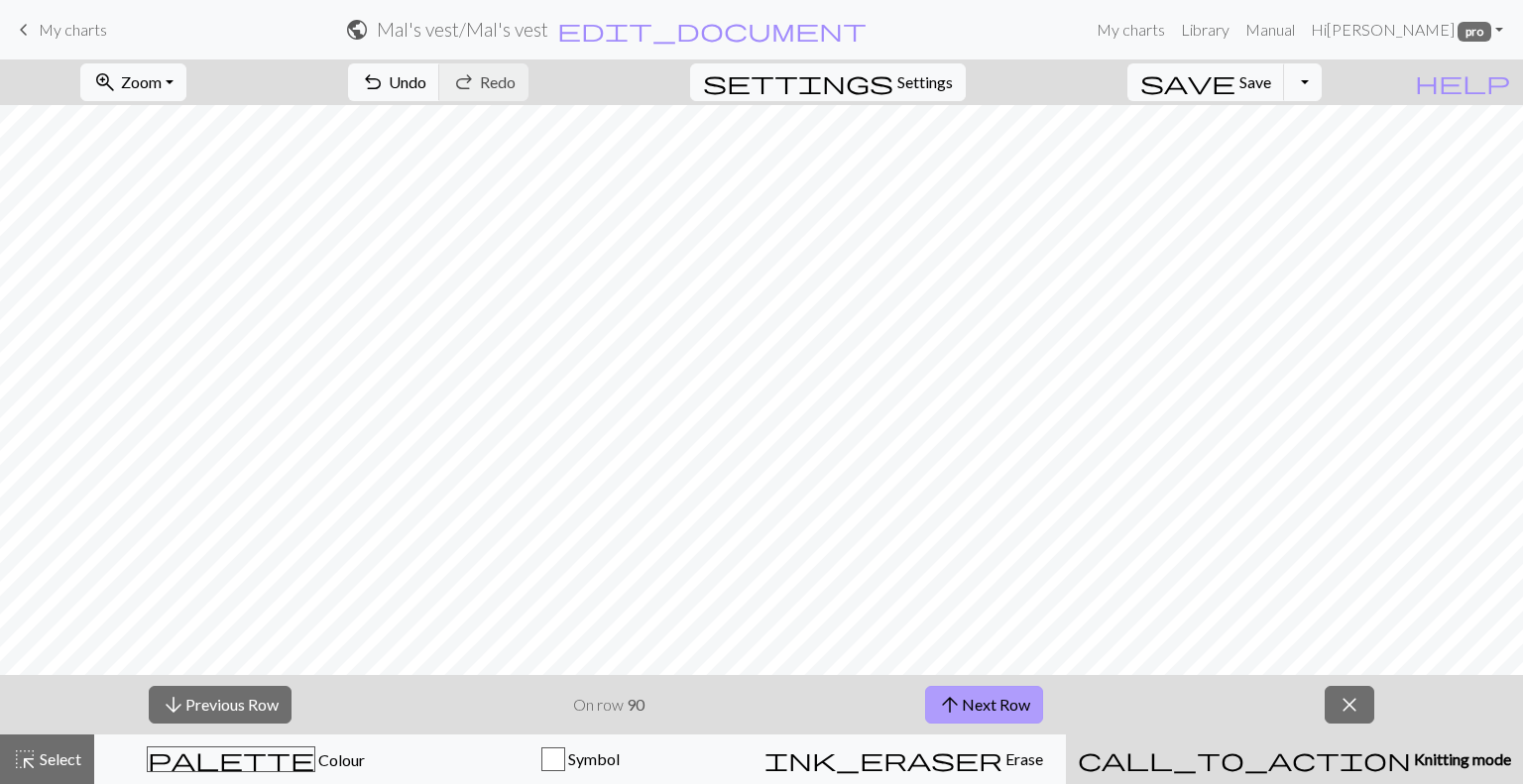 click on "arrow_upward  Next Row" at bounding box center [984, 705] 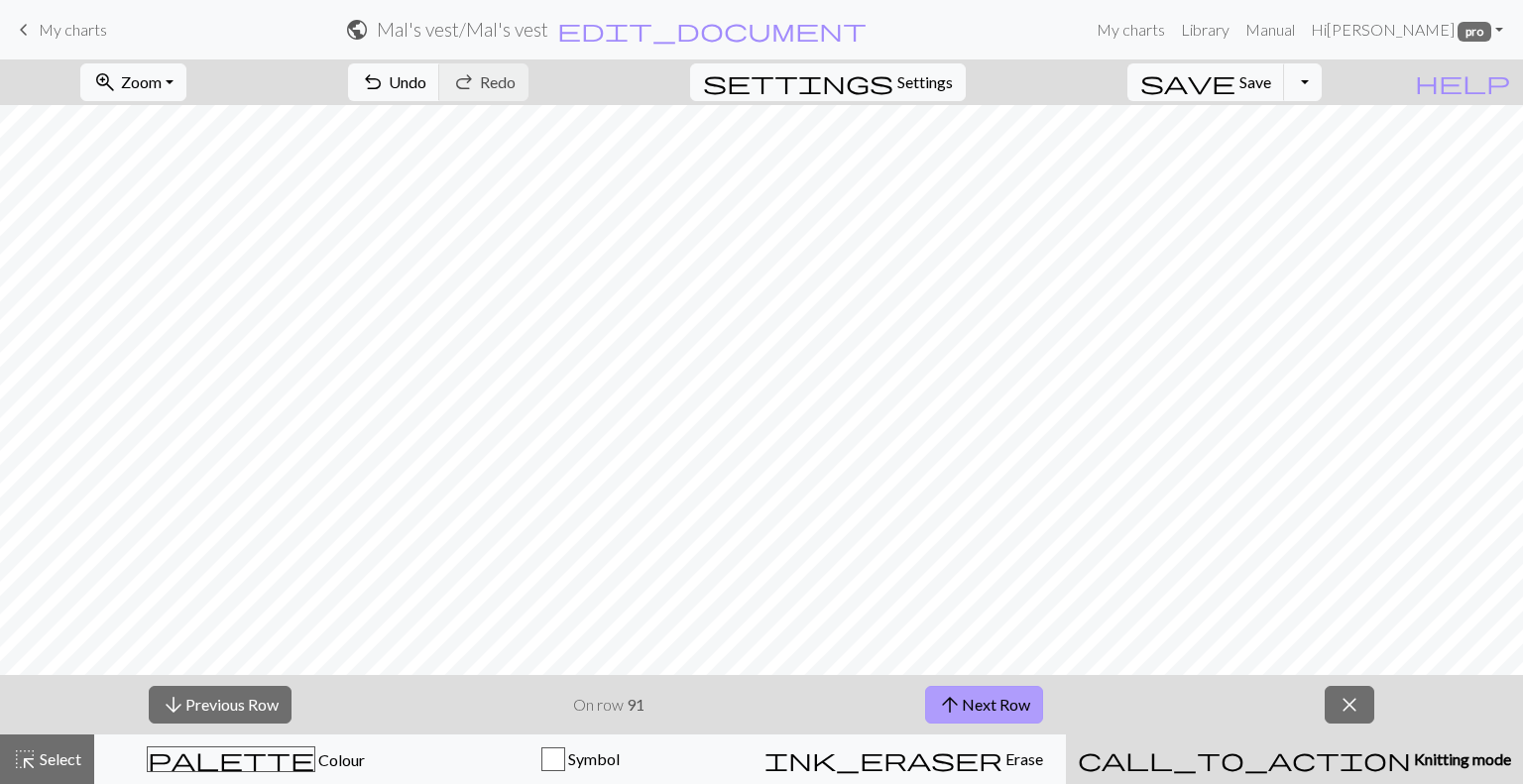 click on "arrow_upward  Next Row" at bounding box center [984, 705] 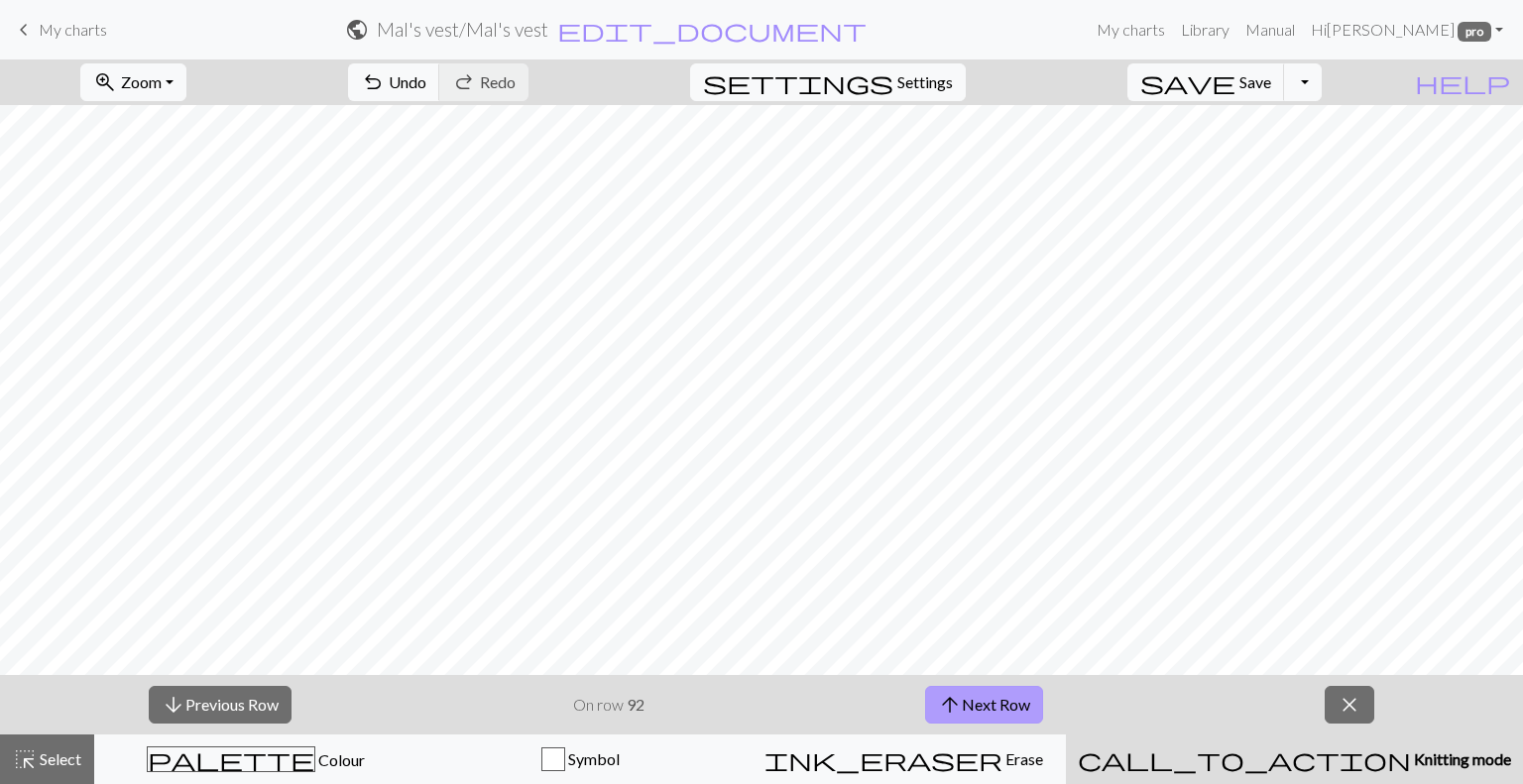click on "arrow_upward  Next Row" at bounding box center (984, 705) 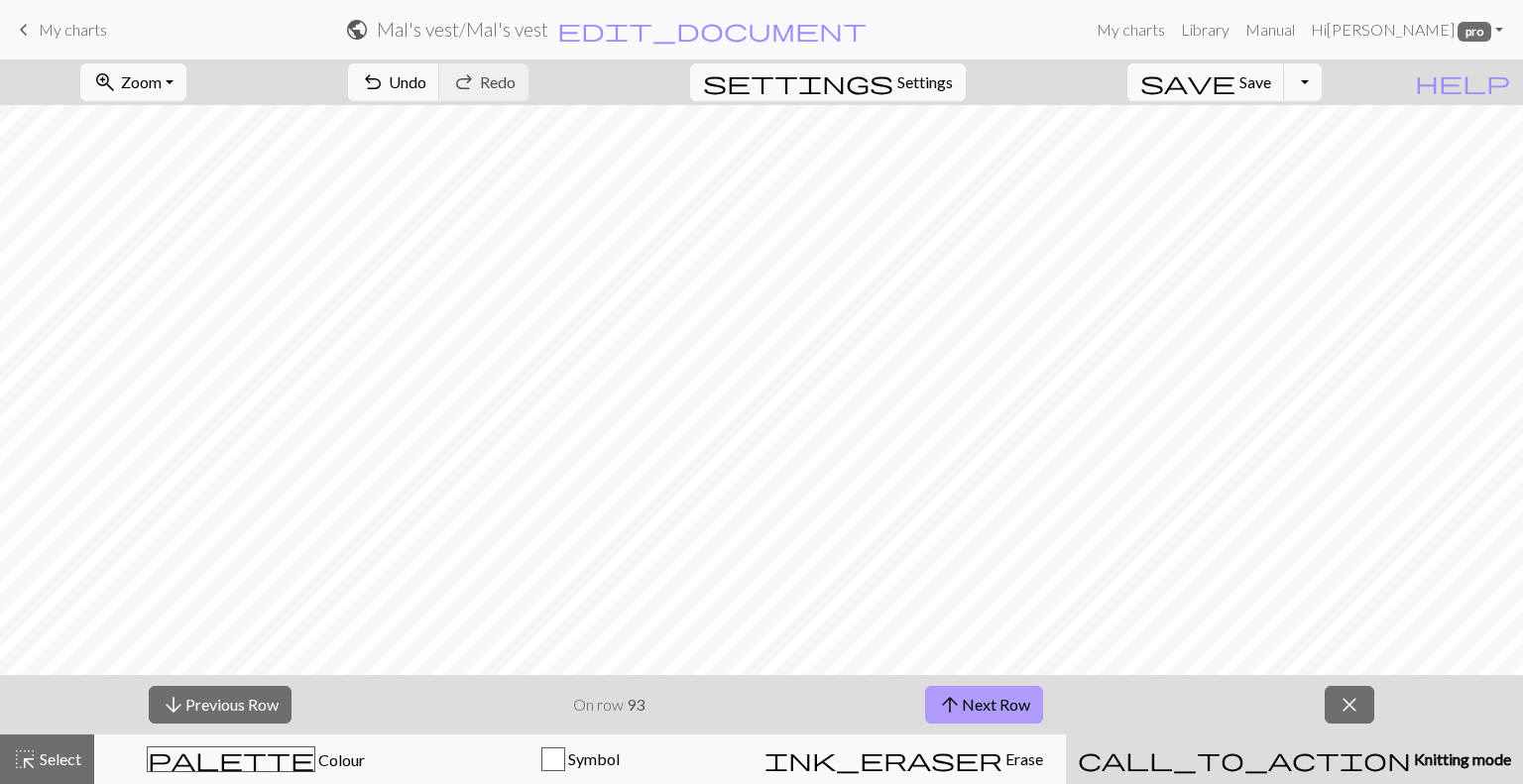 click on "arrow_upward  Next Row" at bounding box center (984, 705) 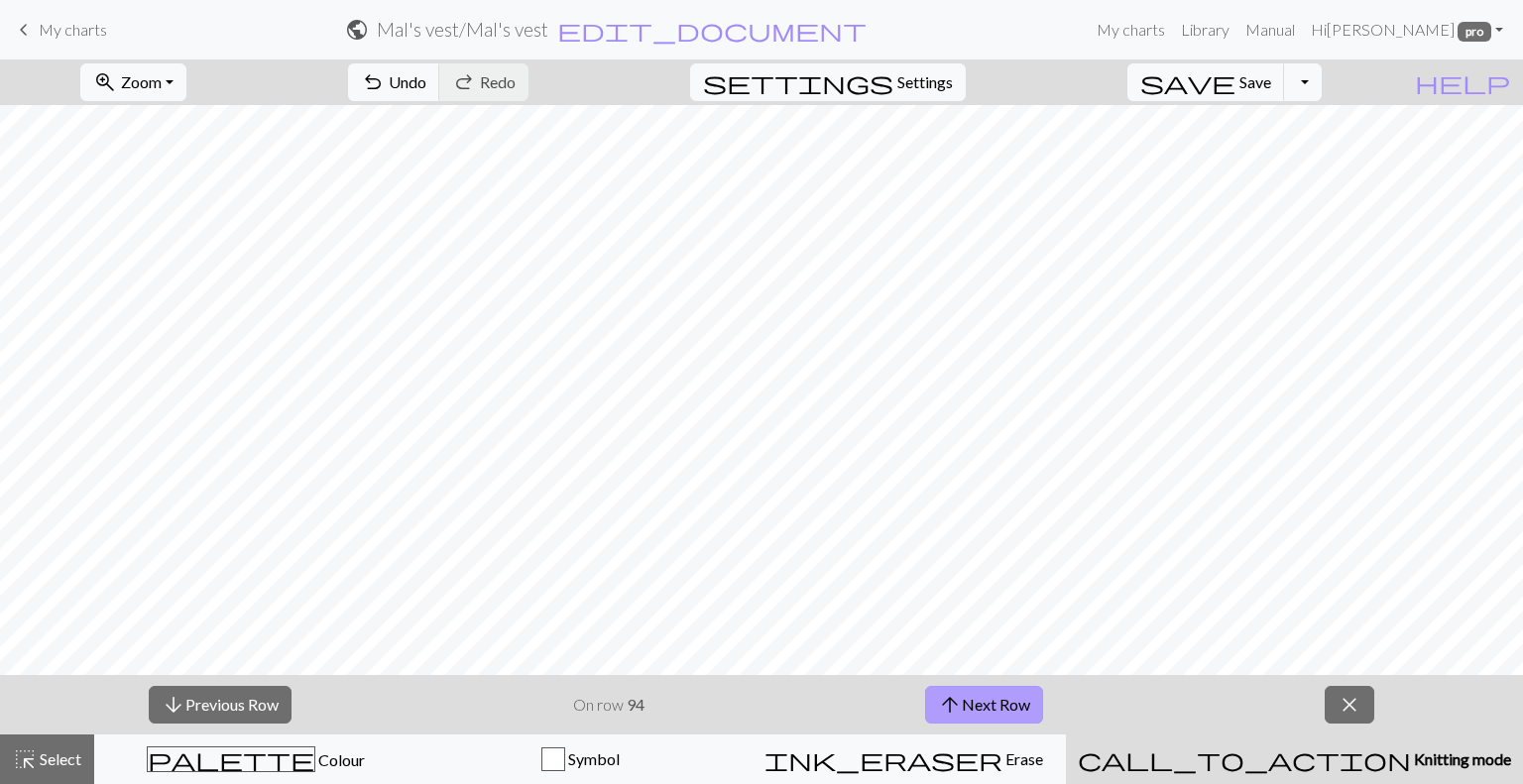 click on "arrow_upward  Next Row" at bounding box center [984, 705] 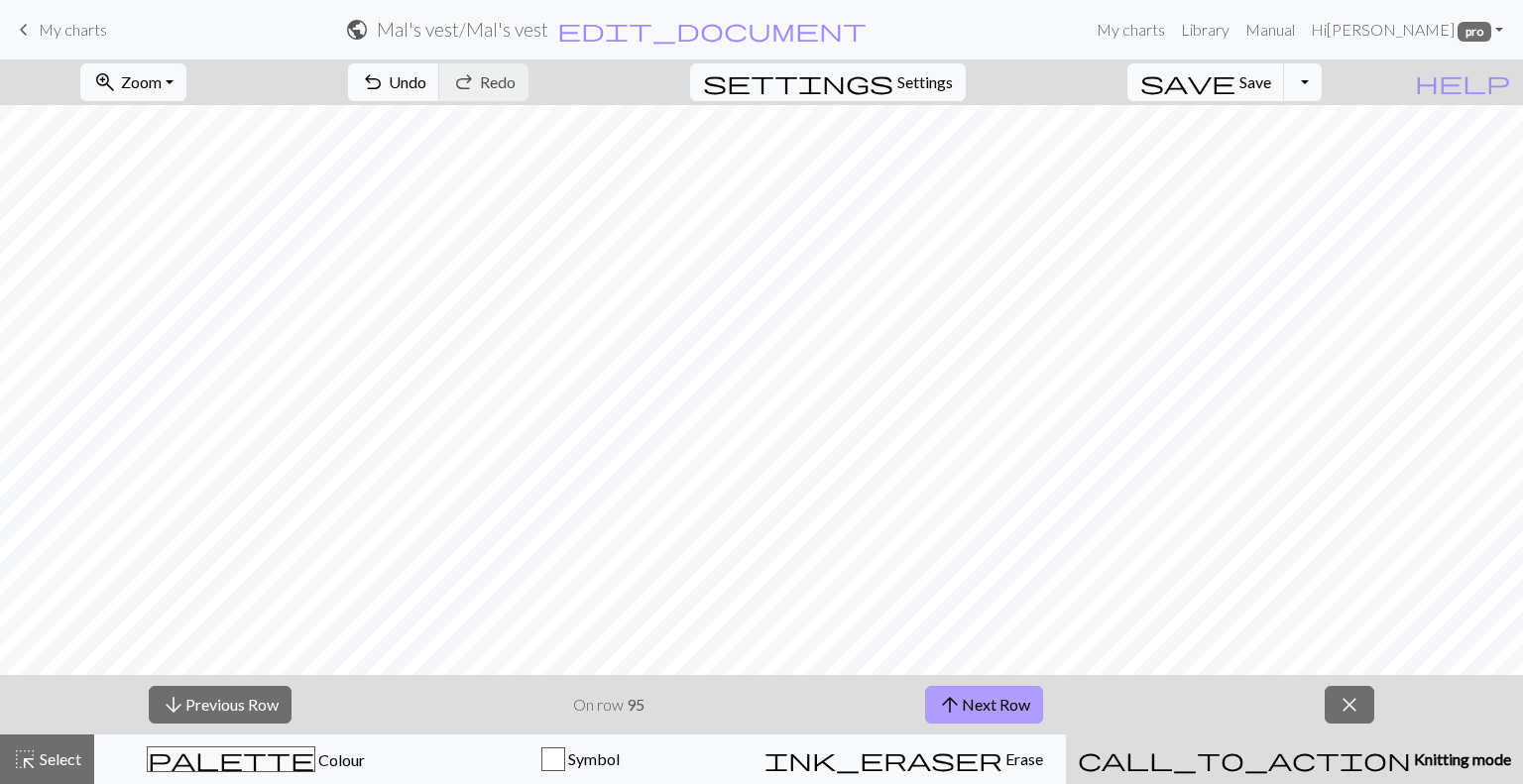 click on "arrow_upward  Next Row" at bounding box center [984, 705] 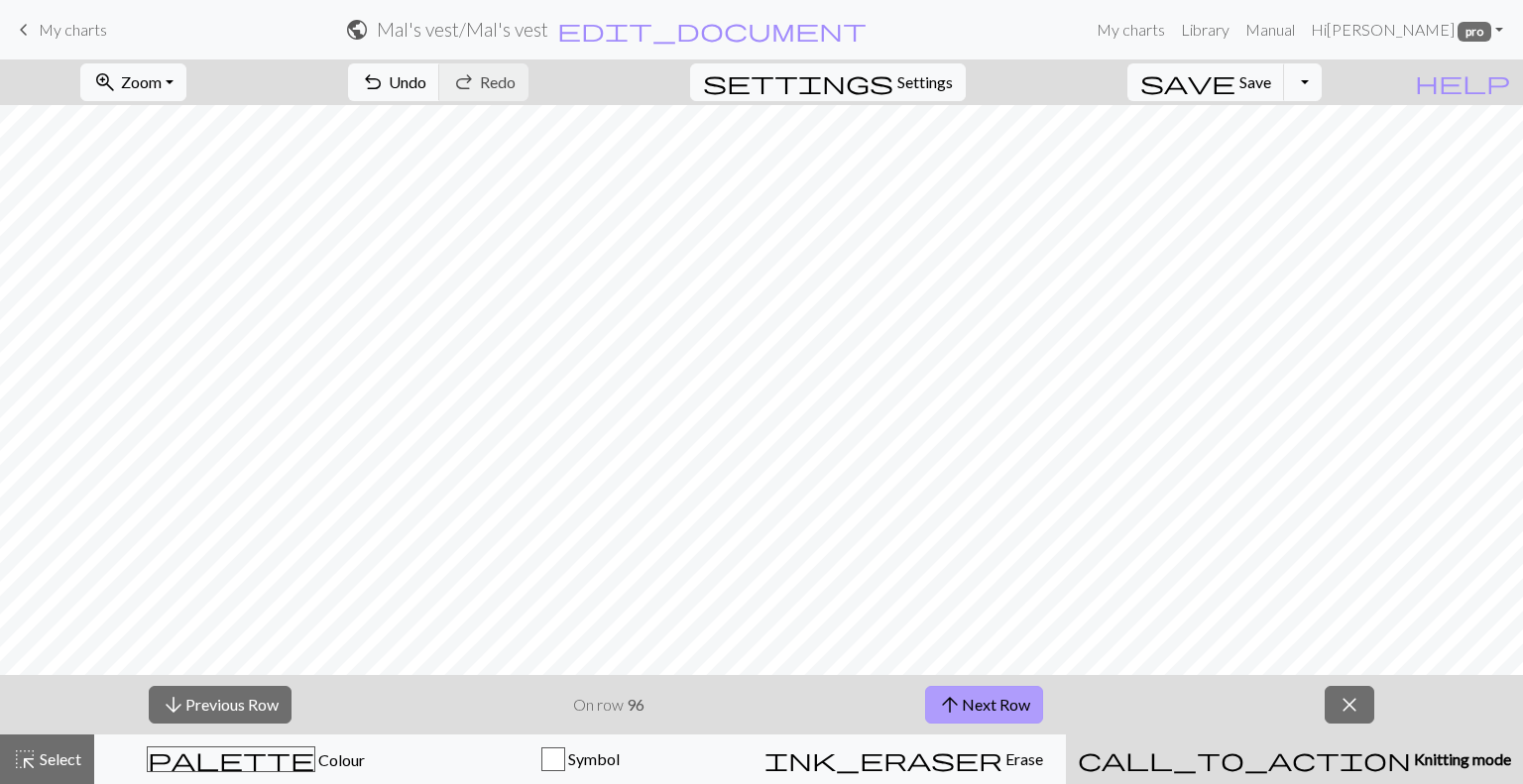 click on "arrow_upward  Next Row" at bounding box center [984, 705] 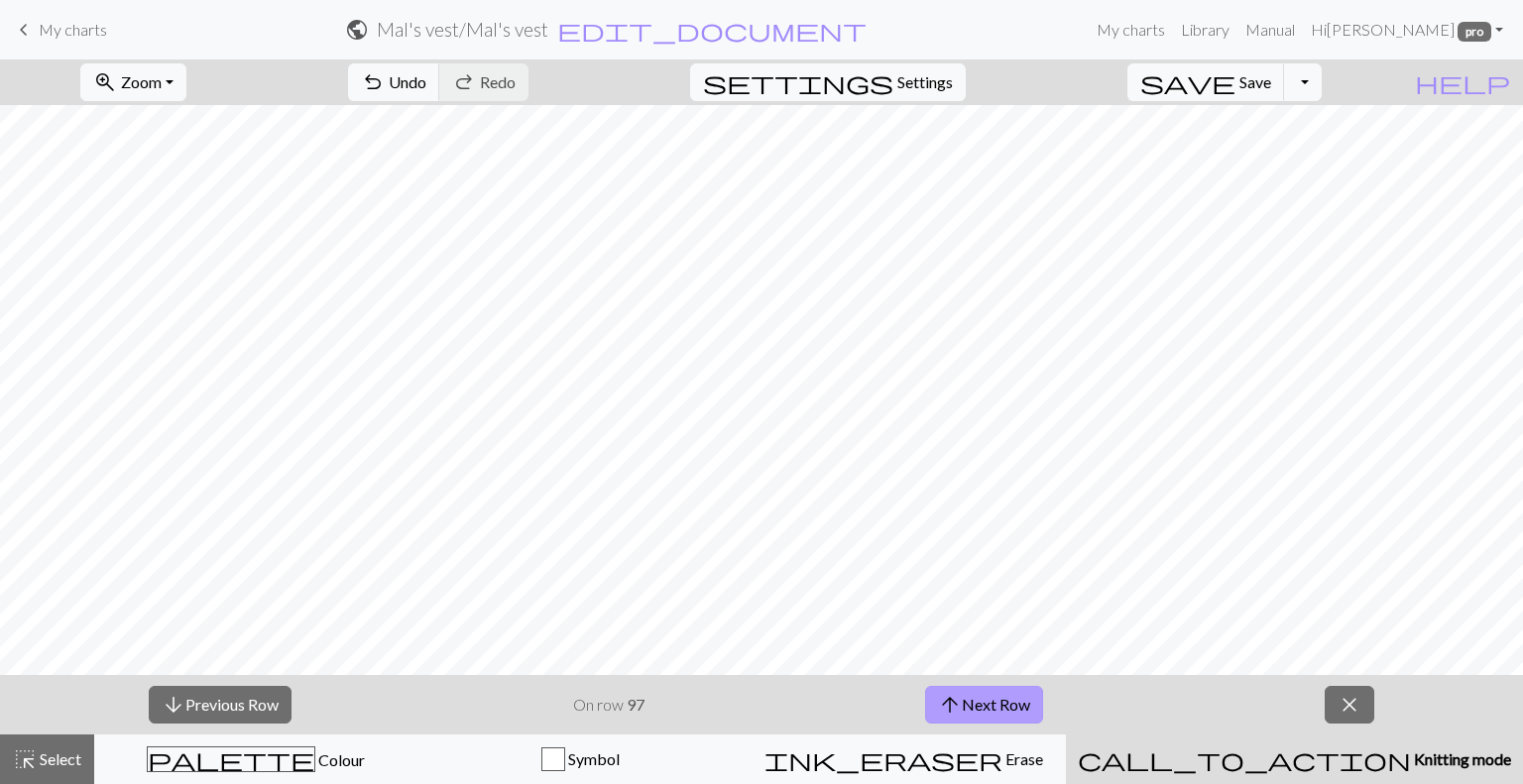 click on "arrow_upward  Next Row" at bounding box center [984, 705] 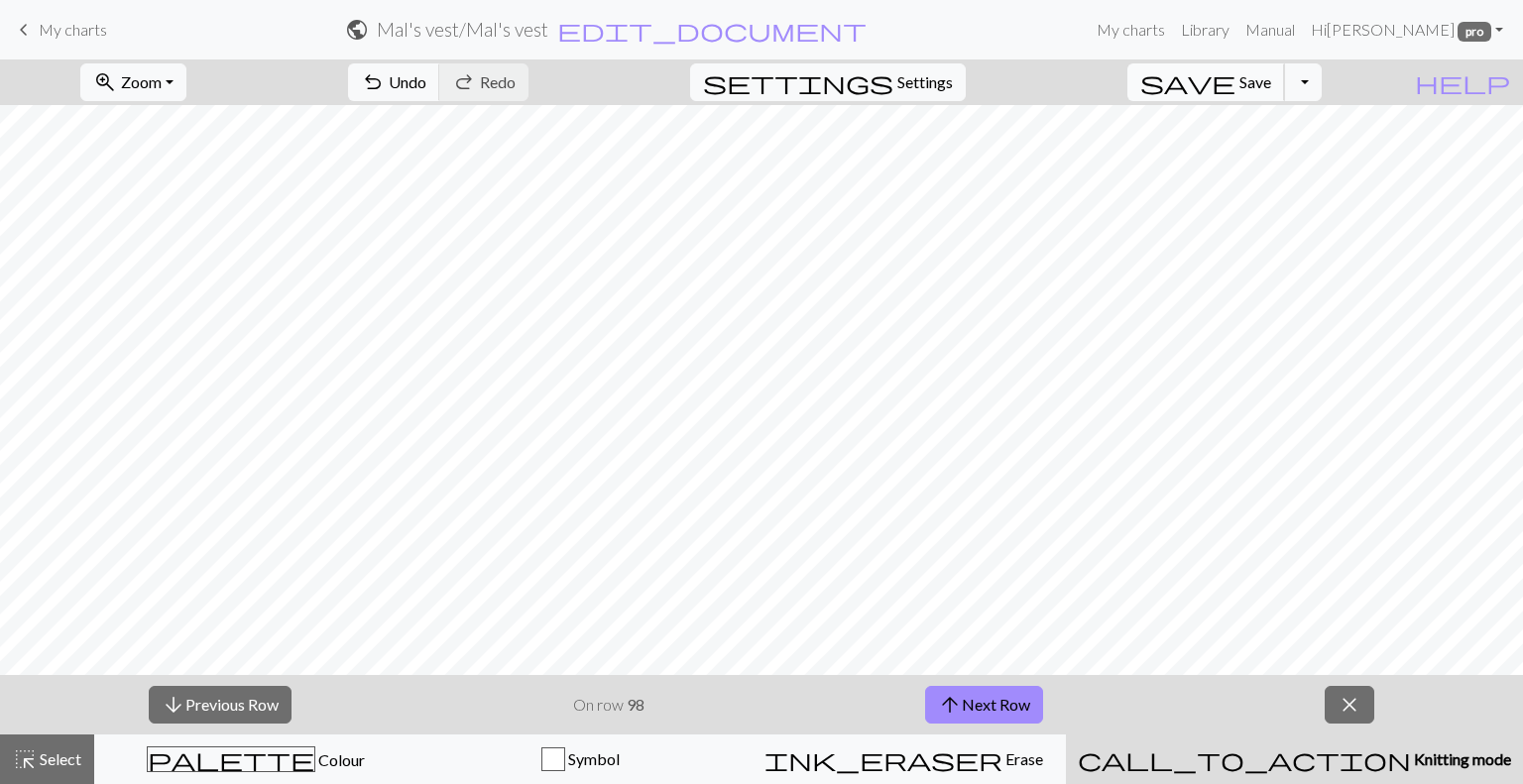 click on "Save" at bounding box center [1255, 81] 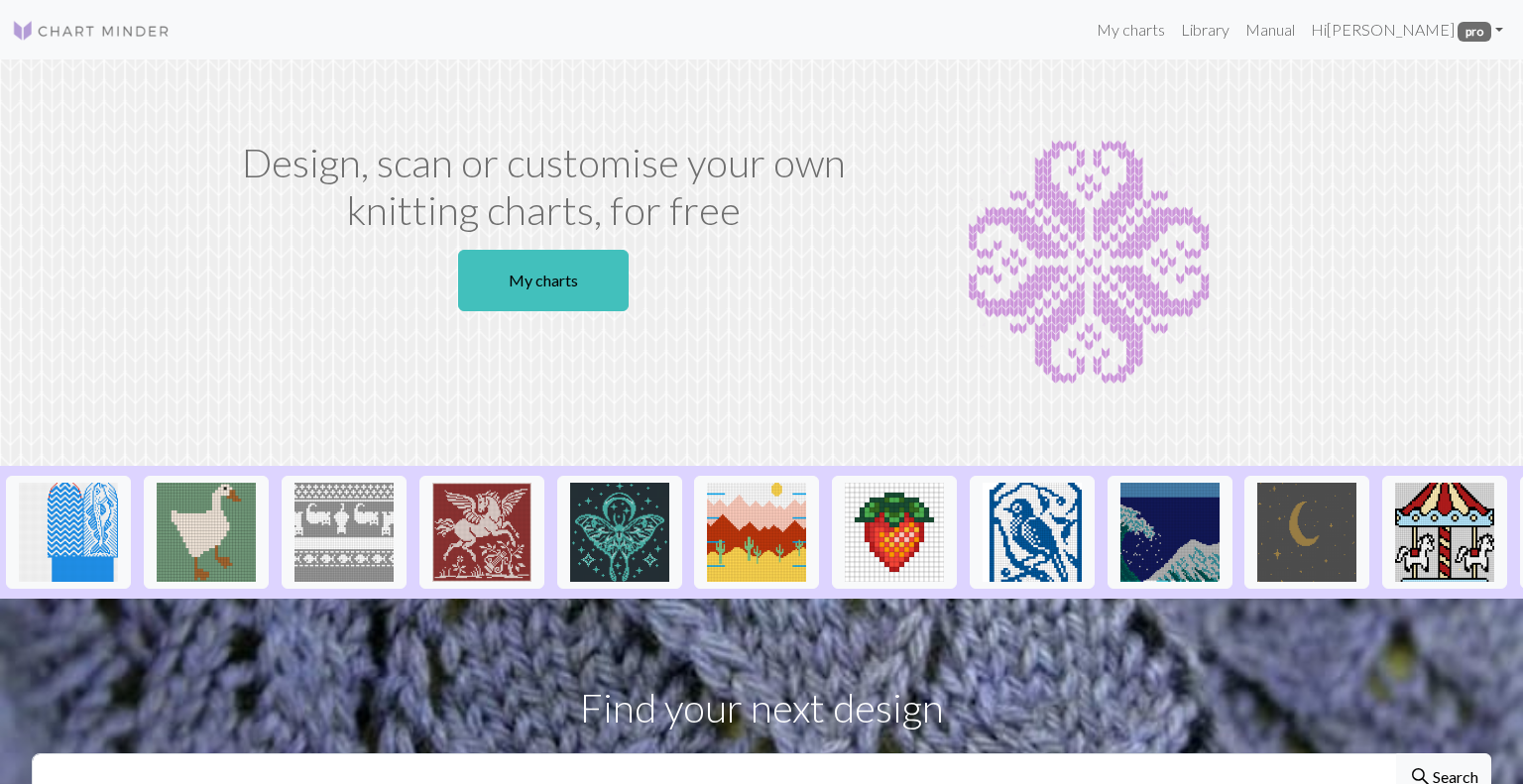scroll, scrollTop: 0, scrollLeft: 0, axis: both 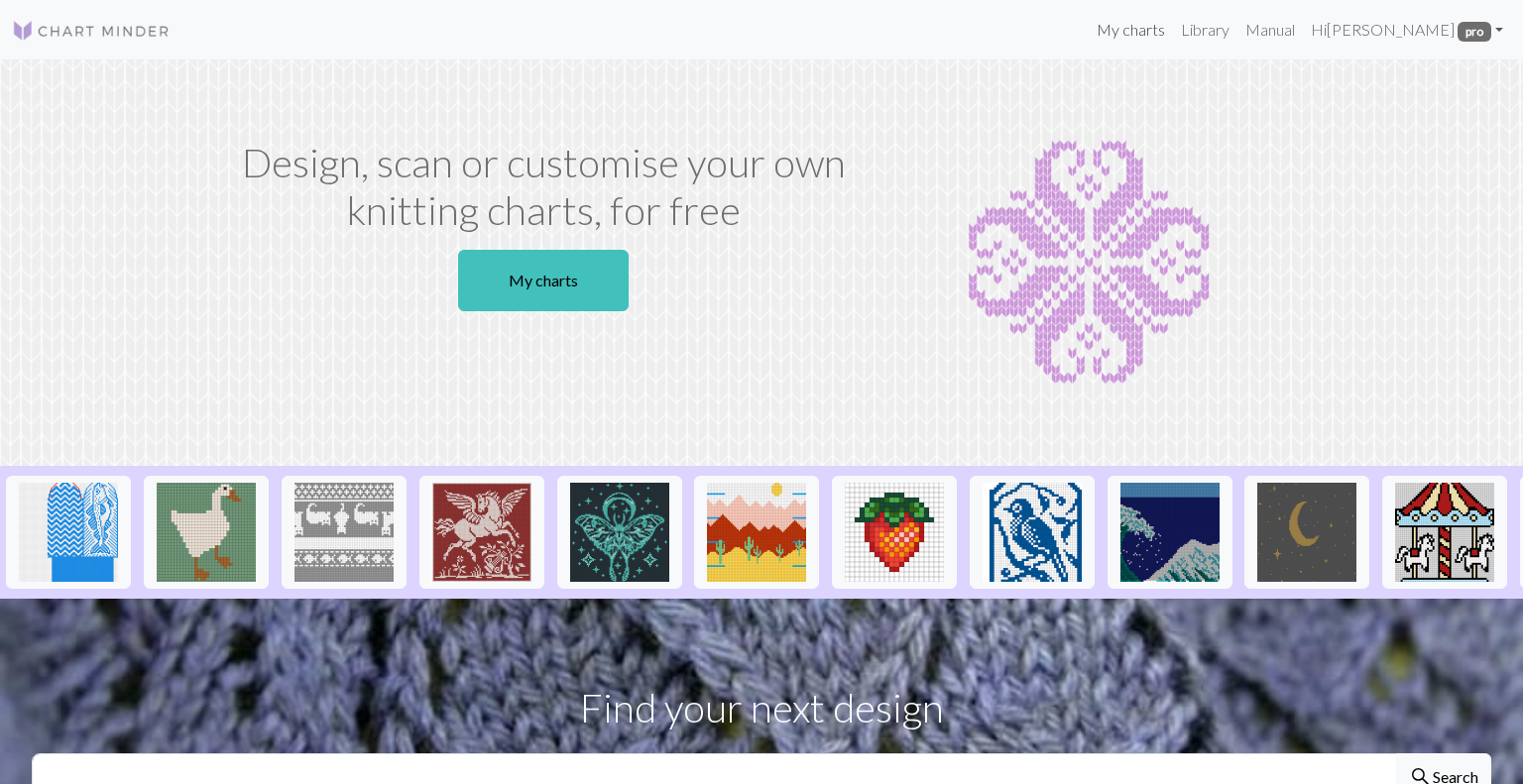 click on "My charts" at bounding box center [1130, 30] 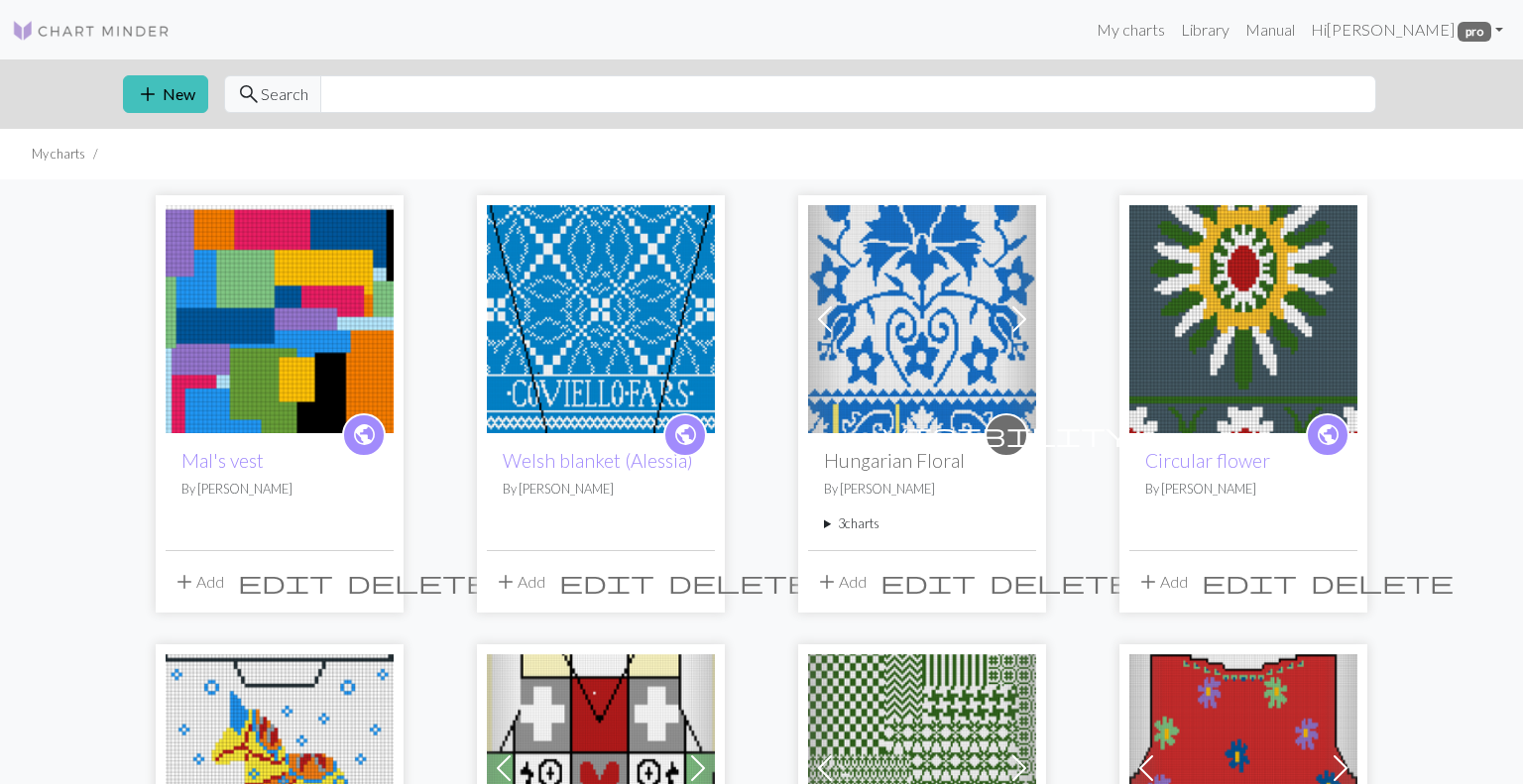 click at bounding box center (280, 319) 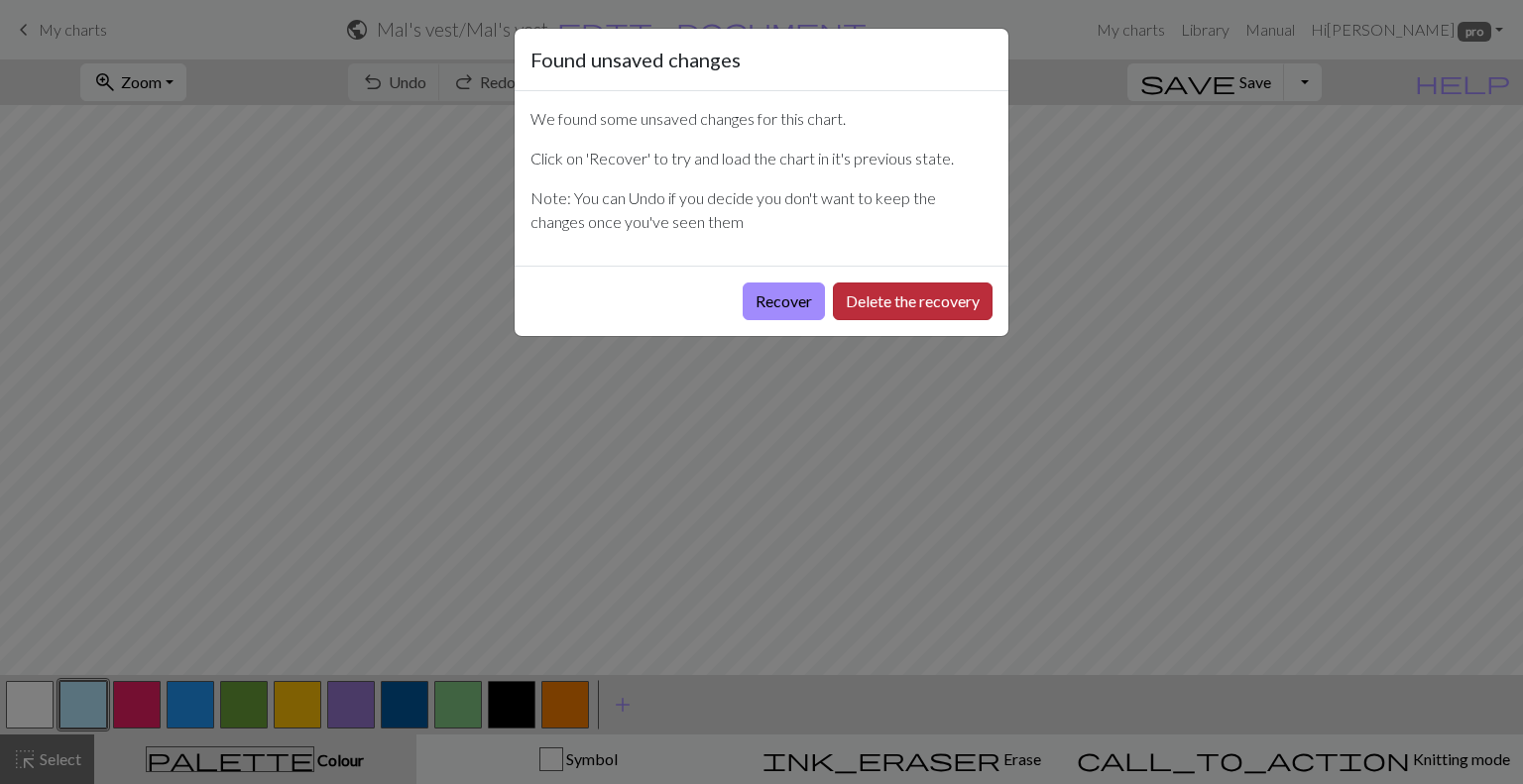 click on "Delete the recovery" at bounding box center [912, 301] 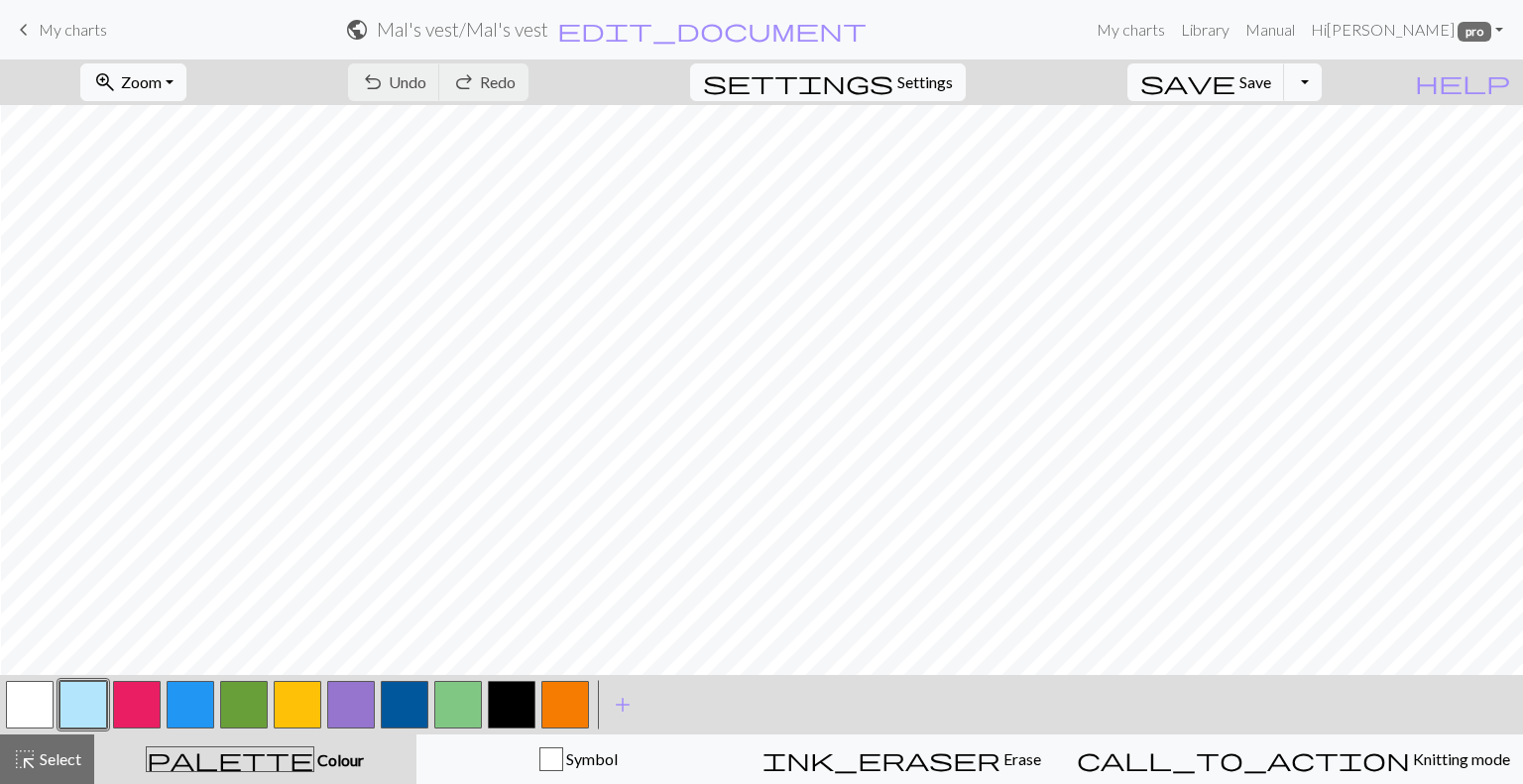 scroll, scrollTop: 0, scrollLeft: 71, axis: horizontal 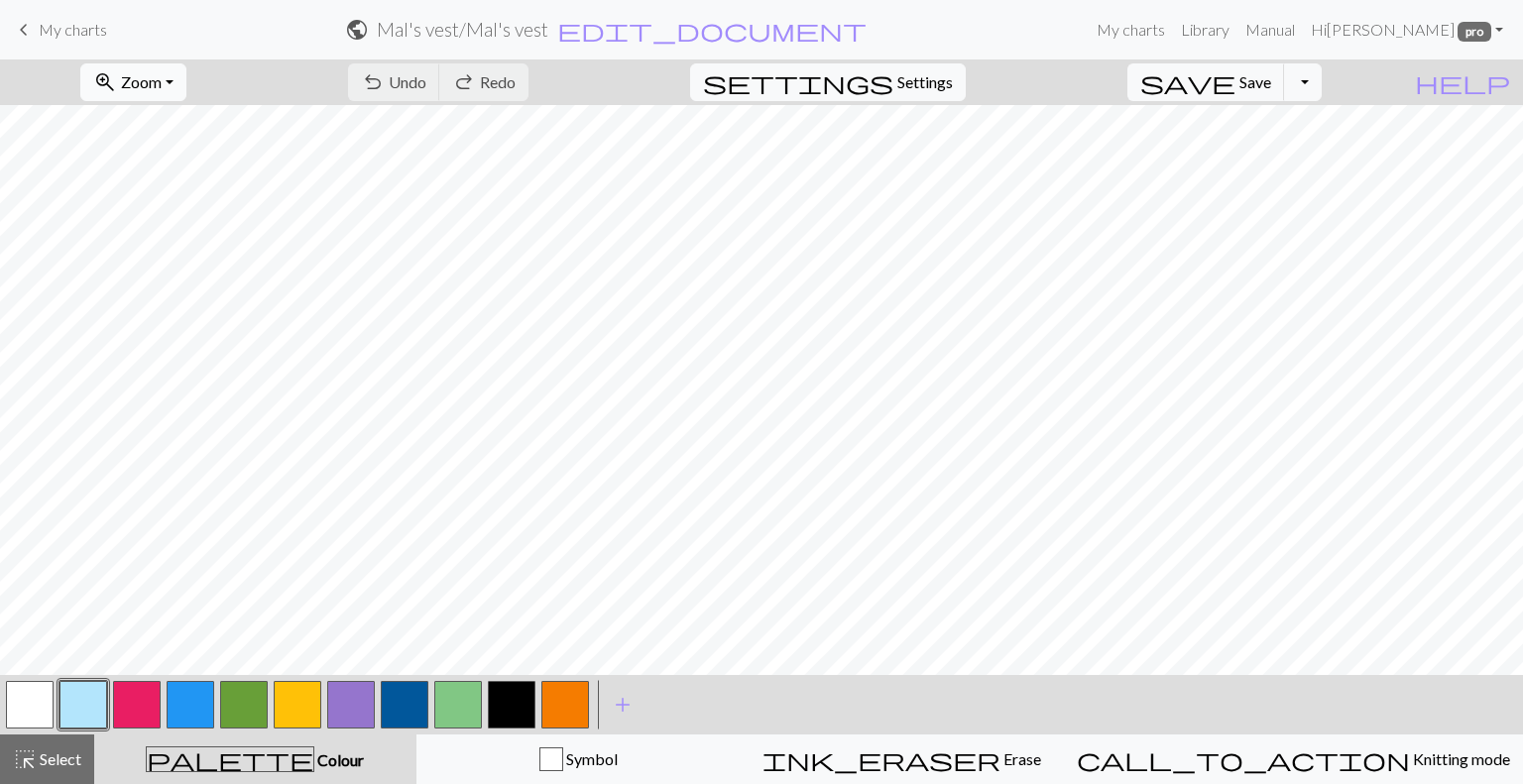 click on "zoom_in Zoom Zoom" at bounding box center (133, 82) 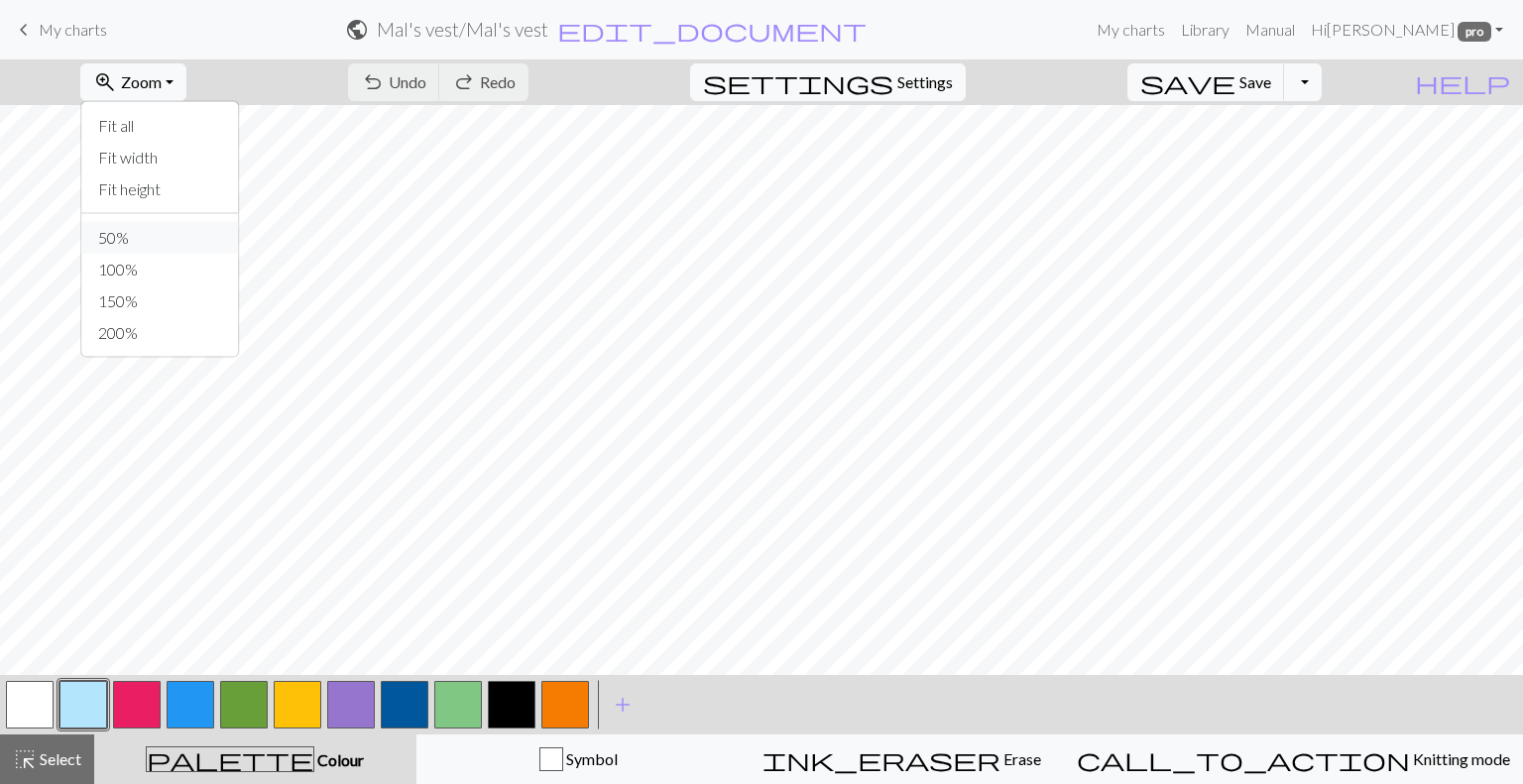 click on "50%" at bounding box center [161, 238] 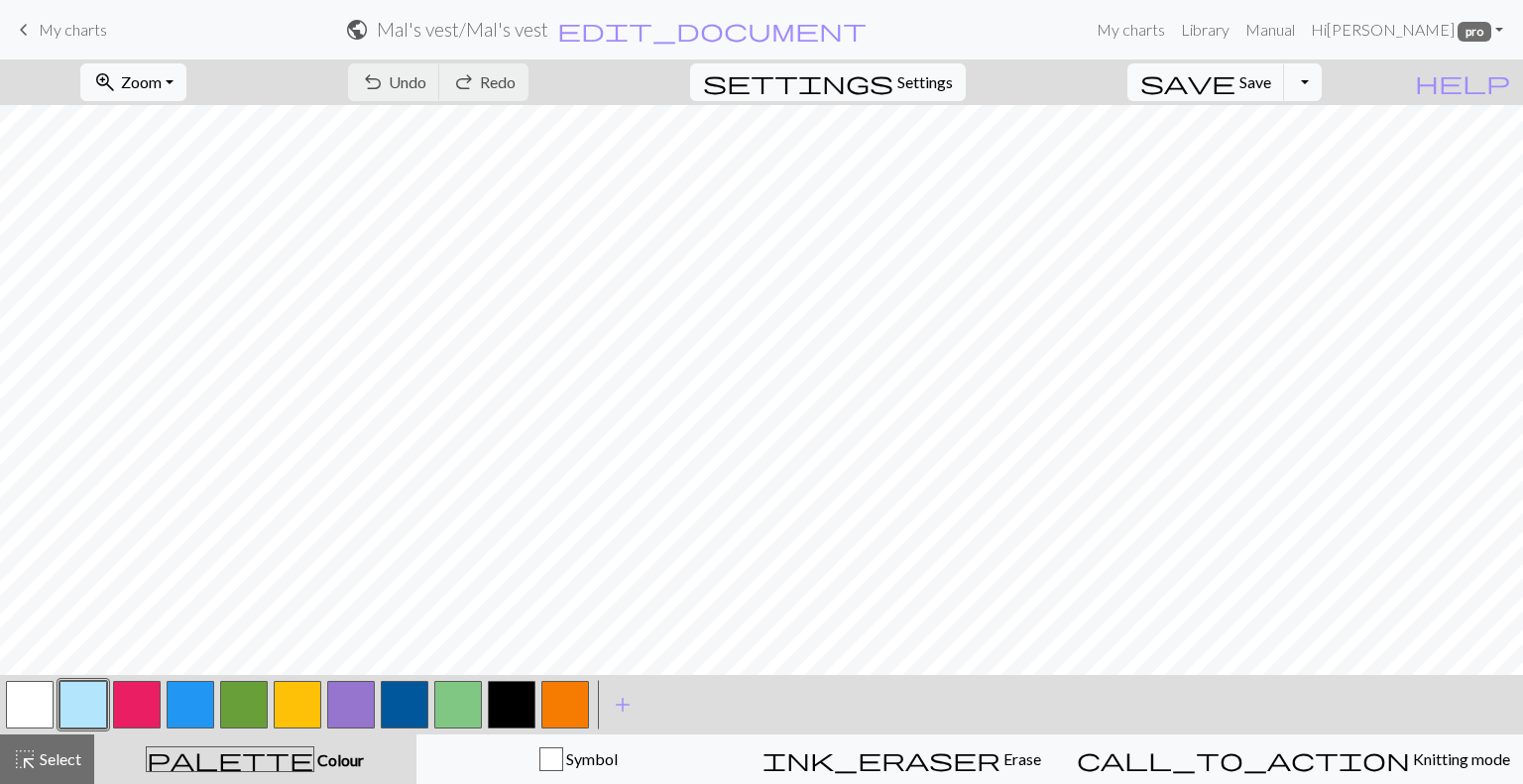 scroll, scrollTop: 0, scrollLeft: 0, axis: both 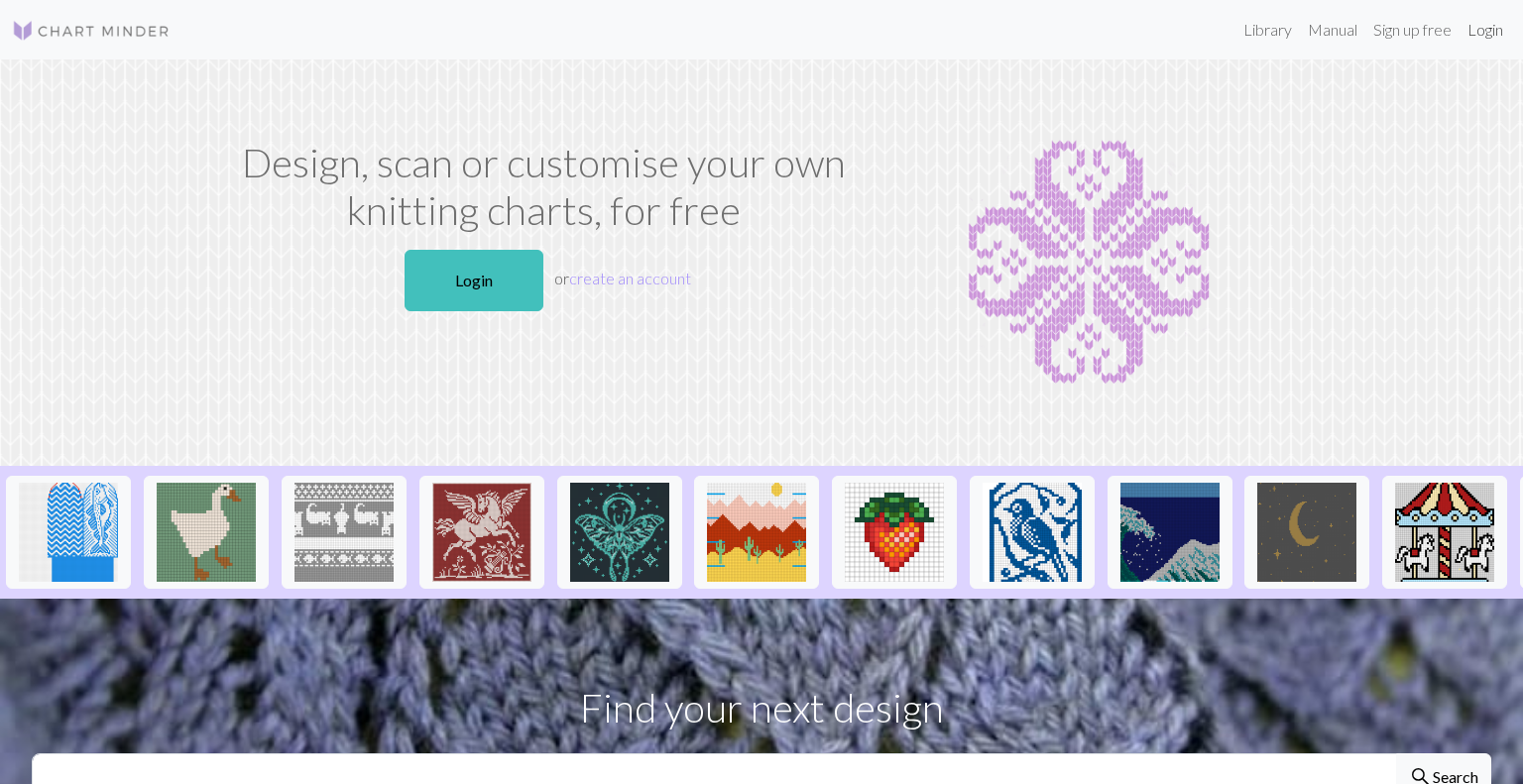 click on "Login" at bounding box center (1485, 30) 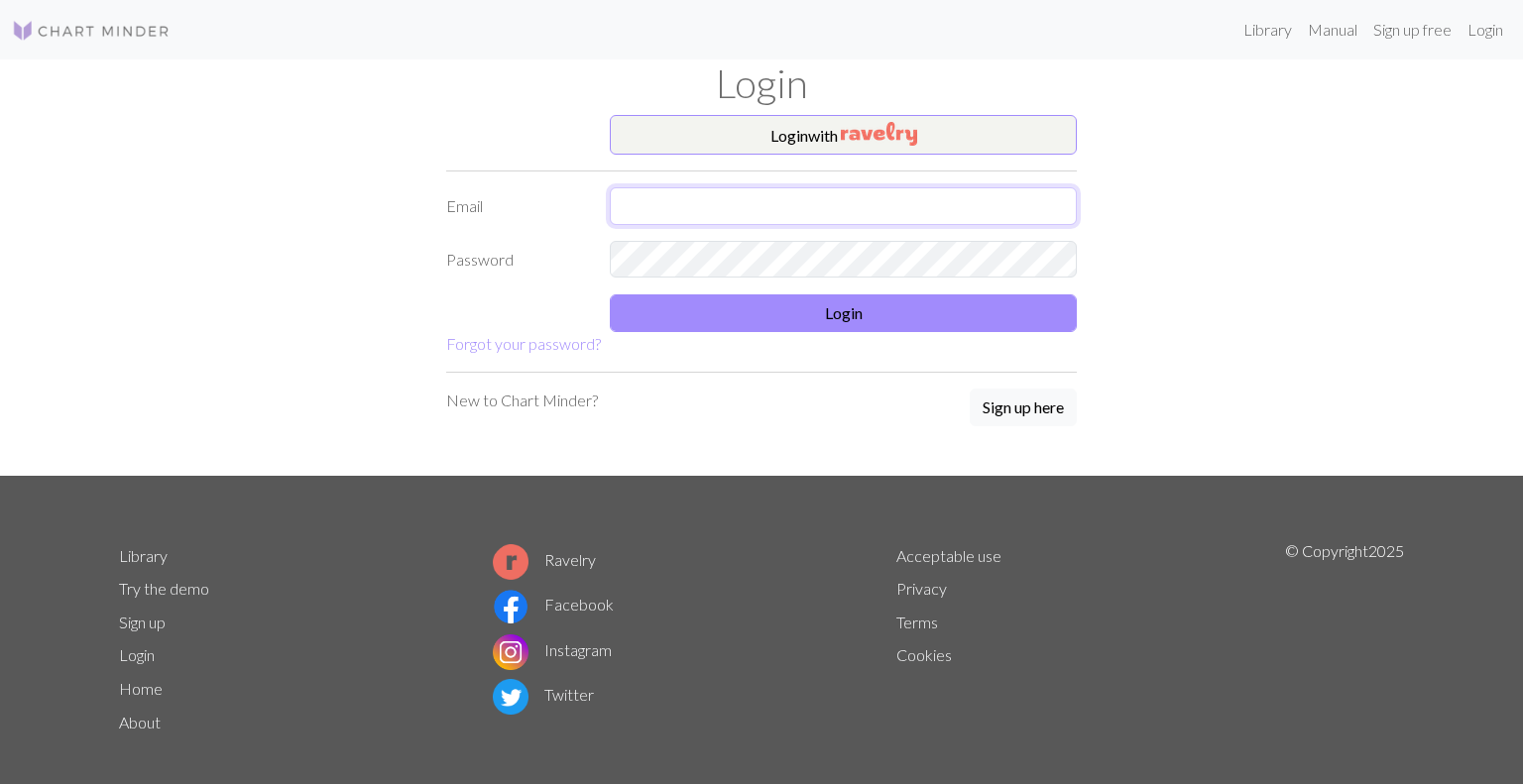 click at bounding box center [843, 206] 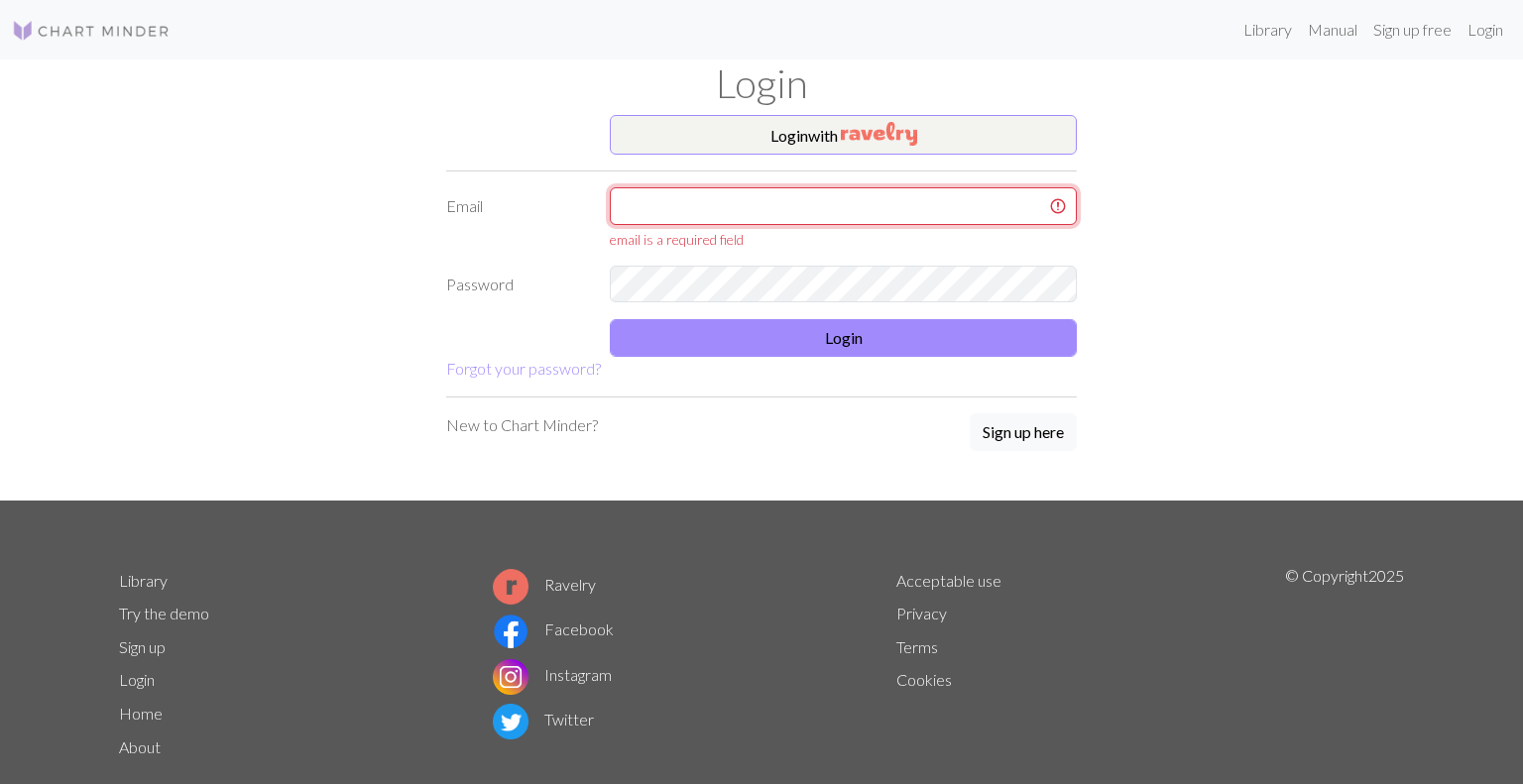 type on "[PERSON_NAME][EMAIL_ADDRESS][DOMAIN_NAME]" 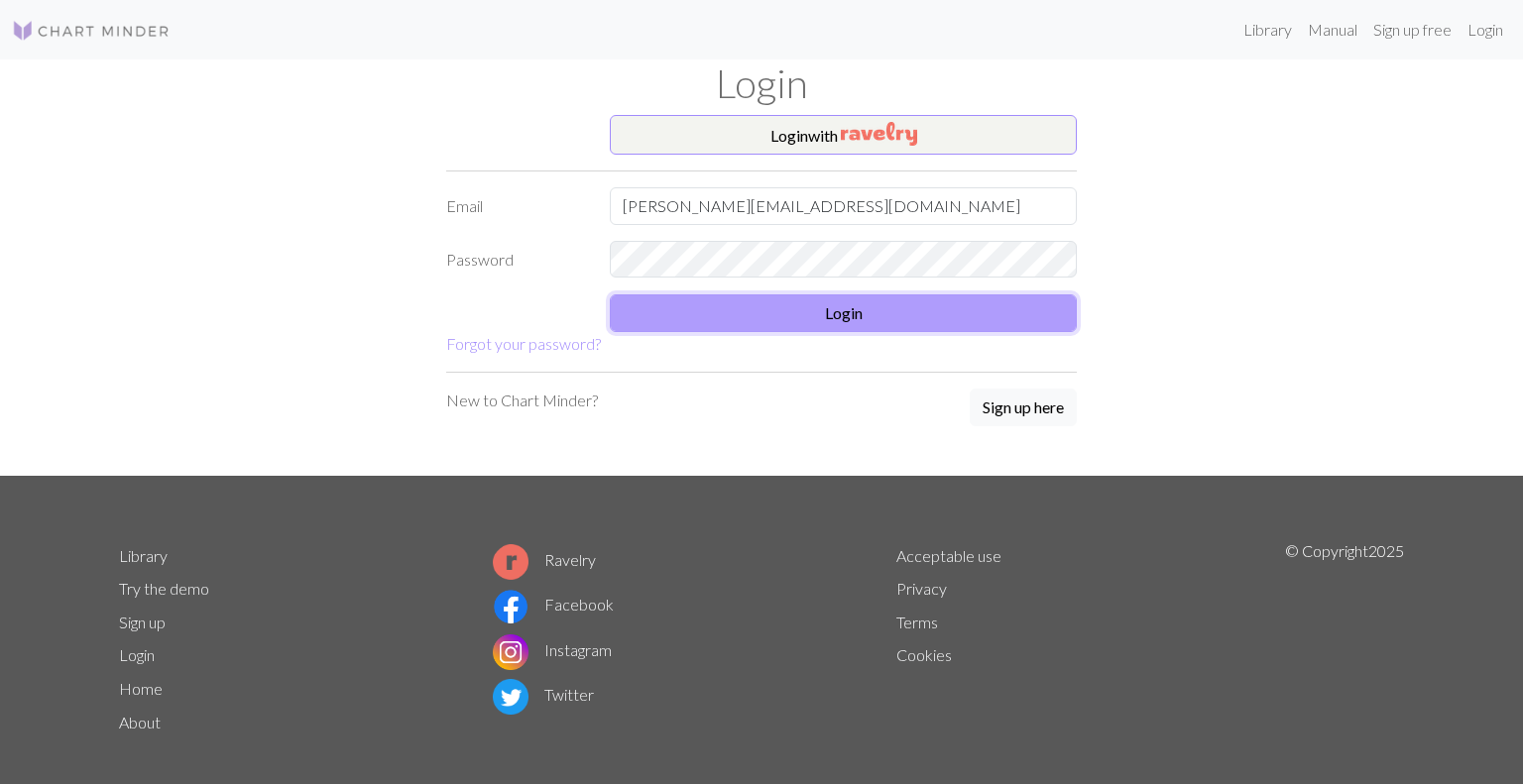 click on "Login" at bounding box center [843, 313] 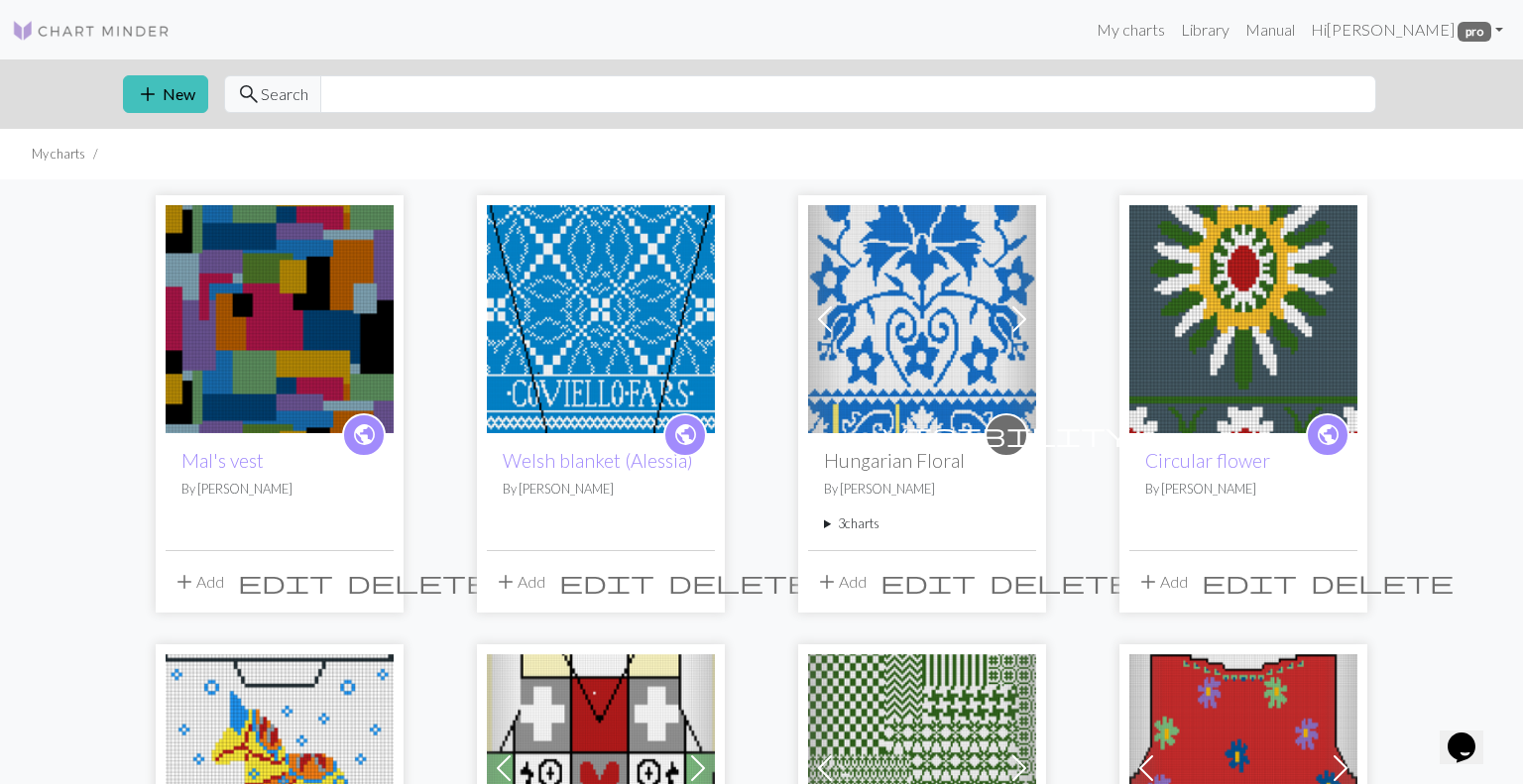 click at bounding box center [280, 319] 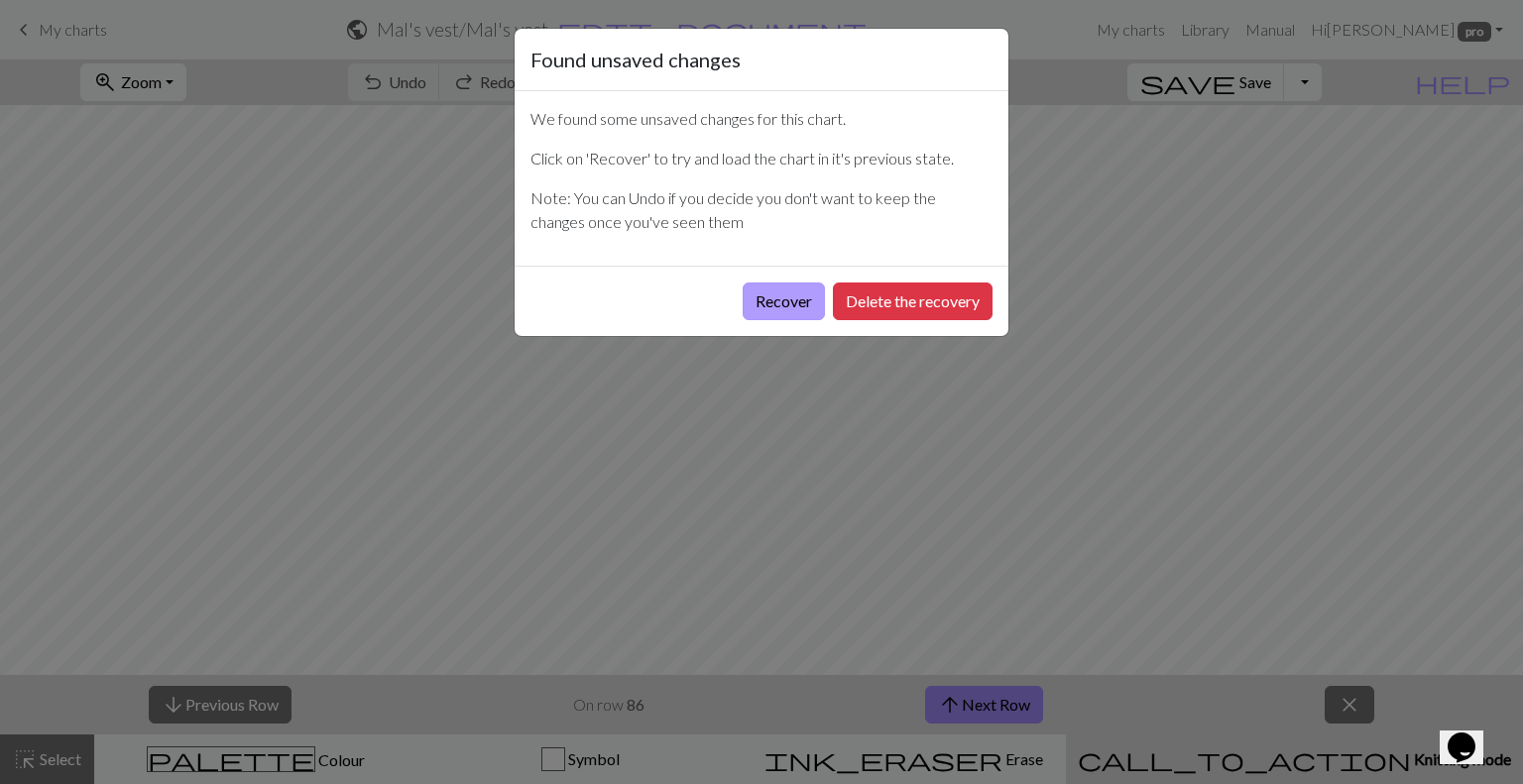 click on "Recover" at bounding box center [783, 301] 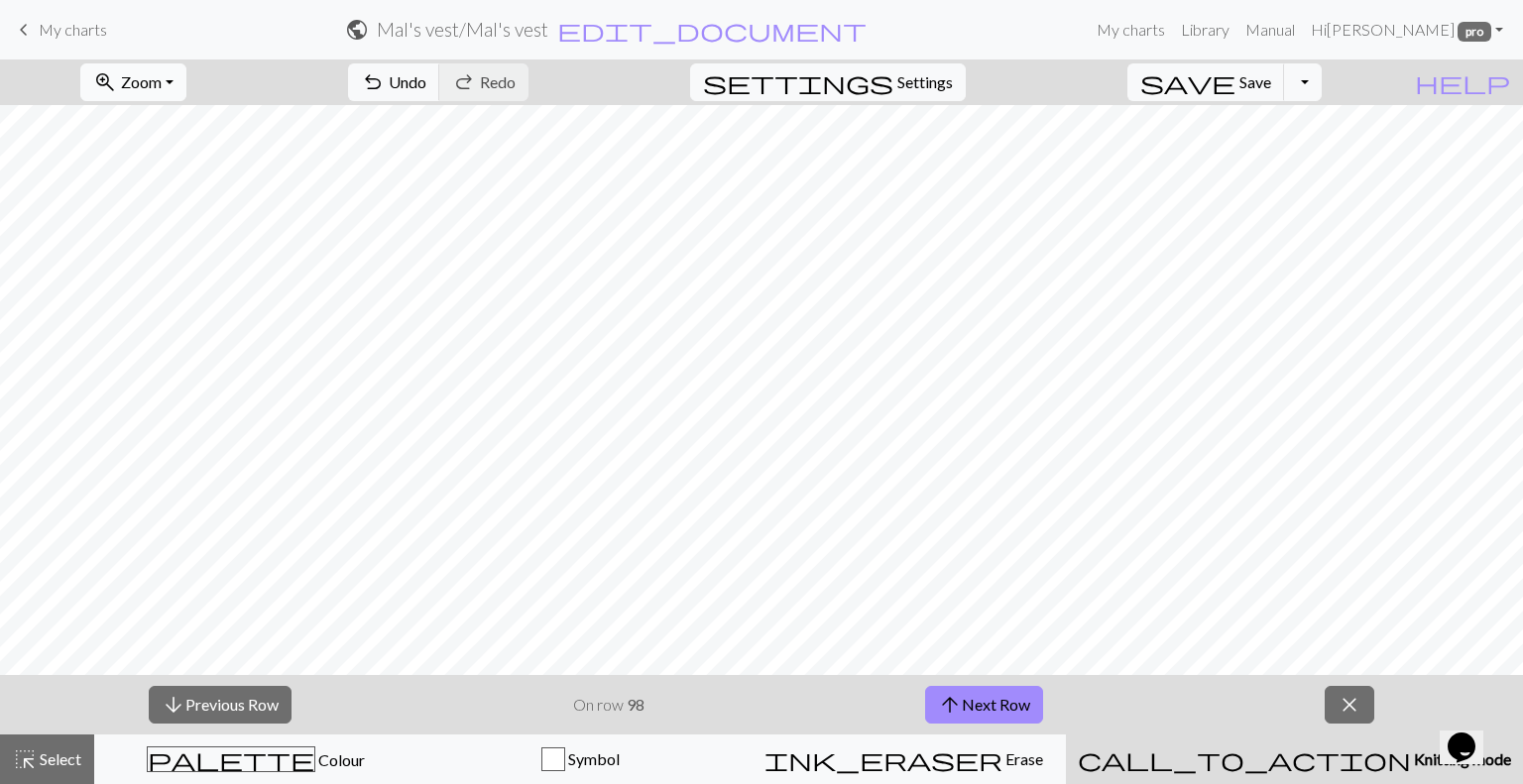 click on "zoom_in Zoom Zoom" at bounding box center [133, 82] 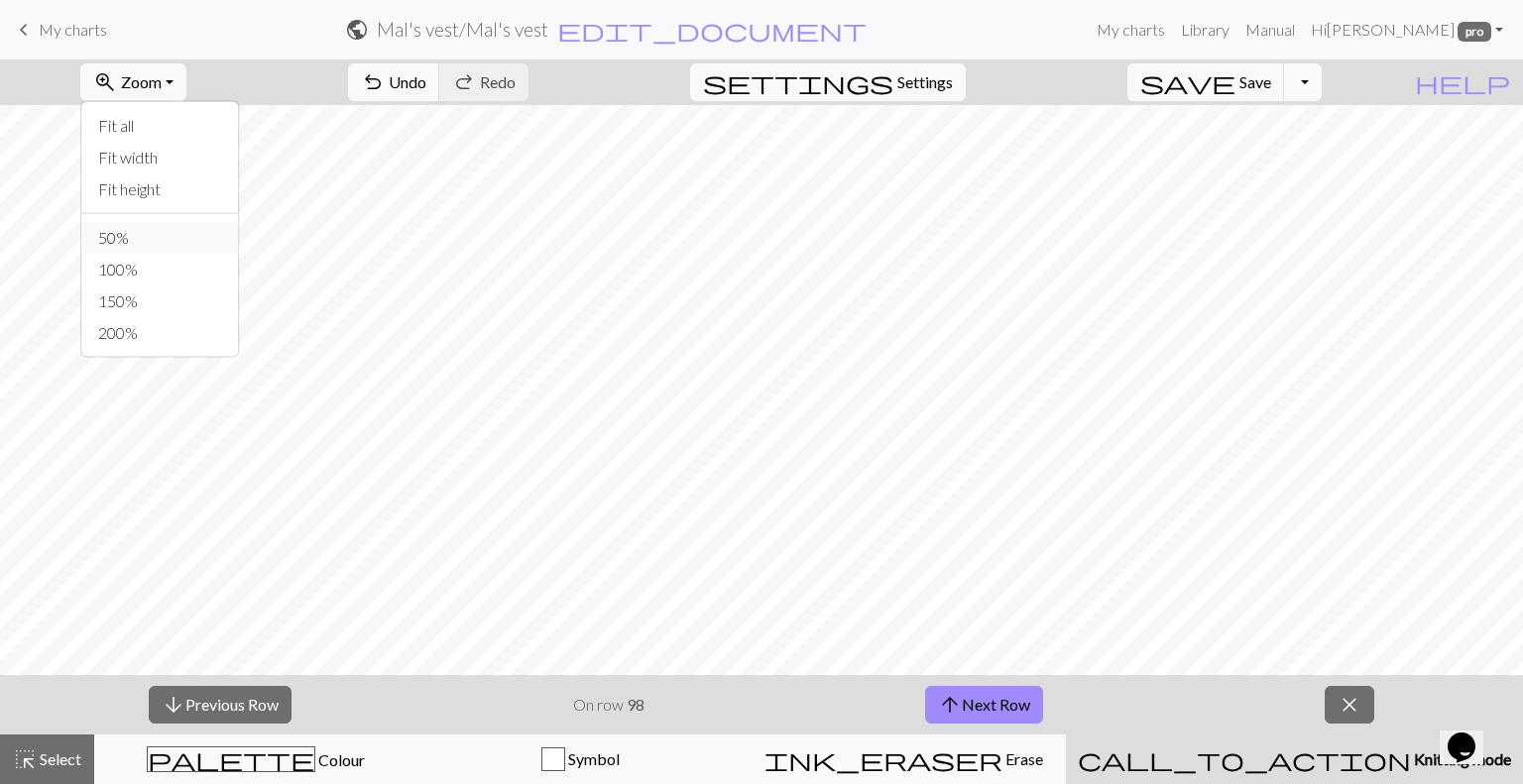 click on "50%" at bounding box center [161, 238] 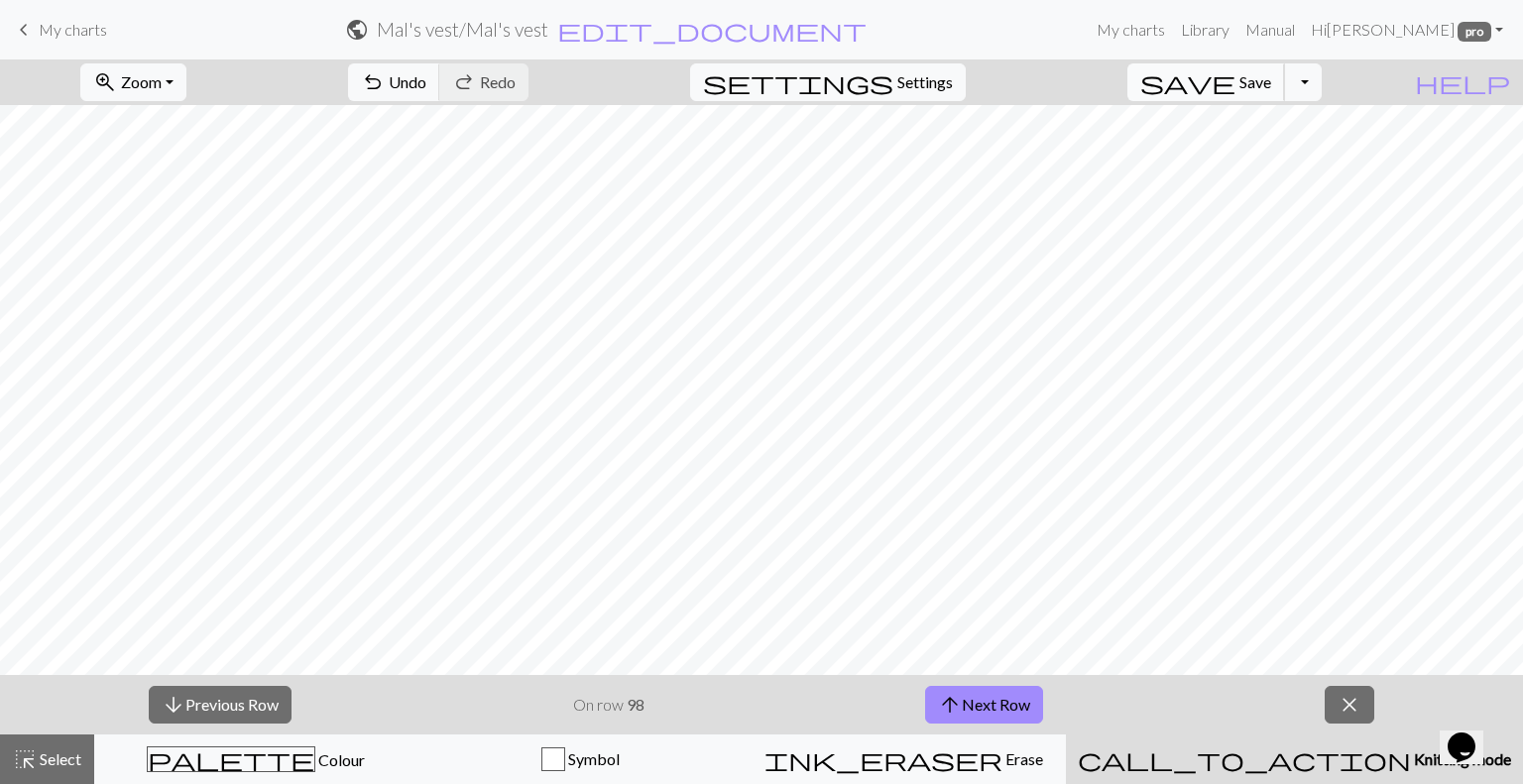 click on "Save" at bounding box center (1255, 81) 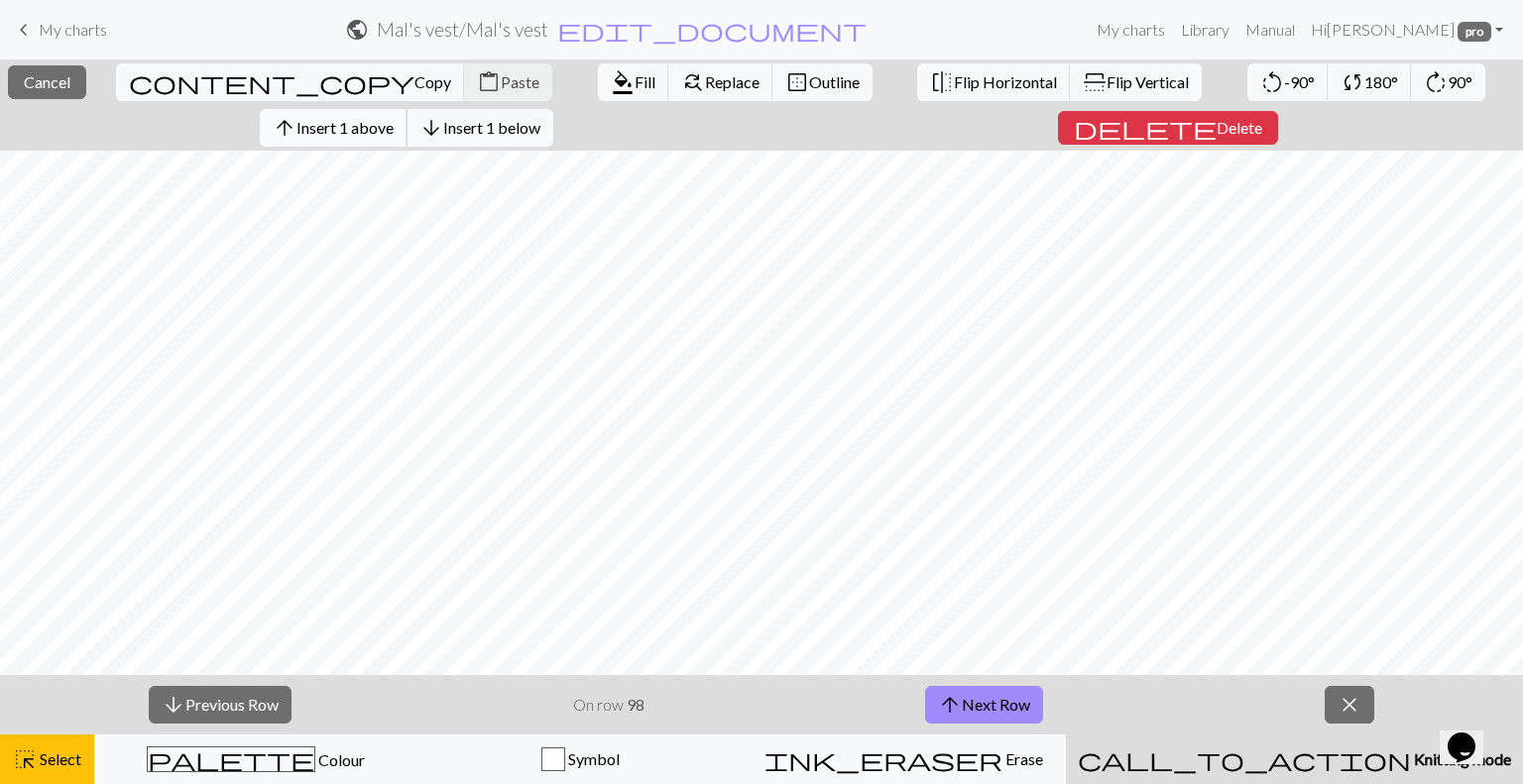 click on "Insert 1 above" at bounding box center [345, 127] 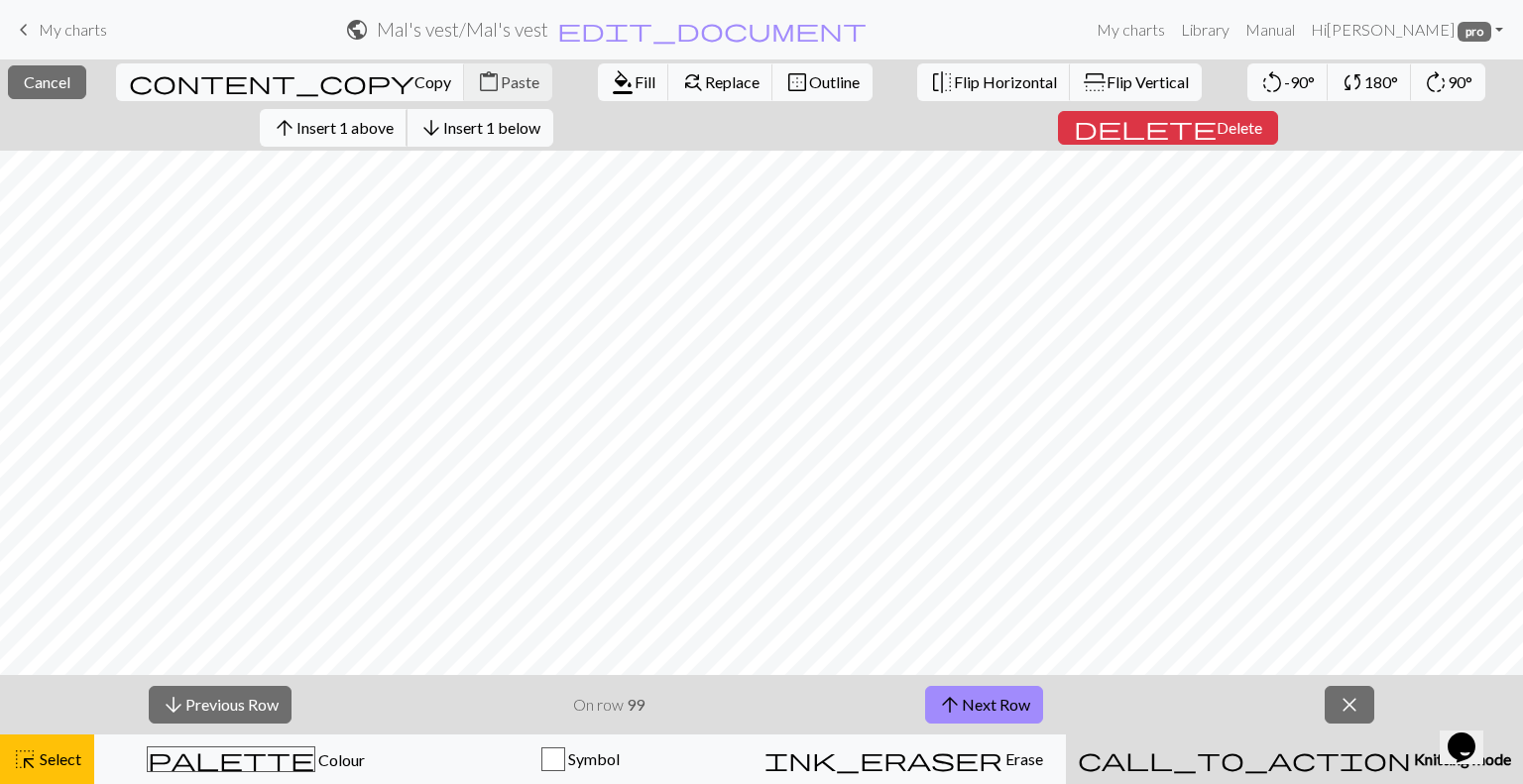 click on "Insert 1 above" at bounding box center [345, 127] 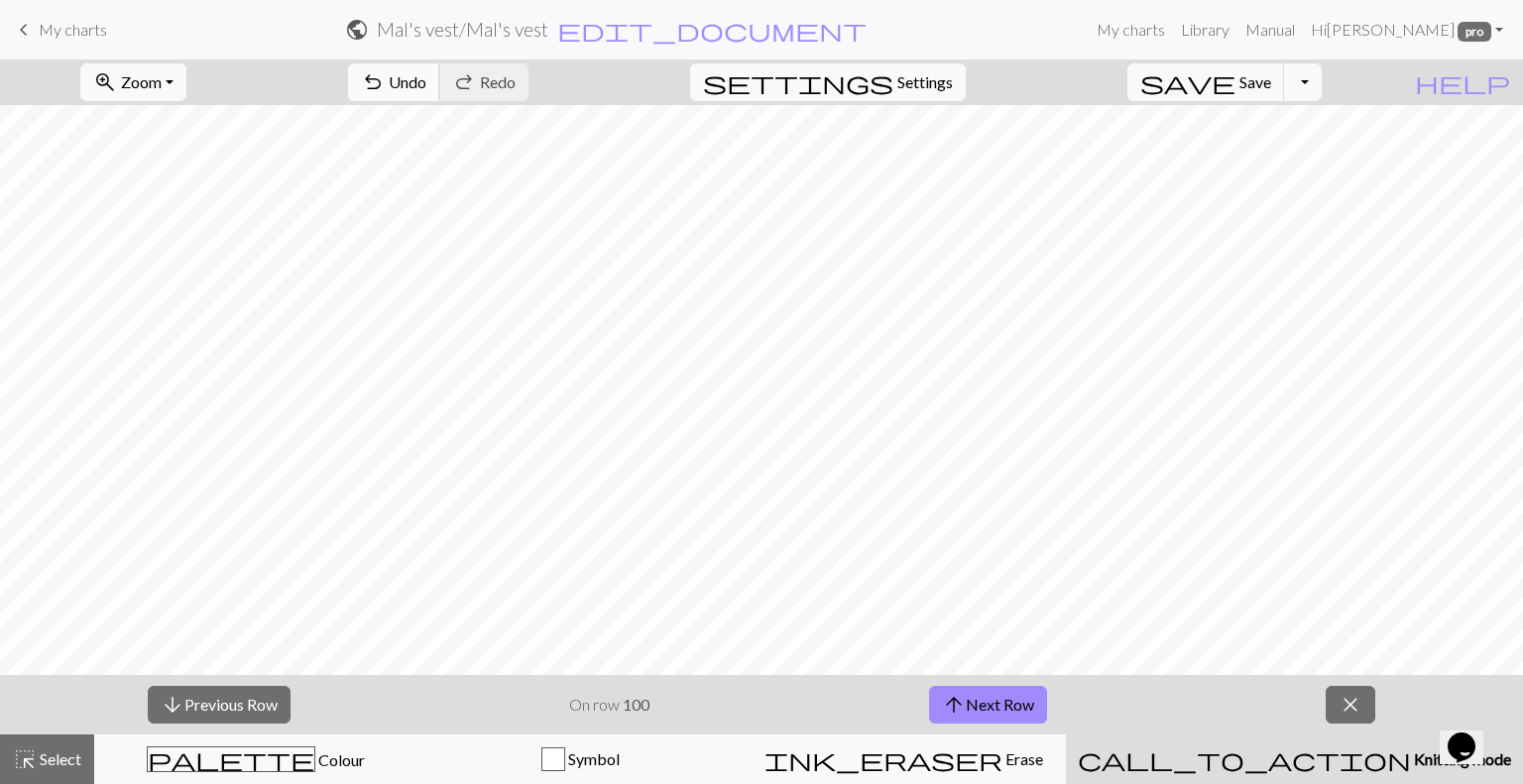 click on "Undo" at bounding box center (408, 81) 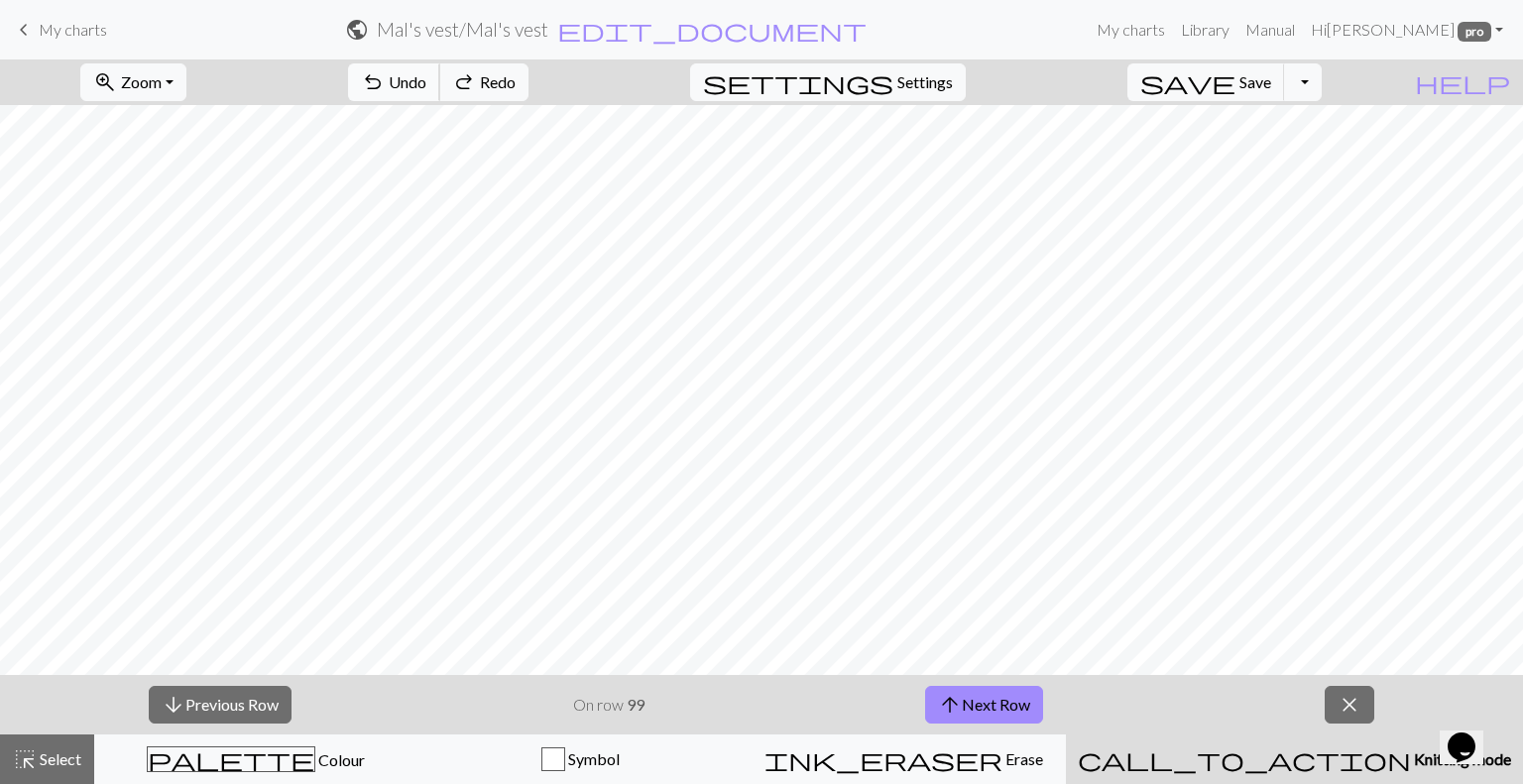 click on "Undo" at bounding box center (408, 81) 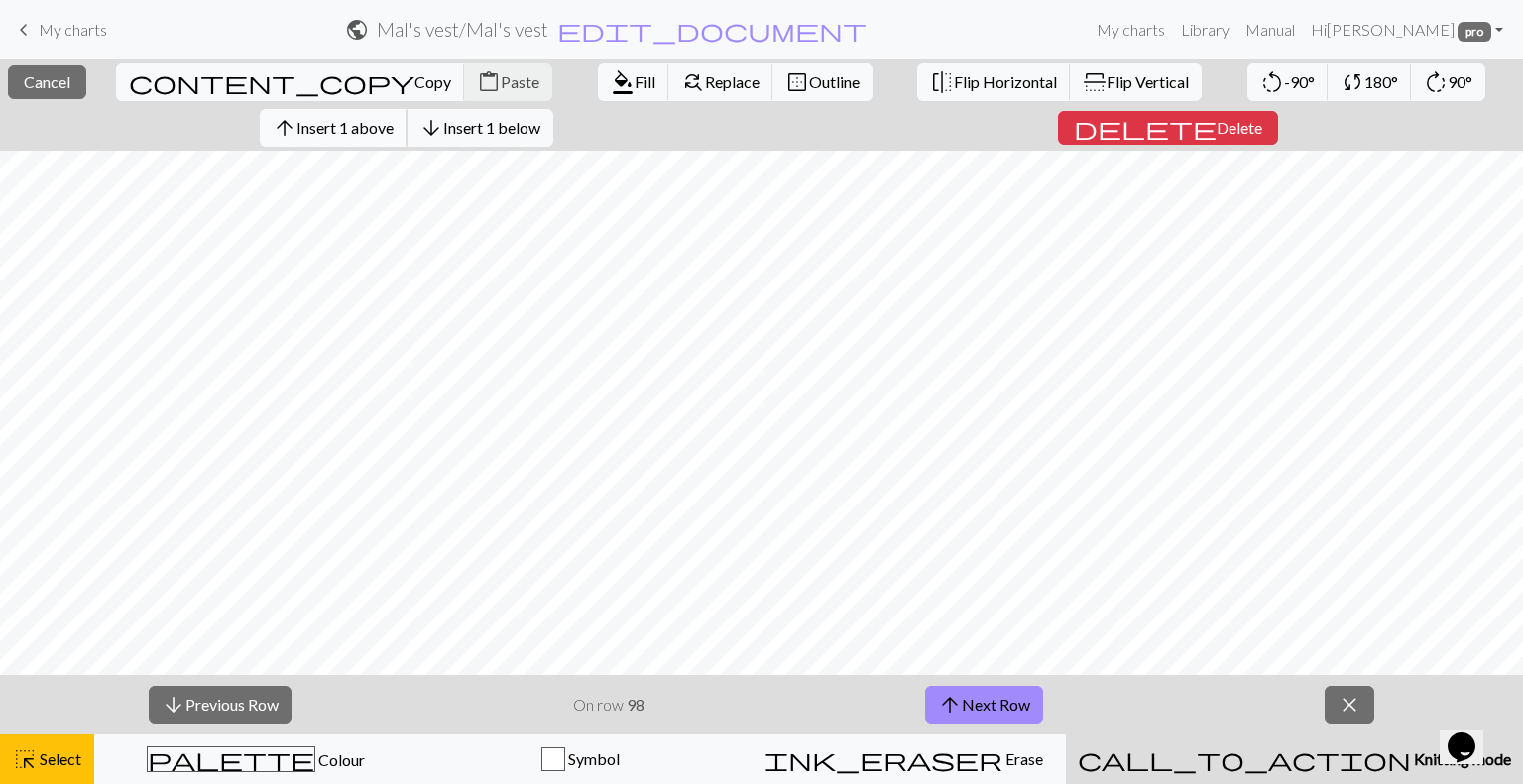 click on "Insert 1 above" at bounding box center [345, 127] 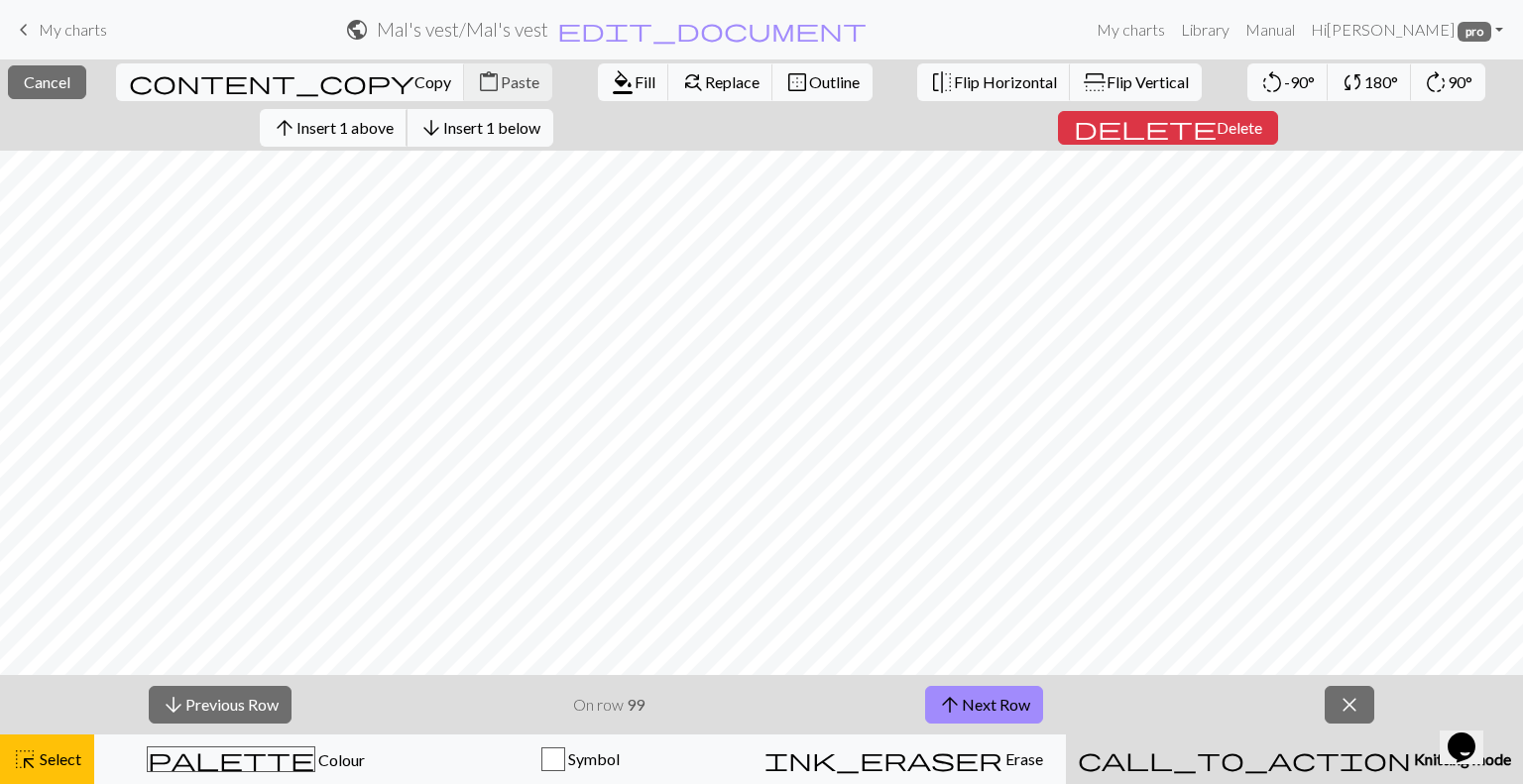 click on "Insert 1 above" at bounding box center (345, 127) 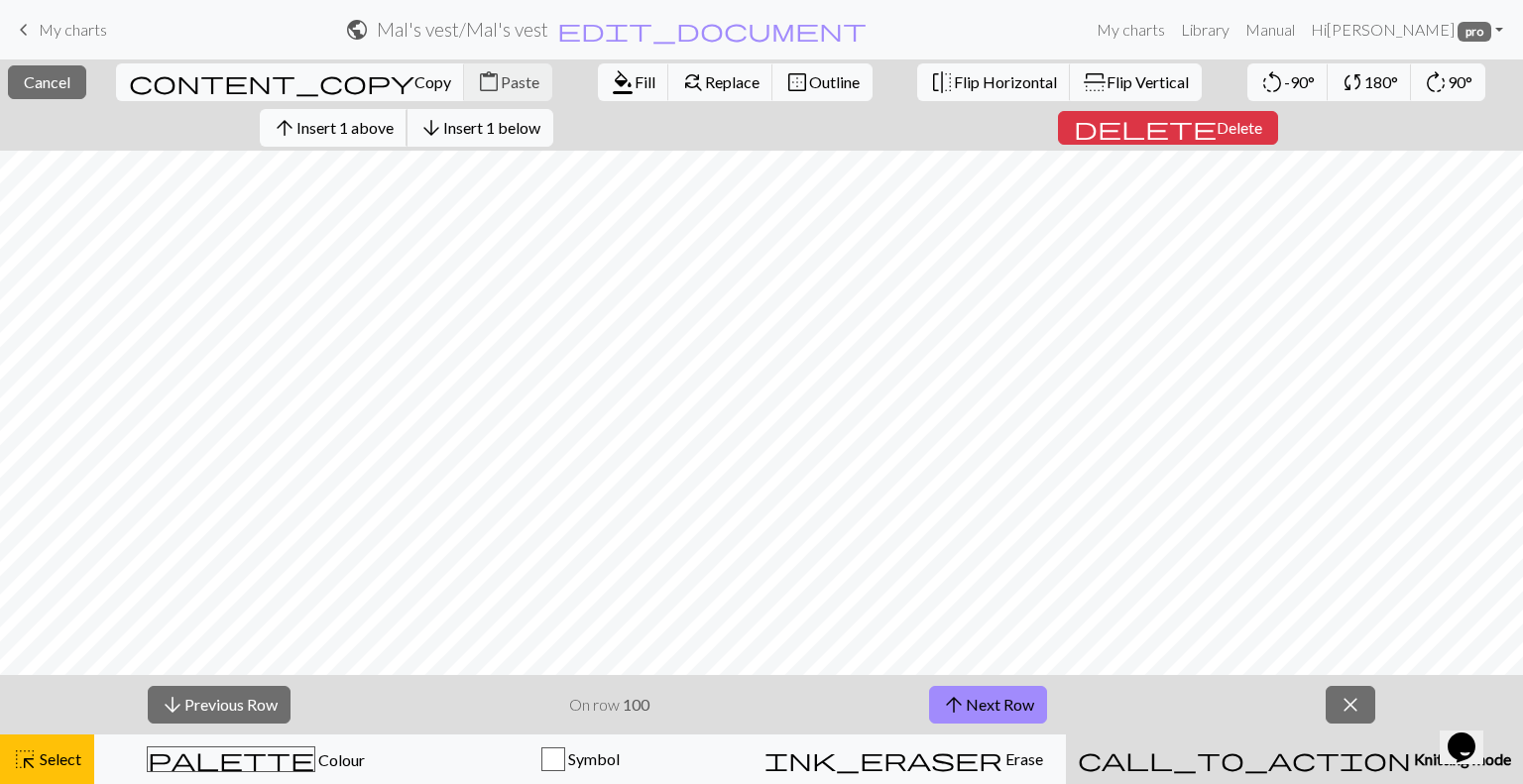 click on "Insert 1 above" at bounding box center [345, 127] 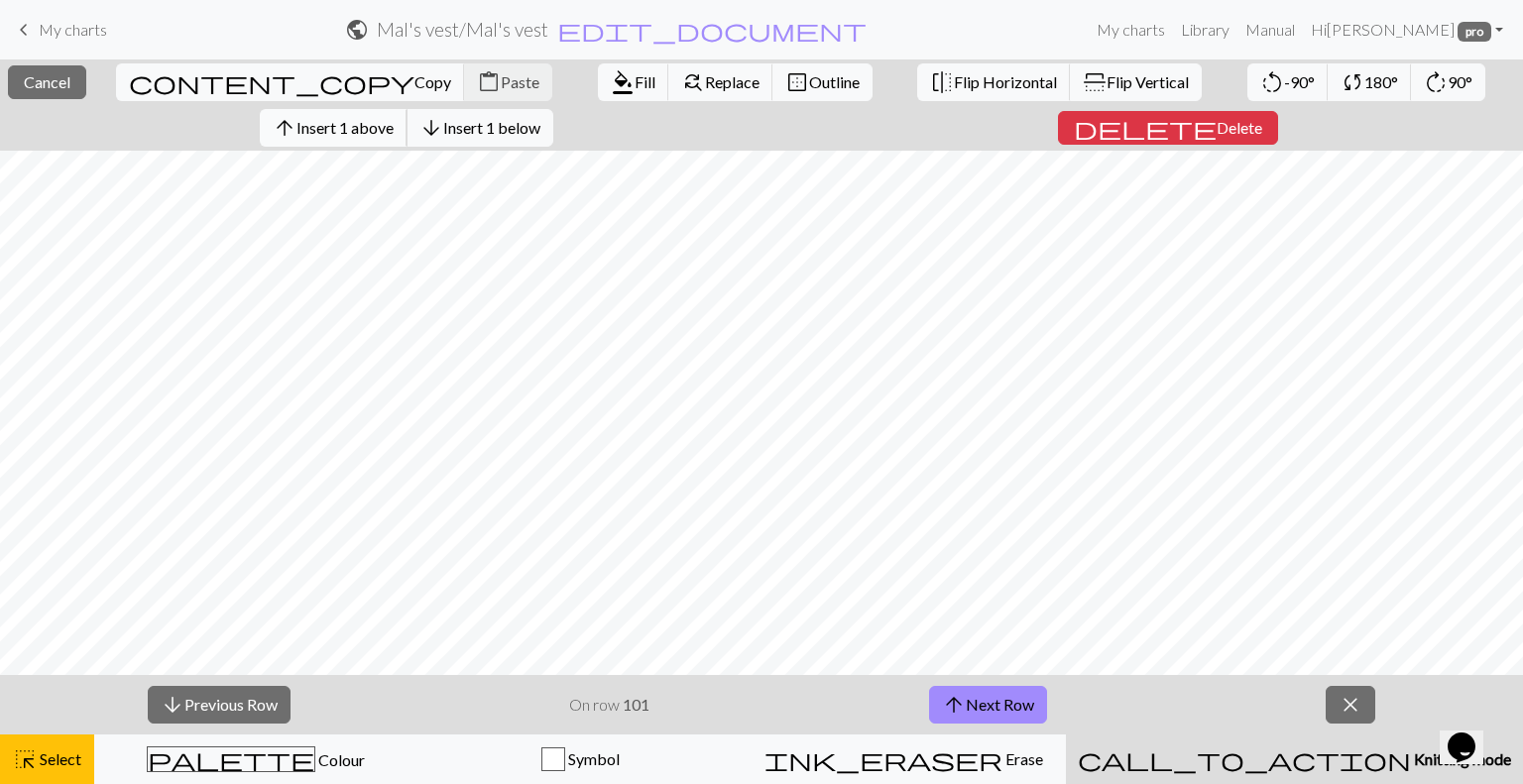 click on "arrow_upward  Insert 1 above" at bounding box center (333, 128) 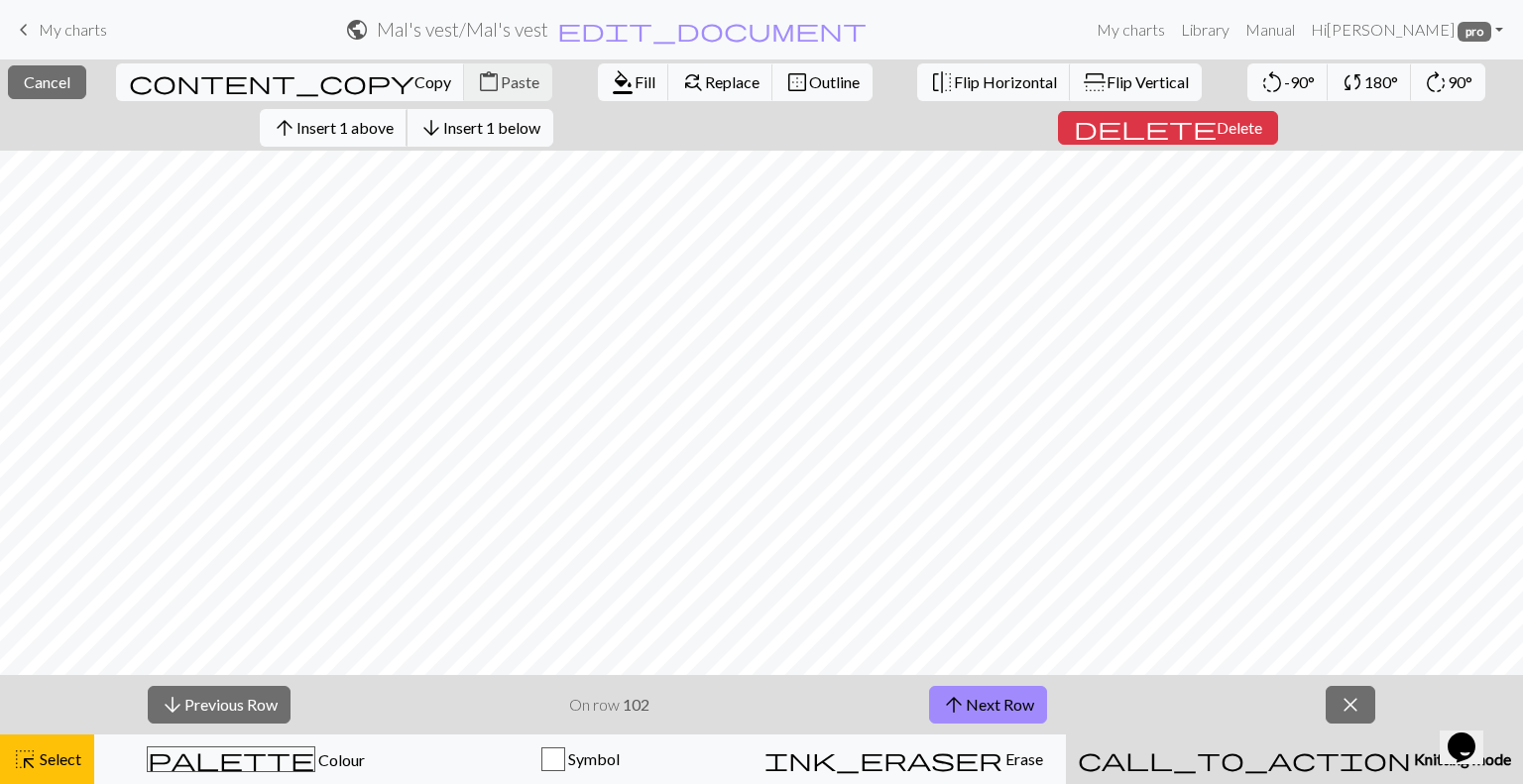 click on "Insert 1 above" at bounding box center [345, 127] 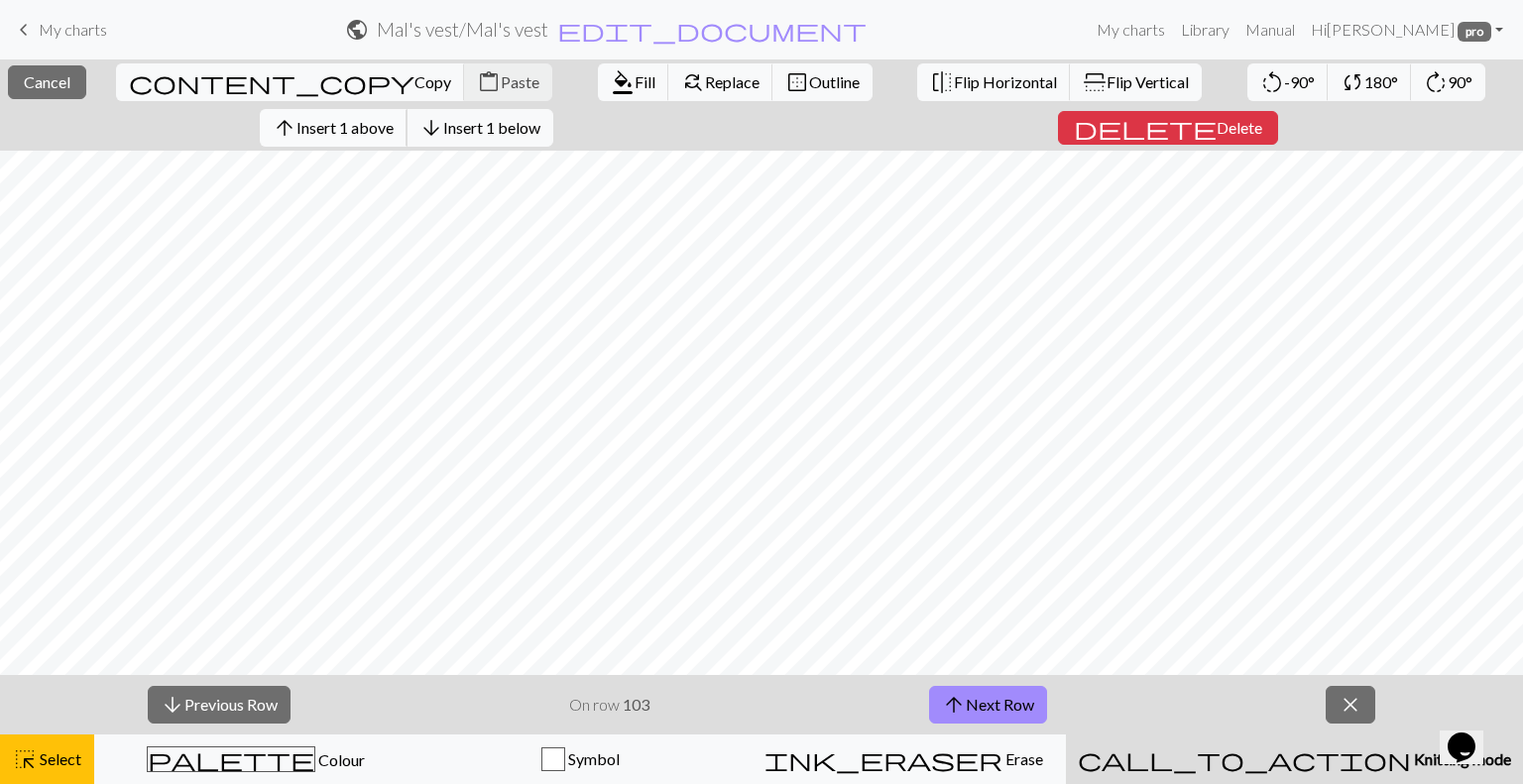 click on "Insert 1 above" at bounding box center (345, 127) 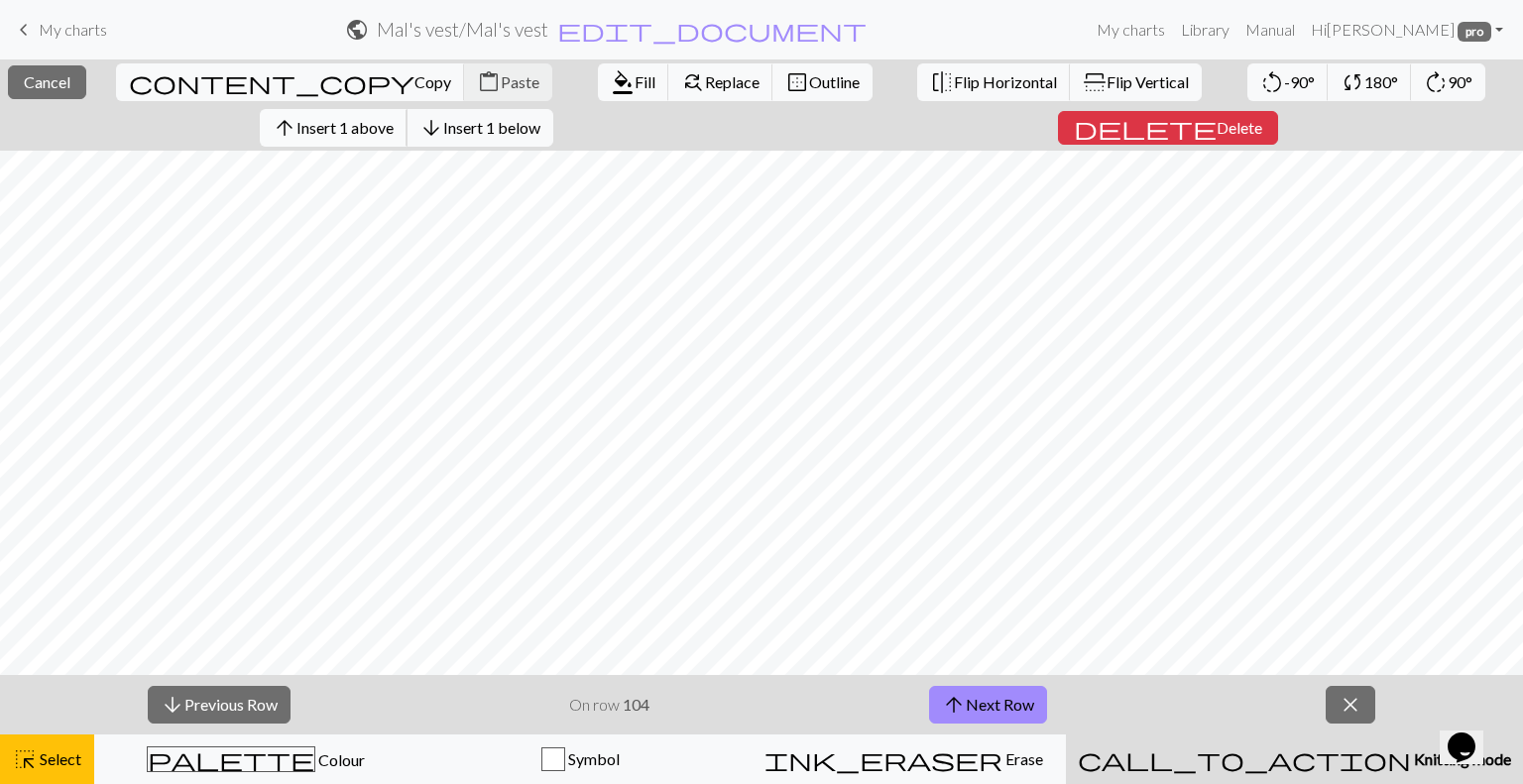 click on "Insert 1 above" at bounding box center [345, 127] 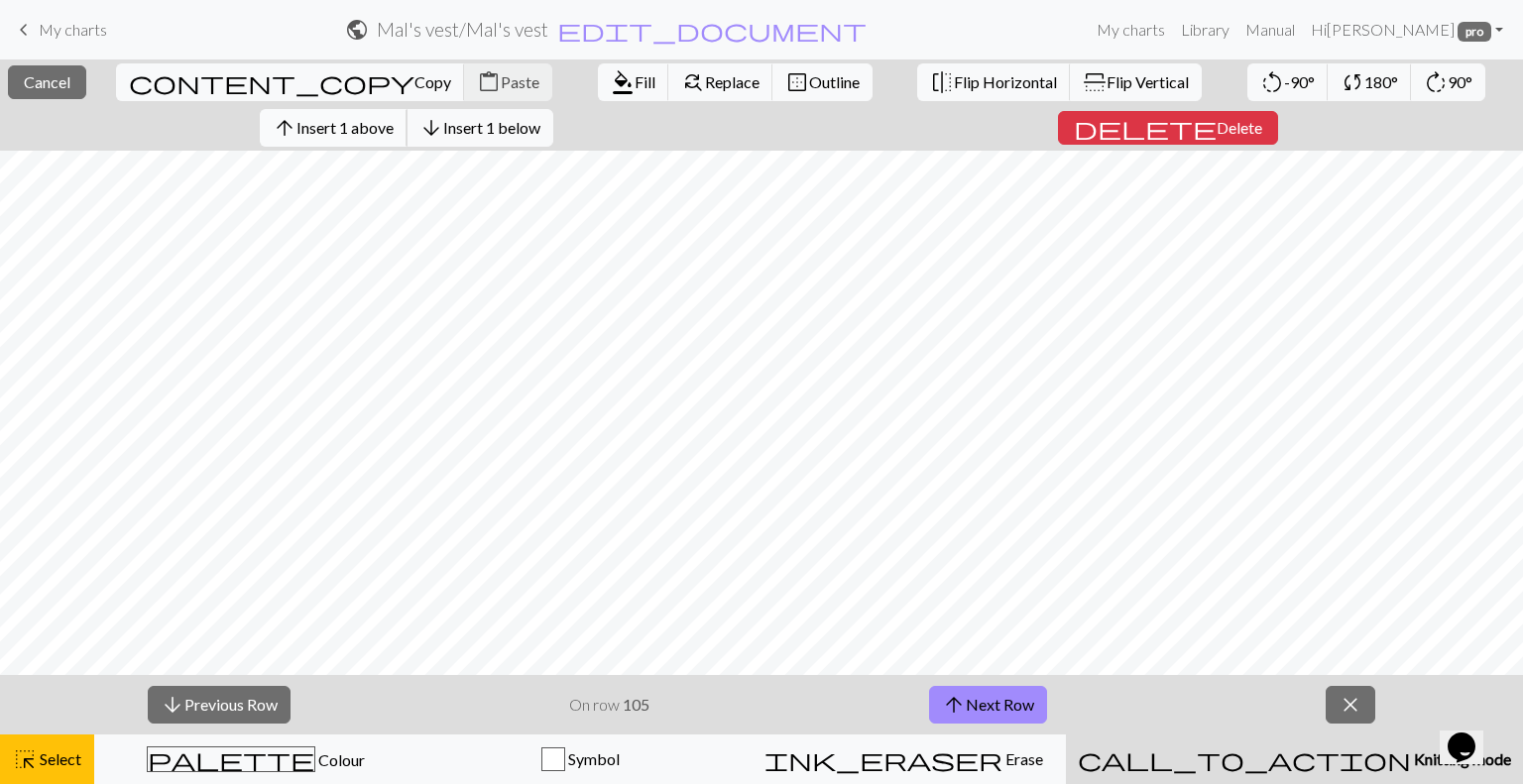 click on "Insert 1 above" at bounding box center [345, 127] 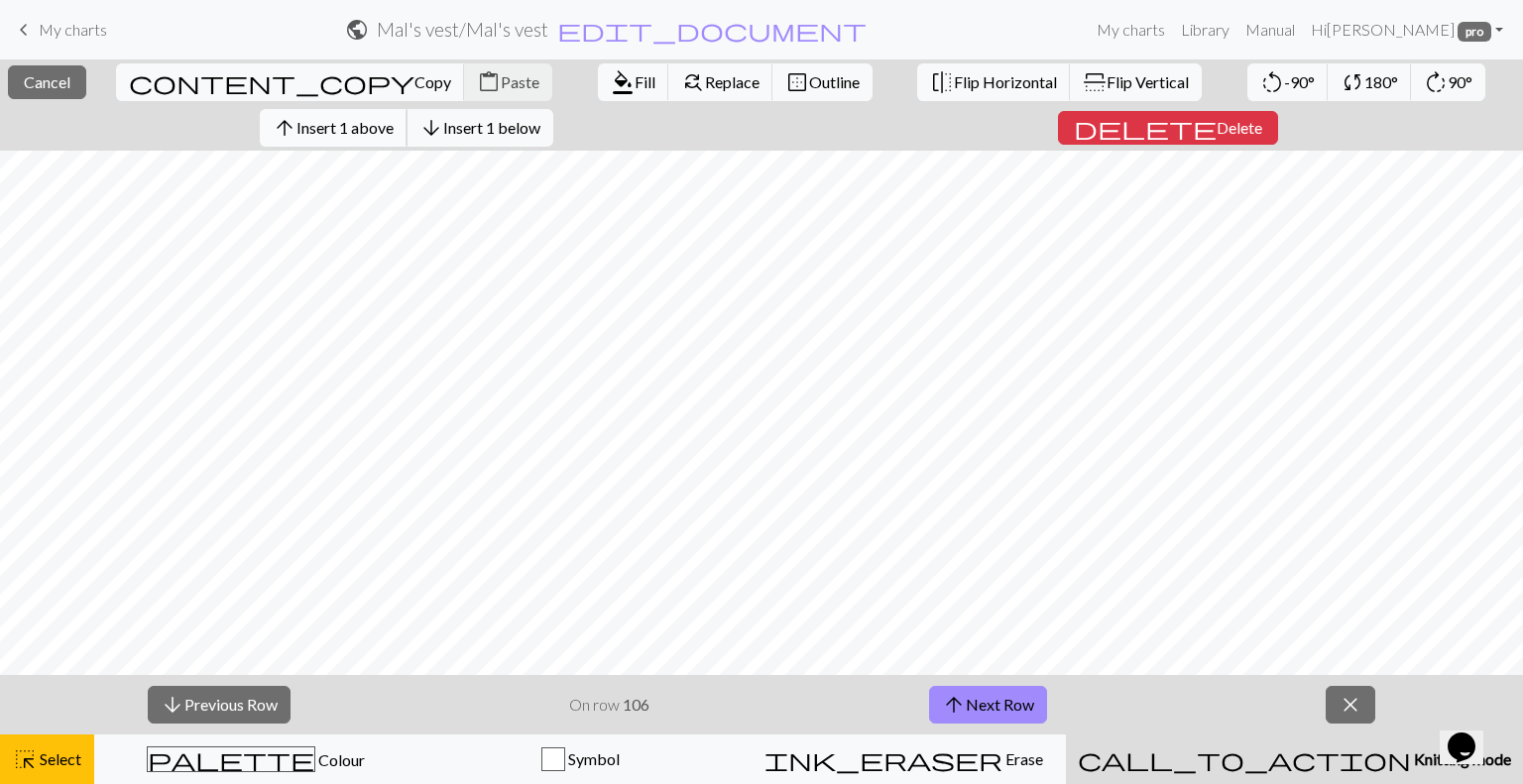 click on "Insert 1 above" at bounding box center [345, 127] 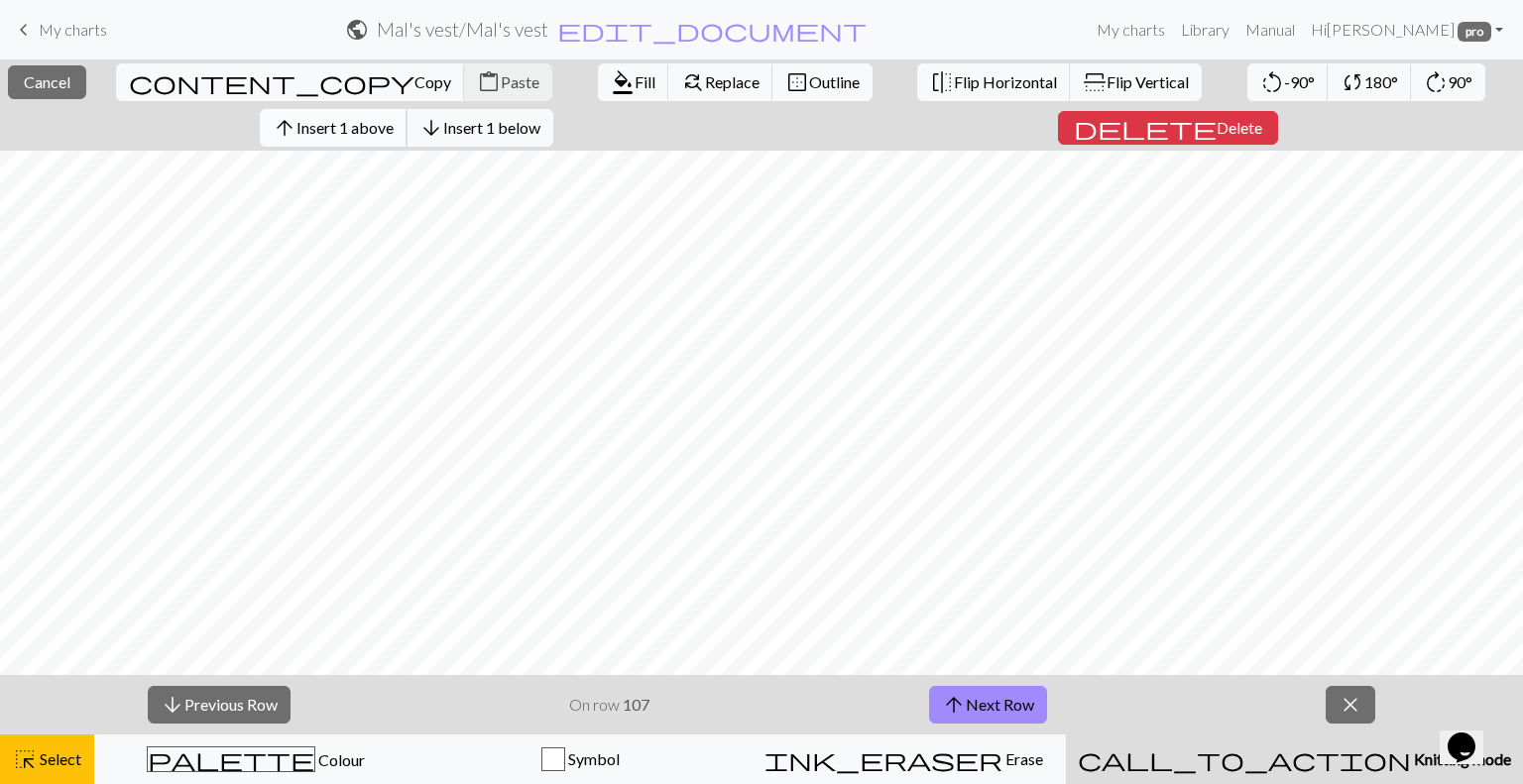 click on "Insert 1 above" at bounding box center [345, 127] 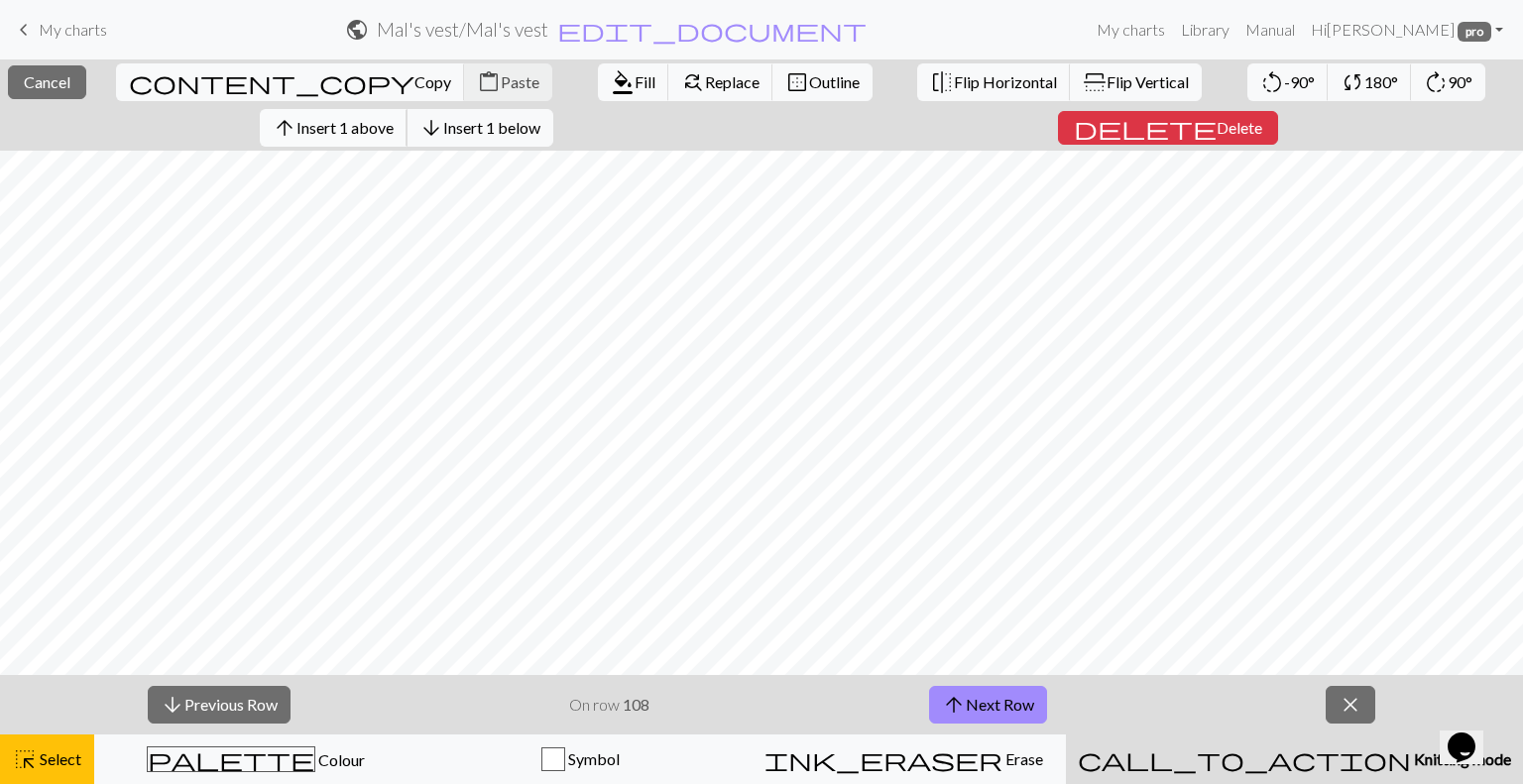 click on "Insert 1 above" at bounding box center [345, 127] 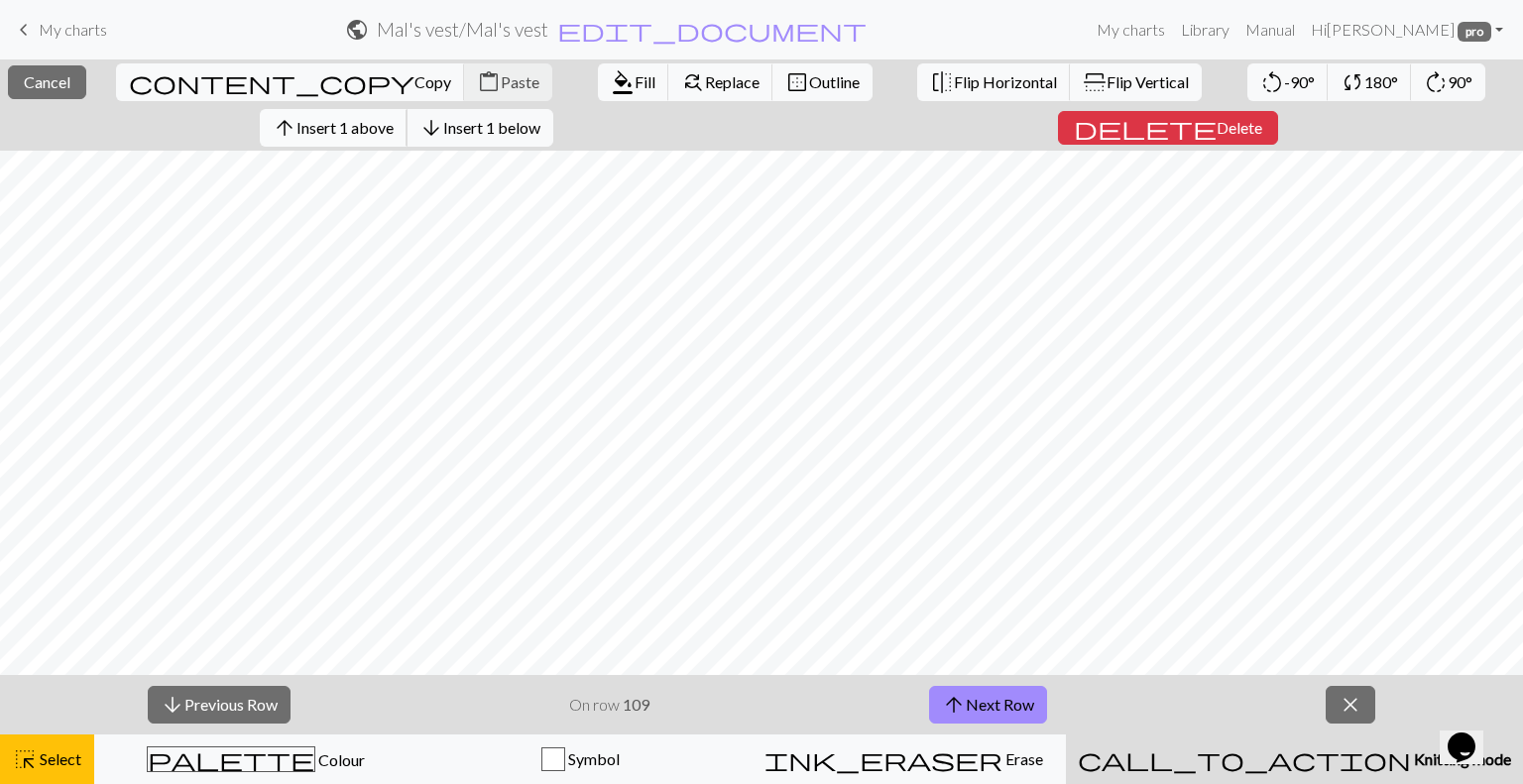 click on "Insert 1 above" at bounding box center [345, 127] 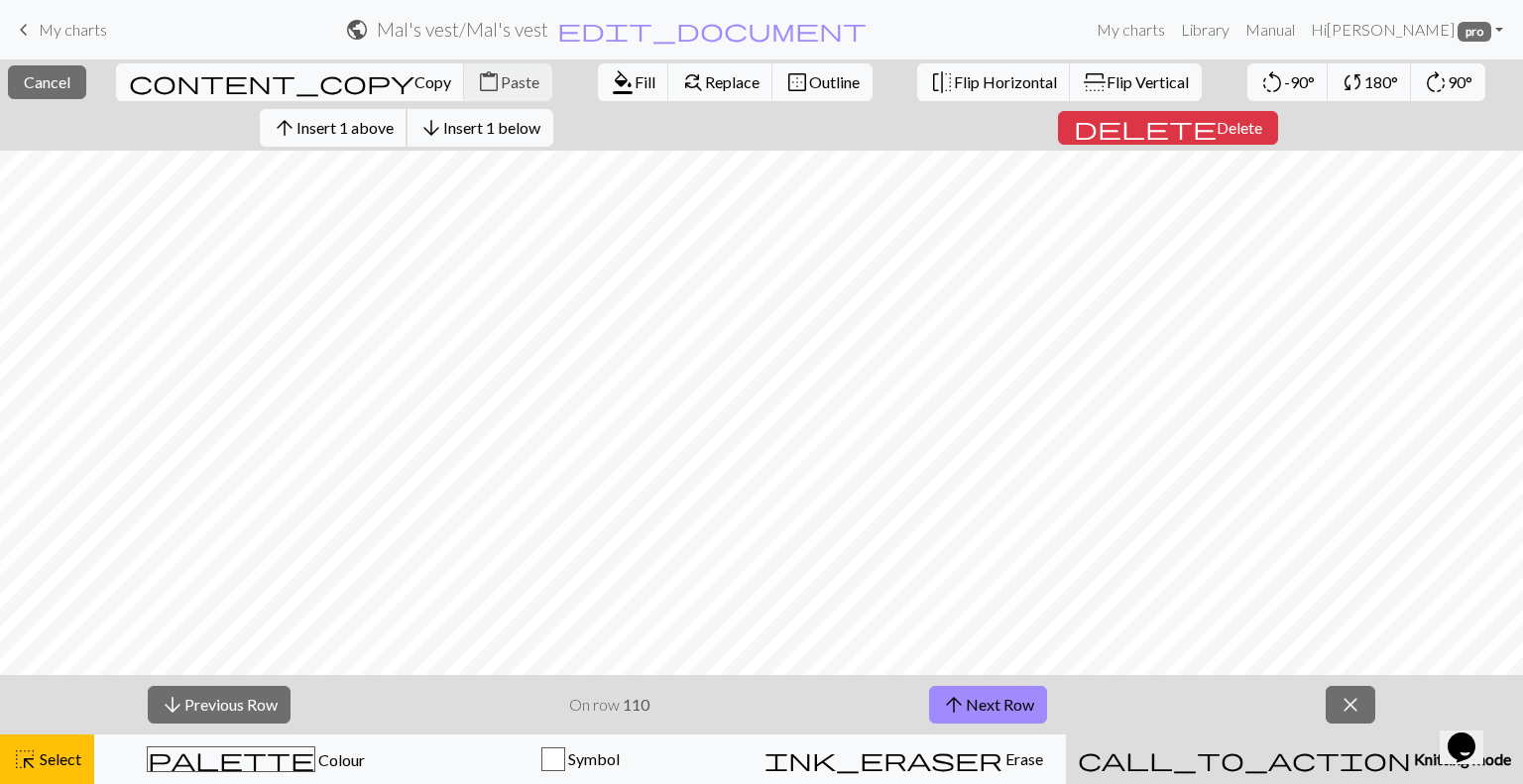 click on "Insert 1 above" at bounding box center [345, 127] 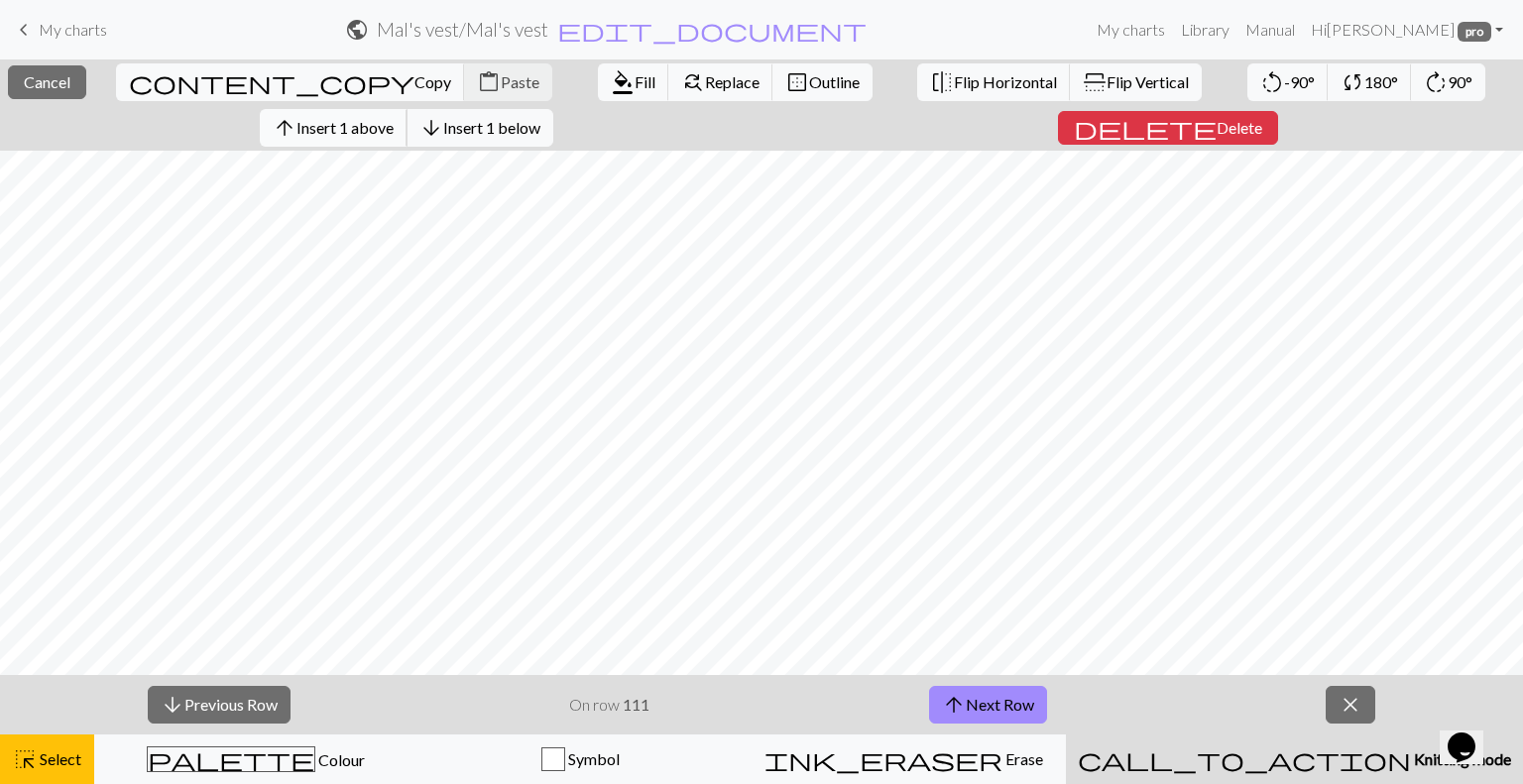 click on "Insert 1 above" at bounding box center (345, 127) 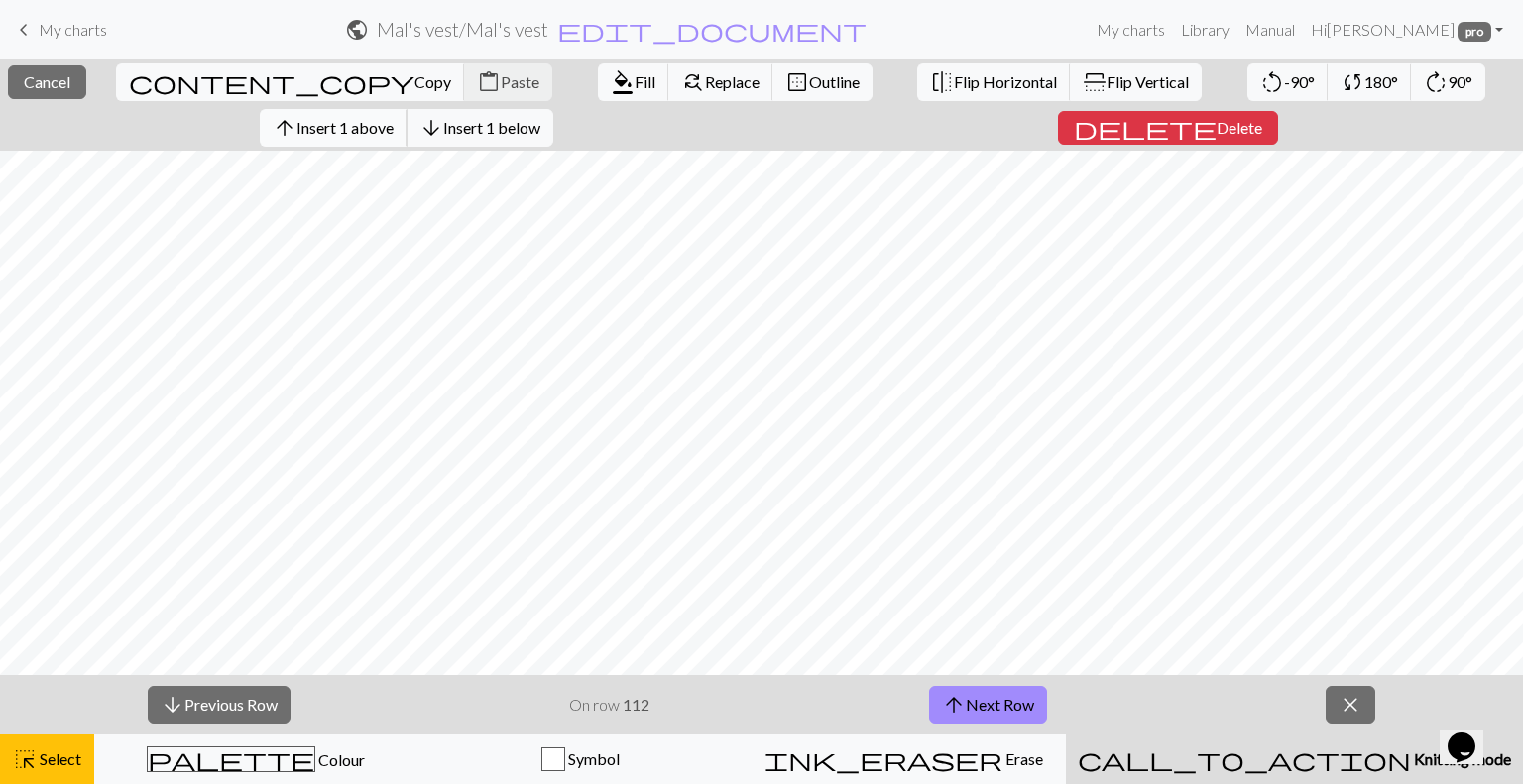 click on "Insert 1 above" at bounding box center (345, 127) 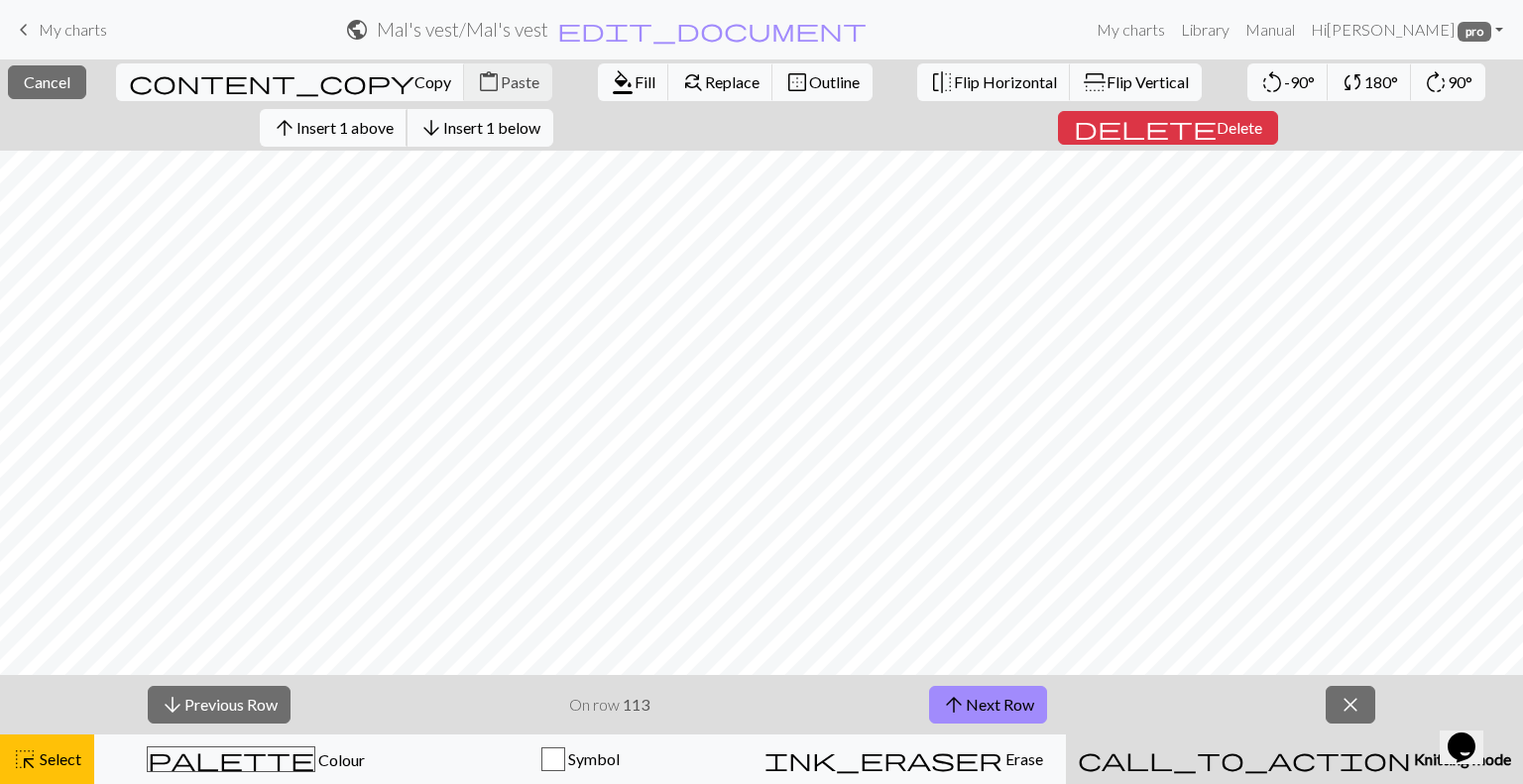 click on "Insert 1 above" at bounding box center [345, 127] 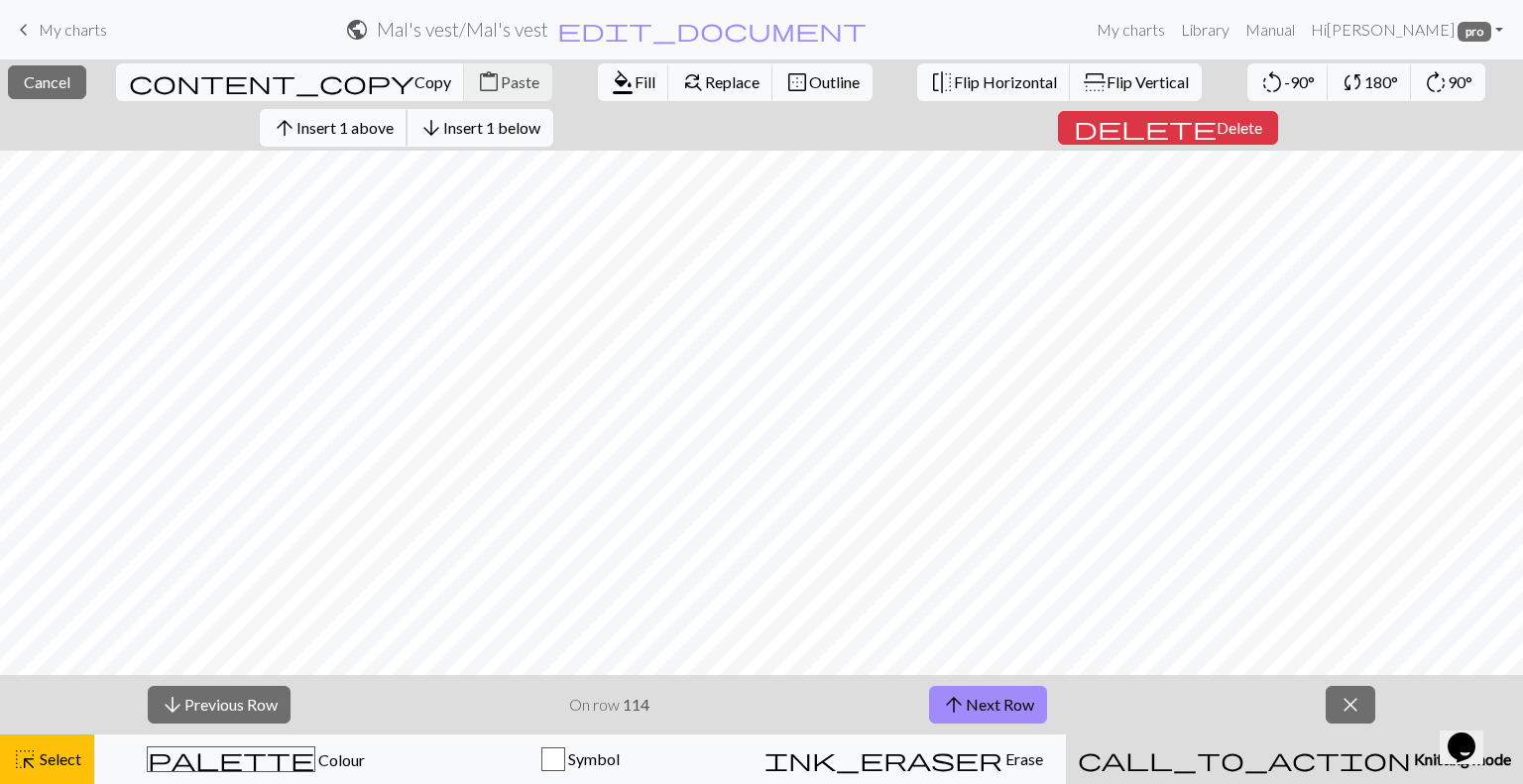 click on "Insert 1 above" at bounding box center (345, 127) 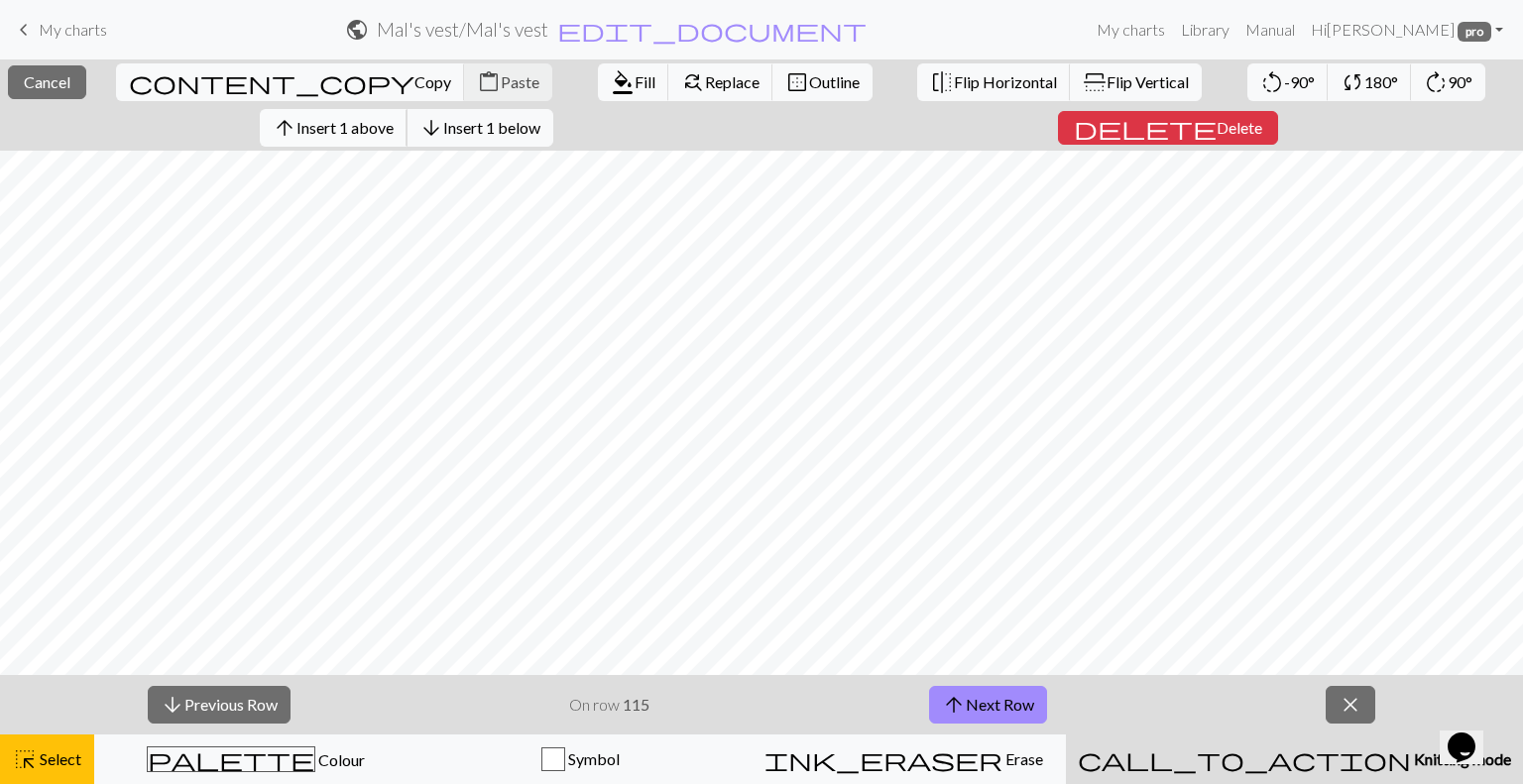 click on "Insert 1 above" at bounding box center [345, 127] 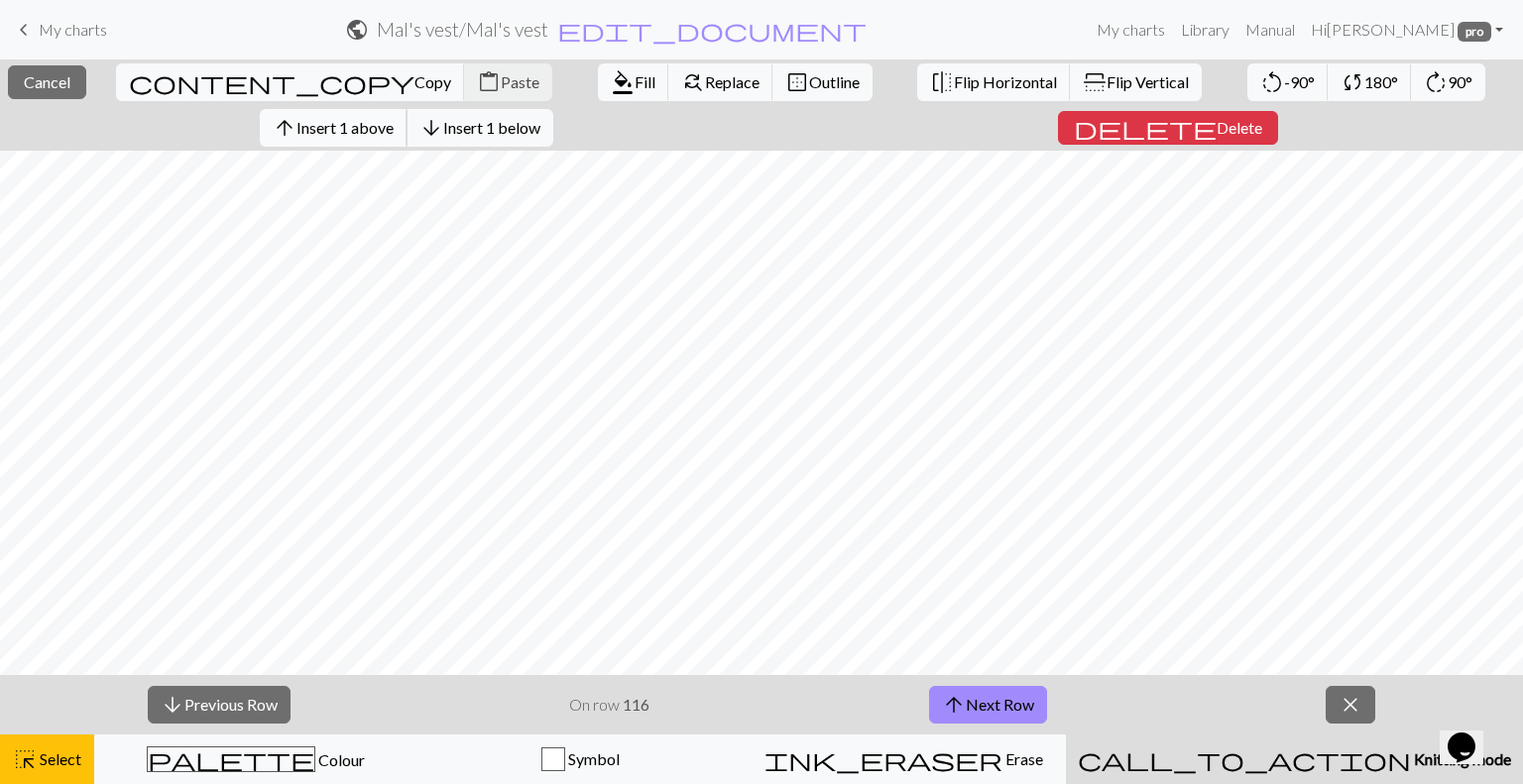 click on "Insert 1 above" at bounding box center [345, 127] 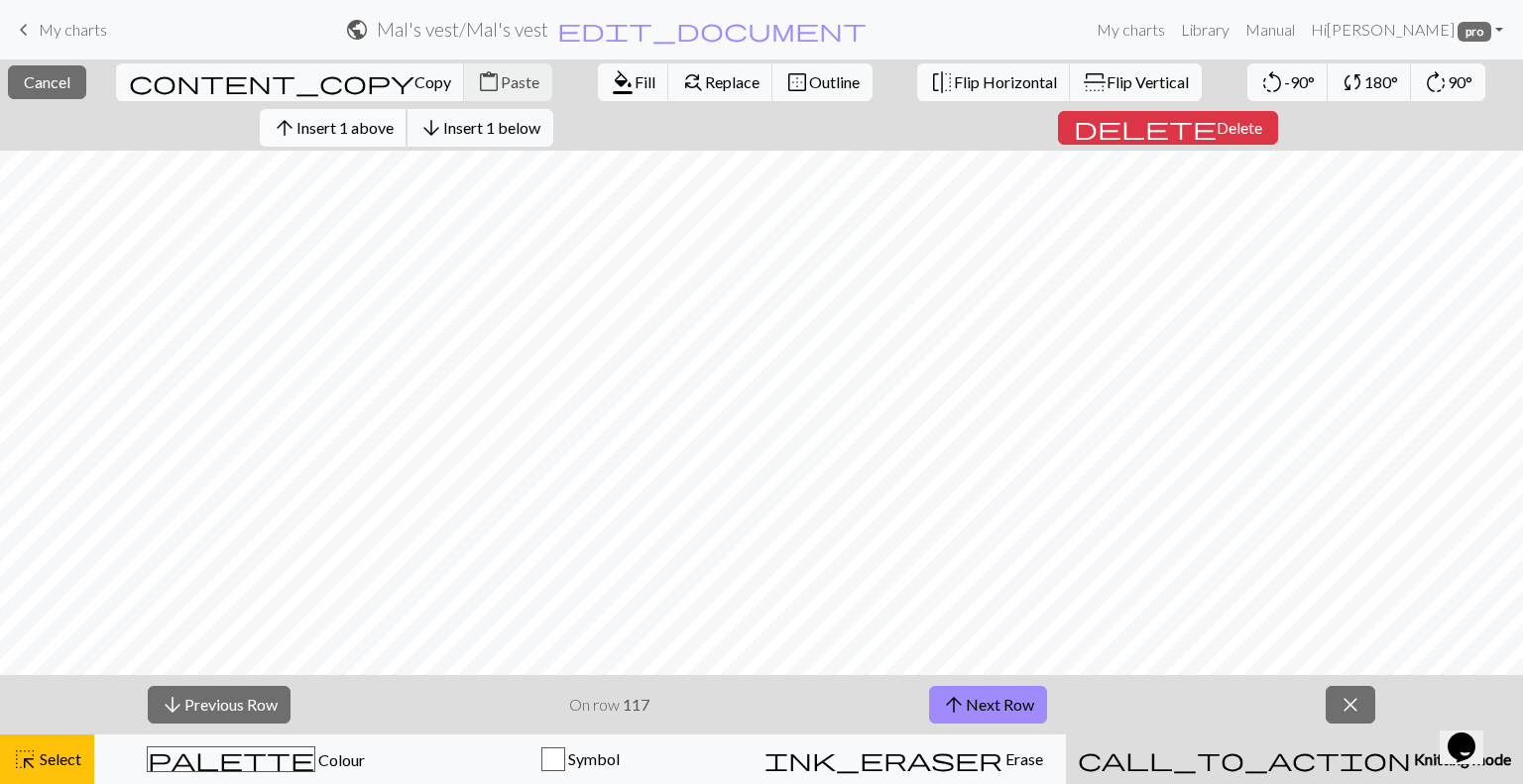 click on "Insert 1 above" at bounding box center (345, 127) 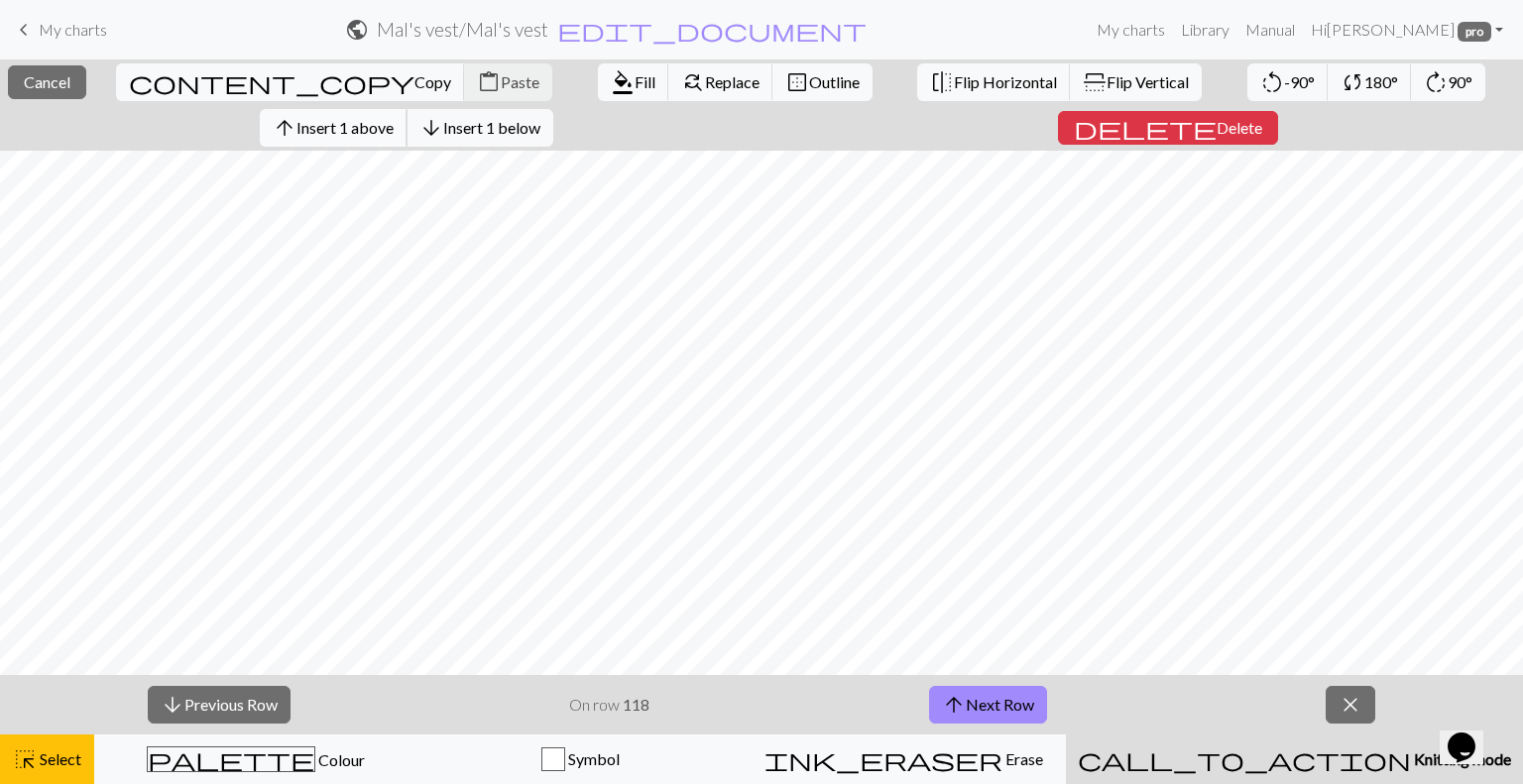 click on "Insert 1 above" at bounding box center (345, 127) 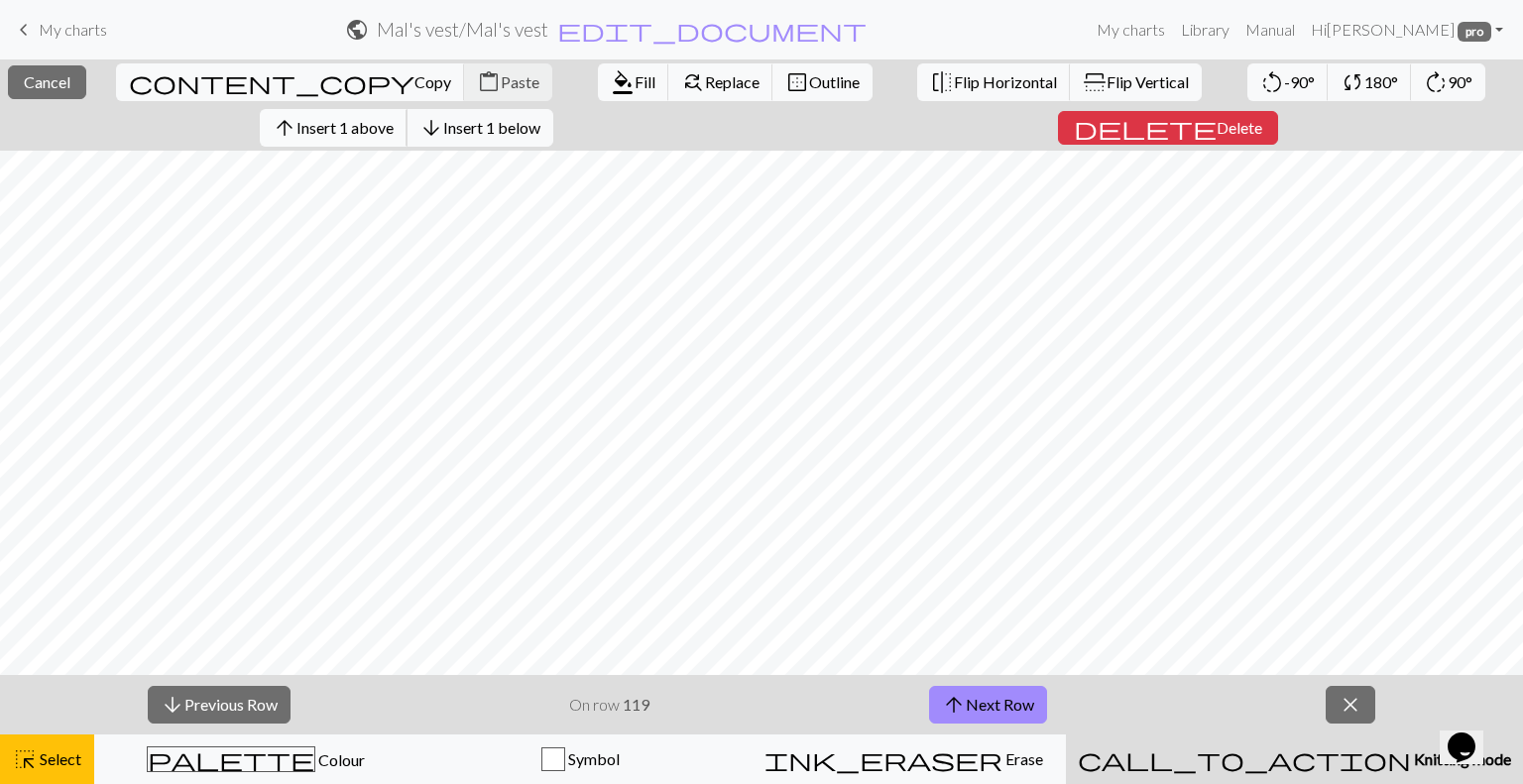 click on "Insert 1 above" at bounding box center (345, 127) 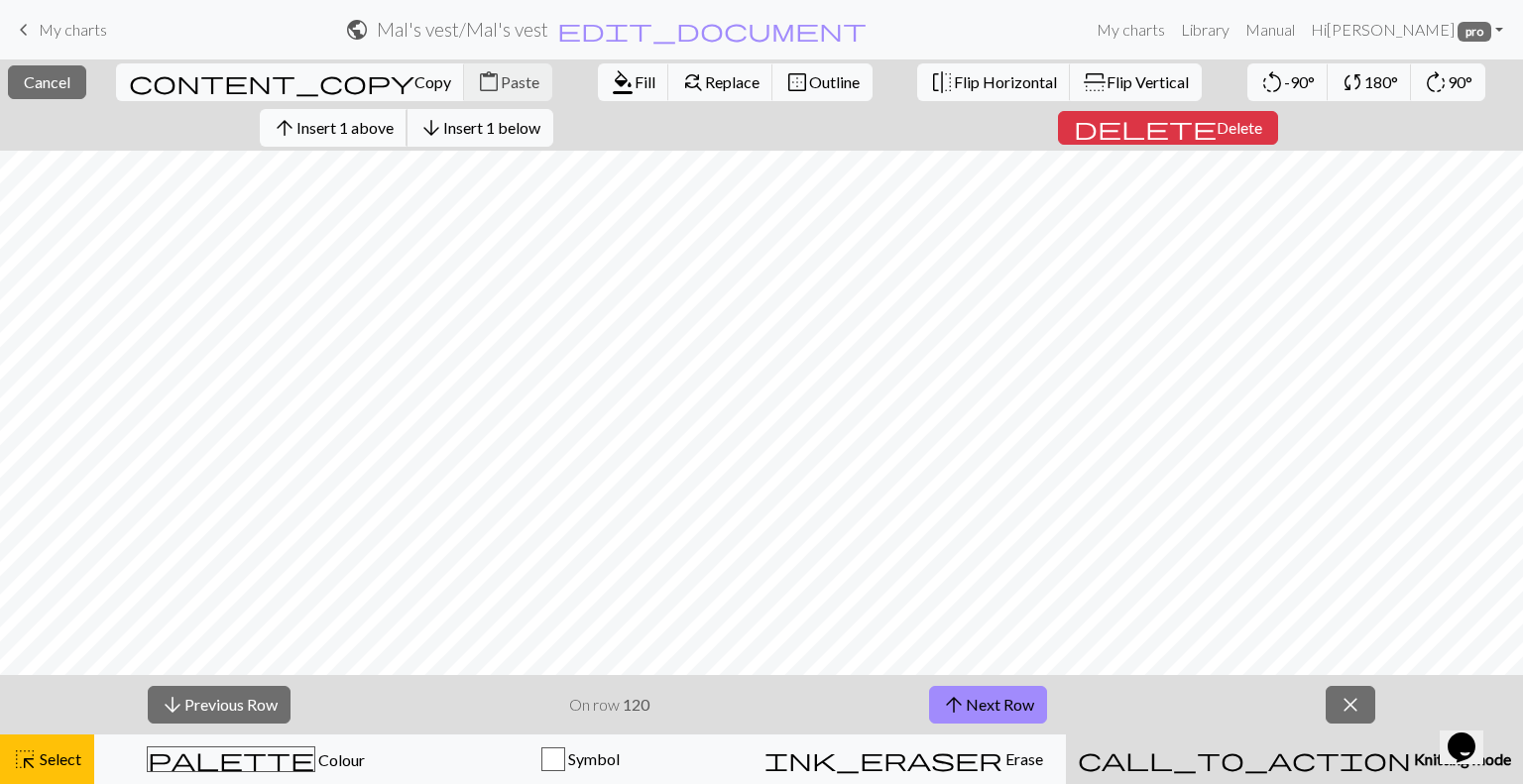click on "Insert 1 above" at bounding box center [345, 127] 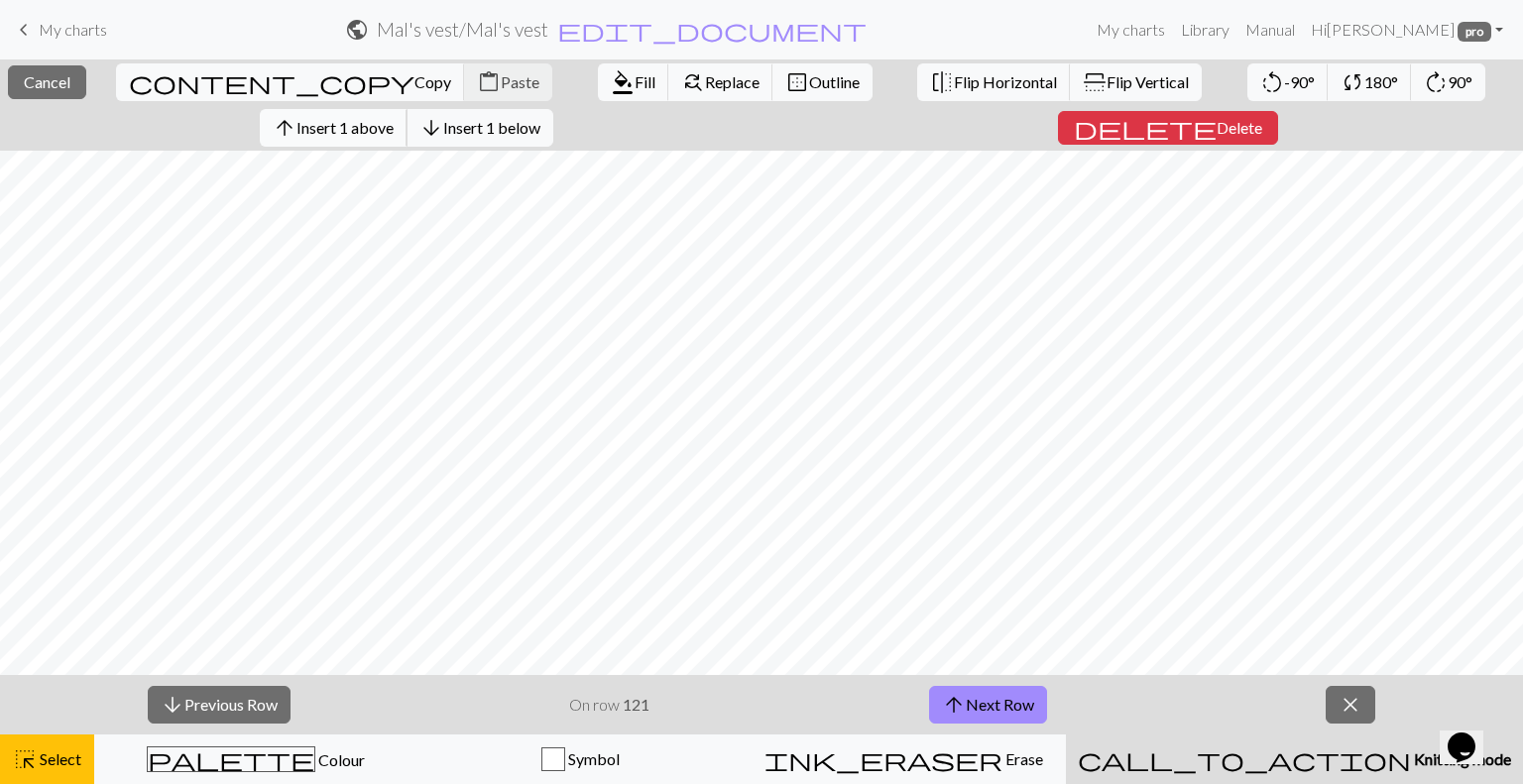 click on "Insert 1 above" at bounding box center (345, 127) 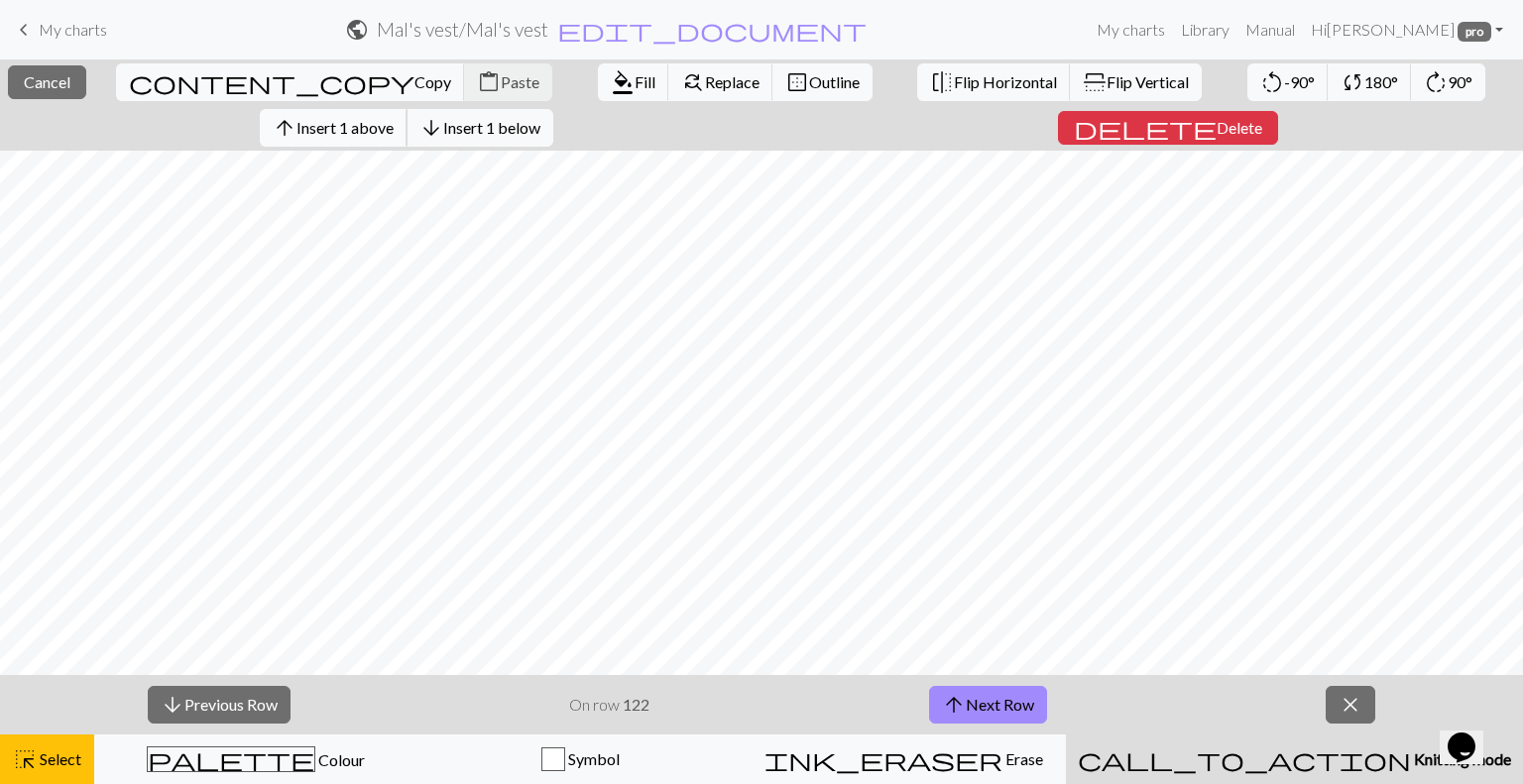 click on "Insert 1 above" at bounding box center [345, 127] 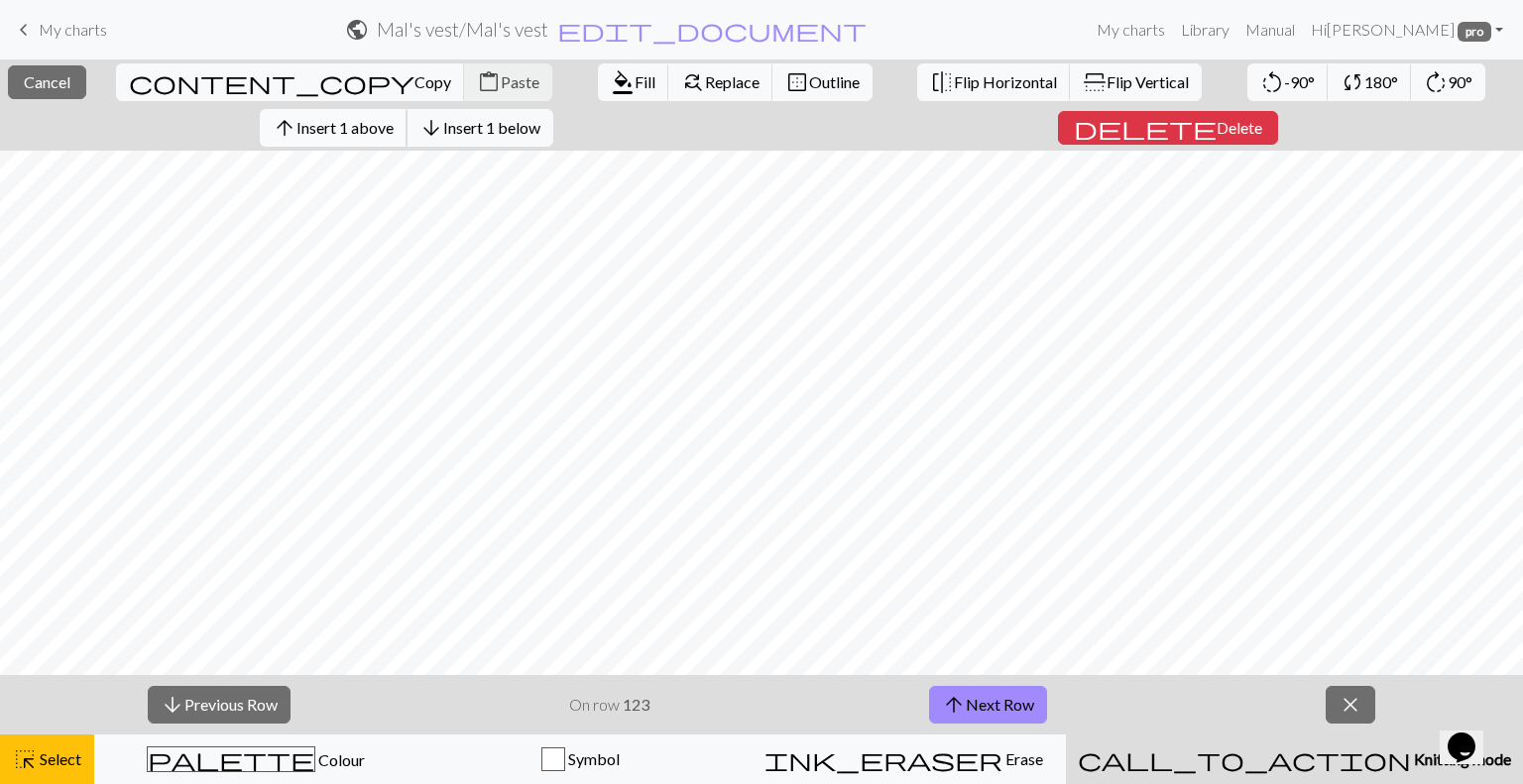 click on "Insert 1 above" at bounding box center (345, 127) 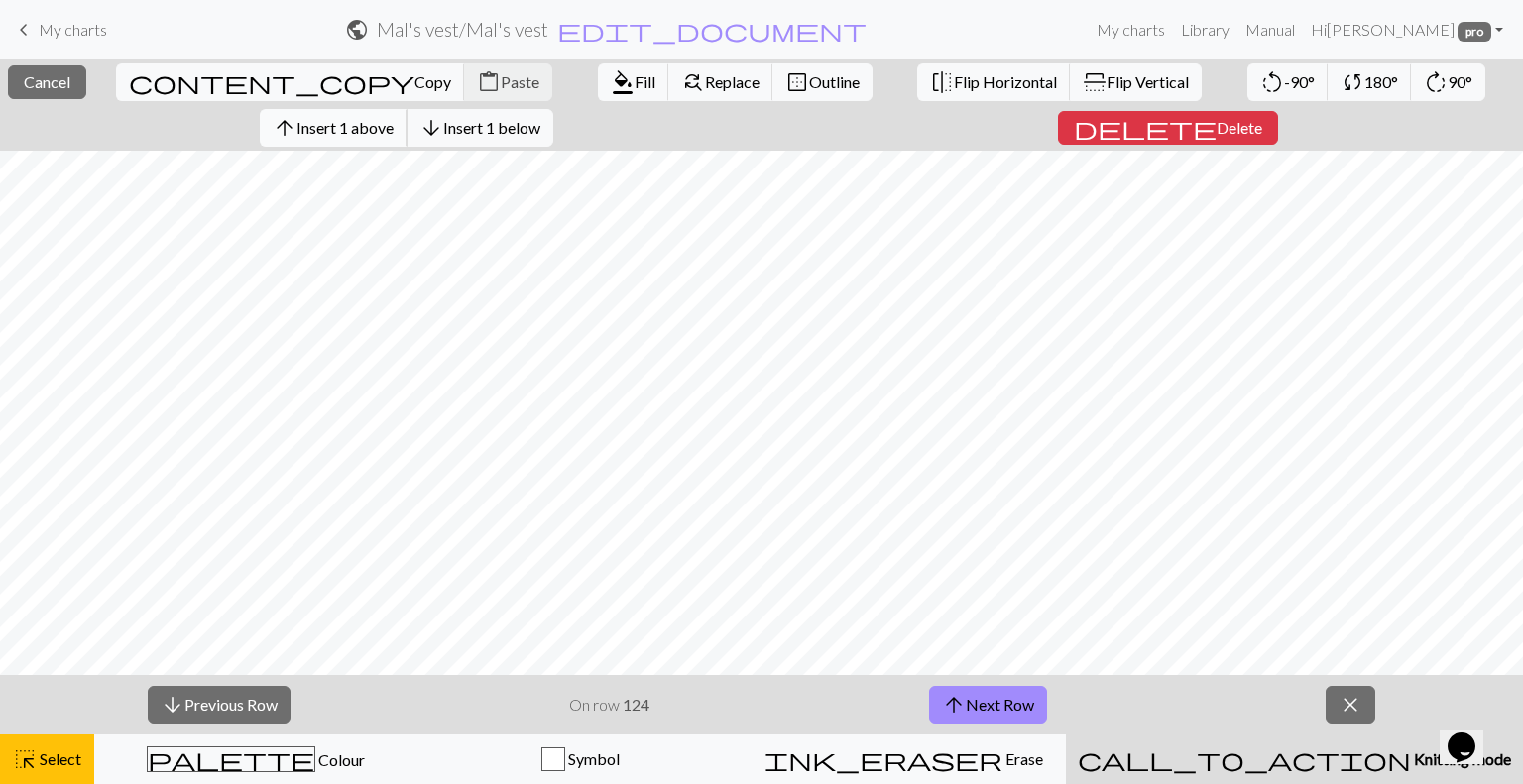 click on "Insert 1 above" at bounding box center (345, 127) 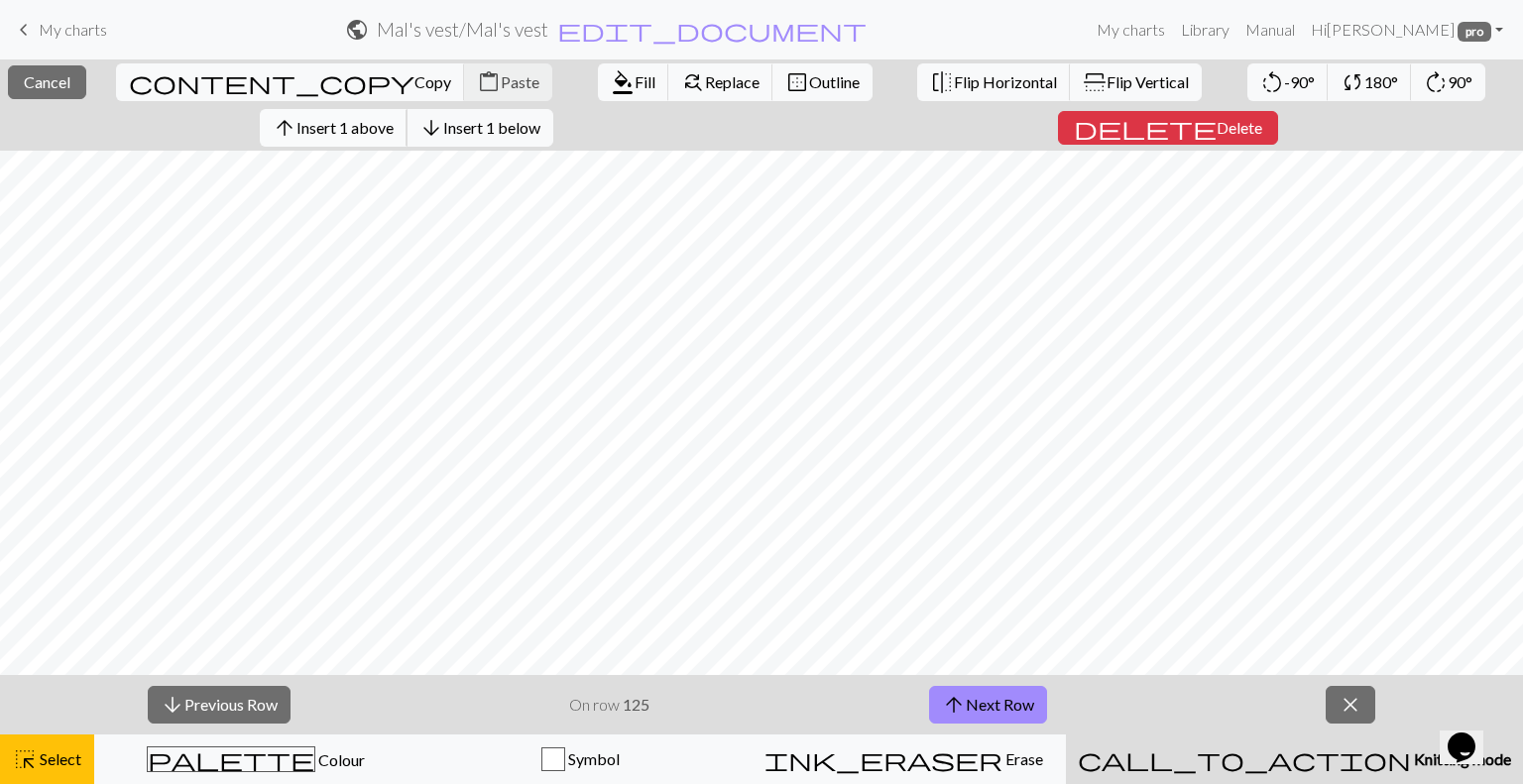 click on "Insert 1 above" at bounding box center (345, 127) 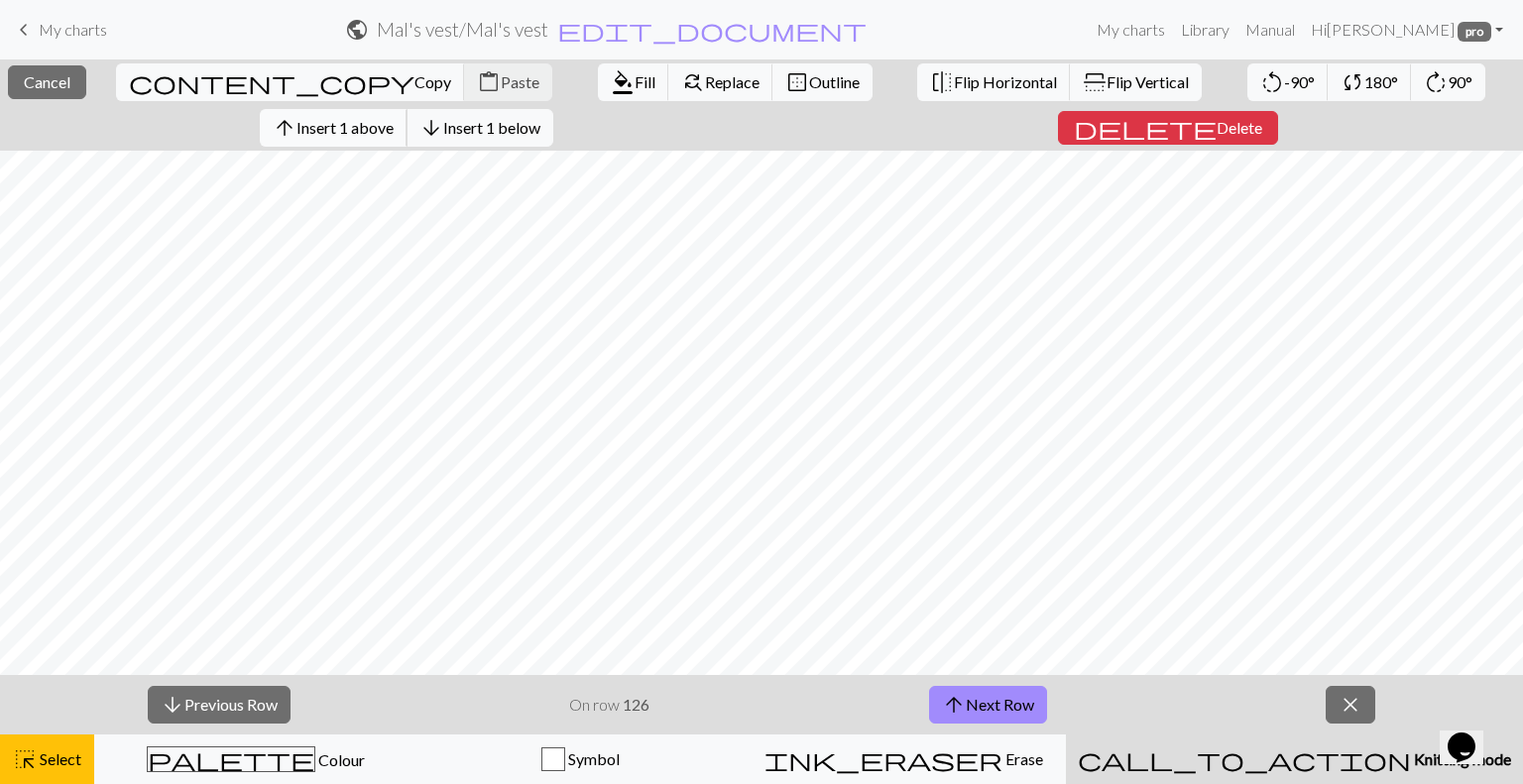 click on "Insert 1 above" at bounding box center [345, 127] 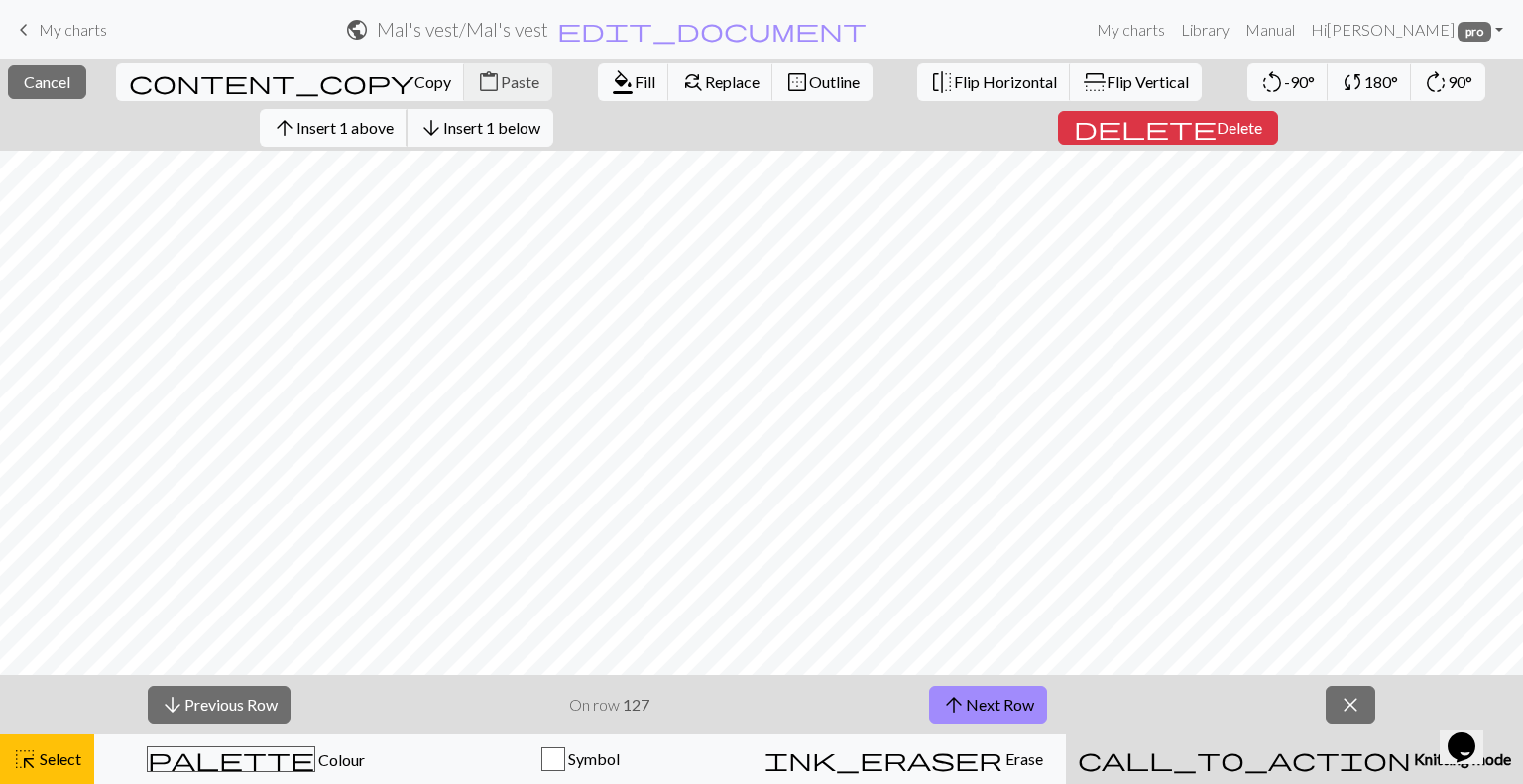 click on "Insert 1 above" at bounding box center (345, 127) 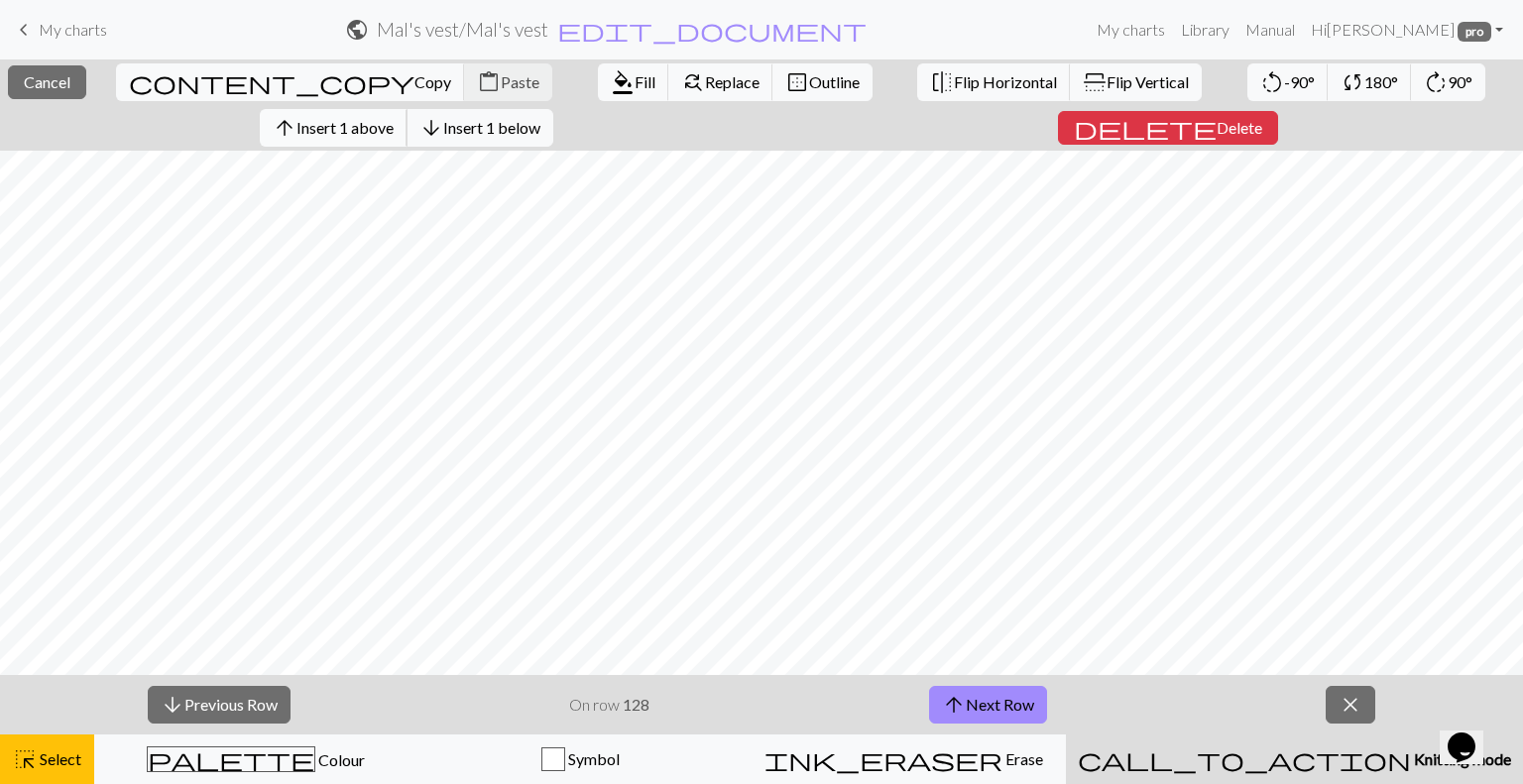 click on "Insert 1 above" at bounding box center [345, 127] 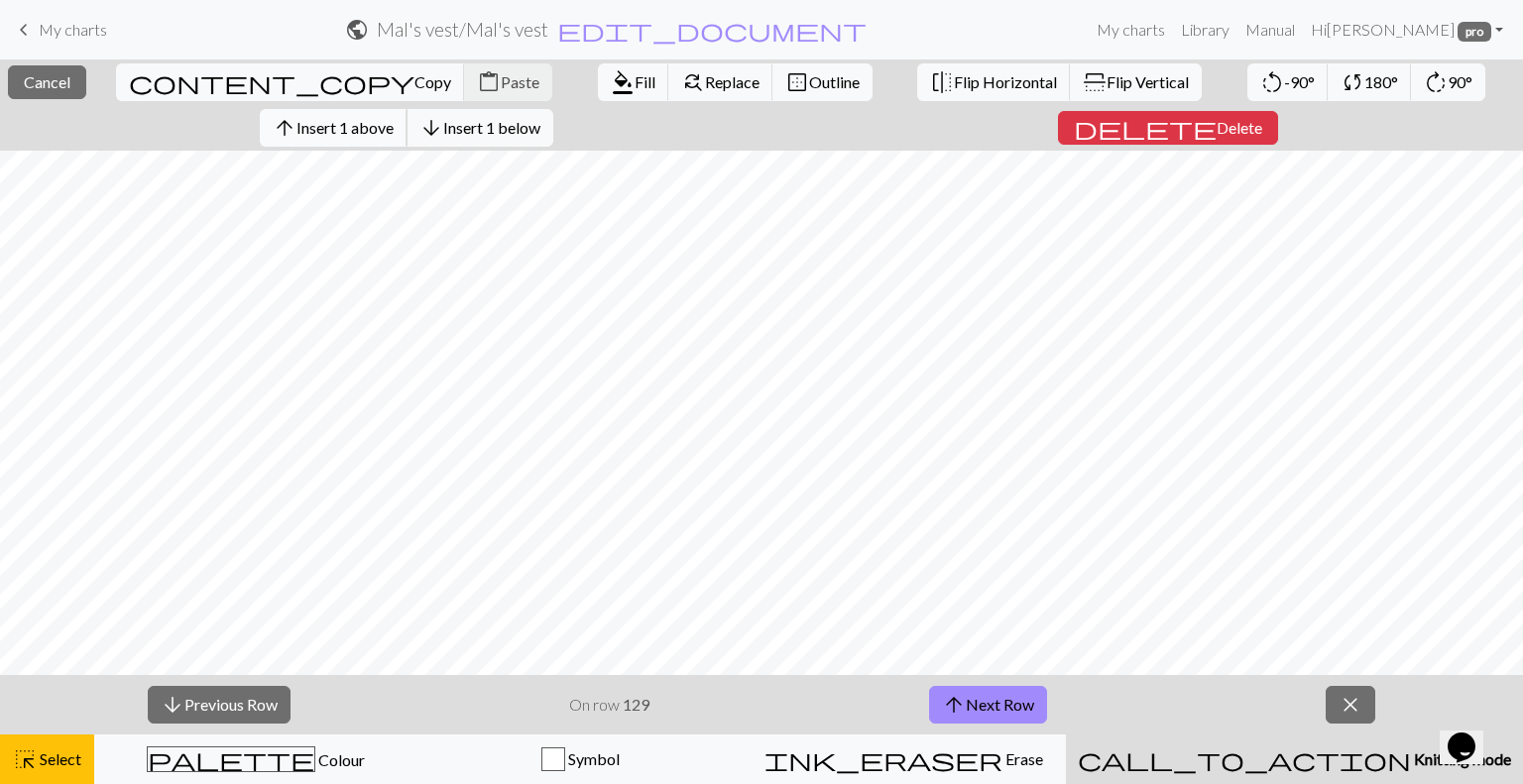 click on "Insert 1 above" at bounding box center (345, 127) 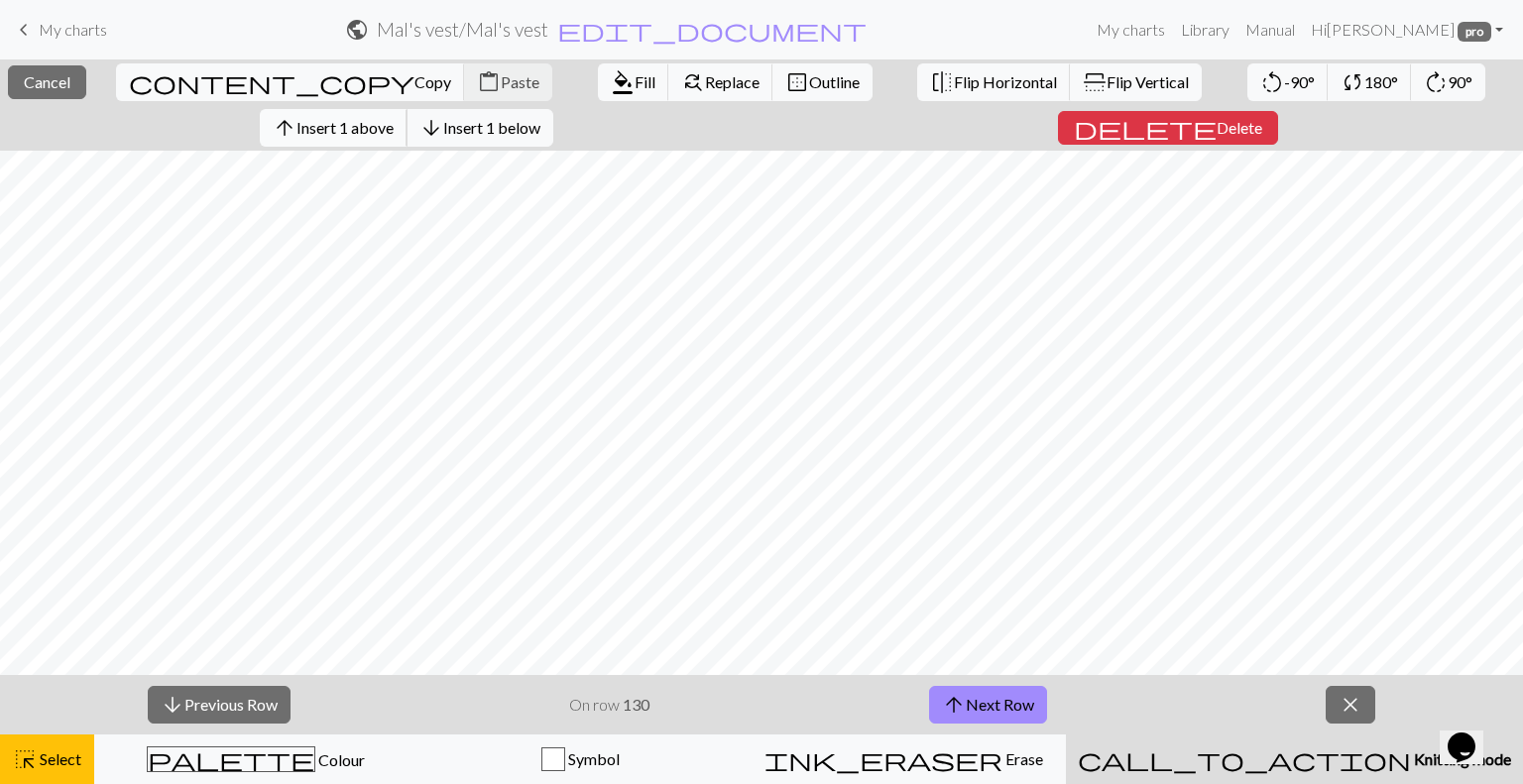 click on "Insert 1 above" at bounding box center (345, 127) 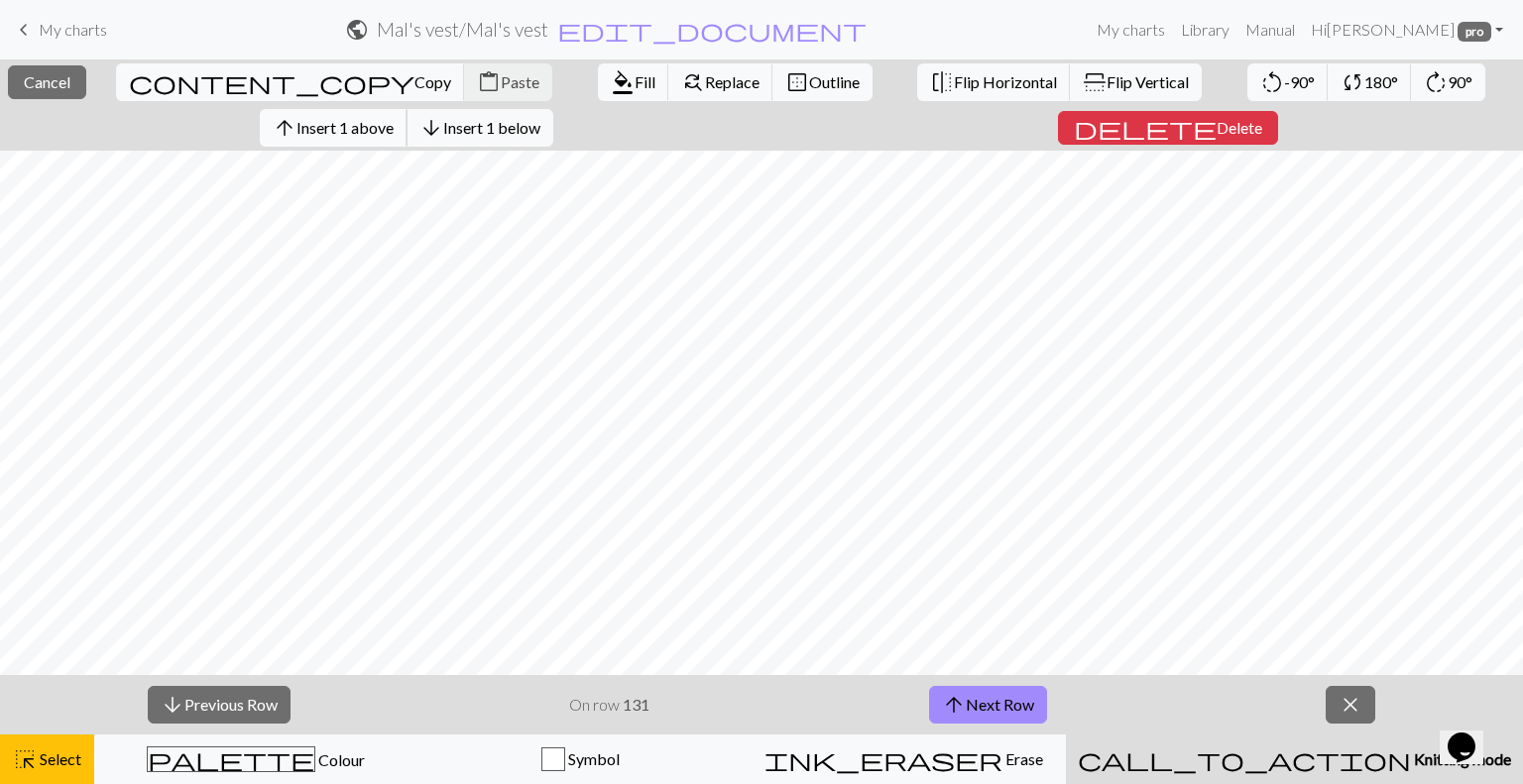 click on "Insert 1 above" at bounding box center [345, 127] 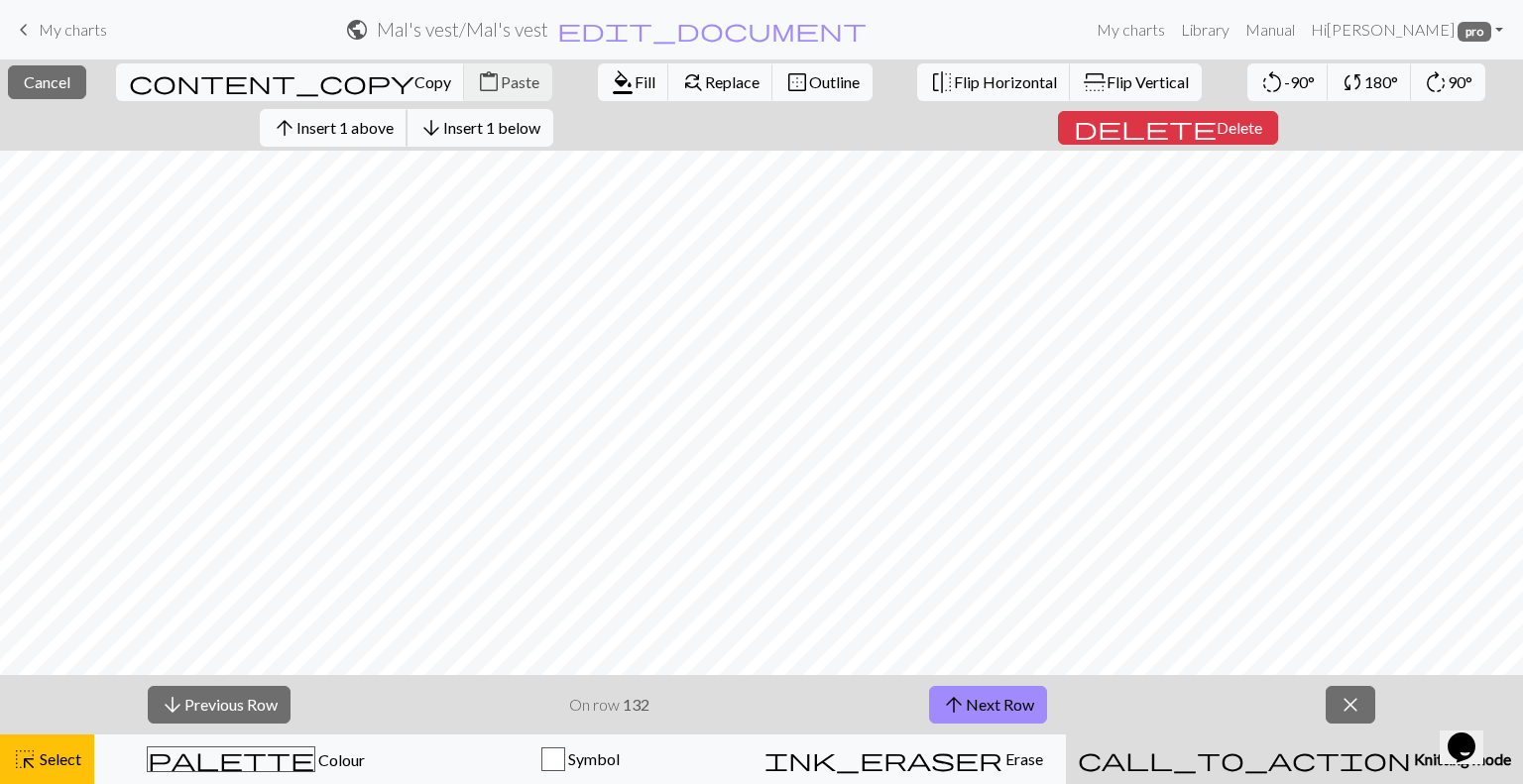 click on "Insert 1 above" at bounding box center [345, 127] 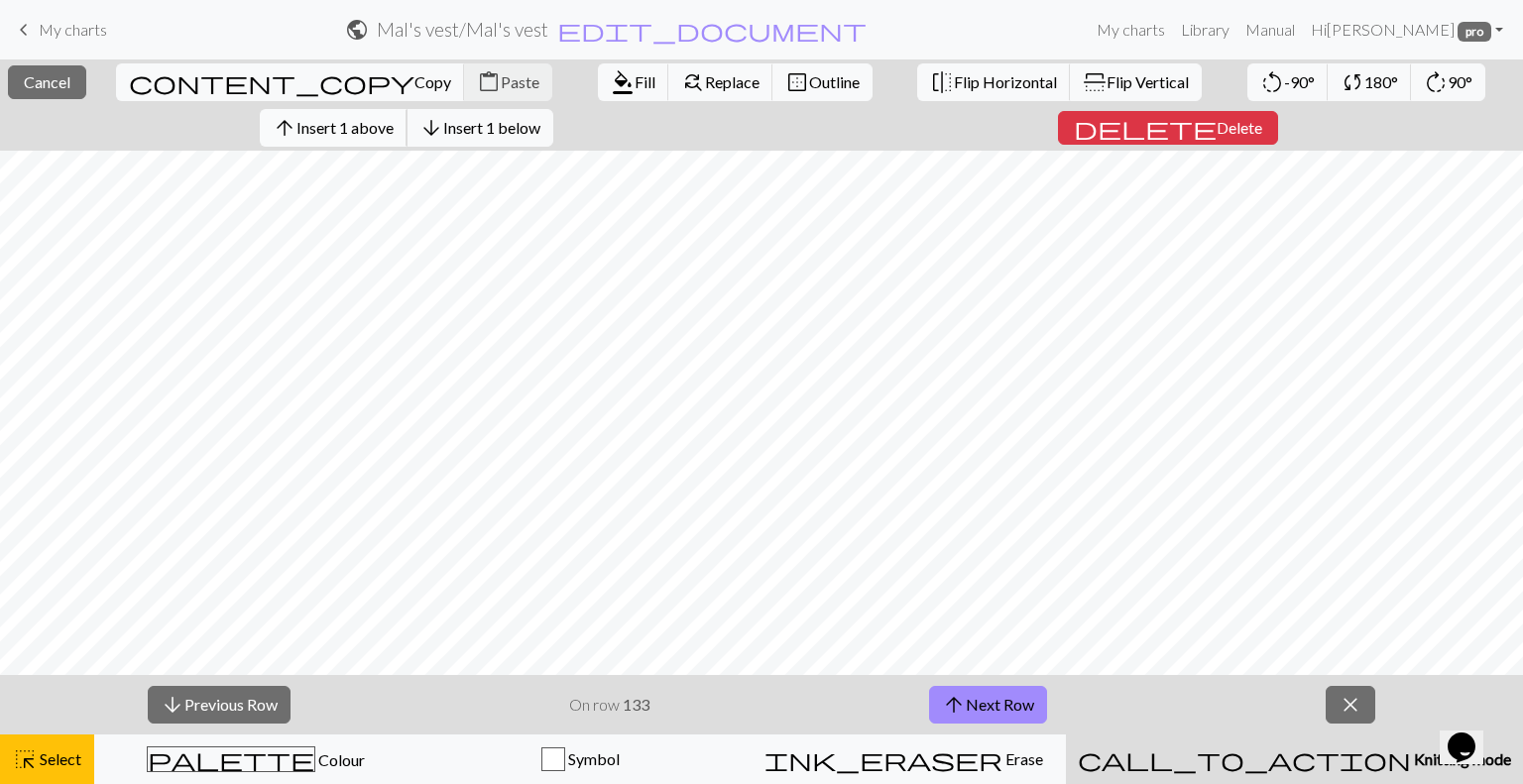 click on "Insert 1 above" at bounding box center [345, 127] 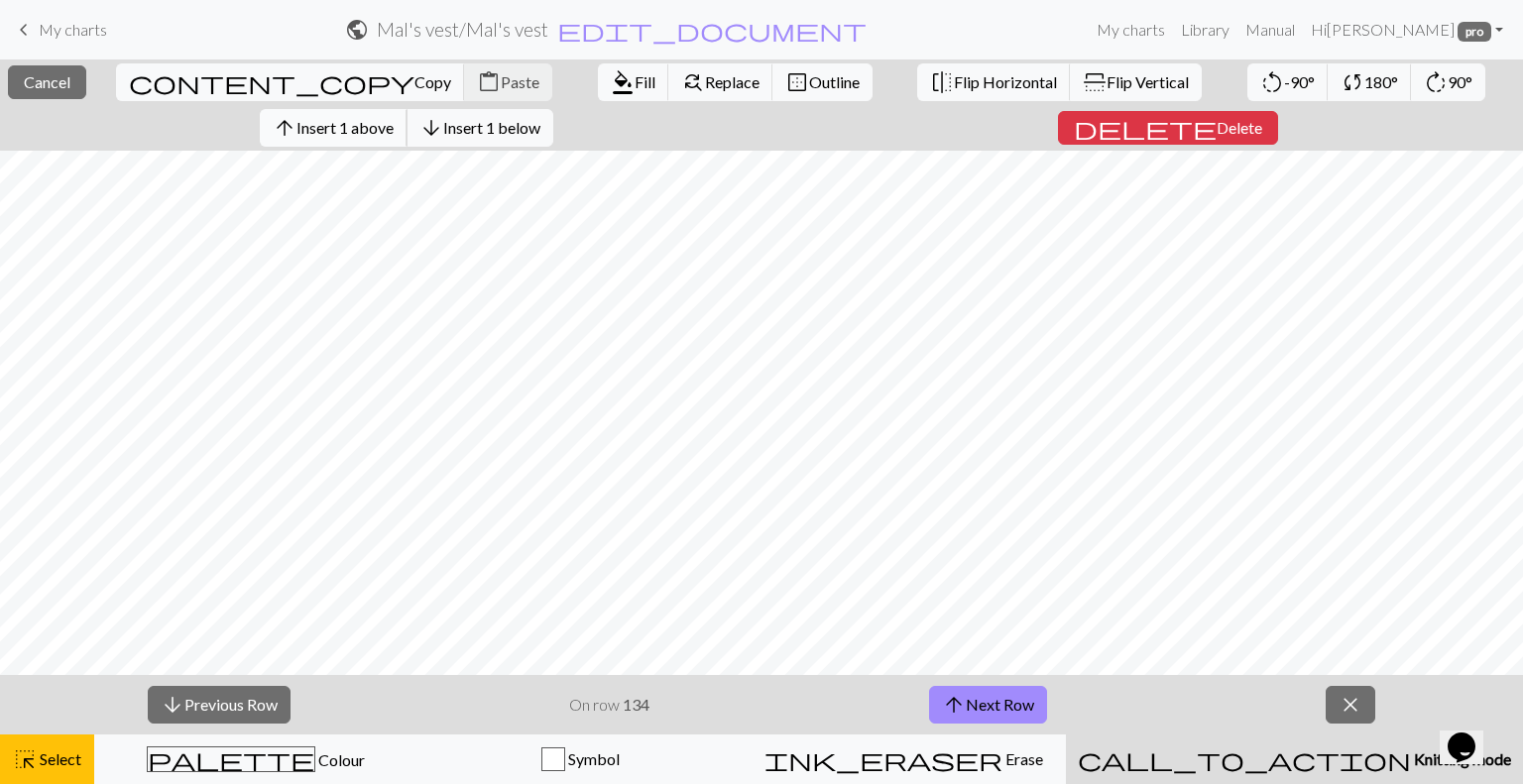click on "Insert 1 above" at bounding box center (345, 127) 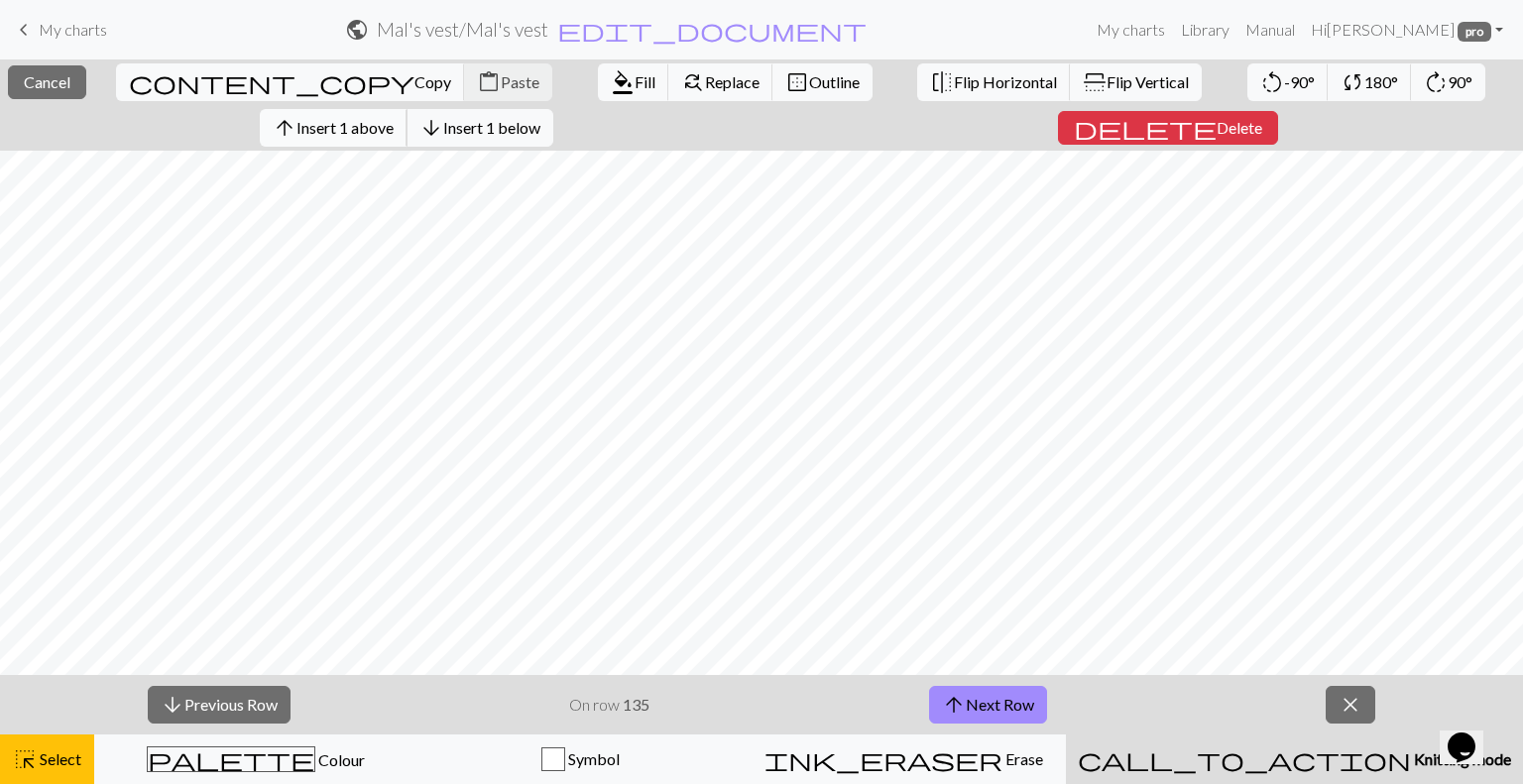 click on "Insert 1 above" at bounding box center [345, 127] 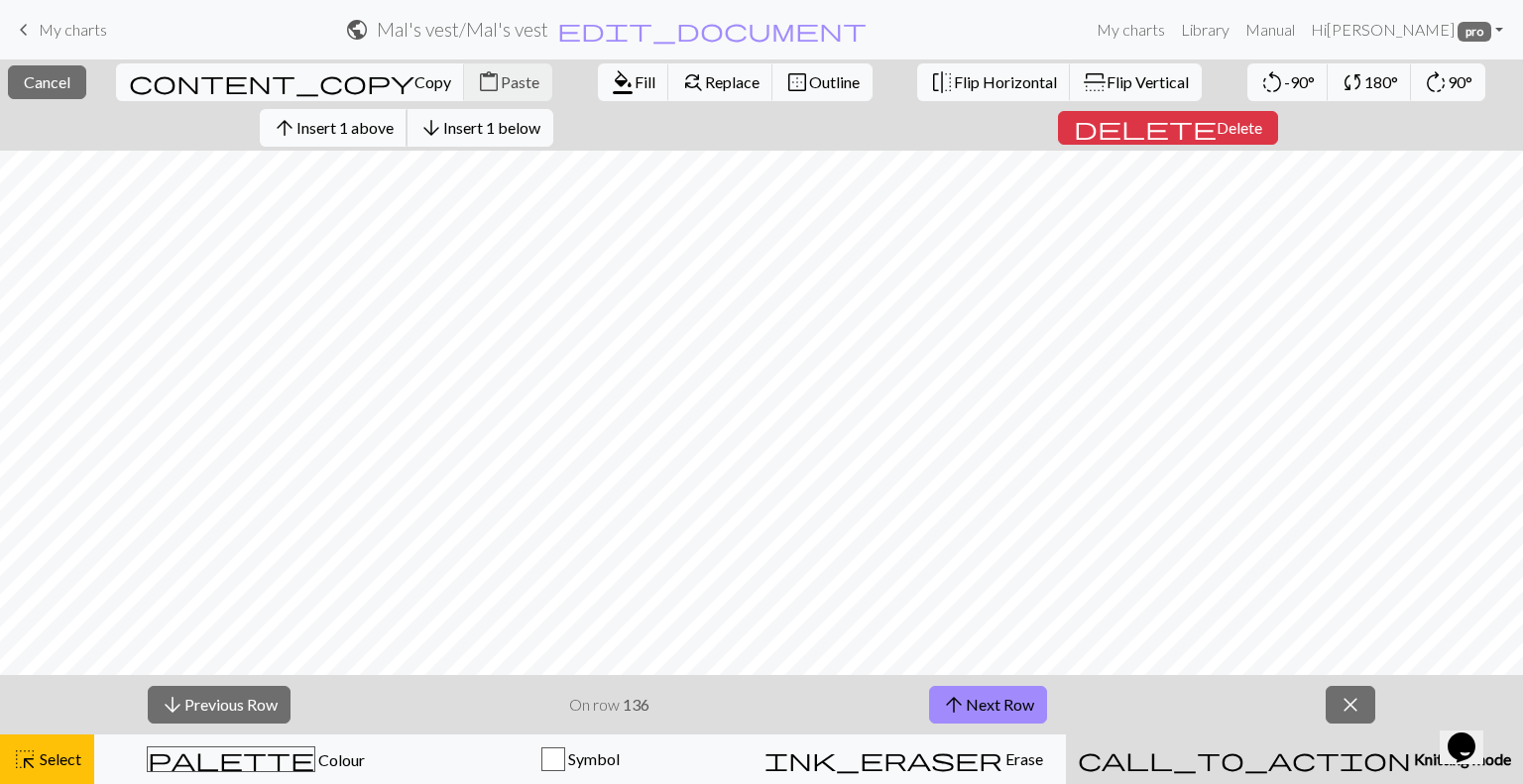 click on "Insert 1 above" at bounding box center [345, 127] 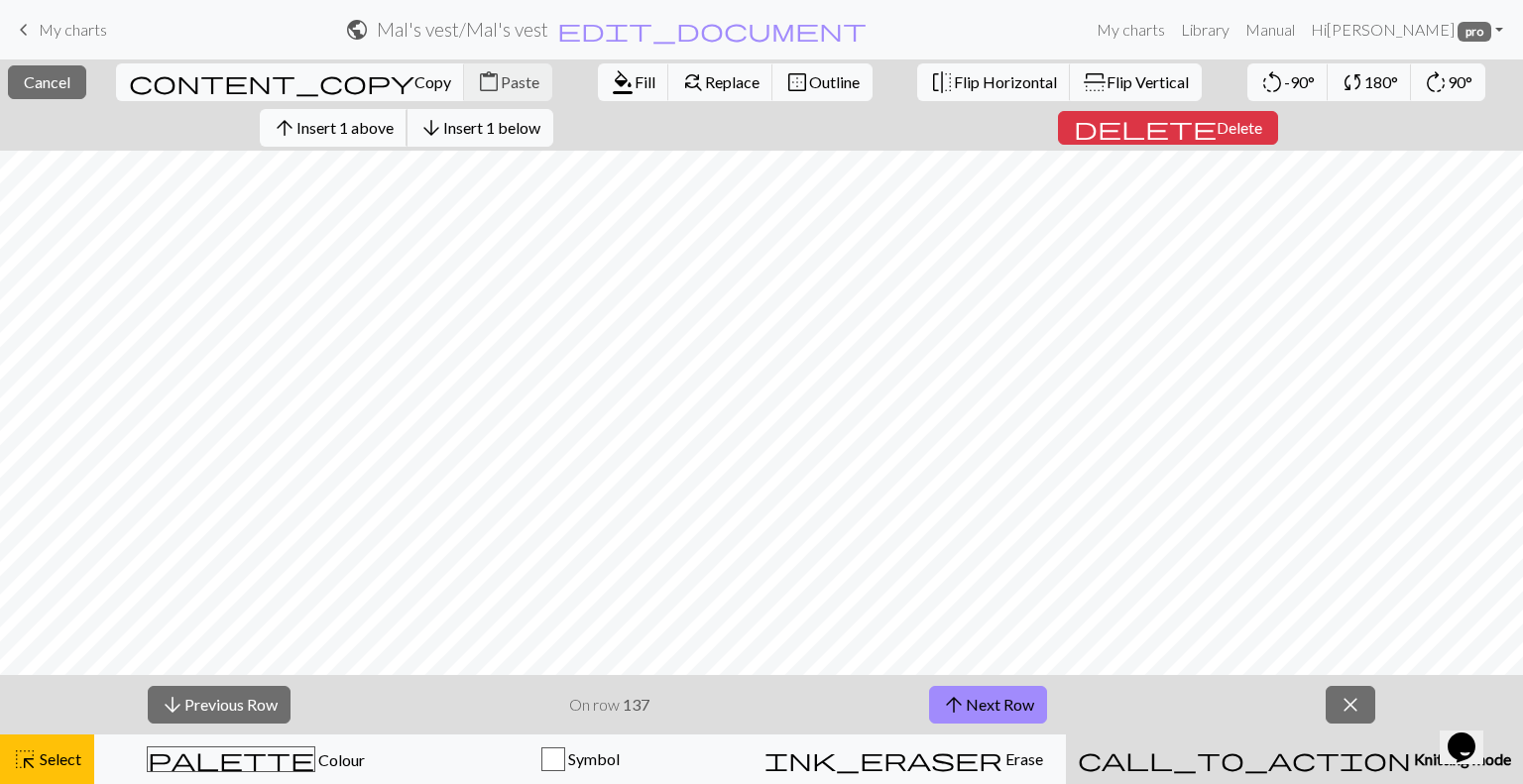 click on "Insert 1 above" at bounding box center [345, 127] 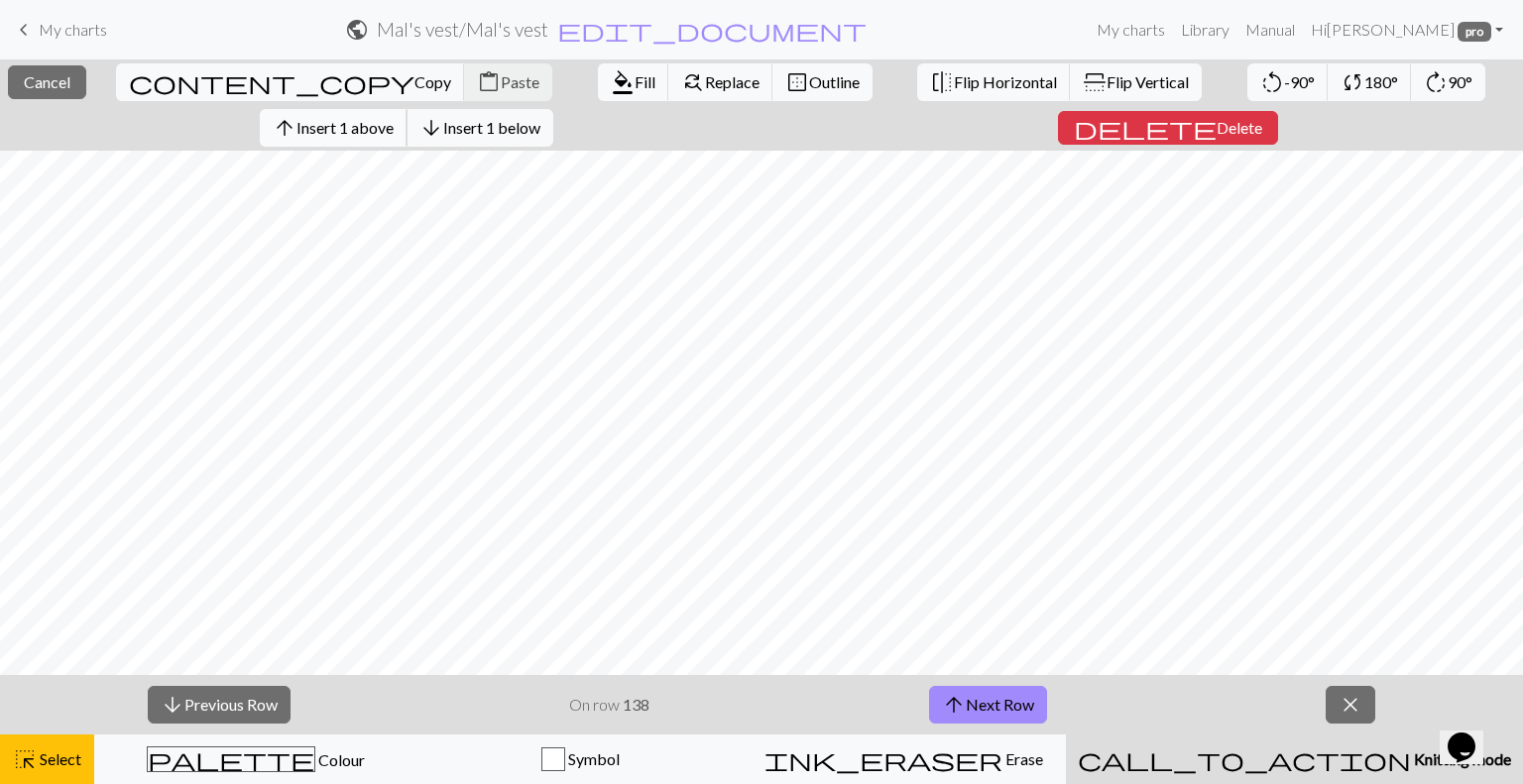 click on "Insert 1 above" at bounding box center (345, 127) 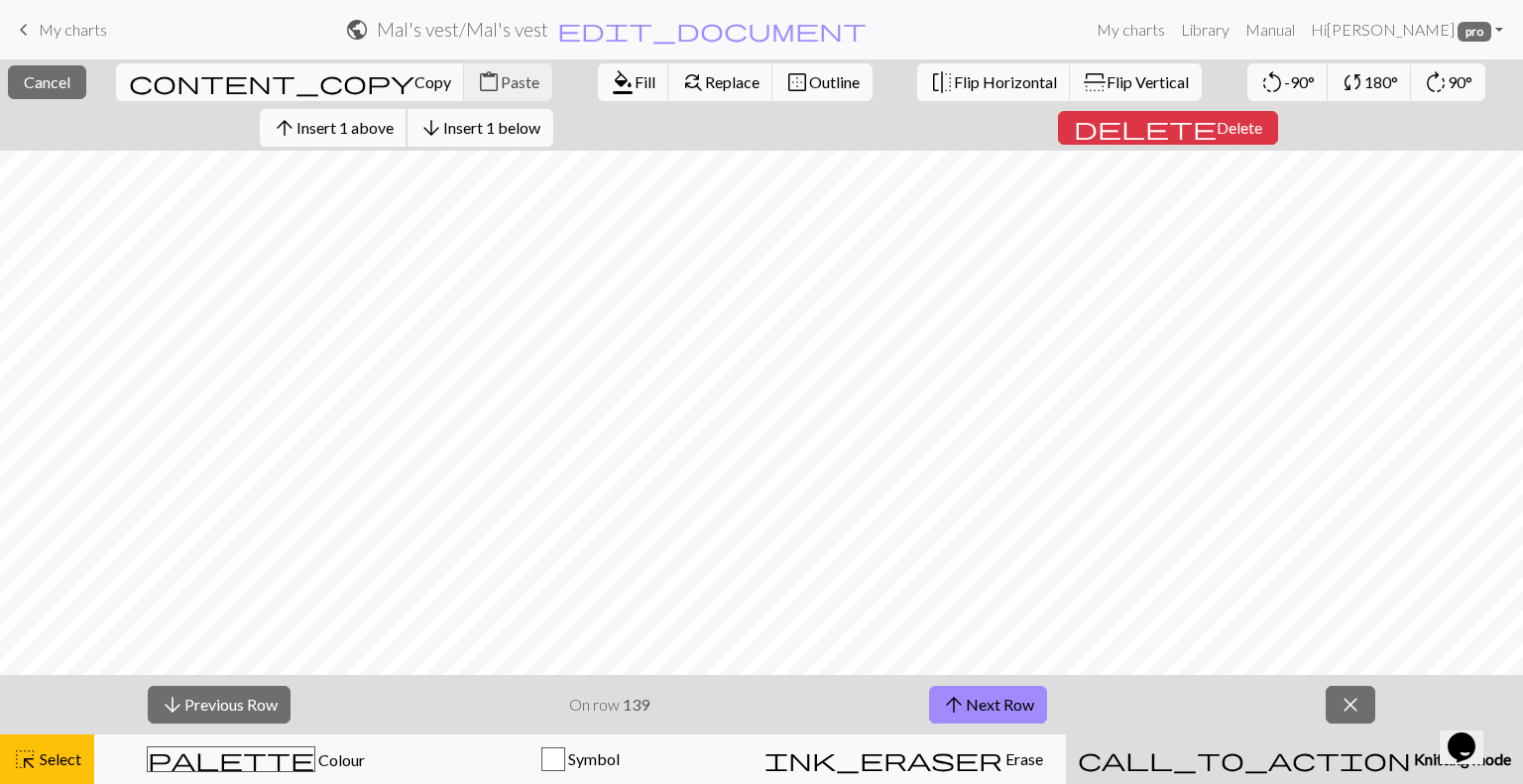 click on "Insert 1 above" at bounding box center [345, 127] 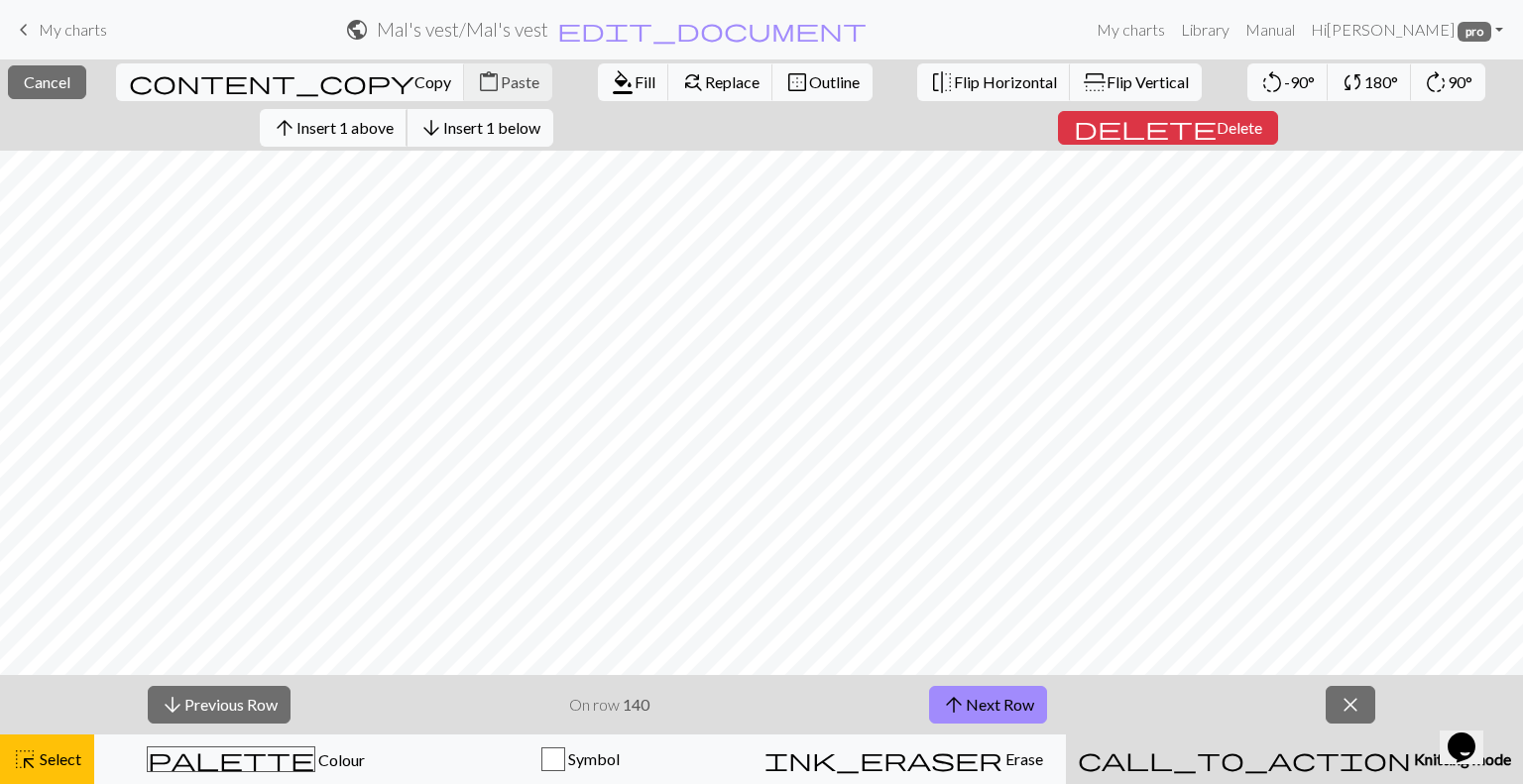 click on "Insert 1 above" at bounding box center (345, 127) 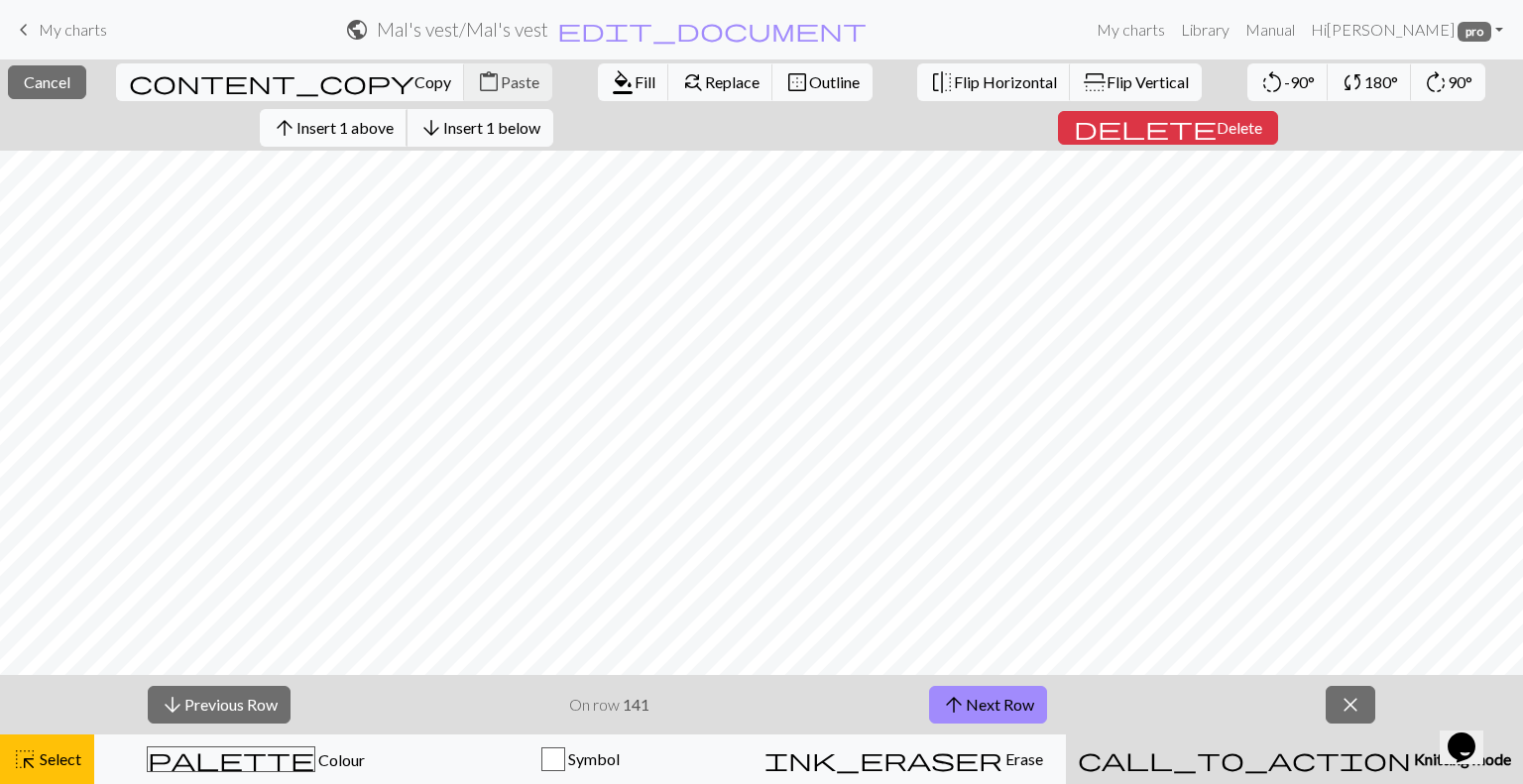click on "Insert 1 above" at bounding box center (345, 127) 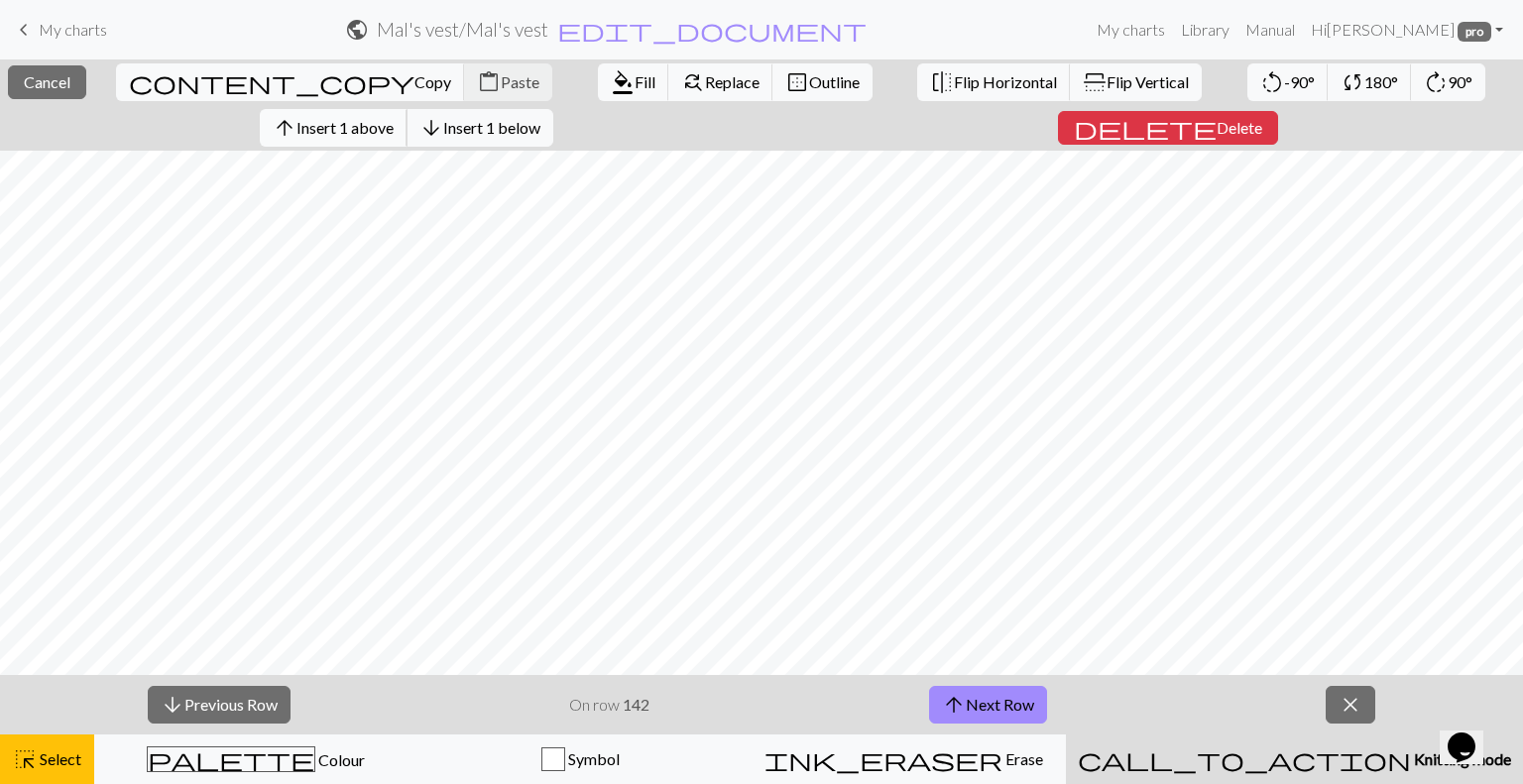 click on "Insert 1 above" at bounding box center [345, 127] 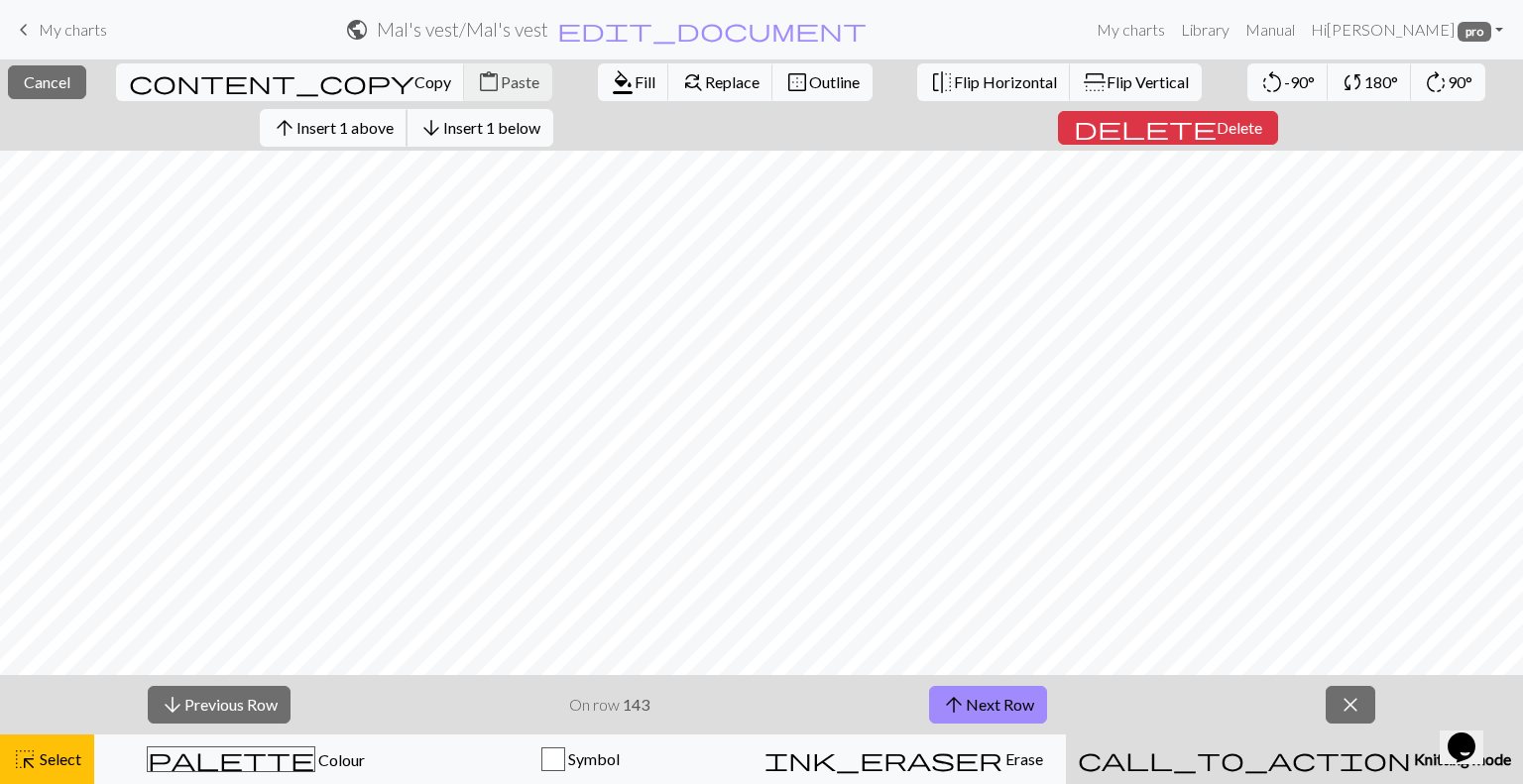 click on "Insert 1 above" at bounding box center [345, 127] 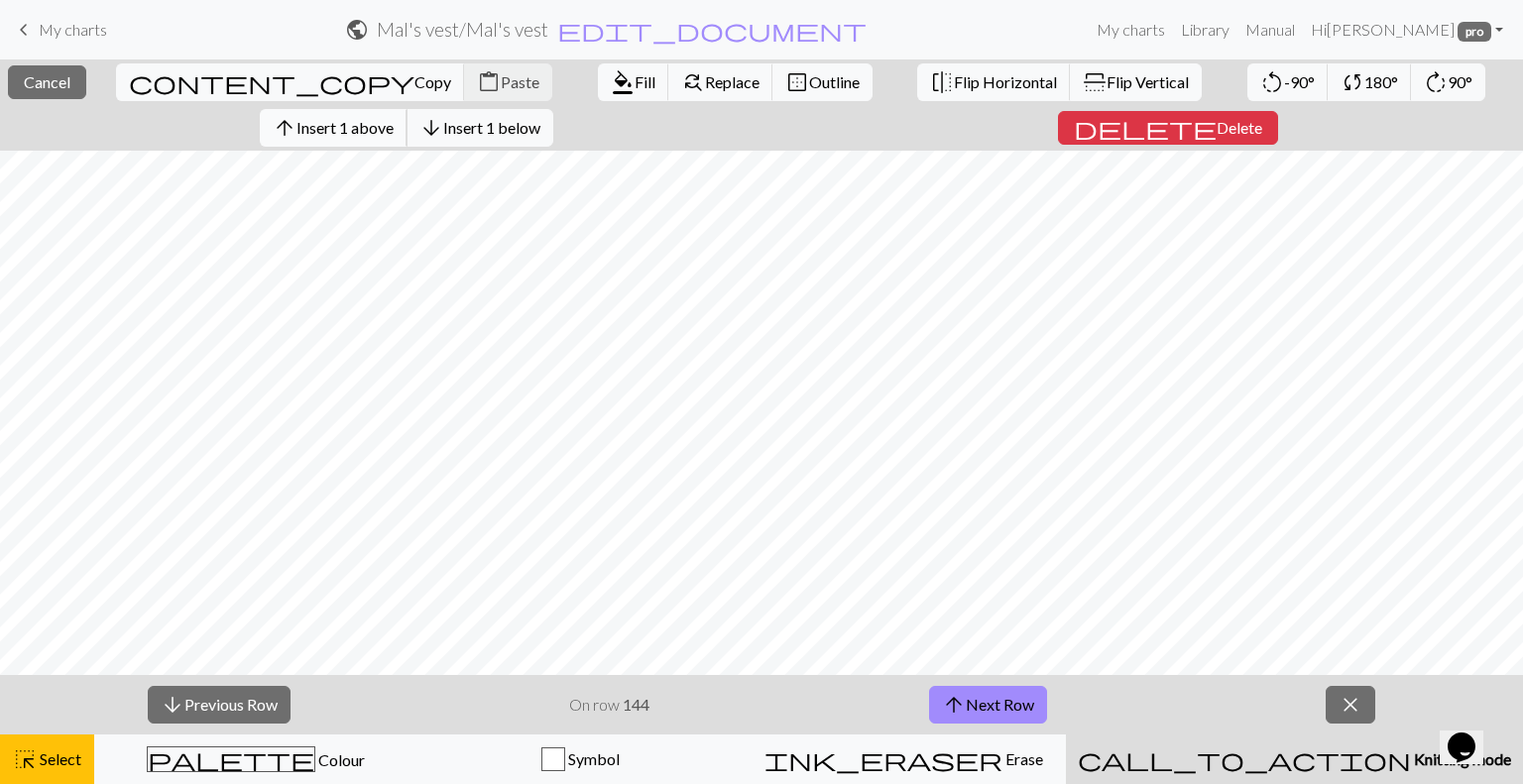 click on "Insert 1 above" at bounding box center (345, 127) 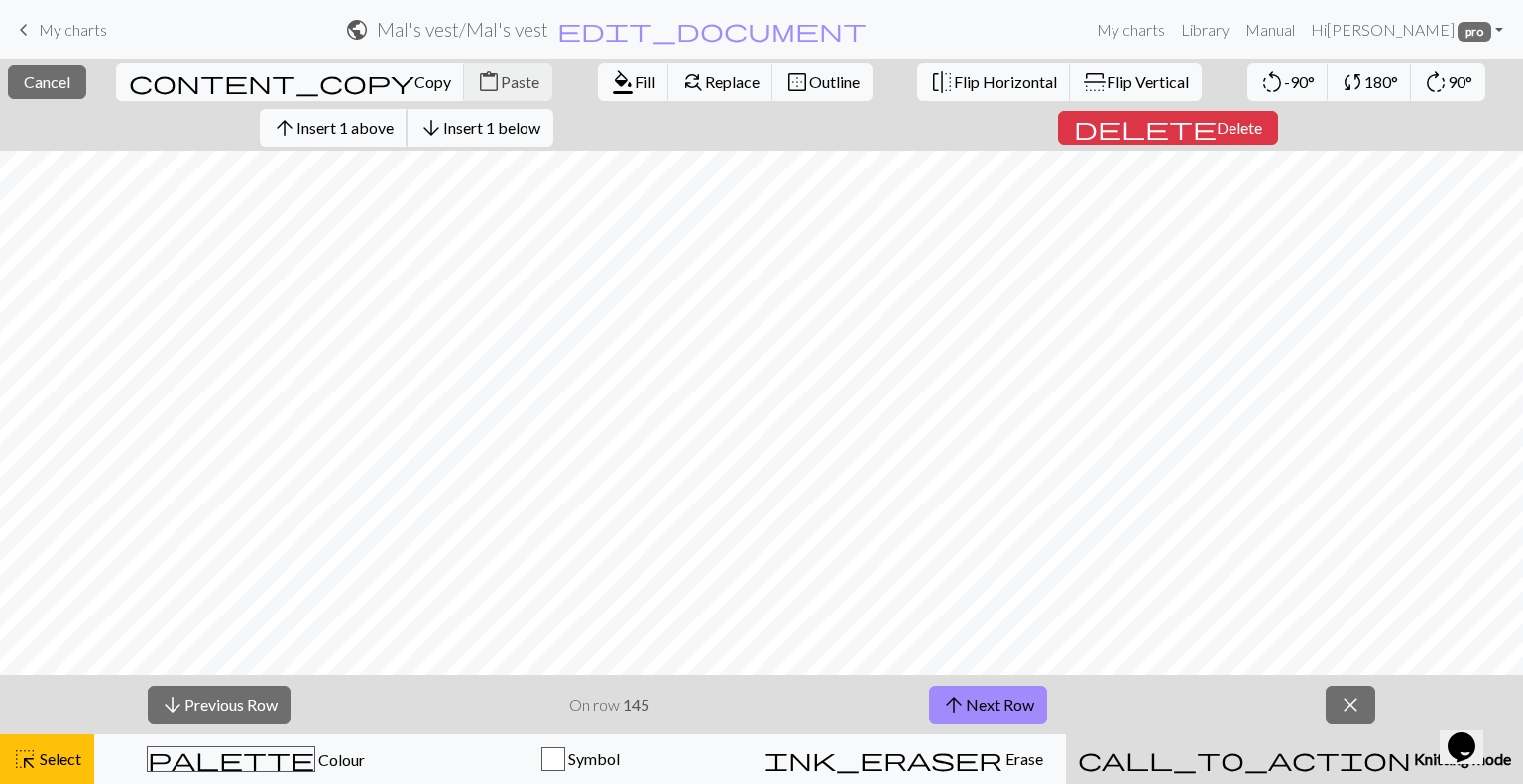 click on "Insert 1 above" at bounding box center (345, 127) 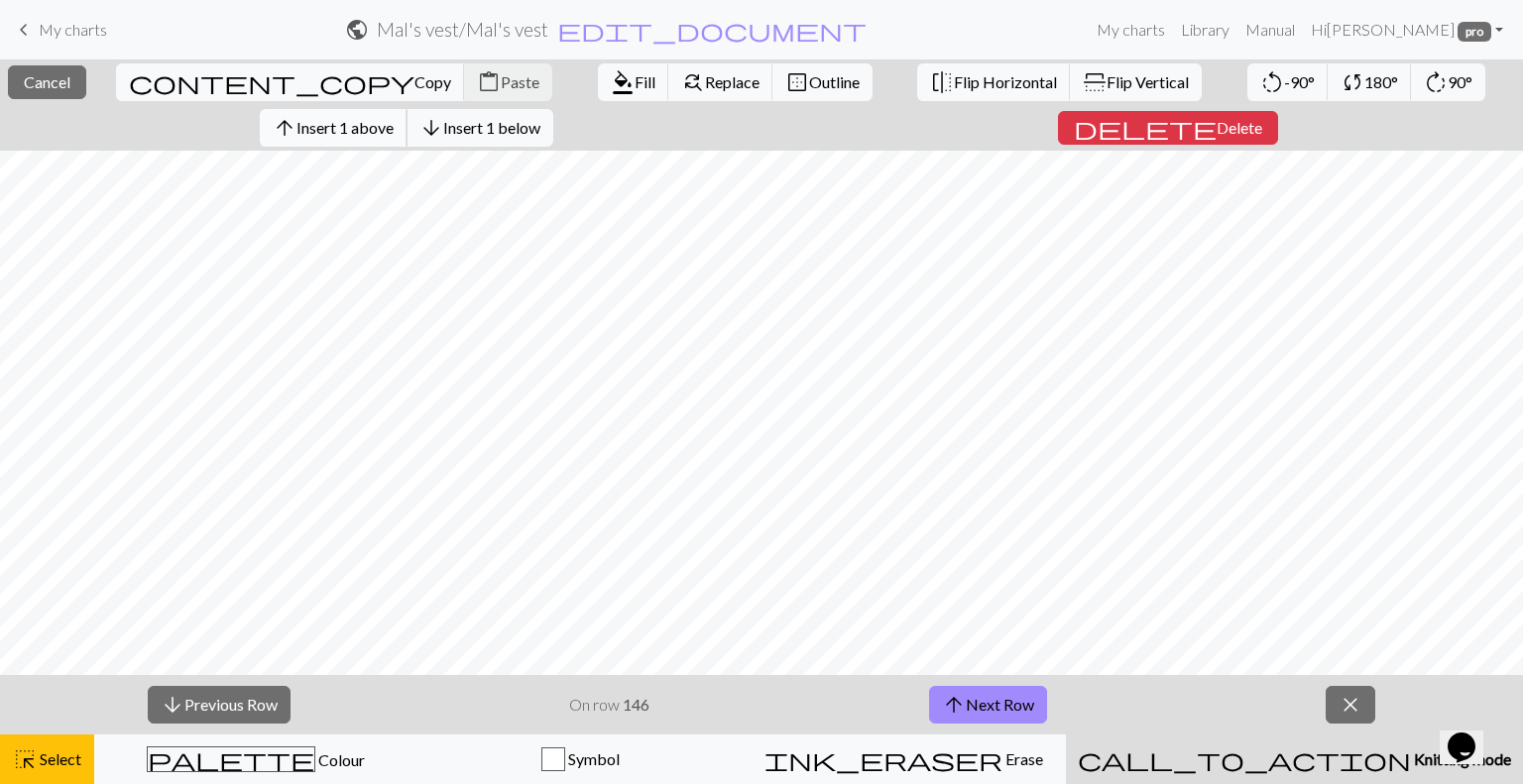 click on "Insert 1 above" at bounding box center [345, 127] 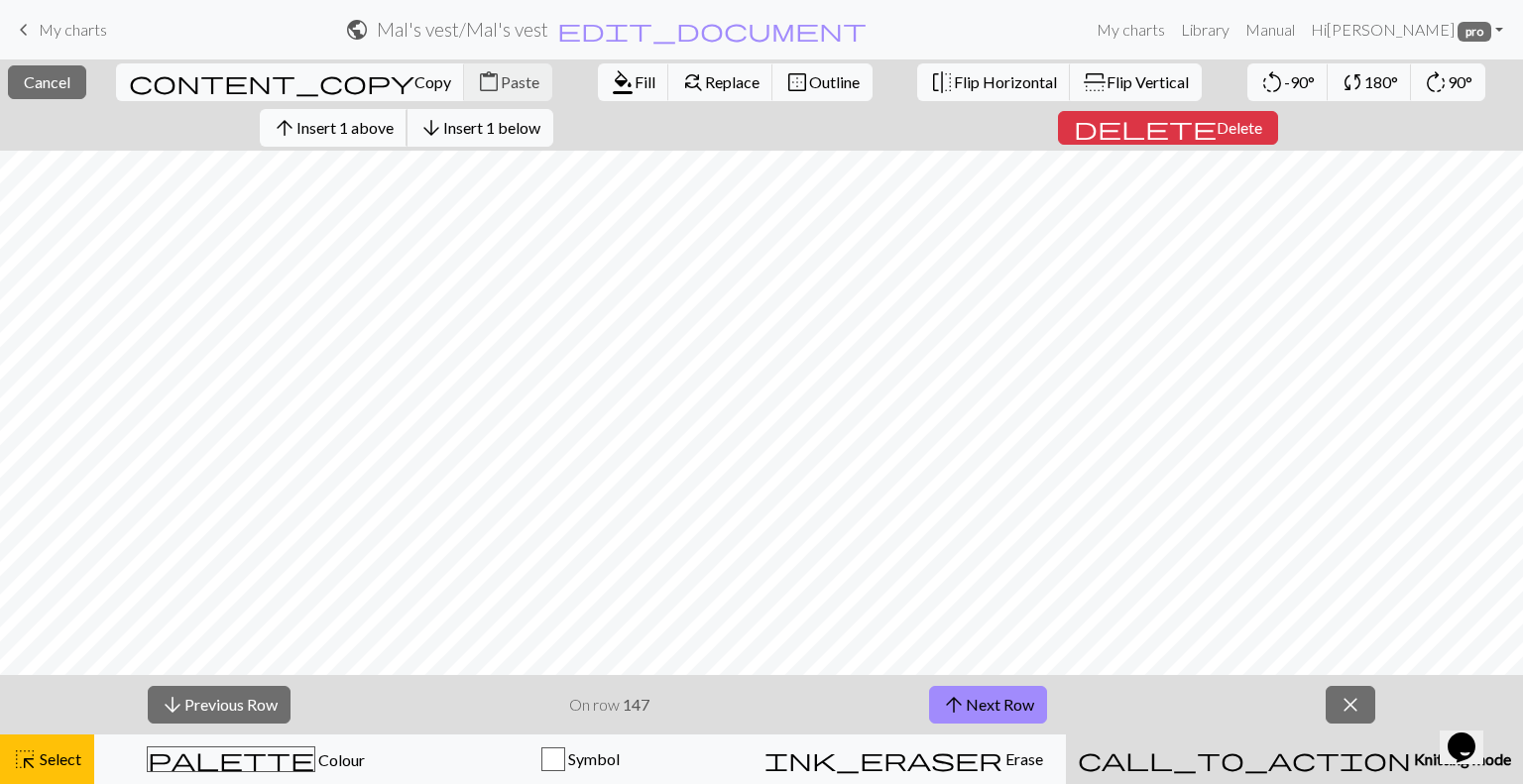 click on "Insert 1 above" at bounding box center (345, 127) 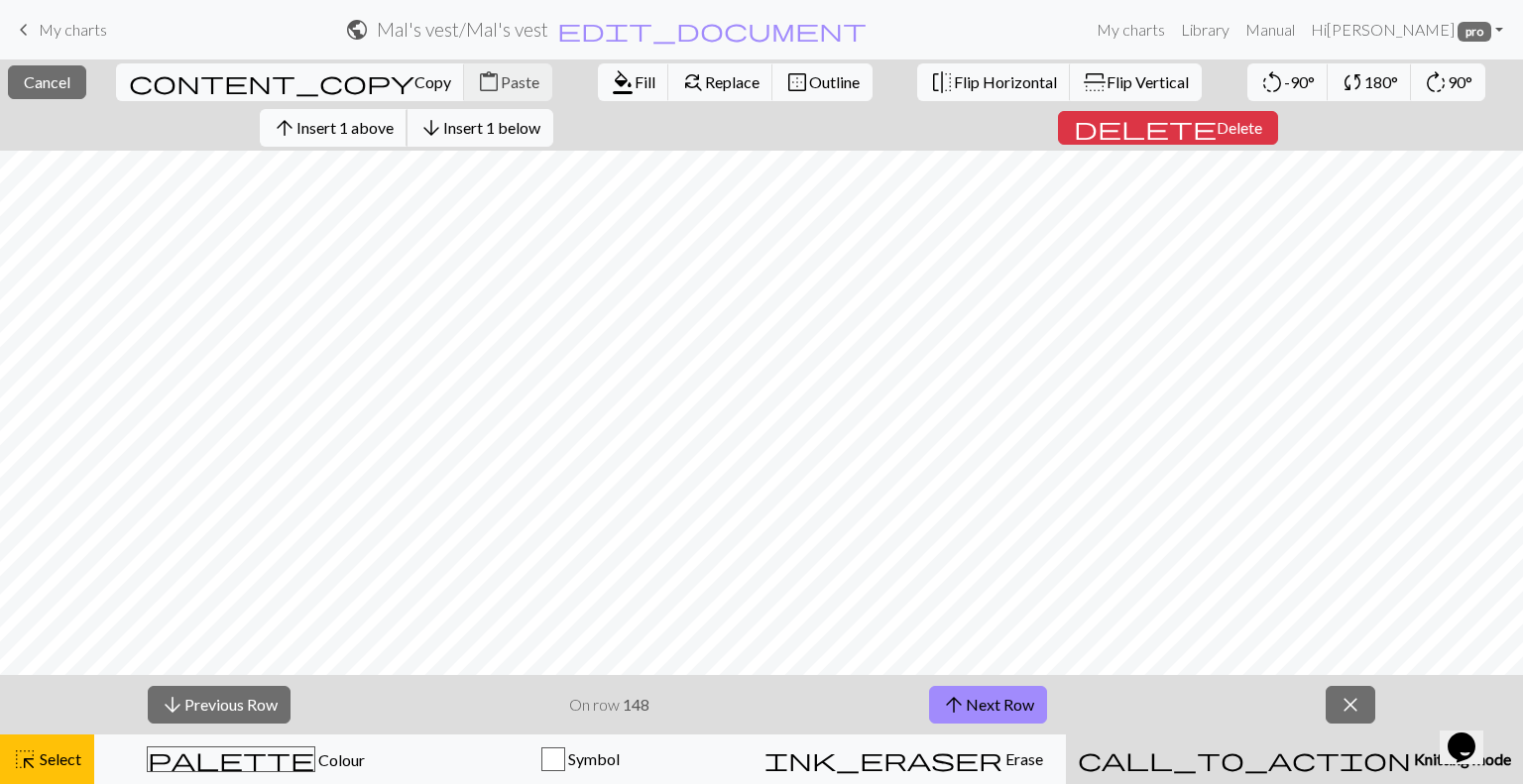 click on "Insert 1 above" at bounding box center [345, 127] 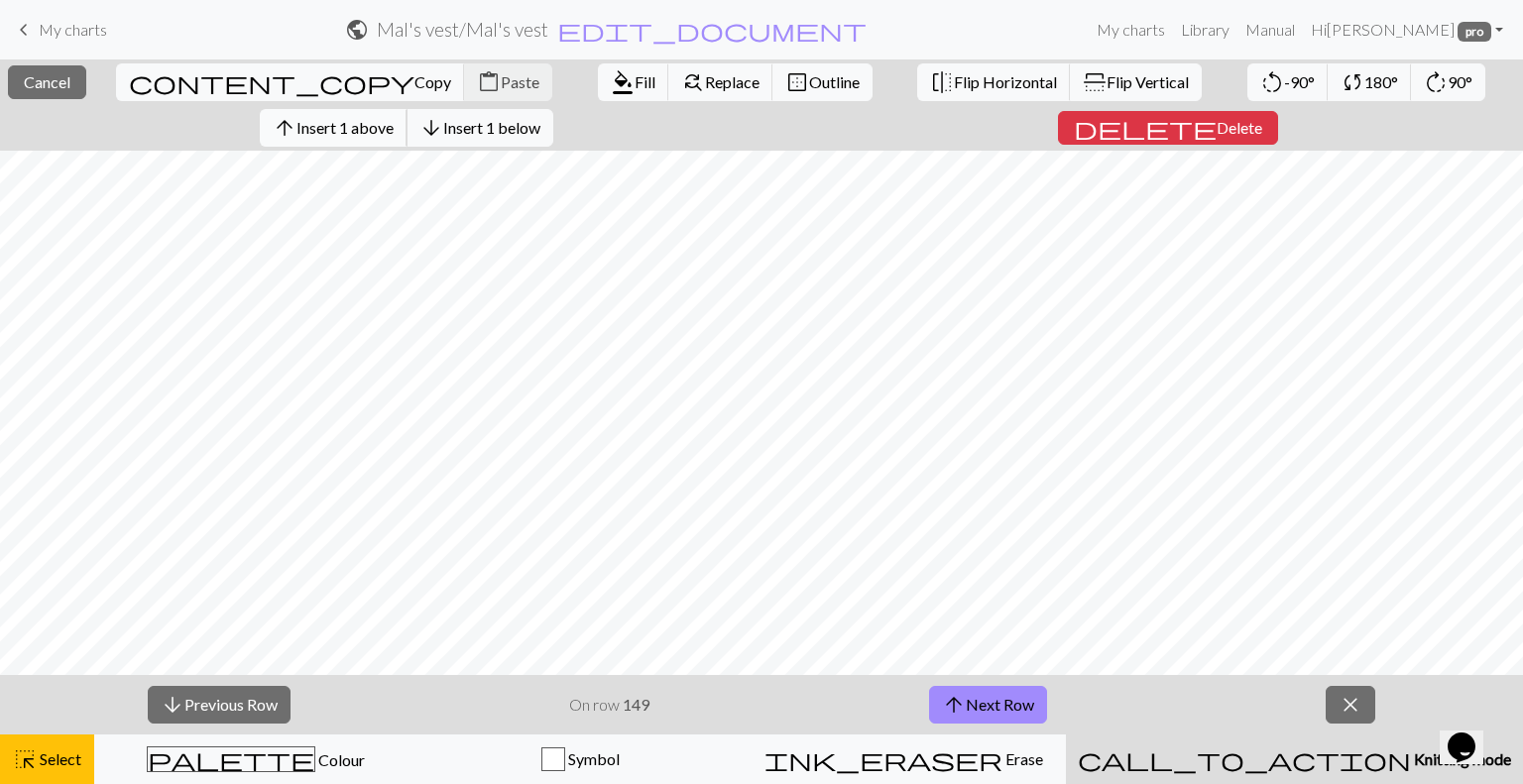 click on "Insert 1 above" at bounding box center [345, 127] 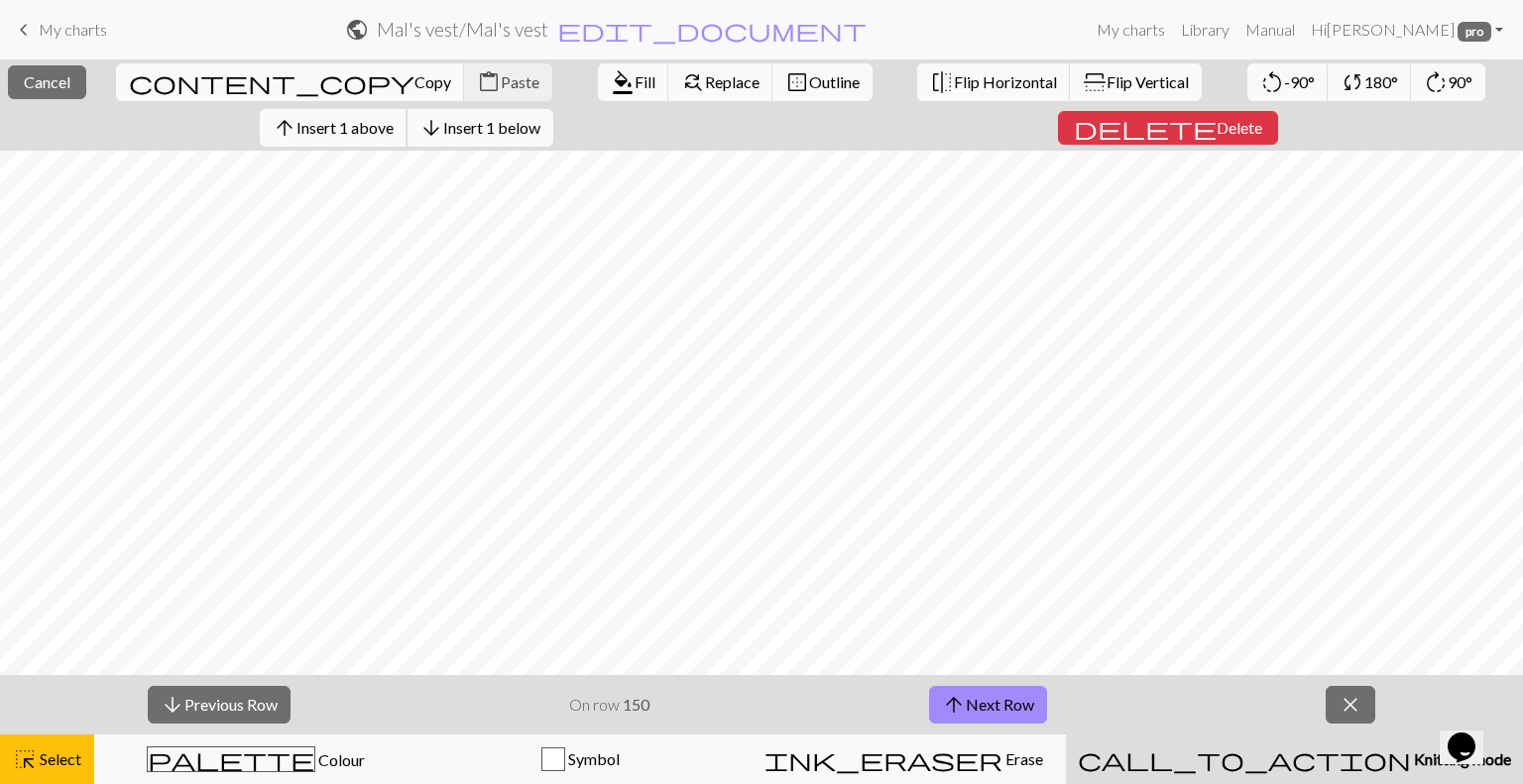 click on "Insert 1 above" at bounding box center (345, 127) 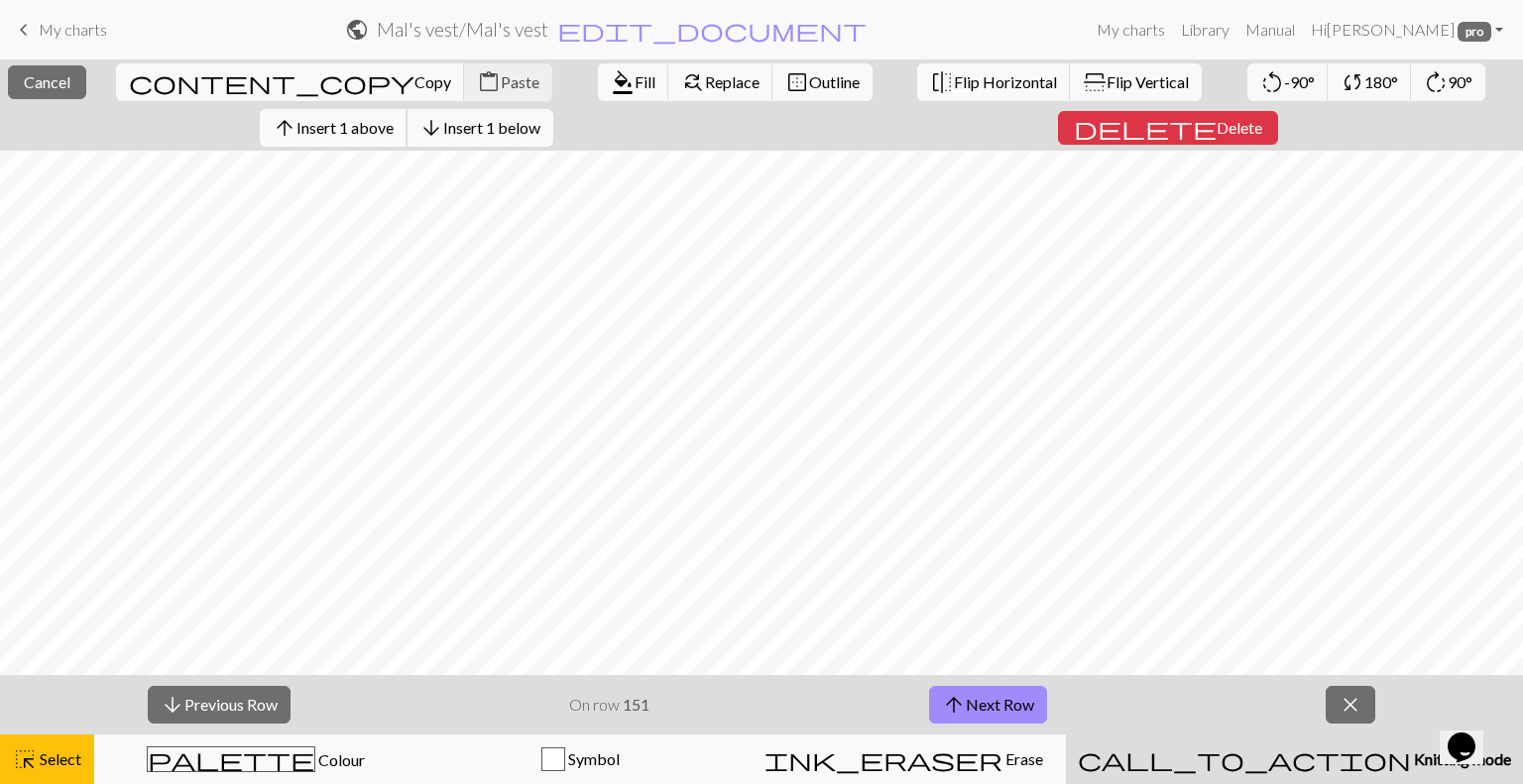 click on "Insert 1 above" at bounding box center [345, 127] 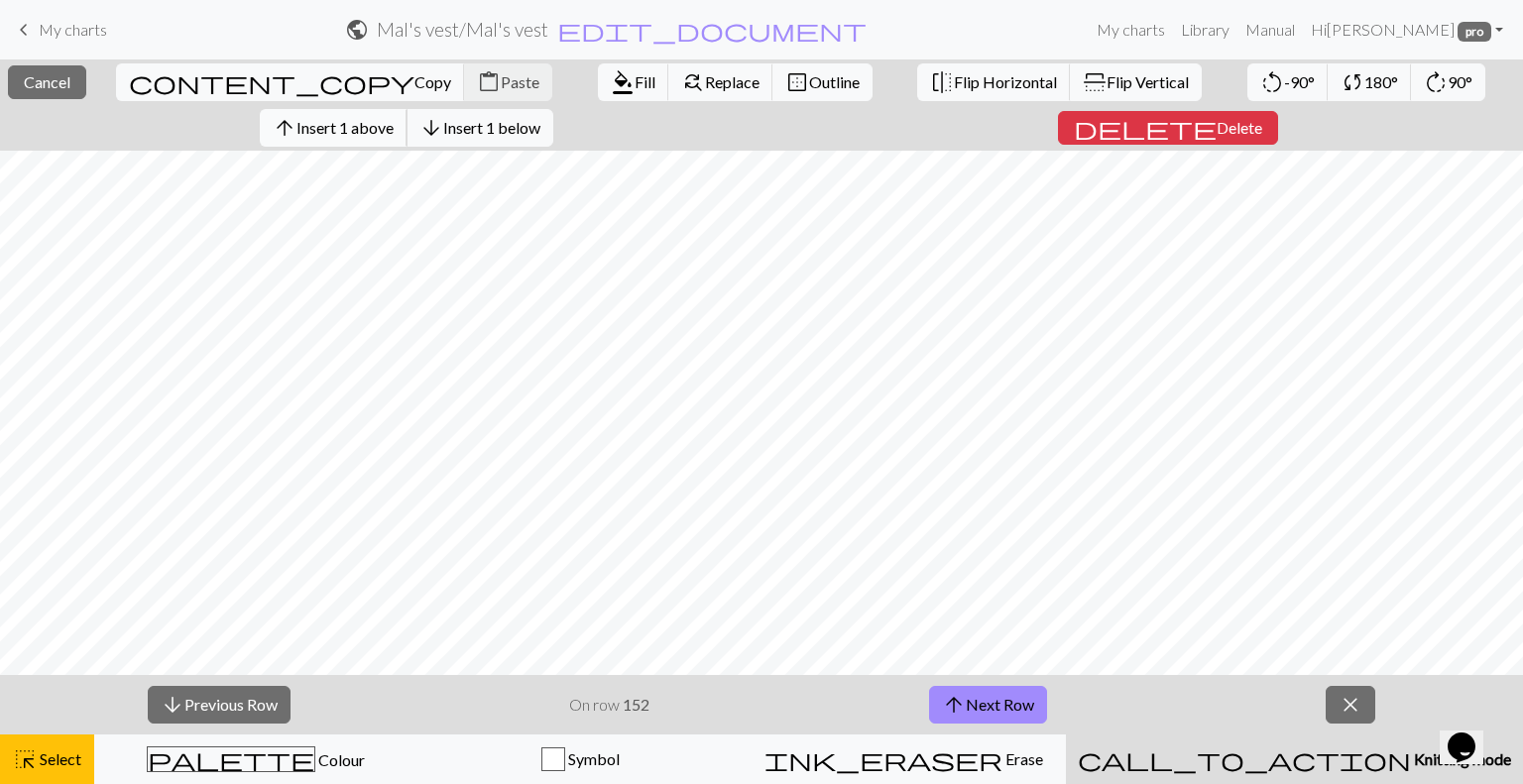 click on "Insert 1 above" at bounding box center [345, 127] 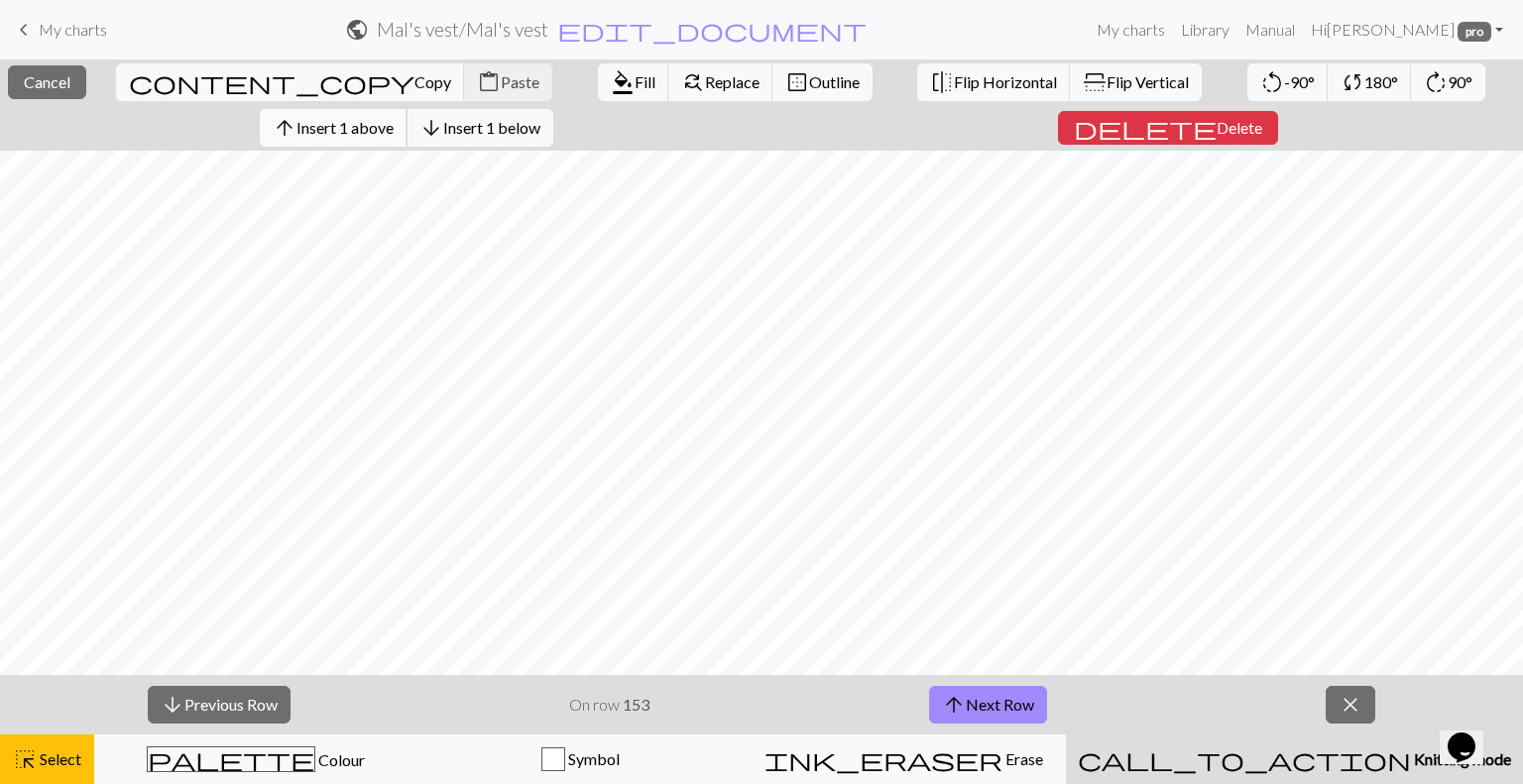 click on "Insert 1 above" at bounding box center [345, 127] 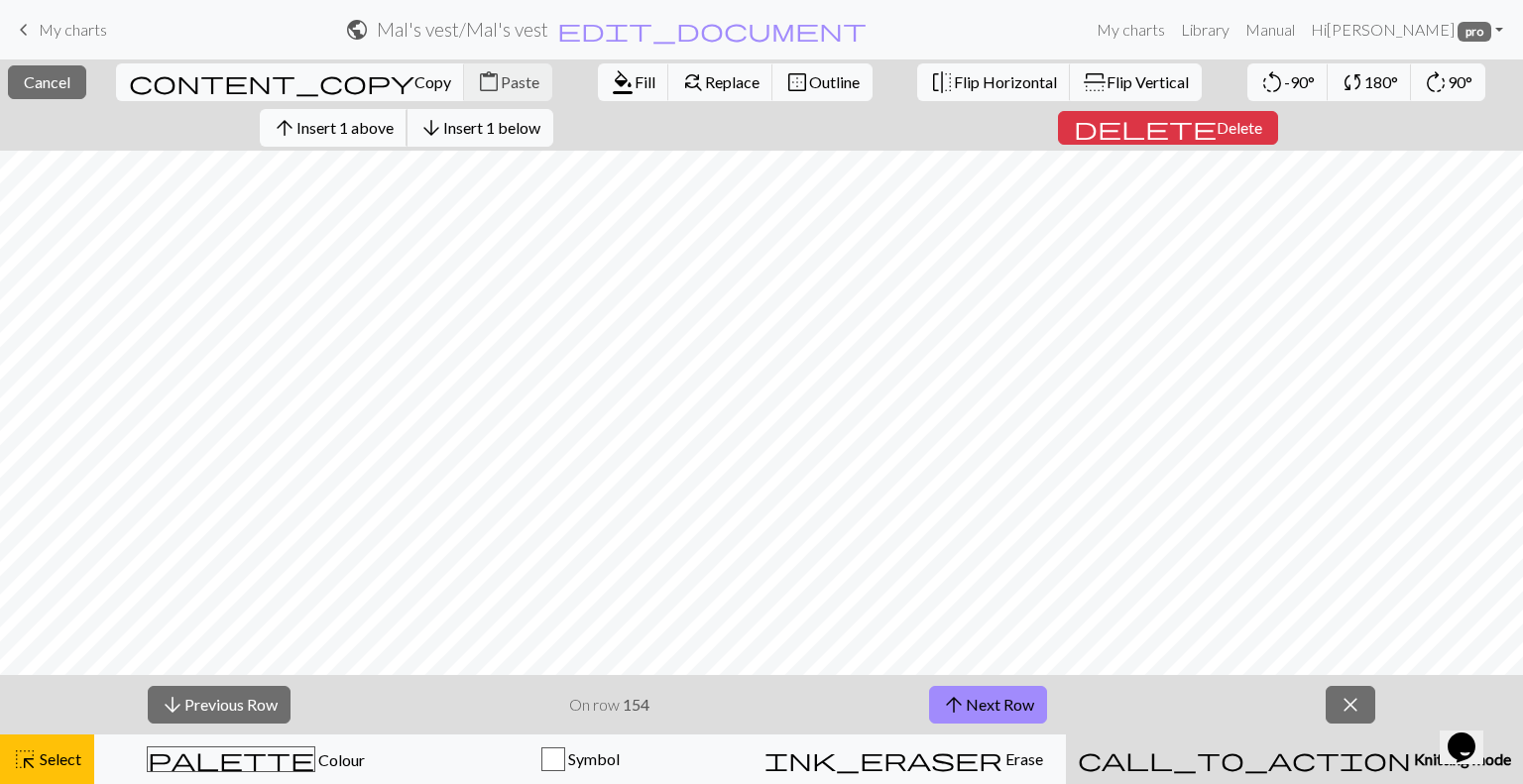 click on "Insert 1 above" at bounding box center [345, 127] 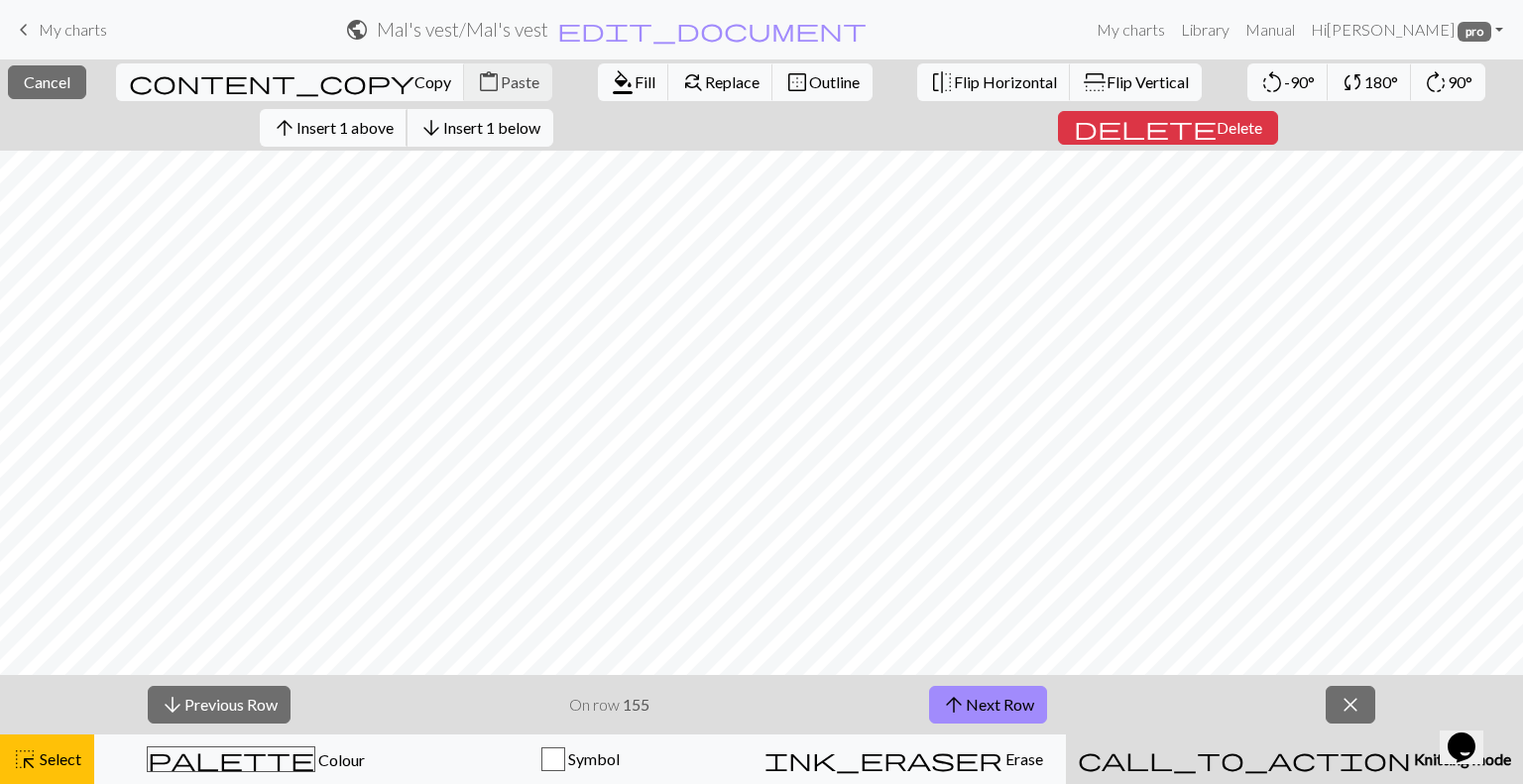 click on "Insert 1 above" at bounding box center [345, 127] 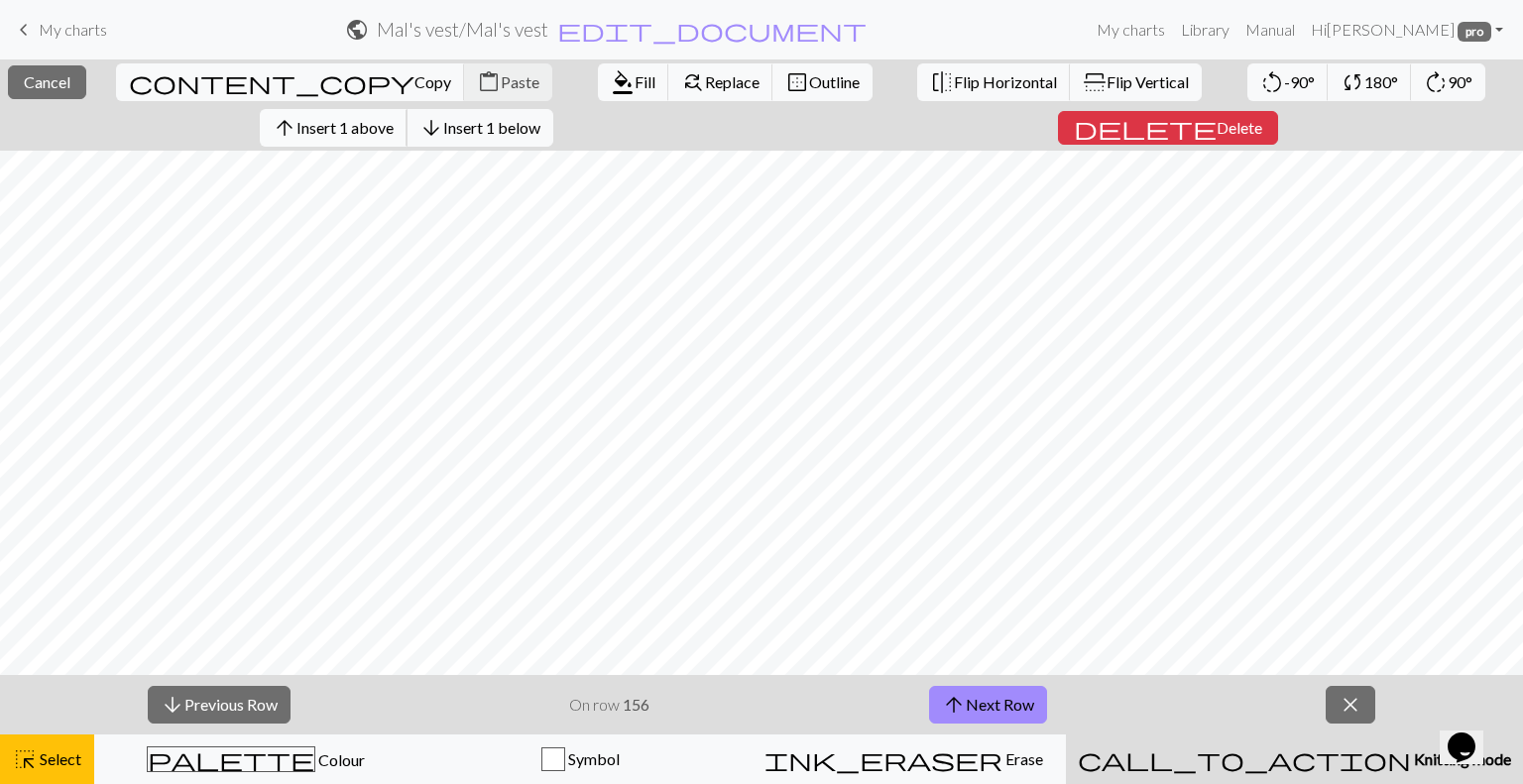 click on "Insert 1 above" at bounding box center (345, 127) 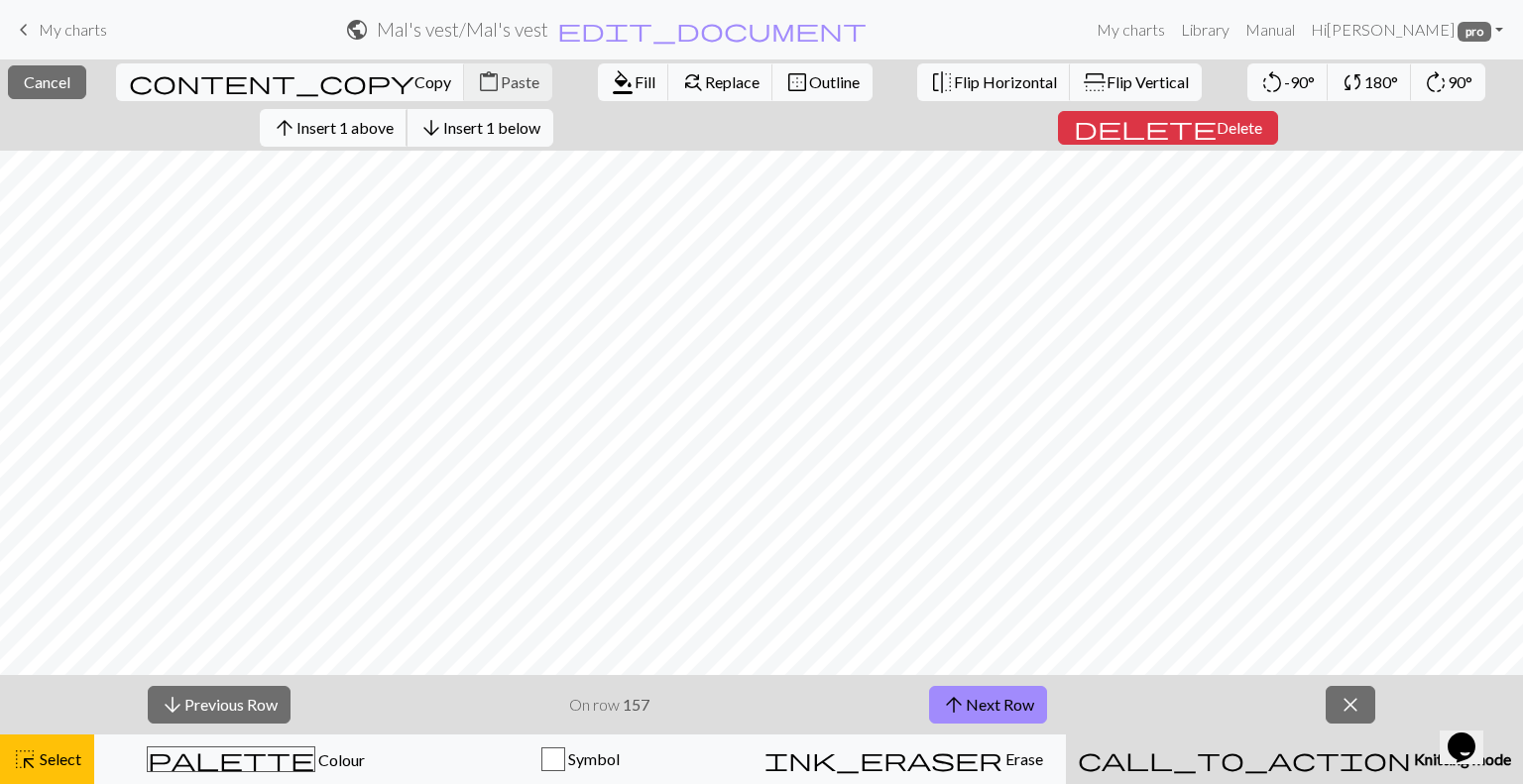 click on "Insert 1 above" at bounding box center [345, 127] 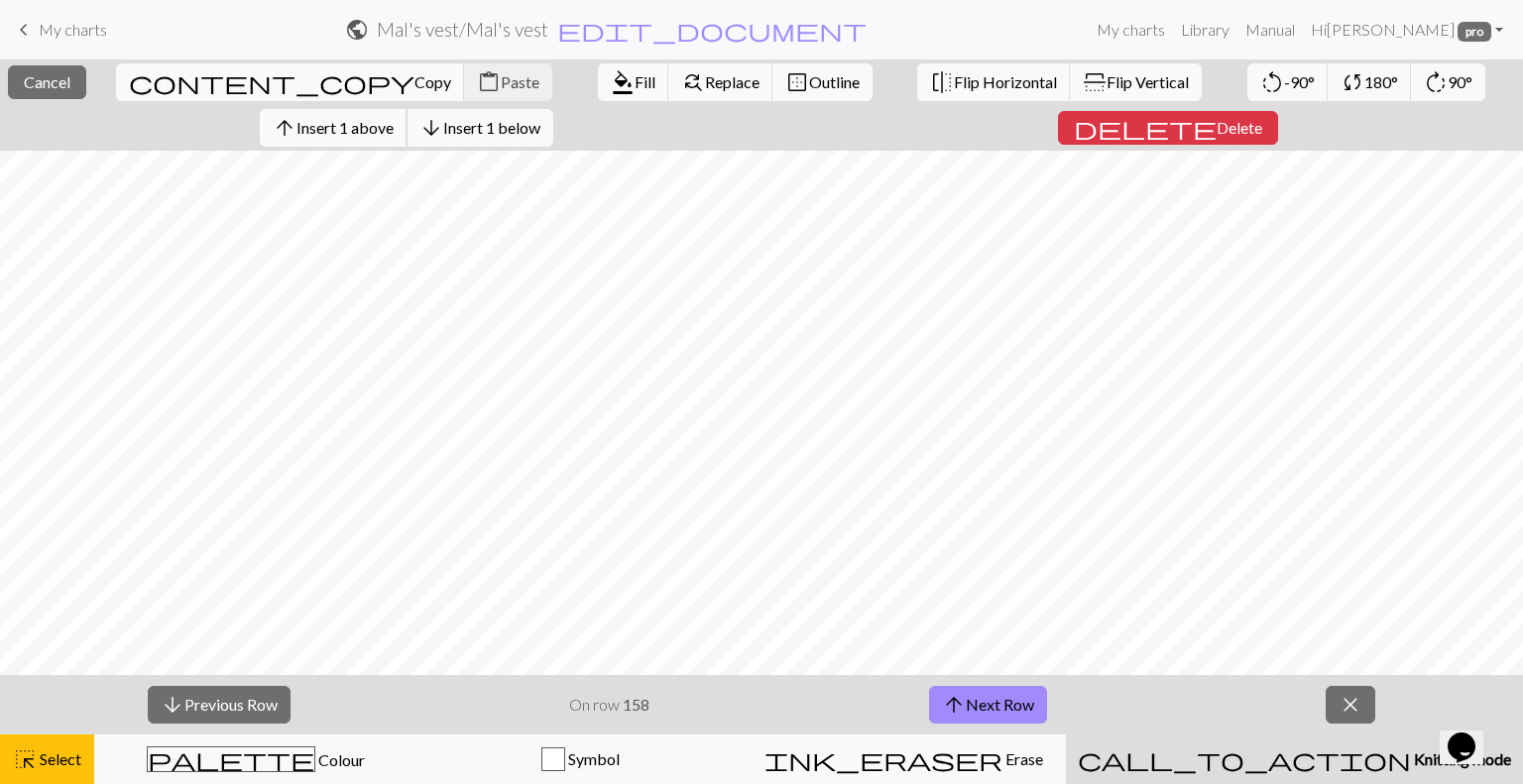 click on "Insert 1 above" at bounding box center [345, 127] 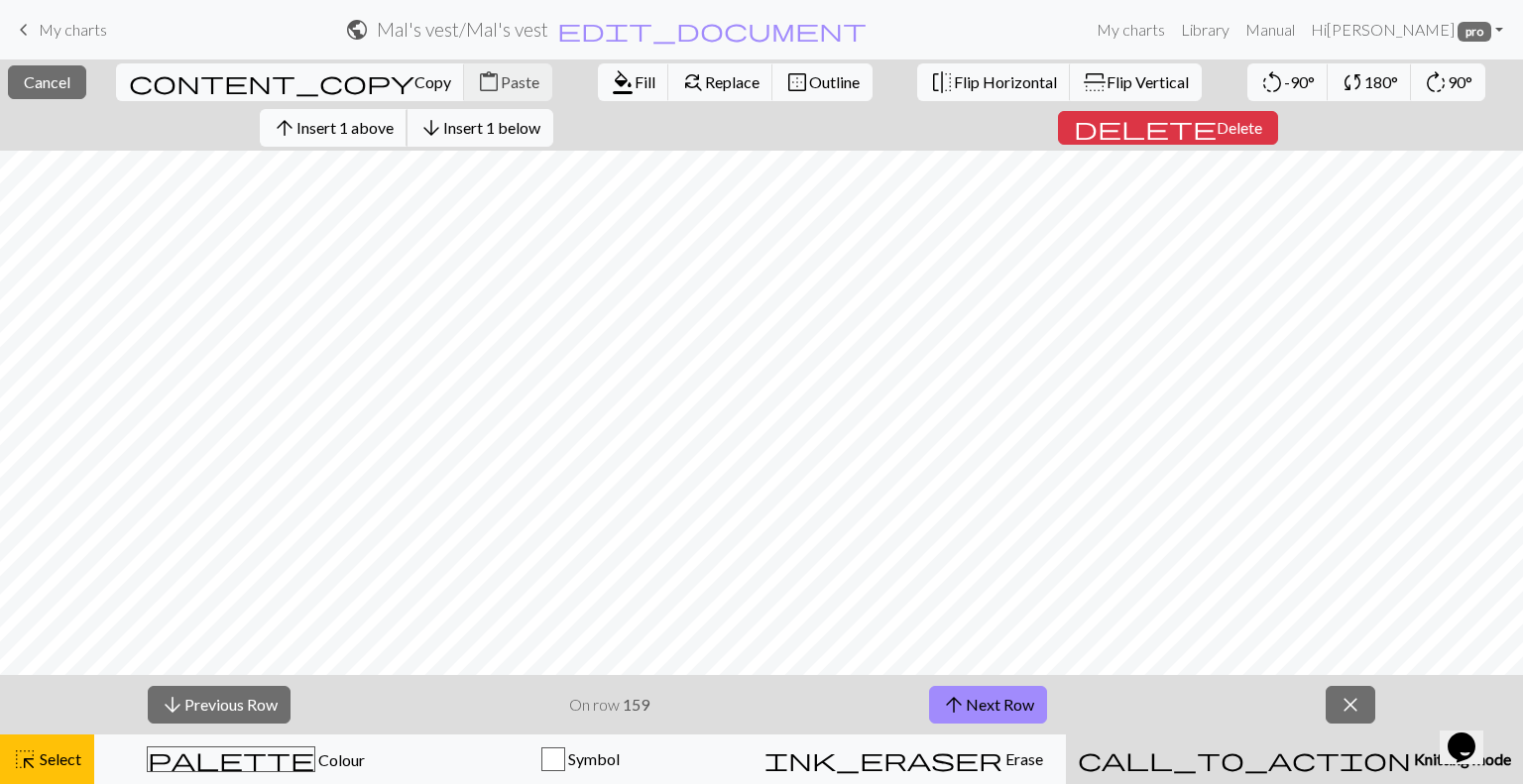 click on "Insert 1 above" at bounding box center [345, 127] 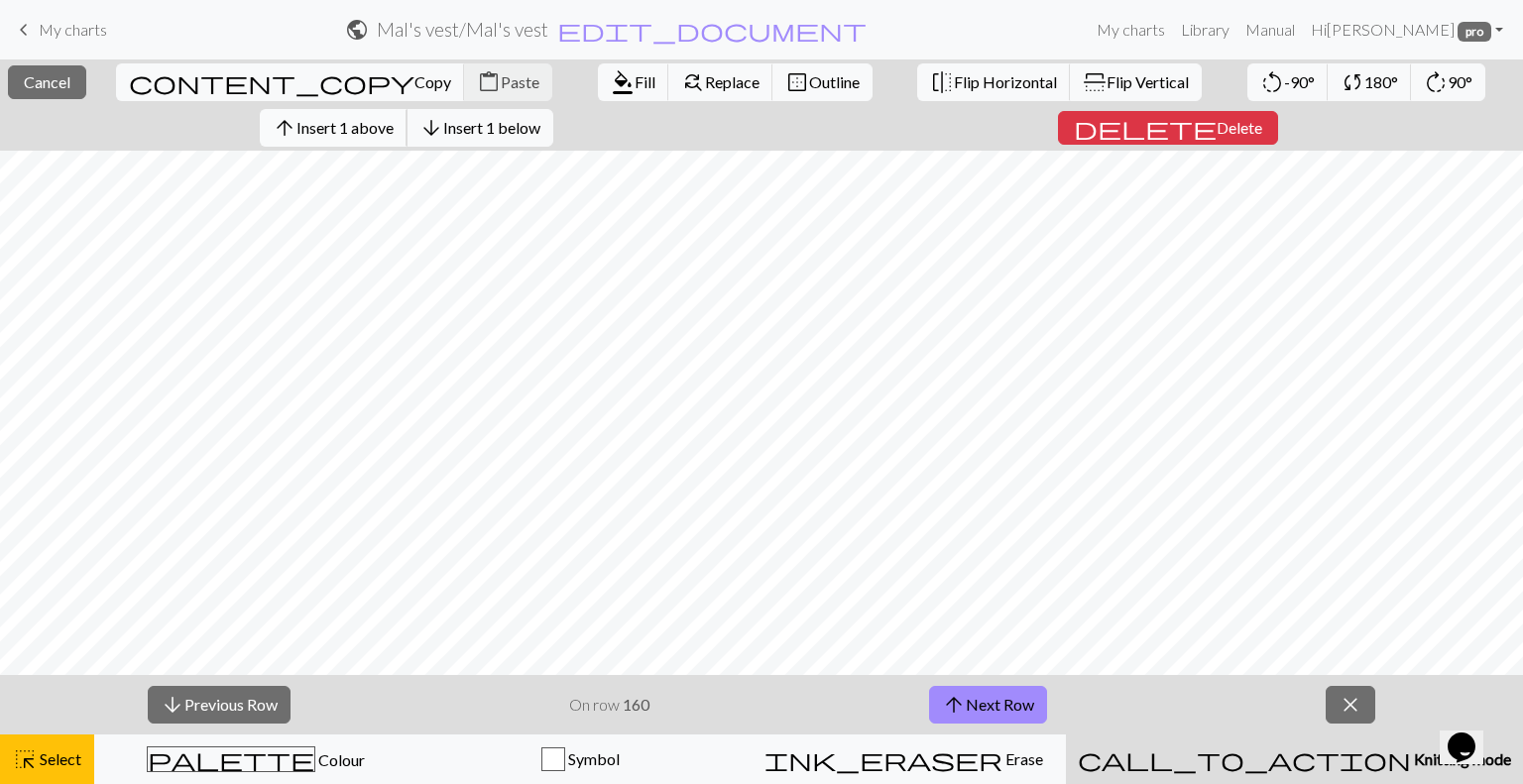 click on "Insert 1 above" at bounding box center (345, 127) 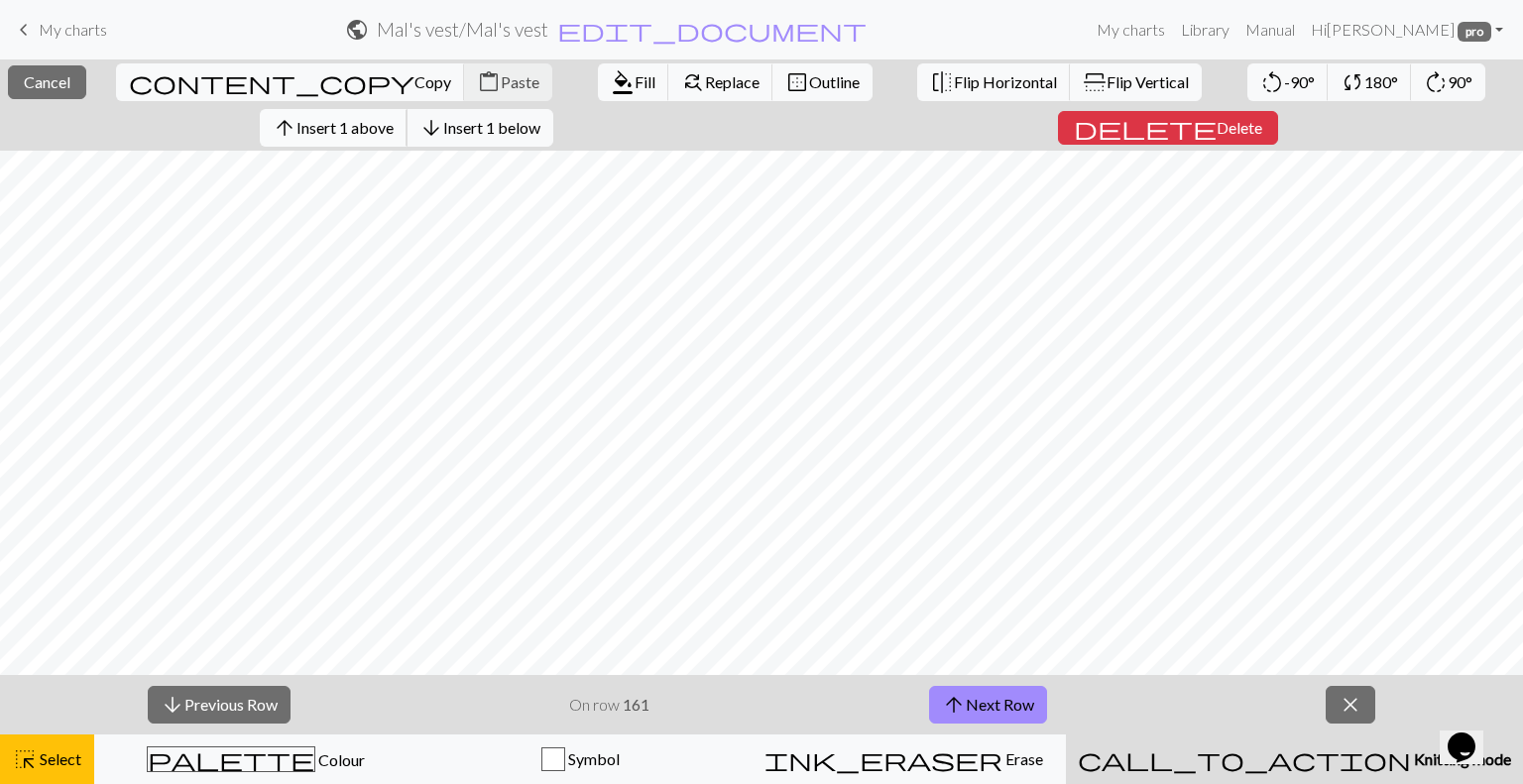 click on "Insert 1 above" at bounding box center [345, 127] 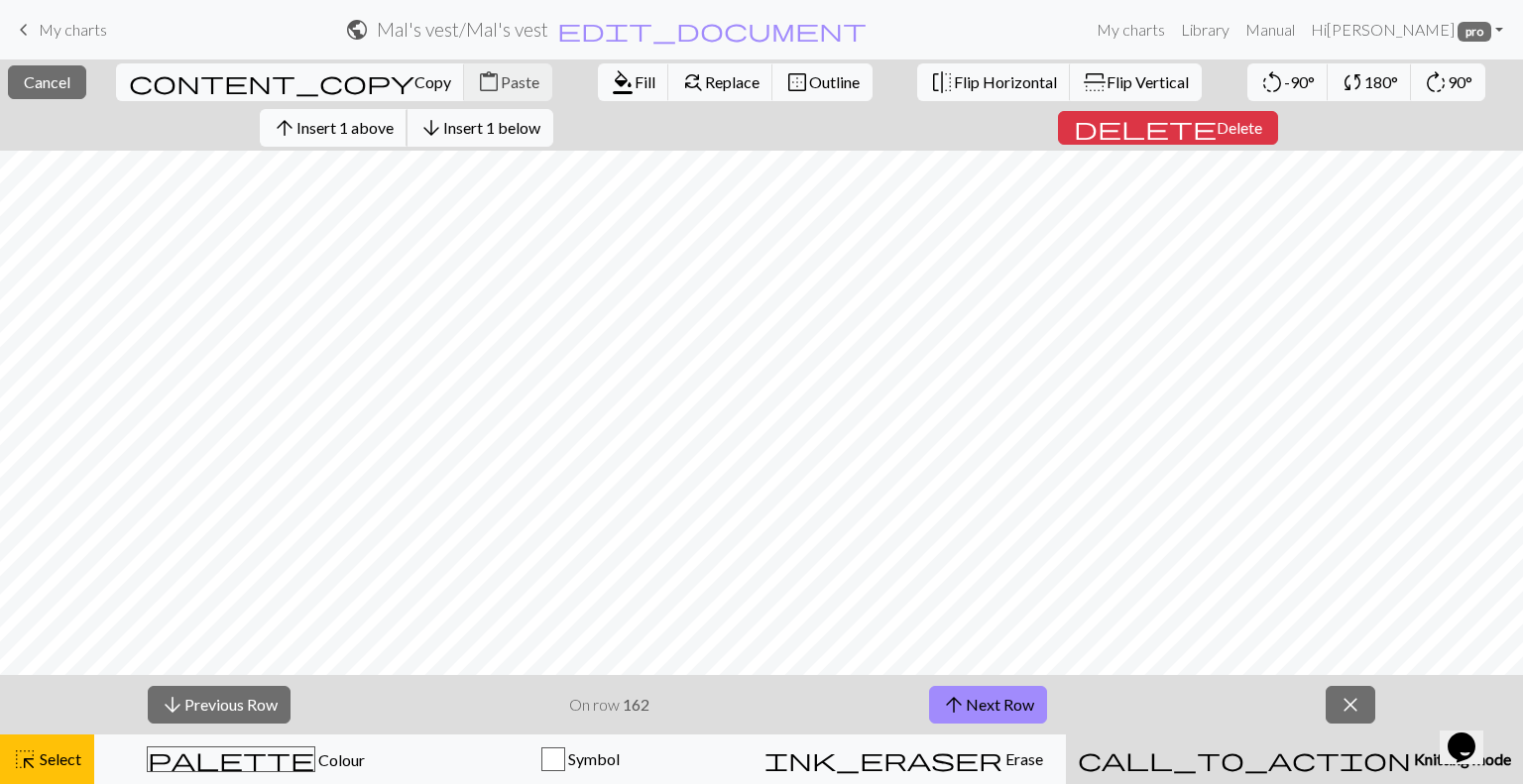click on "Insert 1 above" at bounding box center (345, 127) 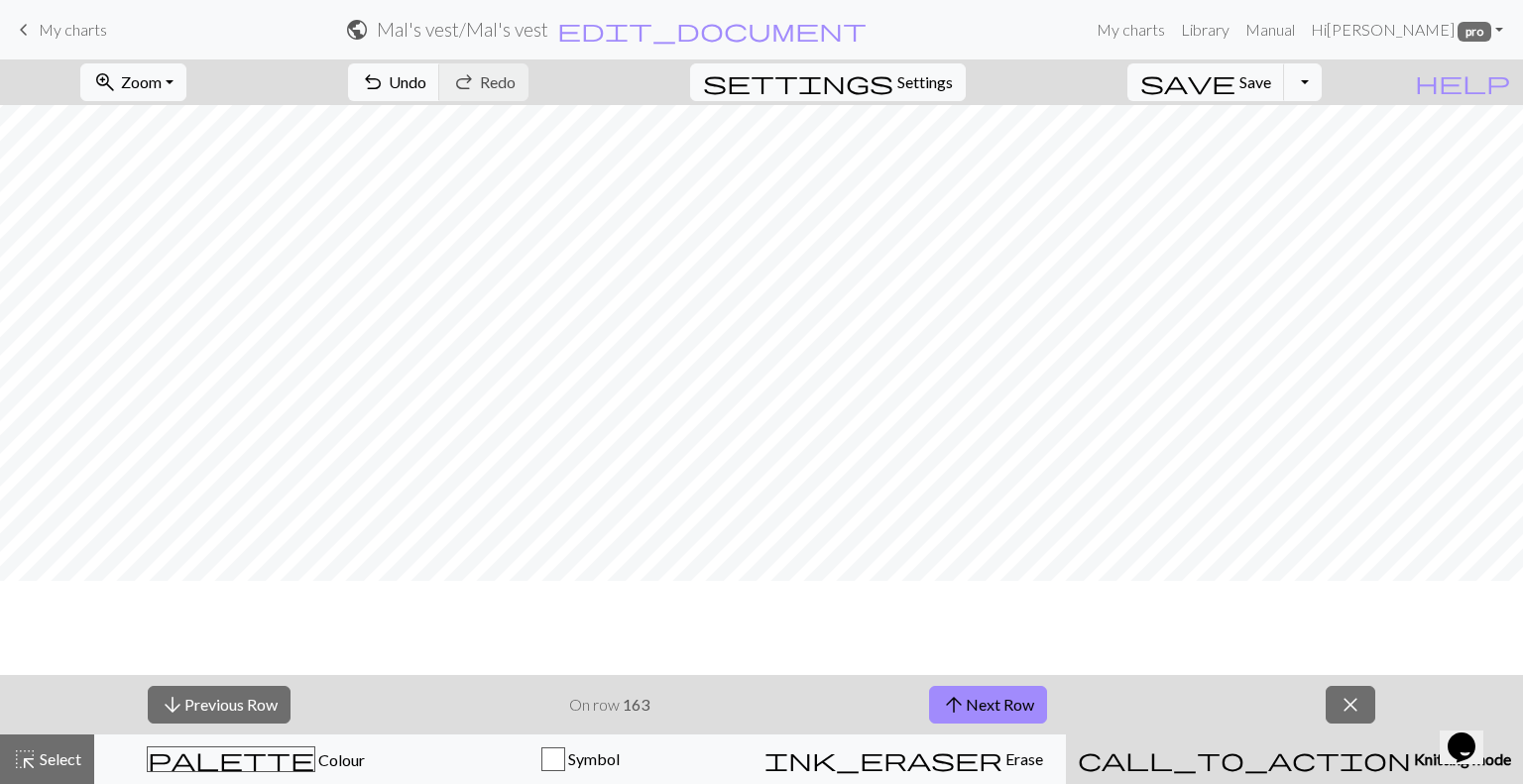 scroll, scrollTop: 0, scrollLeft: 0, axis: both 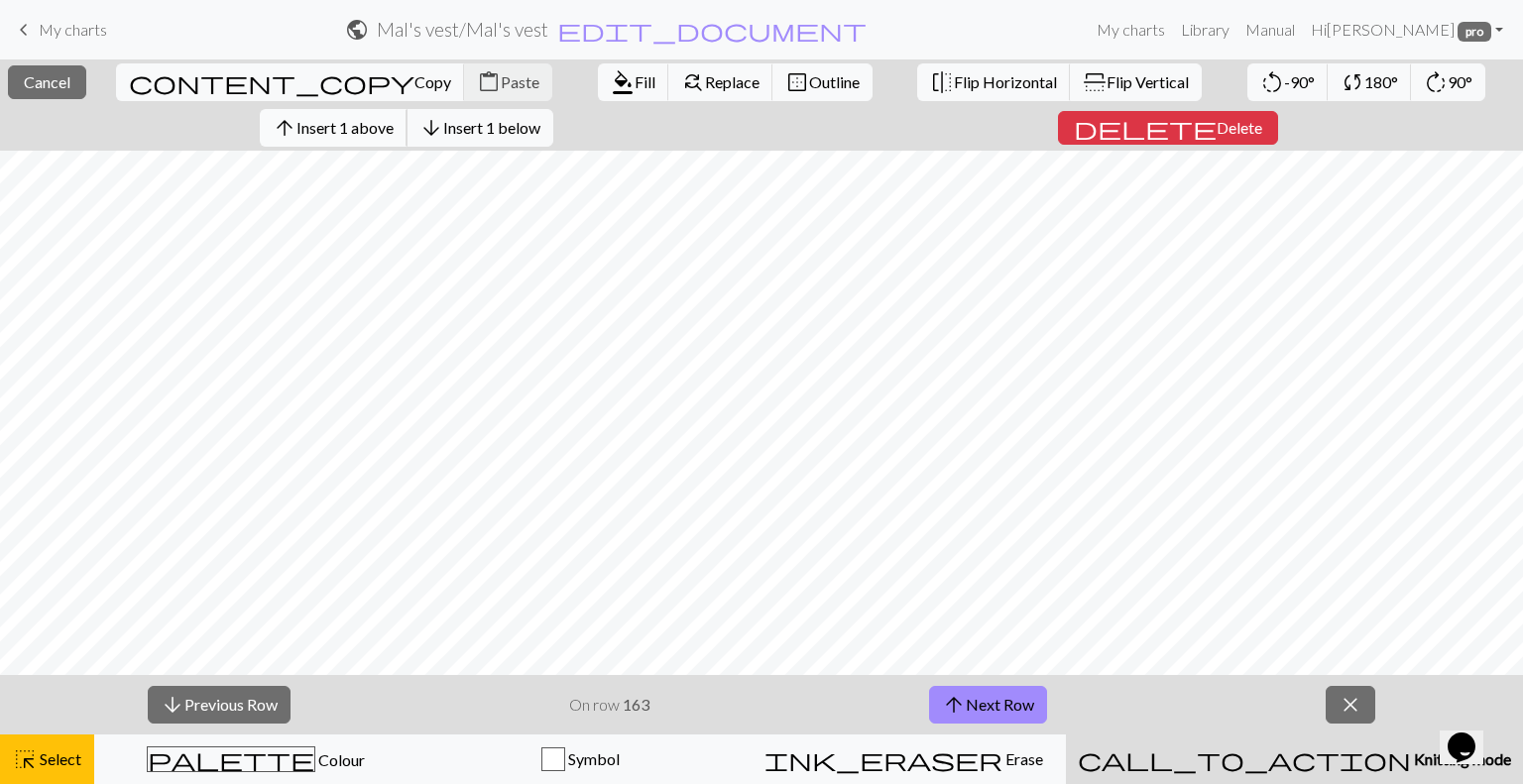 click on "Insert 1 above" at bounding box center [345, 127] 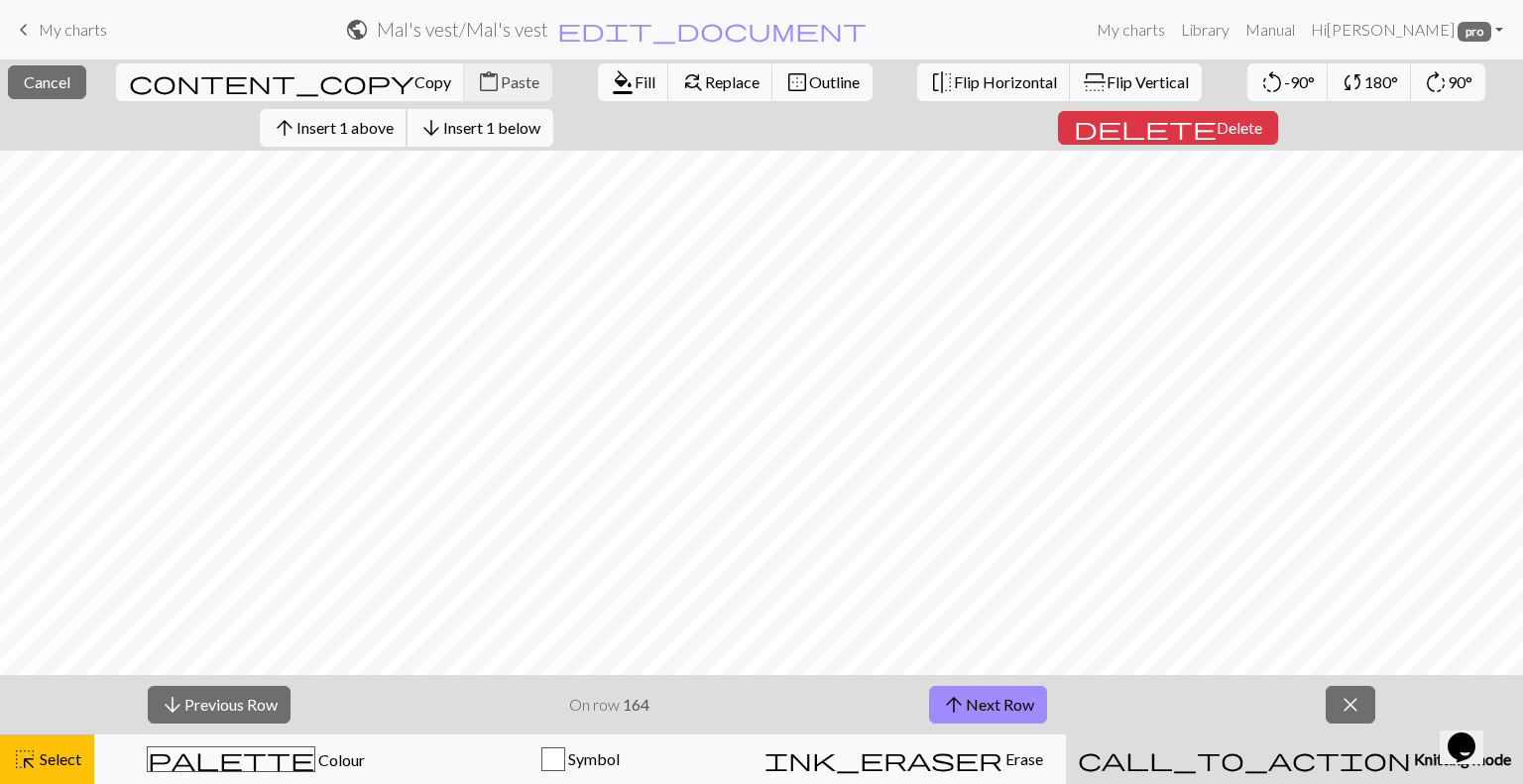 click on "Insert 1 above" at bounding box center [345, 127] 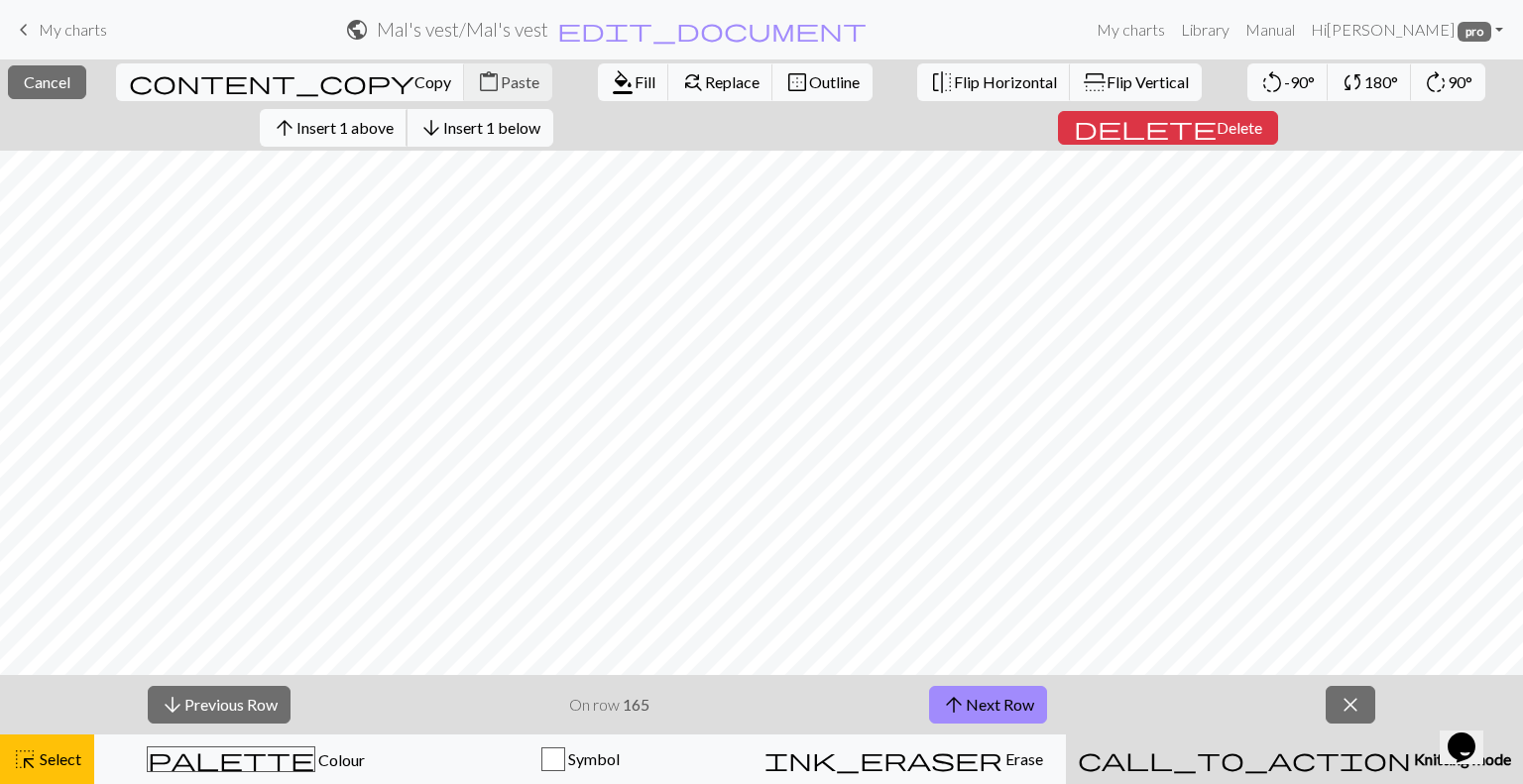 click on "Insert 1 above" at bounding box center (345, 127) 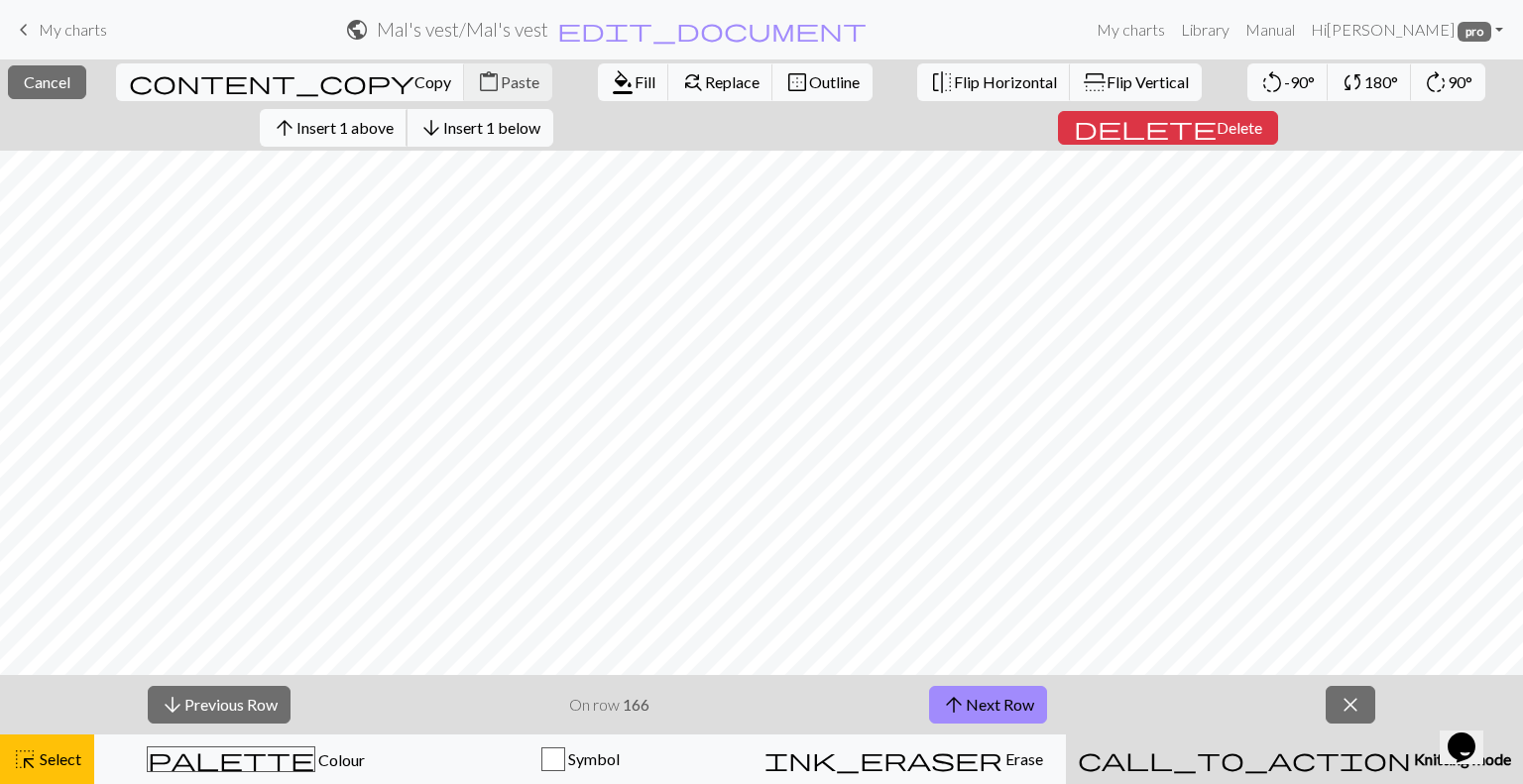 click on "Insert 1 above" at bounding box center (345, 127) 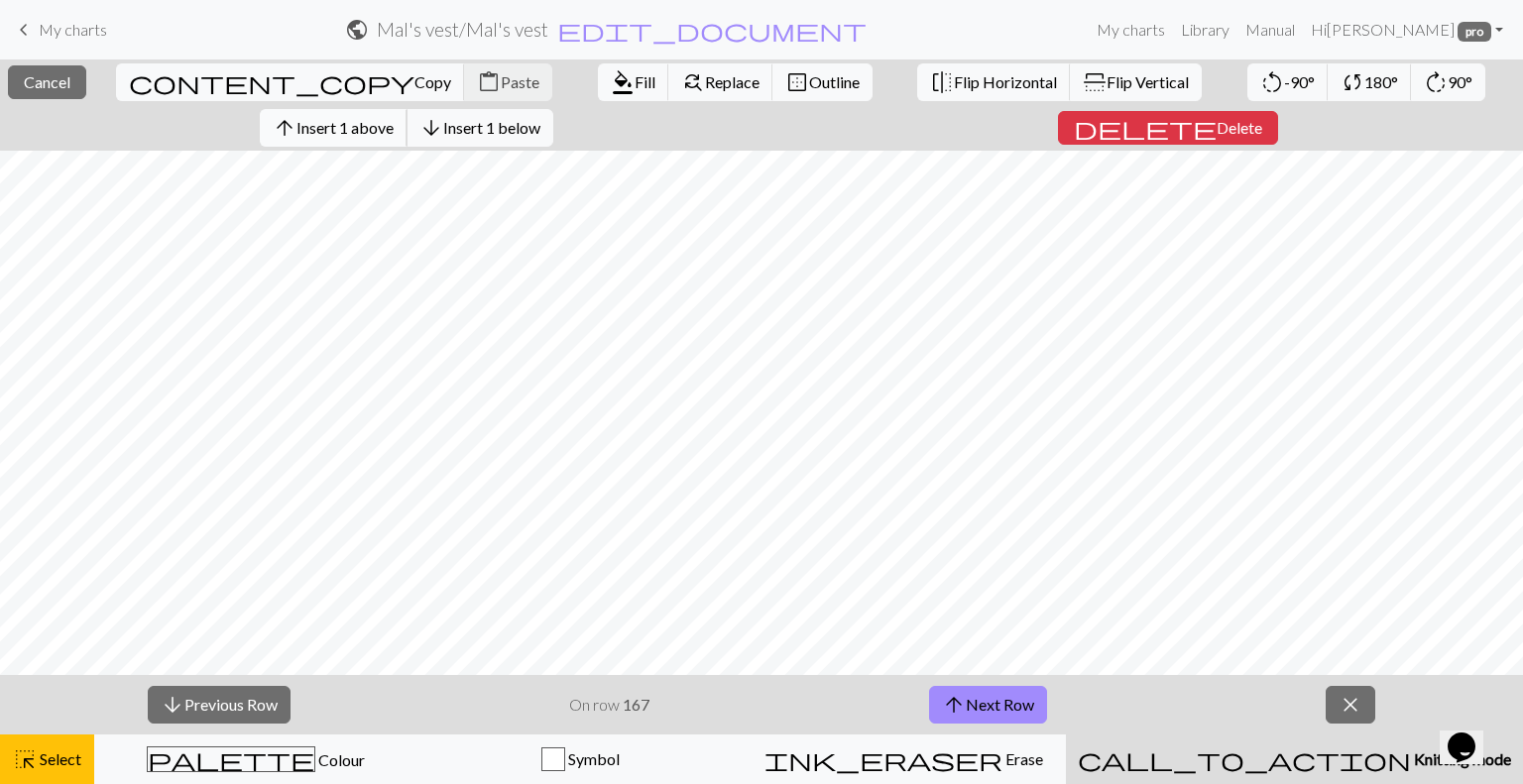 click on "Insert 1 above" at bounding box center [345, 127] 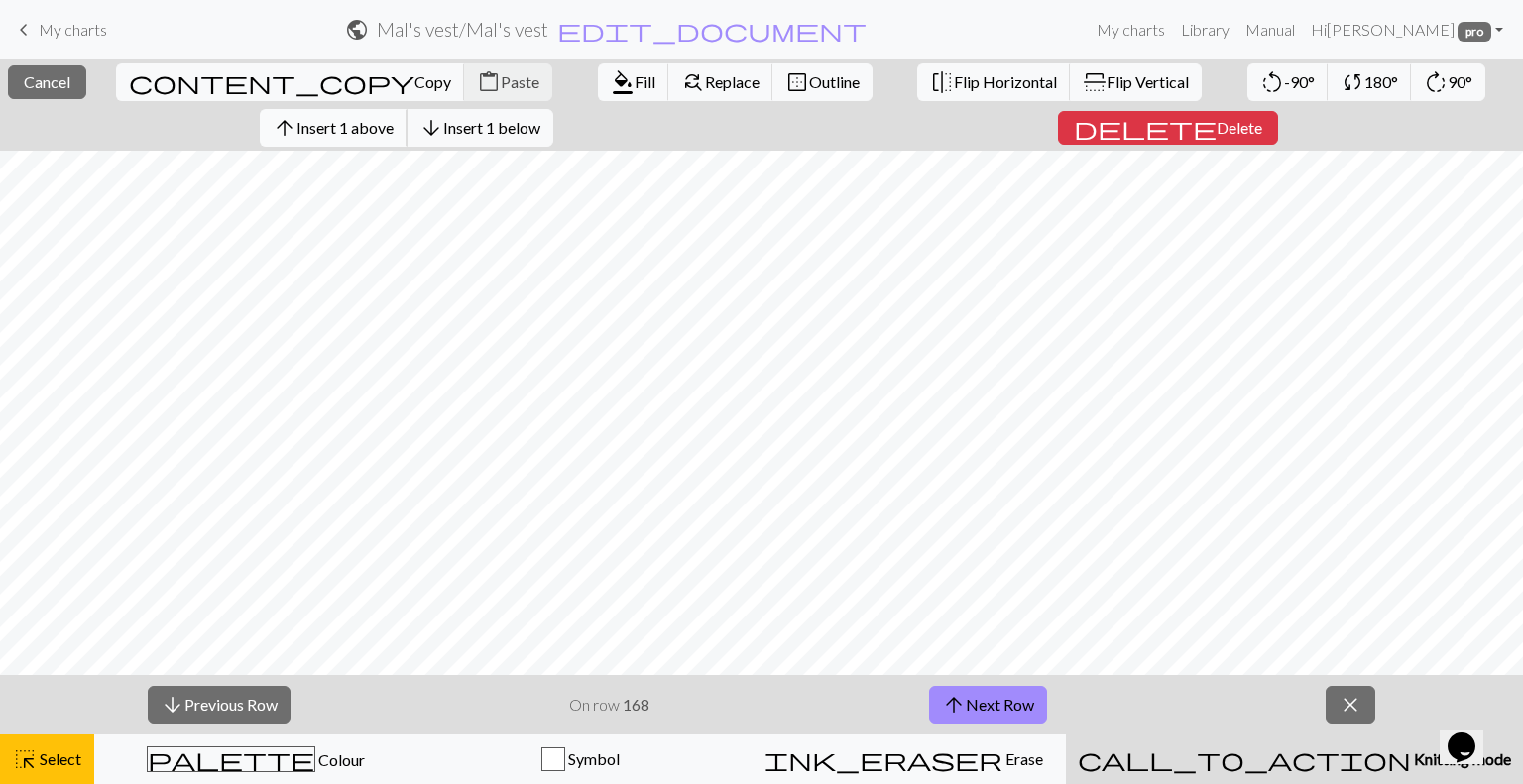 click on "Insert 1 above" at bounding box center (345, 127) 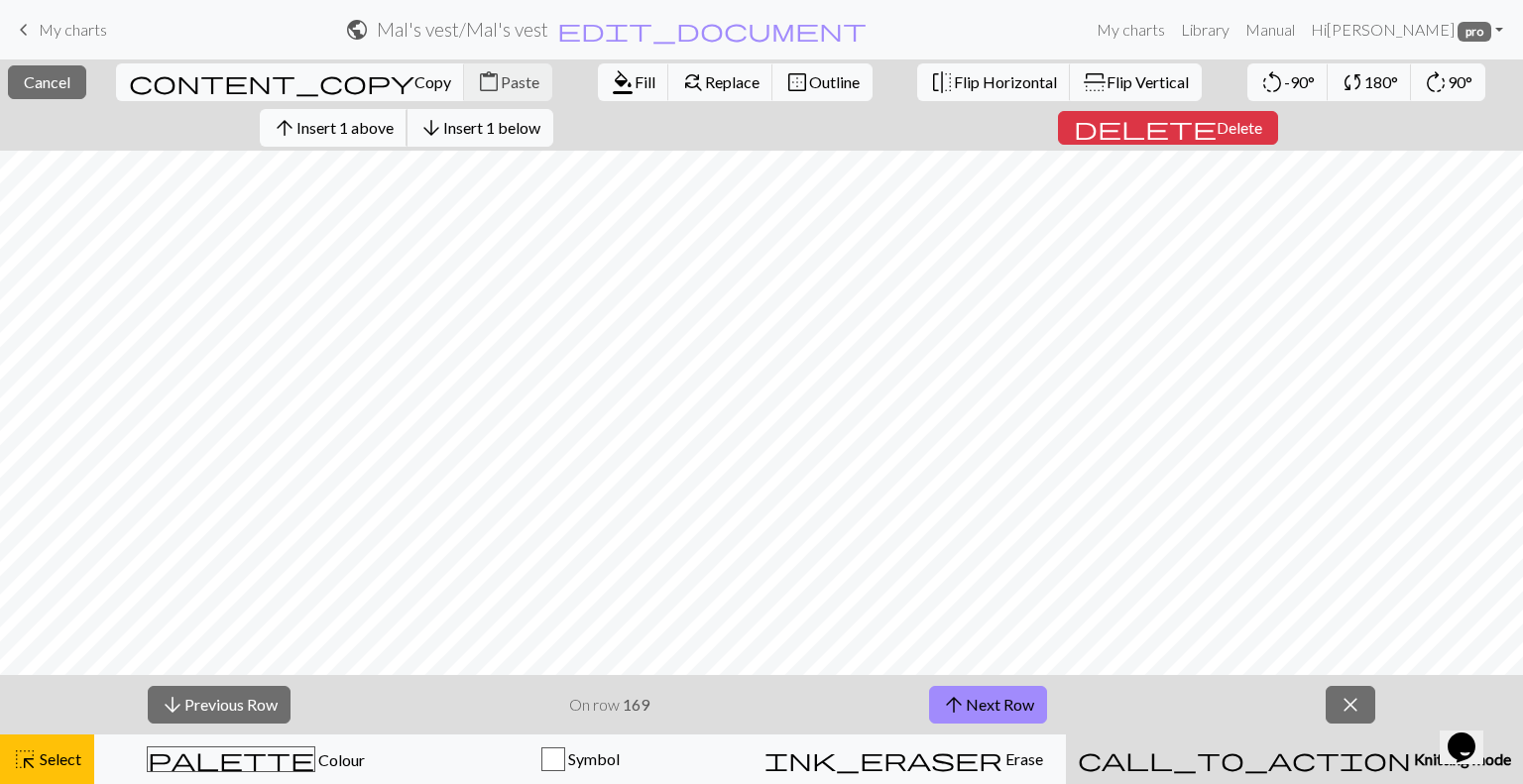 click on "Insert 1 above" at bounding box center (345, 127) 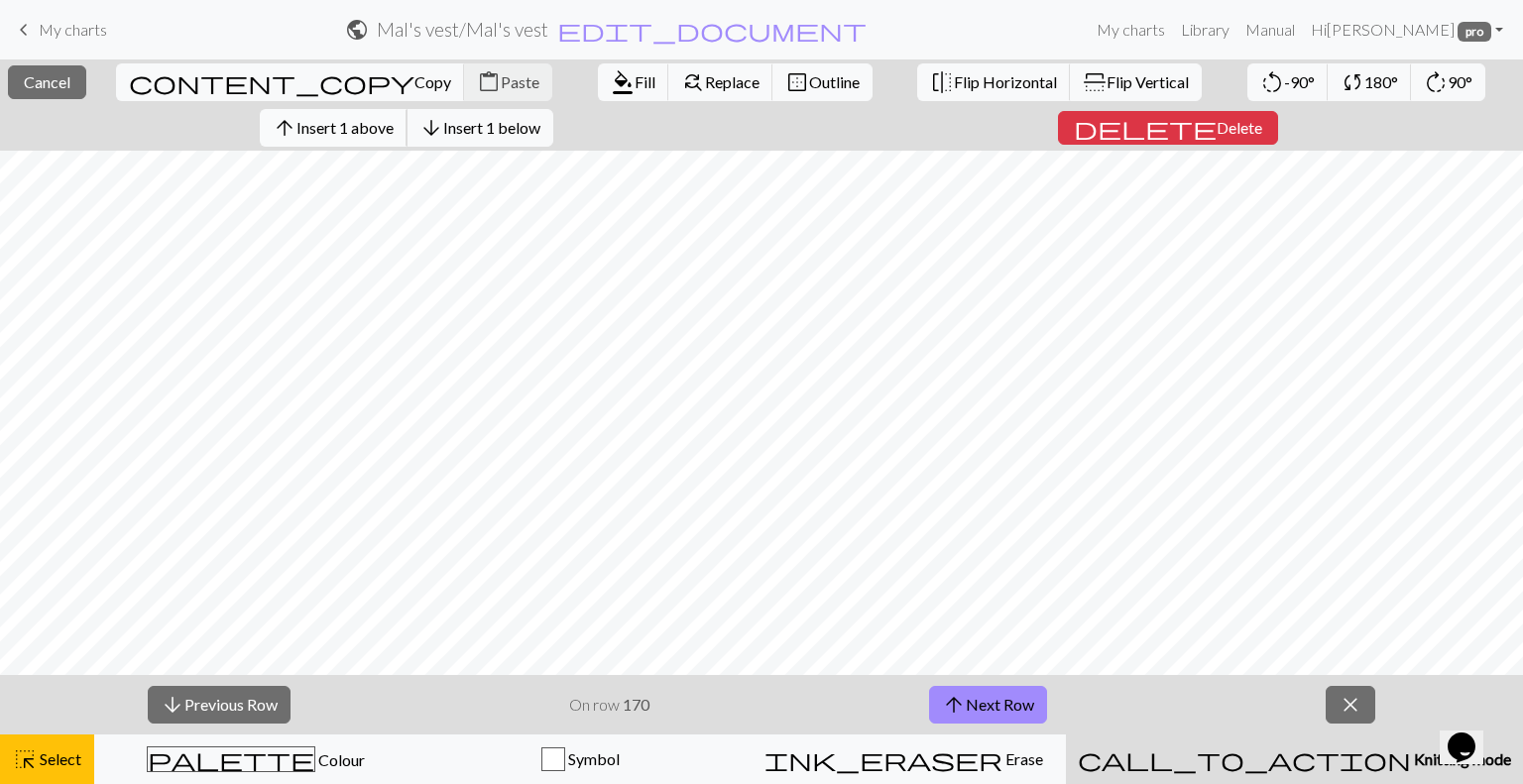 click on "Insert 1 above" at bounding box center [345, 127] 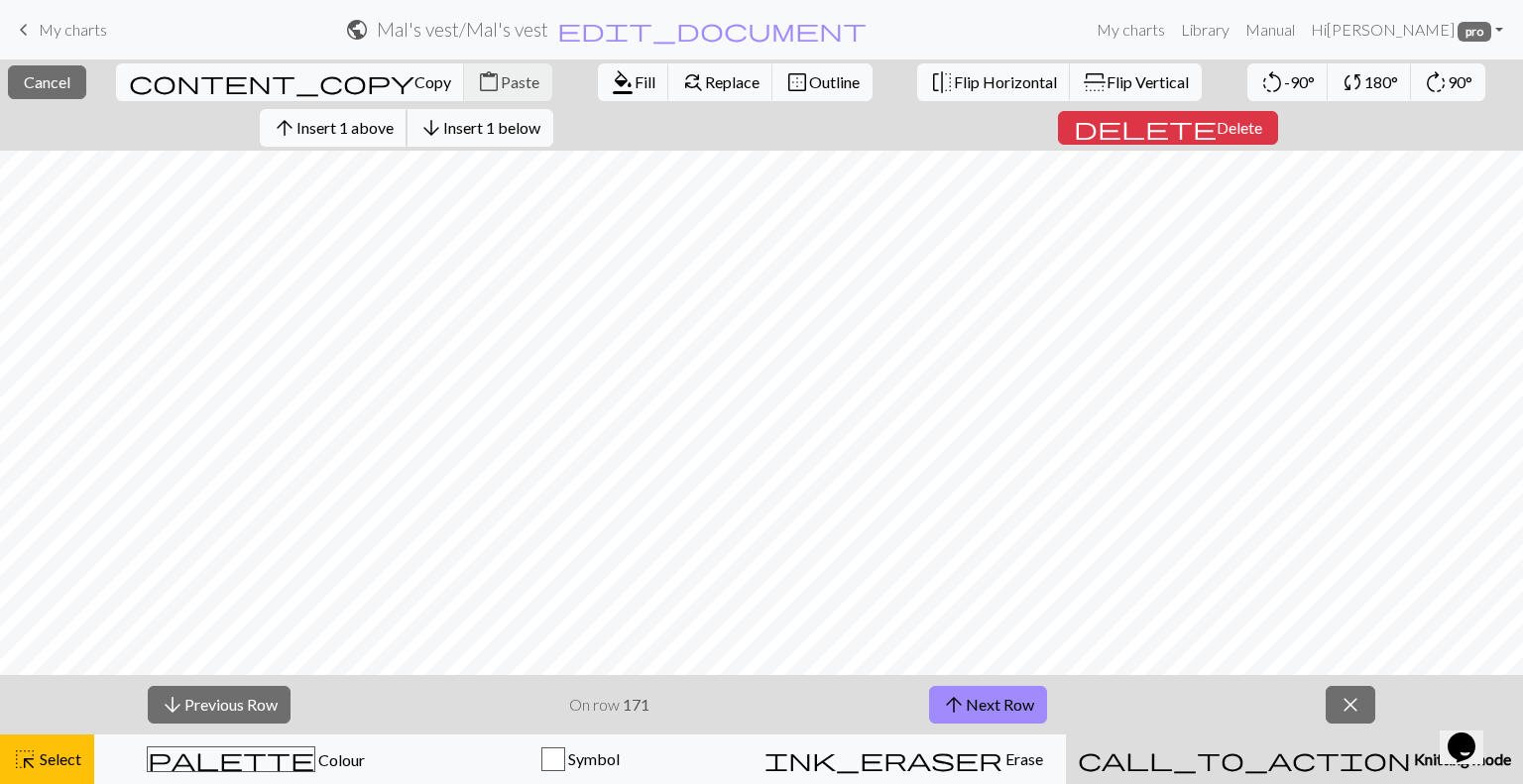 click on "Insert 1 above" at bounding box center (345, 127) 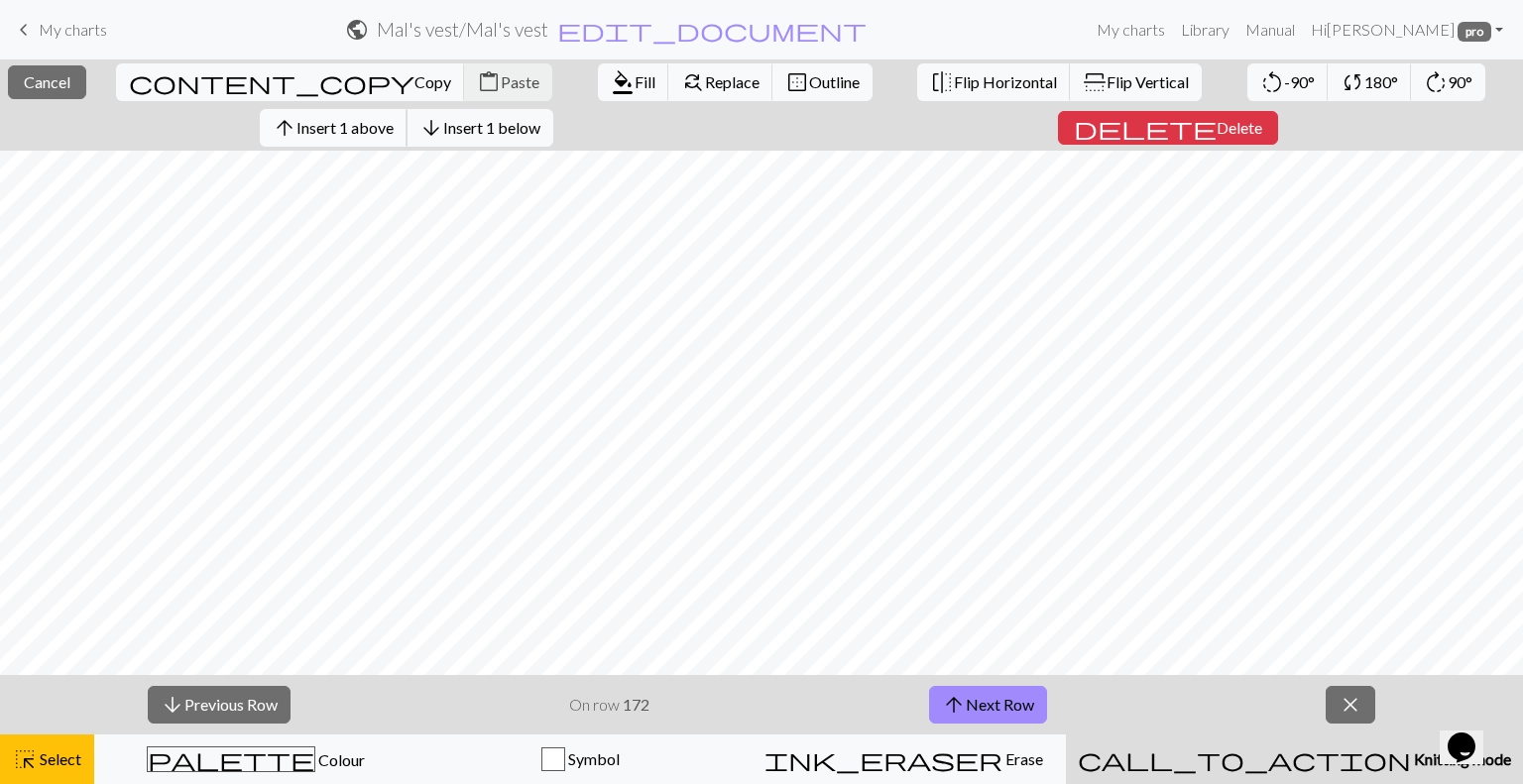 click on "Insert 1 above" at bounding box center (345, 127) 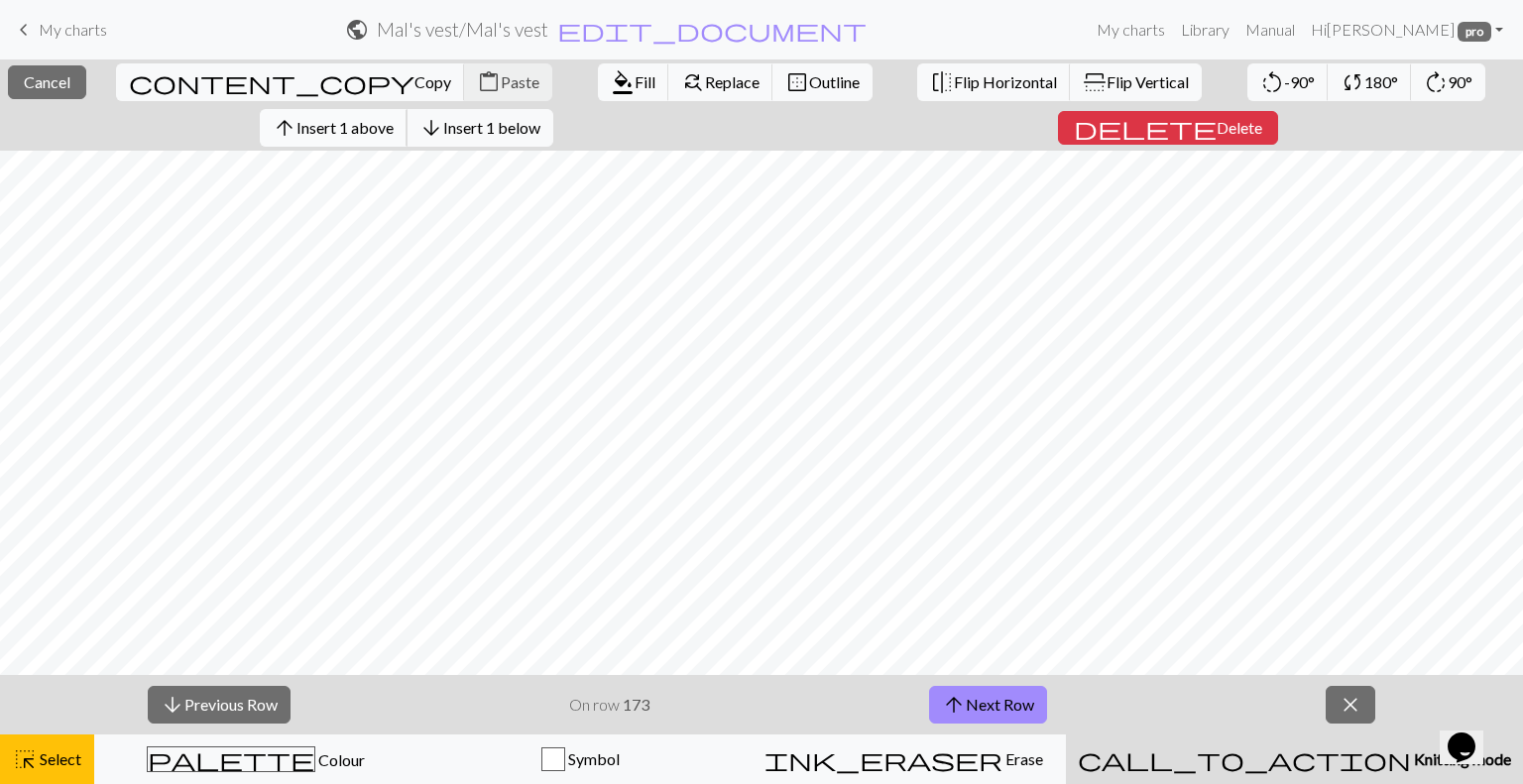 click on "Insert 1 above" at bounding box center [345, 127] 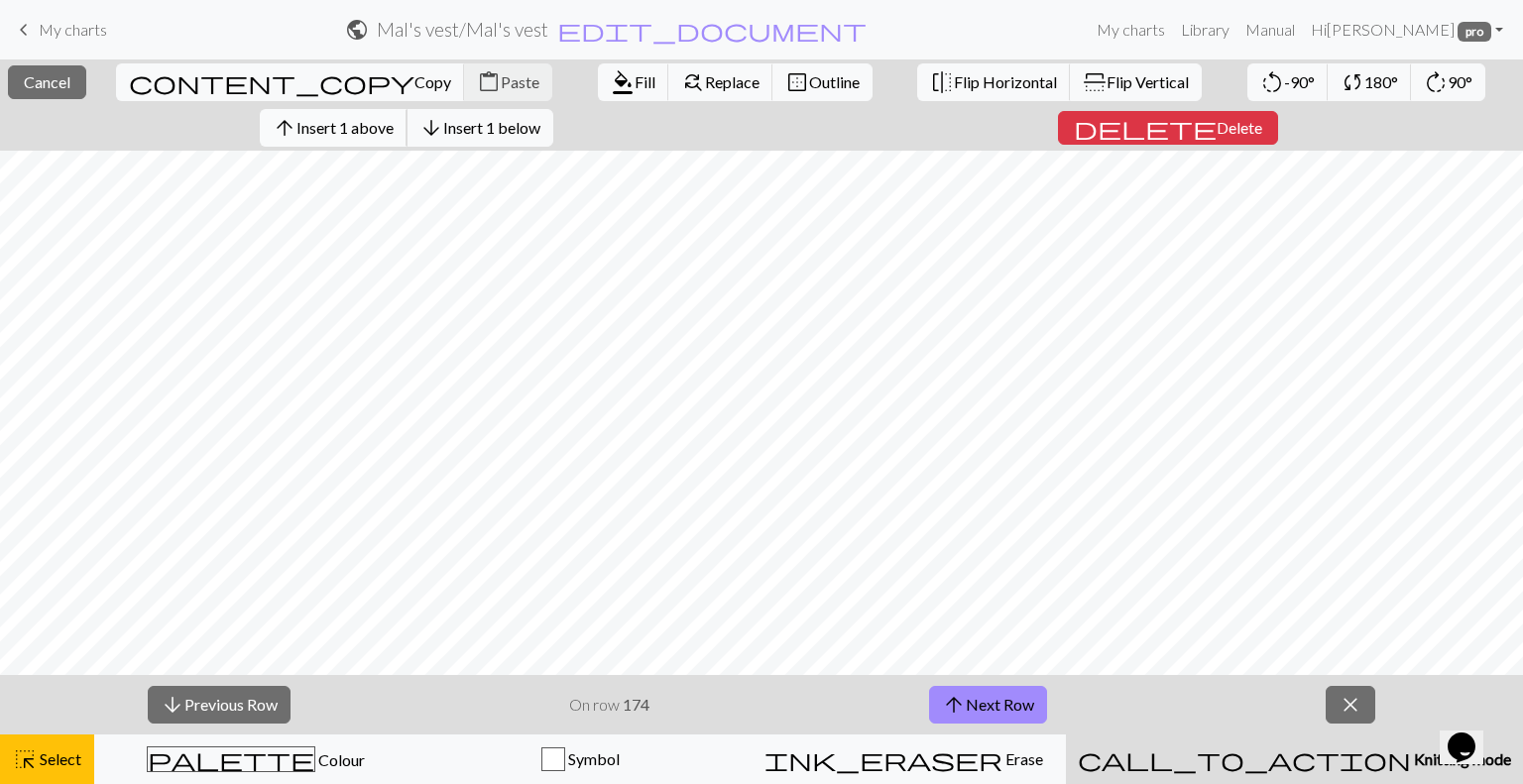 click on "Insert 1 above" at bounding box center [345, 127] 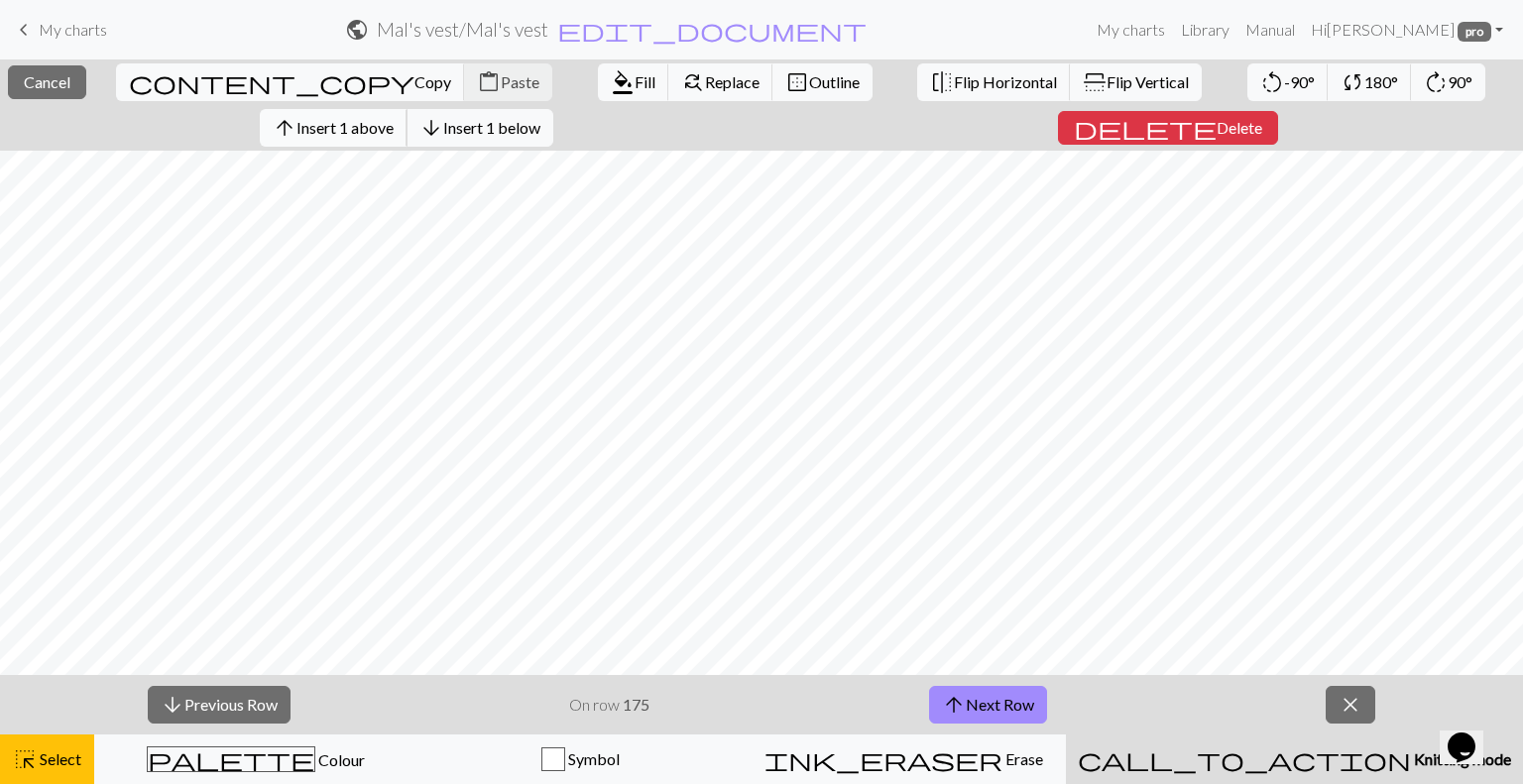 click on "Insert 1 above" at bounding box center (345, 127) 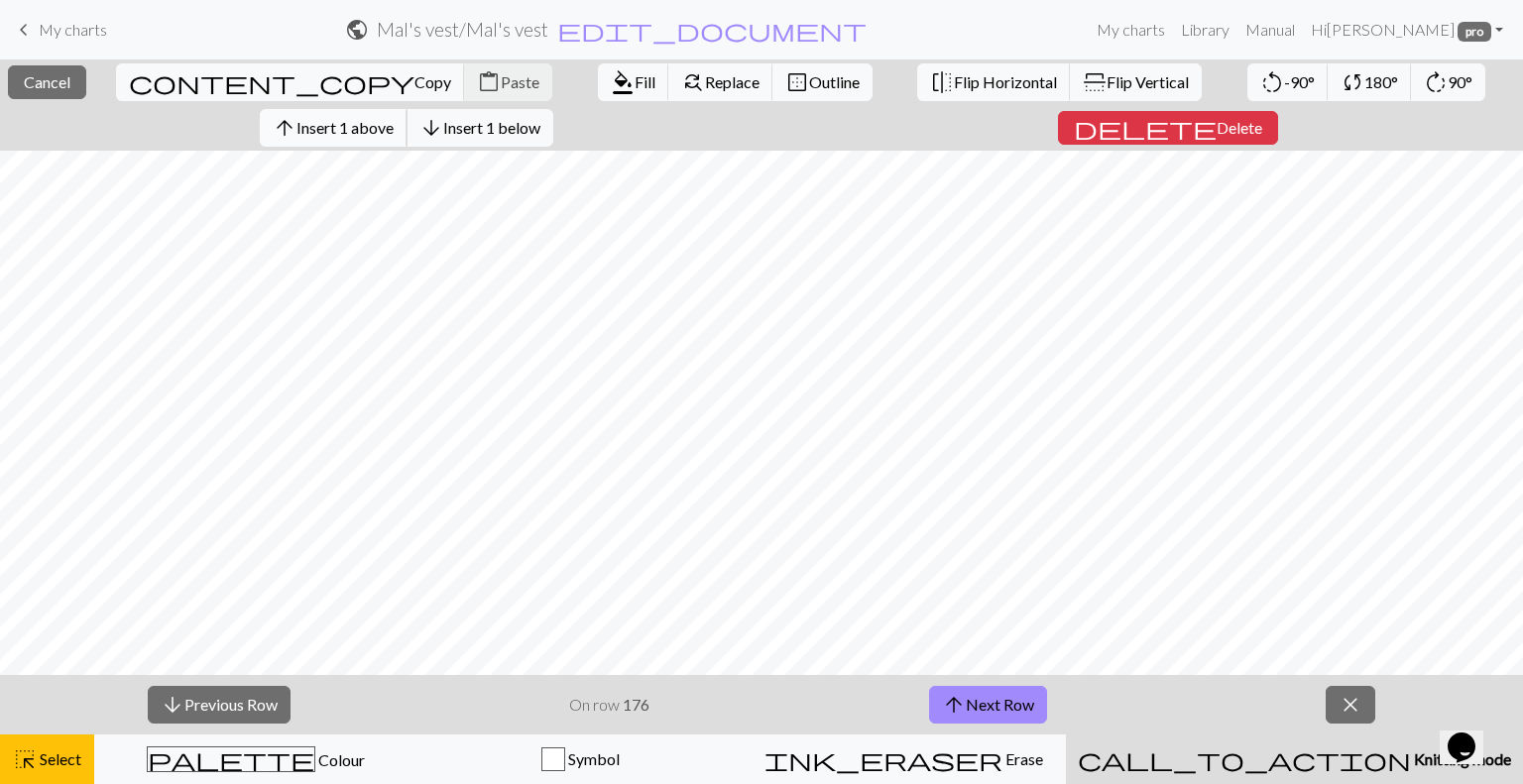 click on "Insert 1 above" at bounding box center (345, 127) 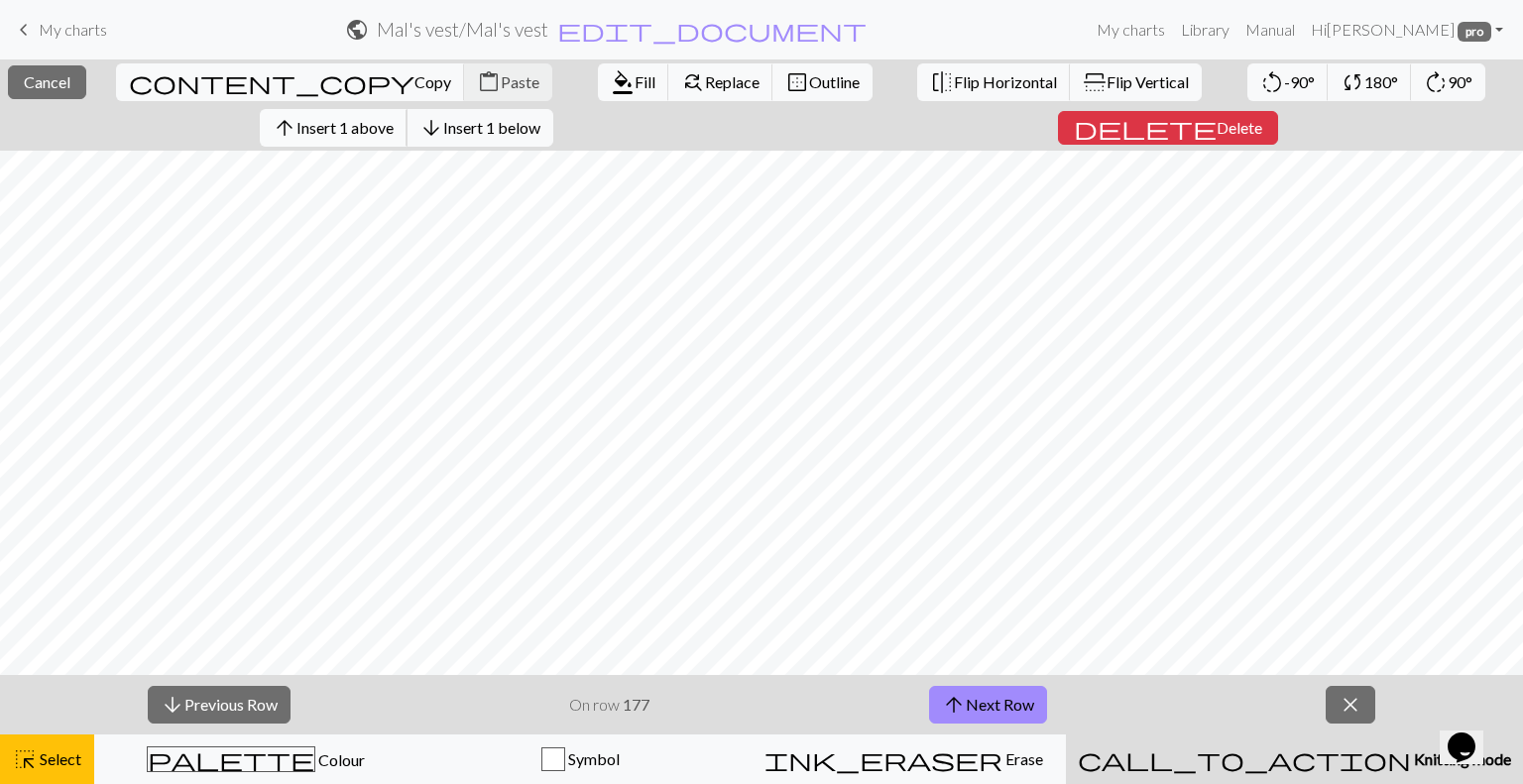 click on "Insert 1 above" at bounding box center [345, 127] 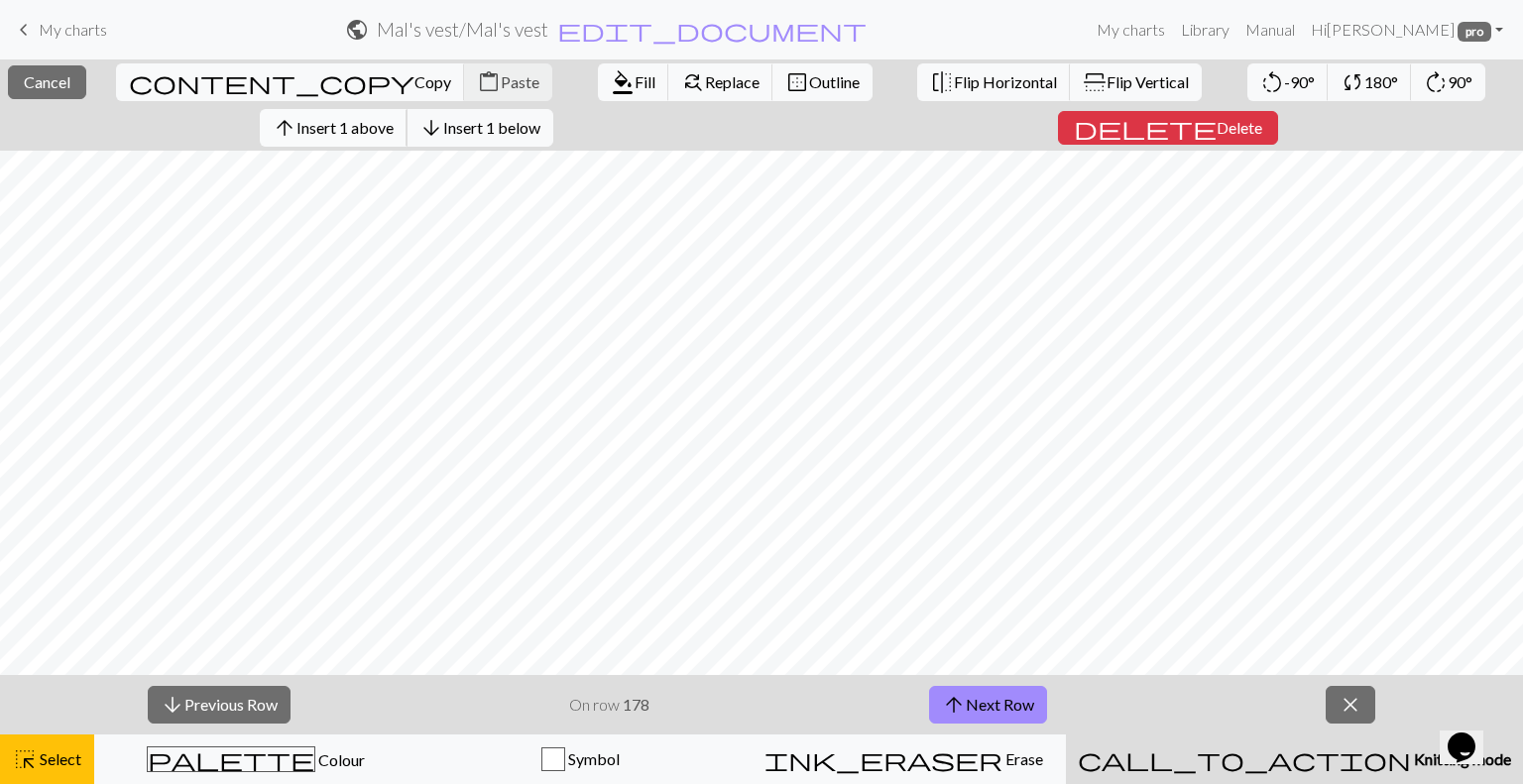 click on "Insert 1 above" at bounding box center [345, 127] 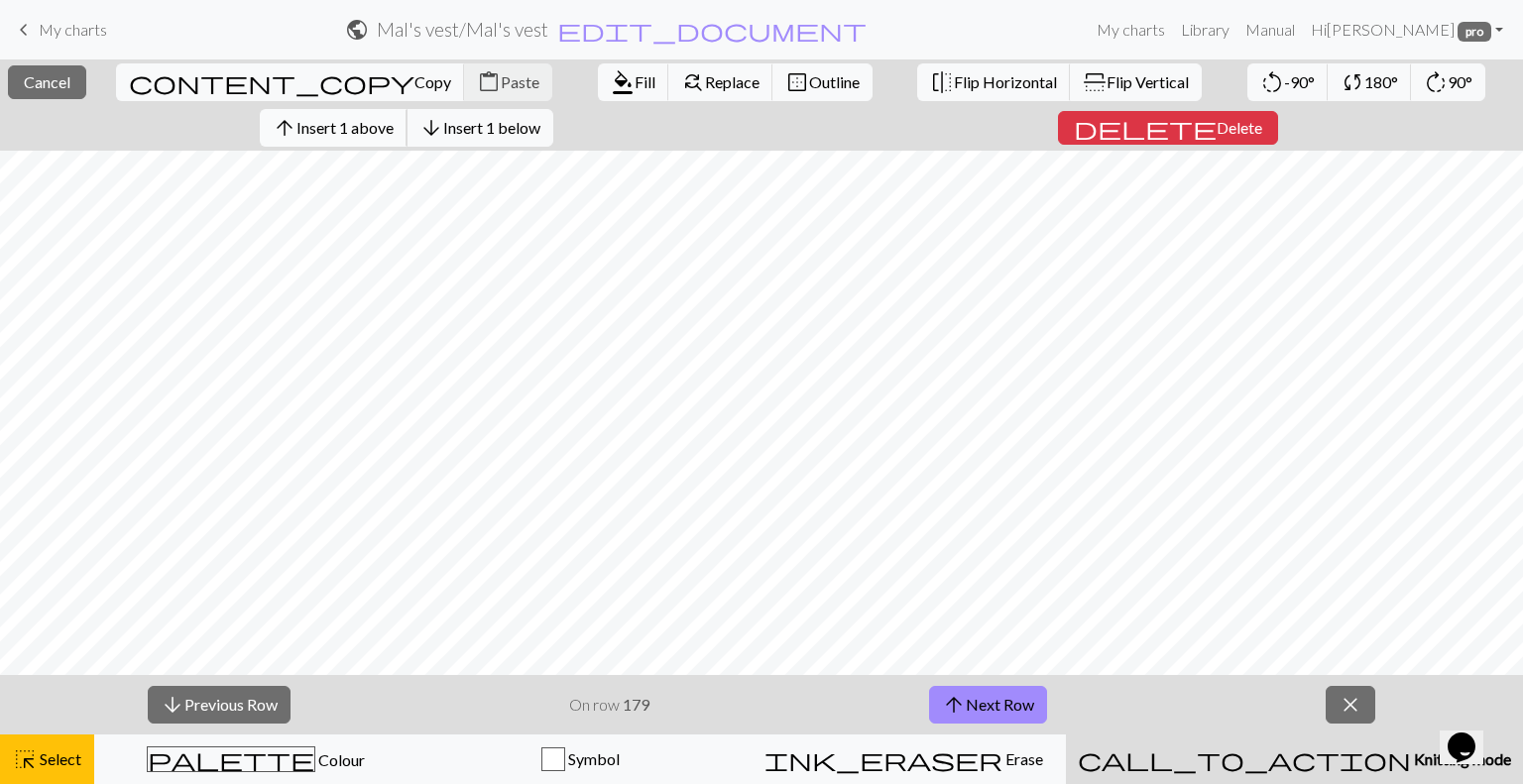 click on "Insert 1 above" at bounding box center [345, 127] 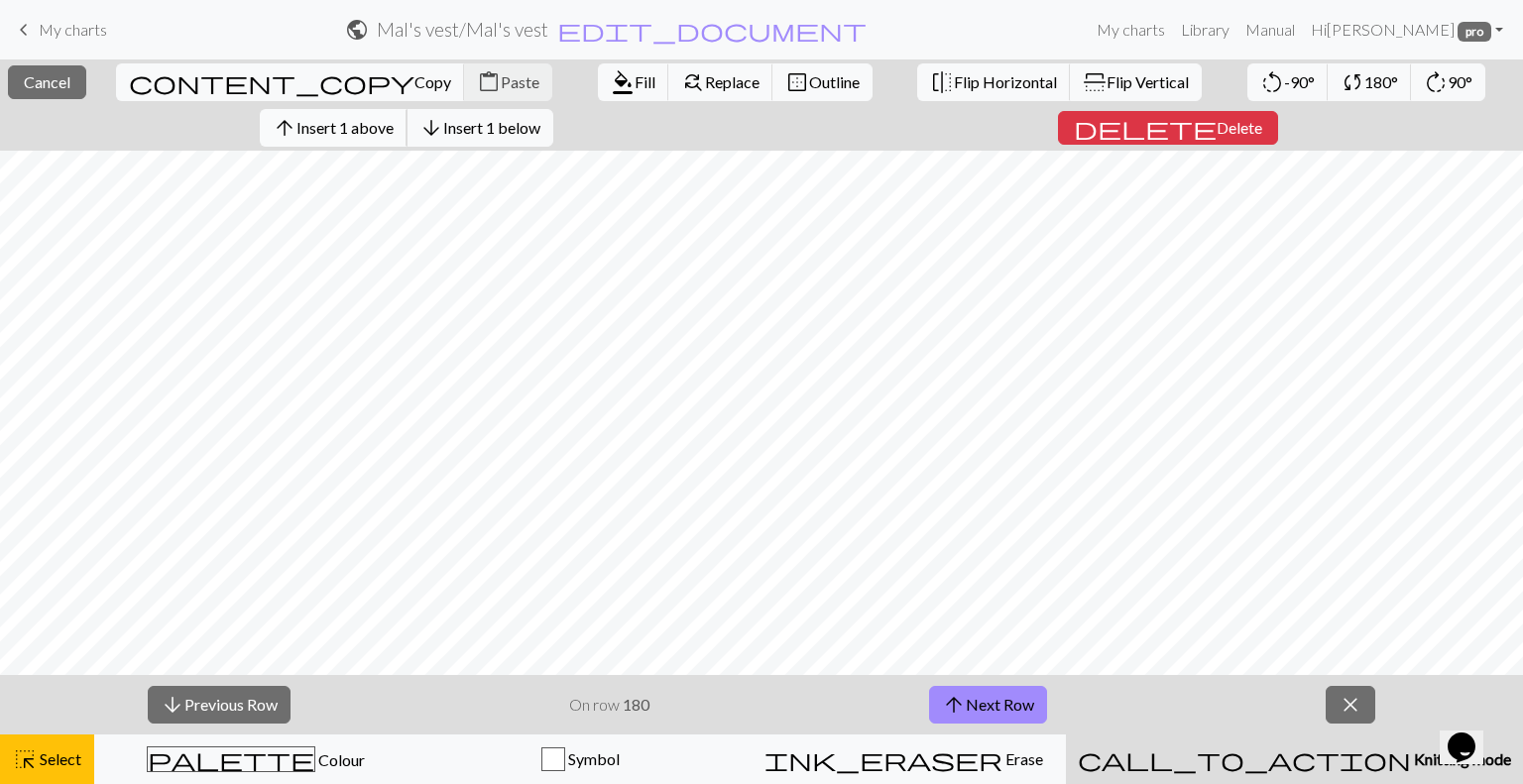 click on "Insert 1 above" at bounding box center [345, 127] 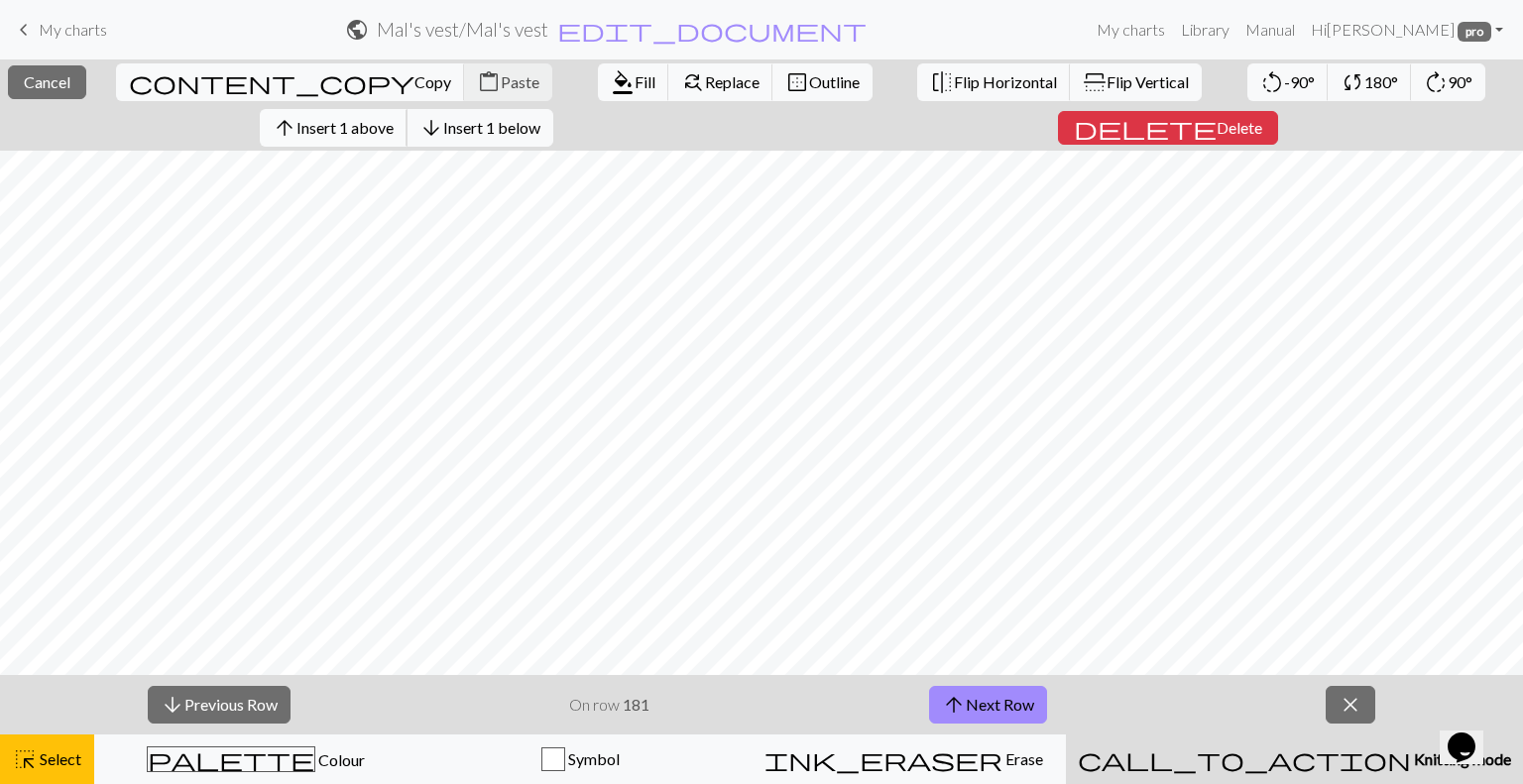 click on "Insert 1 above" at bounding box center (345, 127) 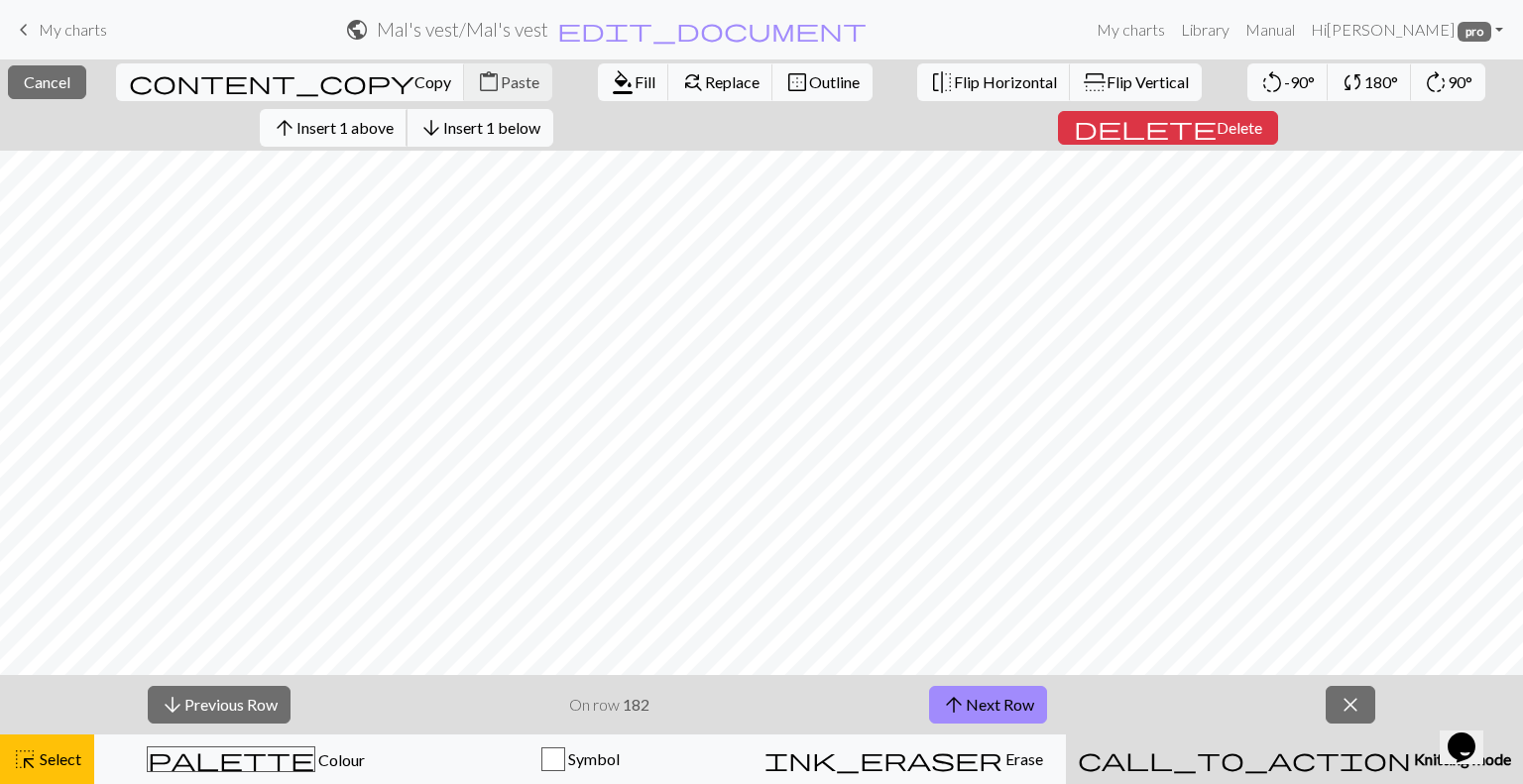 click on "Insert 1 above" at bounding box center (345, 127) 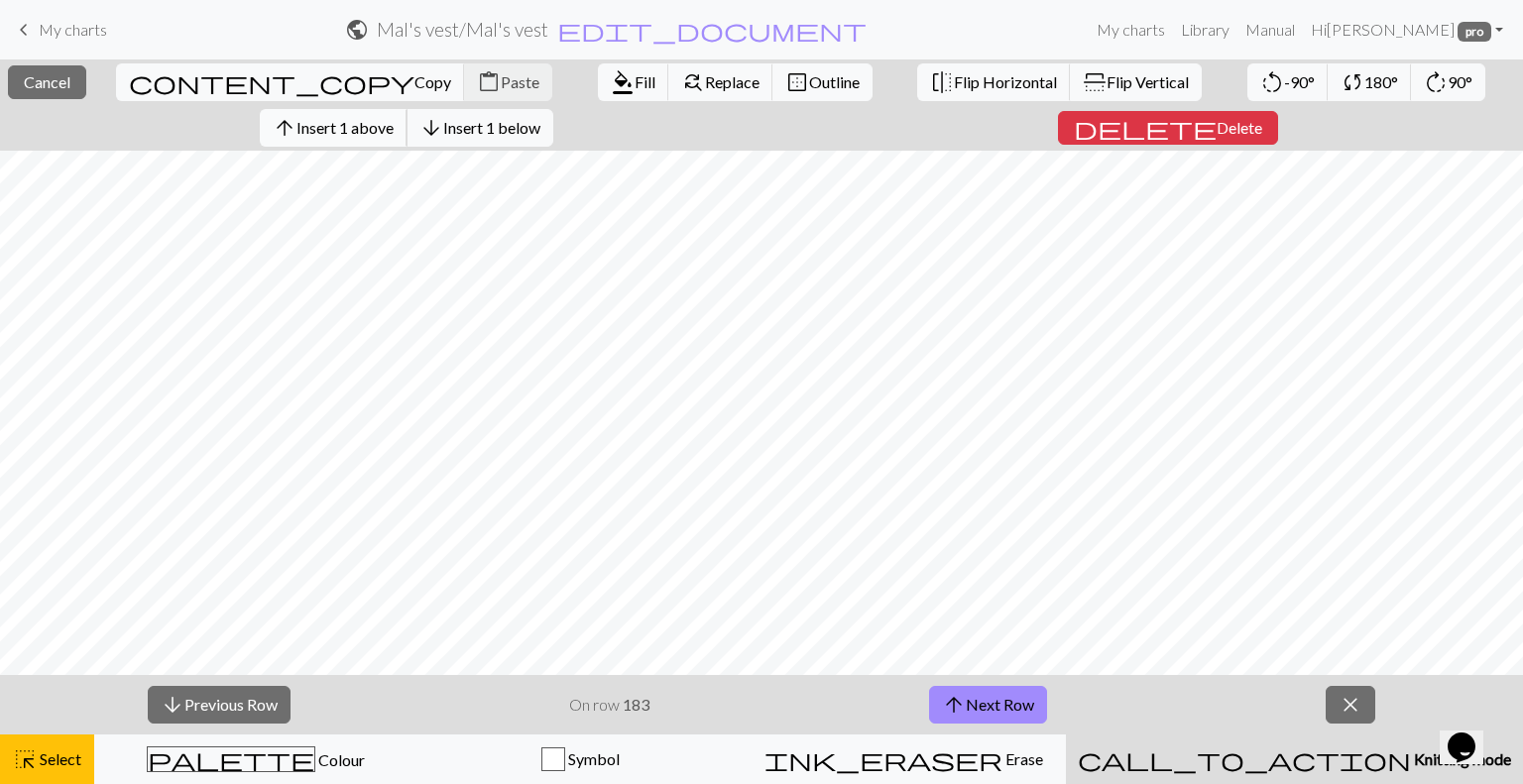 click on "Insert 1 above" at bounding box center [345, 127] 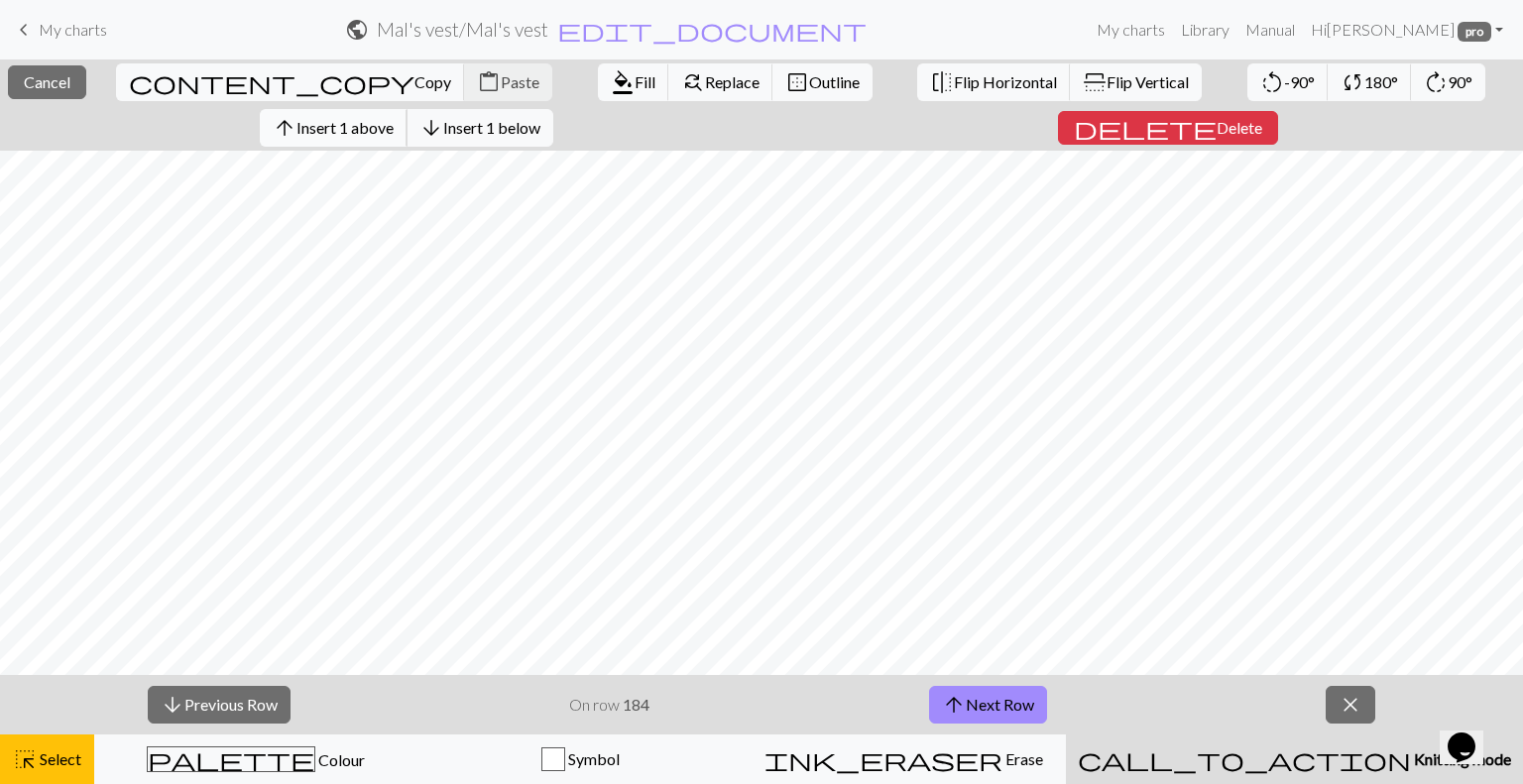 click on "Insert 1 above" at bounding box center (345, 127) 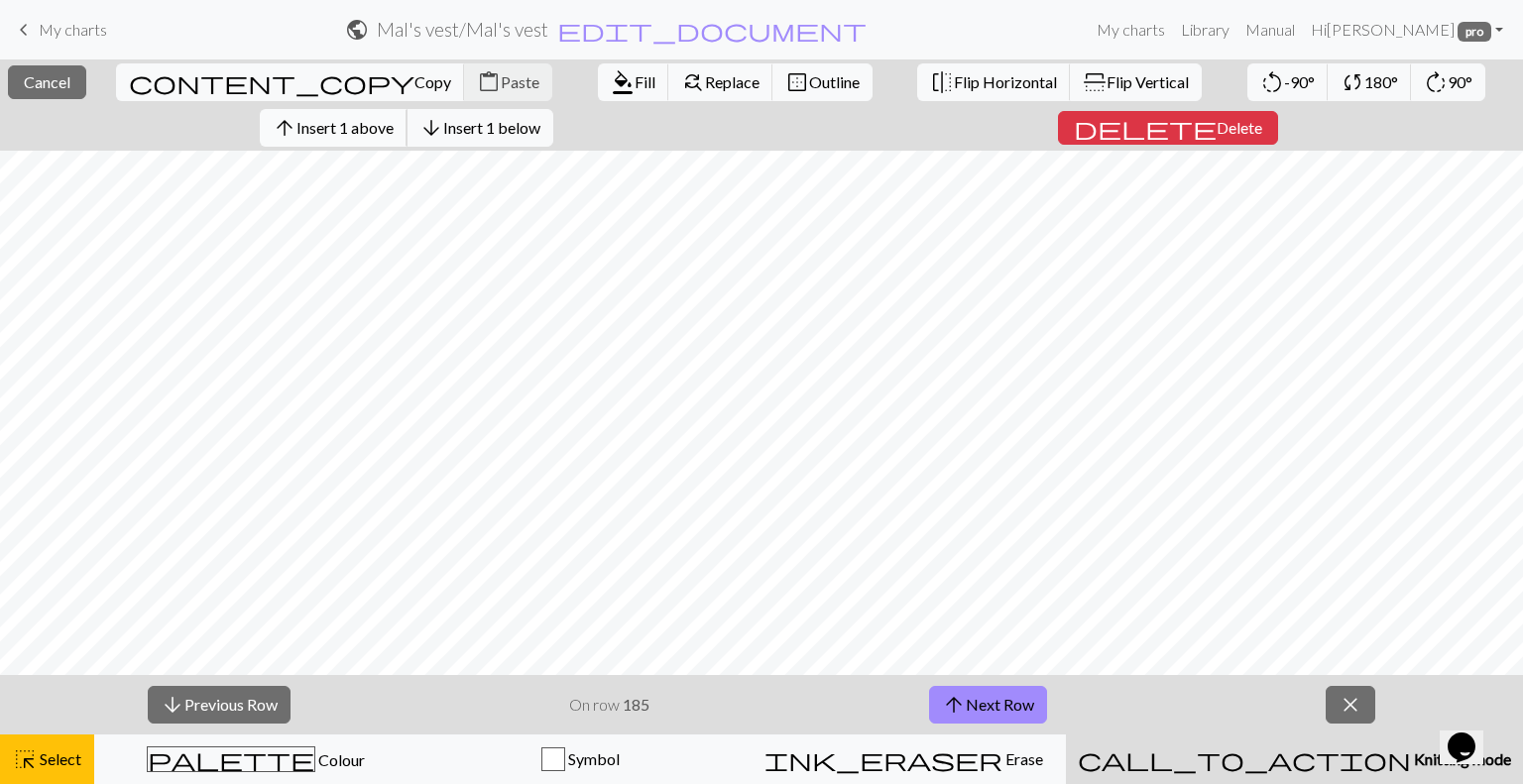click on "Insert 1 above" at bounding box center (345, 127) 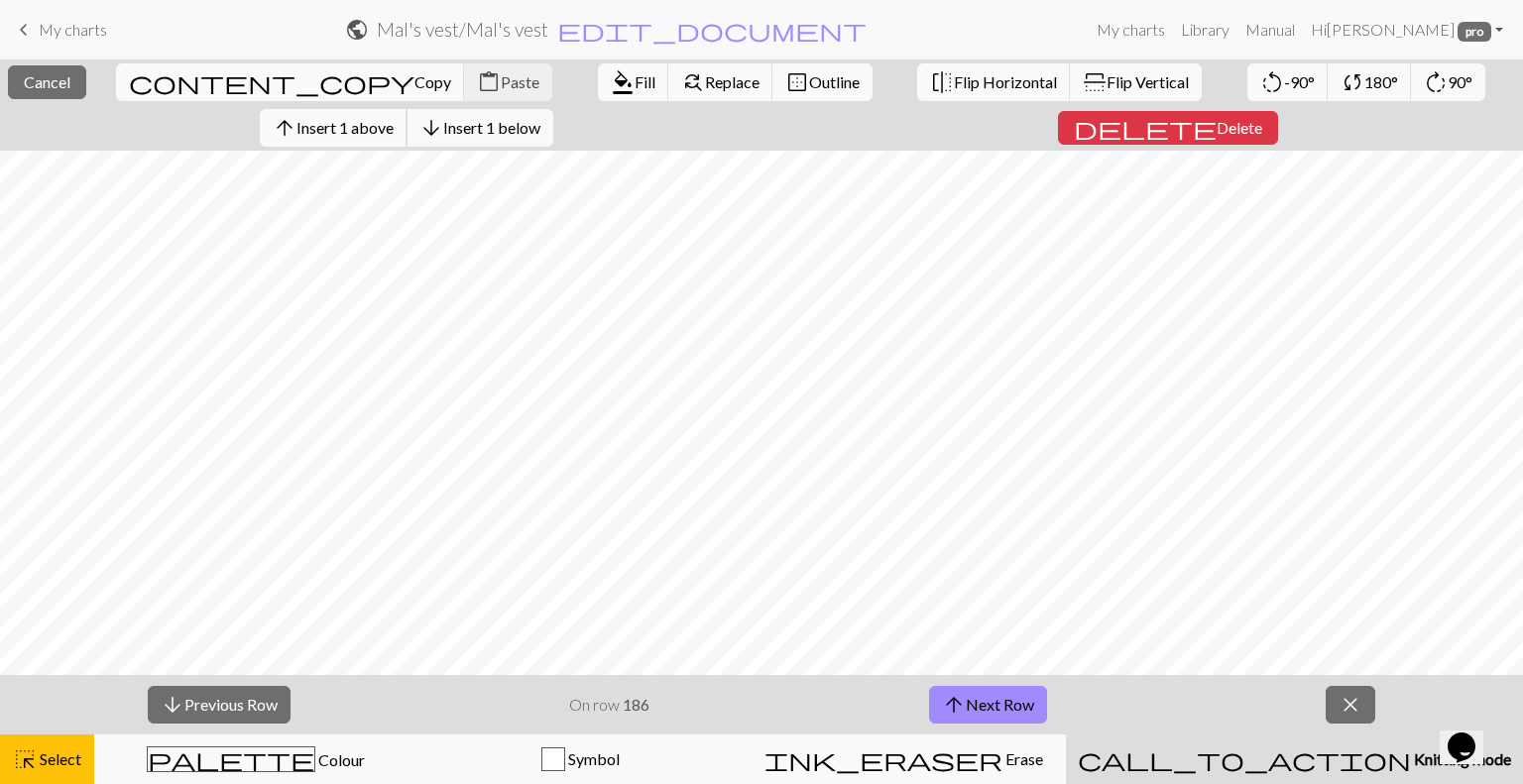 click on "Insert 1 above" at bounding box center (345, 127) 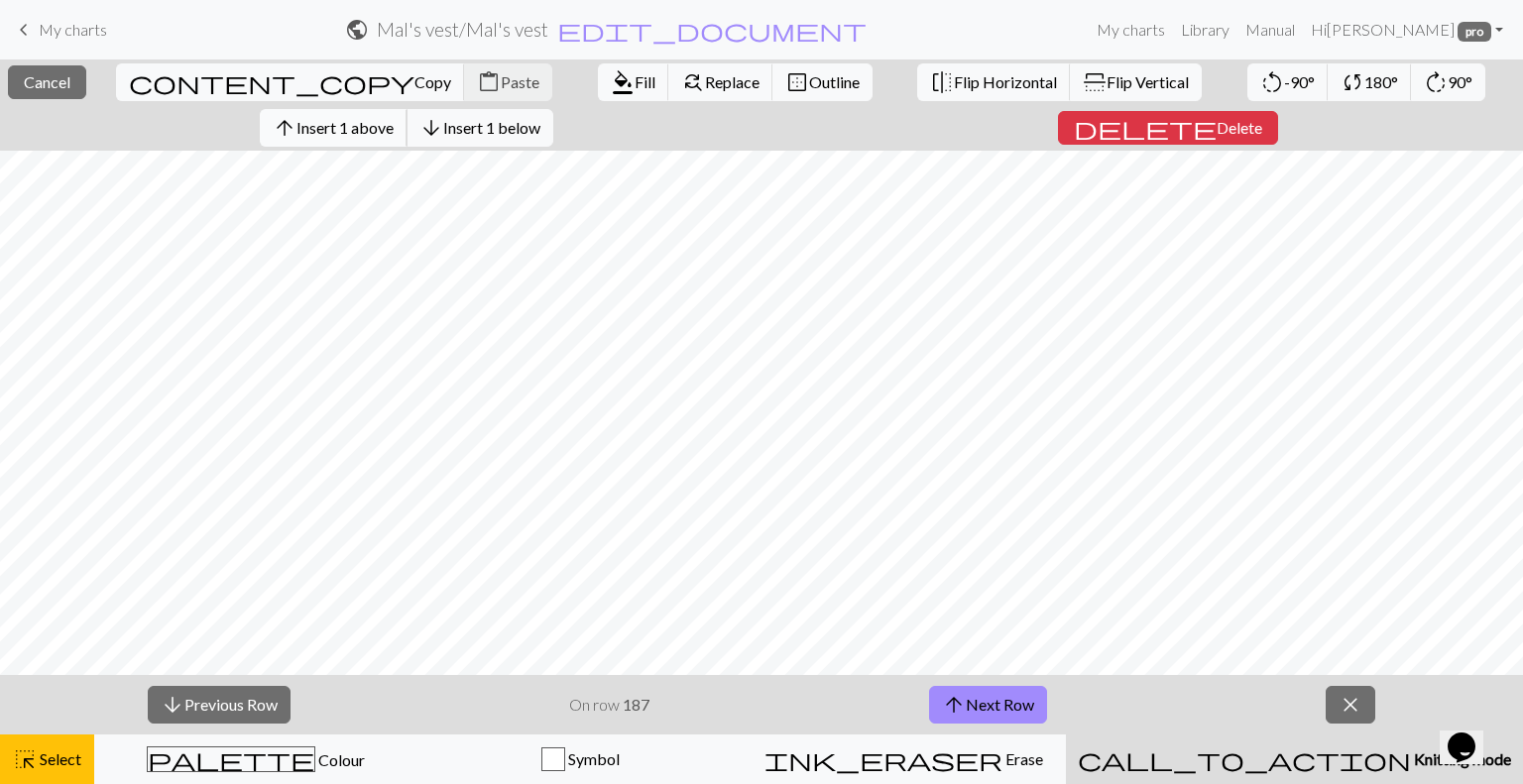 click on "Insert 1 above" at bounding box center [345, 127] 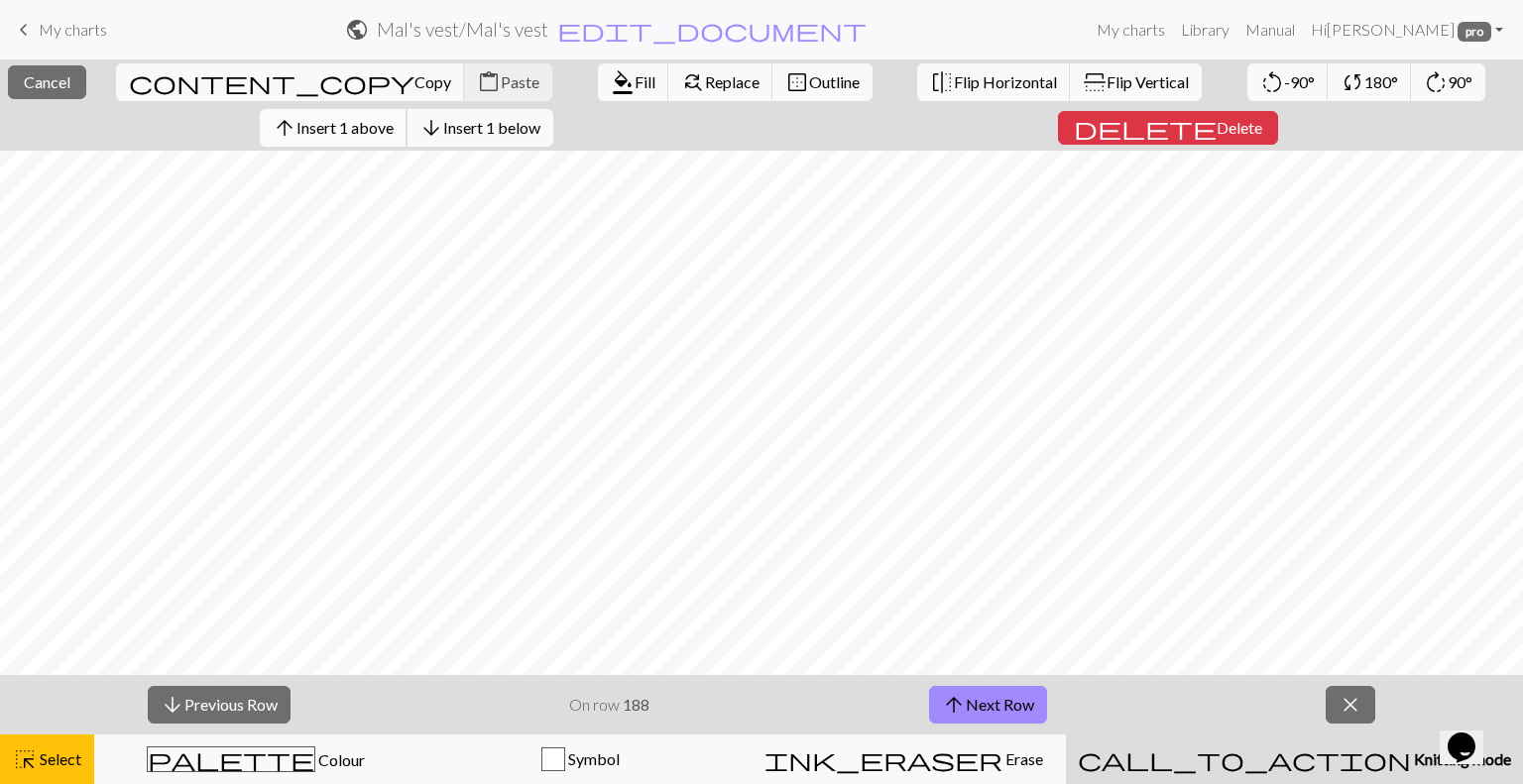 click on "Insert 1 above" at bounding box center [345, 127] 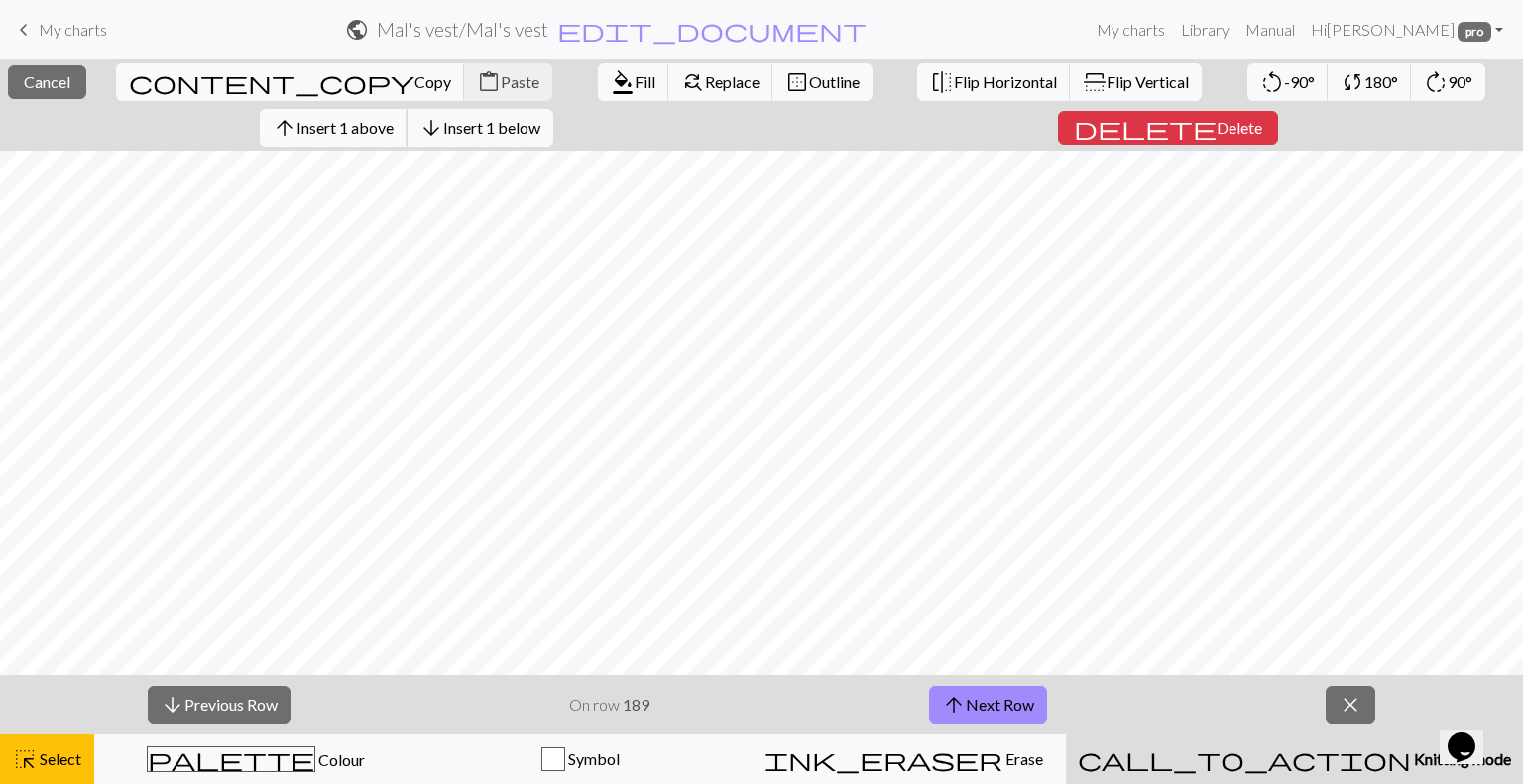 click on "Insert 1 above" at bounding box center (345, 127) 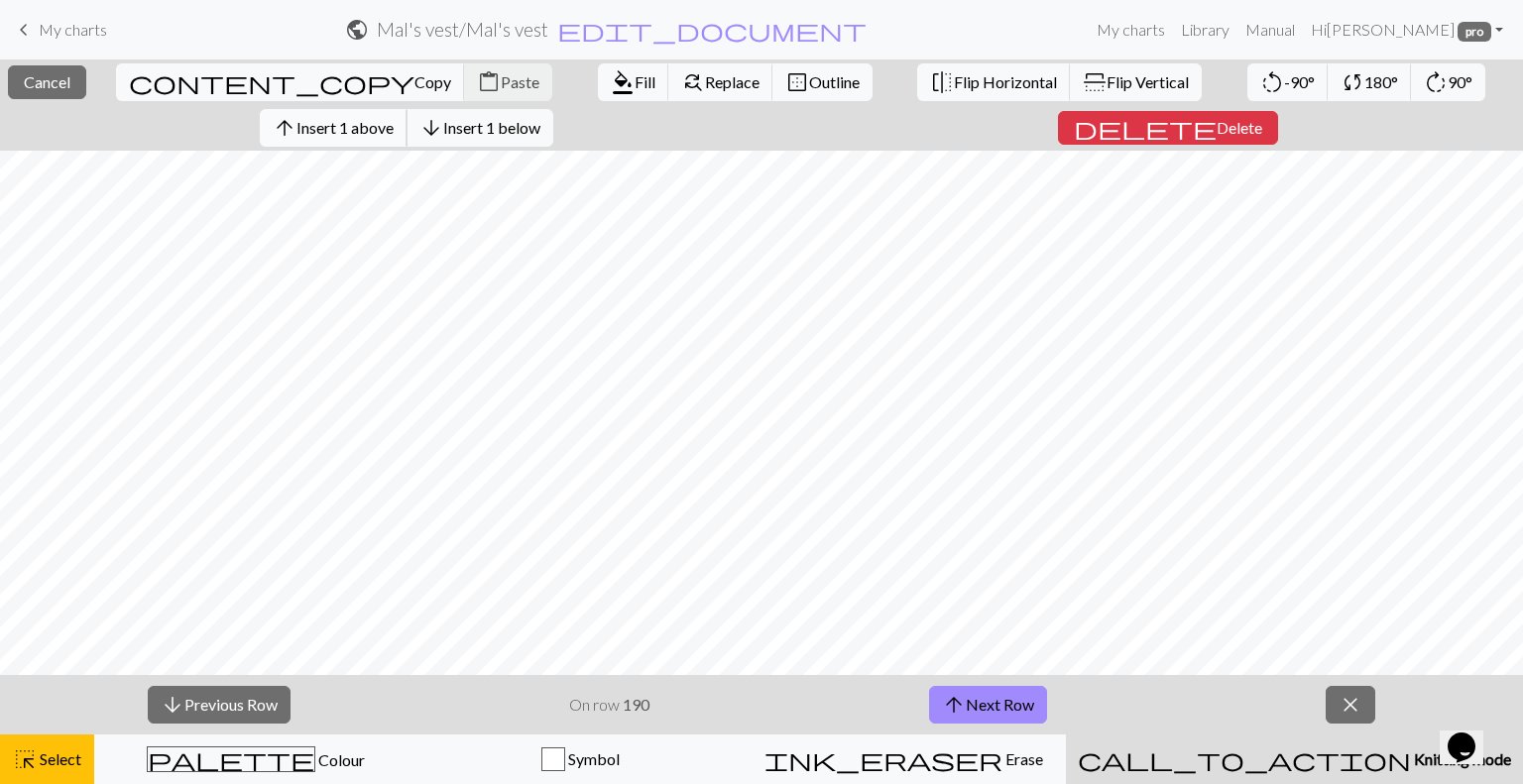 click on "arrow_upward  Insert 1 above" at bounding box center (333, 128) 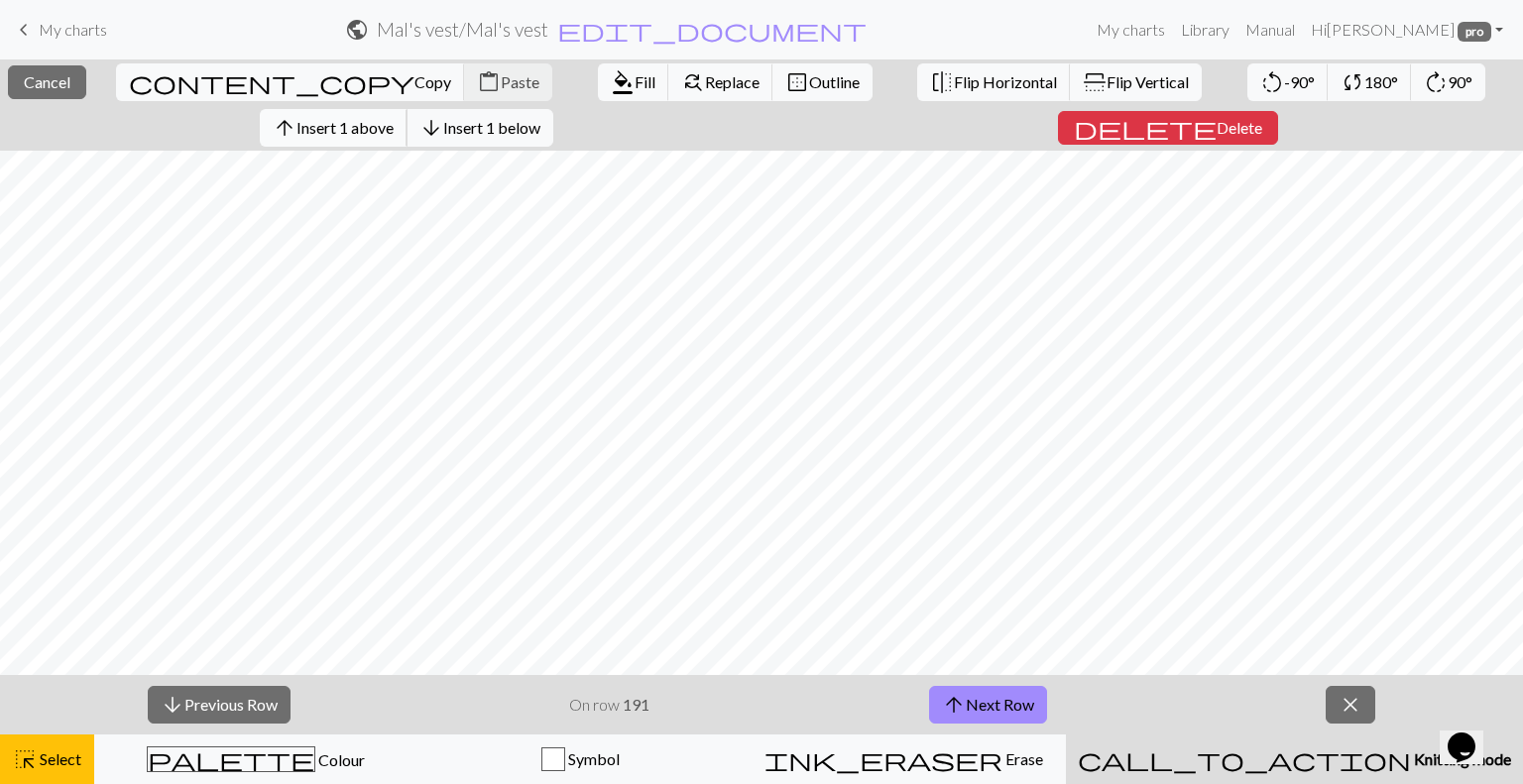 click on "Insert 1 above" at bounding box center [345, 127] 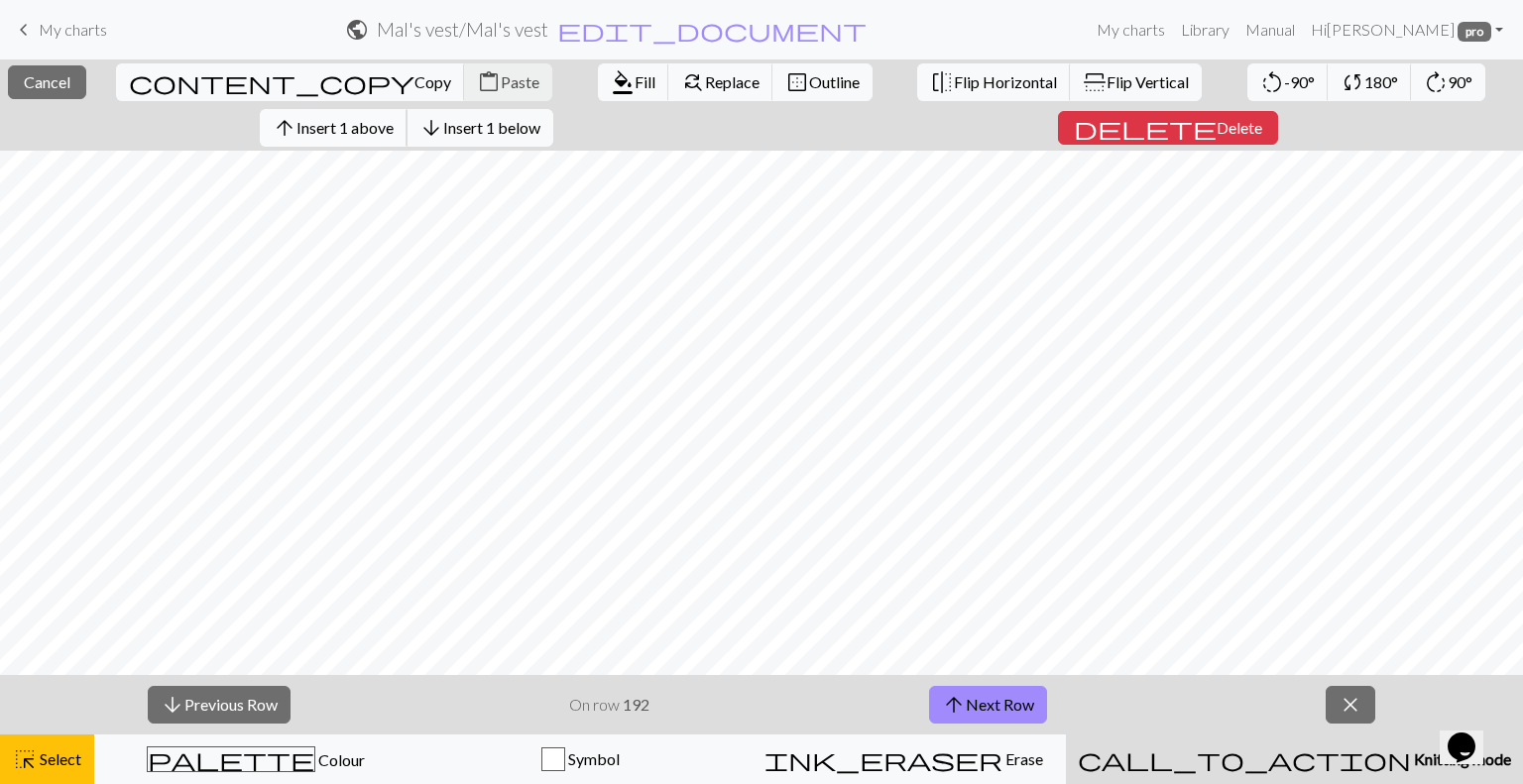 click on "Insert 1 above" at bounding box center [345, 127] 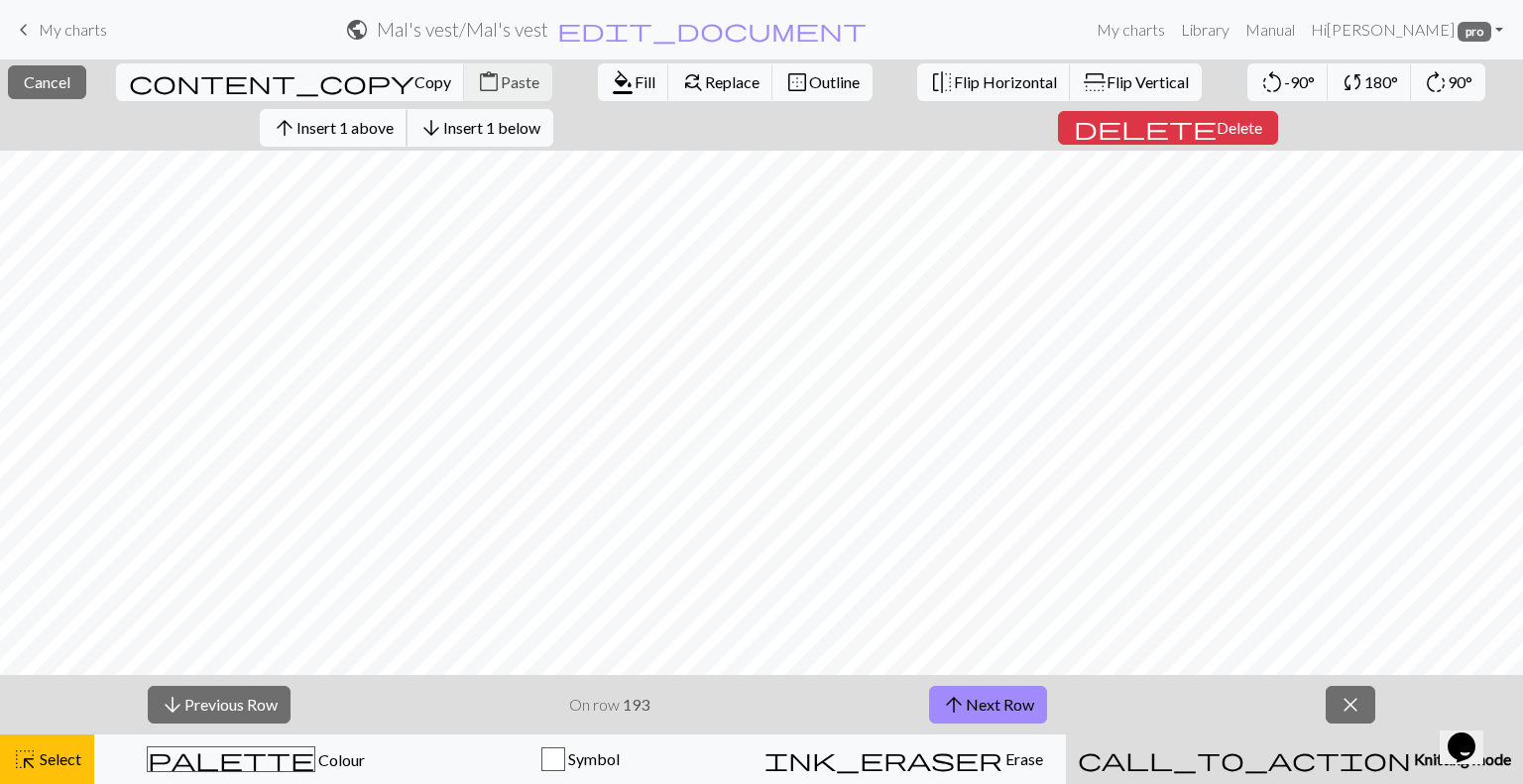 click on "Insert 1 above" at bounding box center (345, 127) 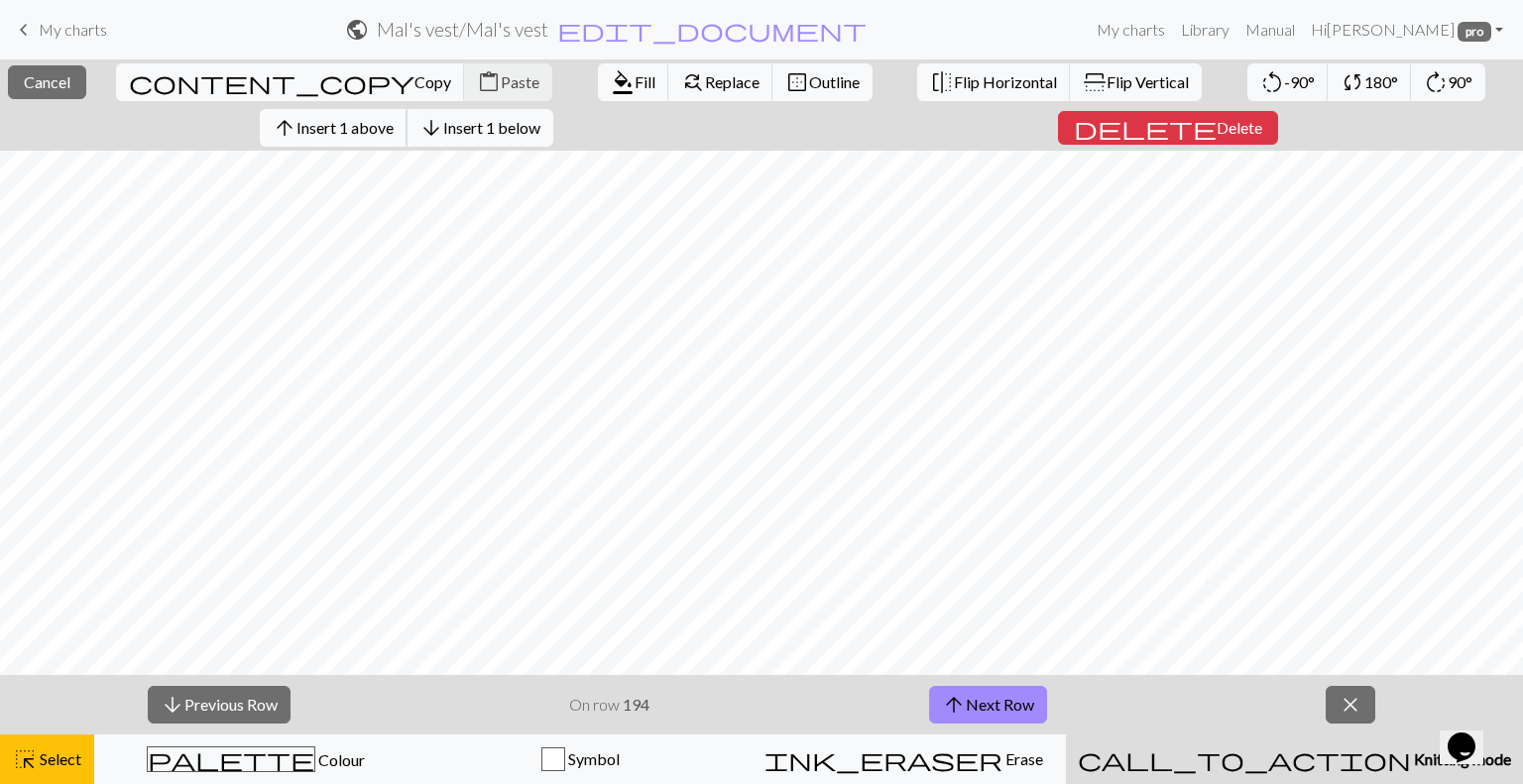 click on "Insert 1 above" at bounding box center [345, 127] 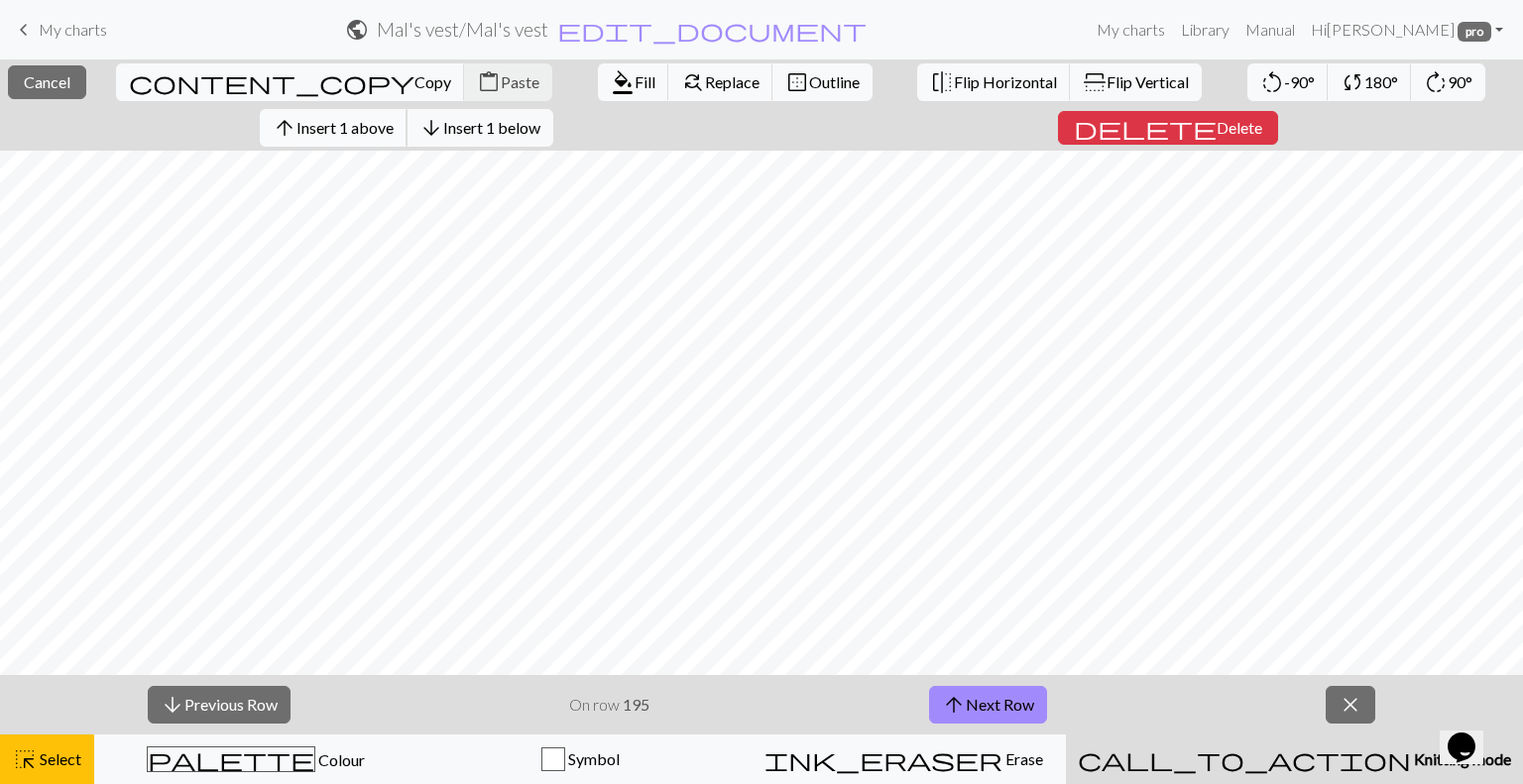 click on "Insert 1 above" at bounding box center (345, 127) 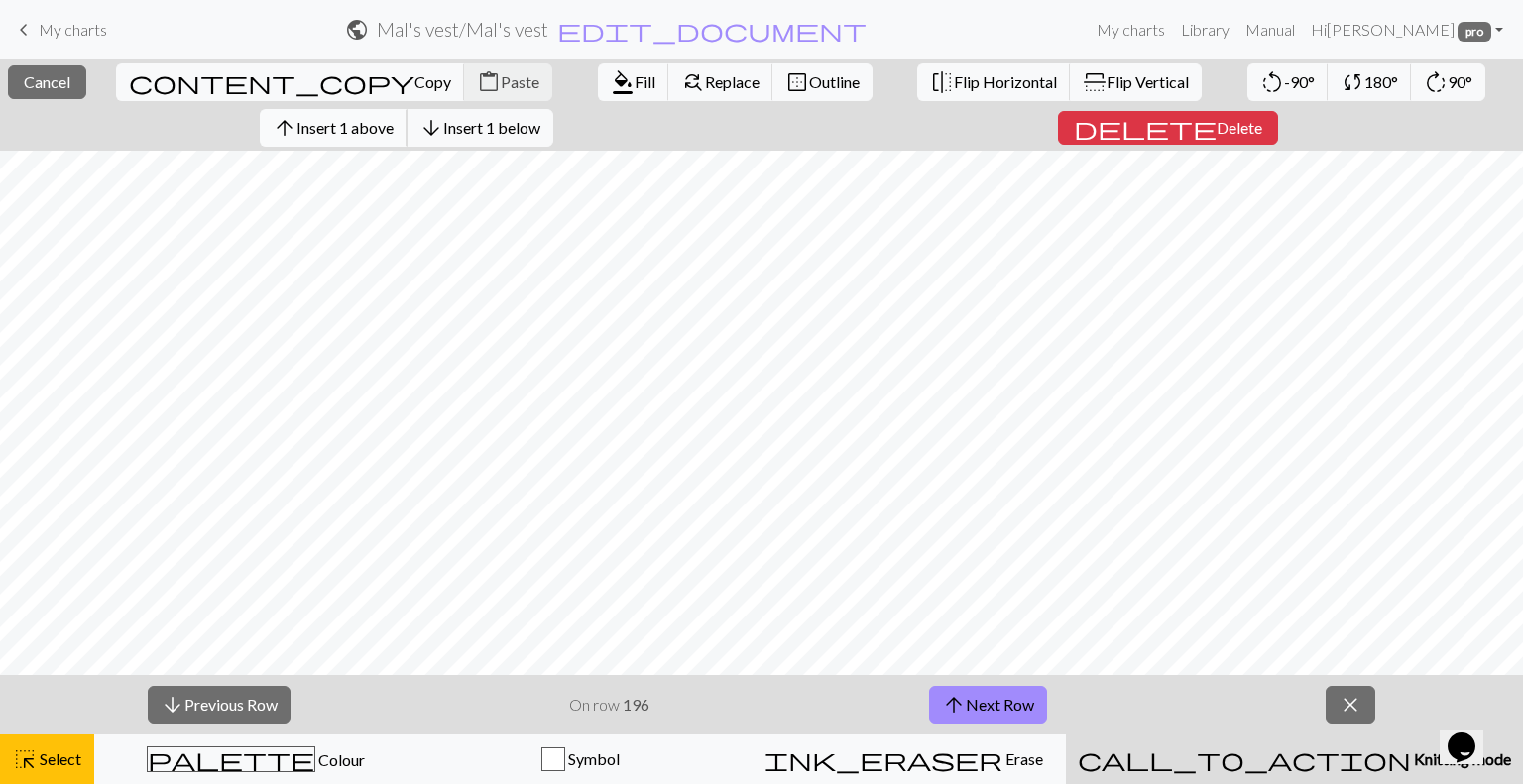 click on "Insert 1 above" at bounding box center (345, 127) 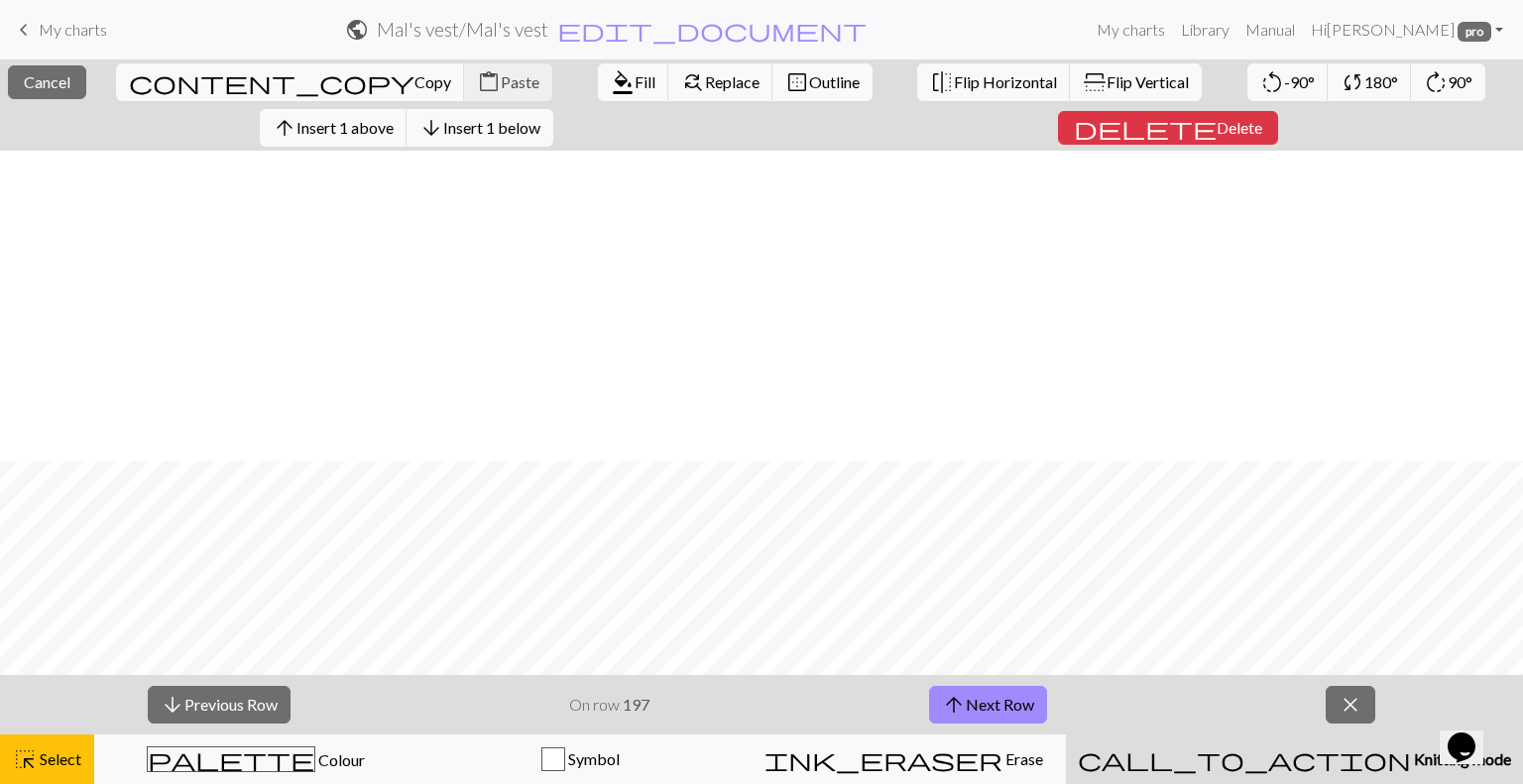 scroll, scrollTop: 1526, scrollLeft: 0, axis: vertical 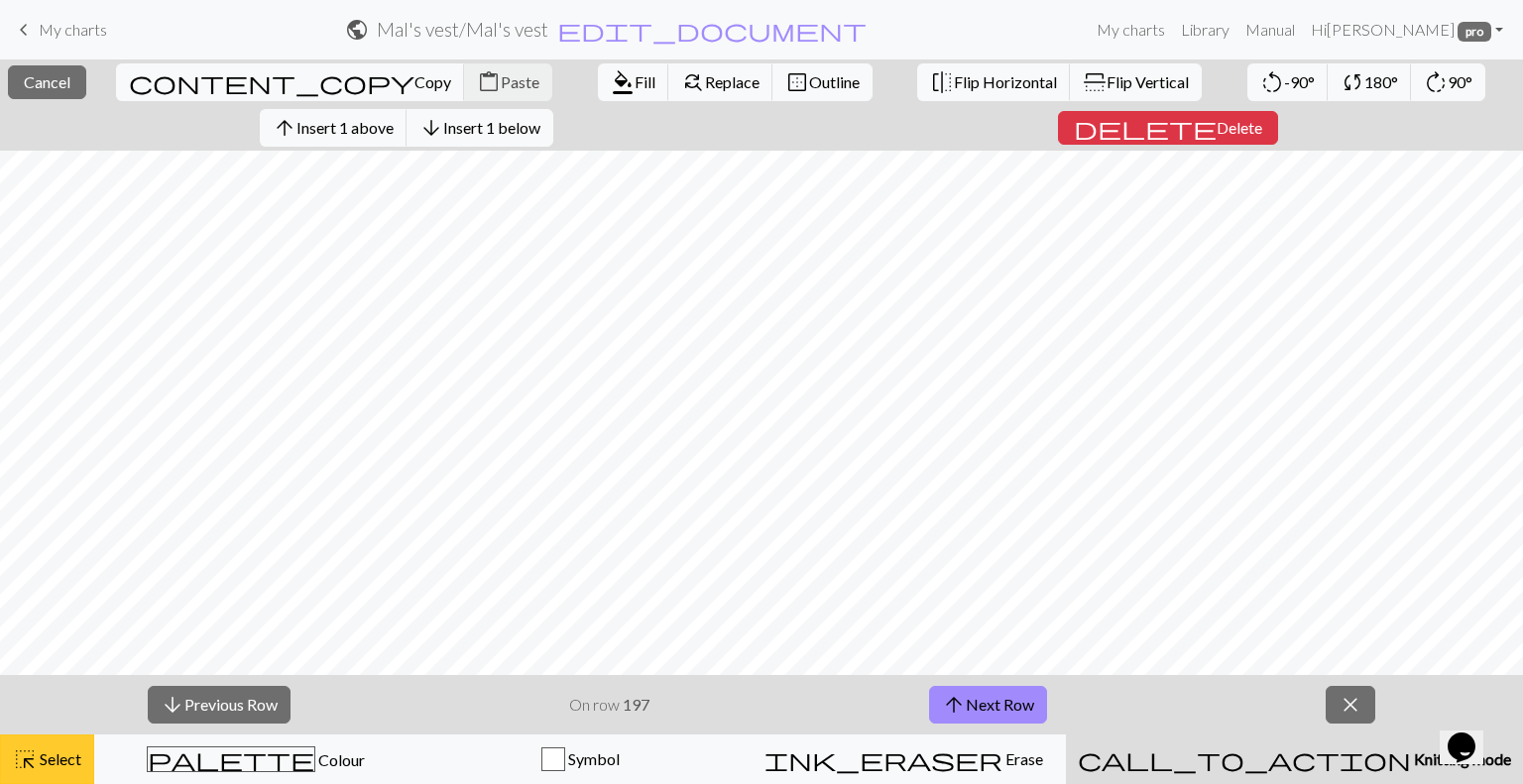 click on "highlight_alt   Select   Select" at bounding box center (47, 759) 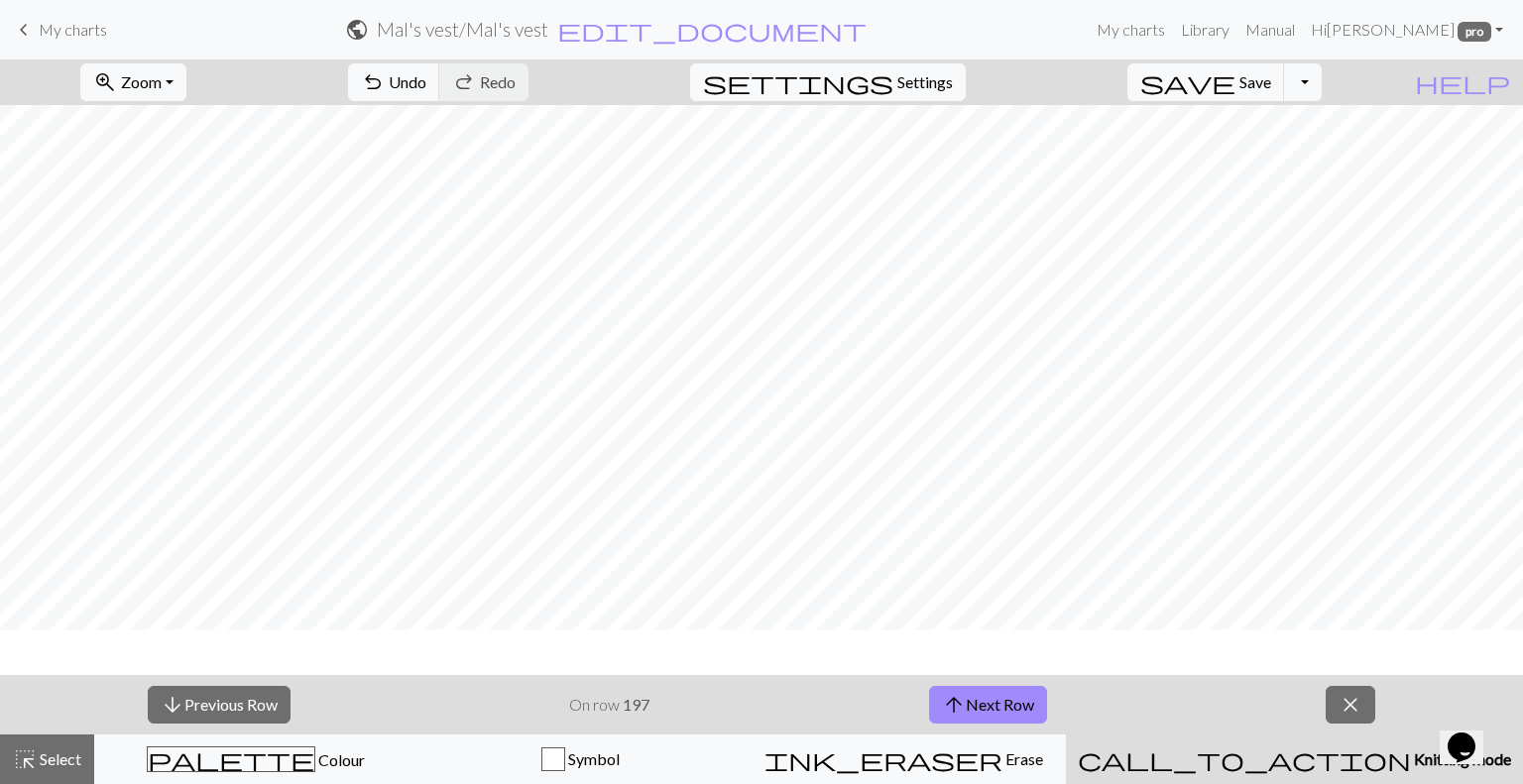 scroll, scrollTop: 1481, scrollLeft: 0, axis: vertical 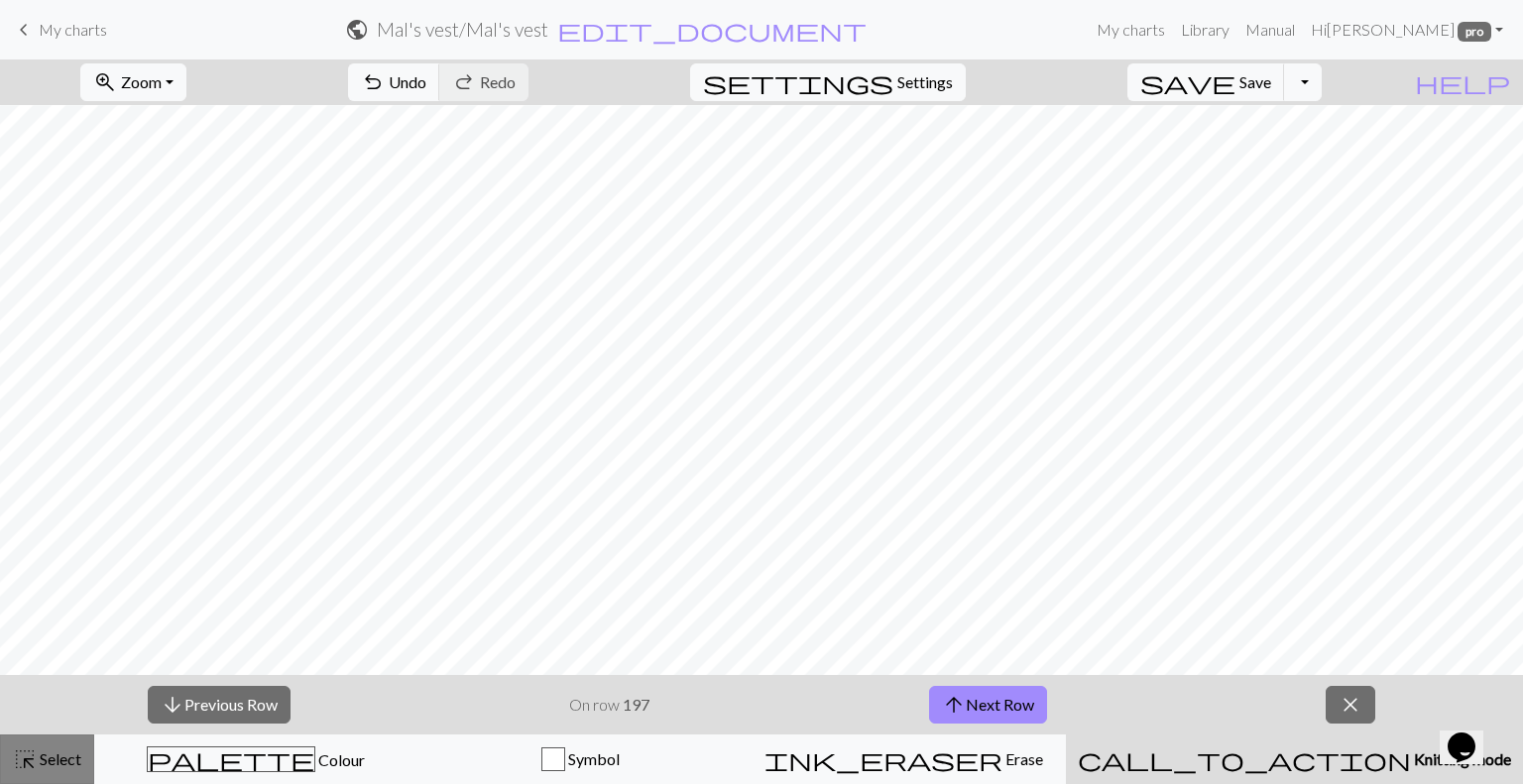 click on "Select" at bounding box center [59, 758] 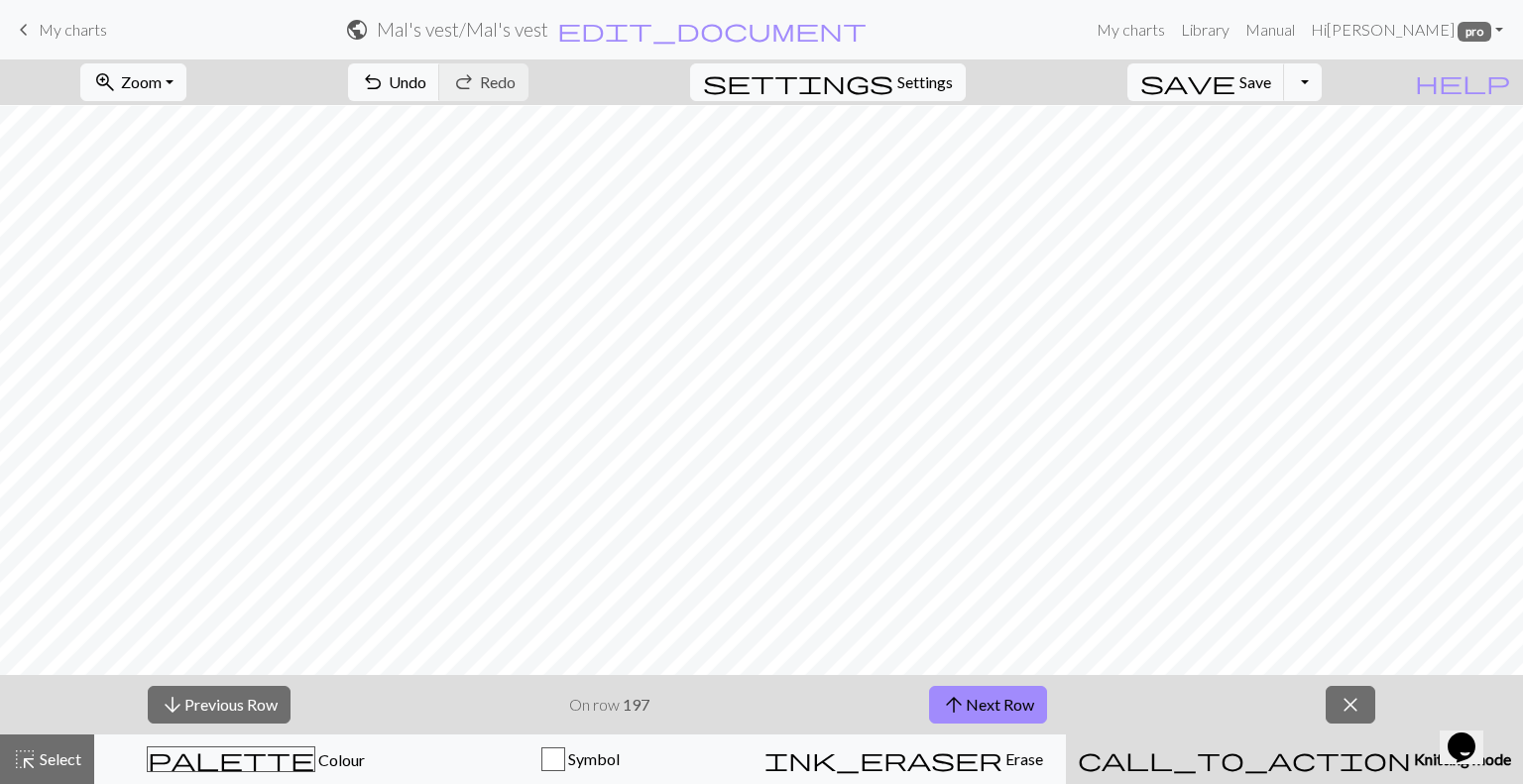 scroll, scrollTop: 898, scrollLeft: 0, axis: vertical 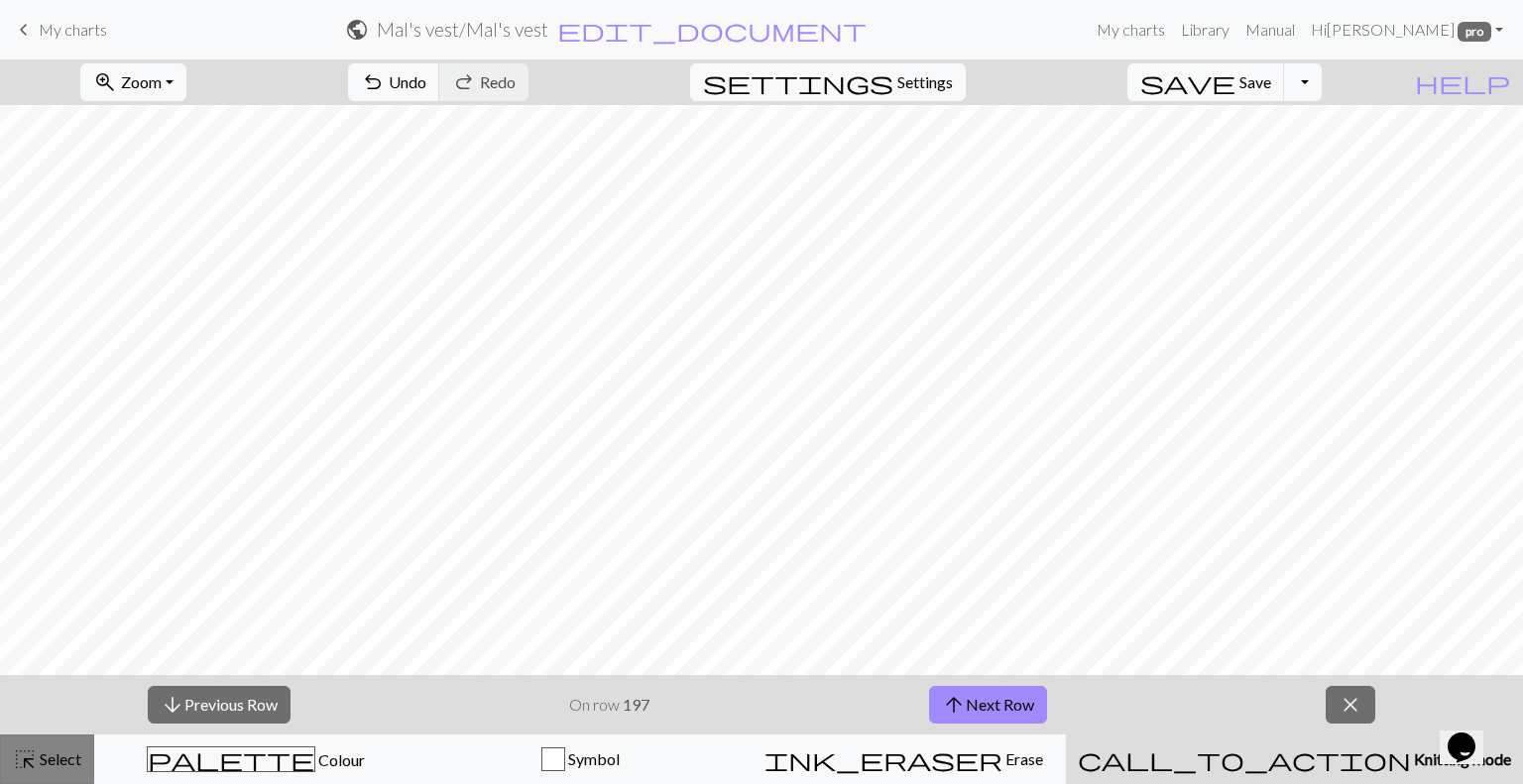click on "Select" at bounding box center [59, 758] 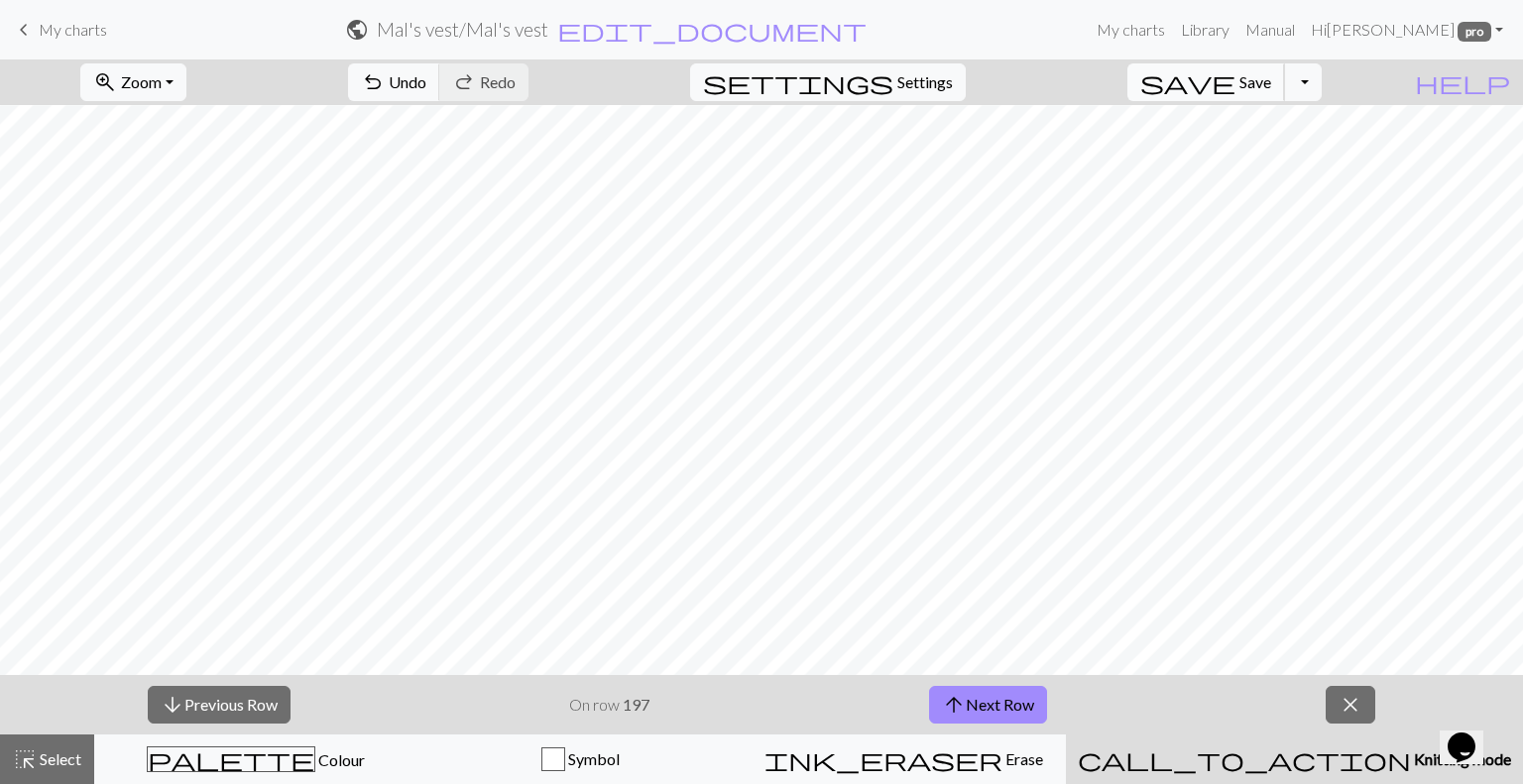 click on "Save" at bounding box center [1255, 81] 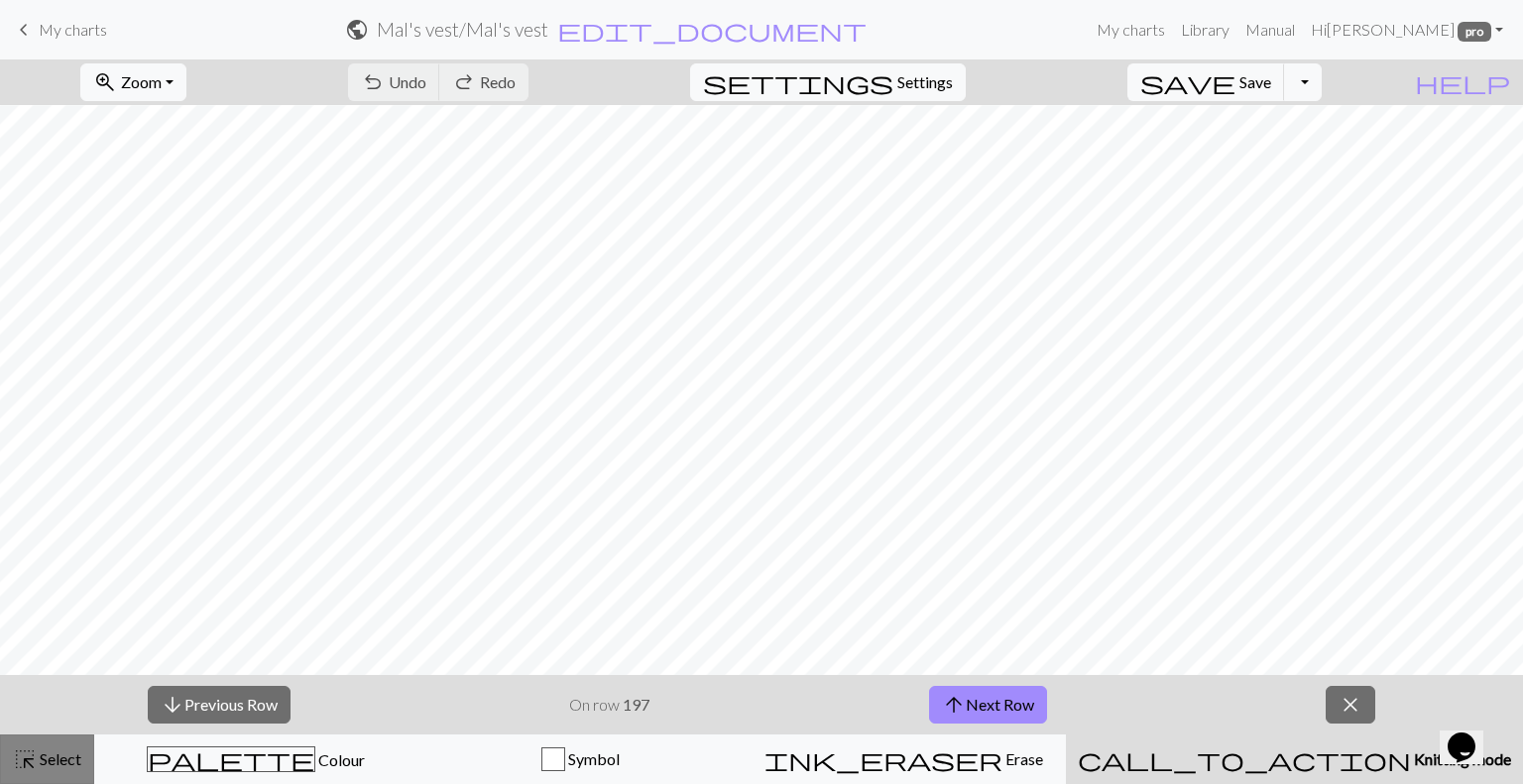 click on "Select" at bounding box center (59, 758) 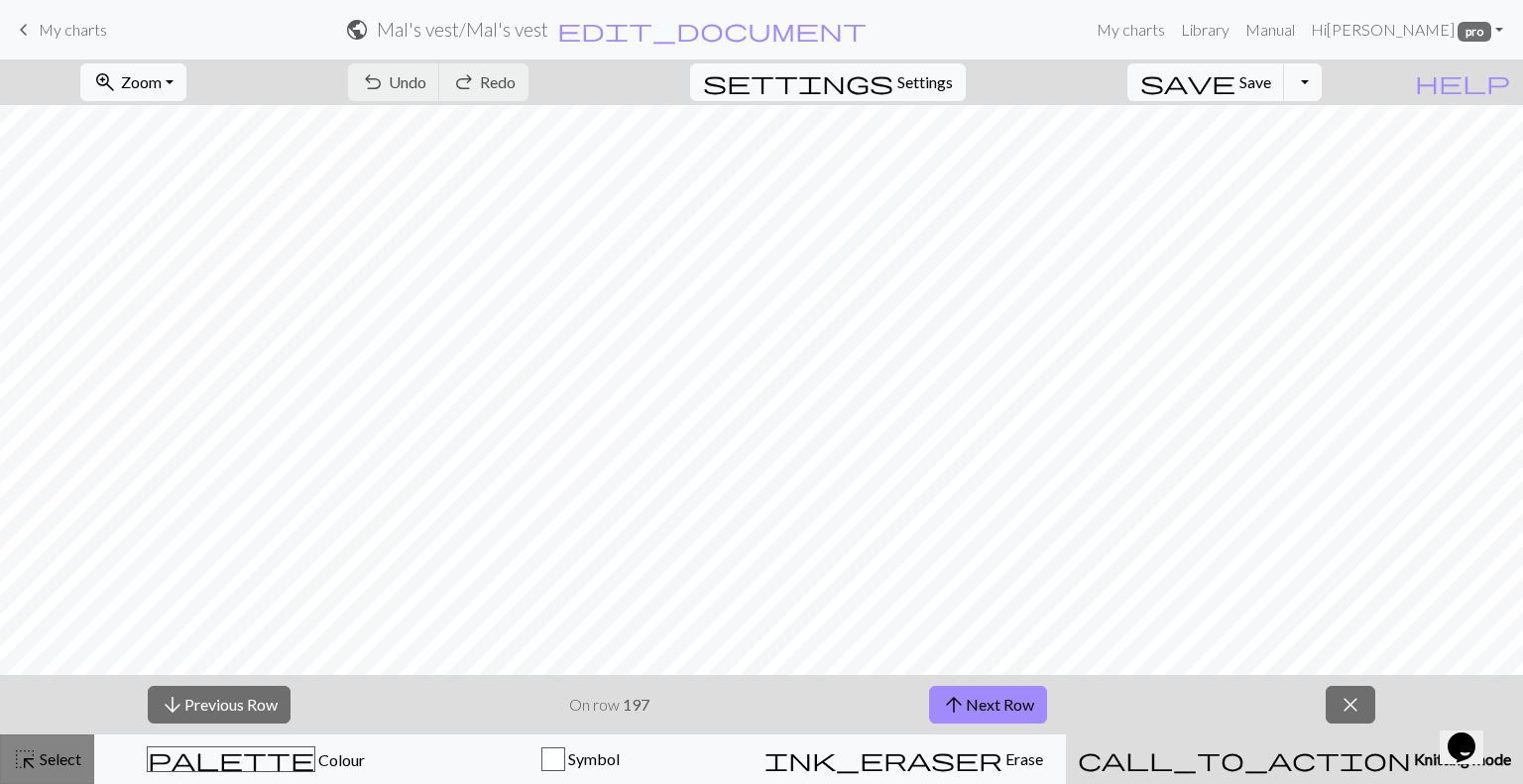 click on "Select" at bounding box center (59, 758) 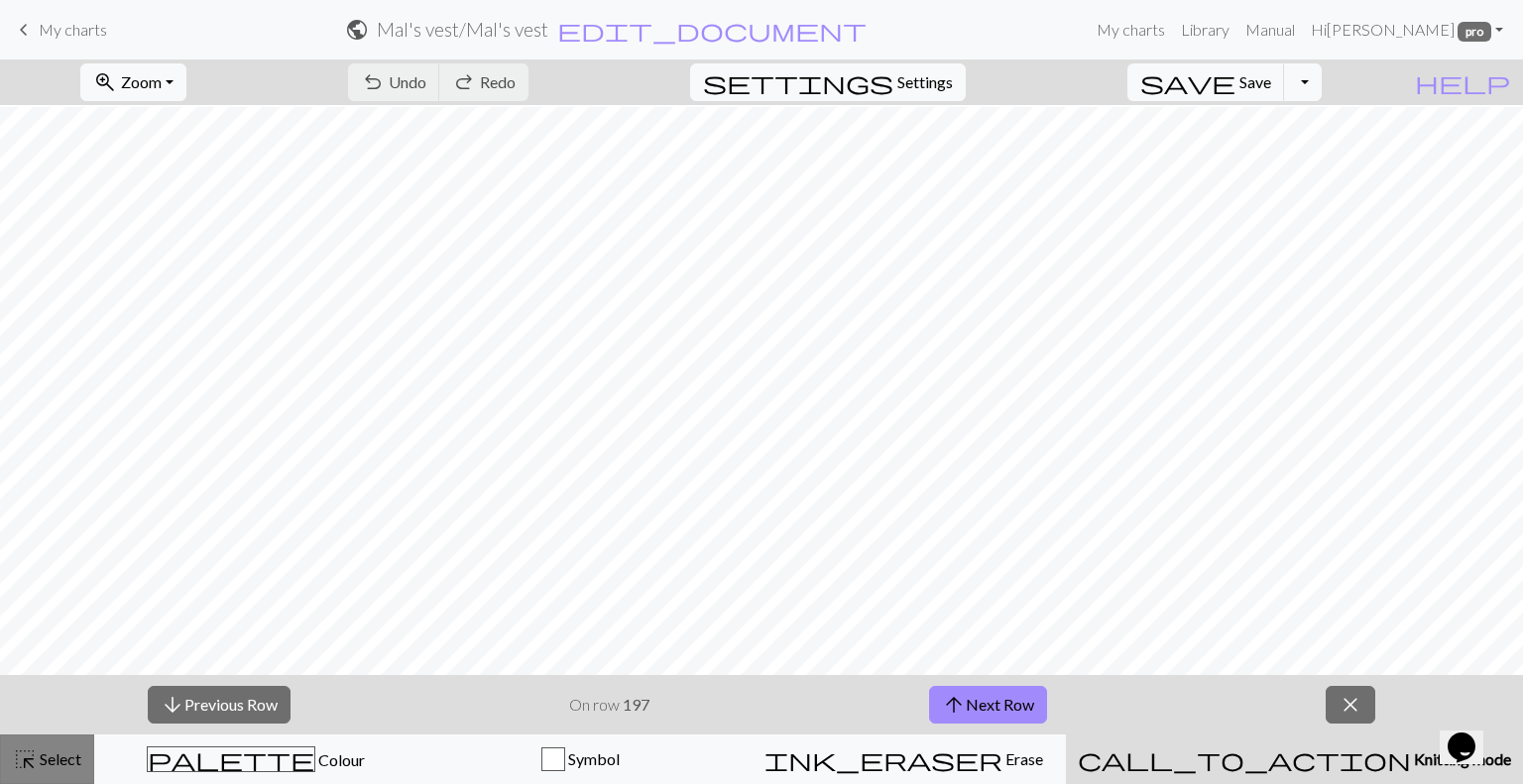 scroll, scrollTop: 702, scrollLeft: 0, axis: vertical 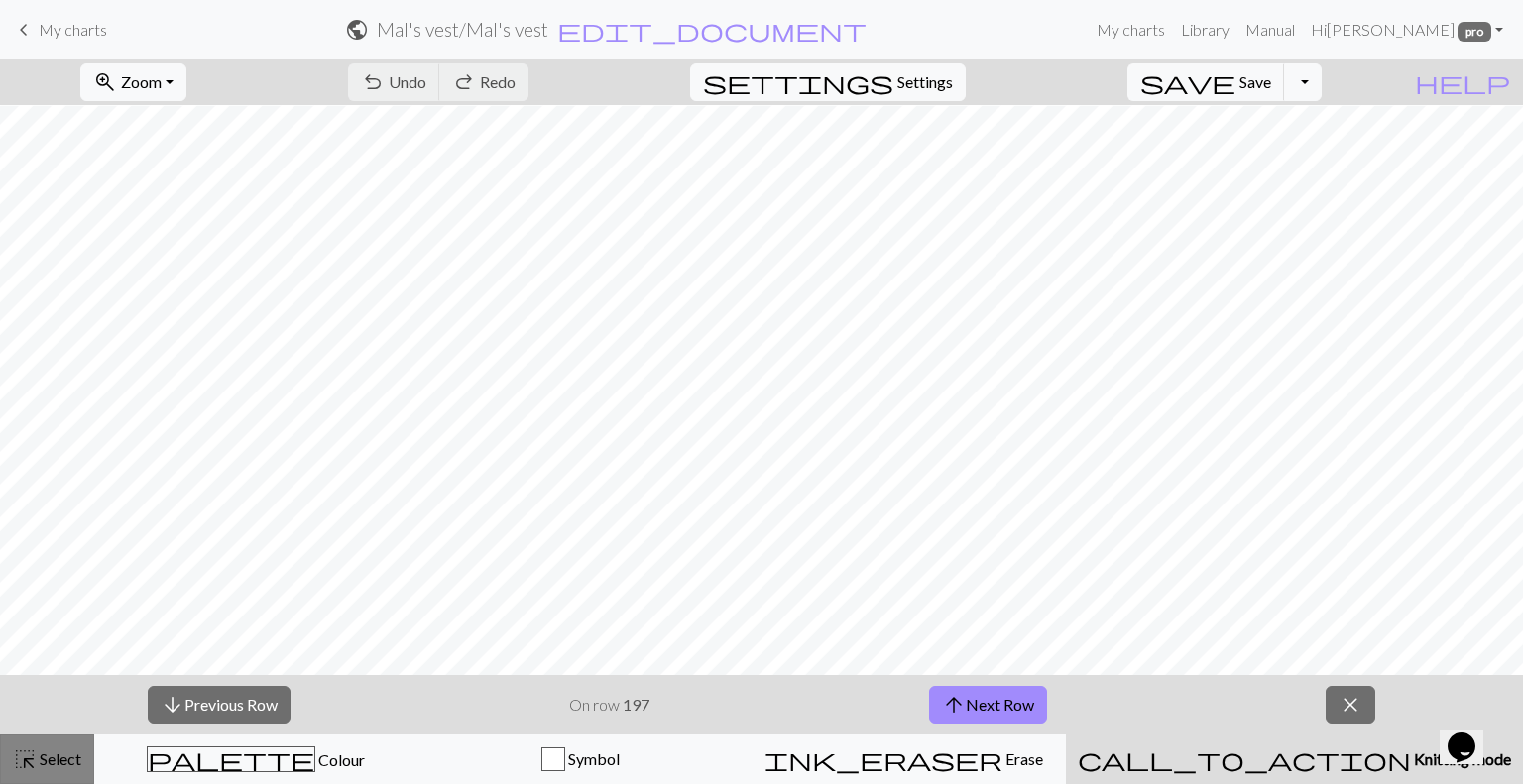click on "Select" at bounding box center [59, 758] 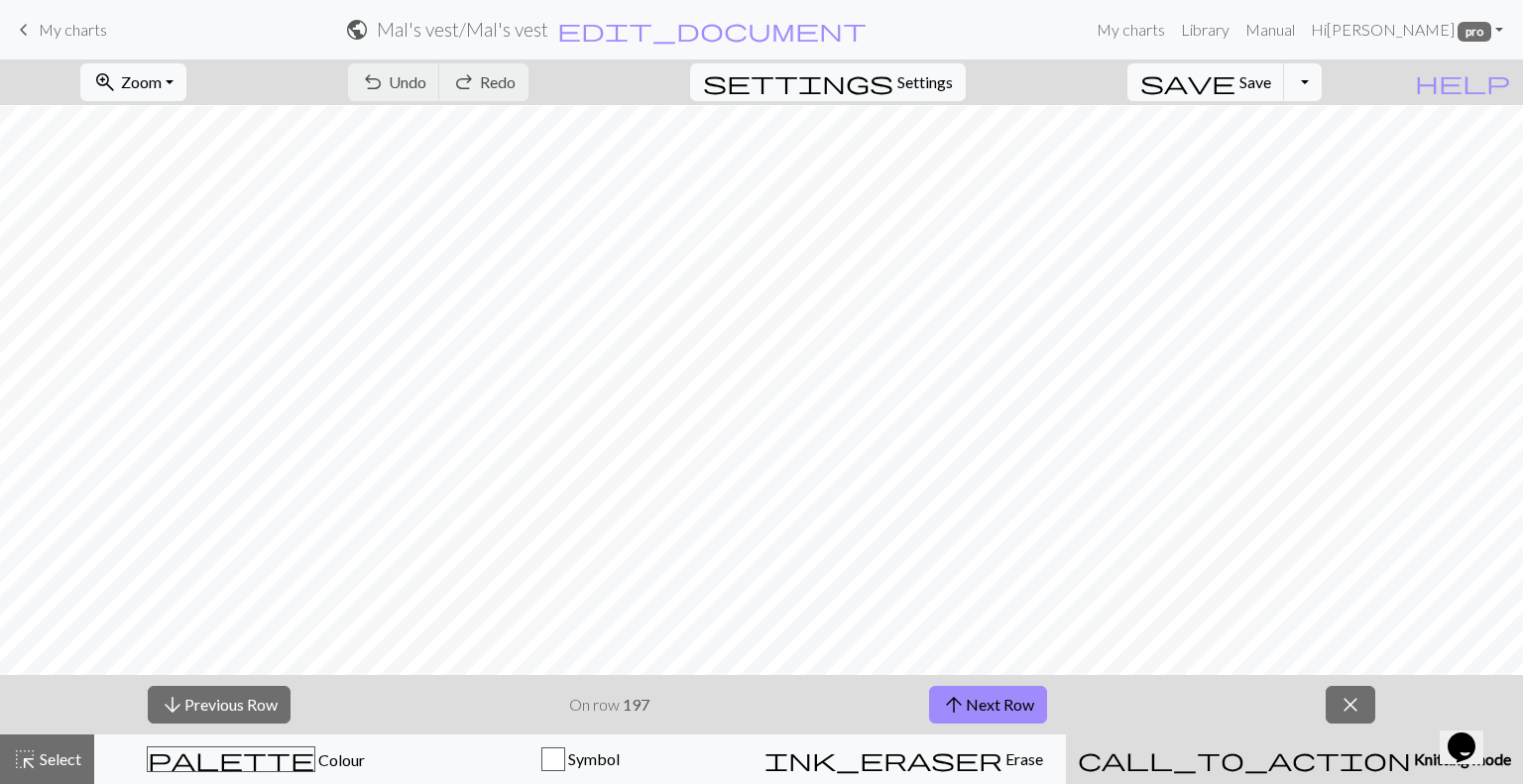 click on "Knitting mode" at bounding box center [1461, 758] 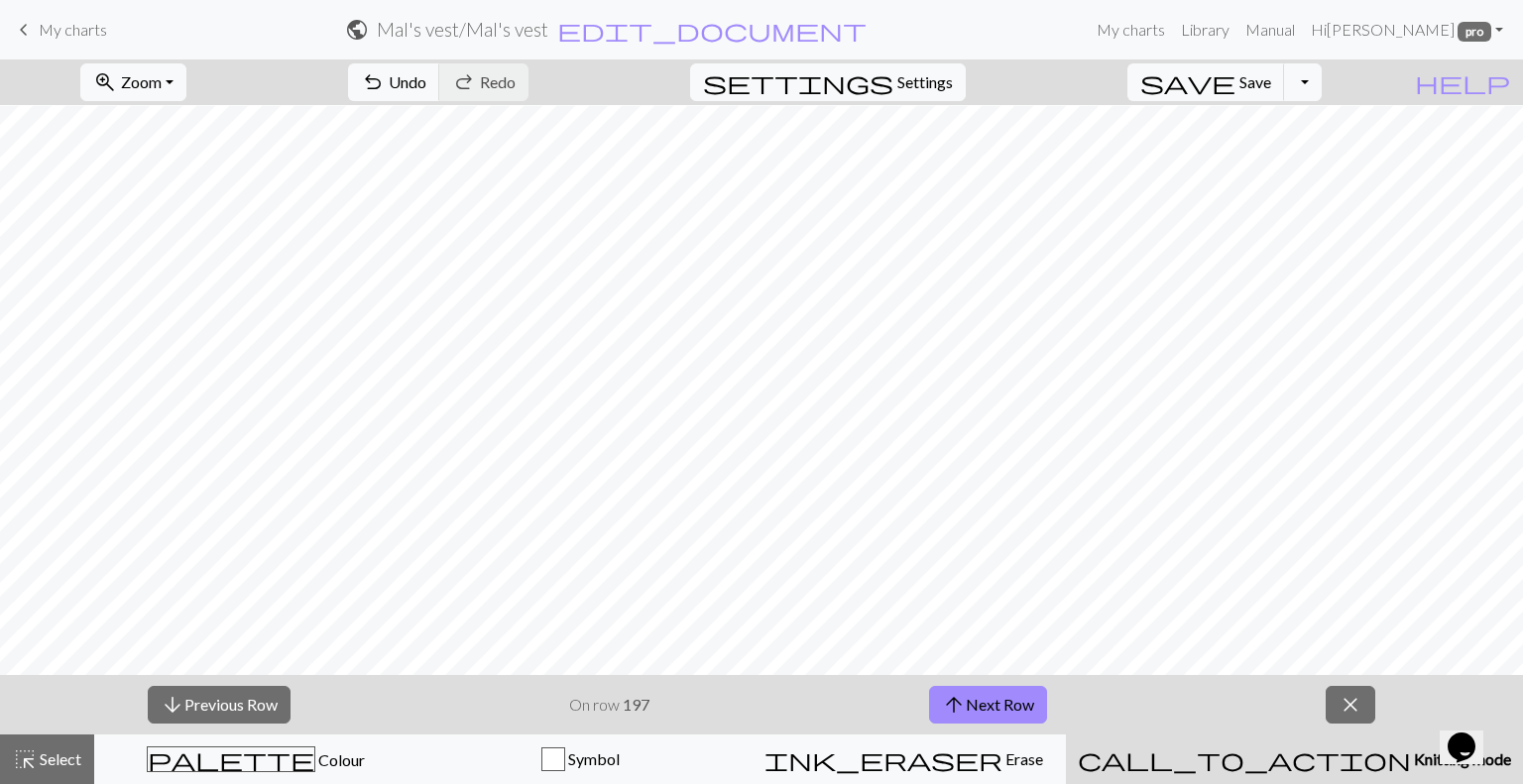 click on "Knitting mode" at bounding box center [1461, 758] 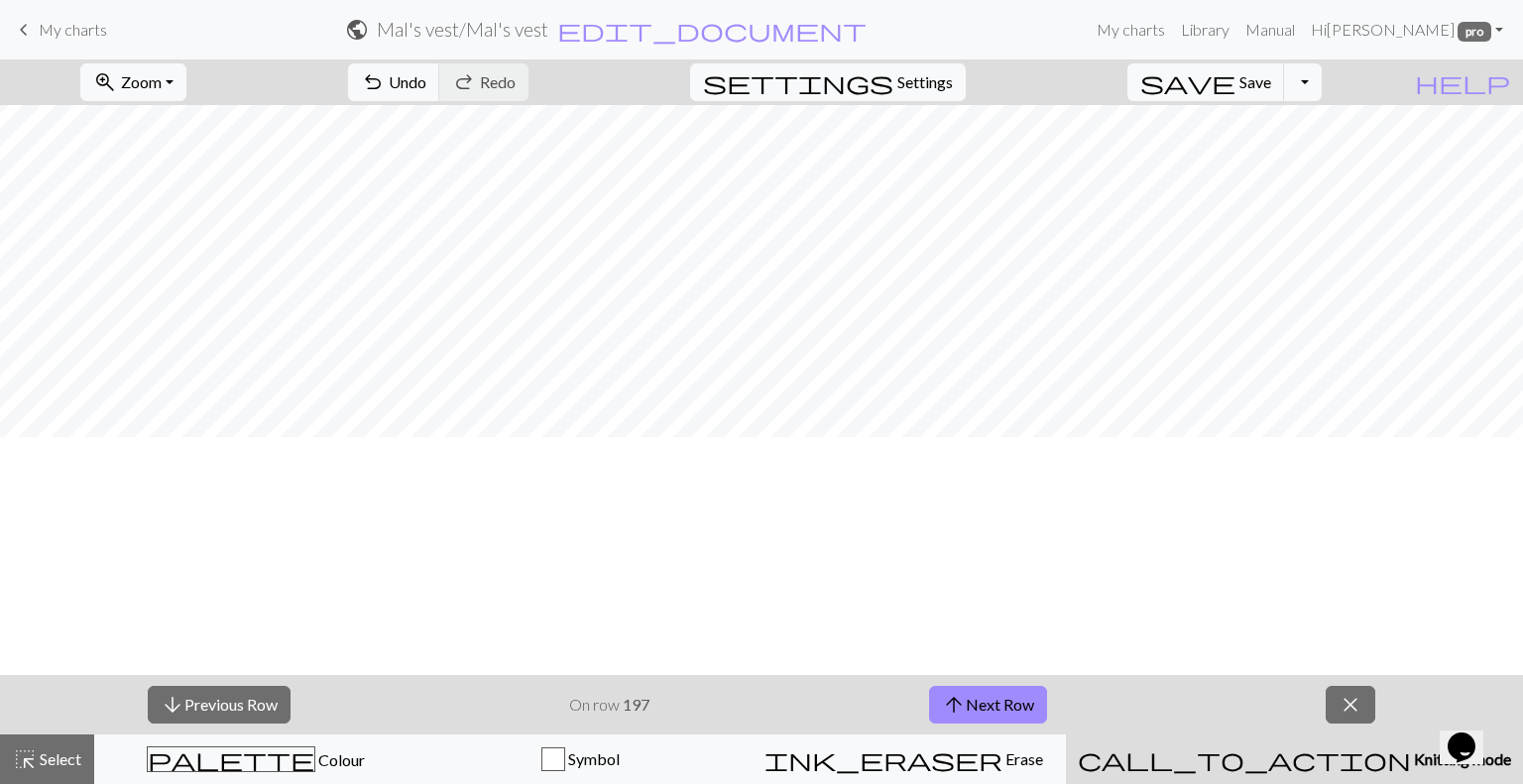 scroll, scrollTop: 0, scrollLeft: 0, axis: both 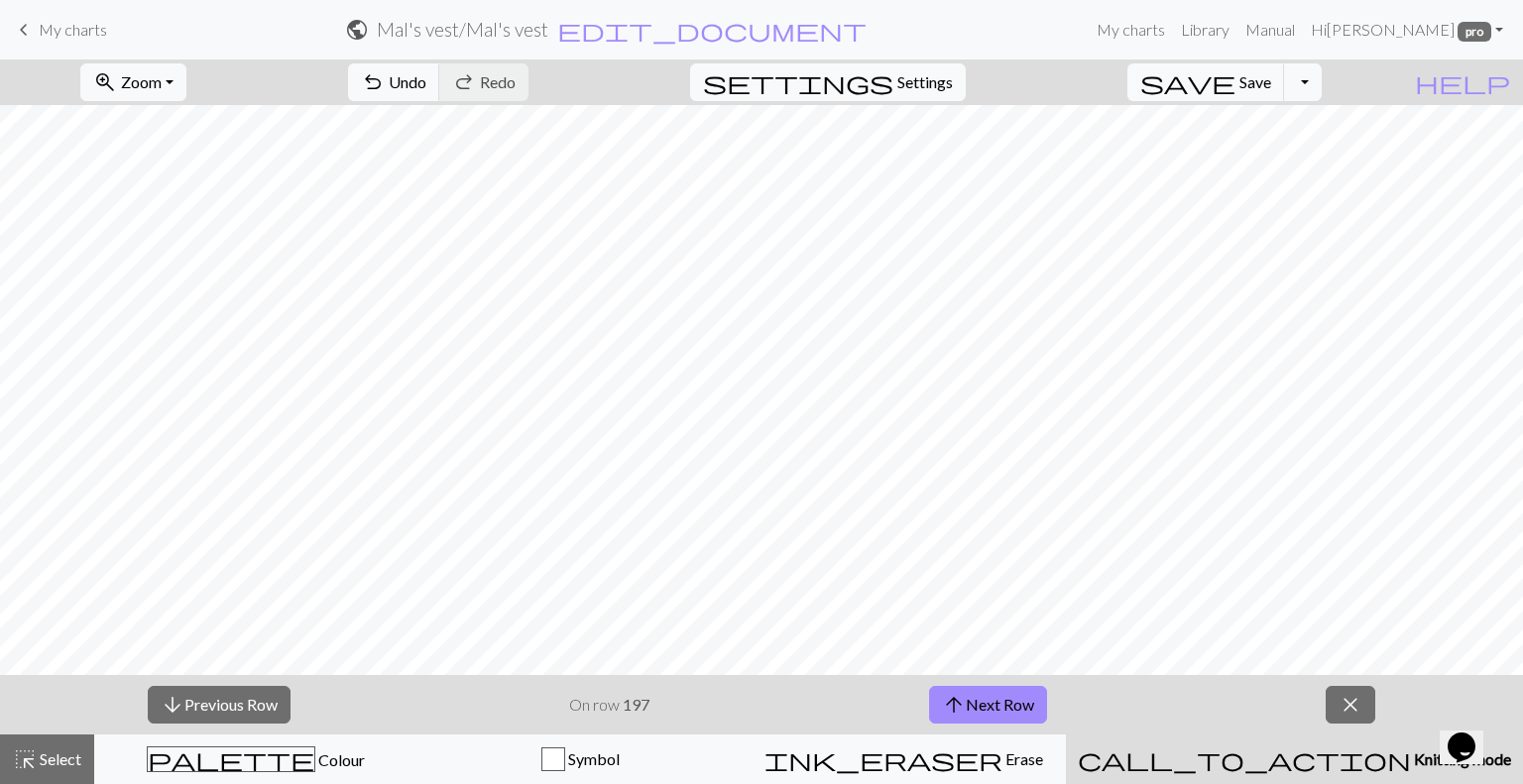 click on "Knitting mode" at bounding box center [1461, 758] 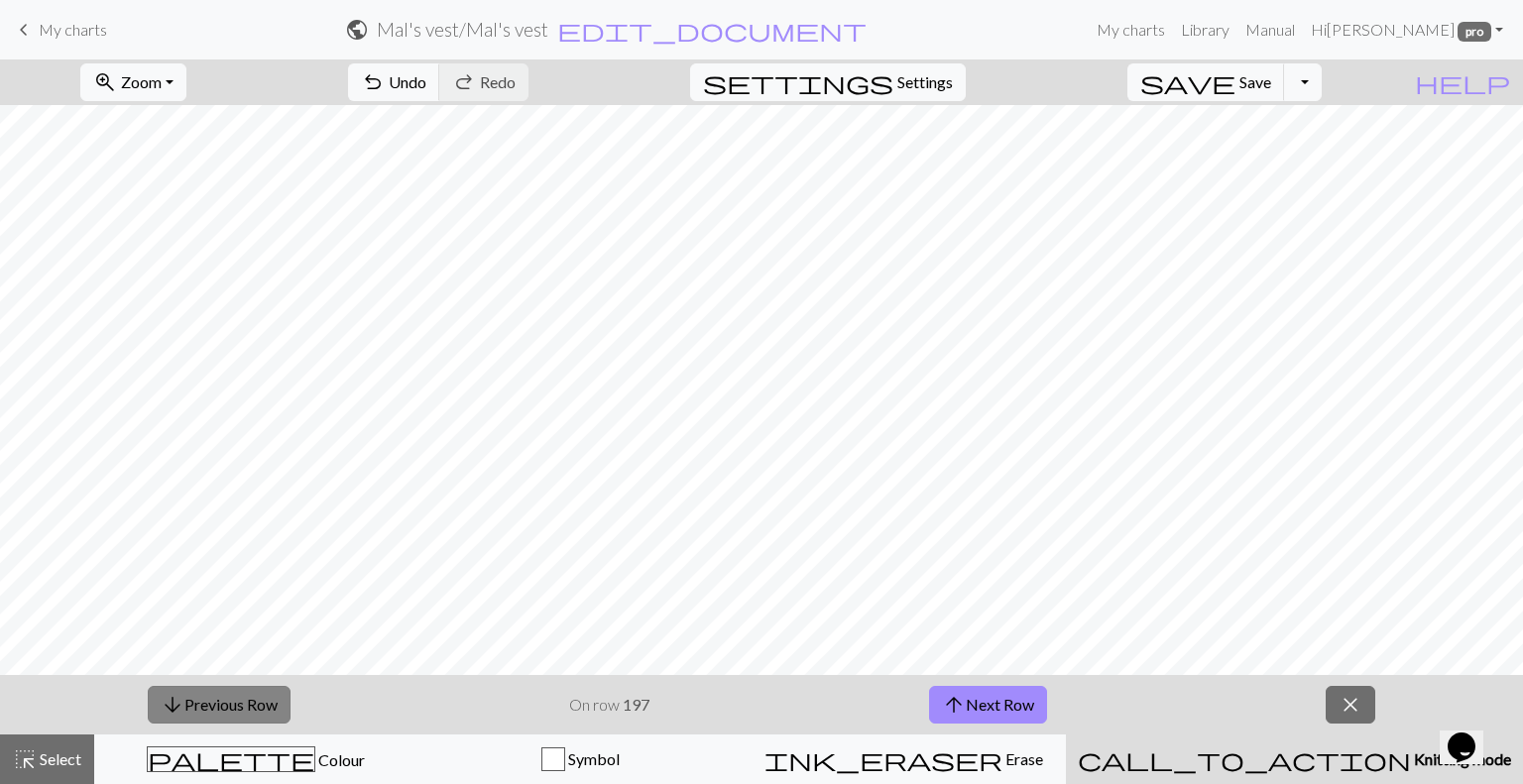 click on "arrow_downward Previous Row" at bounding box center (219, 705) 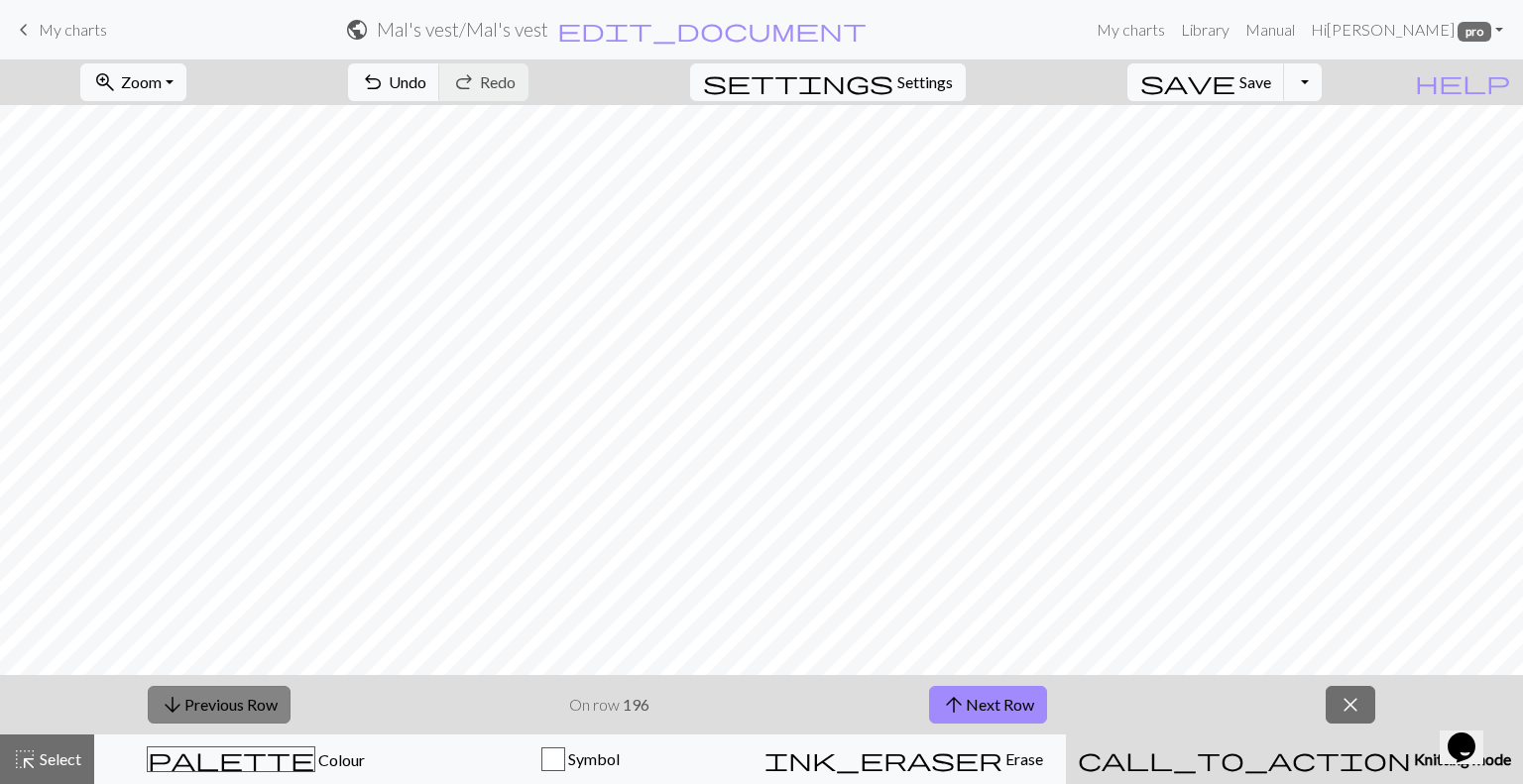 click on "arrow_downward Previous Row" at bounding box center (219, 705) 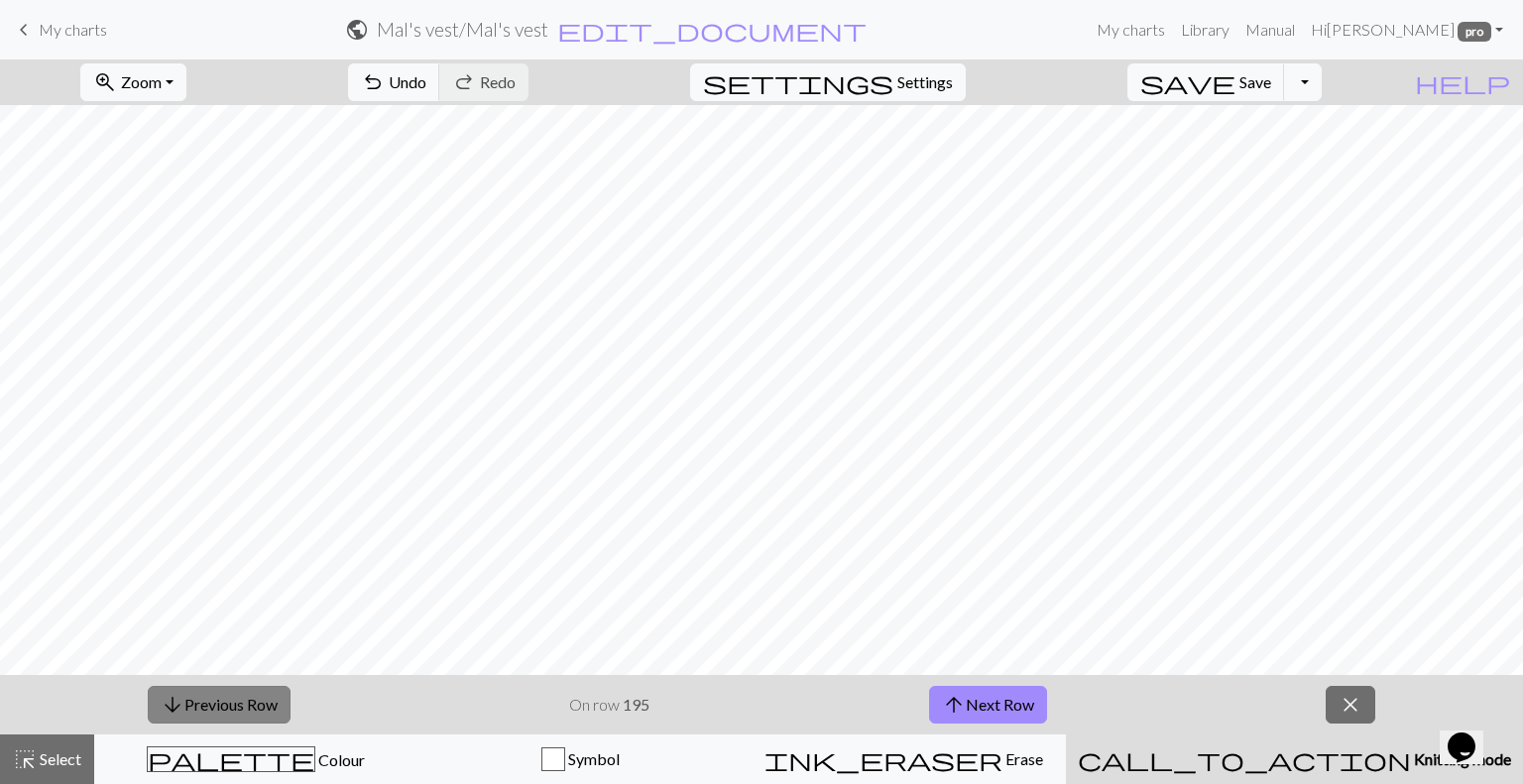 click on "arrow_downward Previous Row" at bounding box center [219, 705] 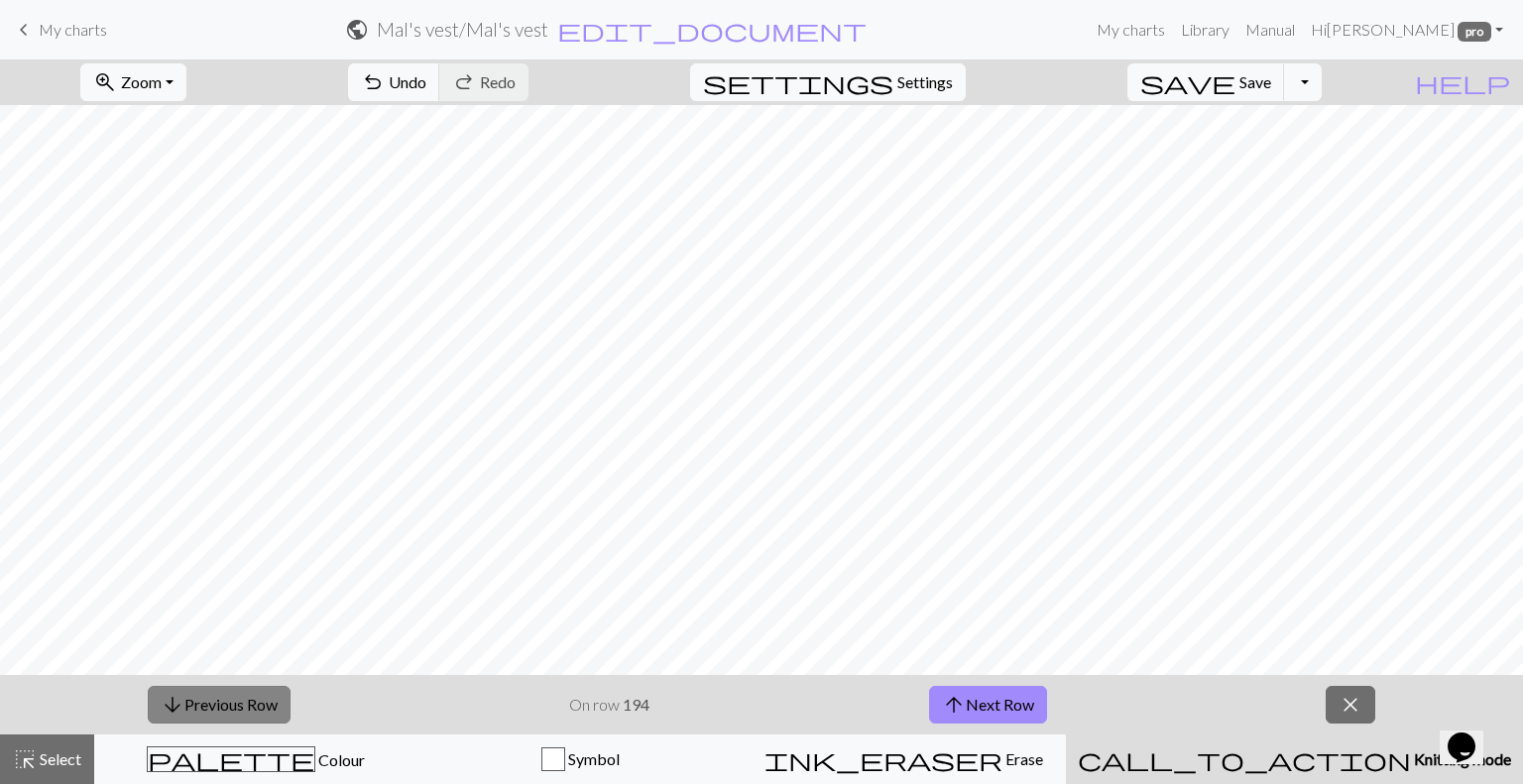 click on "arrow_downward Previous Row" at bounding box center (219, 705) 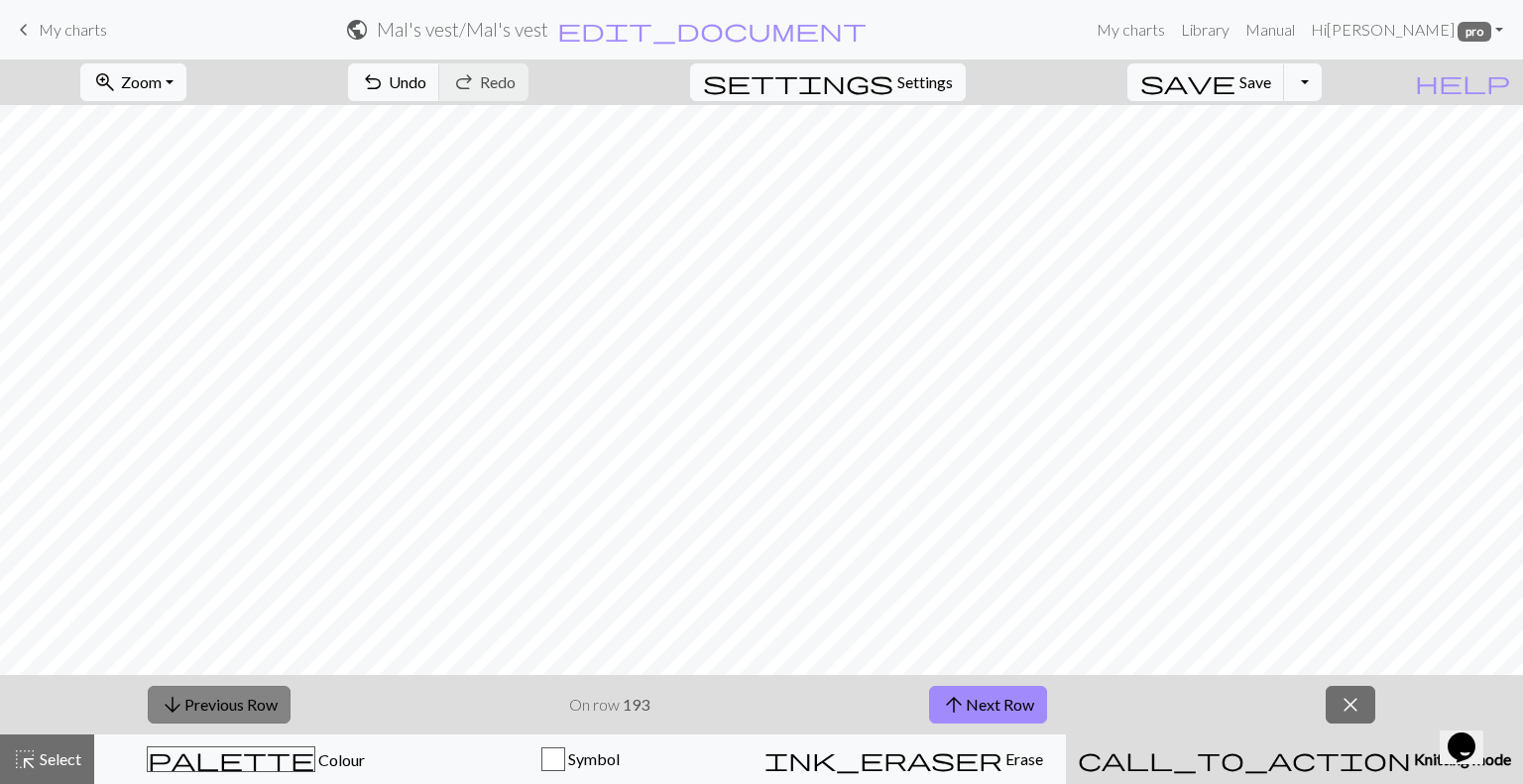 click on "arrow_downward Previous Row" at bounding box center [219, 705] 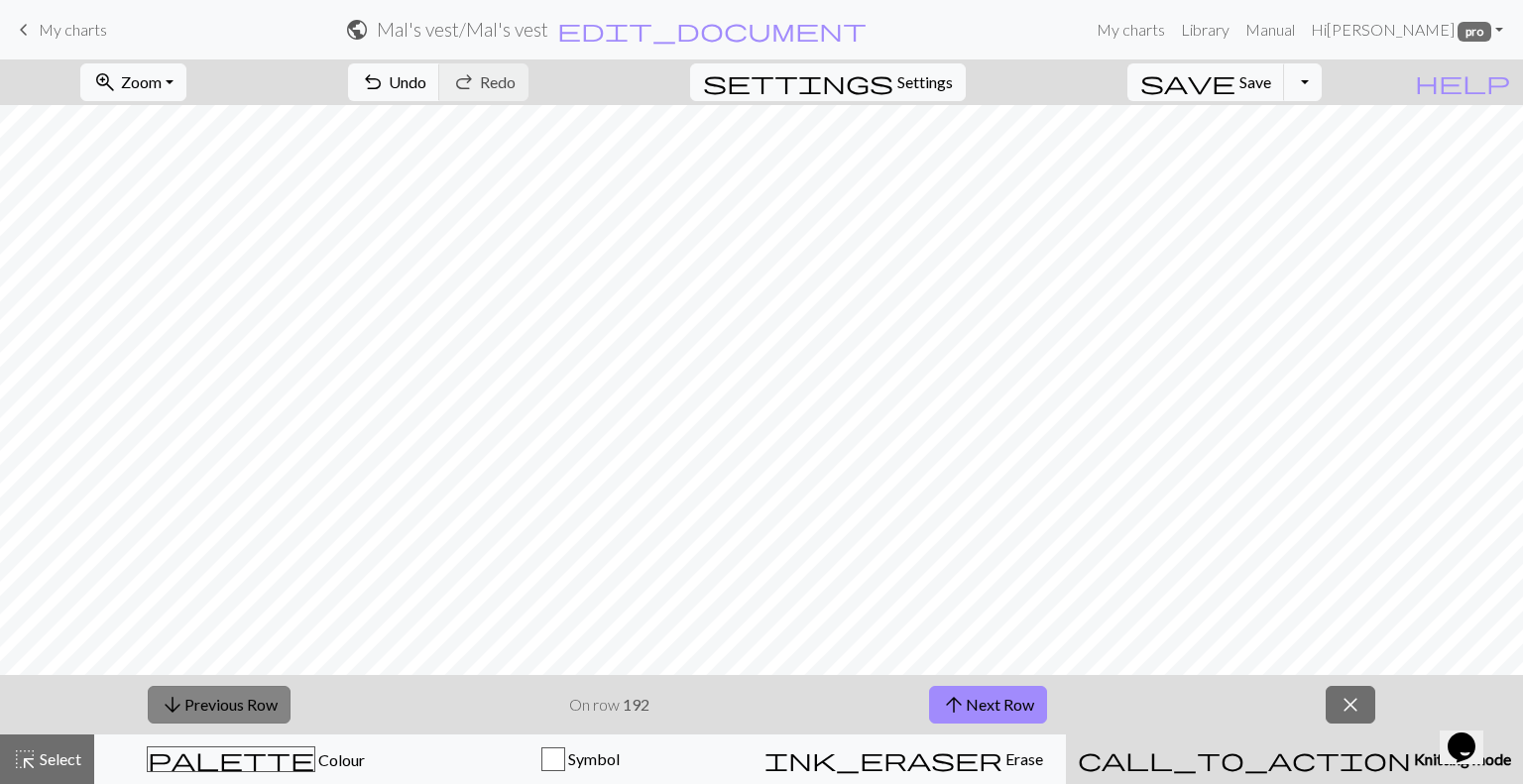 click on "arrow_downward Previous Row" at bounding box center (219, 705) 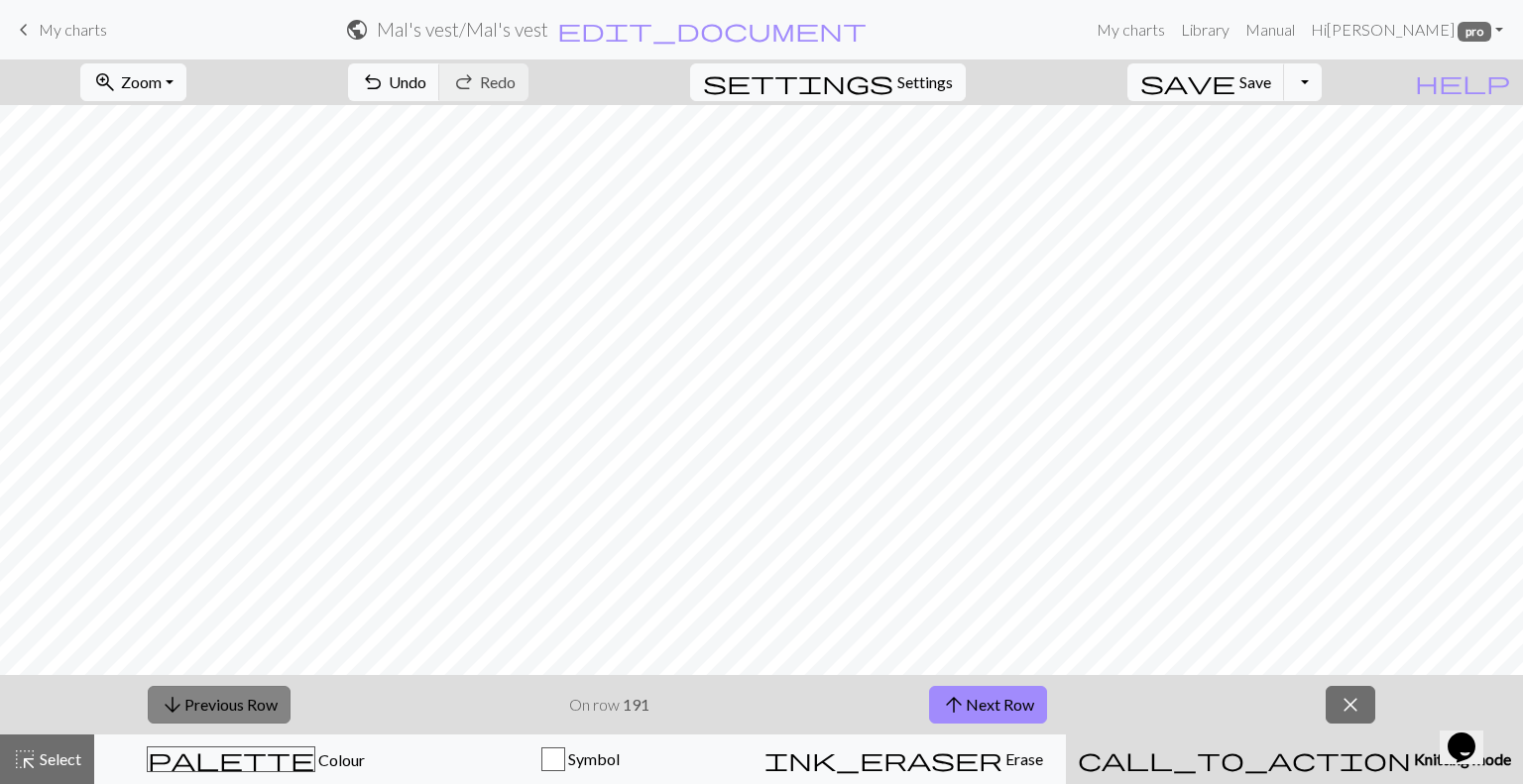 click on "arrow_downward Previous Row" at bounding box center [219, 705] 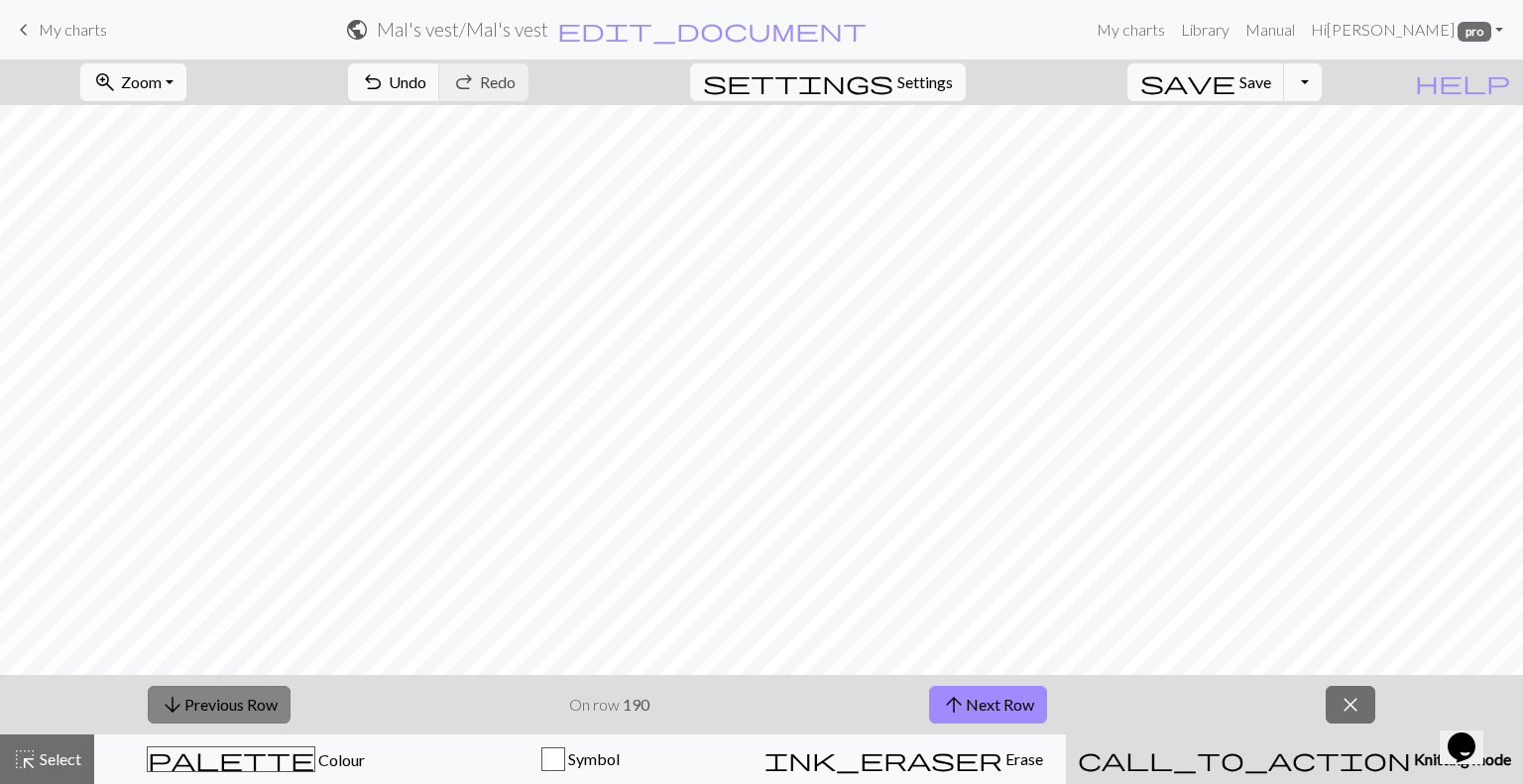click on "arrow_downward Previous Row" at bounding box center [219, 705] 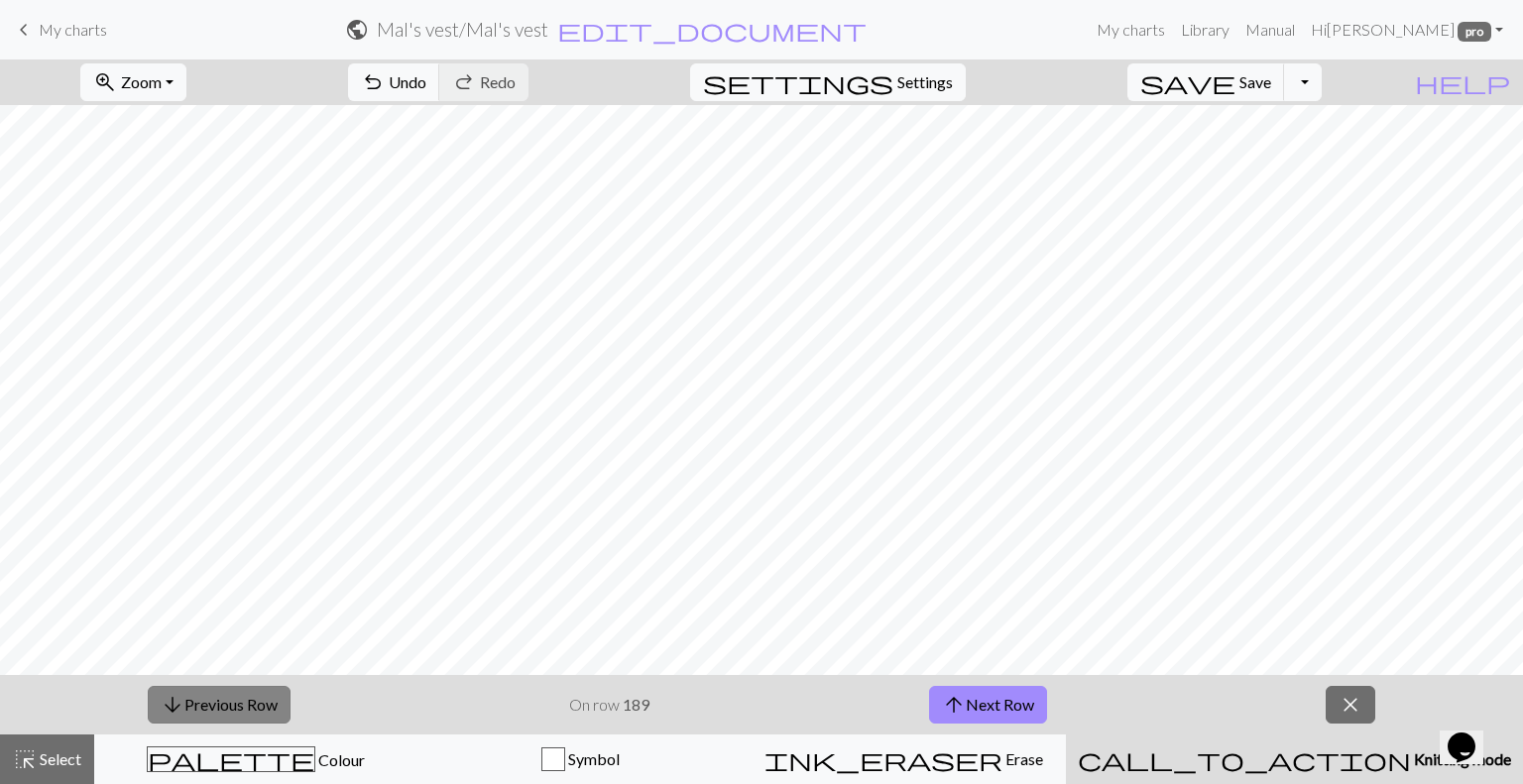 click on "arrow_downward Previous Row" at bounding box center [219, 705] 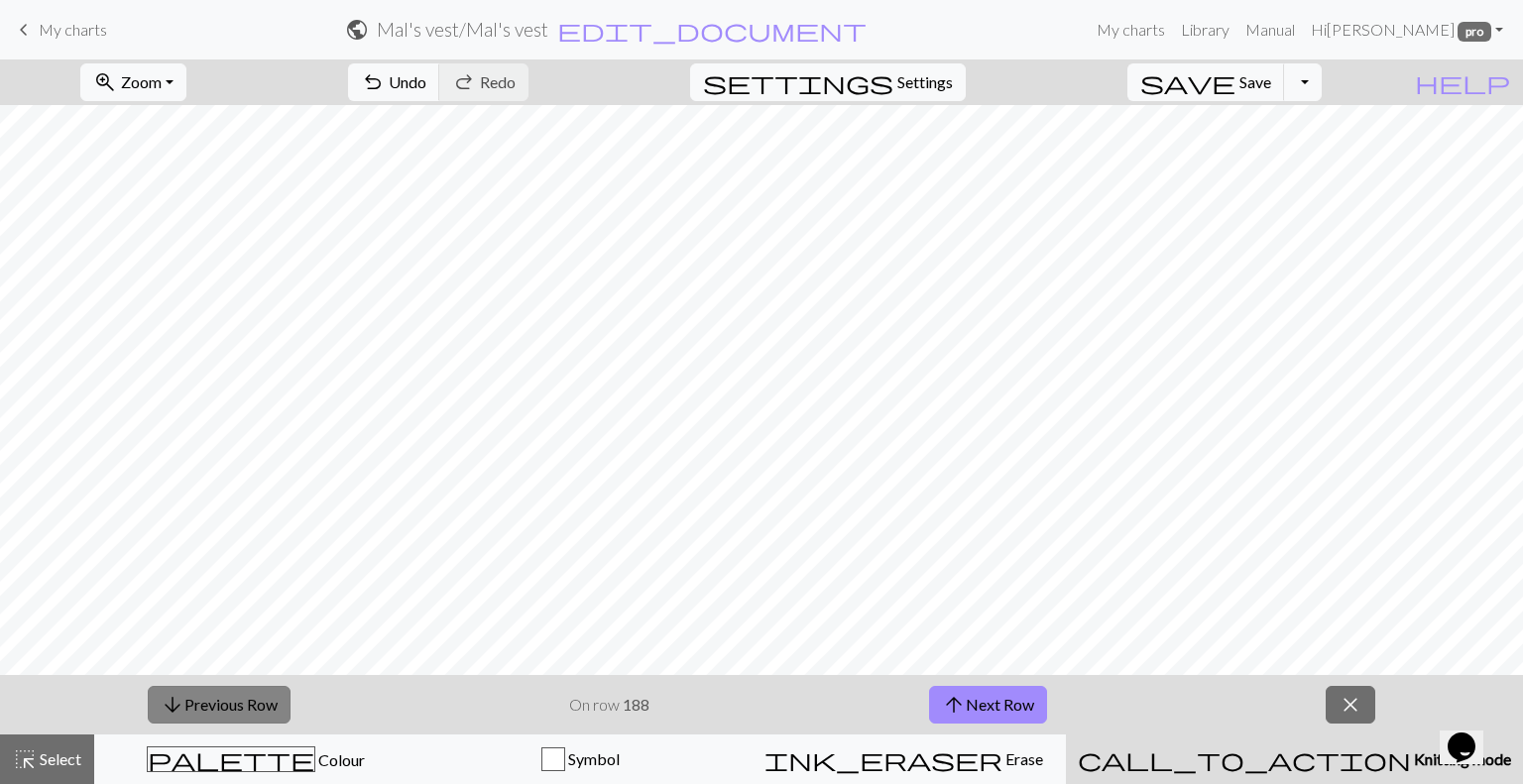 click on "arrow_downward Previous Row" at bounding box center (219, 705) 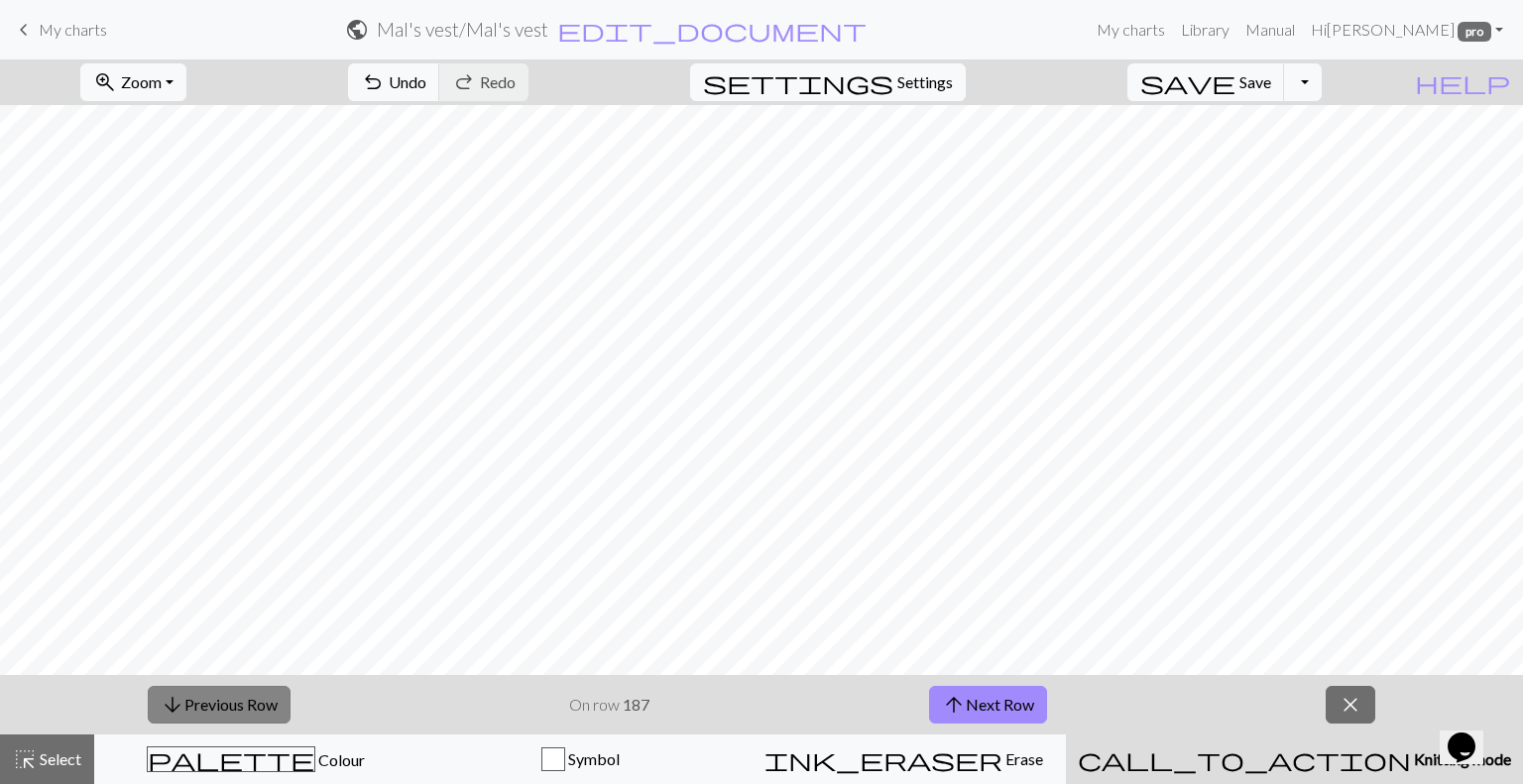 click on "arrow_downward Previous Row" at bounding box center [219, 705] 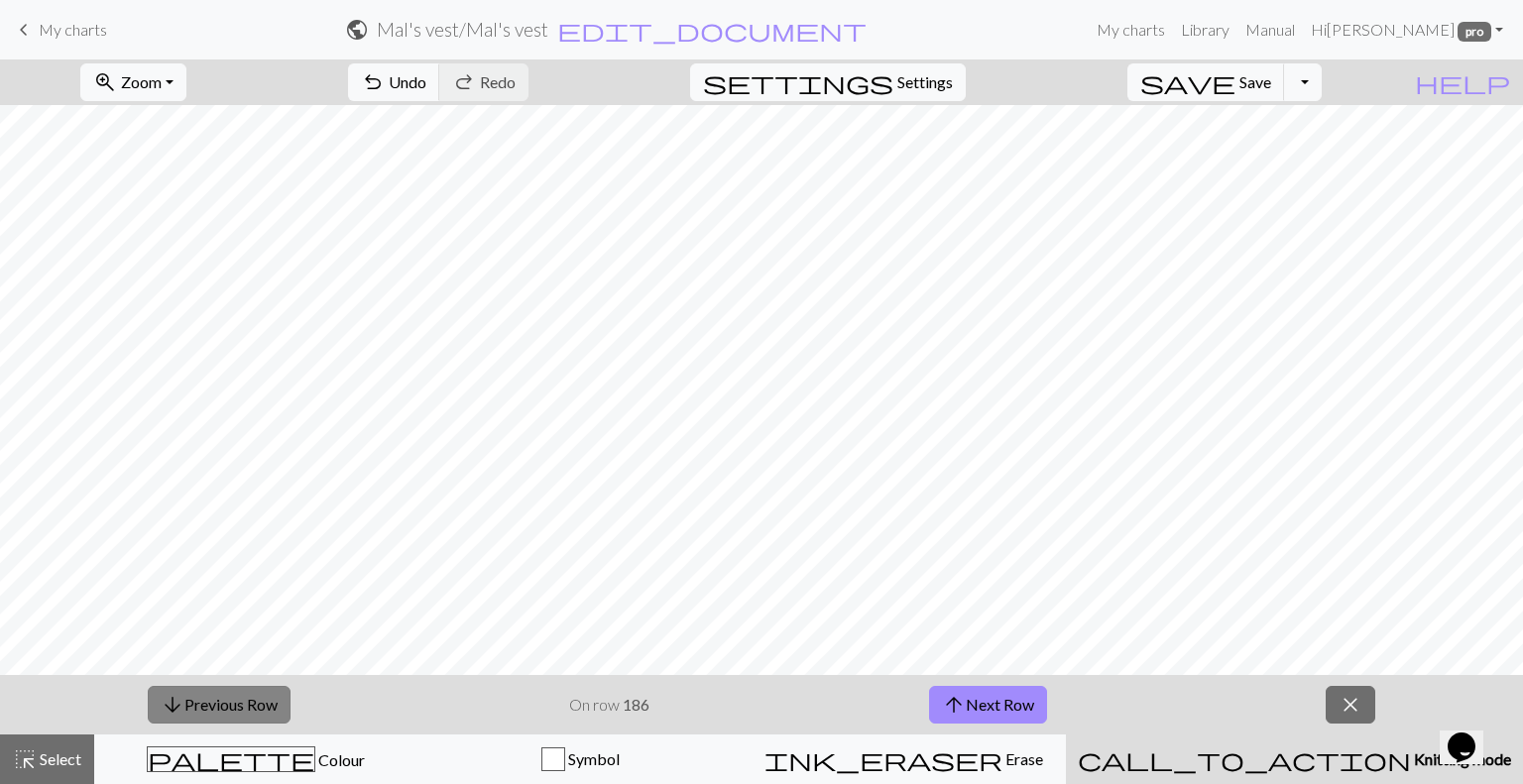 click on "arrow_downward Previous Row" at bounding box center [219, 705] 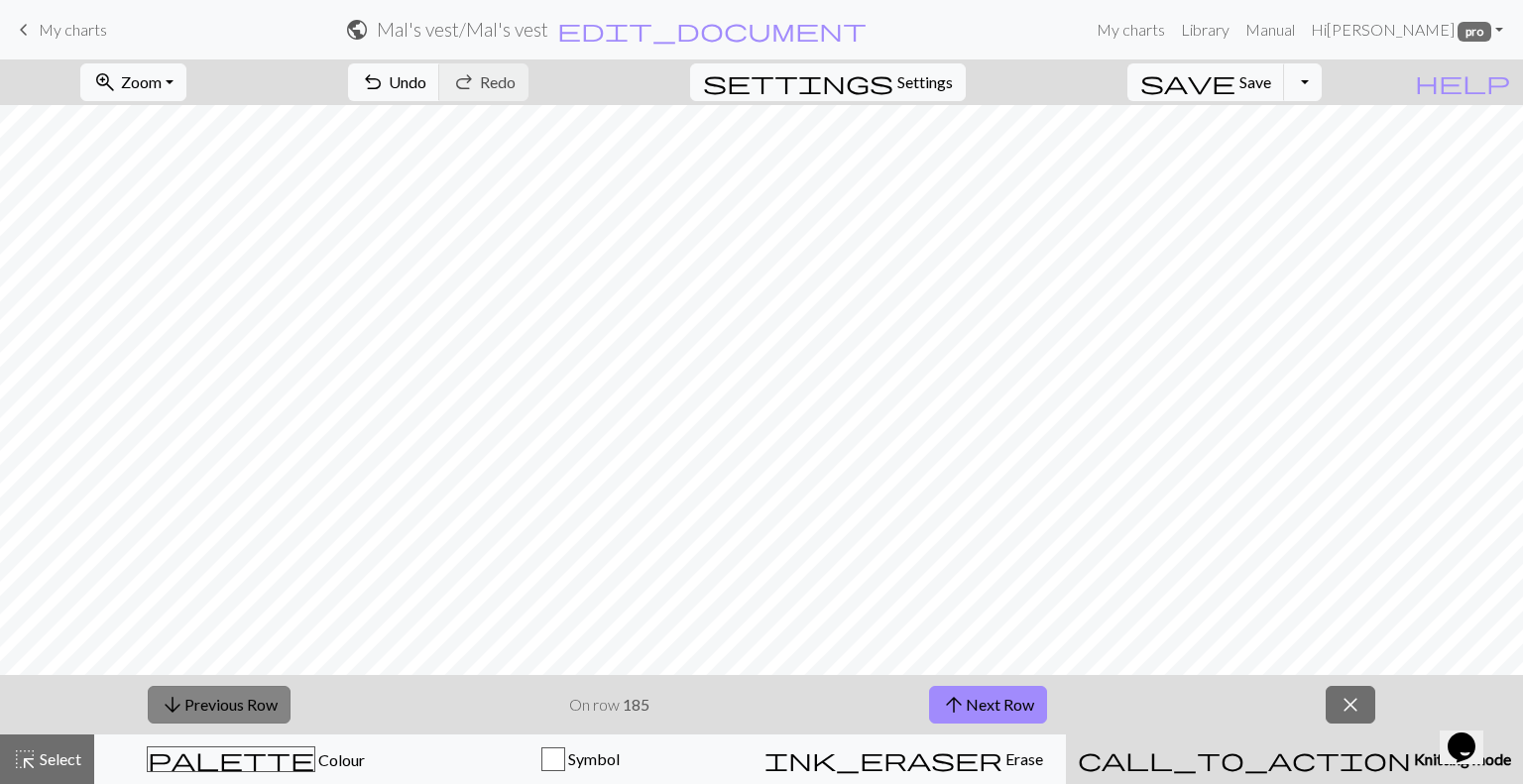 click on "arrow_downward Previous Row" at bounding box center [219, 705] 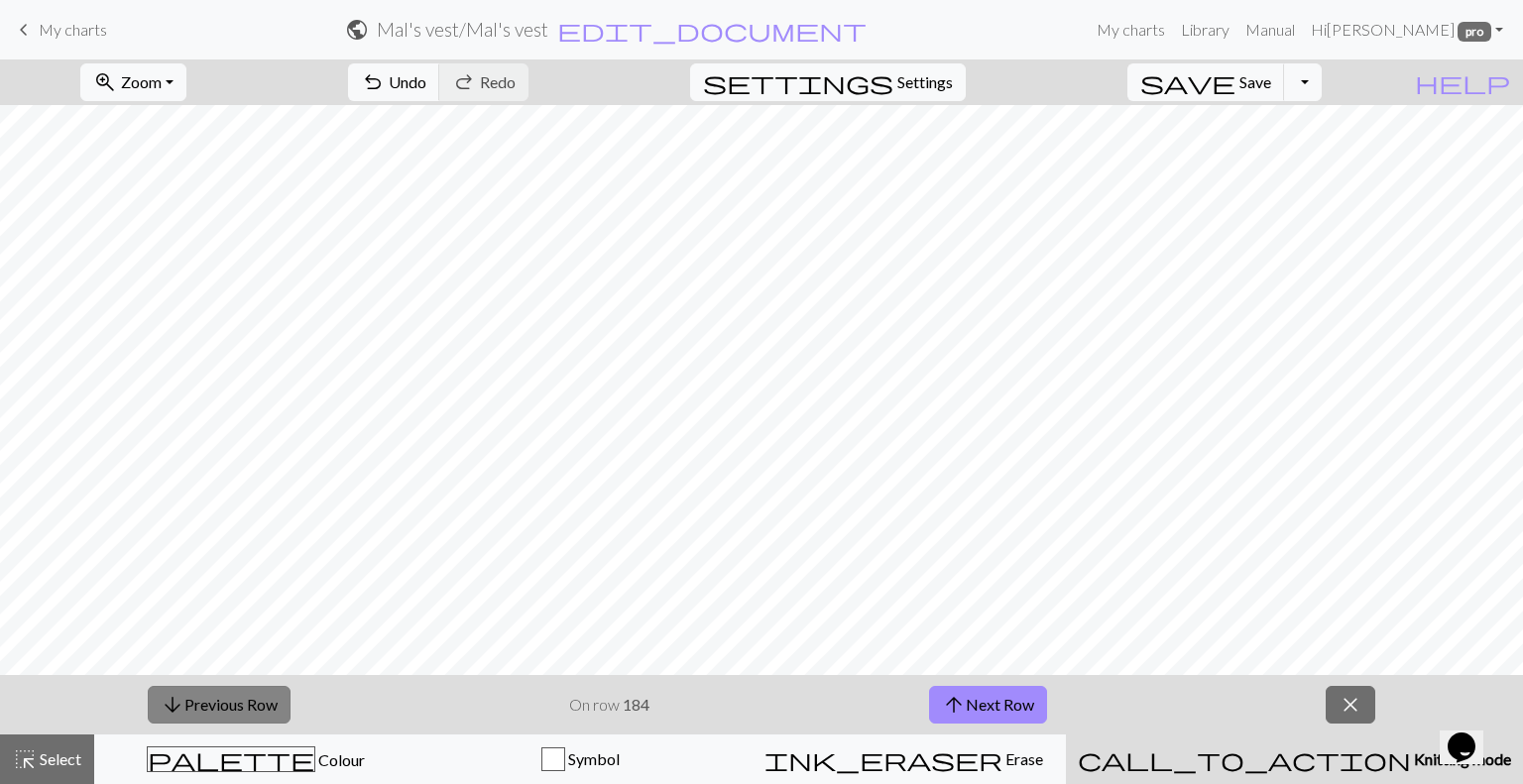 click on "arrow_downward Previous Row" at bounding box center (219, 705) 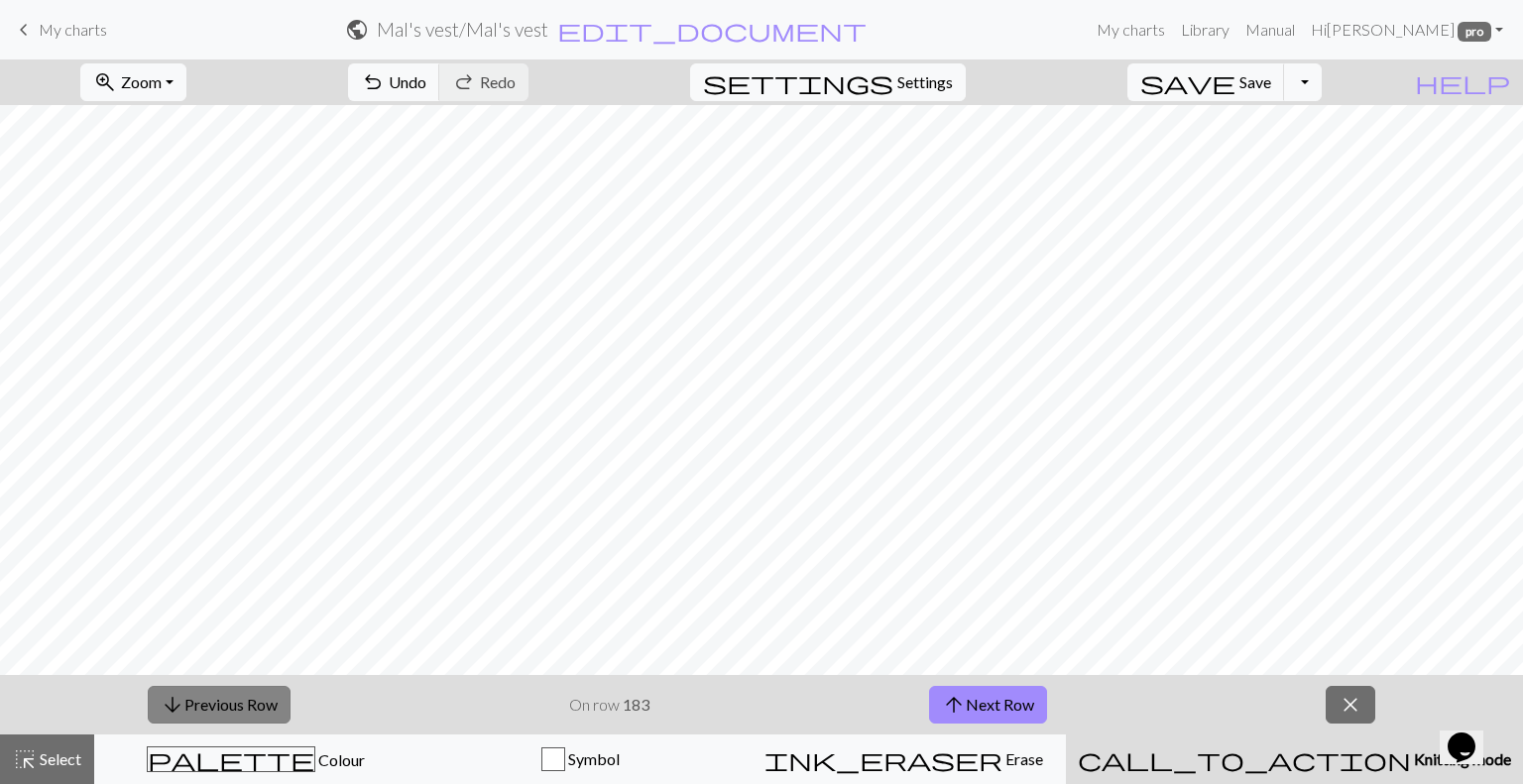 click on "arrow_downward Previous Row" at bounding box center [219, 705] 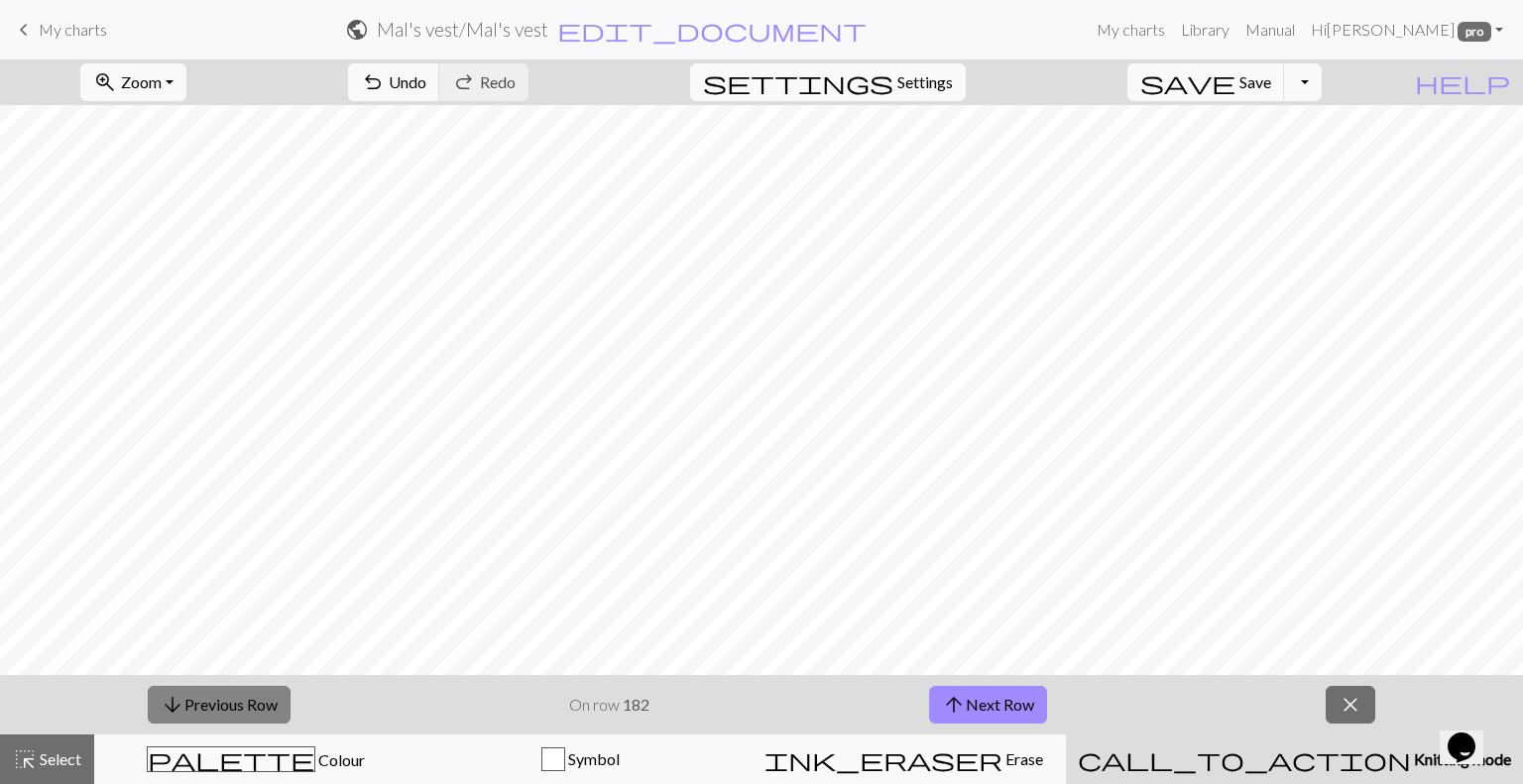 click on "arrow_downward Previous Row" at bounding box center [219, 705] 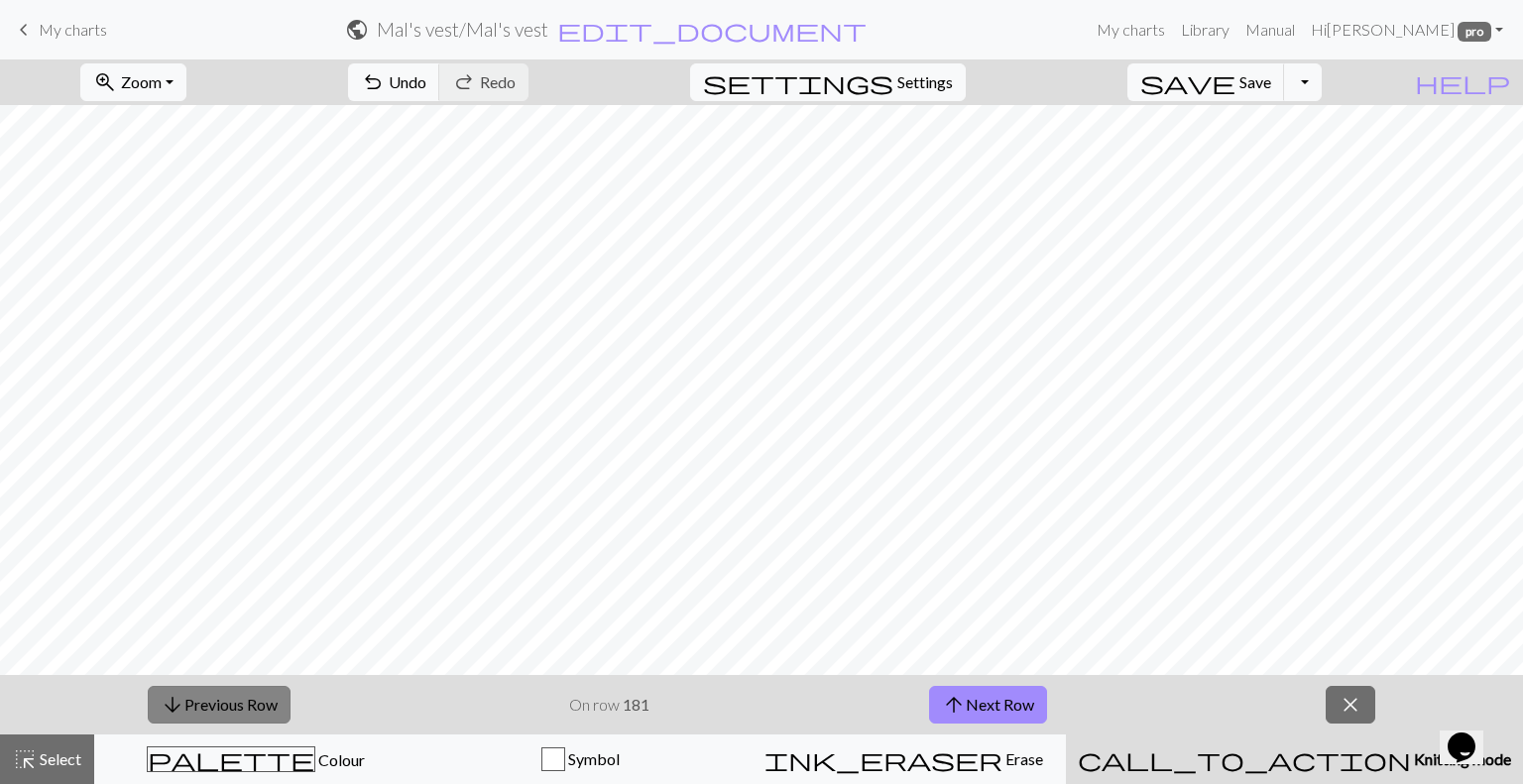 click on "arrow_downward Previous Row" at bounding box center [219, 705] 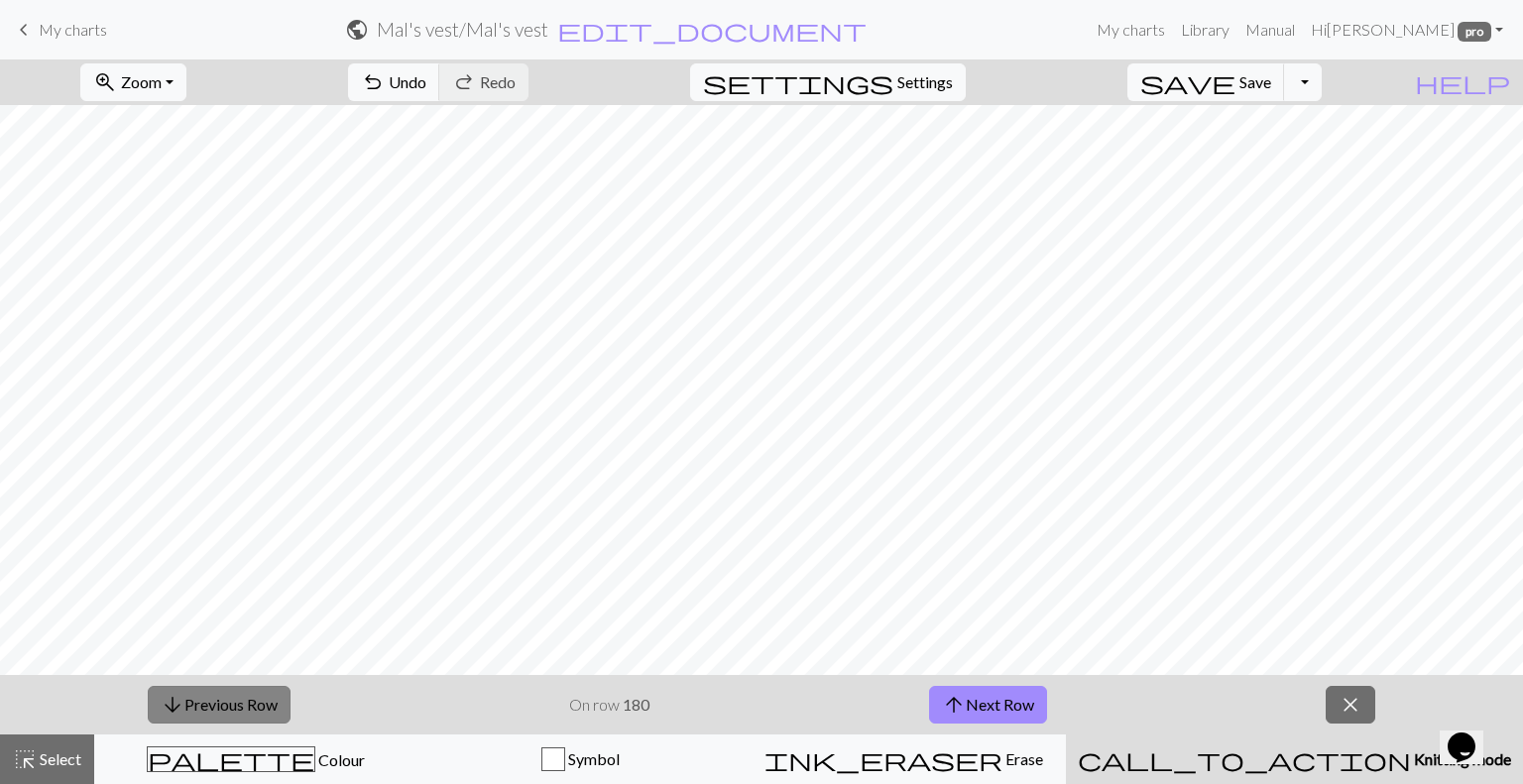 click on "arrow_downward Previous Row" at bounding box center [219, 705] 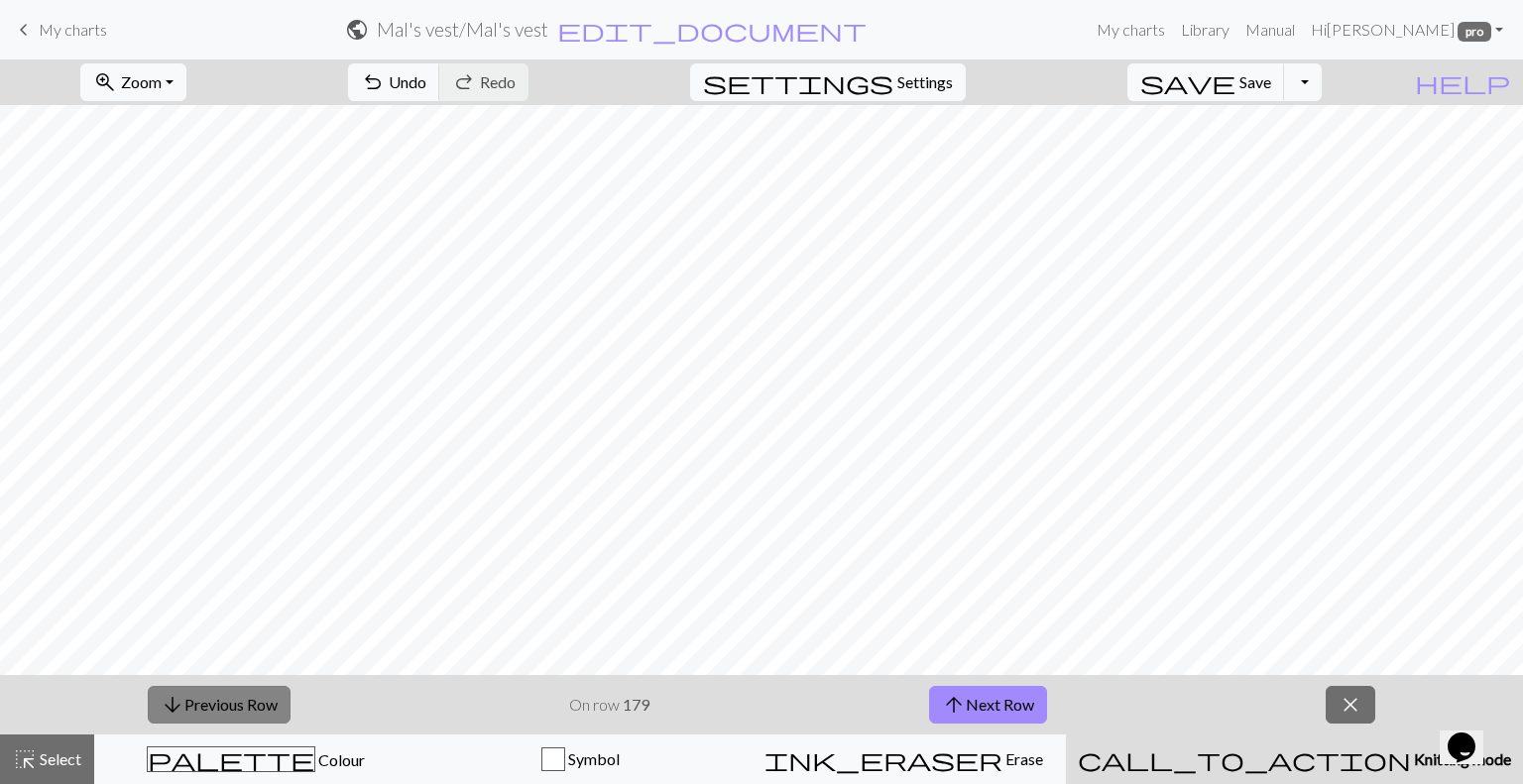 click on "arrow_downward Previous Row" at bounding box center [219, 705] 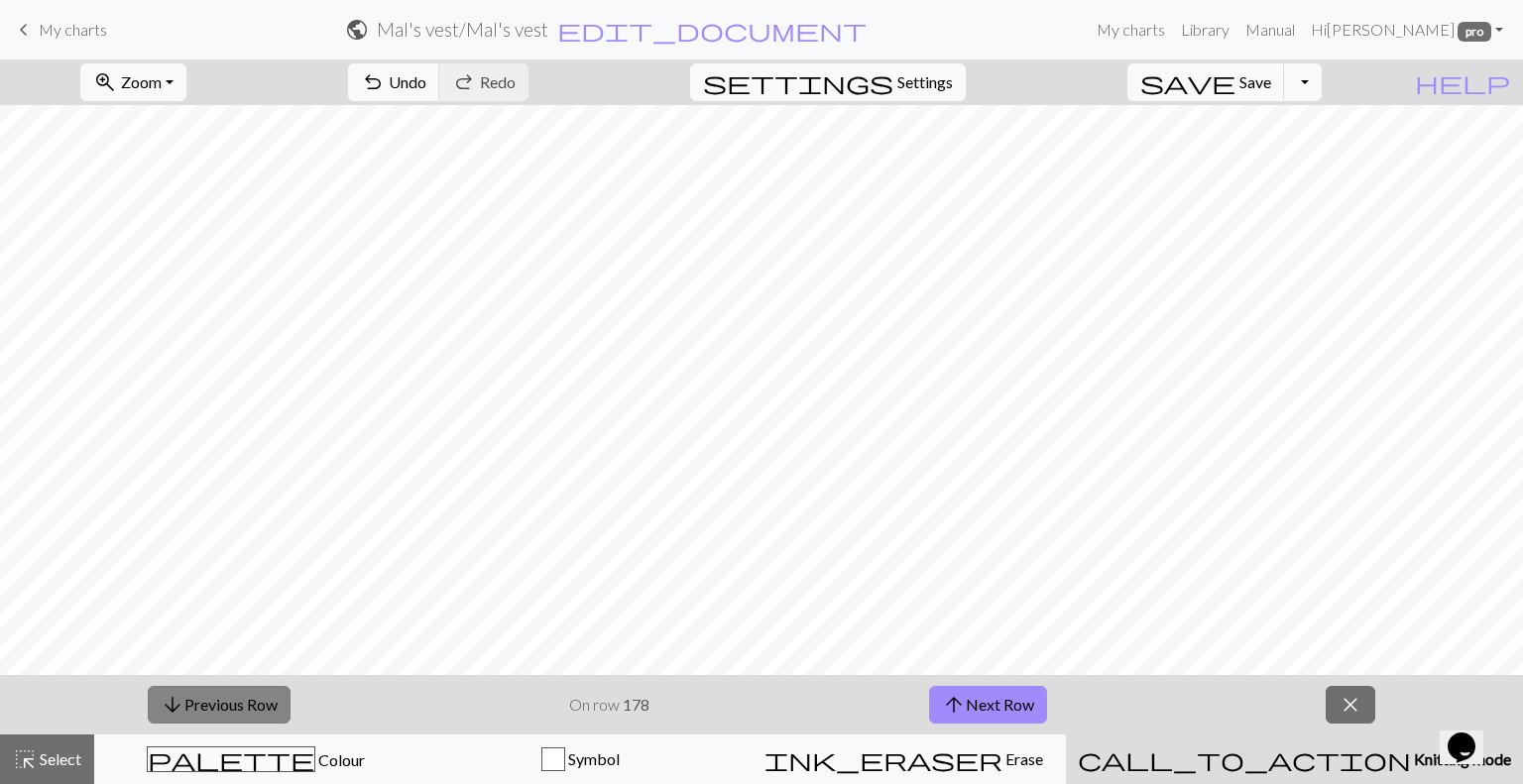 click on "arrow_downward Previous Row" at bounding box center [219, 705] 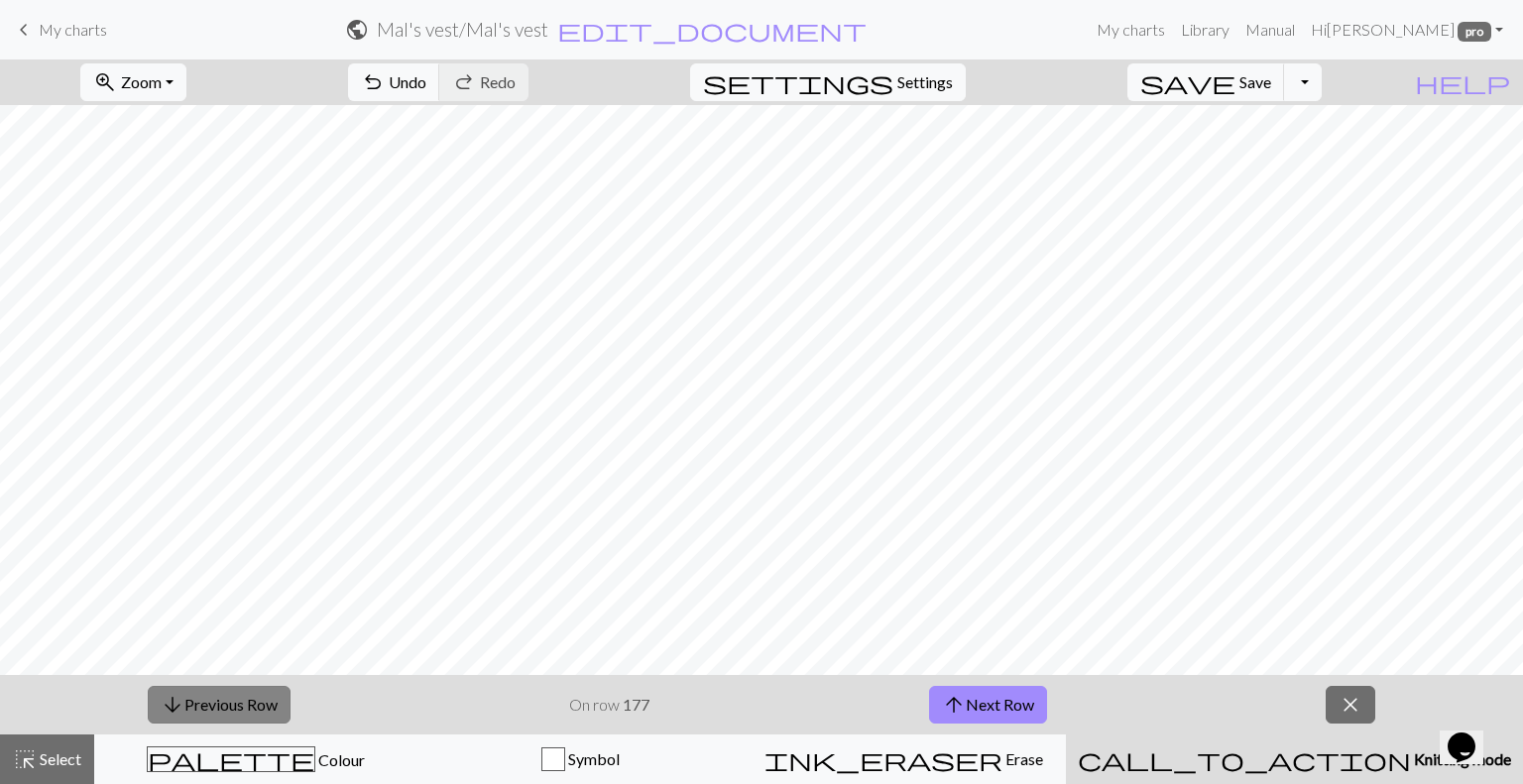 click on "arrow_downward Previous Row" at bounding box center (219, 705) 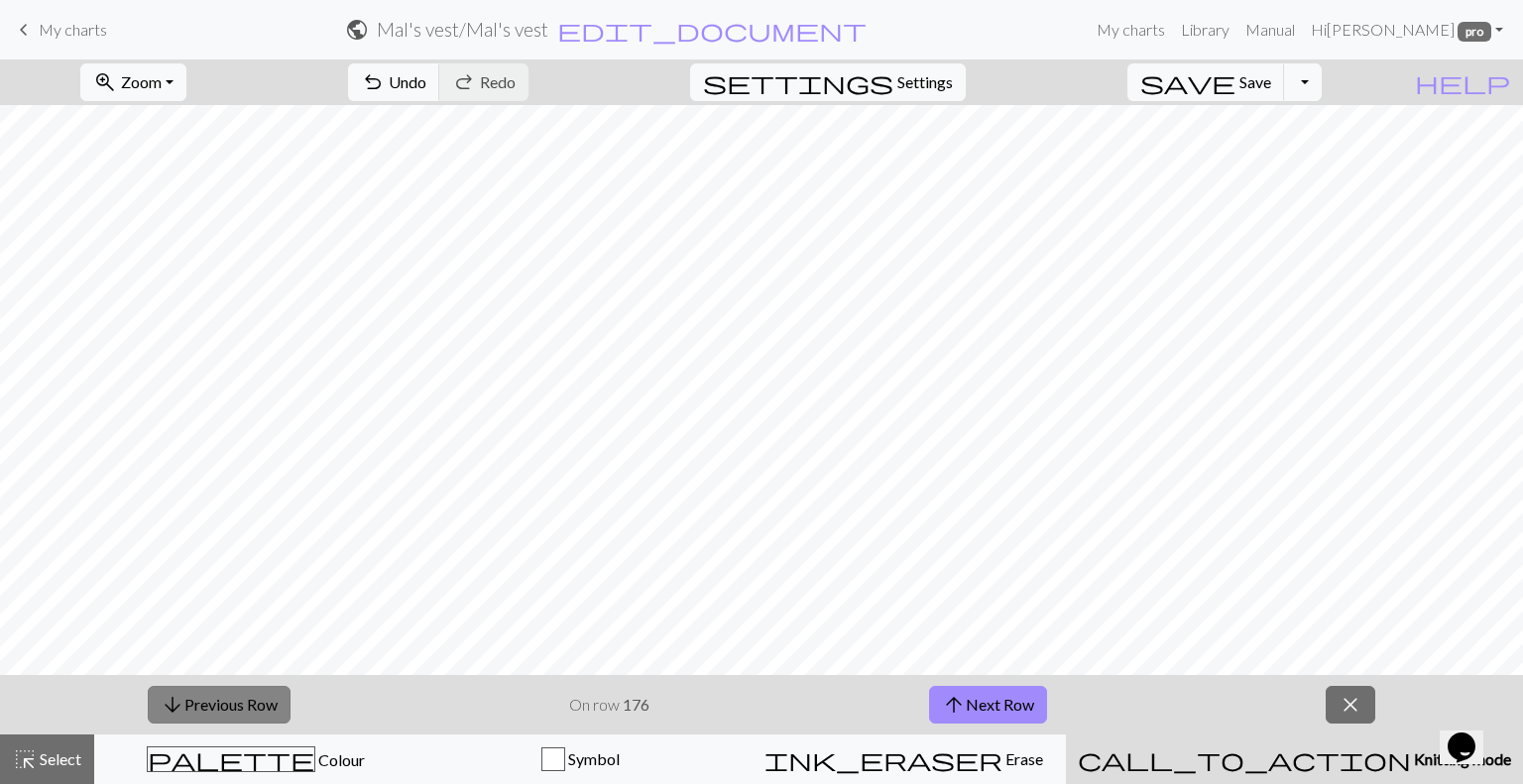 click on "arrow_downward Previous Row" at bounding box center [219, 705] 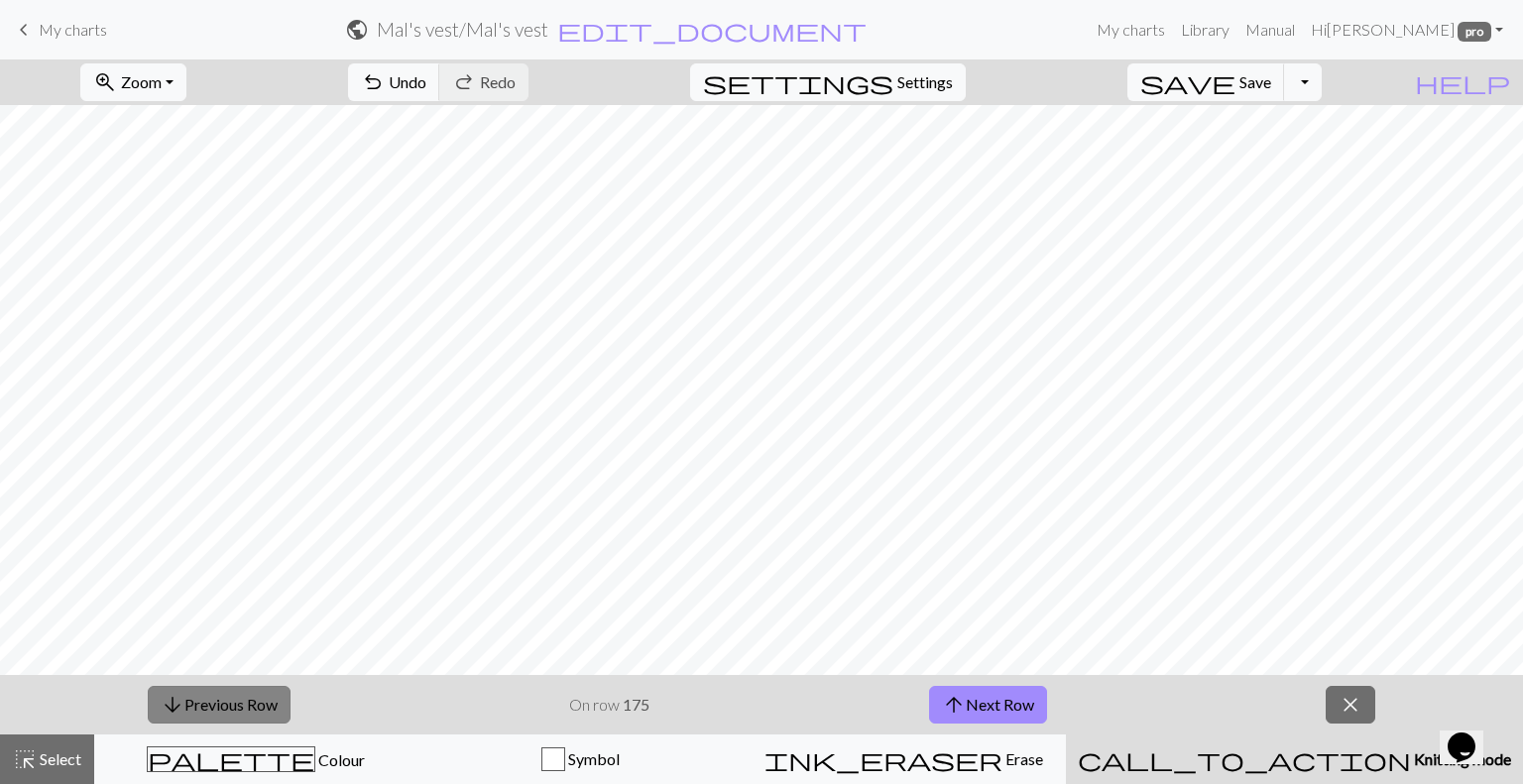 click on "arrow_downward Previous Row" at bounding box center (219, 705) 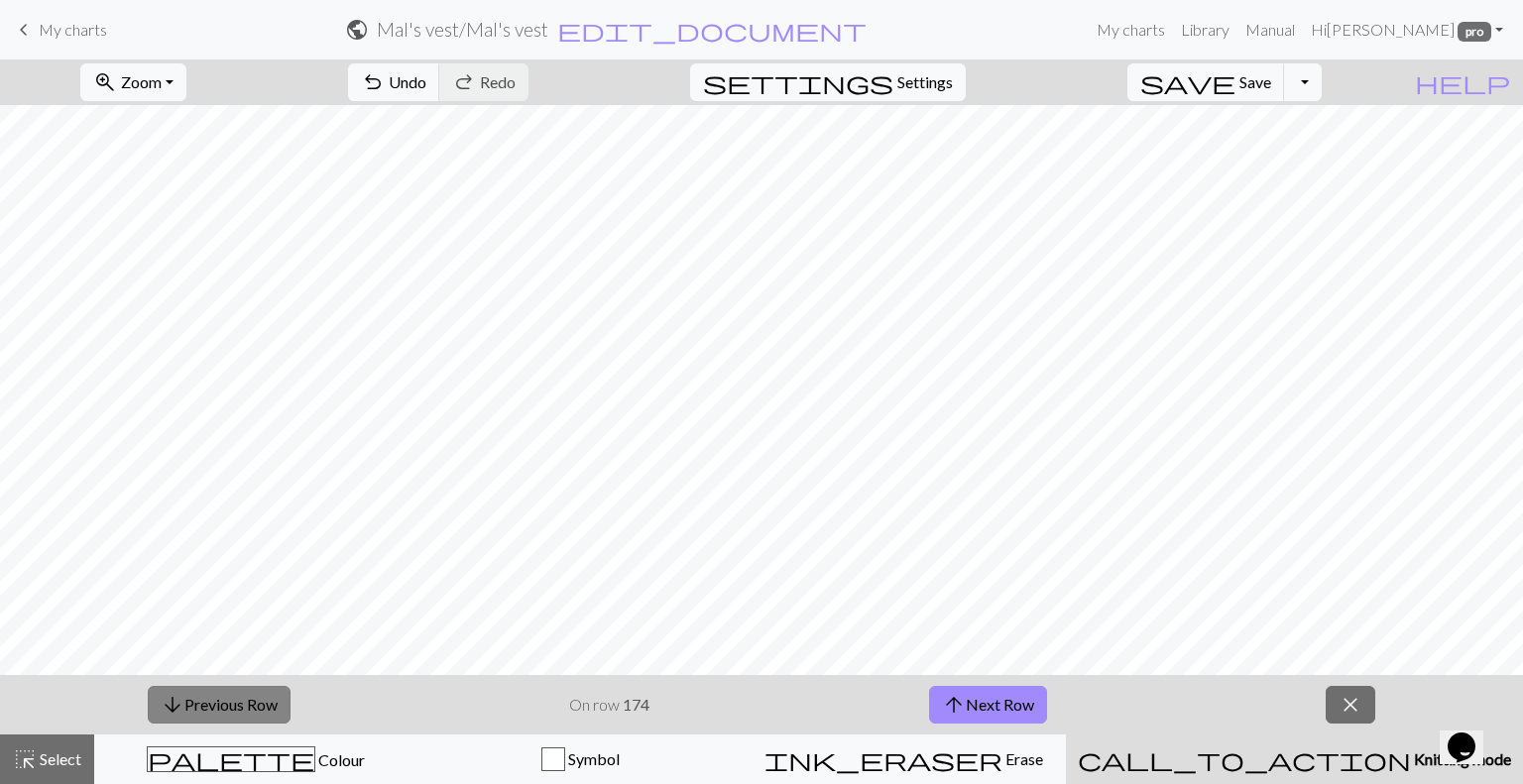 click on "arrow_downward Previous Row" at bounding box center (219, 705) 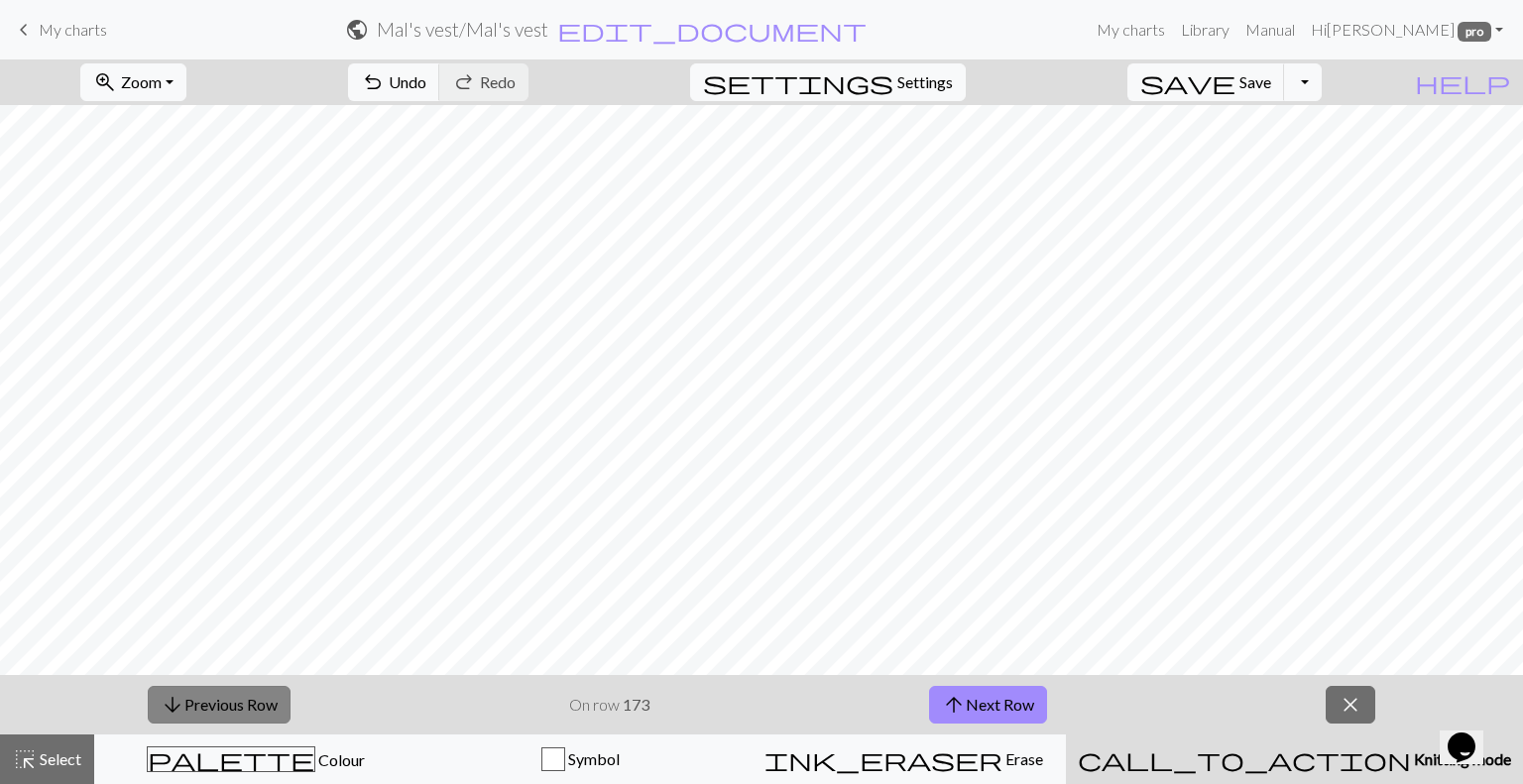 click on "arrow_downward Previous Row" at bounding box center (219, 705) 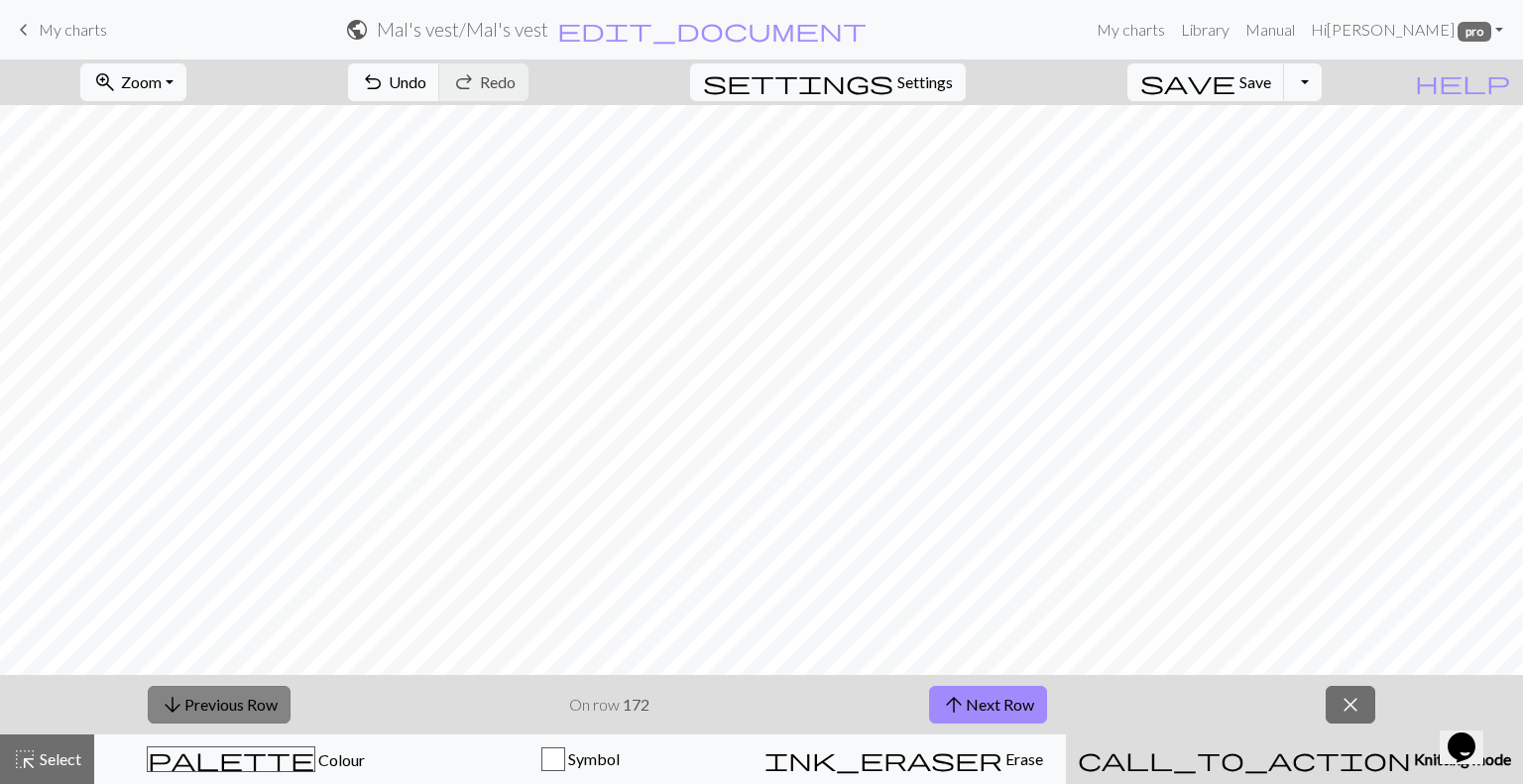 click on "arrow_downward Previous Row" at bounding box center [219, 705] 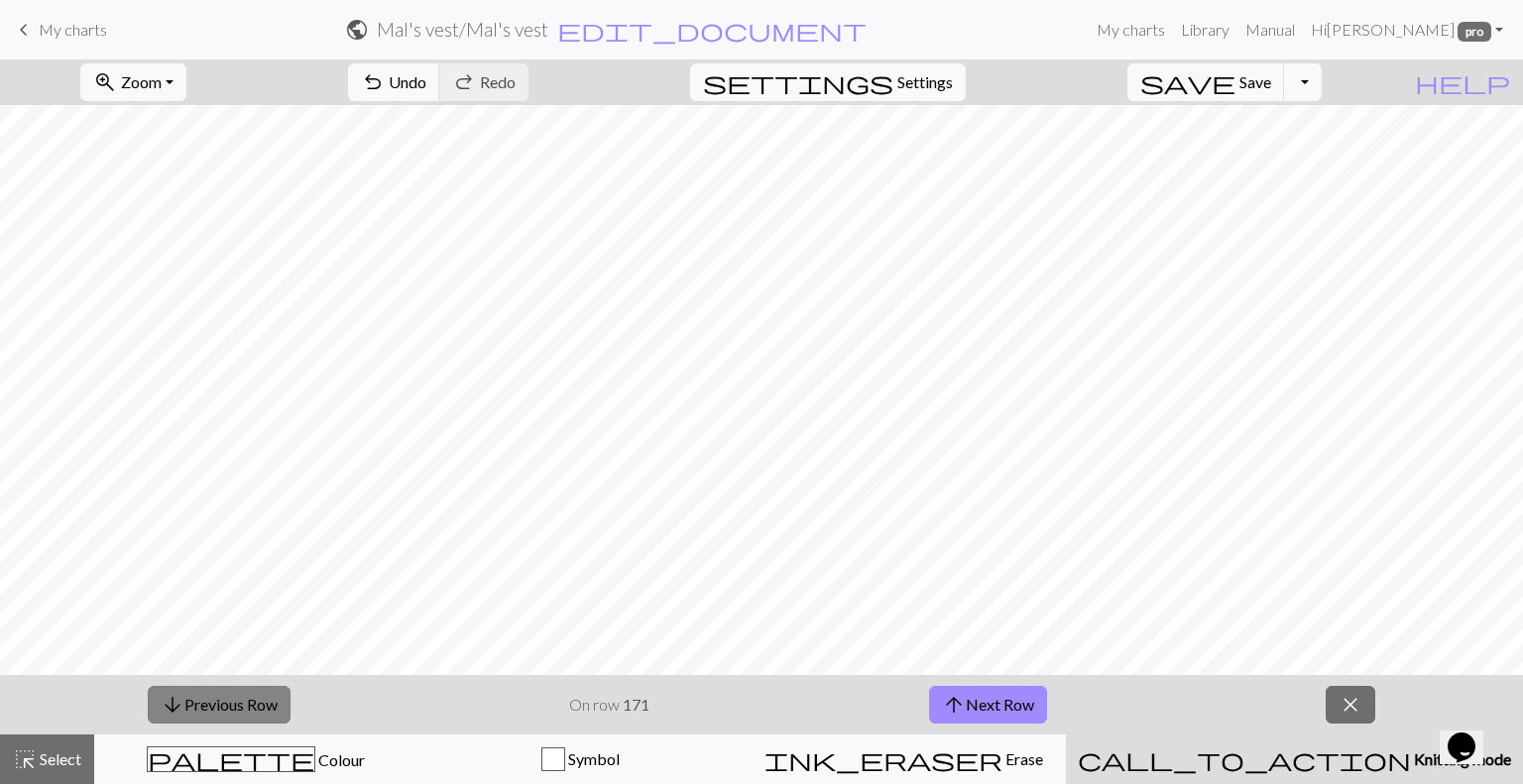 click on "arrow_downward Previous Row" at bounding box center (219, 705) 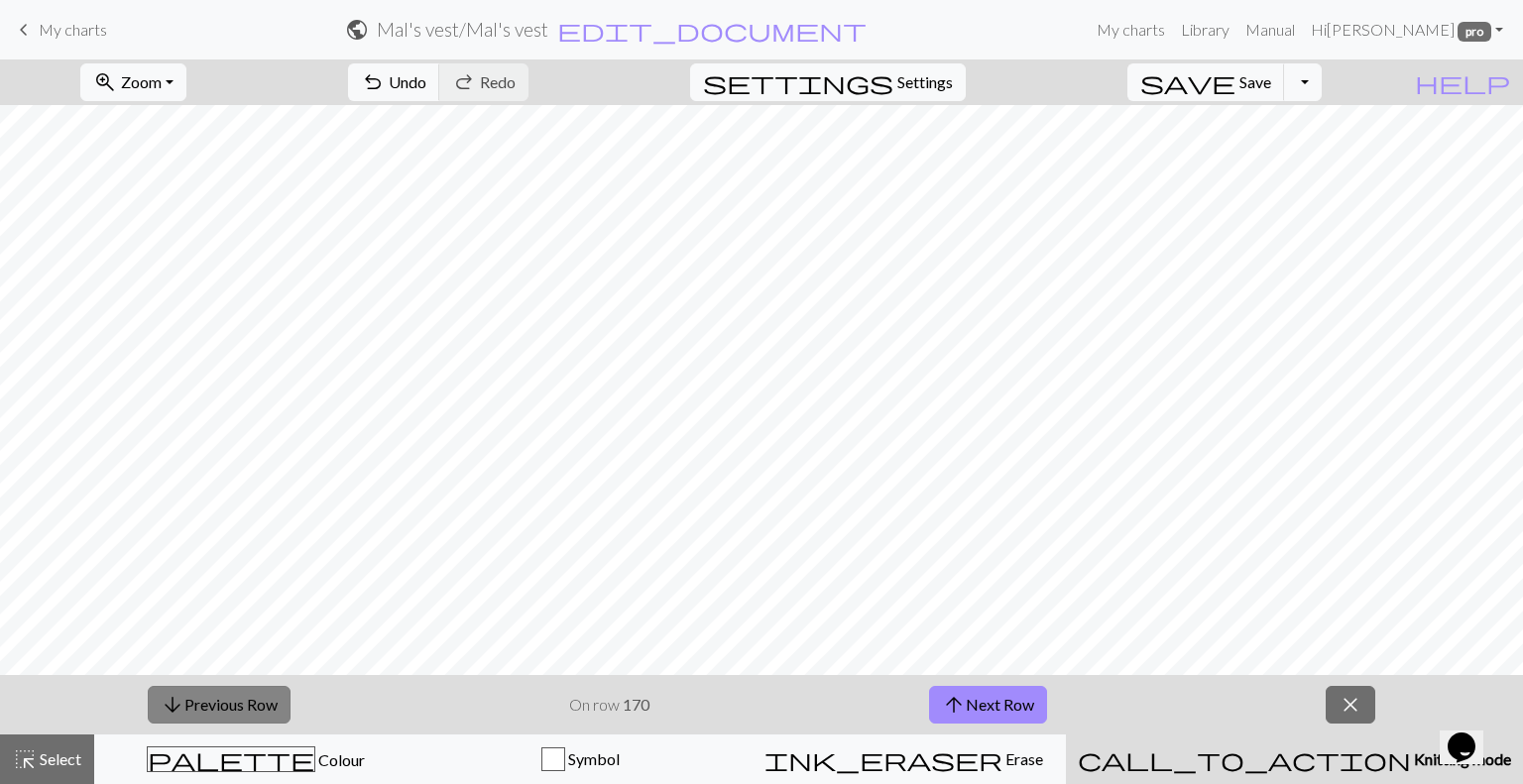 click on "arrow_downward Previous Row" at bounding box center [219, 705] 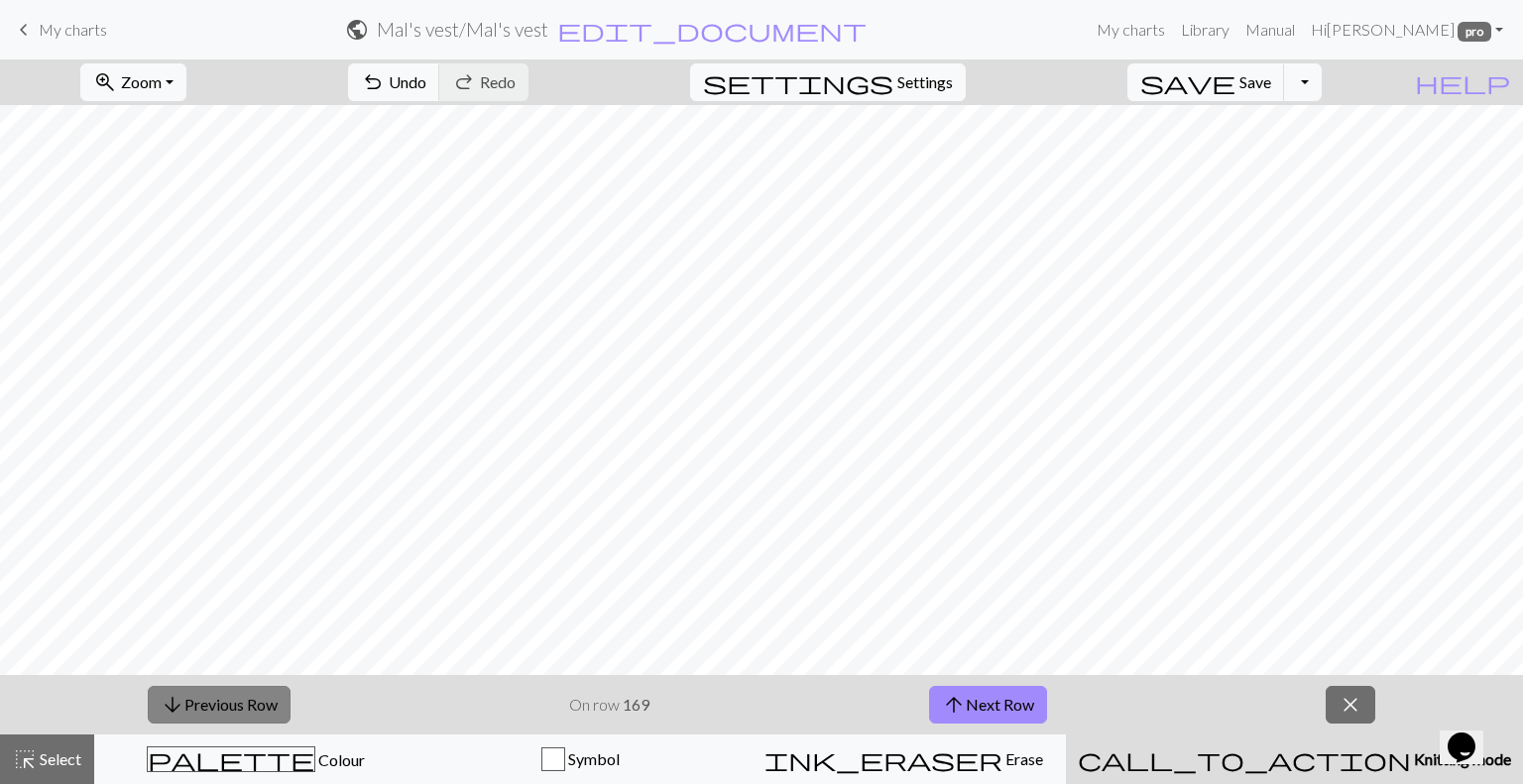 click on "arrow_downward Previous Row" at bounding box center (219, 705) 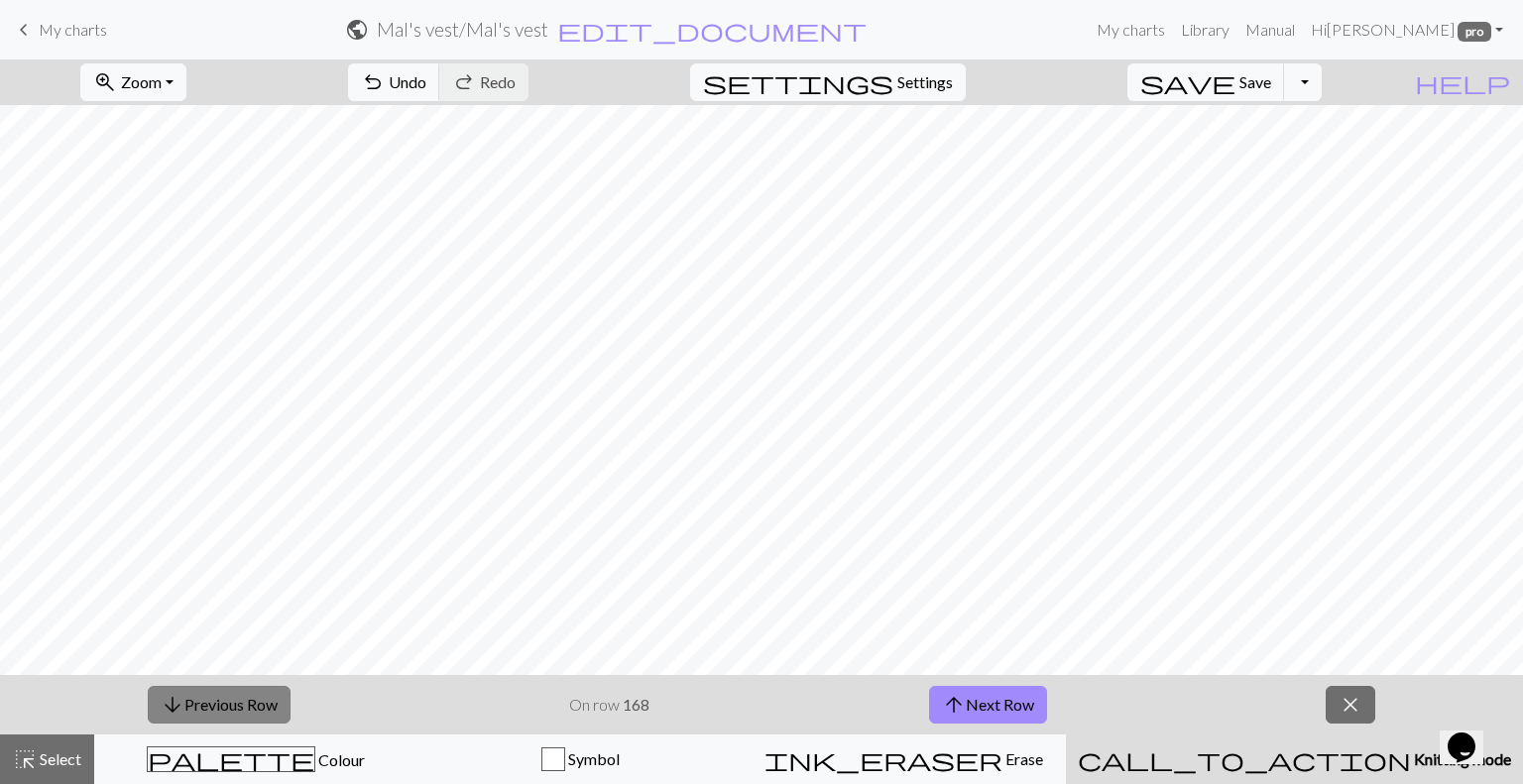 click on "arrow_downward Previous Row" at bounding box center (219, 705) 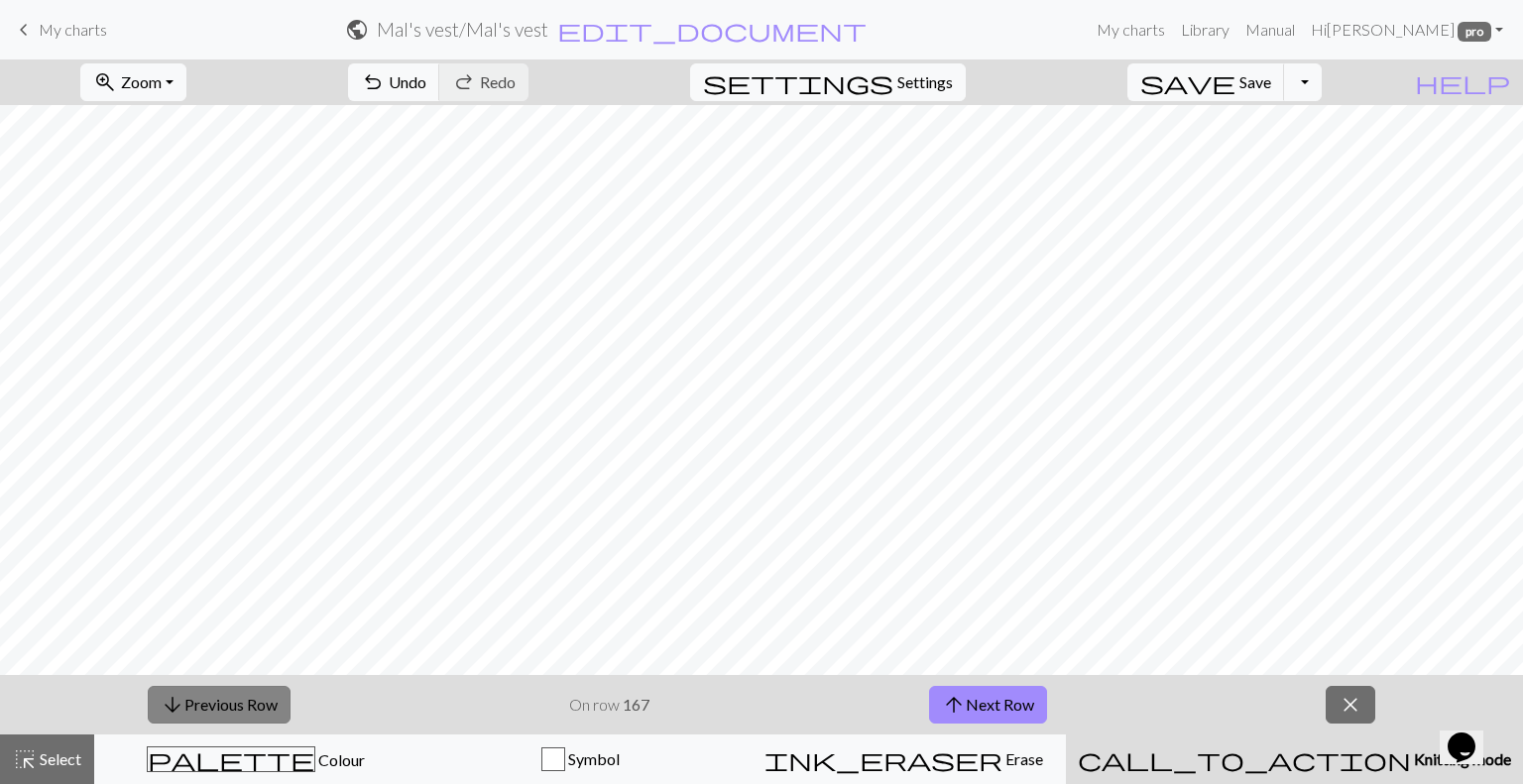 click on "arrow_downward Previous Row" at bounding box center [219, 705] 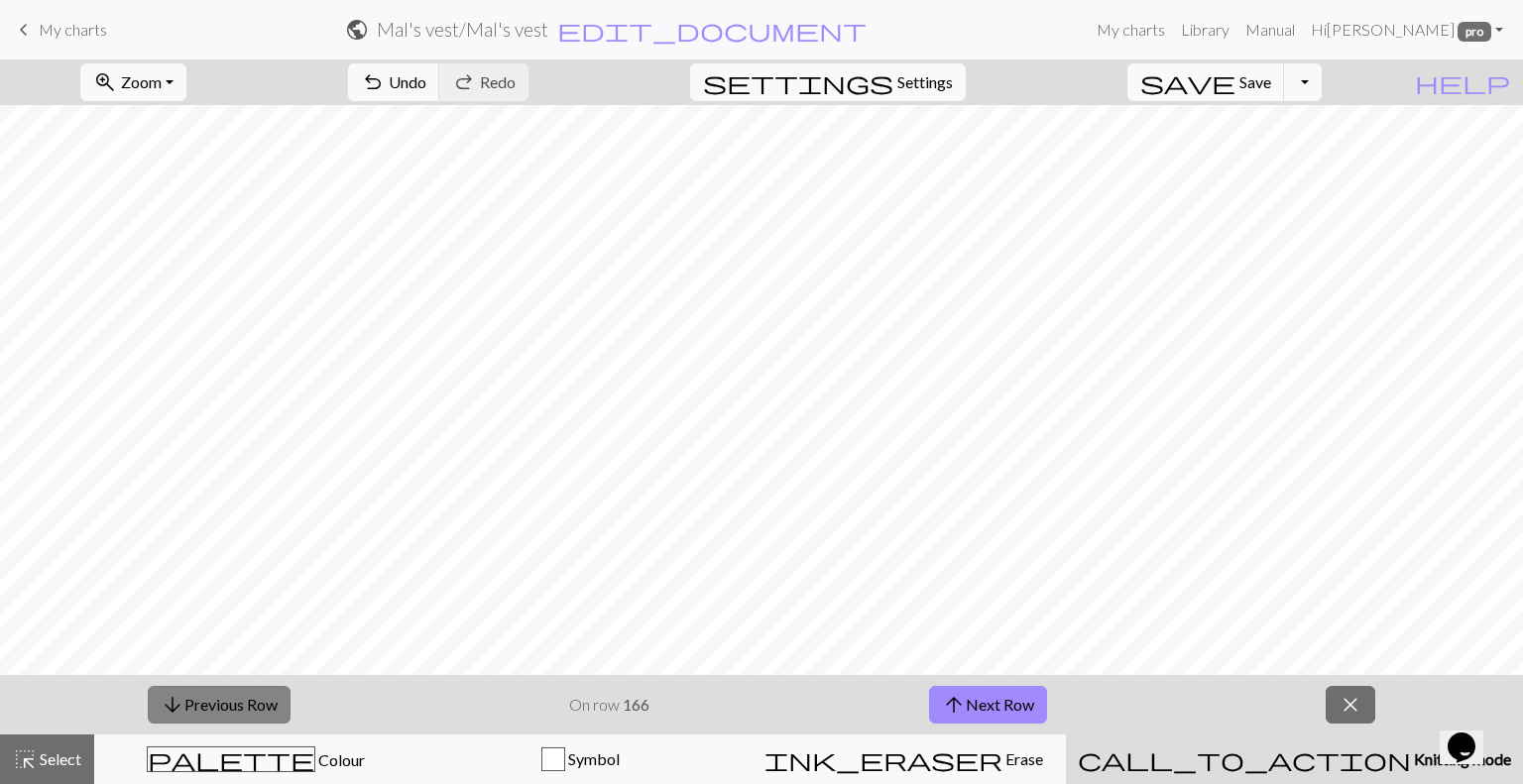 click on "arrow_downward Previous Row" at bounding box center (219, 705) 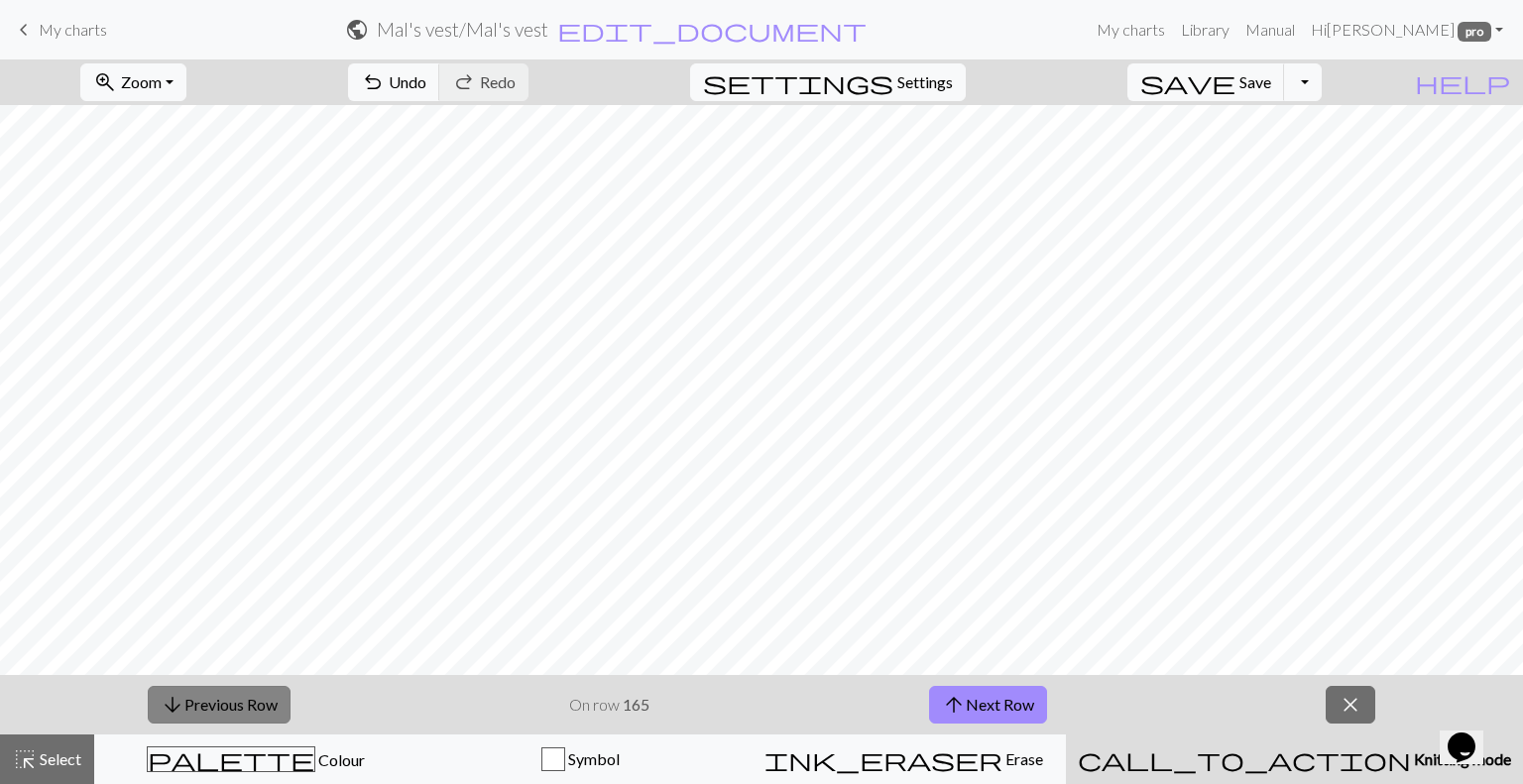 click on "arrow_downward Previous Row" at bounding box center (219, 705) 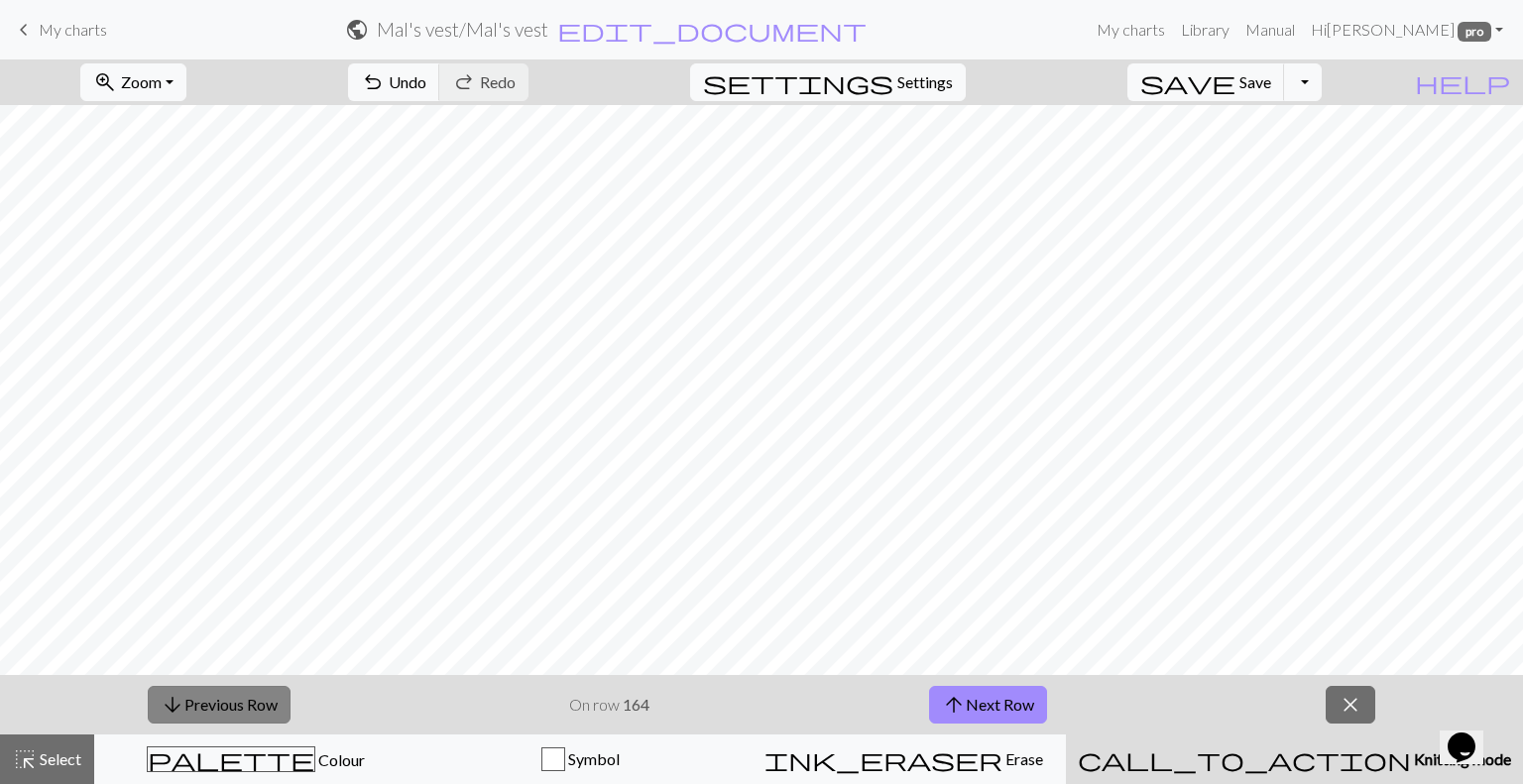 click on "arrow_downward Previous Row" at bounding box center [219, 705] 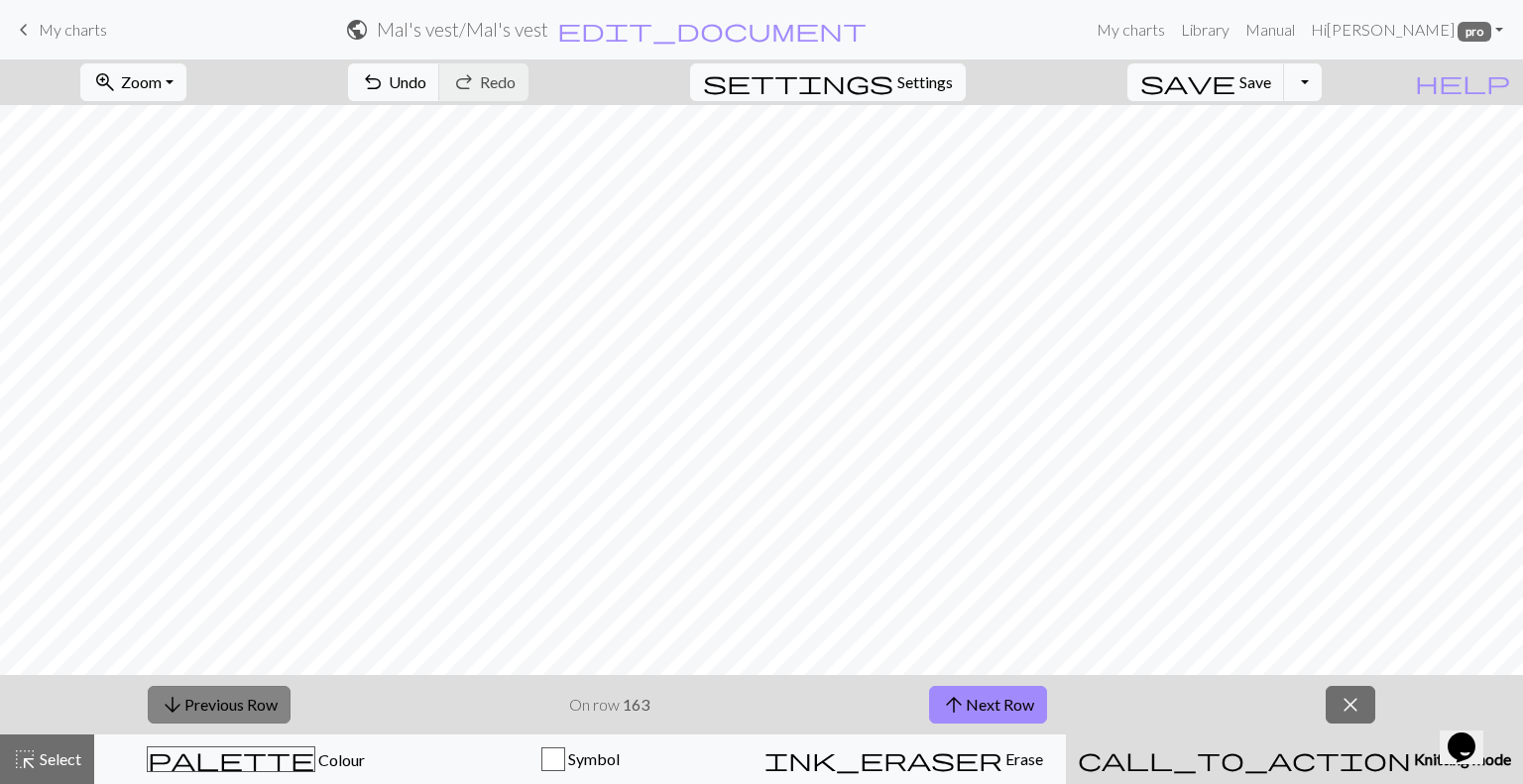 click on "arrow_downward Previous Row" at bounding box center (219, 705) 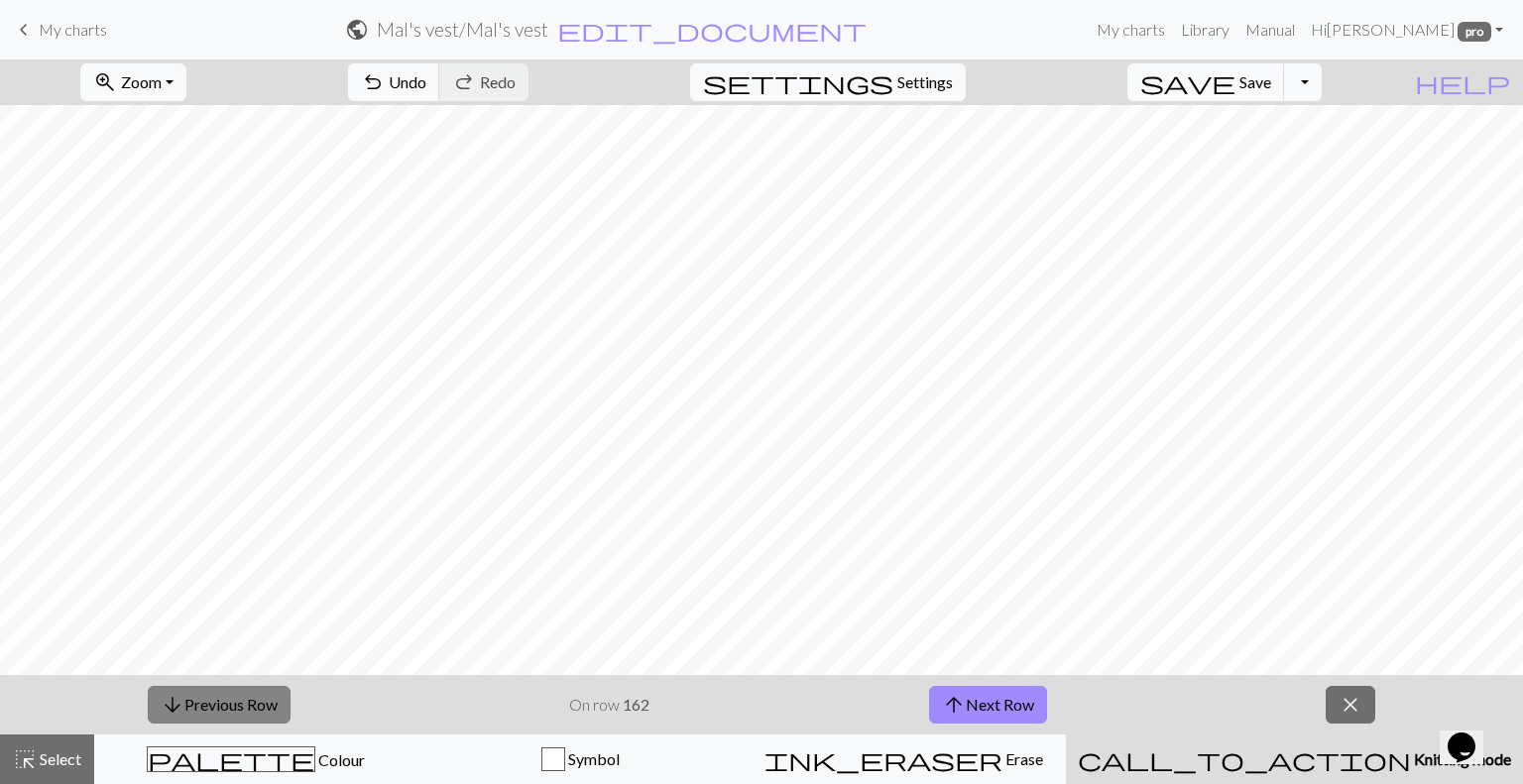 click on "arrow_downward Previous Row" at bounding box center (219, 705) 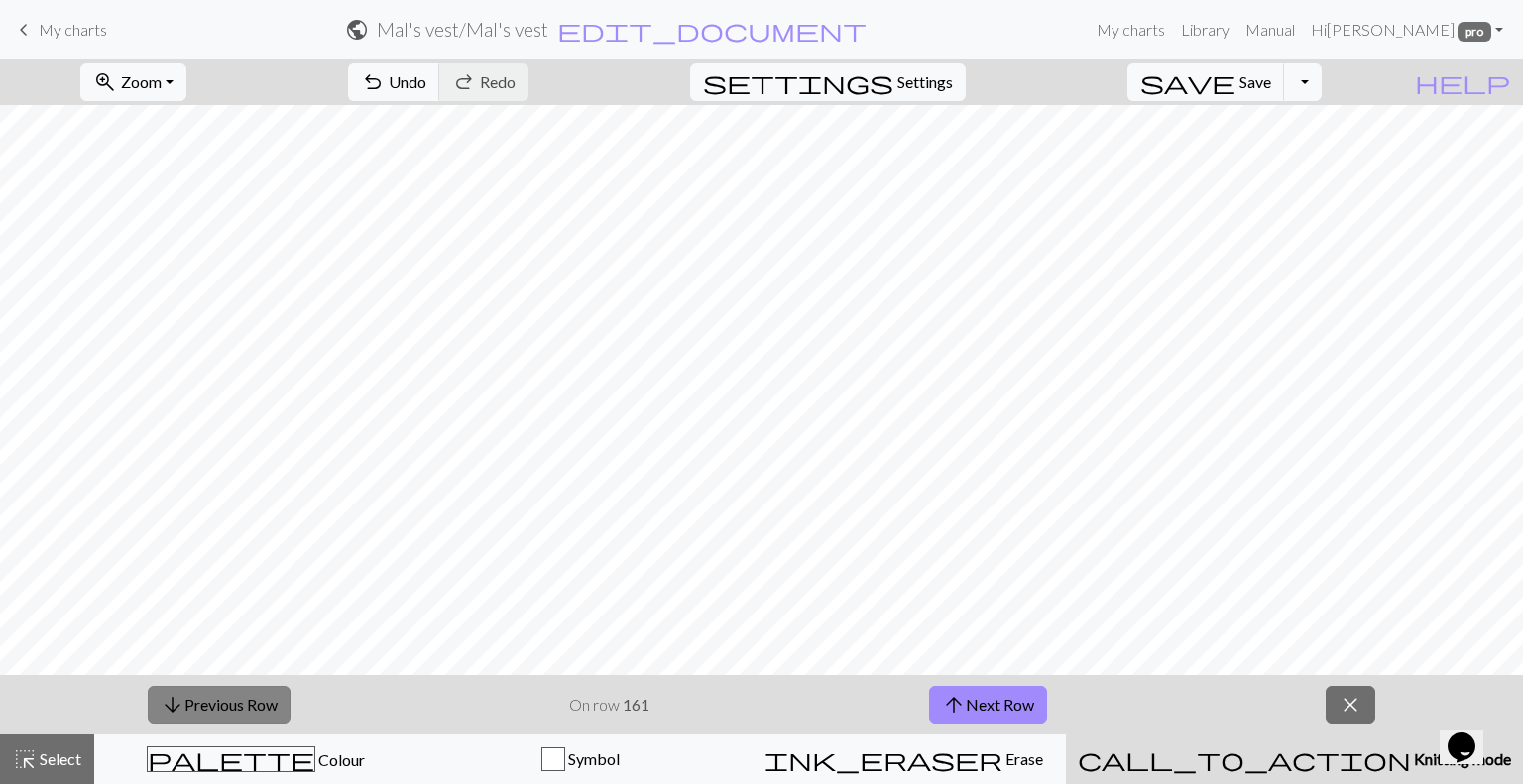 click on "arrow_downward Previous Row" at bounding box center [219, 705] 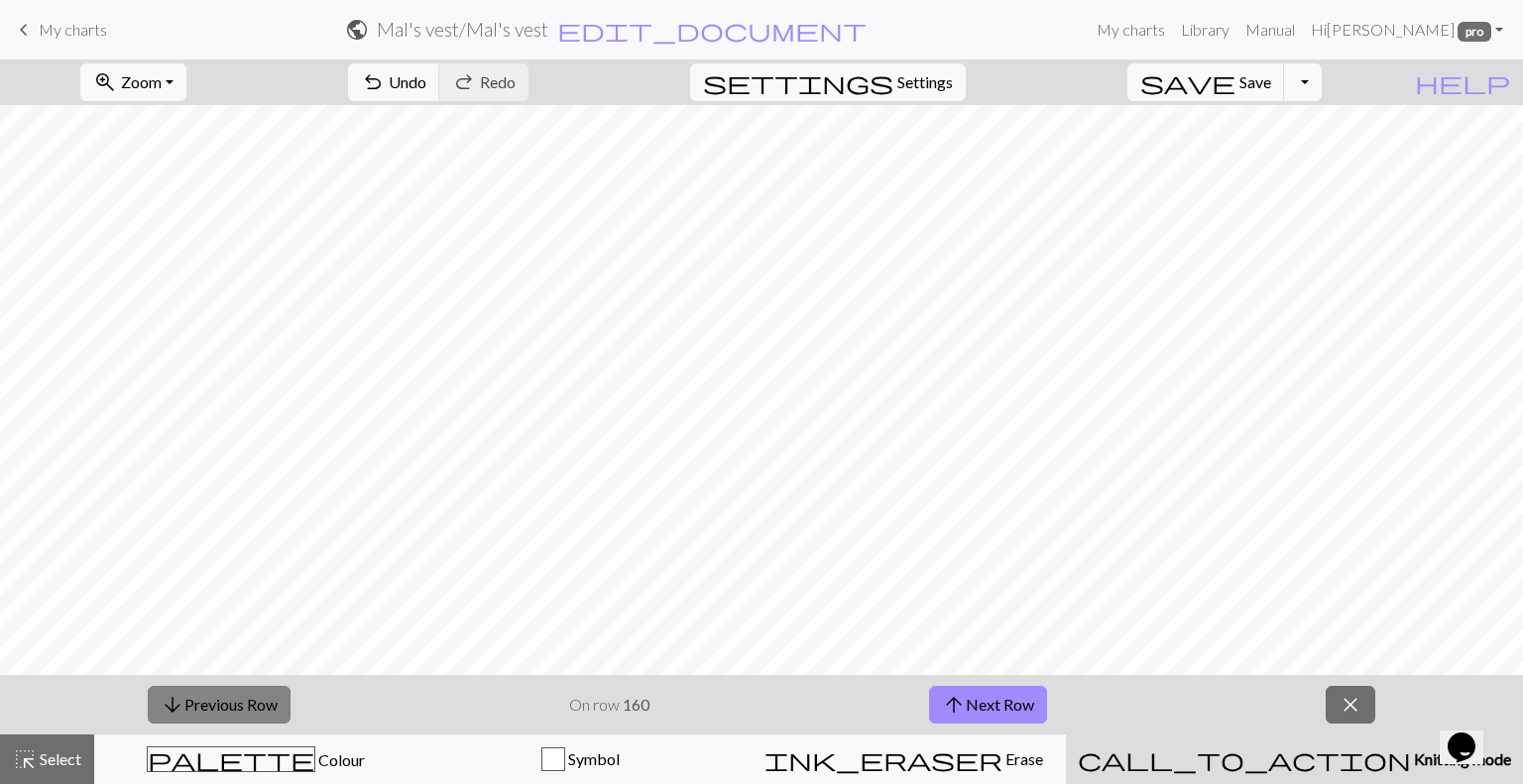 click on "arrow_downward Previous Row" at bounding box center (219, 705) 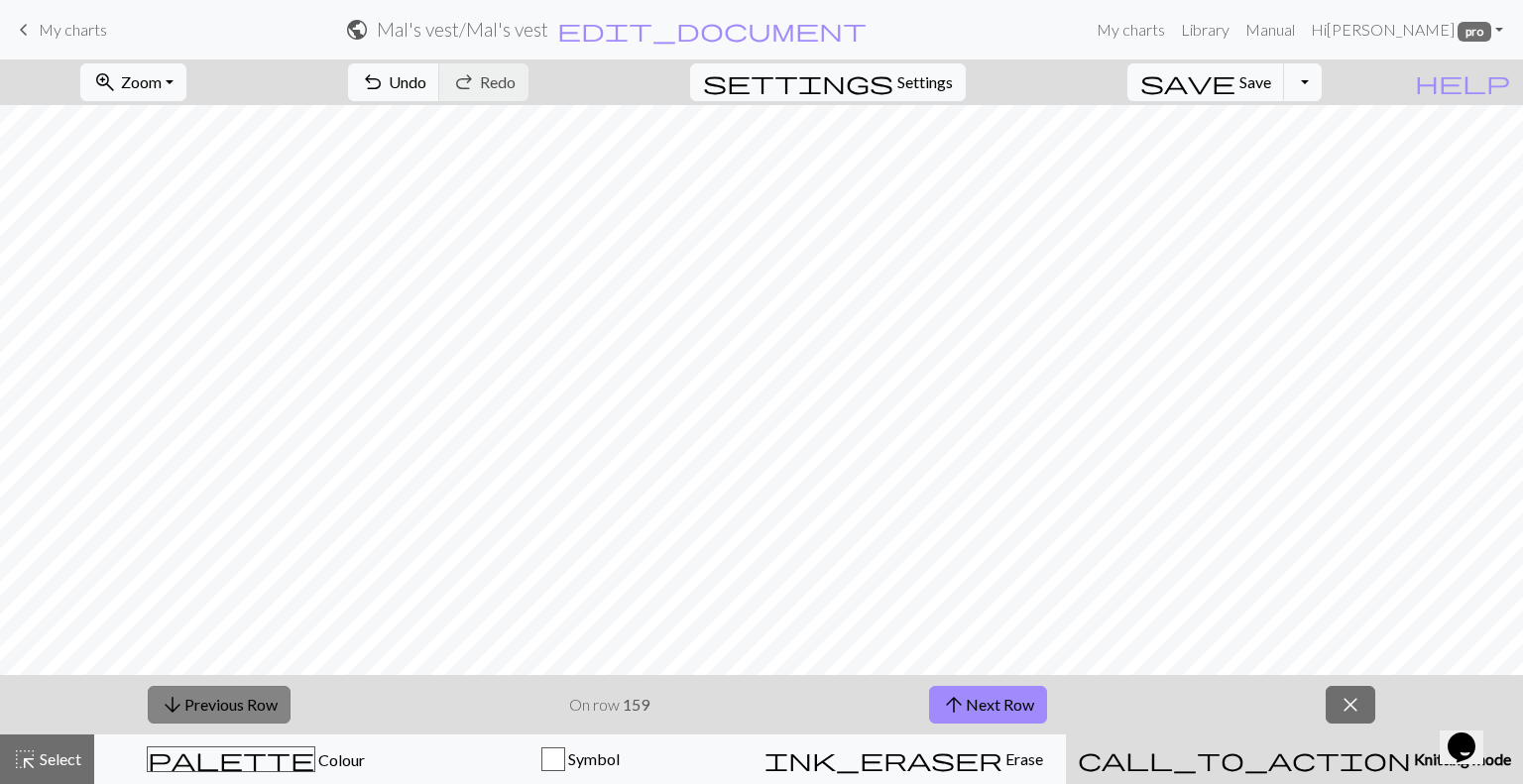 click on "arrow_downward Previous Row" at bounding box center [219, 705] 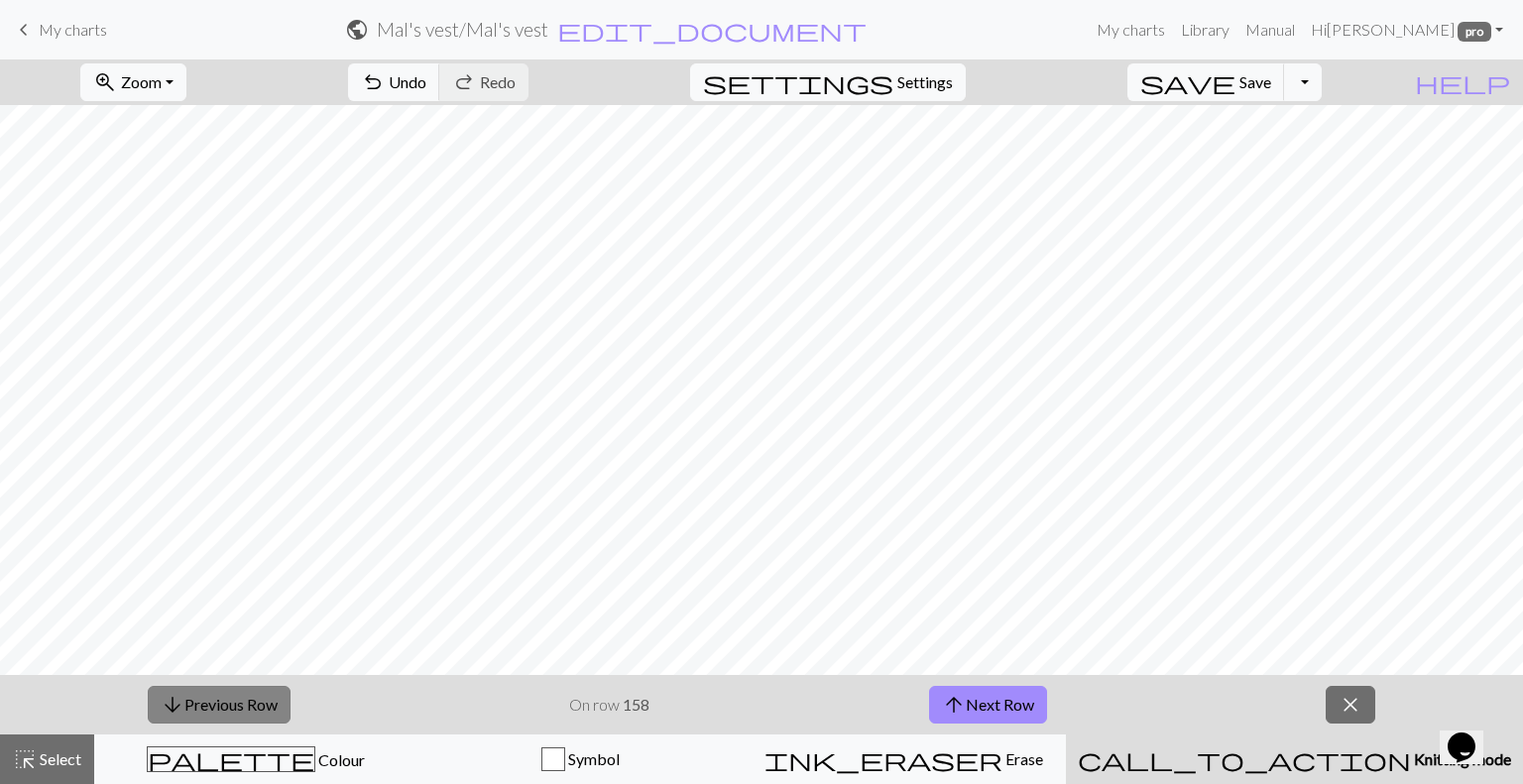 click on "arrow_downward Previous Row" at bounding box center (219, 705) 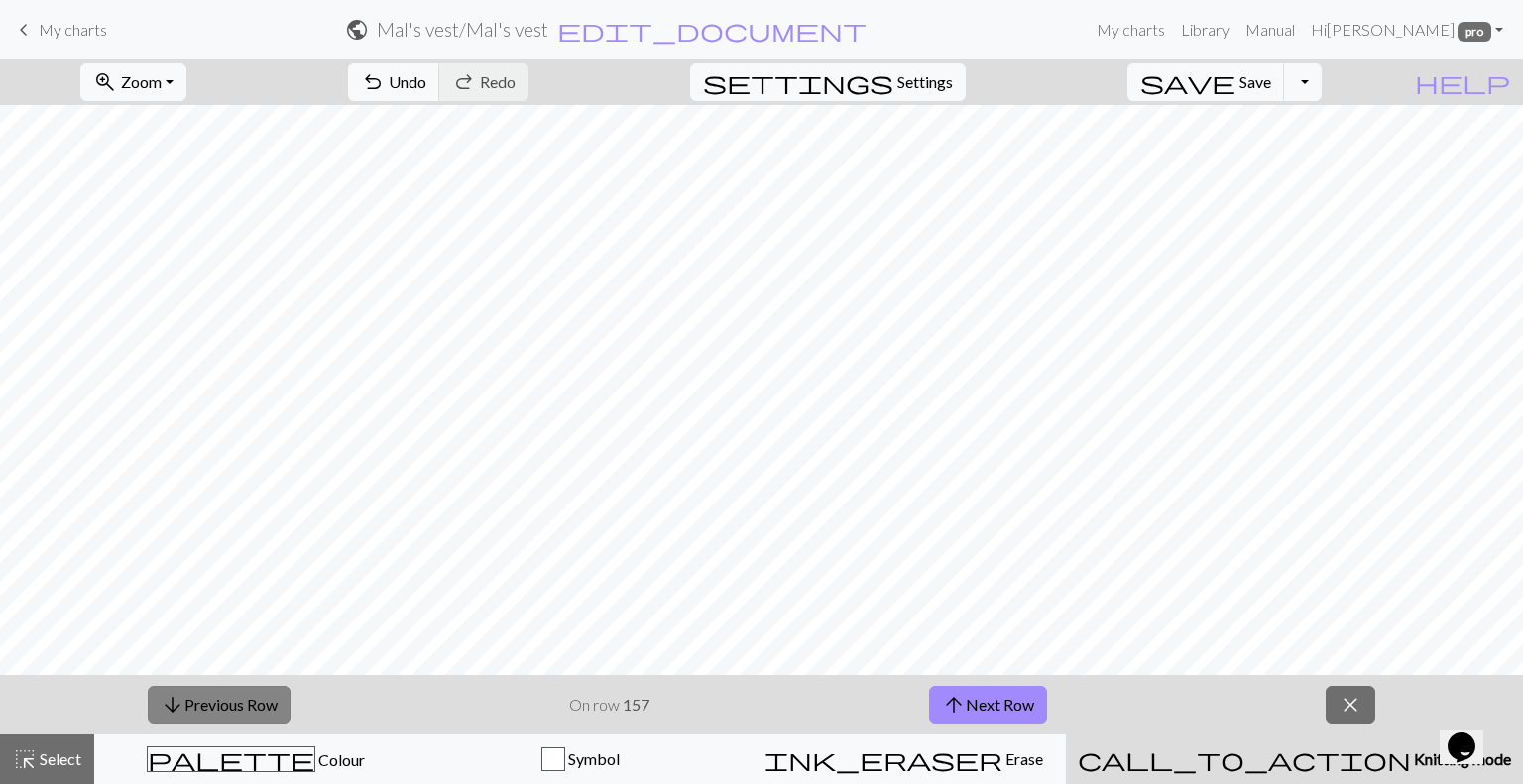 click on "arrow_downward Previous Row" at bounding box center [219, 705] 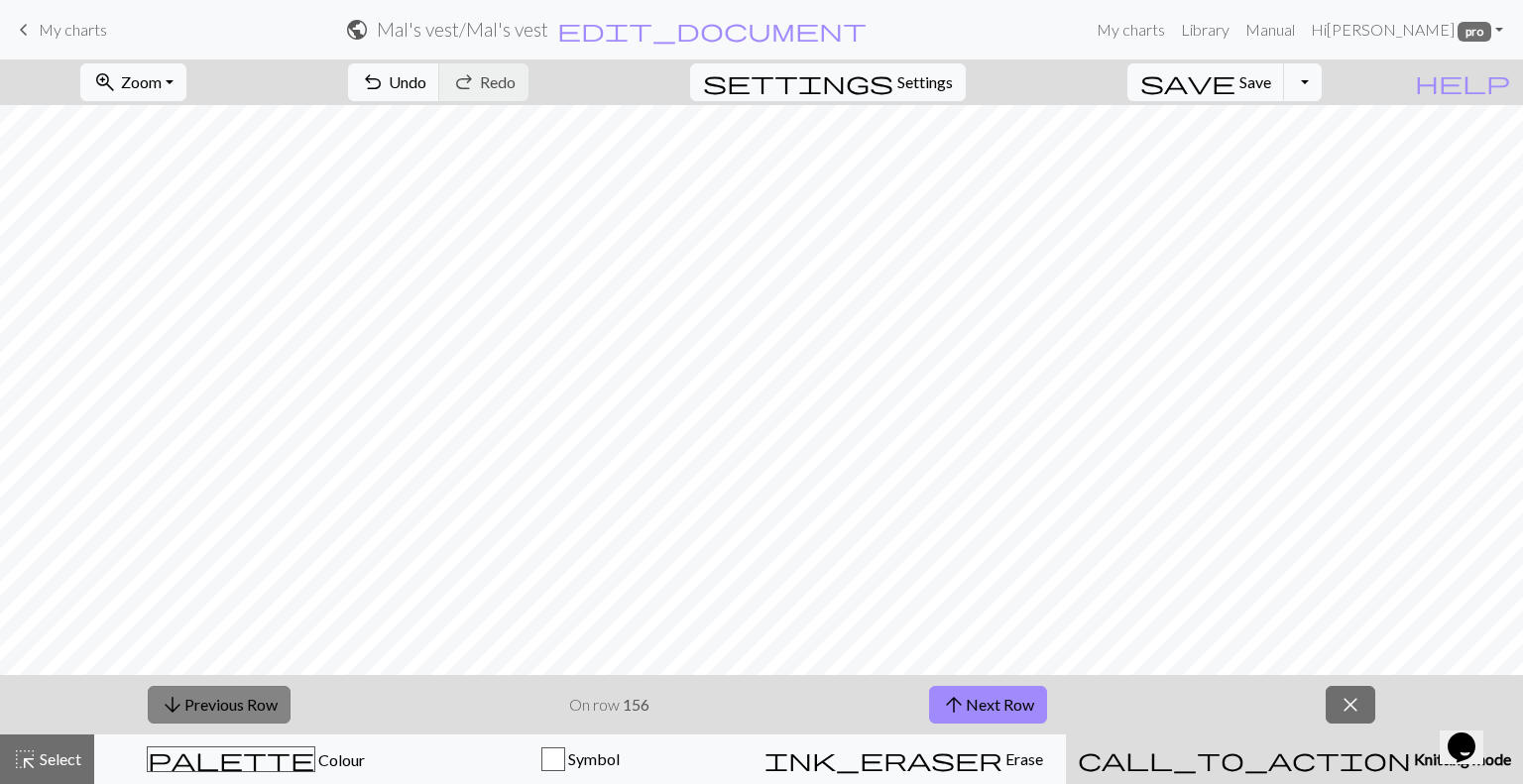 click on "arrow_downward Previous Row" at bounding box center (219, 705) 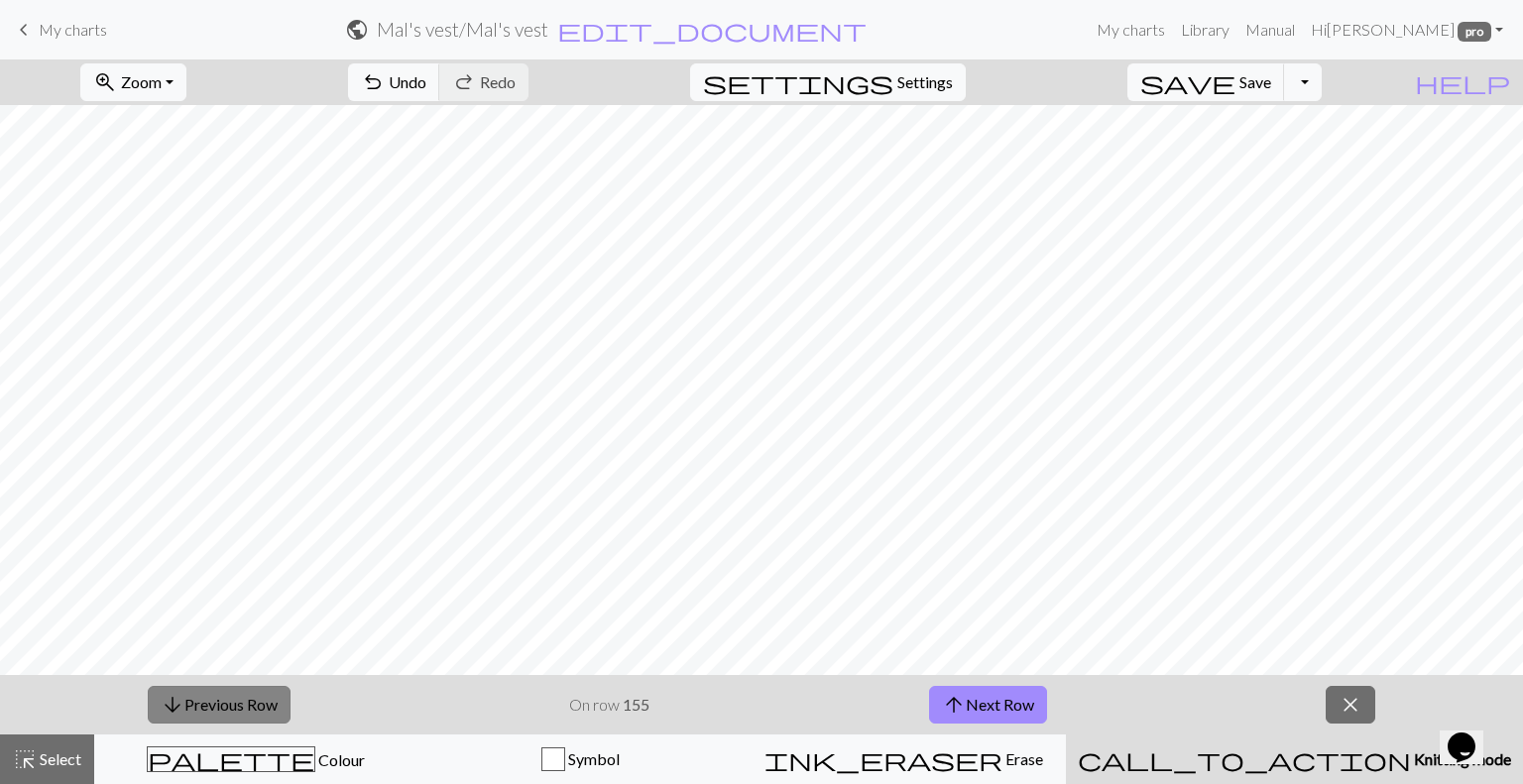click on "arrow_downward Previous Row" at bounding box center [219, 705] 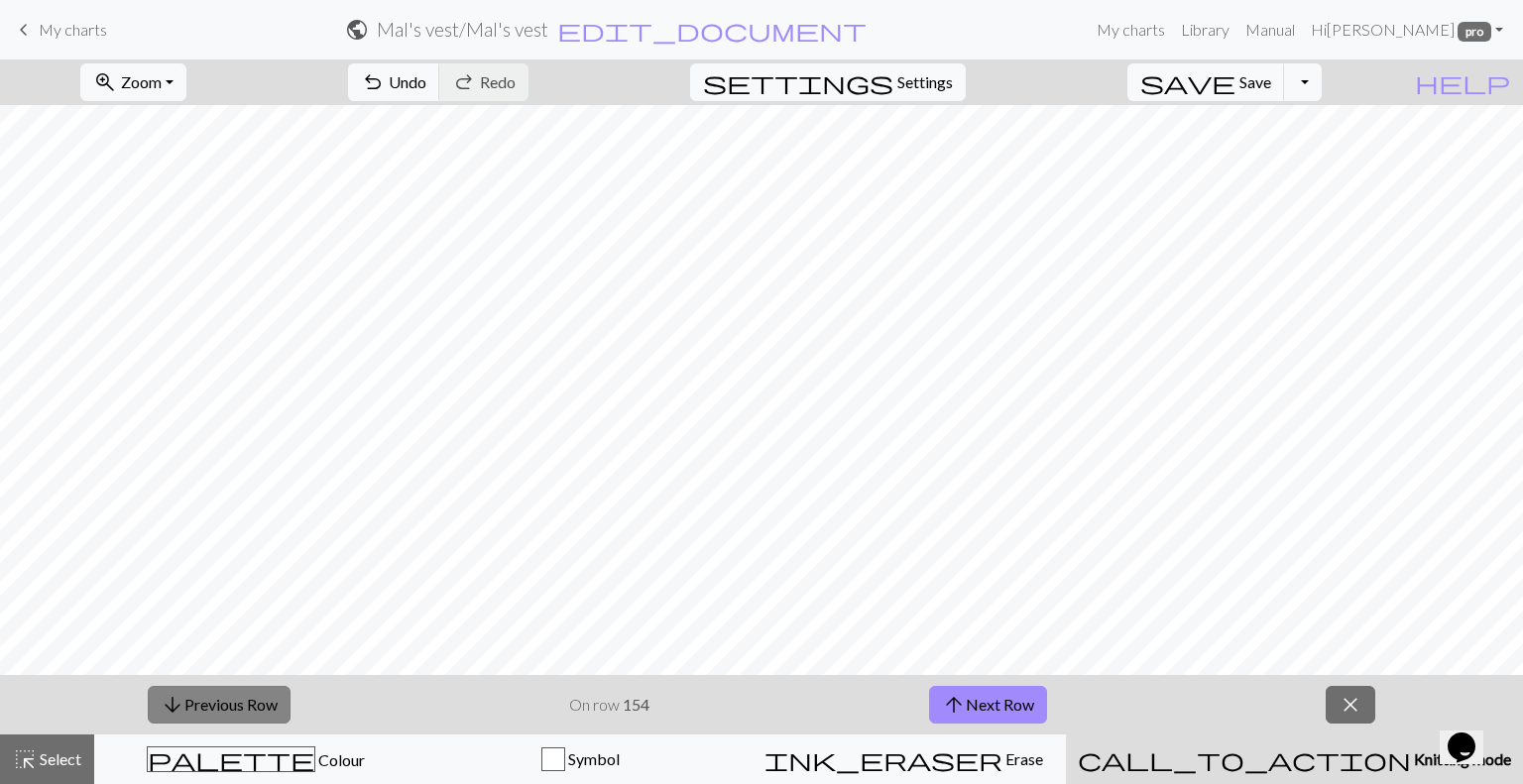 click on "arrow_downward Previous Row" at bounding box center (219, 705) 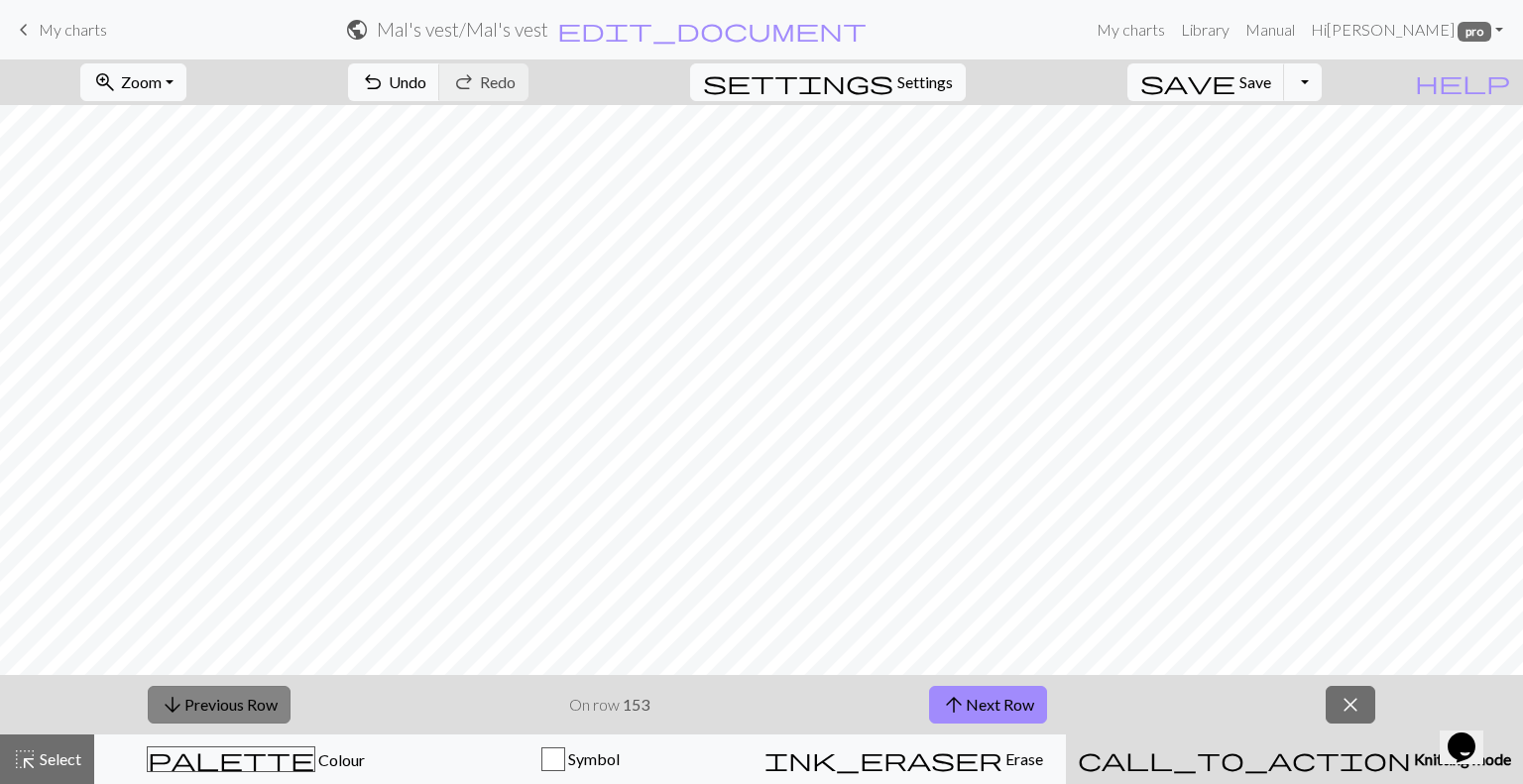click on "arrow_downward Previous Row" at bounding box center [219, 705] 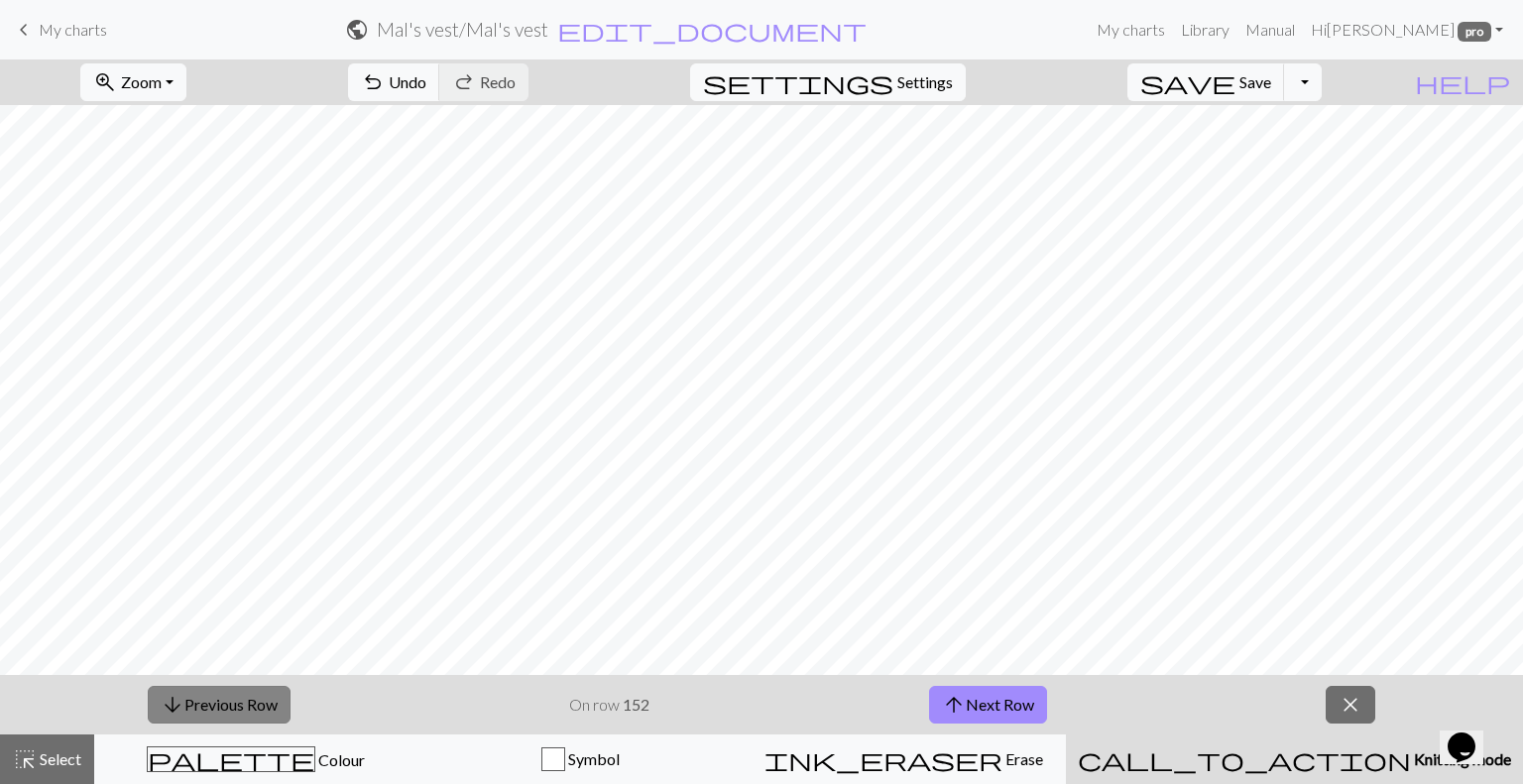 click on "arrow_downward Previous Row" at bounding box center [219, 705] 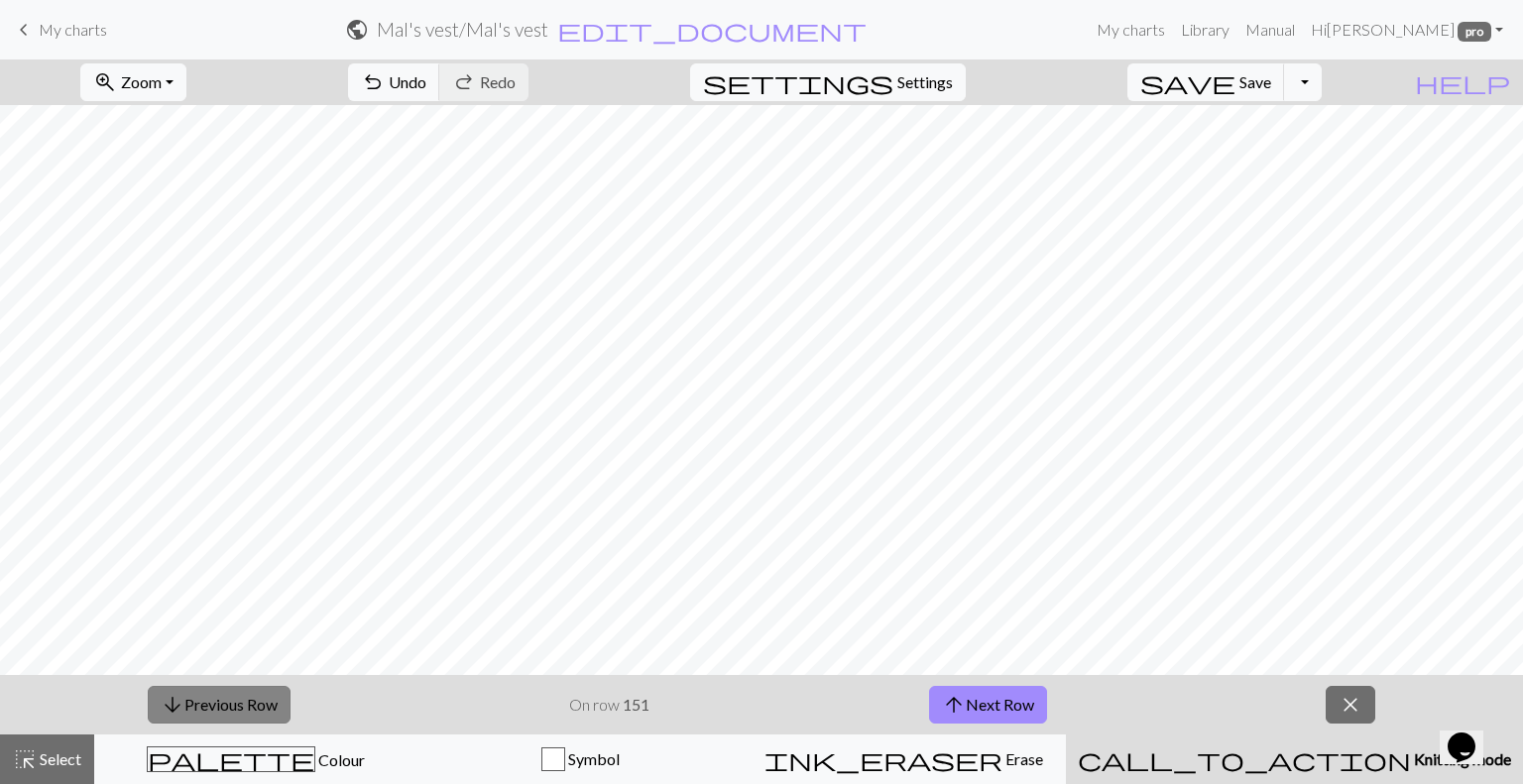 click on "arrow_downward Previous Row" at bounding box center [219, 705] 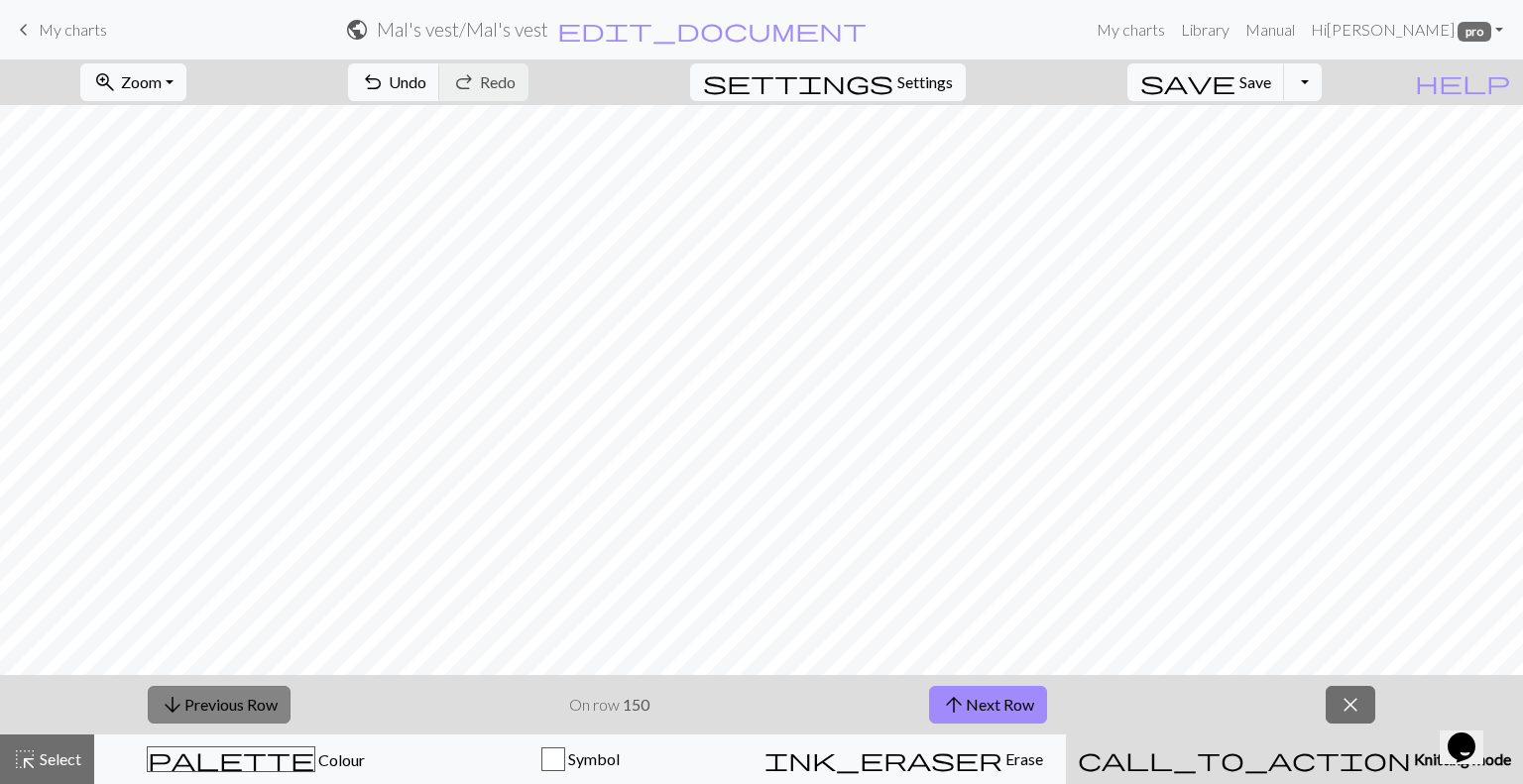 click on "arrow_downward Previous Row" at bounding box center [219, 705] 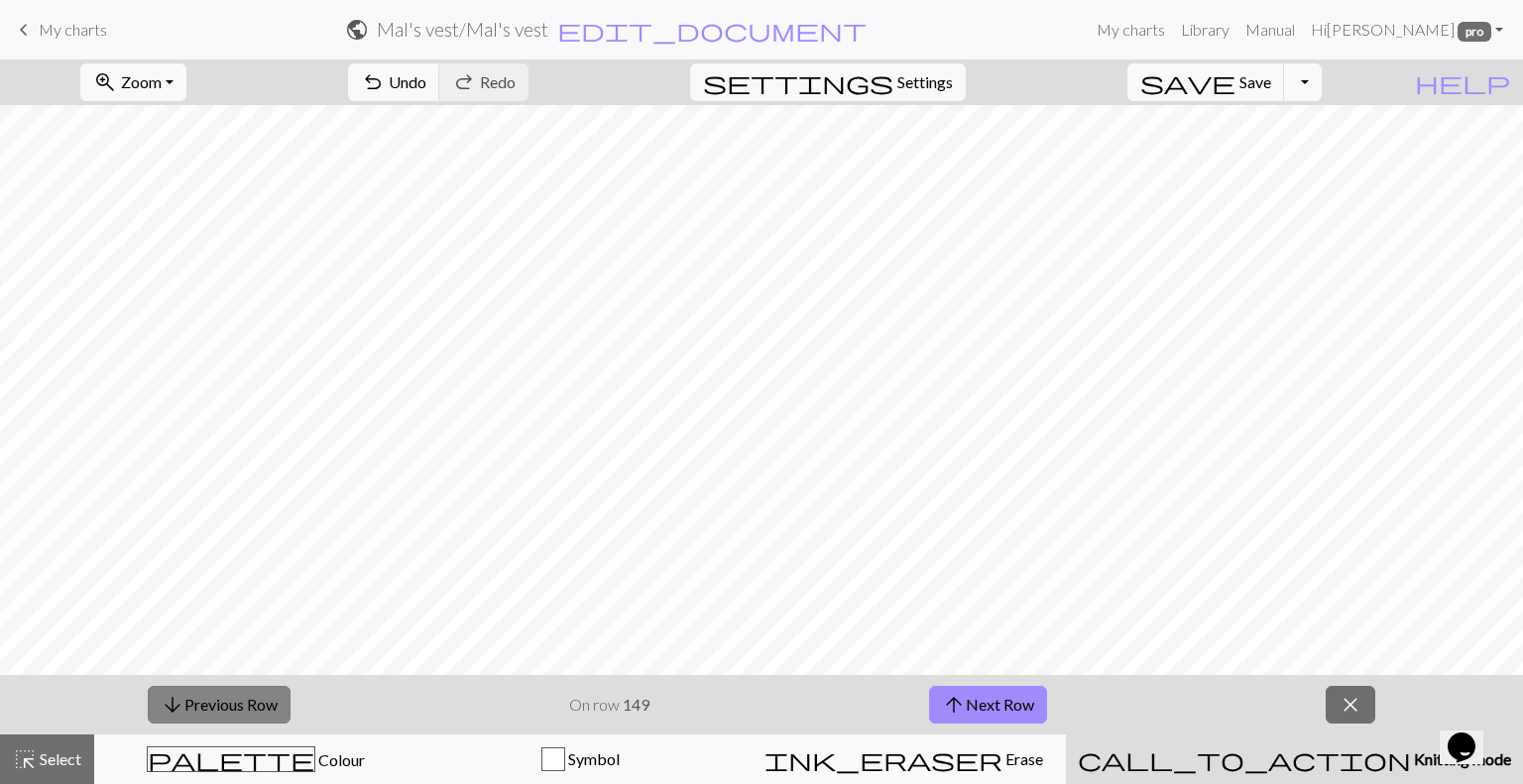 click on "arrow_downward Previous Row" at bounding box center [219, 705] 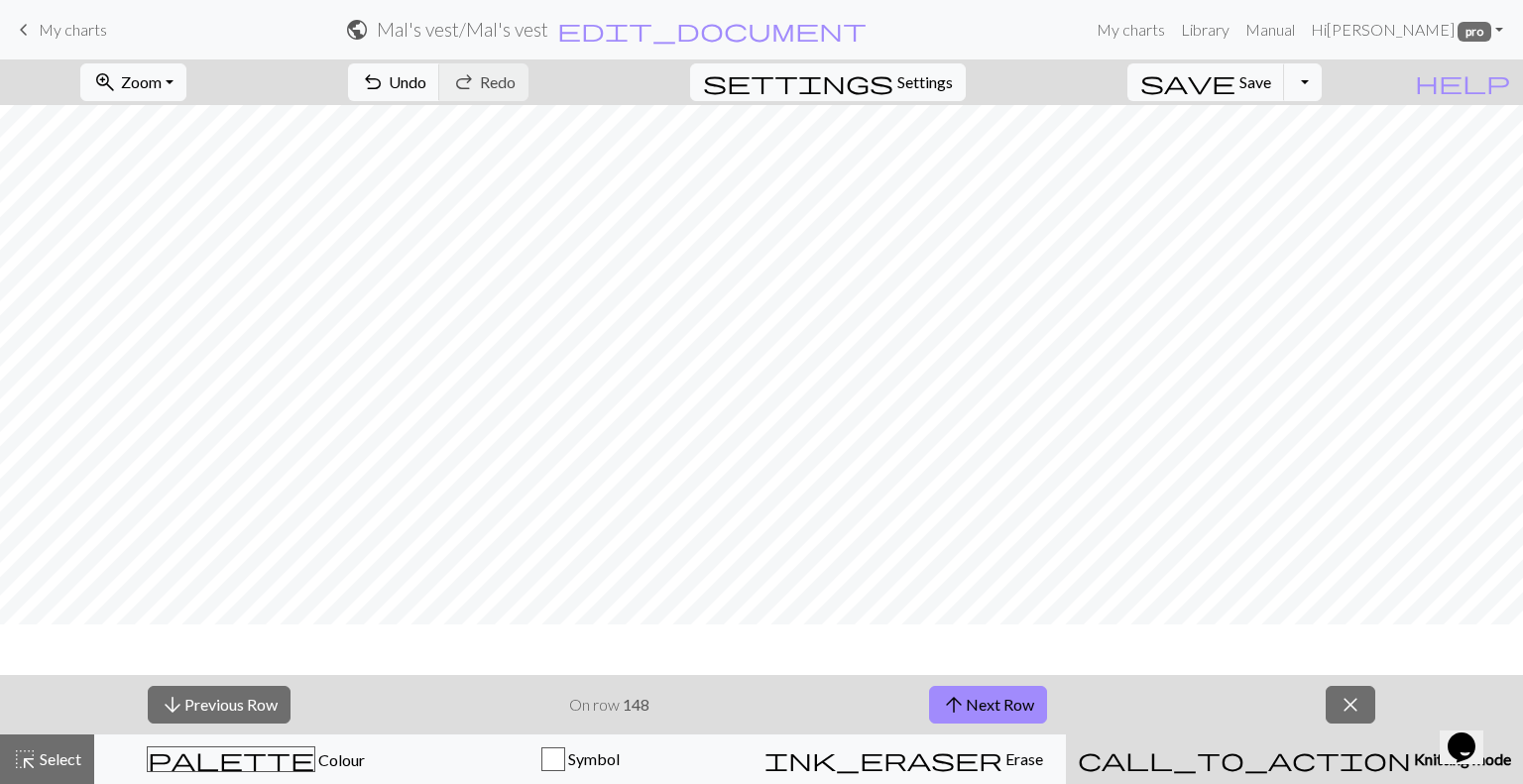 scroll, scrollTop: 464, scrollLeft: 0, axis: vertical 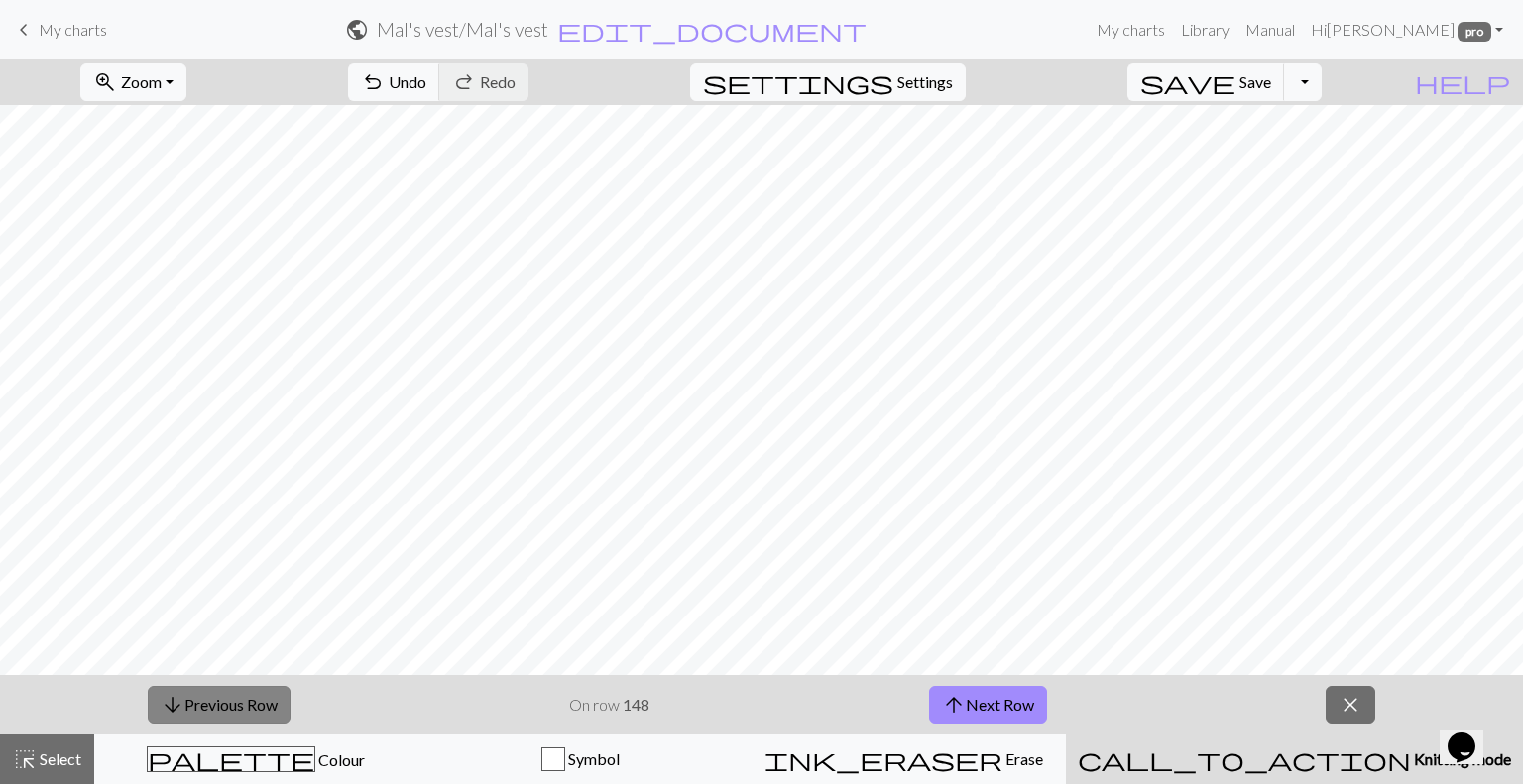 click on "arrow_downward Previous Row" at bounding box center [219, 705] 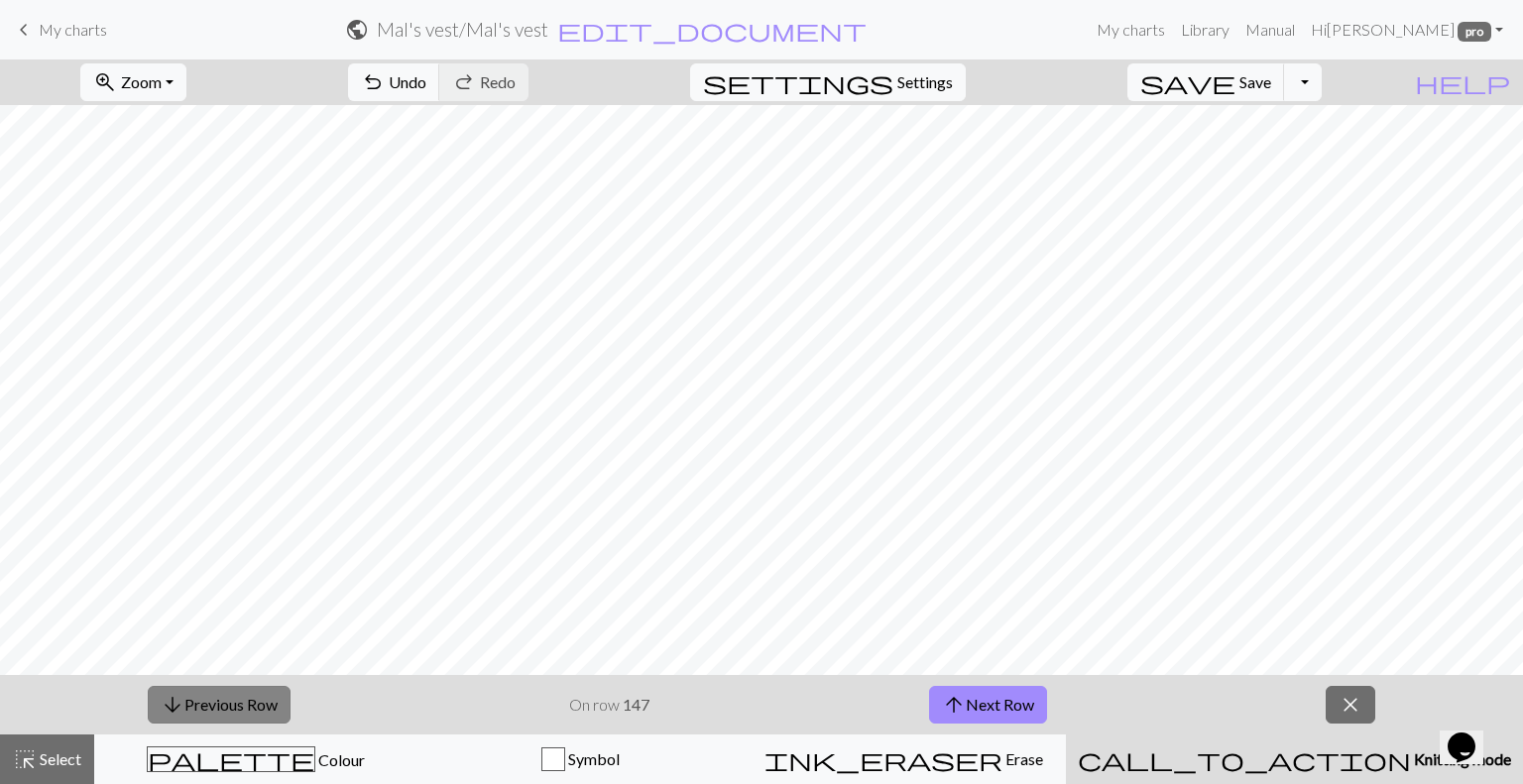 click on "arrow_downward Previous Row" at bounding box center [219, 705] 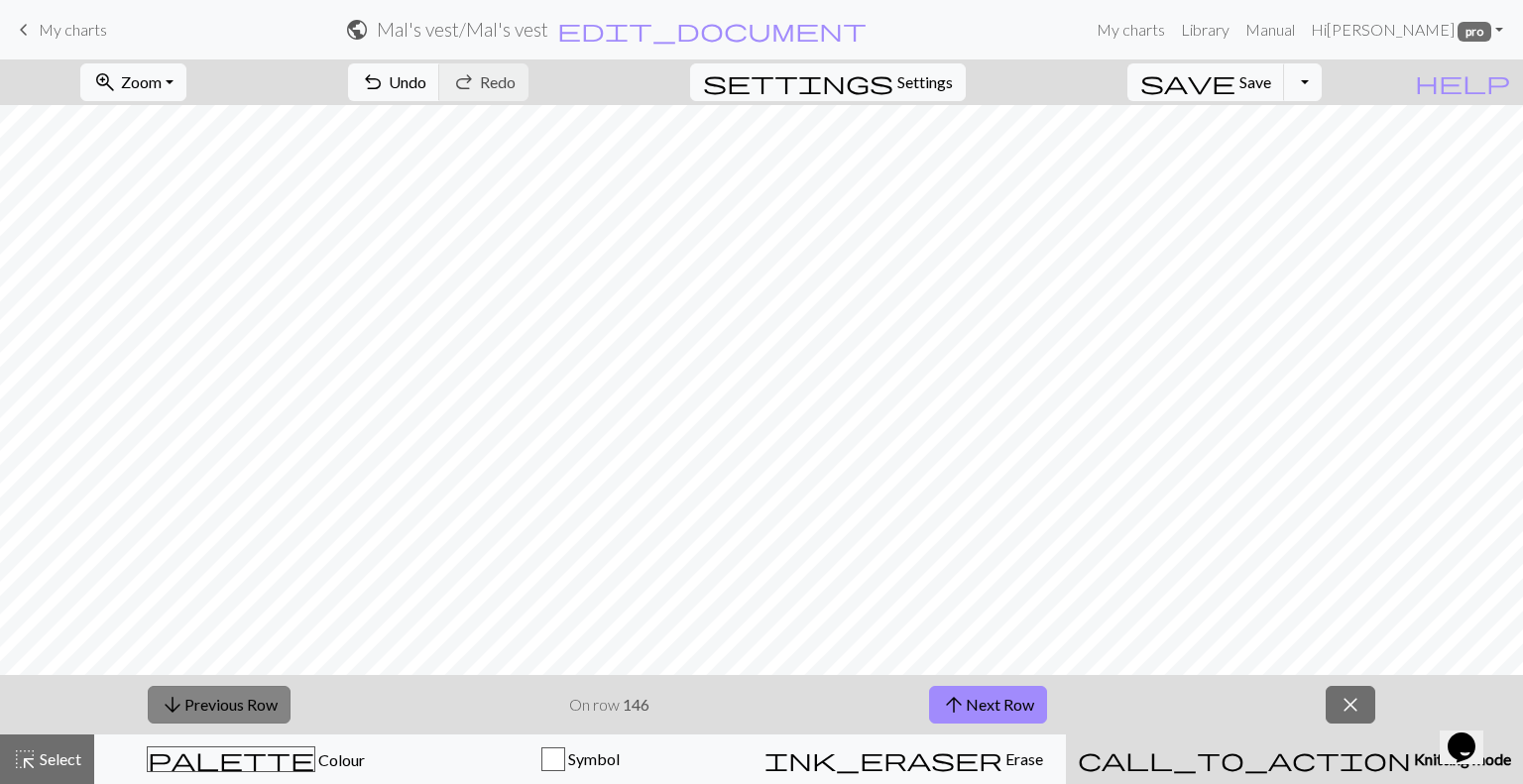 click on "arrow_downward Previous Row" at bounding box center (219, 705) 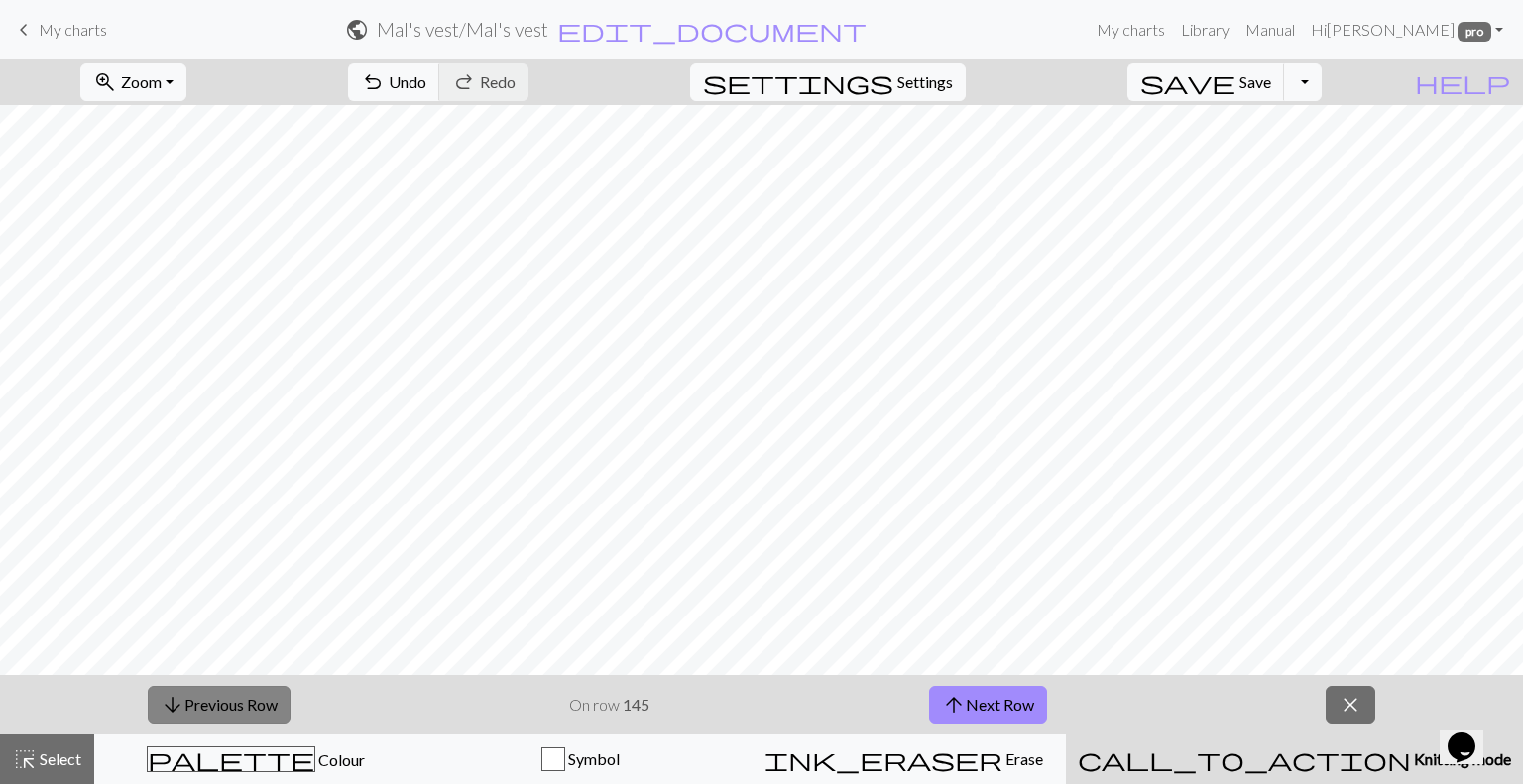 click on "arrow_downward Previous Row" at bounding box center (219, 705) 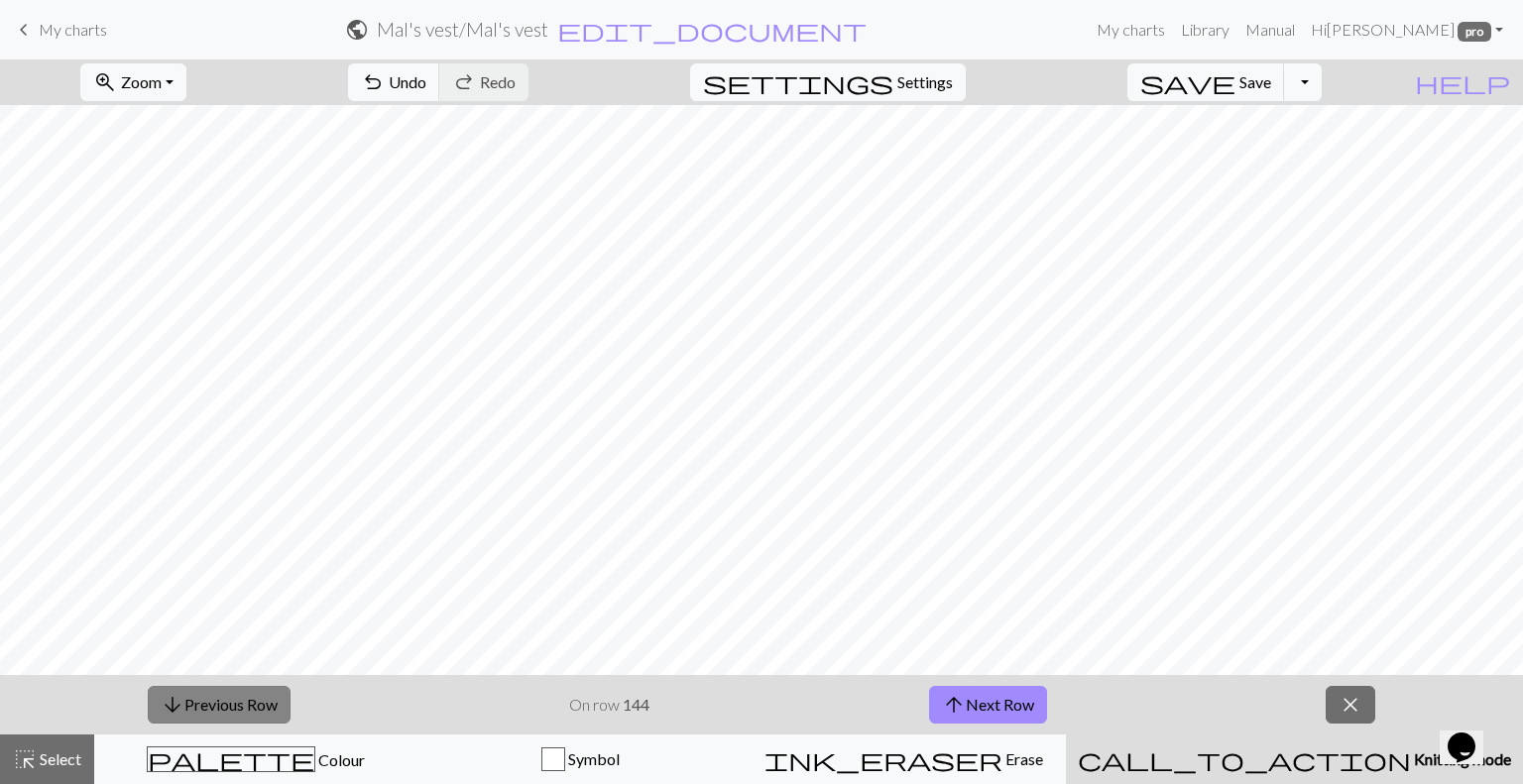 click on "arrow_downward Previous Row" at bounding box center (219, 705) 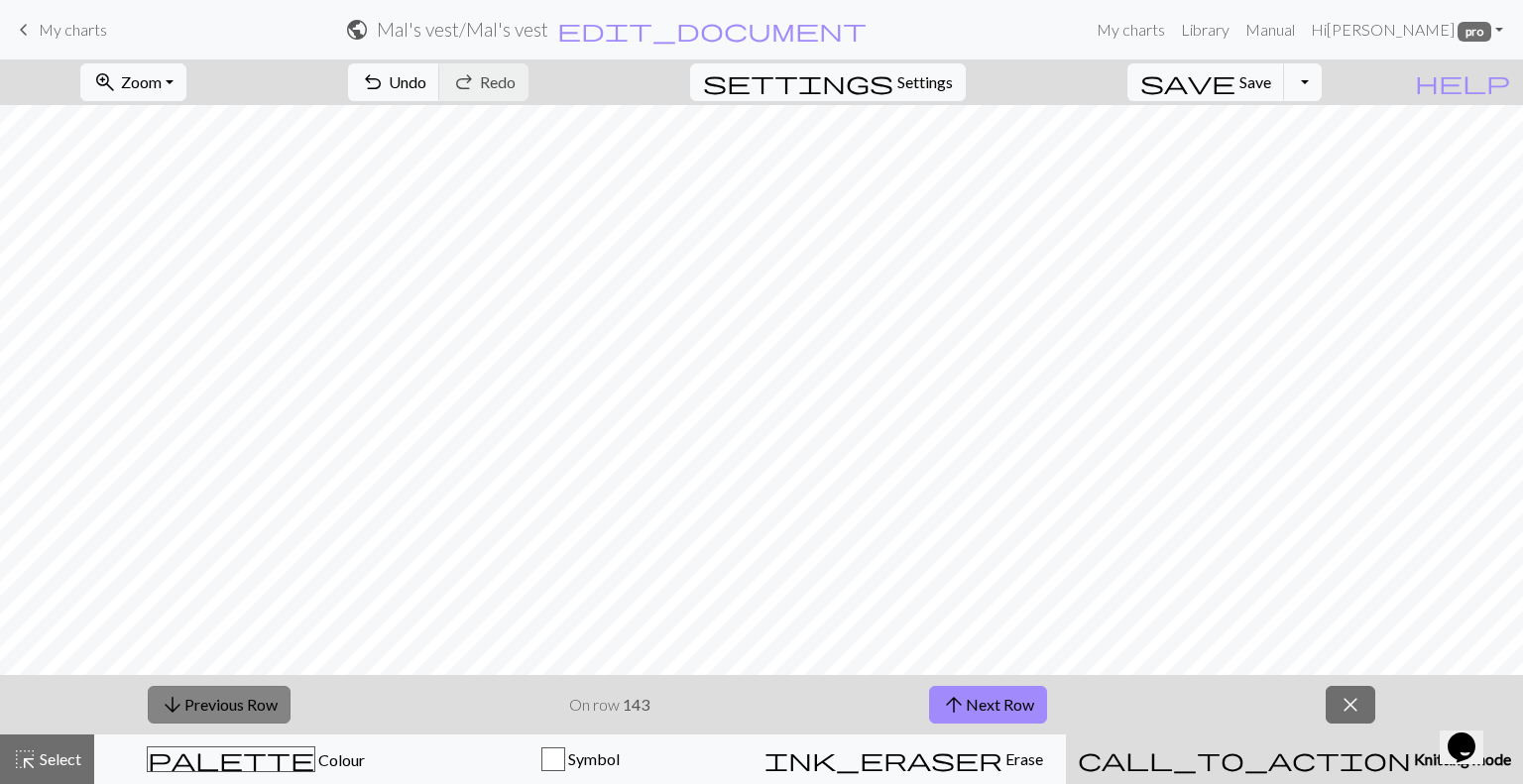 click on "arrow_downward Previous Row" at bounding box center [219, 705] 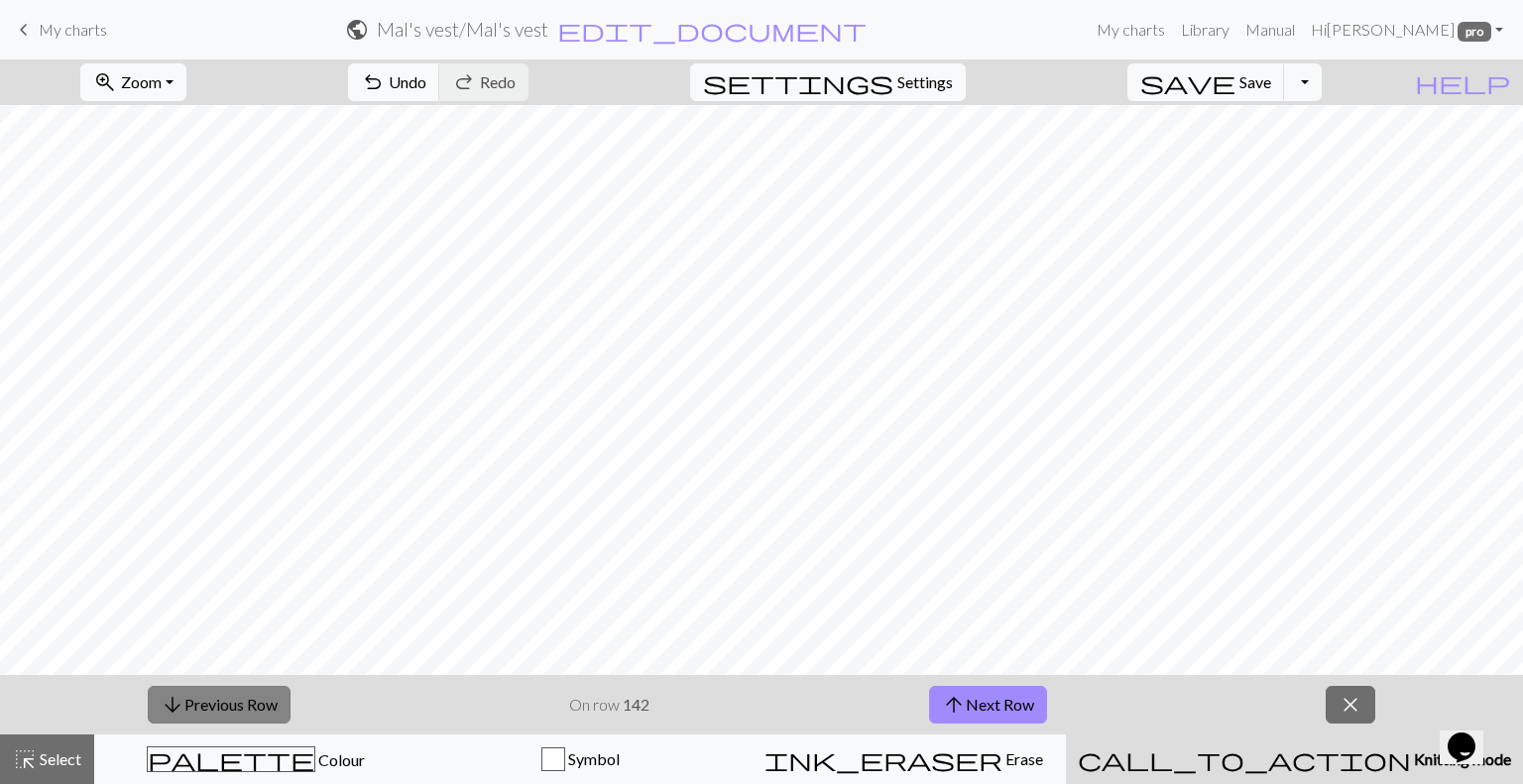 click on "arrow_downward Previous Row" at bounding box center [219, 705] 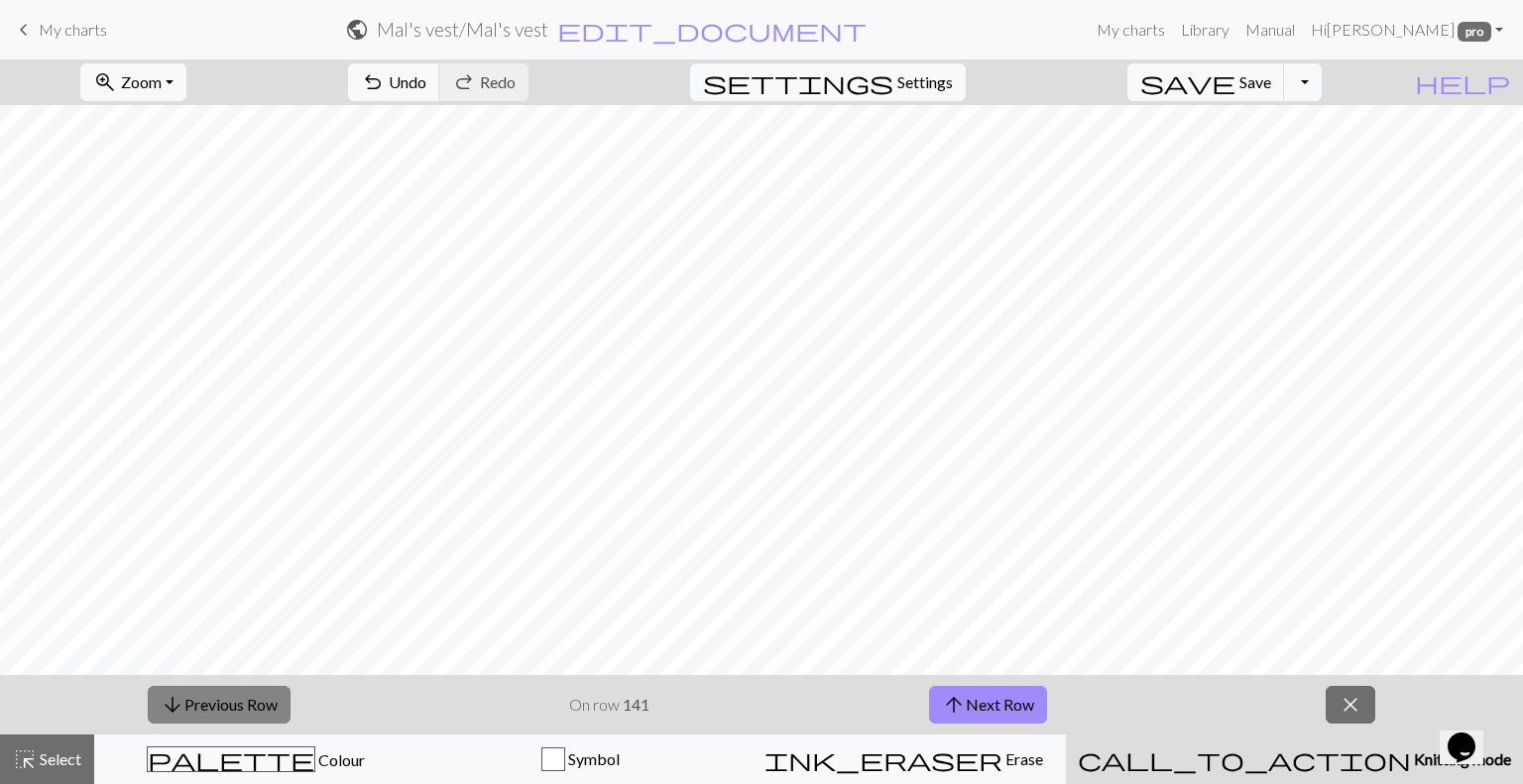 click on "arrow_downward Previous Row" at bounding box center [219, 705] 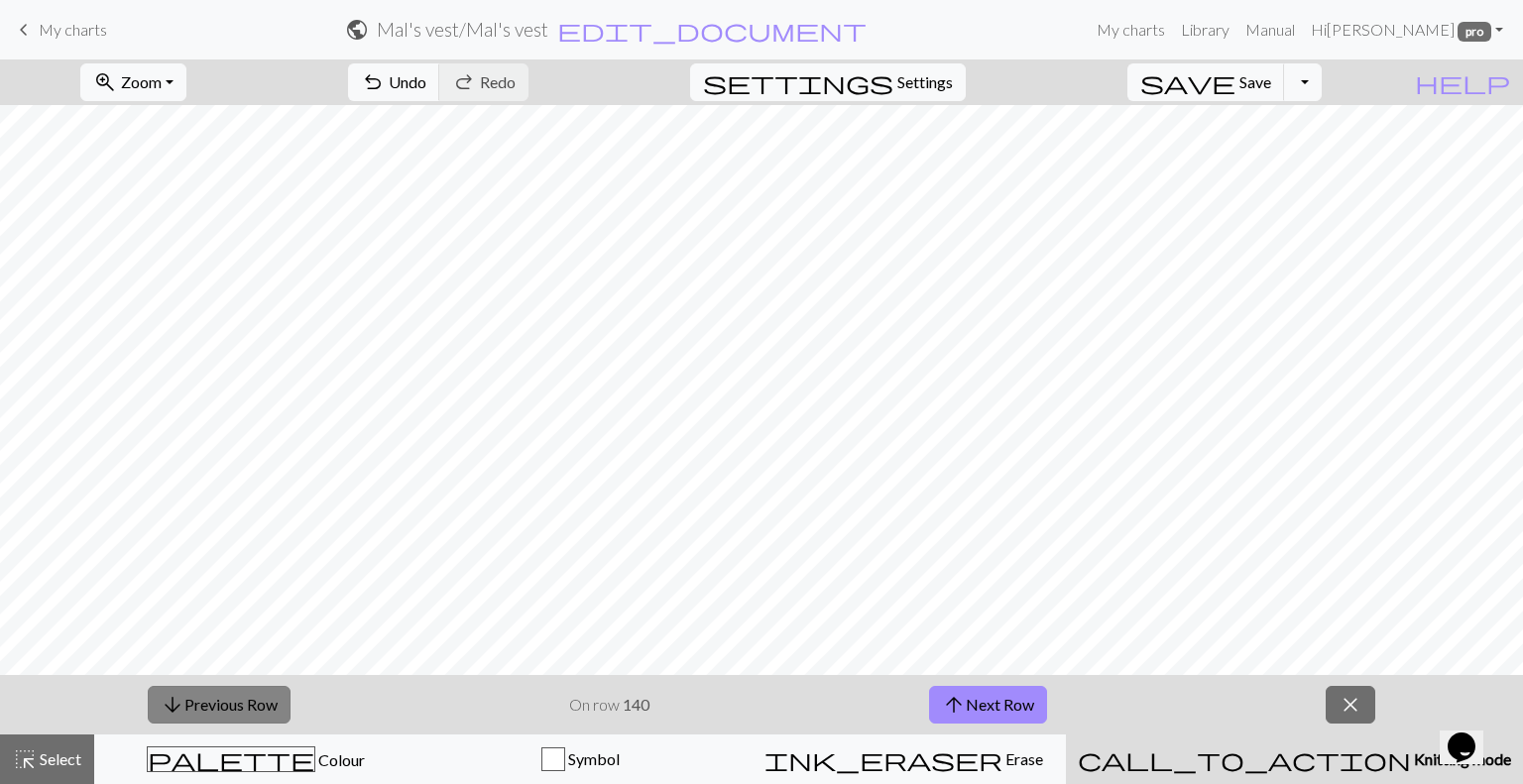 click on "arrow_downward Previous Row" at bounding box center (219, 705) 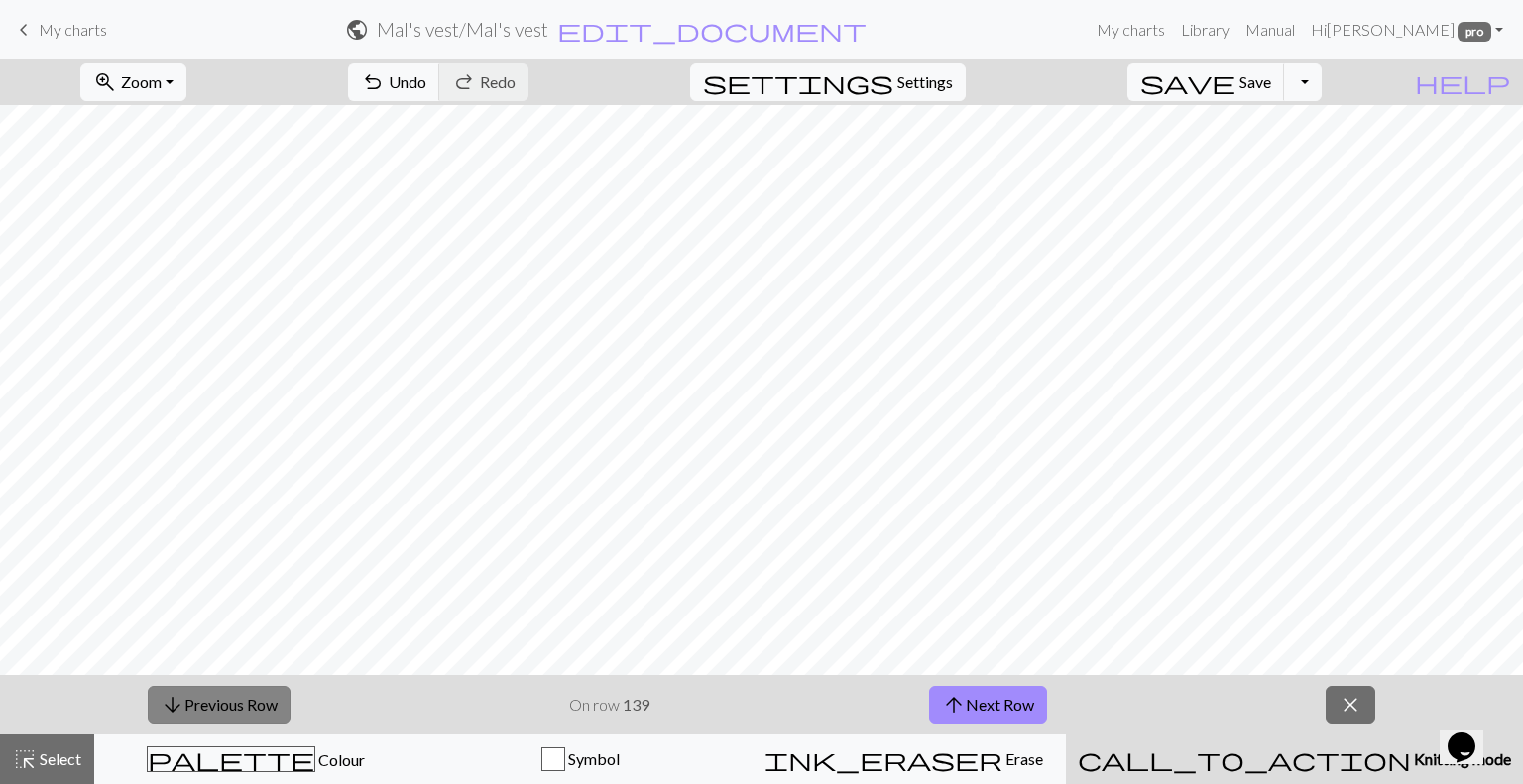 click on "arrow_downward Previous Row" at bounding box center (219, 705) 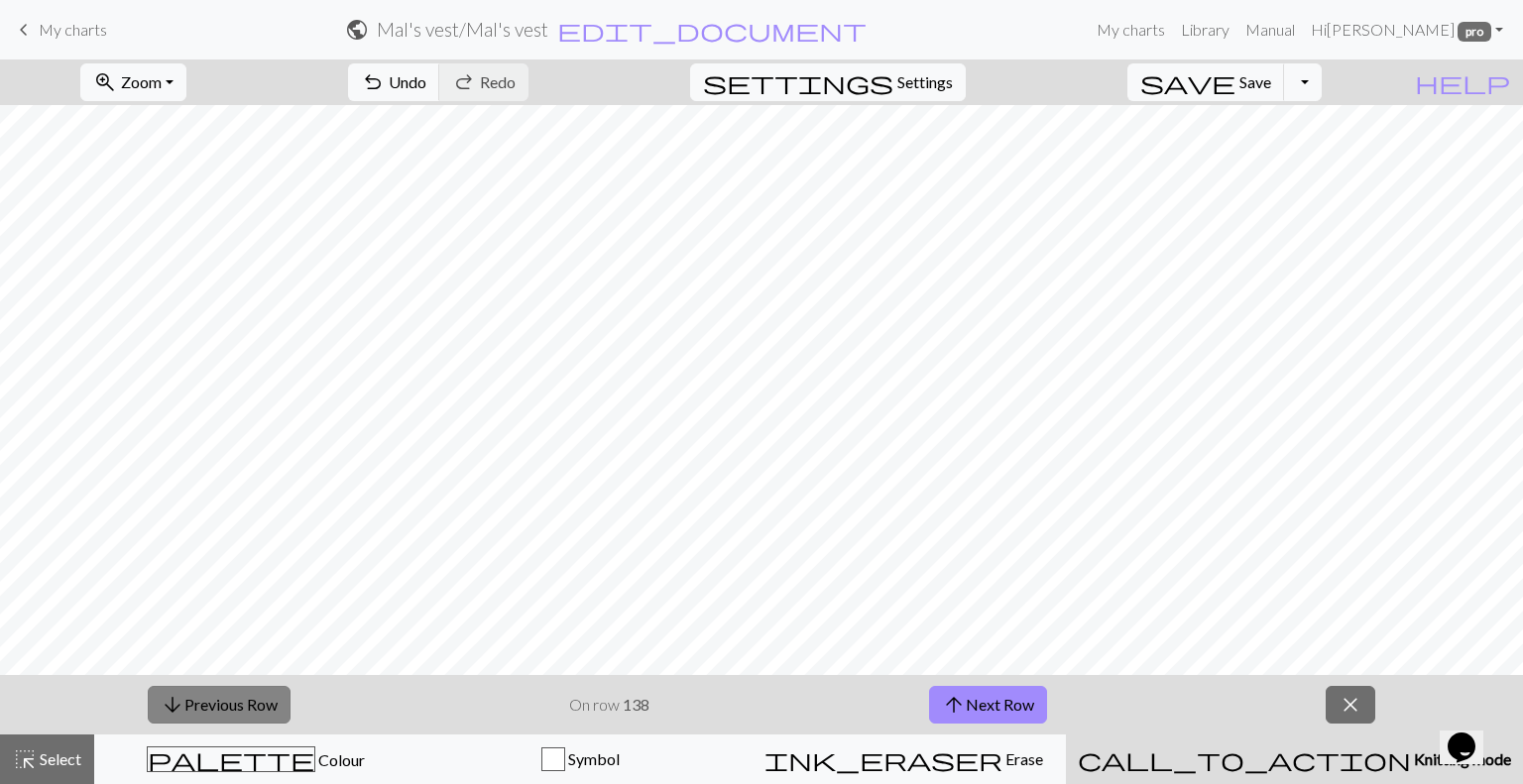 click on "arrow_downward Previous Row" at bounding box center [219, 705] 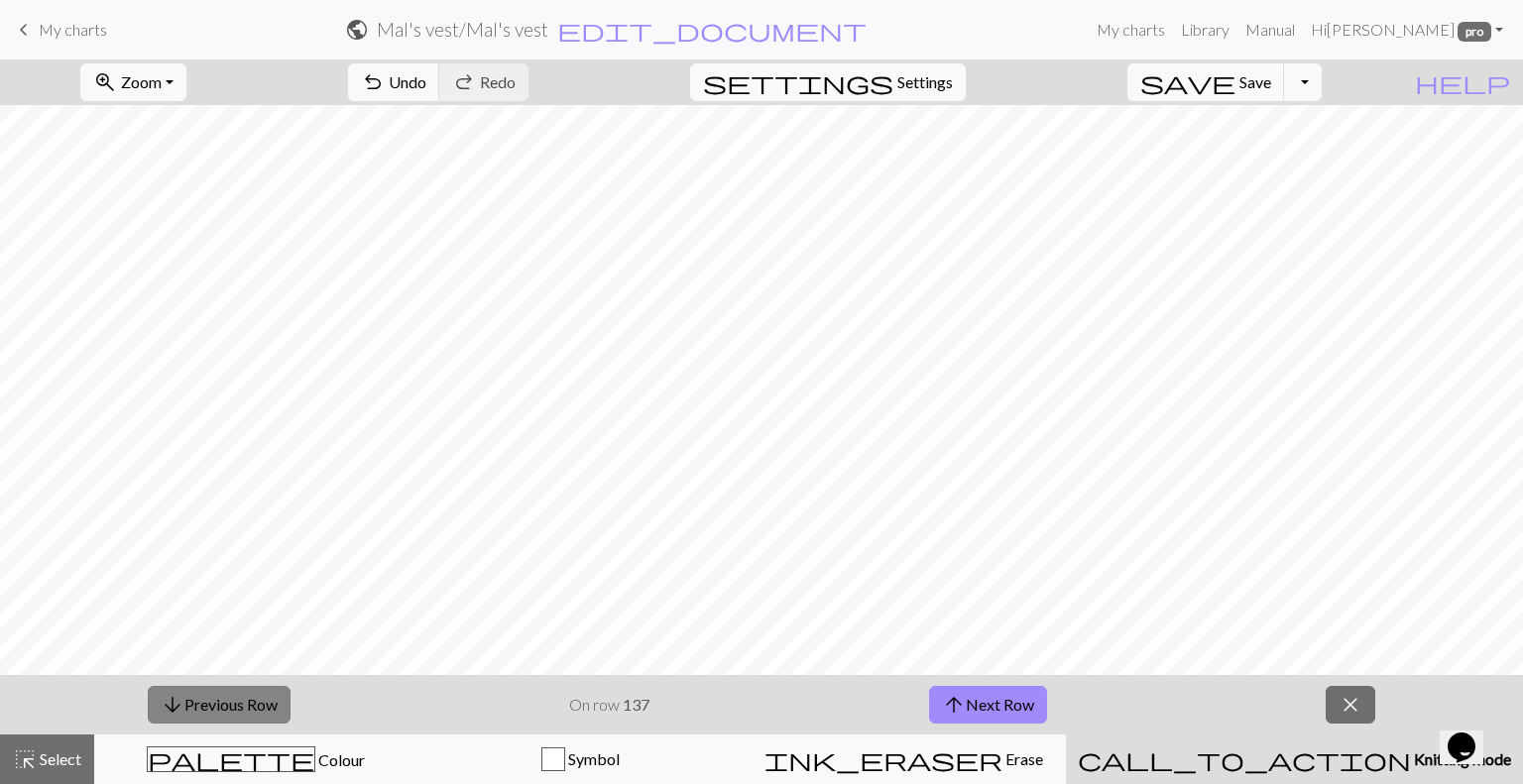 click on "arrow_downward Previous Row" at bounding box center [219, 705] 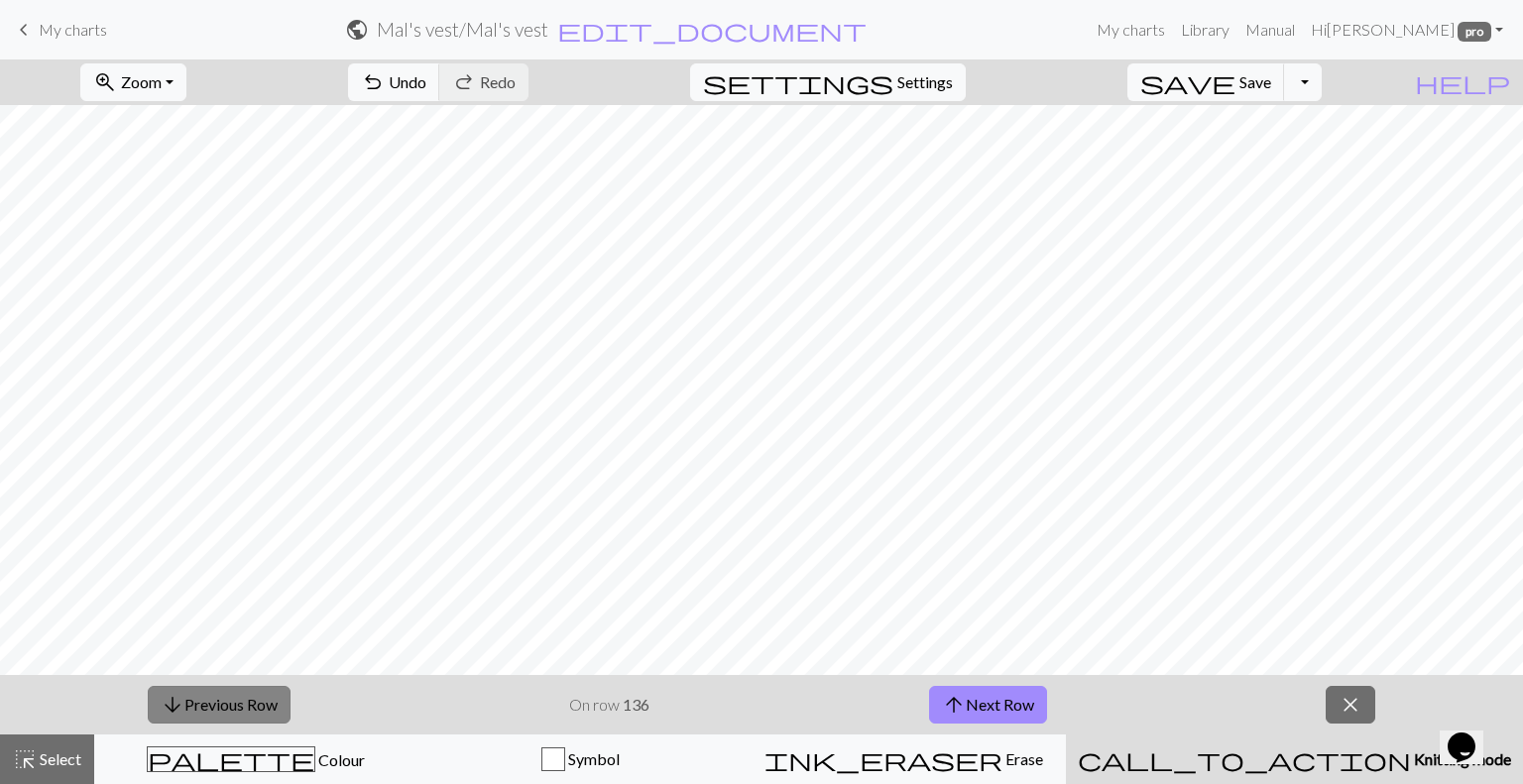 click on "arrow_downward Previous Row" at bounding box center [219, 705] 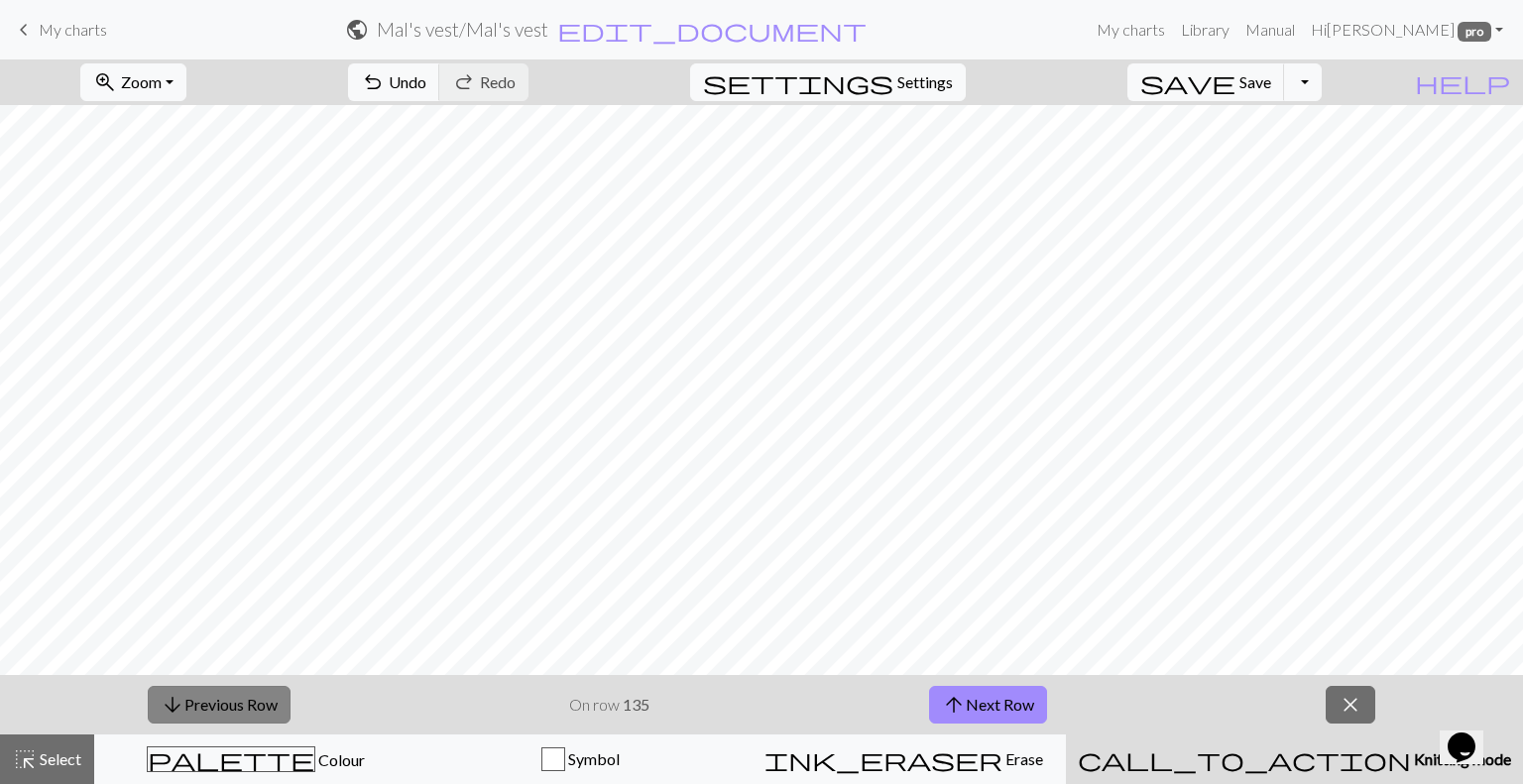 click on "arrow_downward Previous Row" at bounding box center (219, 705) 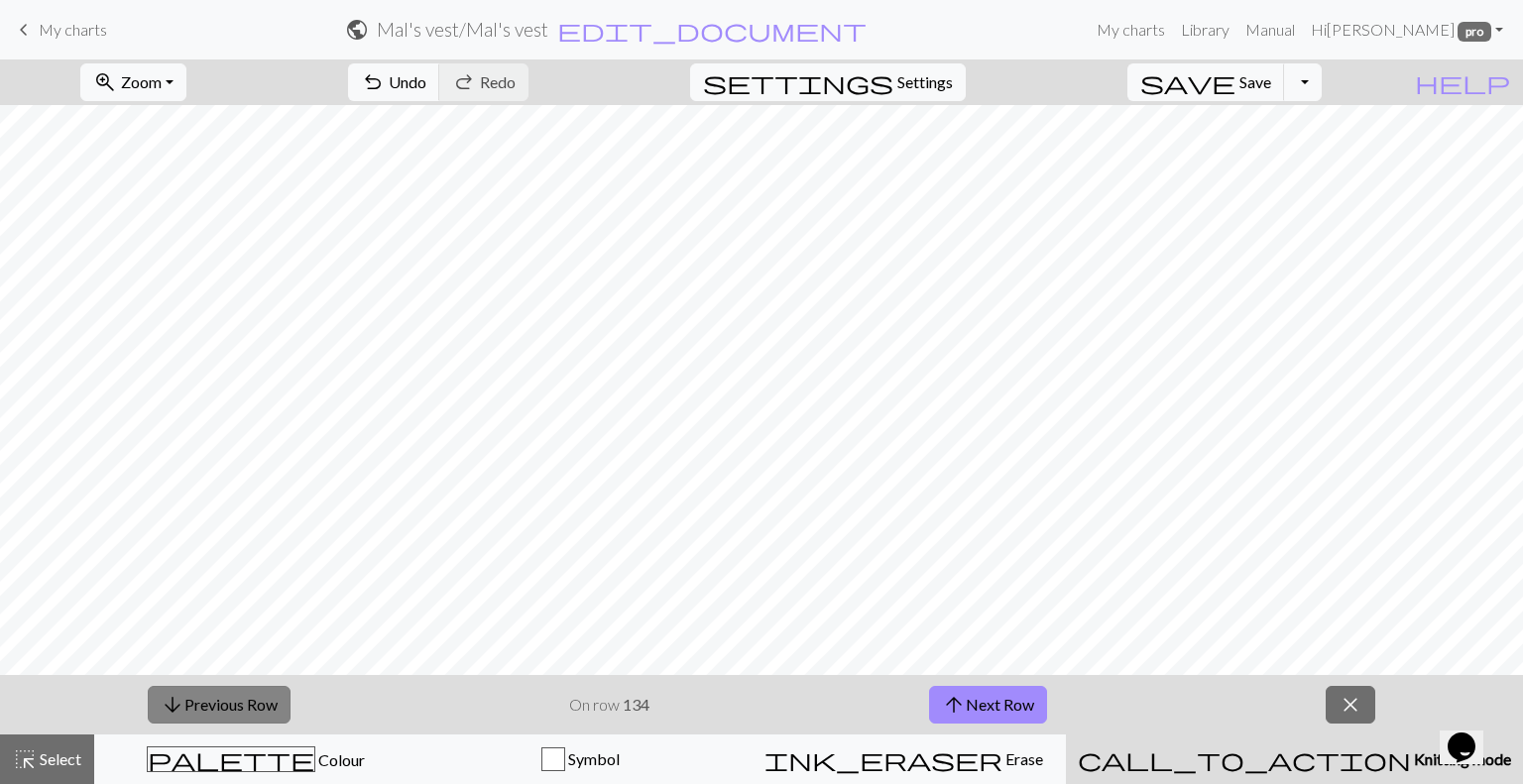 click on "arrow_downward Previous Row" at bounding box center [219, 705] 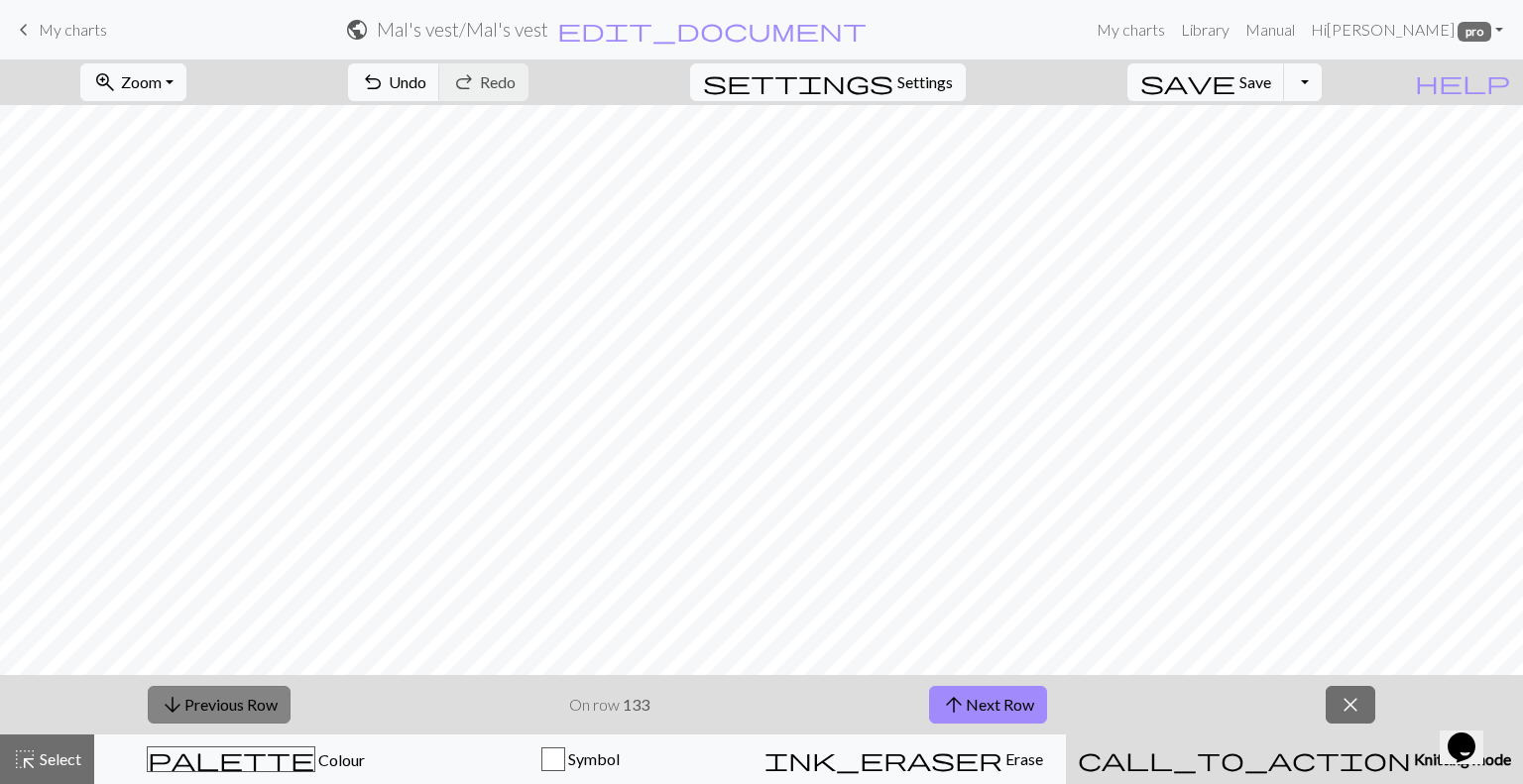 click on "arrow_downward Previous Row" at bounding box center (219, 705) 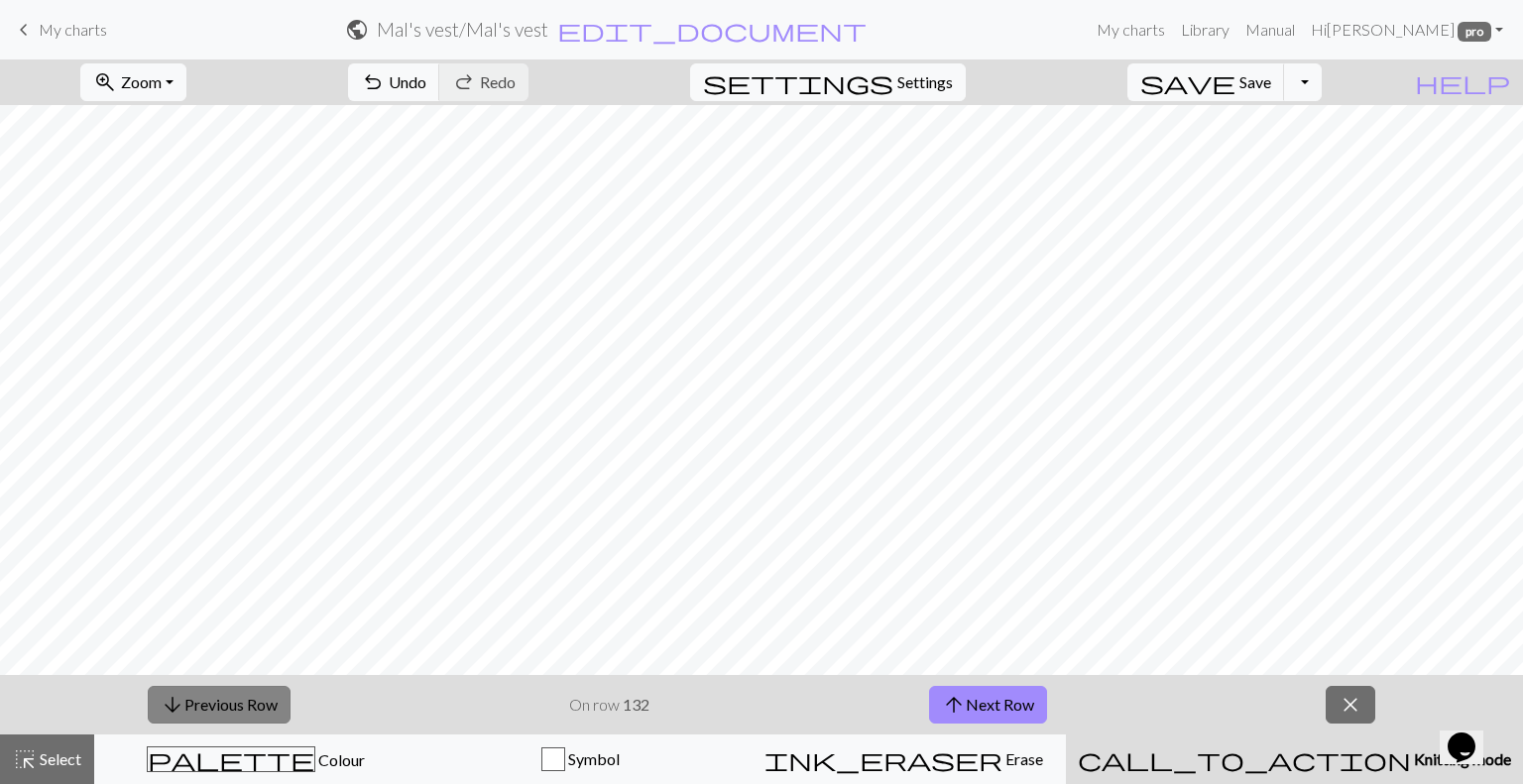 click on "arrow_downward Previous Row" at bounding box center [219, 705] 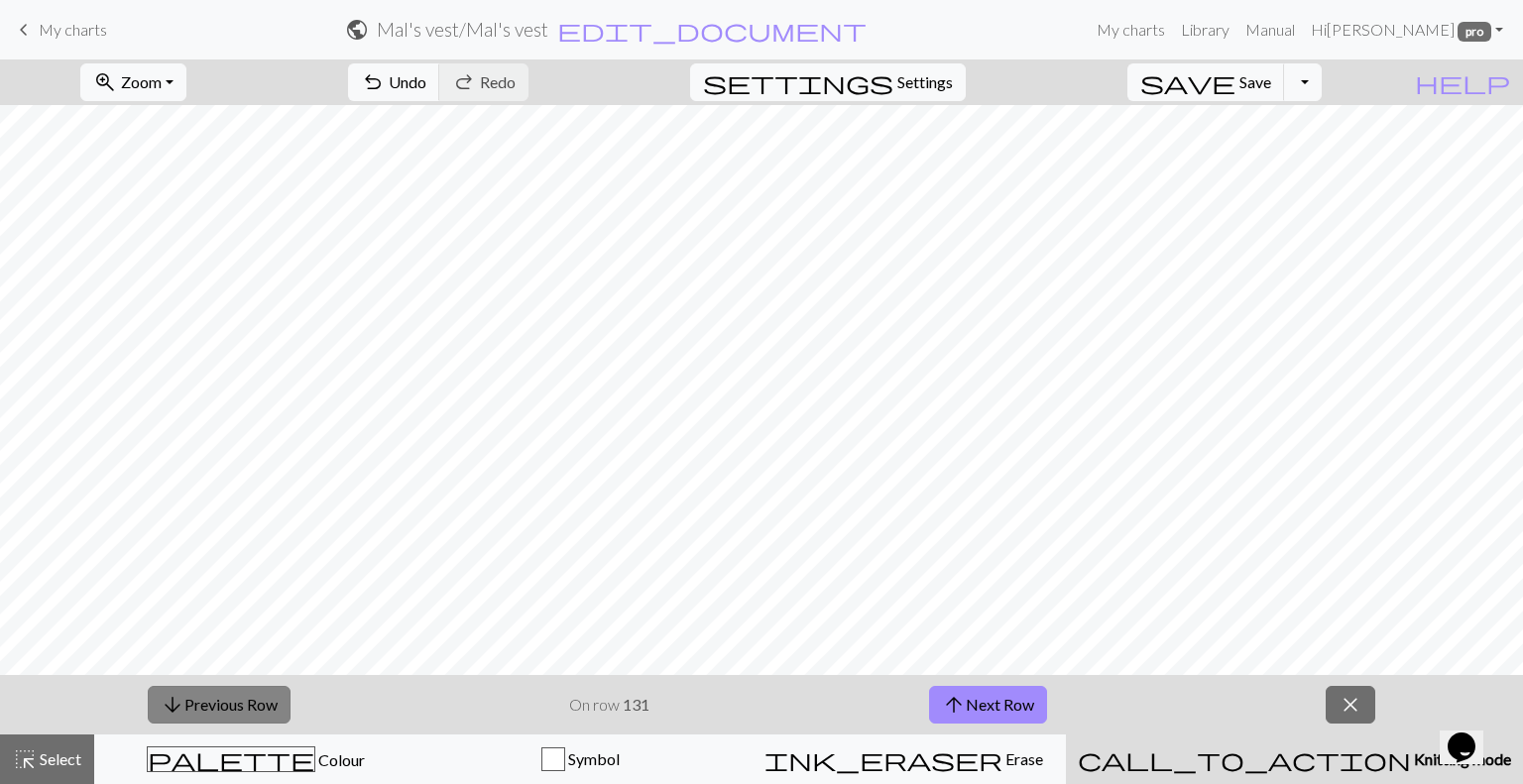 click on "arrow_downward Previous Row" at bounding box center [219, 705] 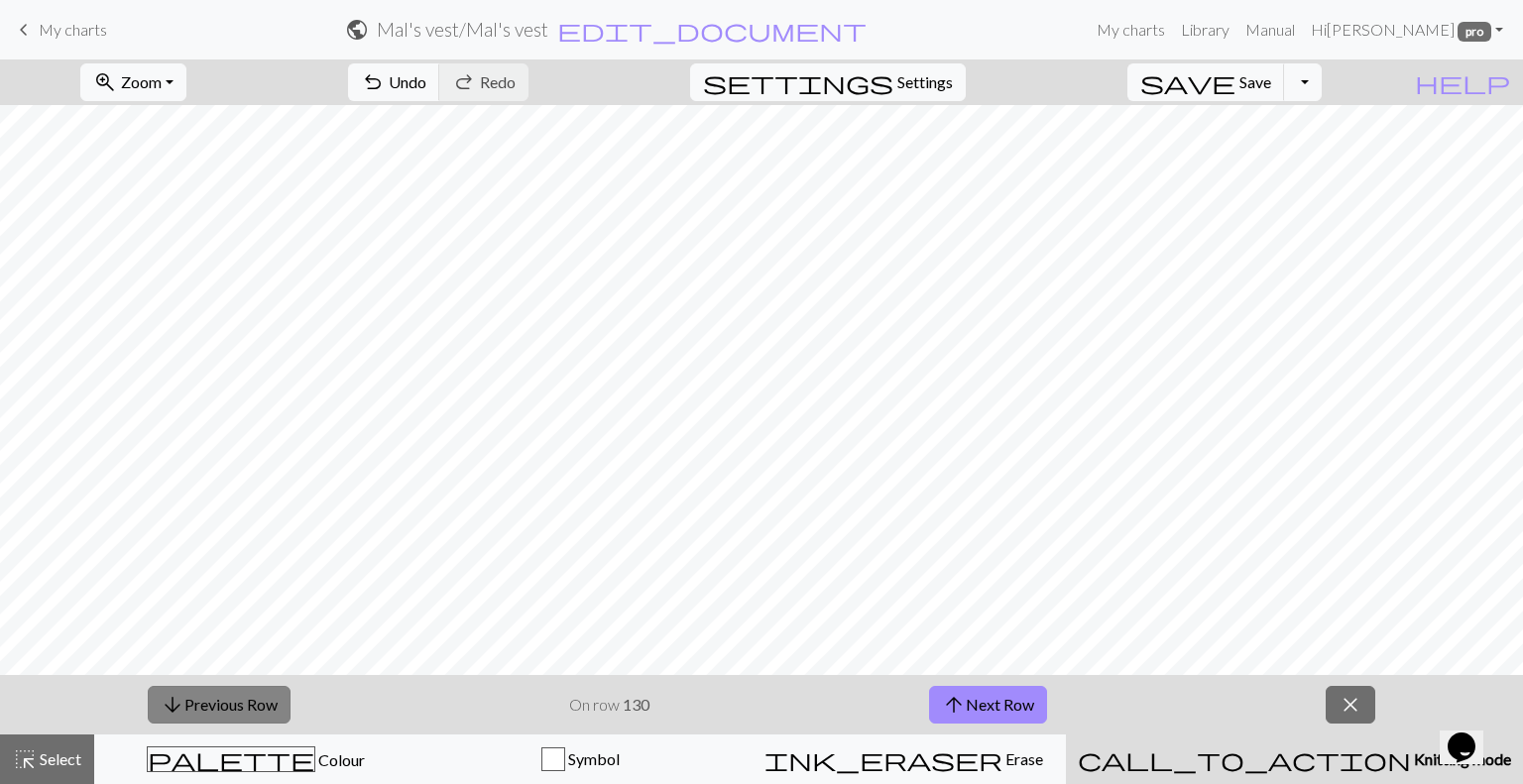 click on "arrow_downward Previous Row" at bounding box center (219, 705) 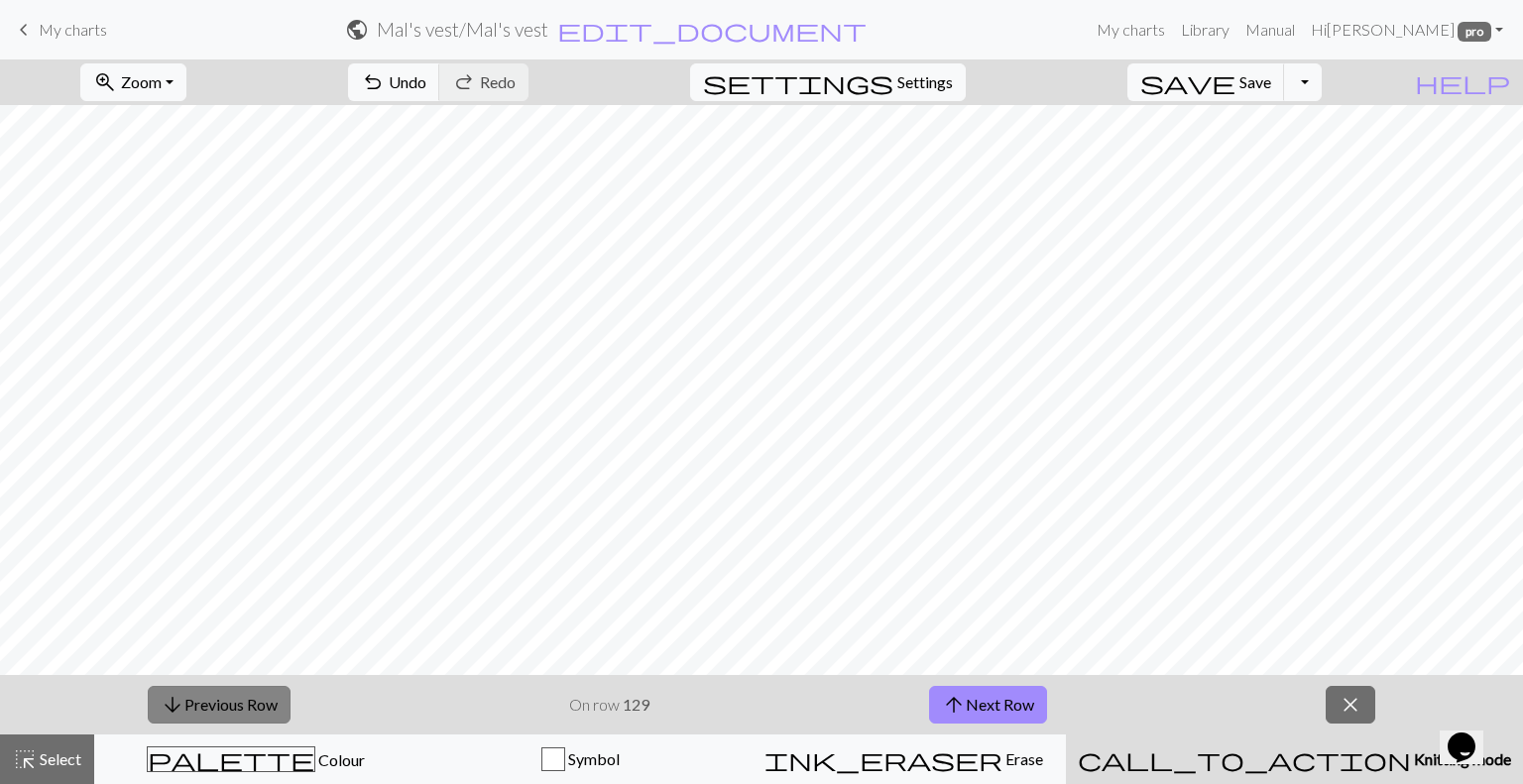 click on "arrow_downward Previous Row" at bounding box center [219, 705] 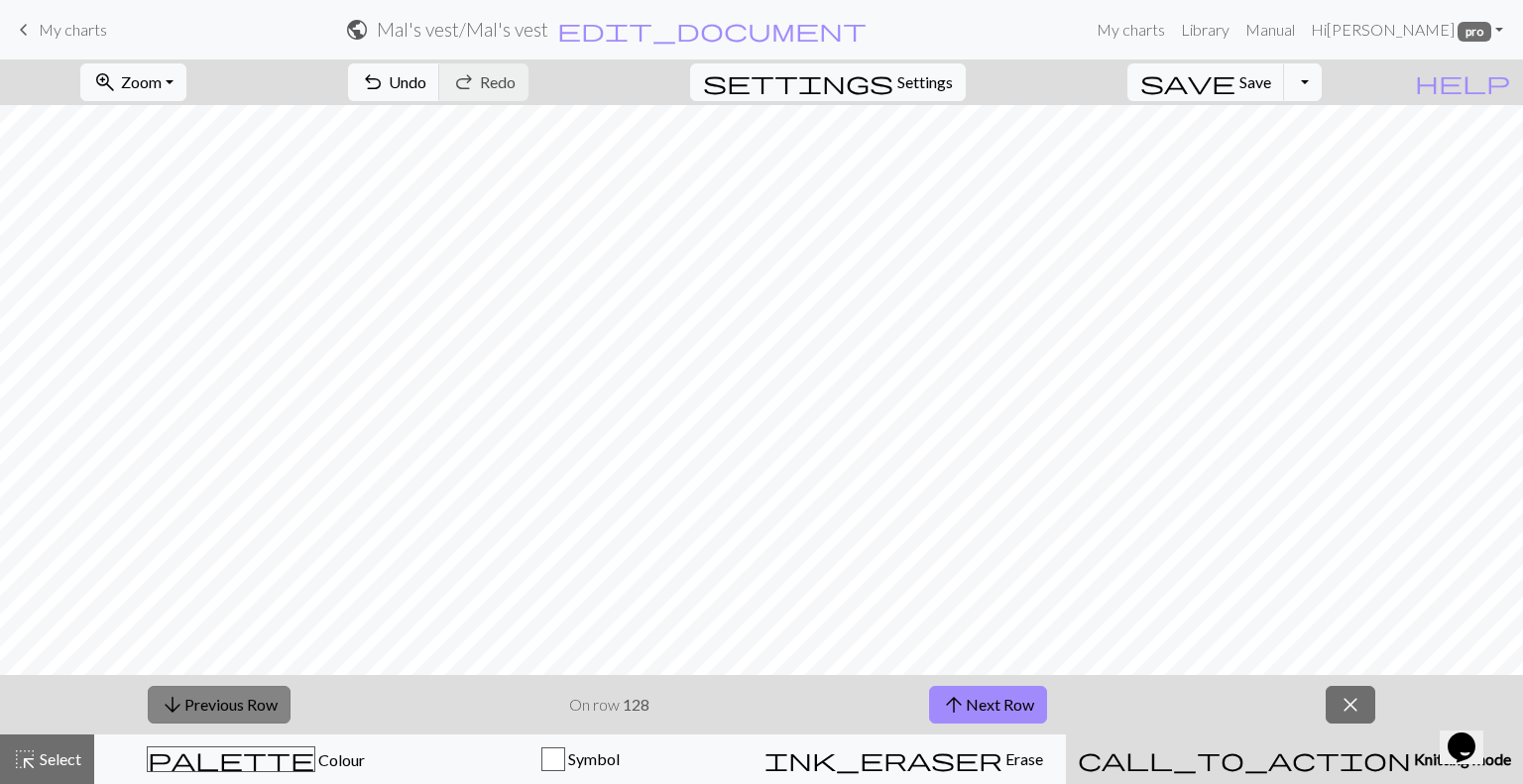 click on "arrow_downward Previous Row" at bounding box center (219, 705) 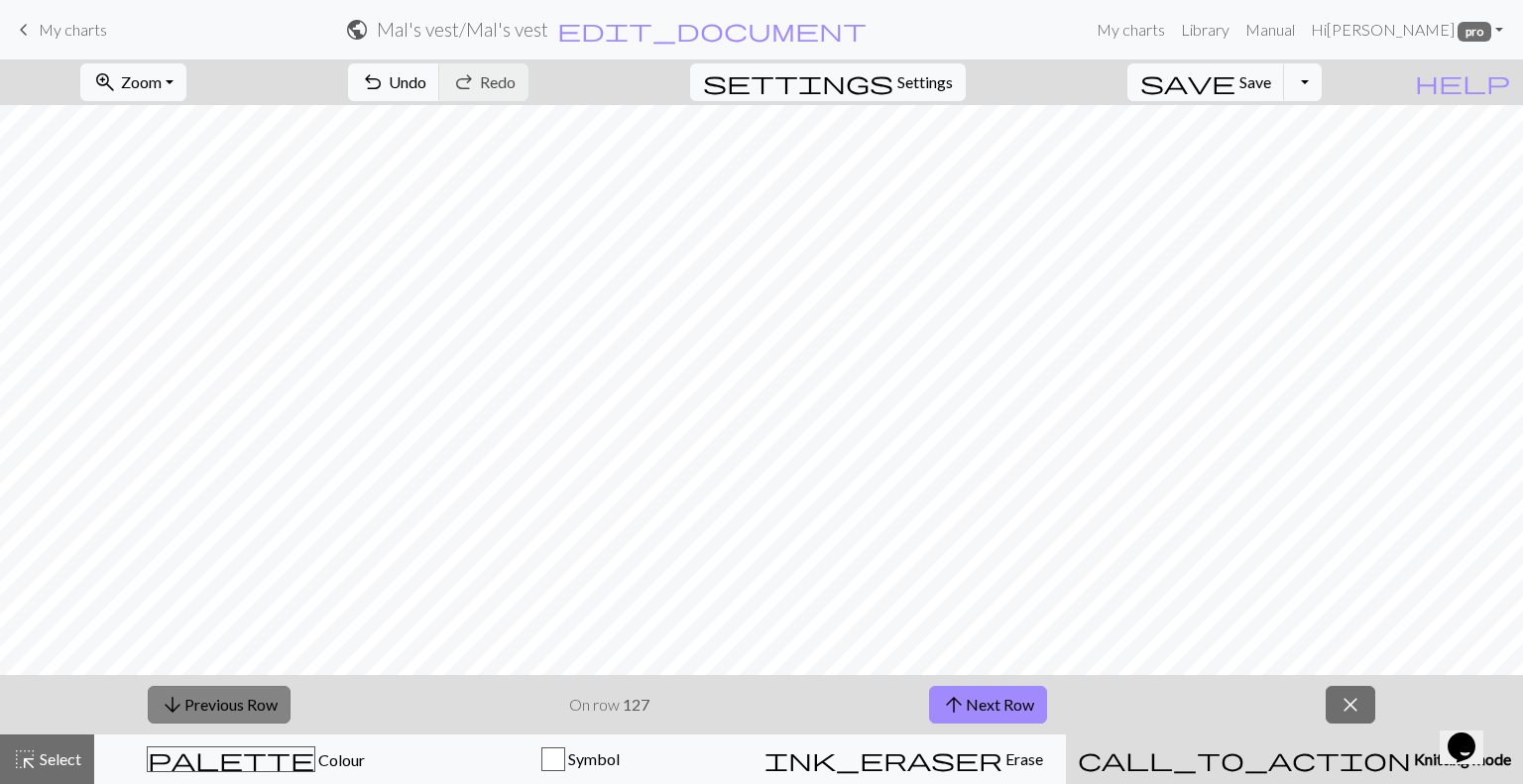 click on "arrow_downward Previous Row" at bounding box center (219, 705) 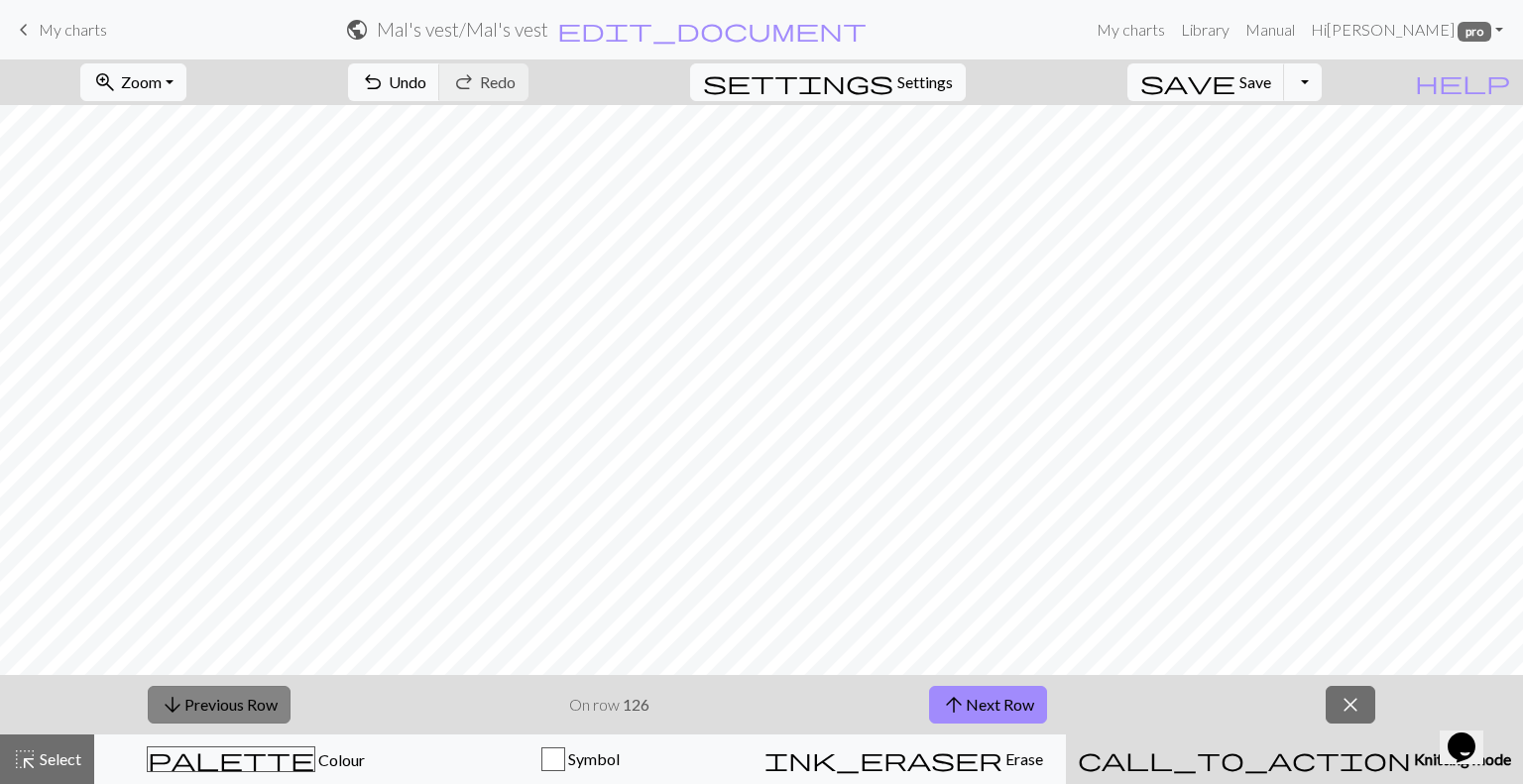 click on "arrow_downward Previous Row" at bounding box center [219, 705] 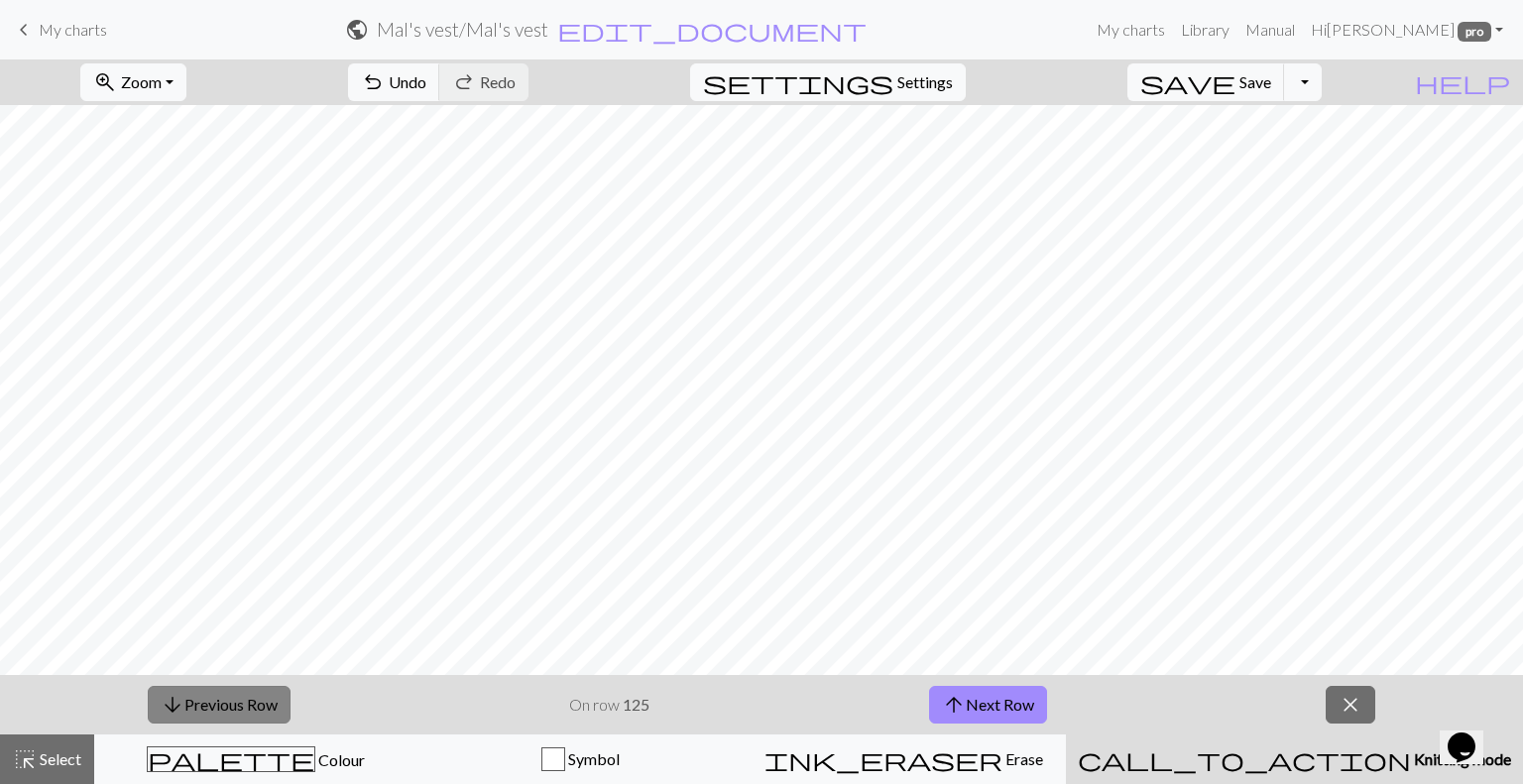 click on "arrow_downward Previous Row" at bounding box center [219, 705] 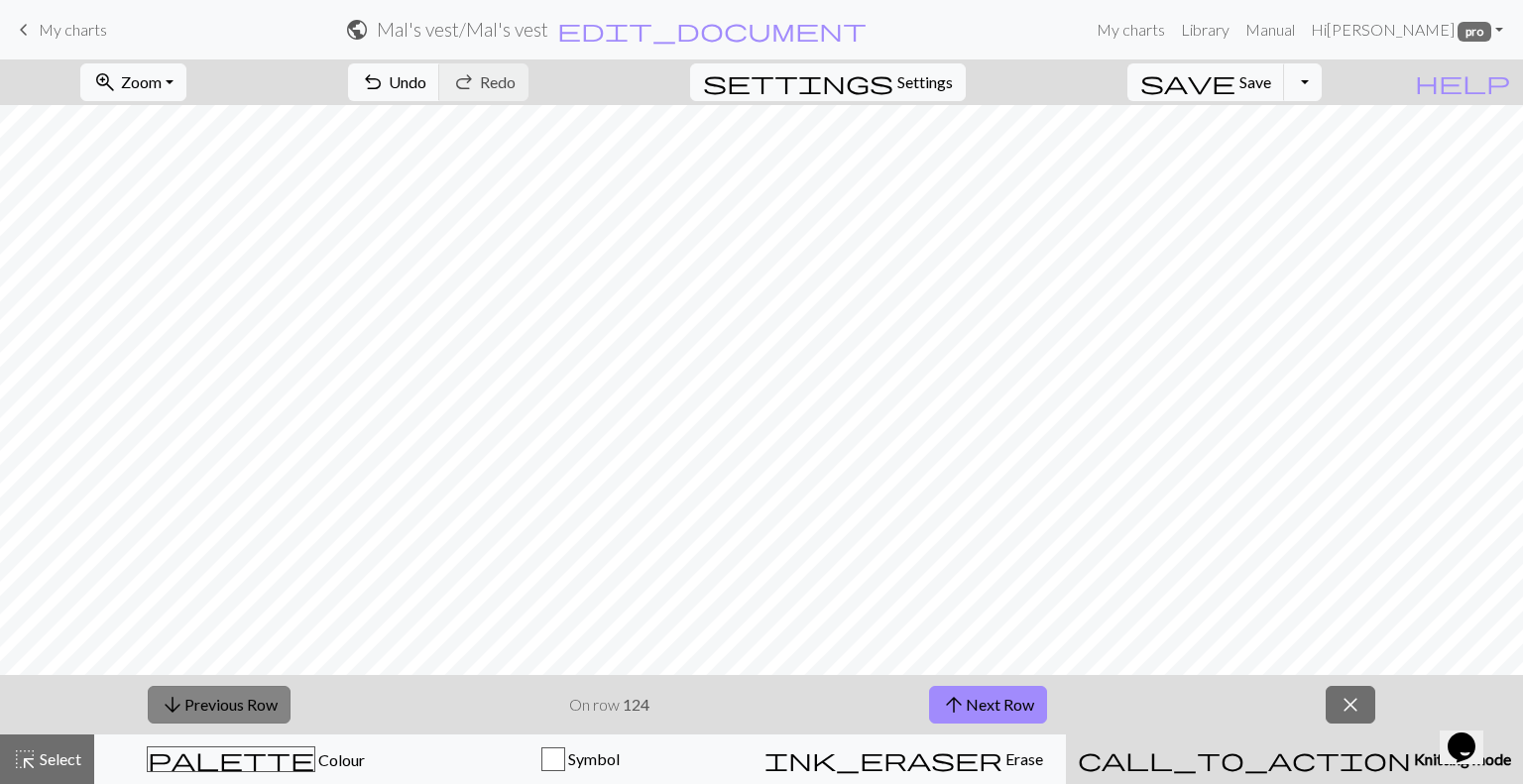 click on "arrow_downward Previous Row" at bounding box center [219, 705] 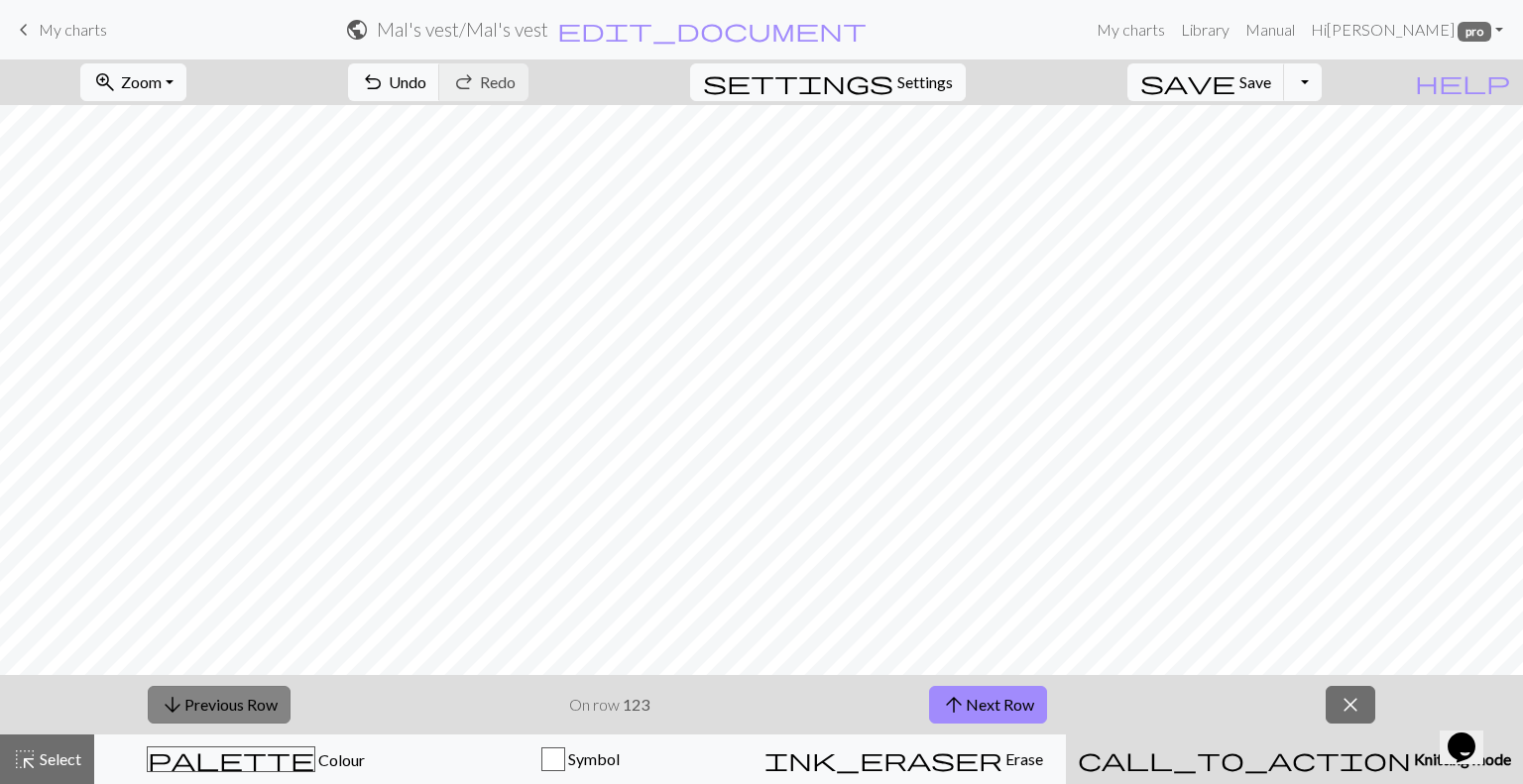 click on "arrow_downward Previous Row" at bounding box center (219, 705) 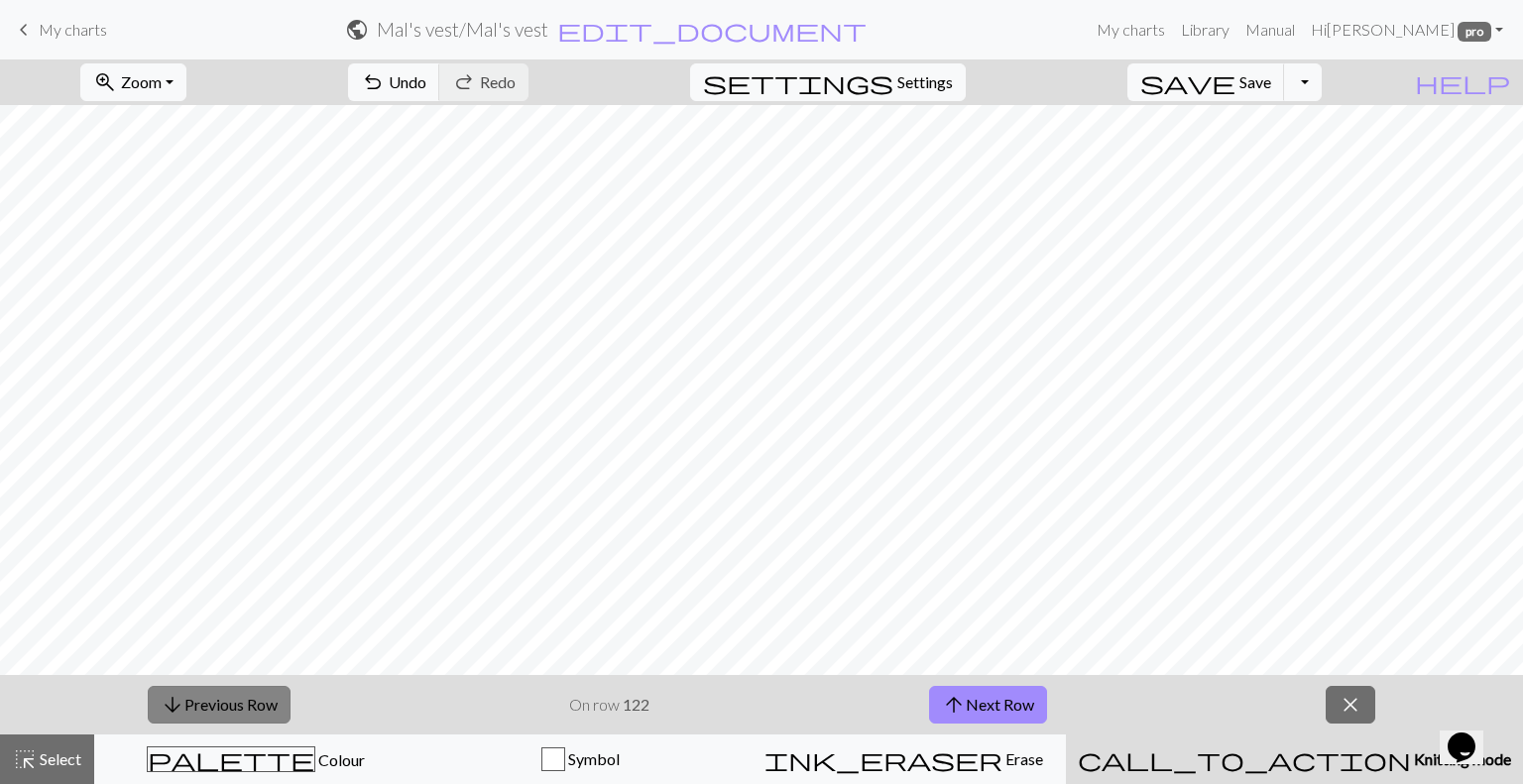 click on "arrow_downward Previous Row" at bounding box center (219, 705) 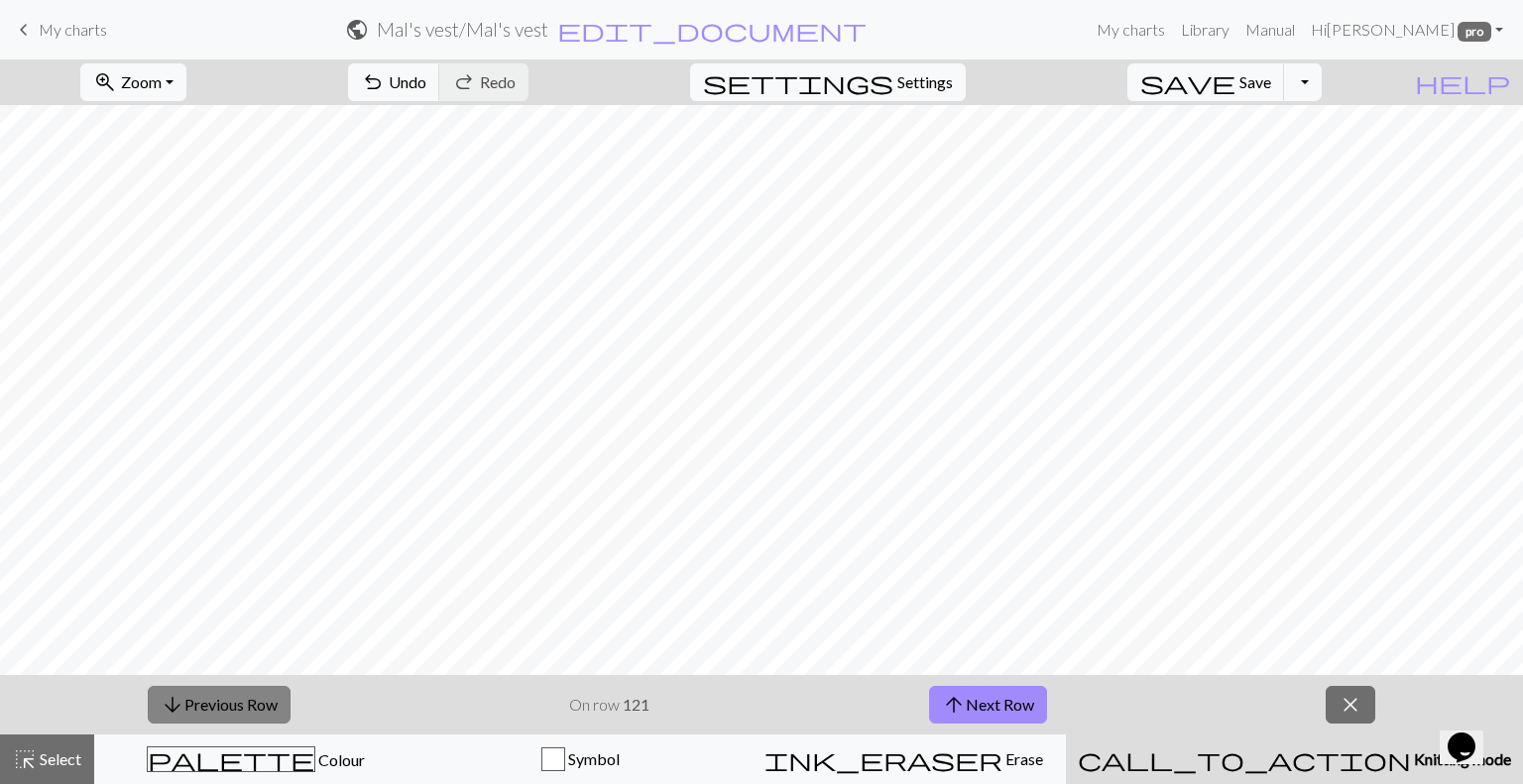 click on "arrow_downward Previous Row" at bounding box center (219, 705) 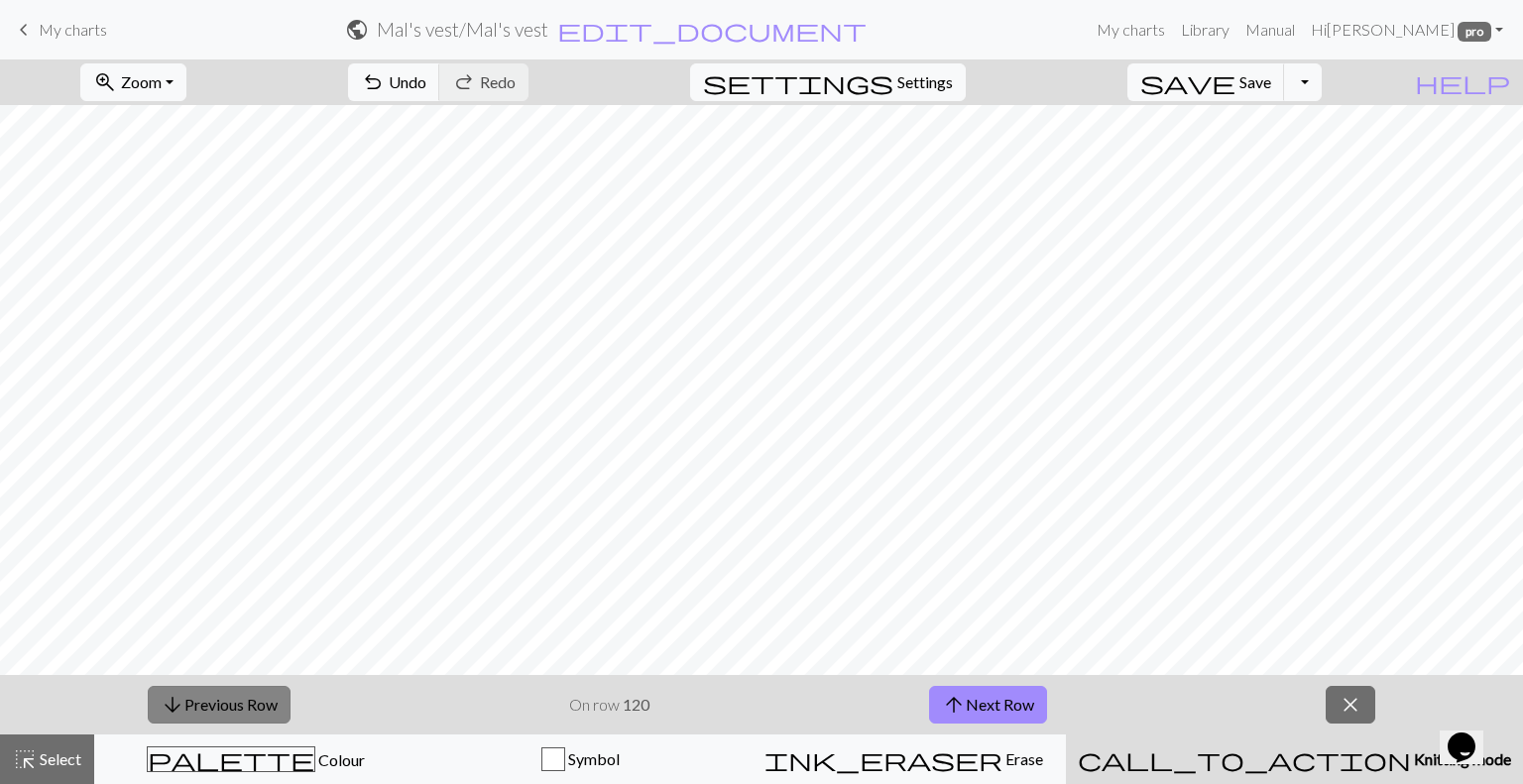 click on "arrow_downward Previous Row" at bounding box center (219, 705) 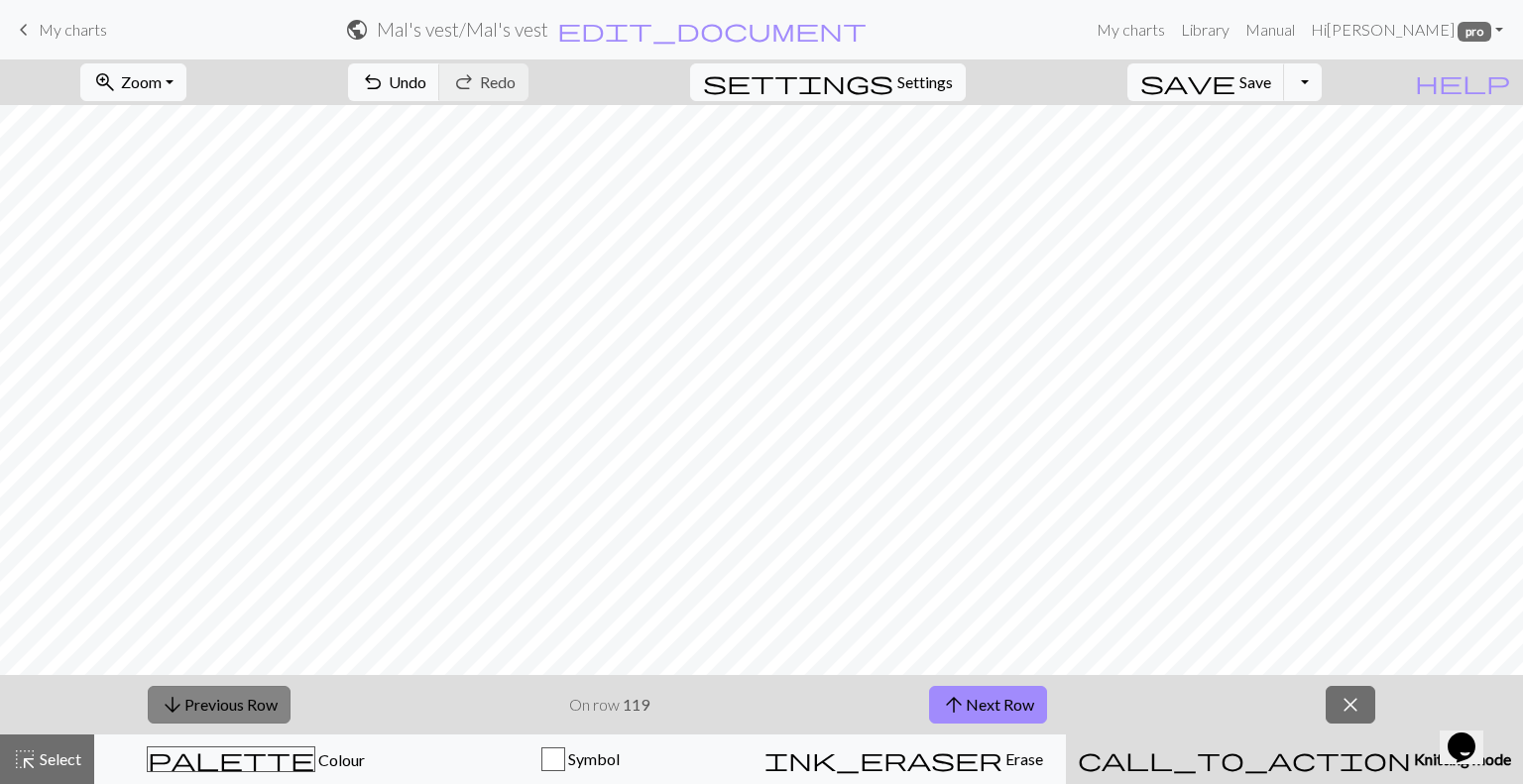 click on "arrow_downward Previous Row" at bounding box center (219, 705) 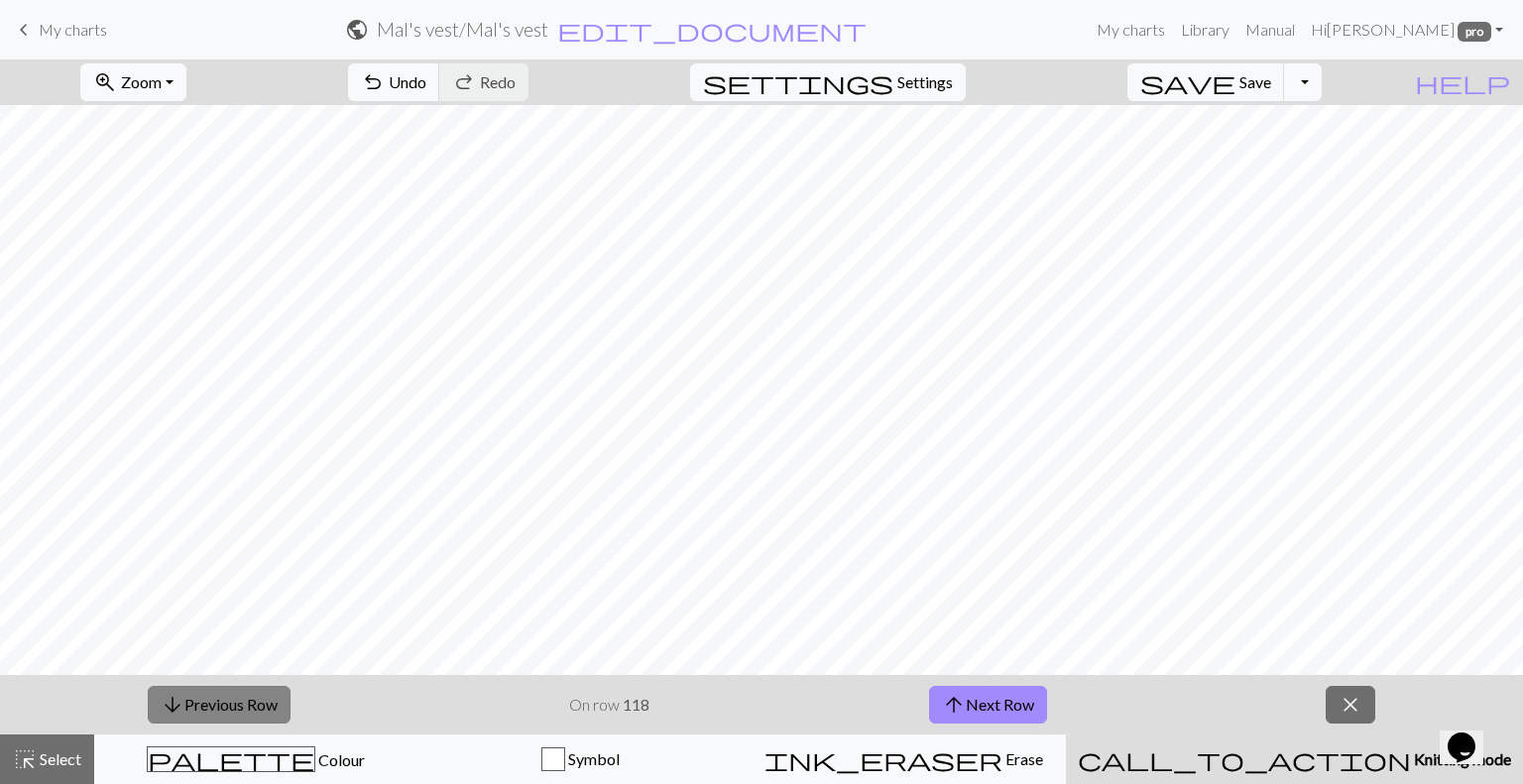 click on "arrow_downward Previous Row" at bounding box center [219, 705] 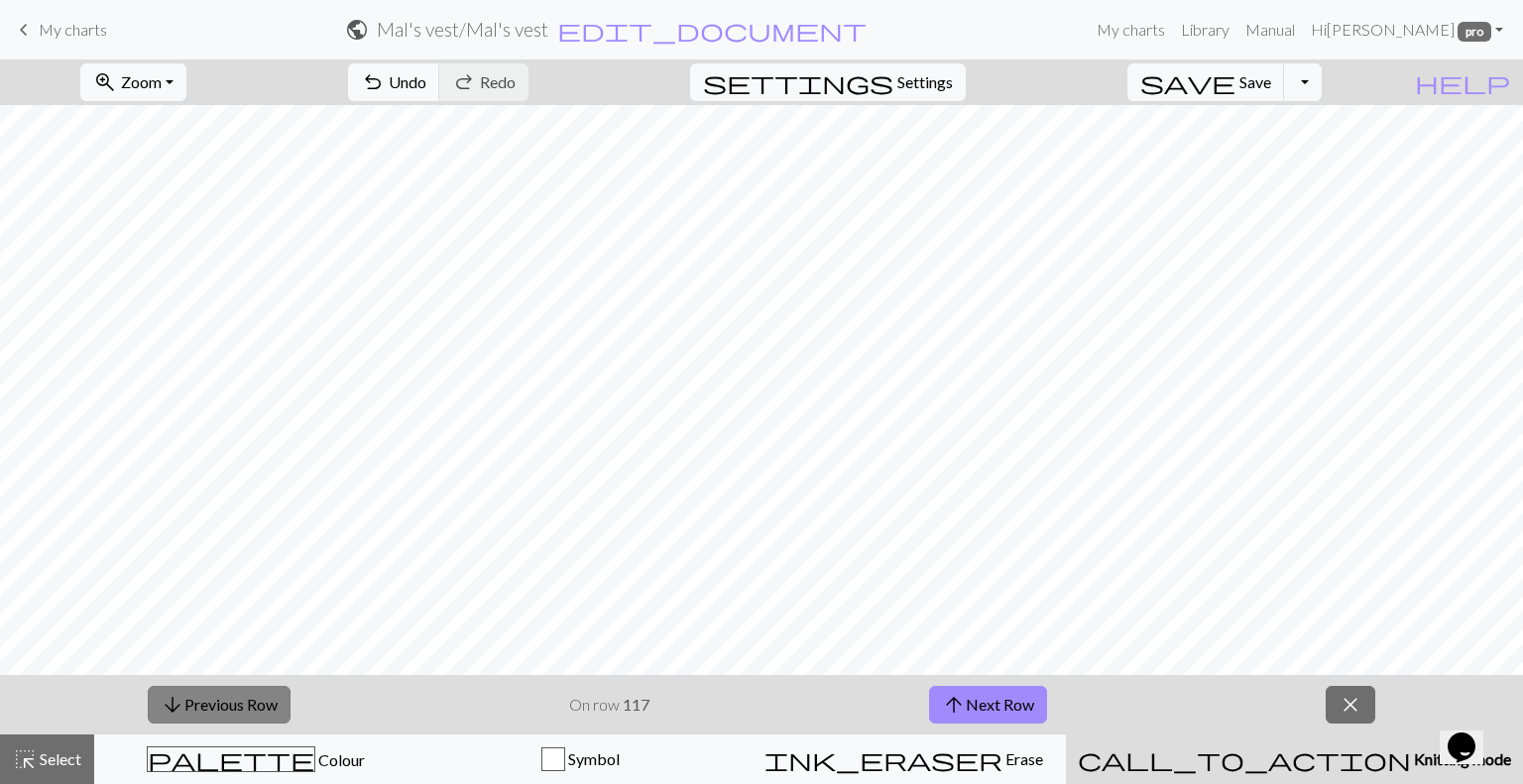 click on "arrow_downward Previous Row" at bounding box center (219, 705) 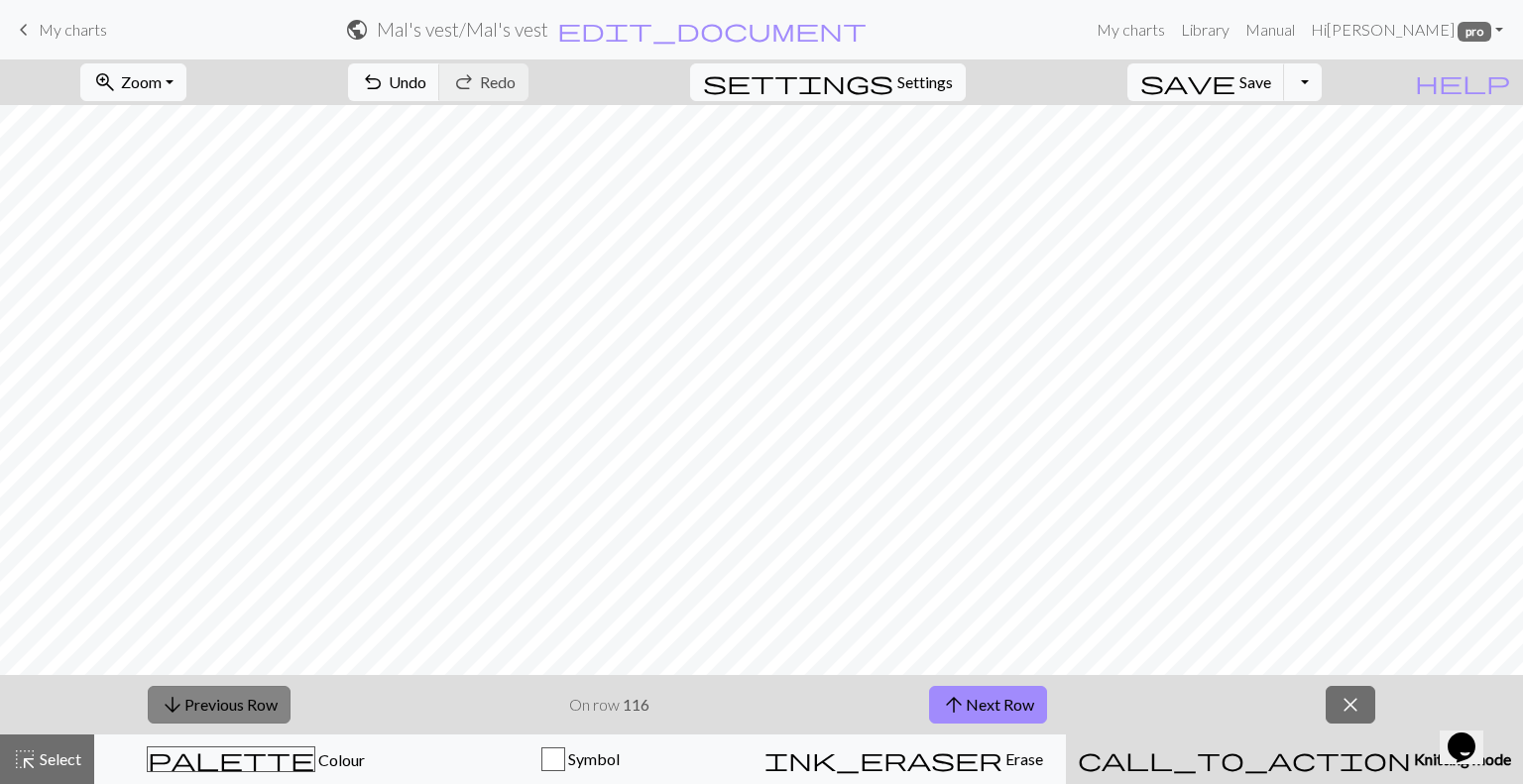 click on "arrow_downward Previous Row" at bounding box center [219, 705] 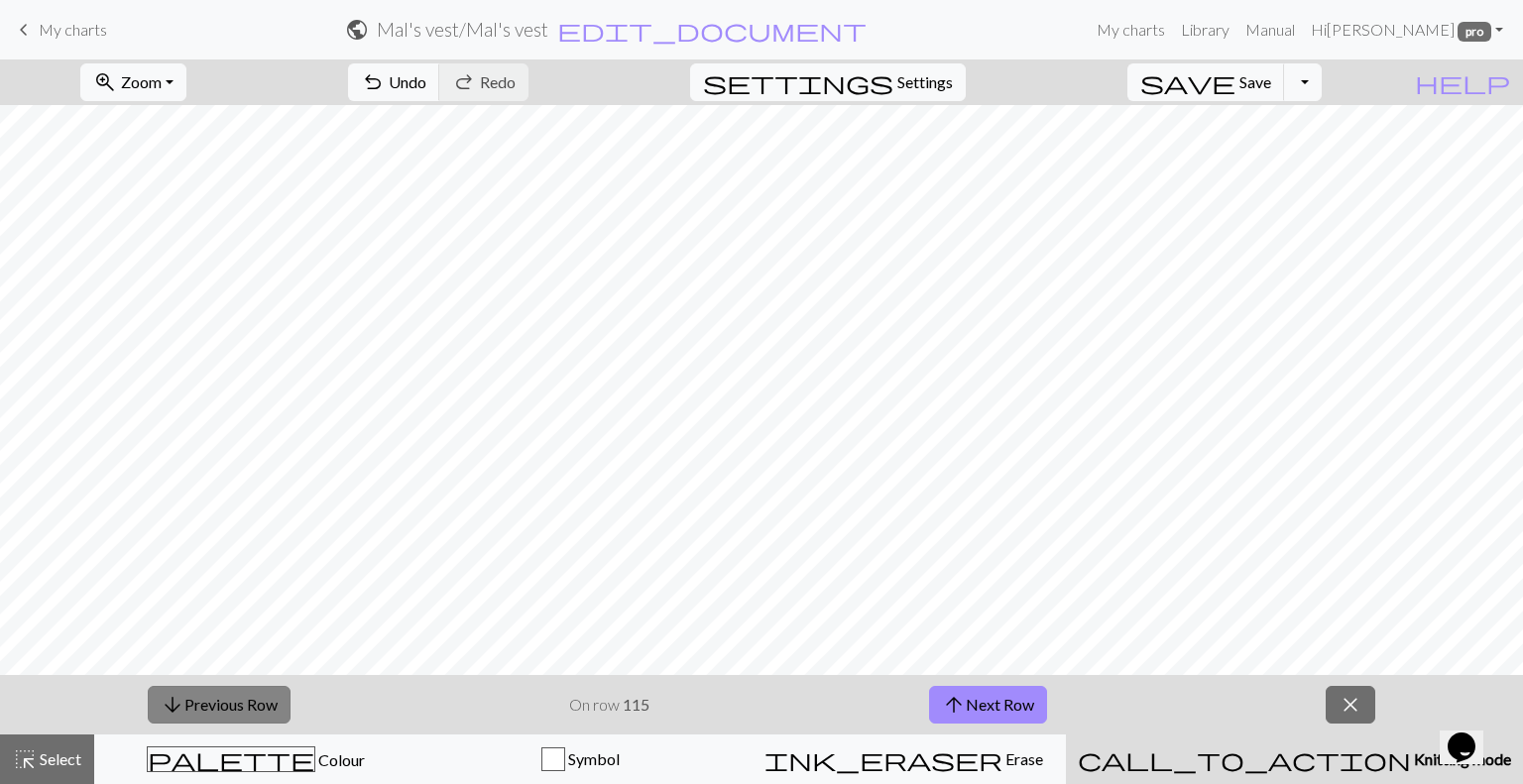 click on "arrow_downward Previous Row" at bounding box center [219, 705] 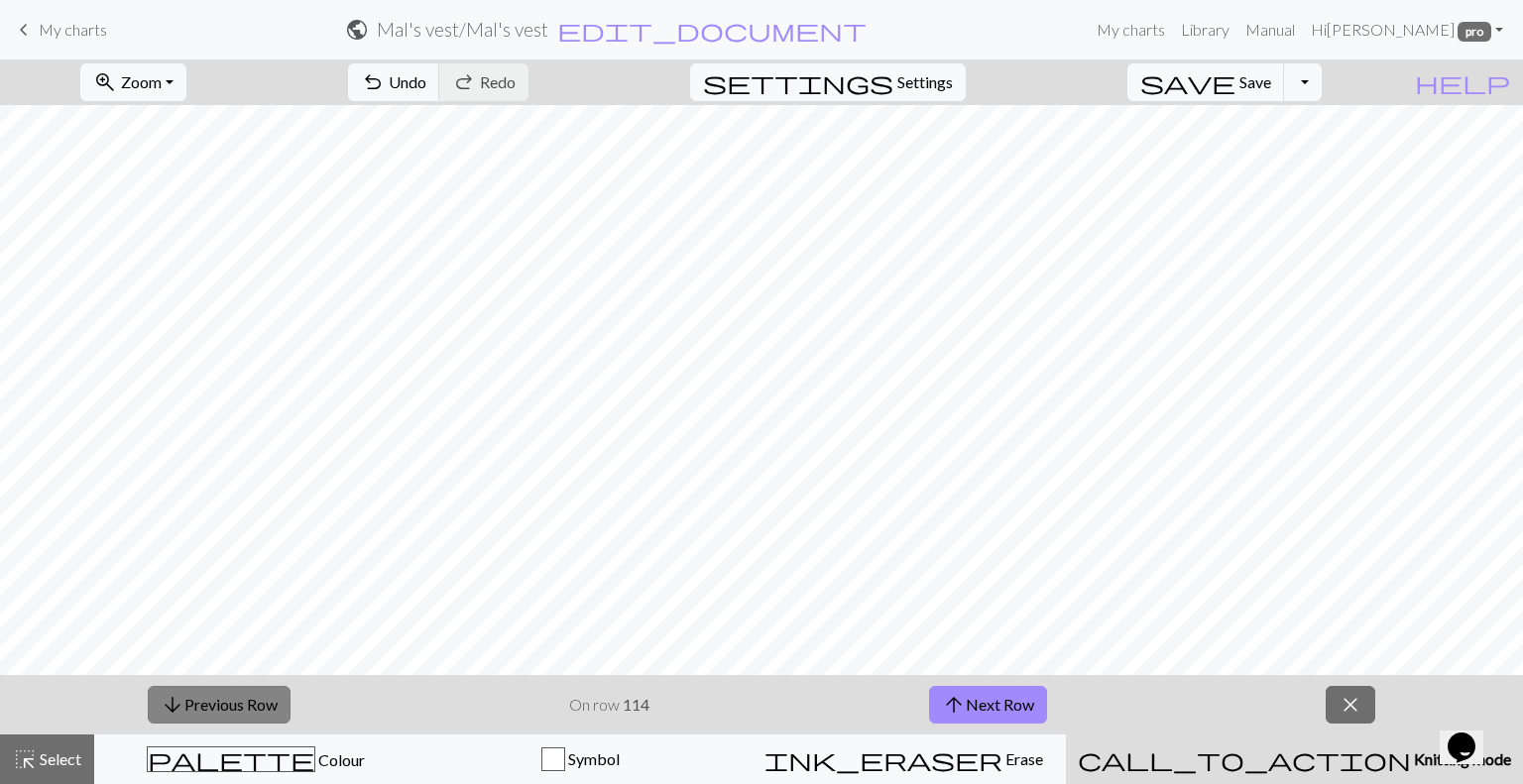 click on "arrow_downward Previous Row" at bounding box center [219, 705] 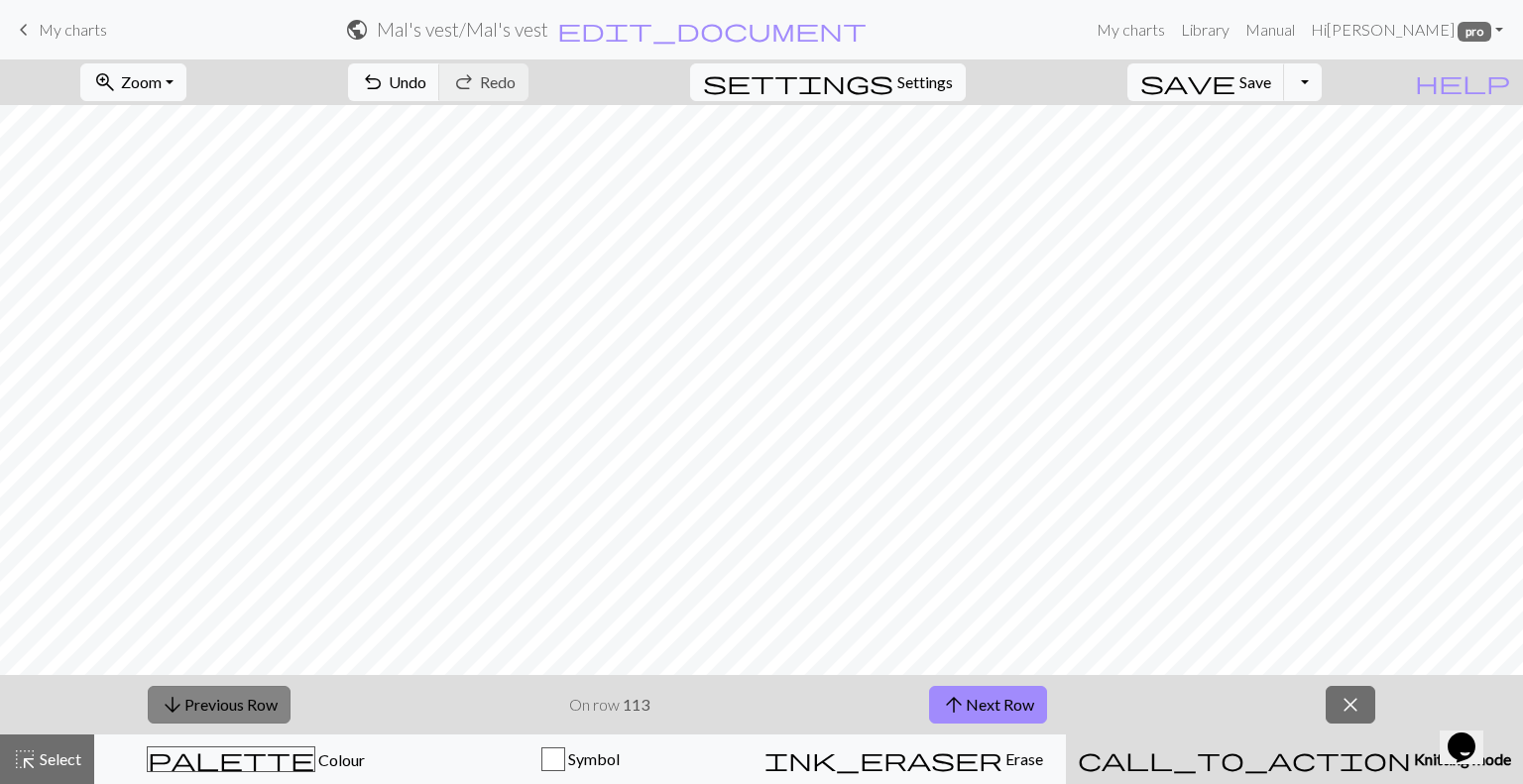 click on "arrow_downward Previous Row" at bounding box center (219, 705) 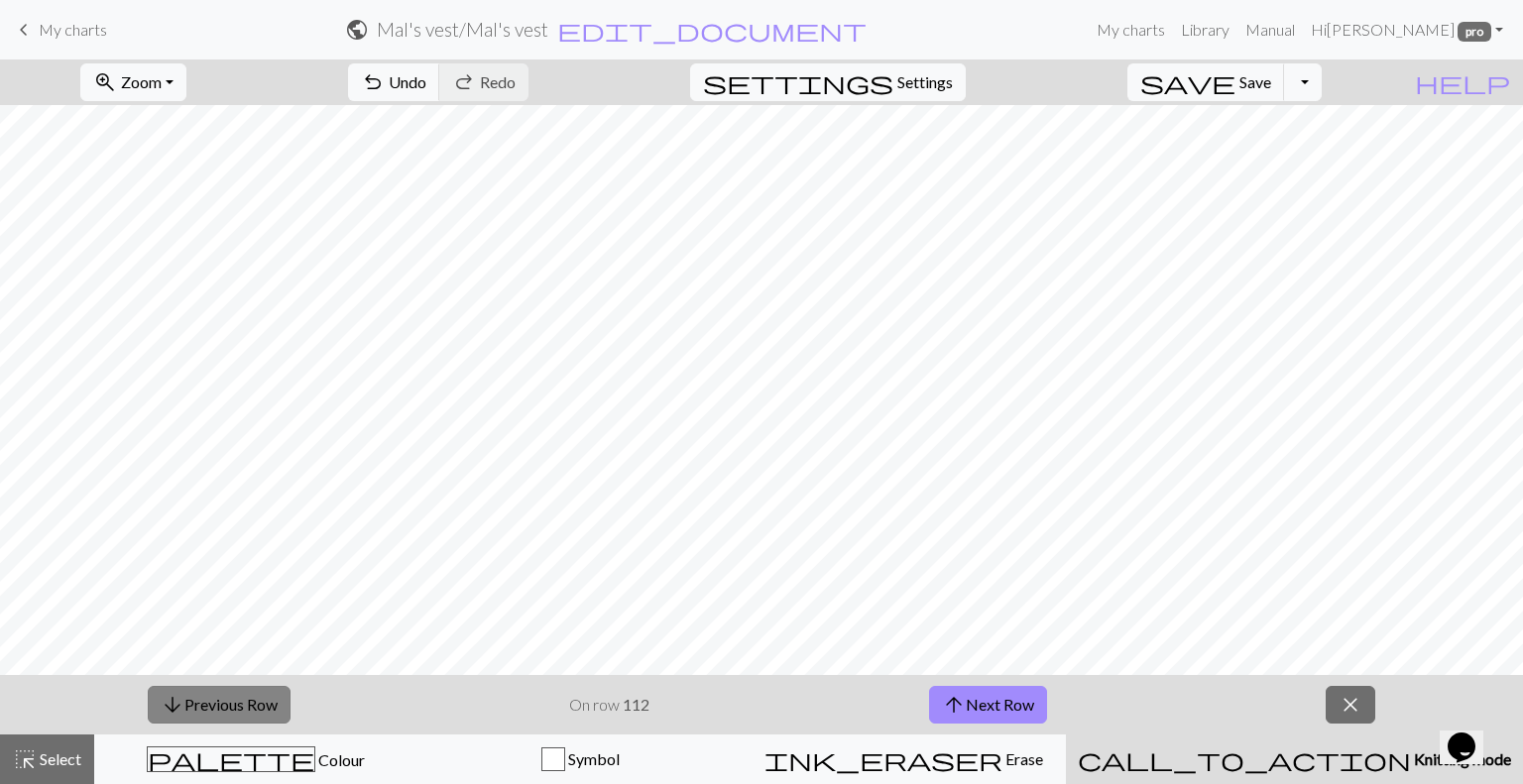 click on "arrow_downward Previous Row" at bounding box center [219, 705] 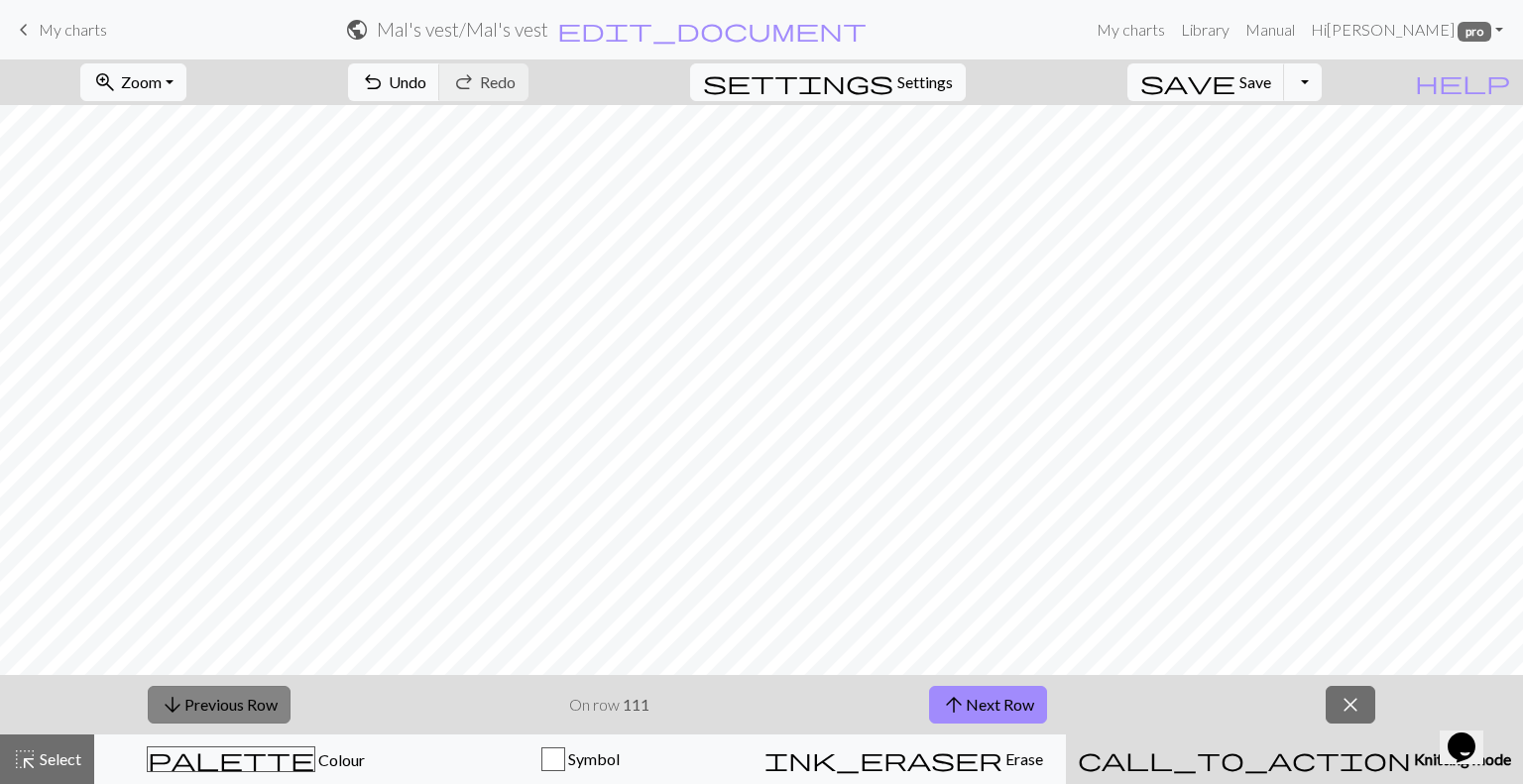 click on "arrow_downward Previous Row" at bounding box center (219, 705) 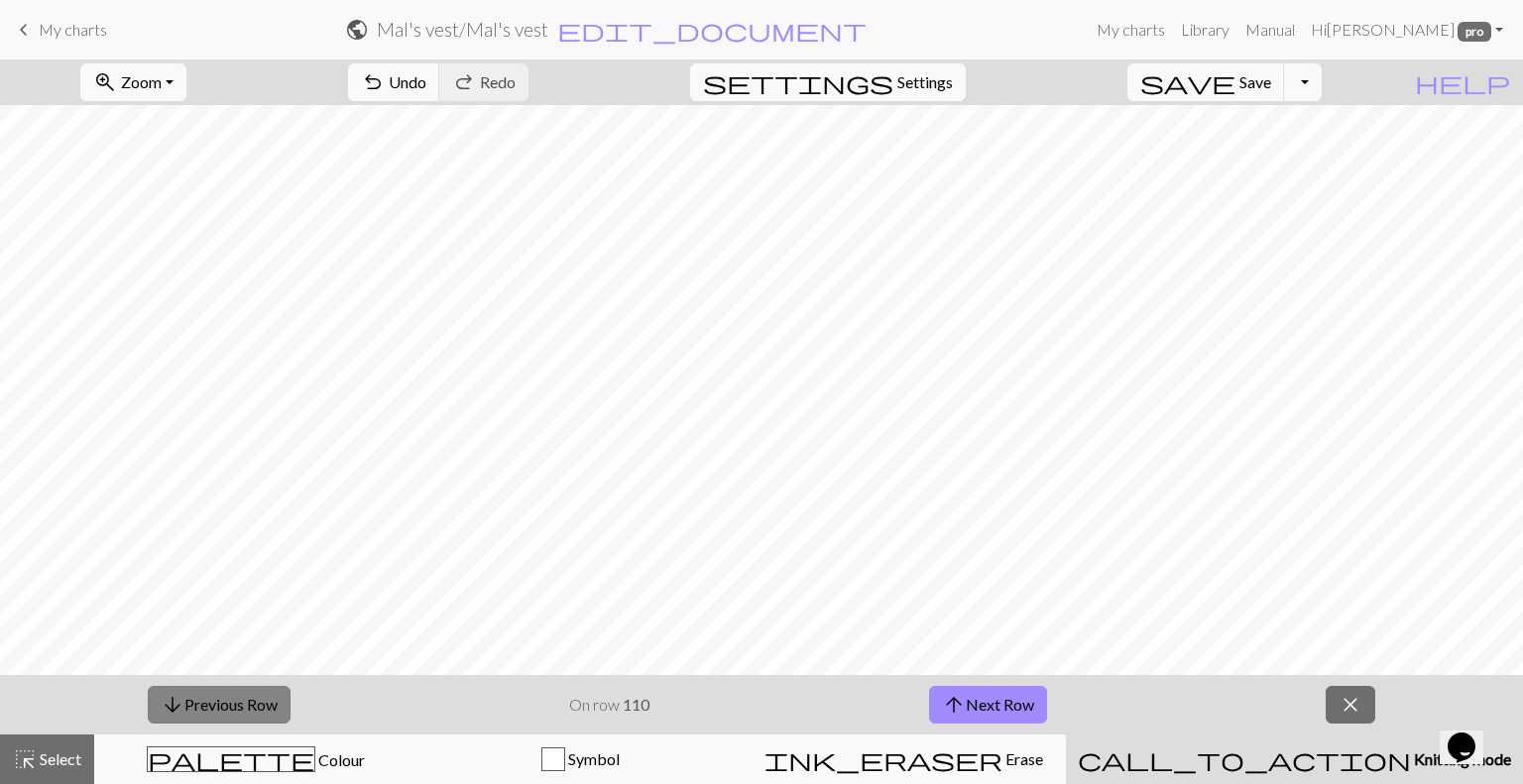 click on "arrow_downward Previous Row" at bounding box center (219, 705) 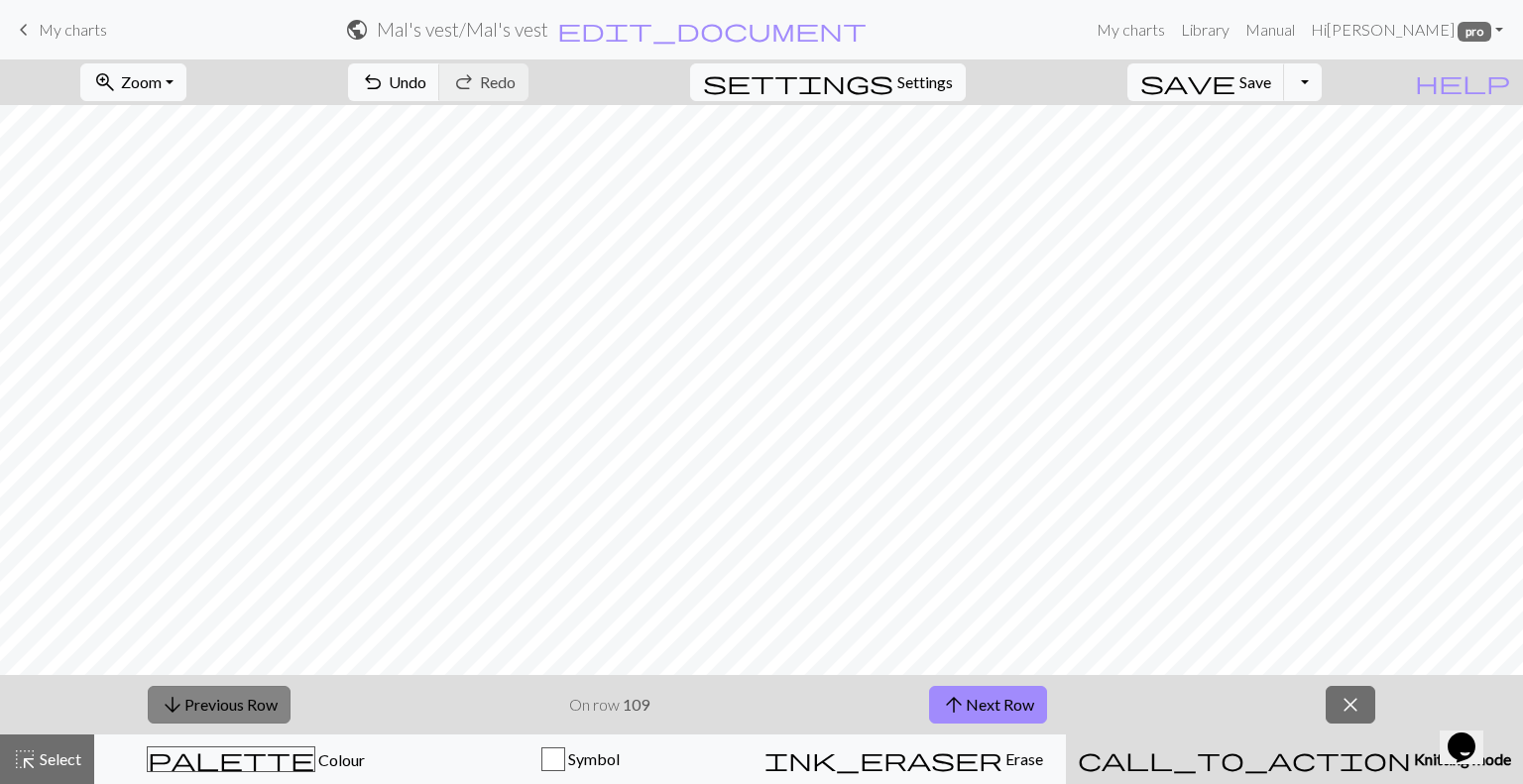 click on "arrow_downward Previous Row" at bounding box center (219, 705) 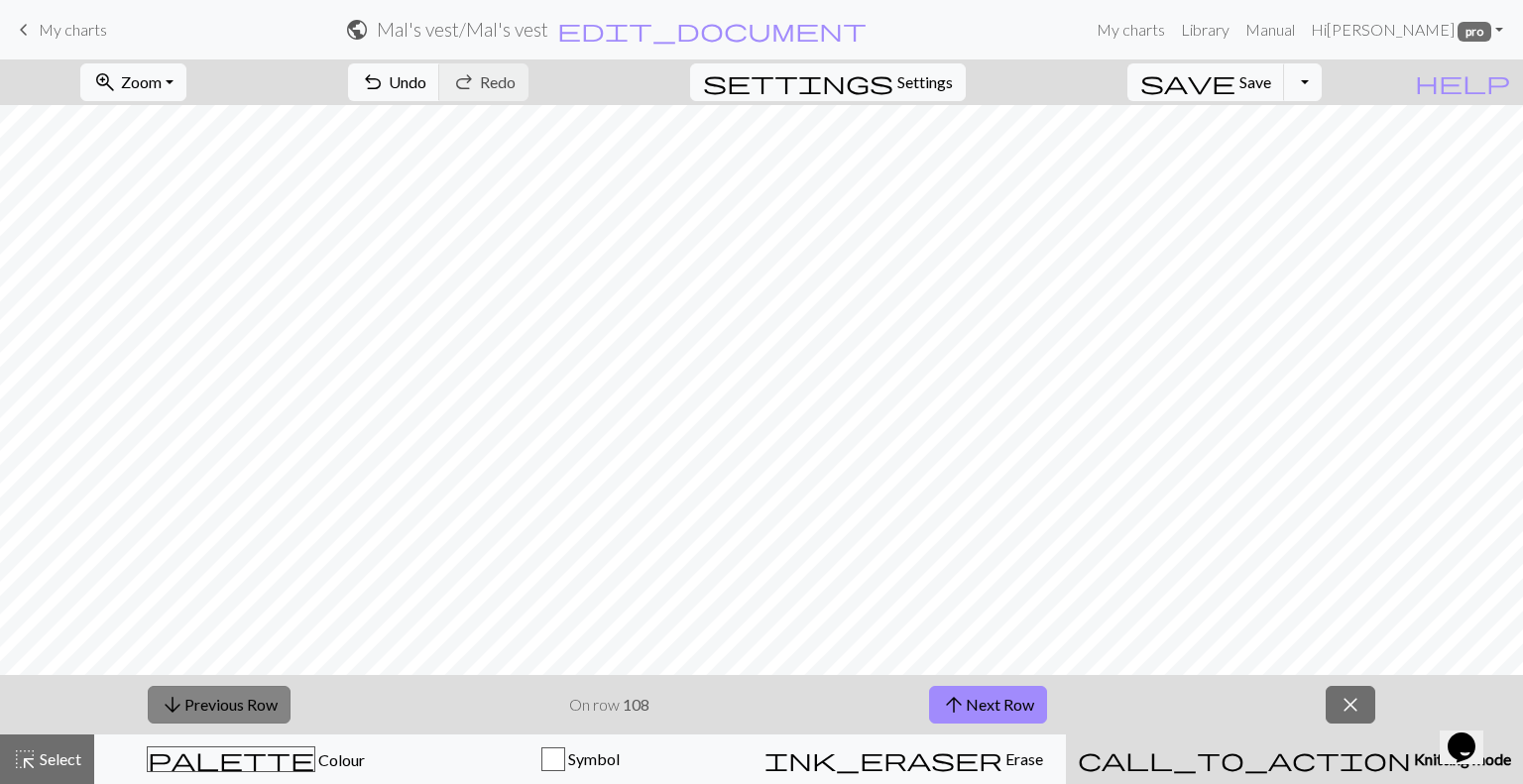 click on "arrow_downward Previous Row" at bounding box center (219, 705) 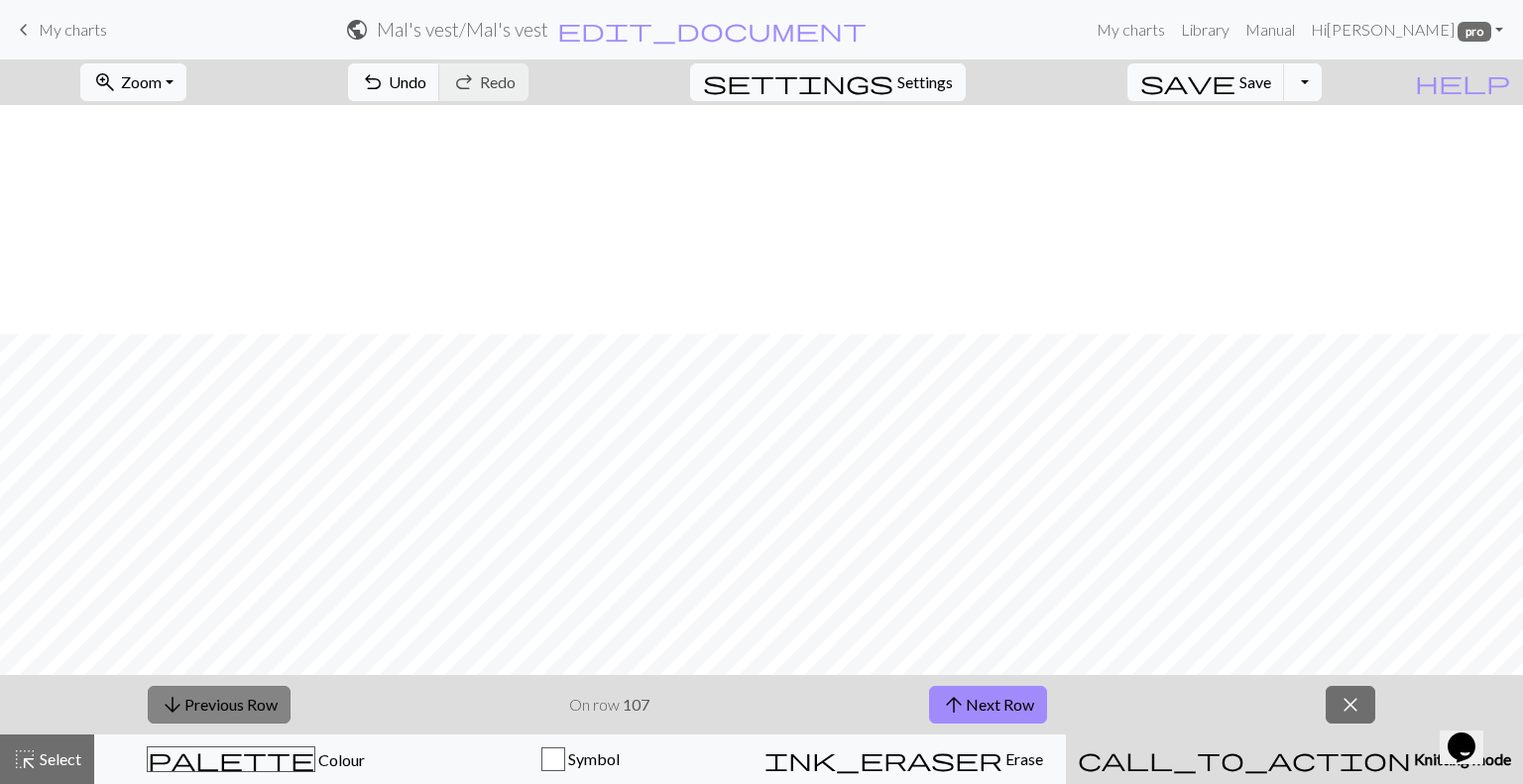 scroll, scrollTop: 695, scrollLeft: 0, axis: vertical 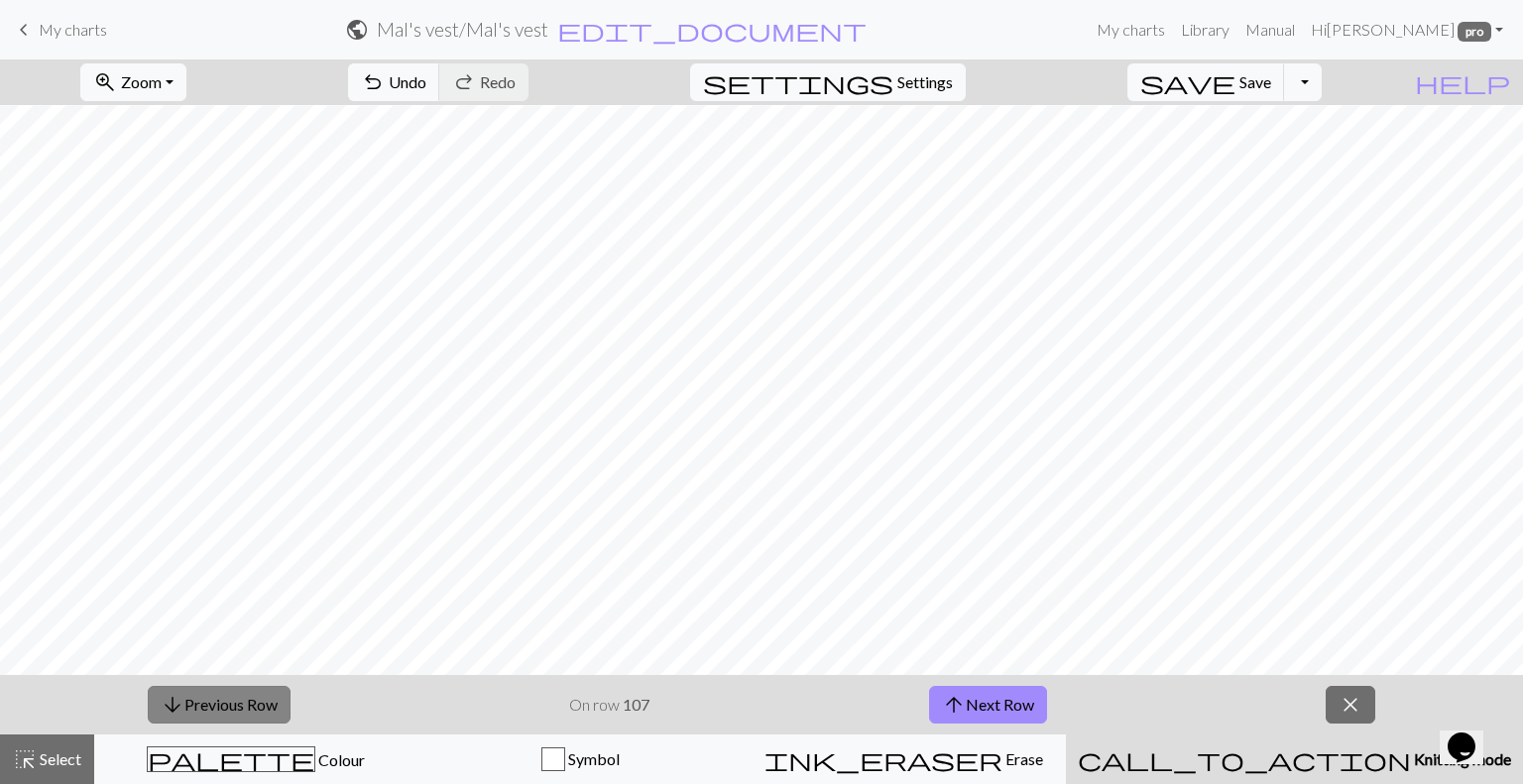 click on "arrow_downward Previous Row" at bounding box center (219, 705) 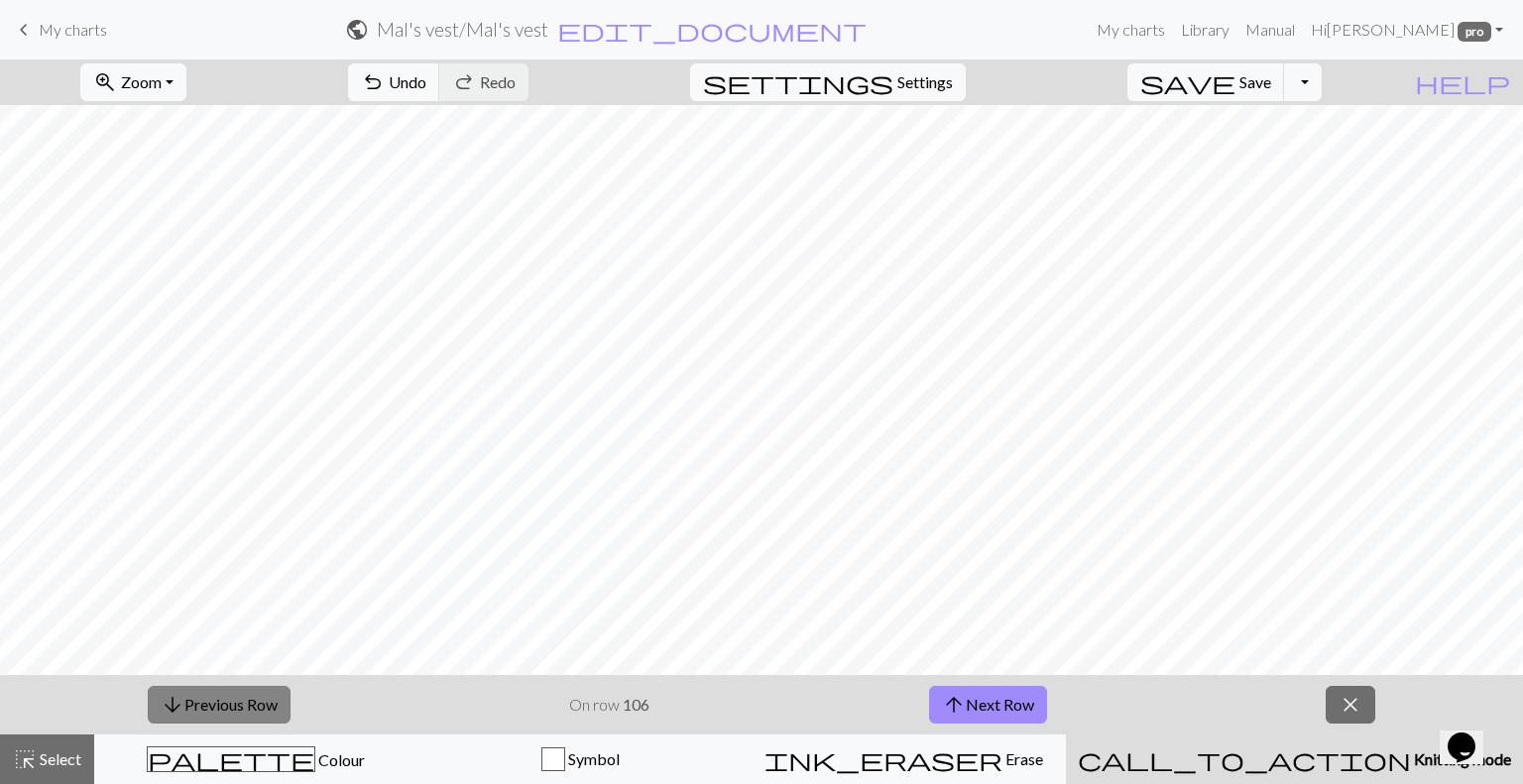 click on "arrow_downward Previous Row" at bounding box center (219, 705) 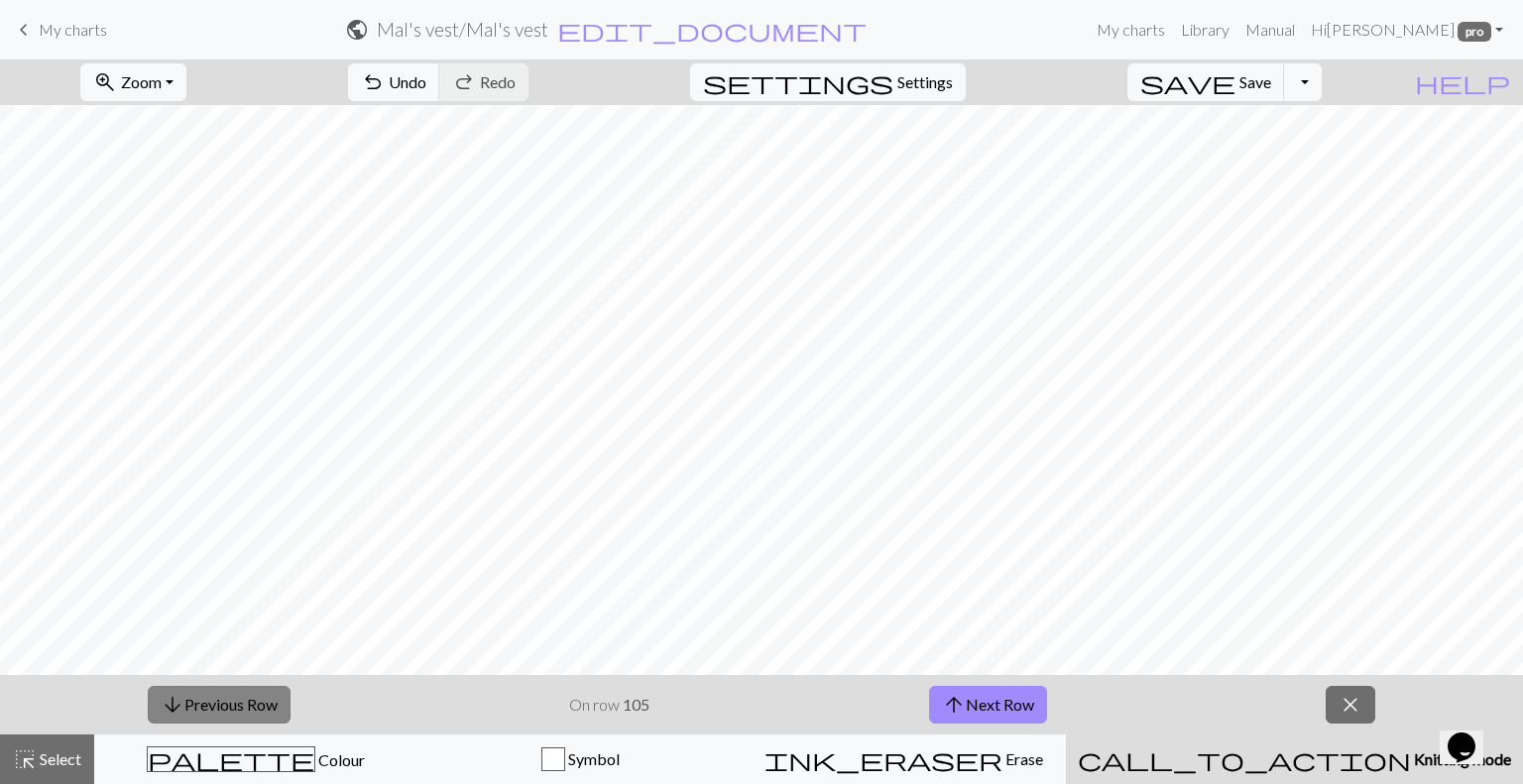 click on "arrow_downward Previous Row" at bounding box center (219, 705) 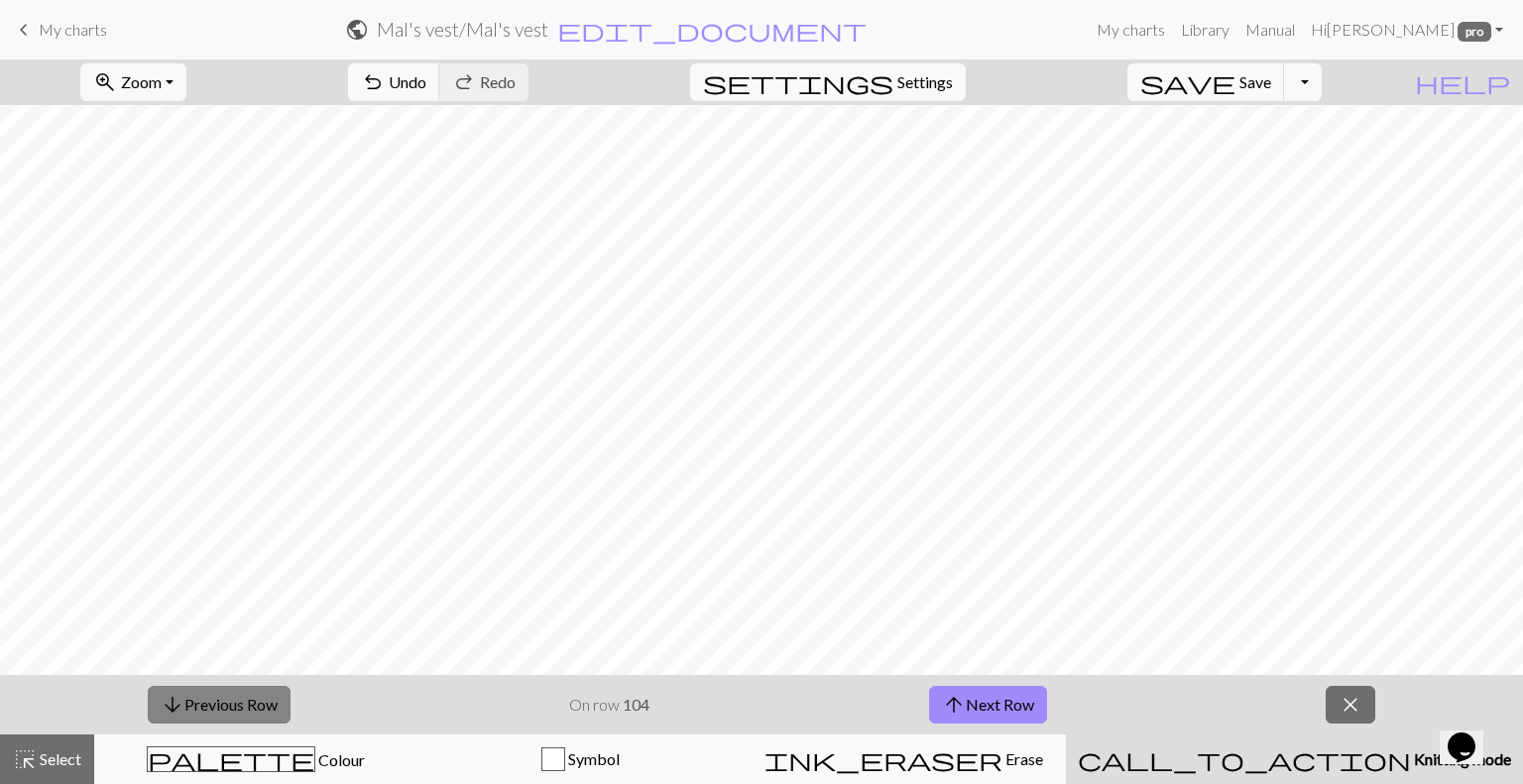 click on "arrow_downward Previous Row" at bounding box center (219, 705) 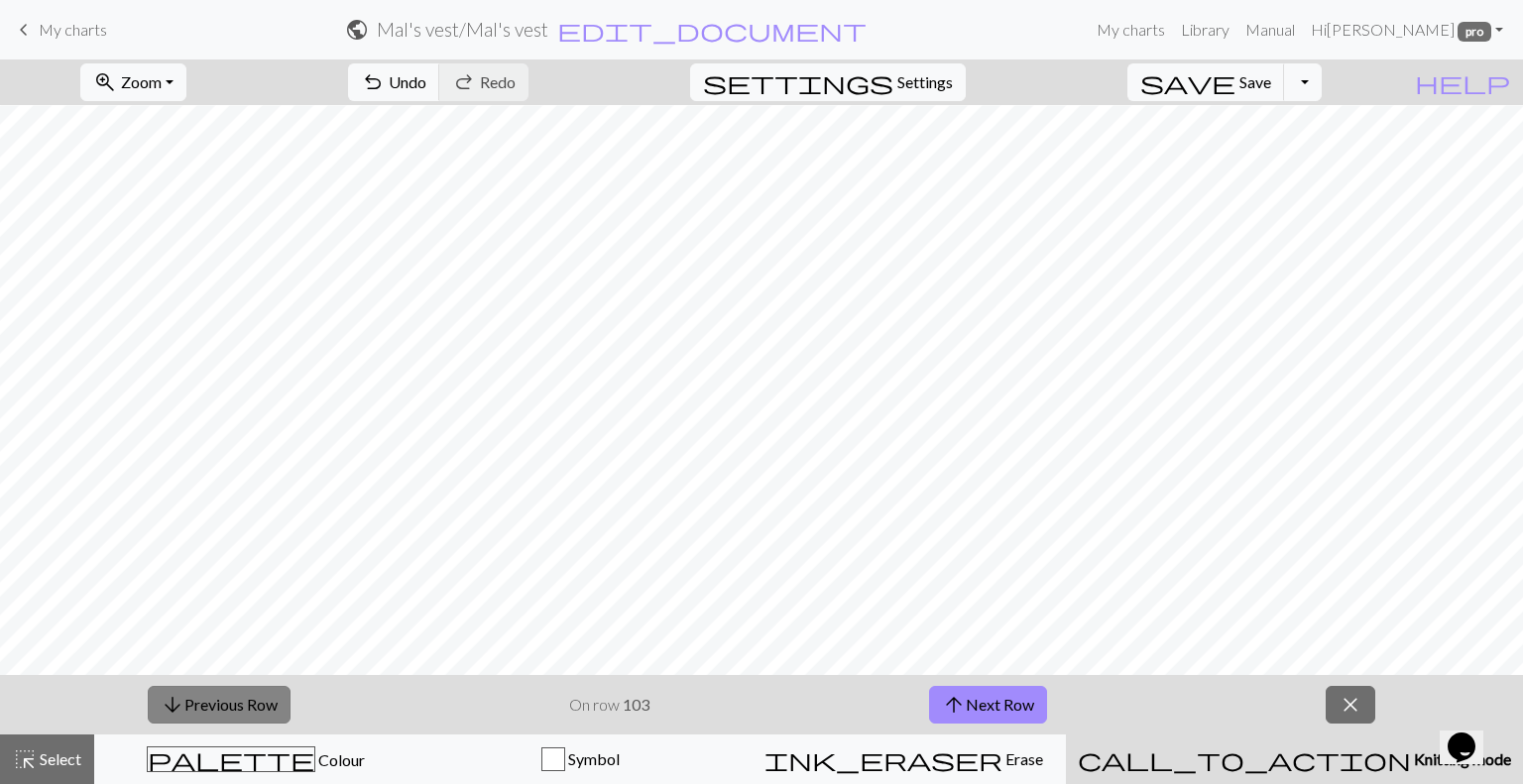 click on "arrow_downward Previous Row" at bounding box center (219, 705) 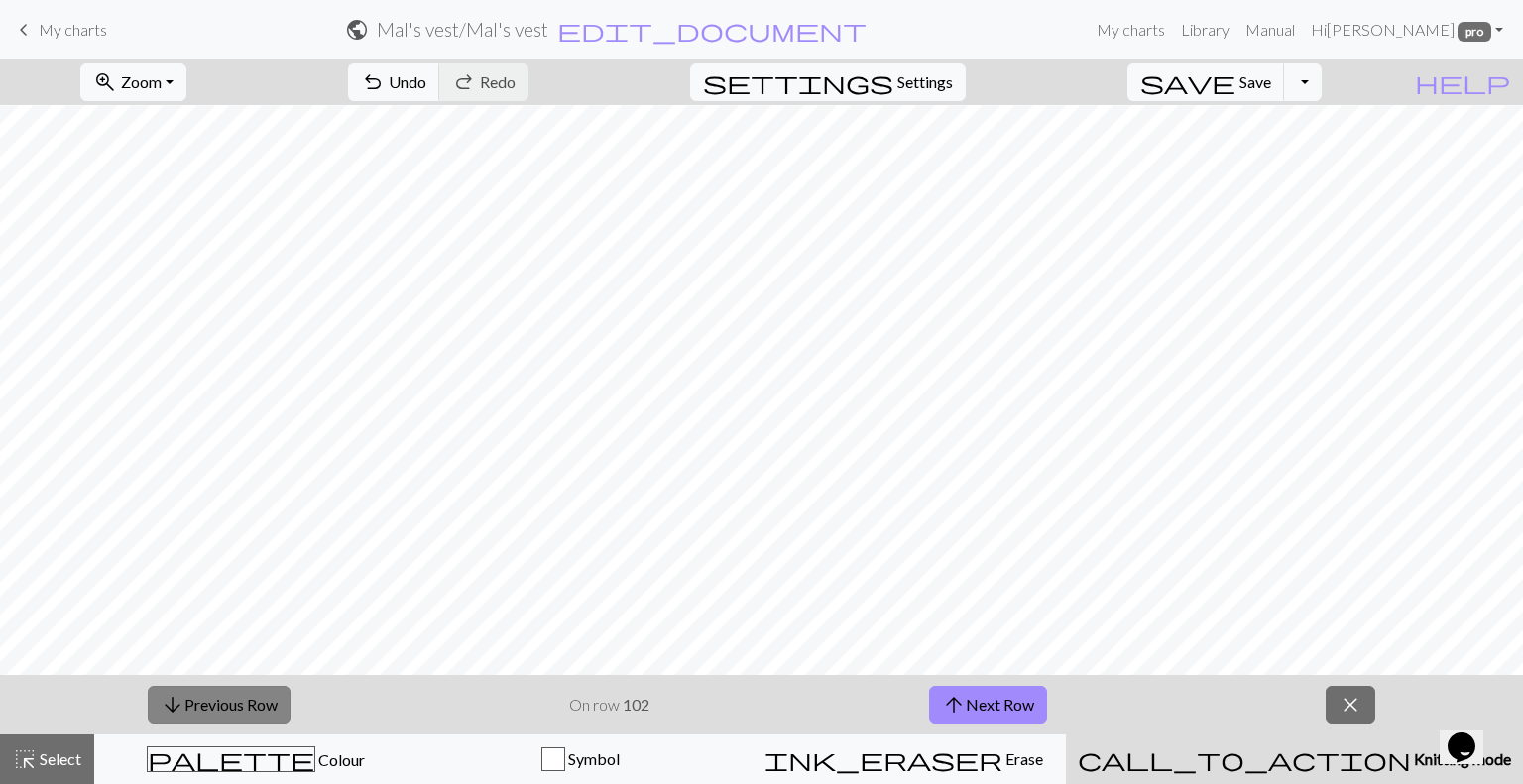 click on "arrow_downward Previous Row" at bounding box center [219, 705] 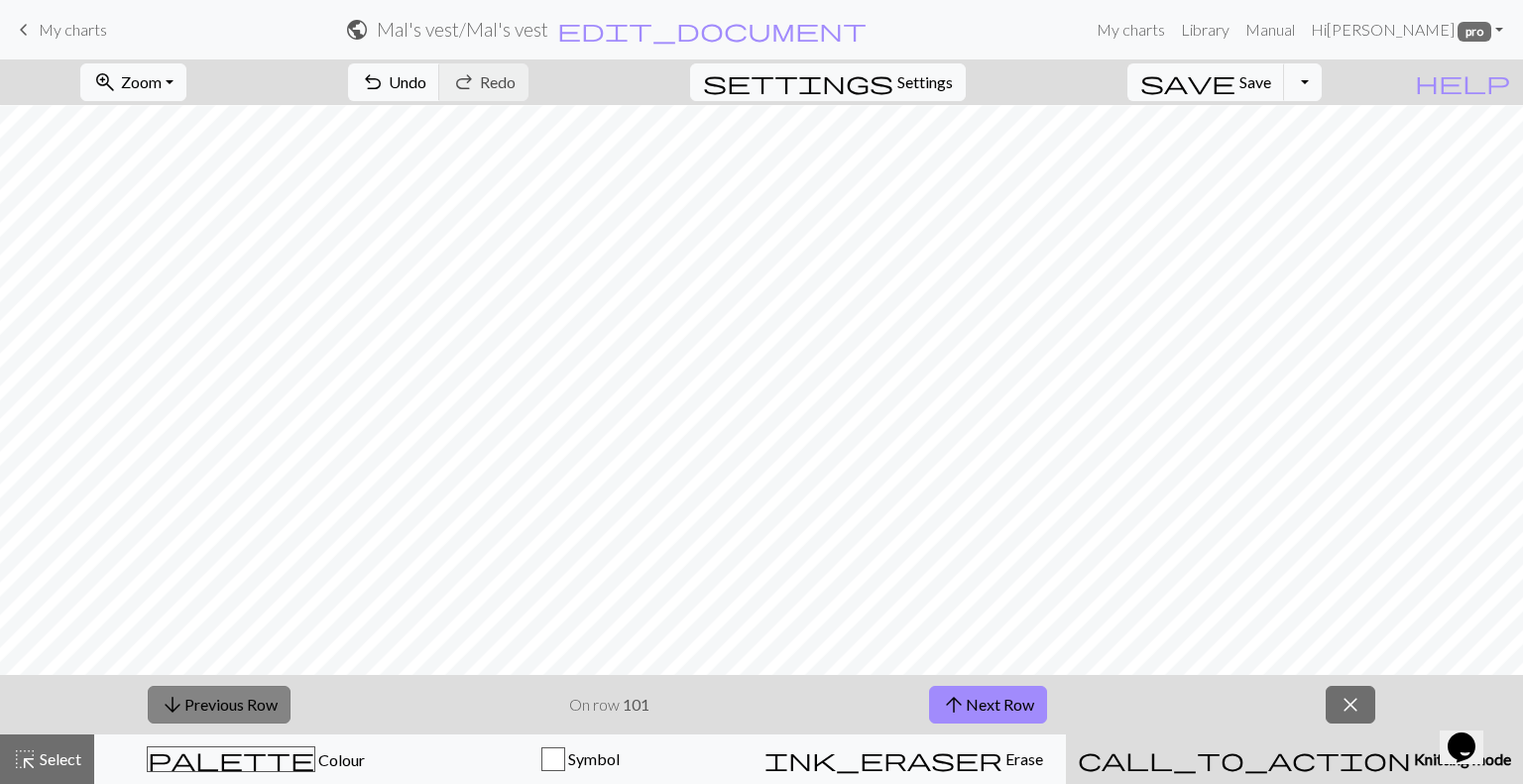 click on "arrow_downward Previous Row" at bounding box center [219, 705] 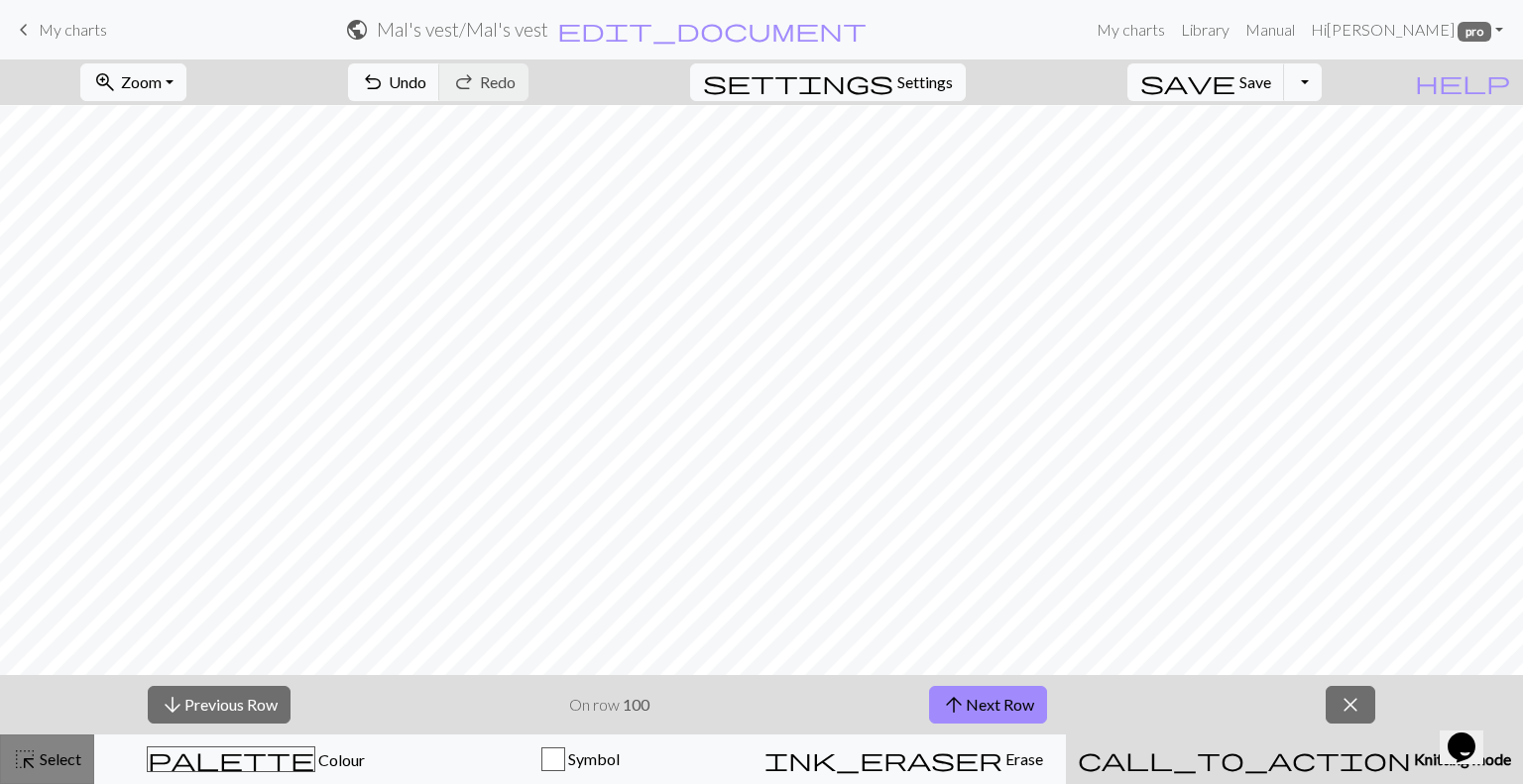 click on "highlight_alt   Select   Select" at bounding box center (47, 759) 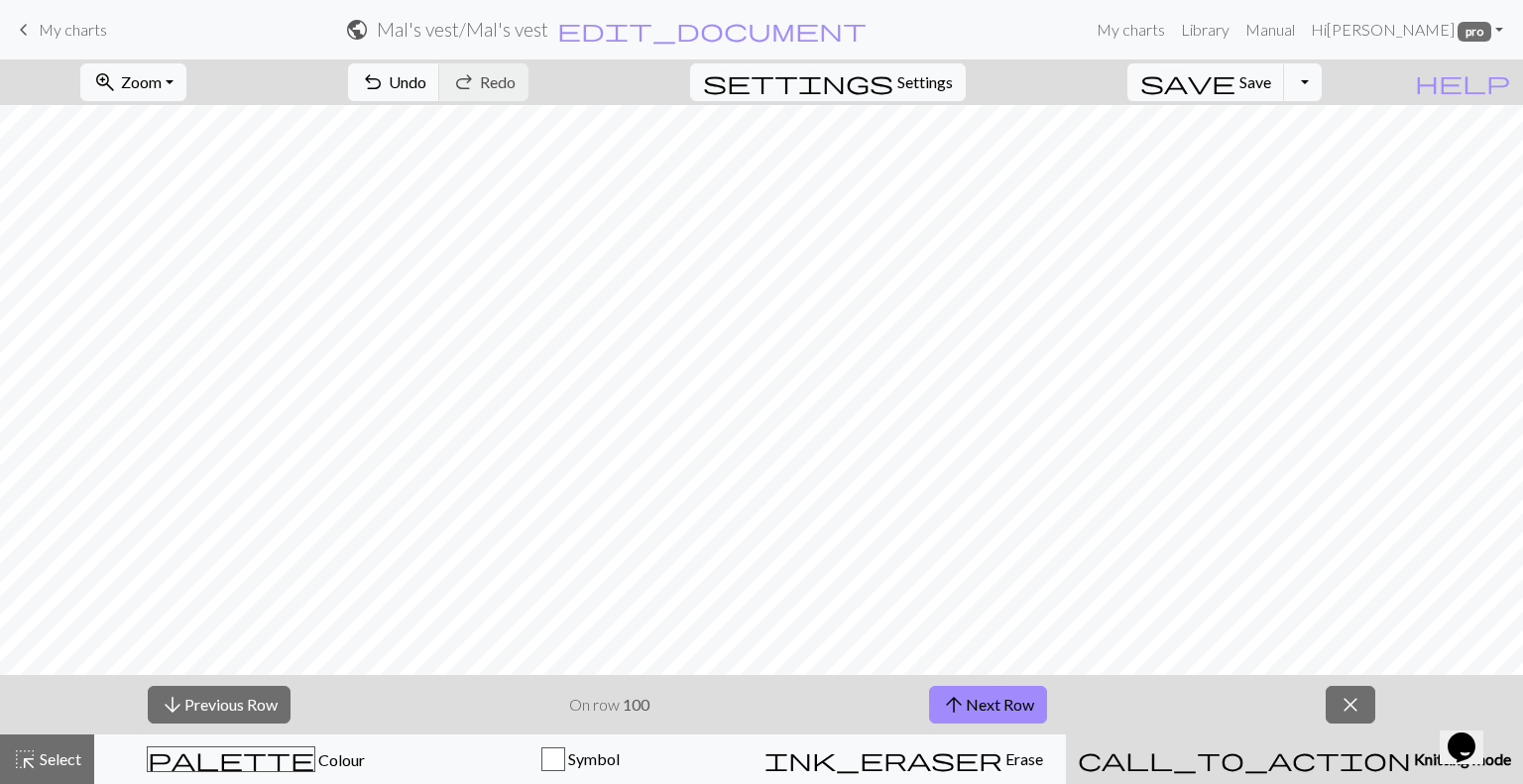 click on "Knitting mode" at bounding box center [1461, 758] 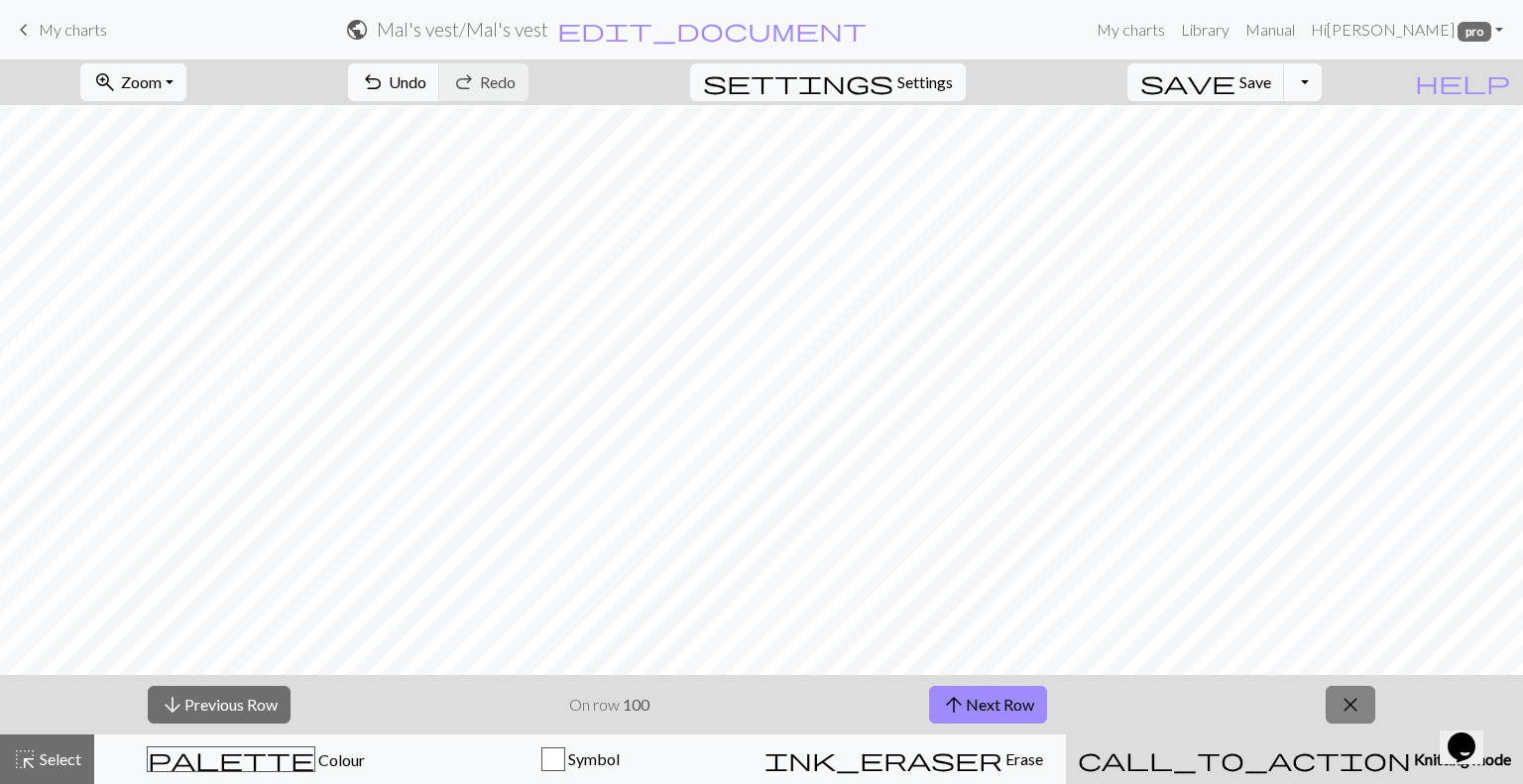 click on "close" at bounding box center [1350, 705] 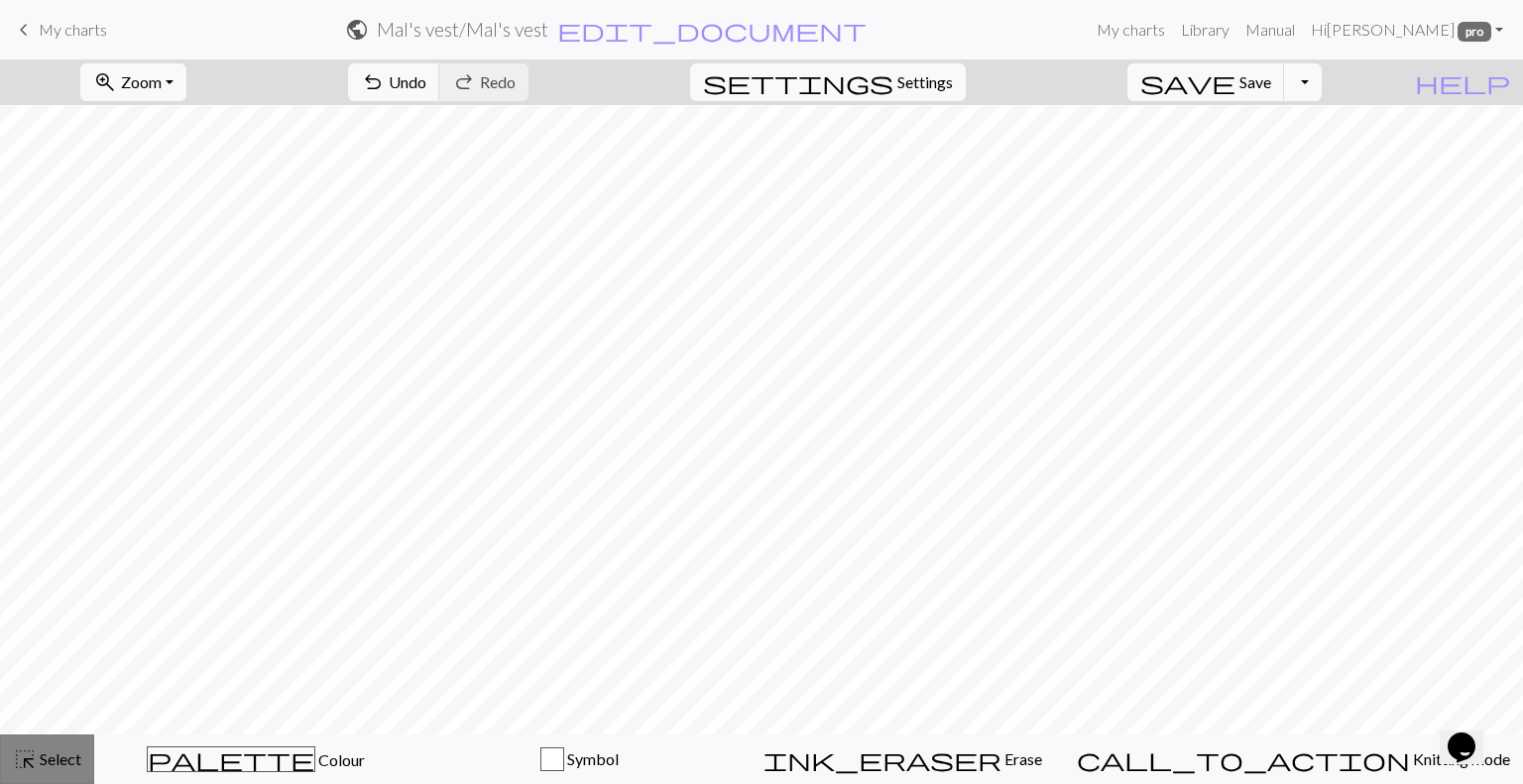 click on "Select" at bounding box center [59, 758] 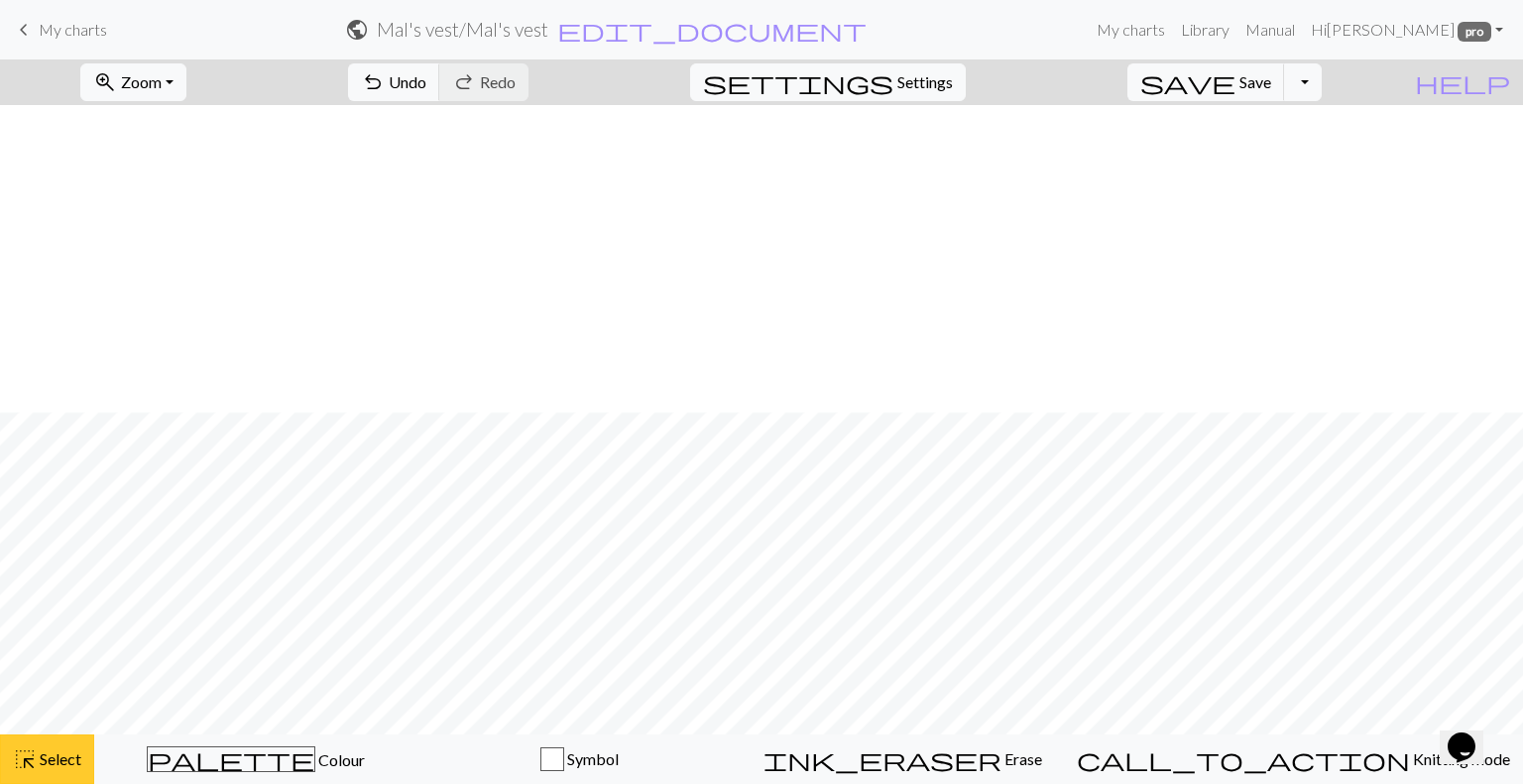 scroll, scrollTop: 1421, scrollLeft: 0, axis: vertical 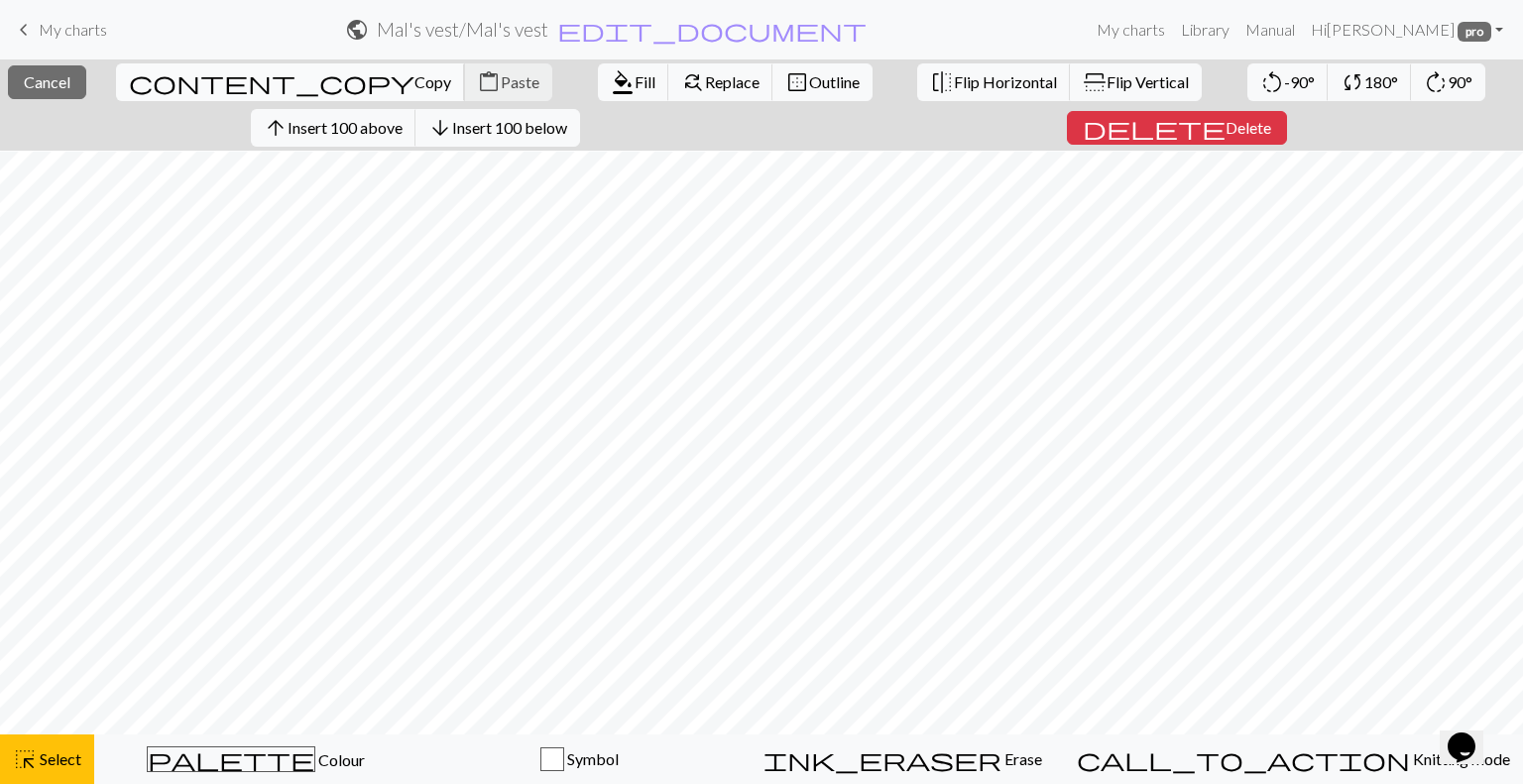click on "Copy" at bounding box center (432, 81) 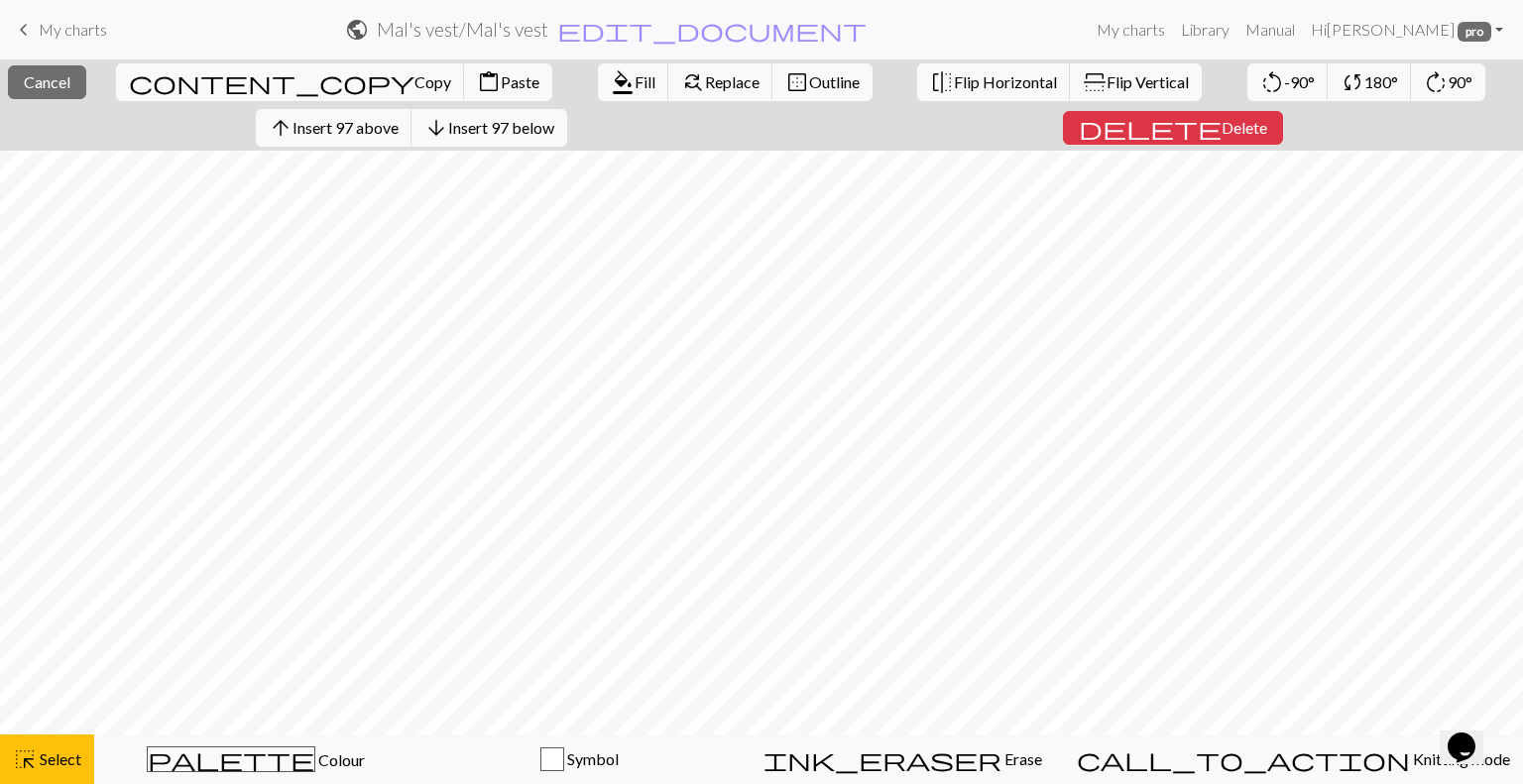 scroll, scrollTop: 0, scrollLeft: 0, axis: both 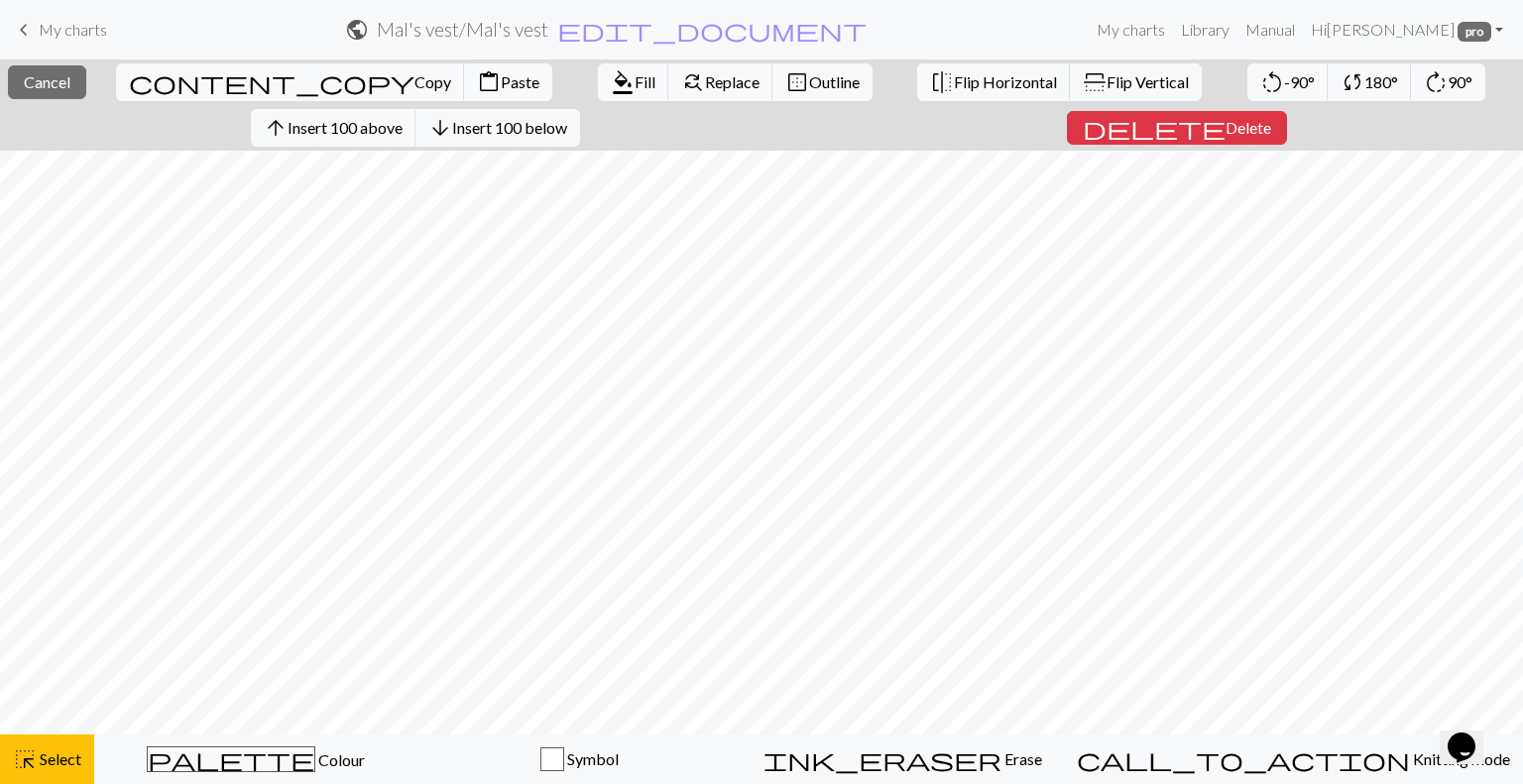 click on "Paste" at bounding box center (520, 81) 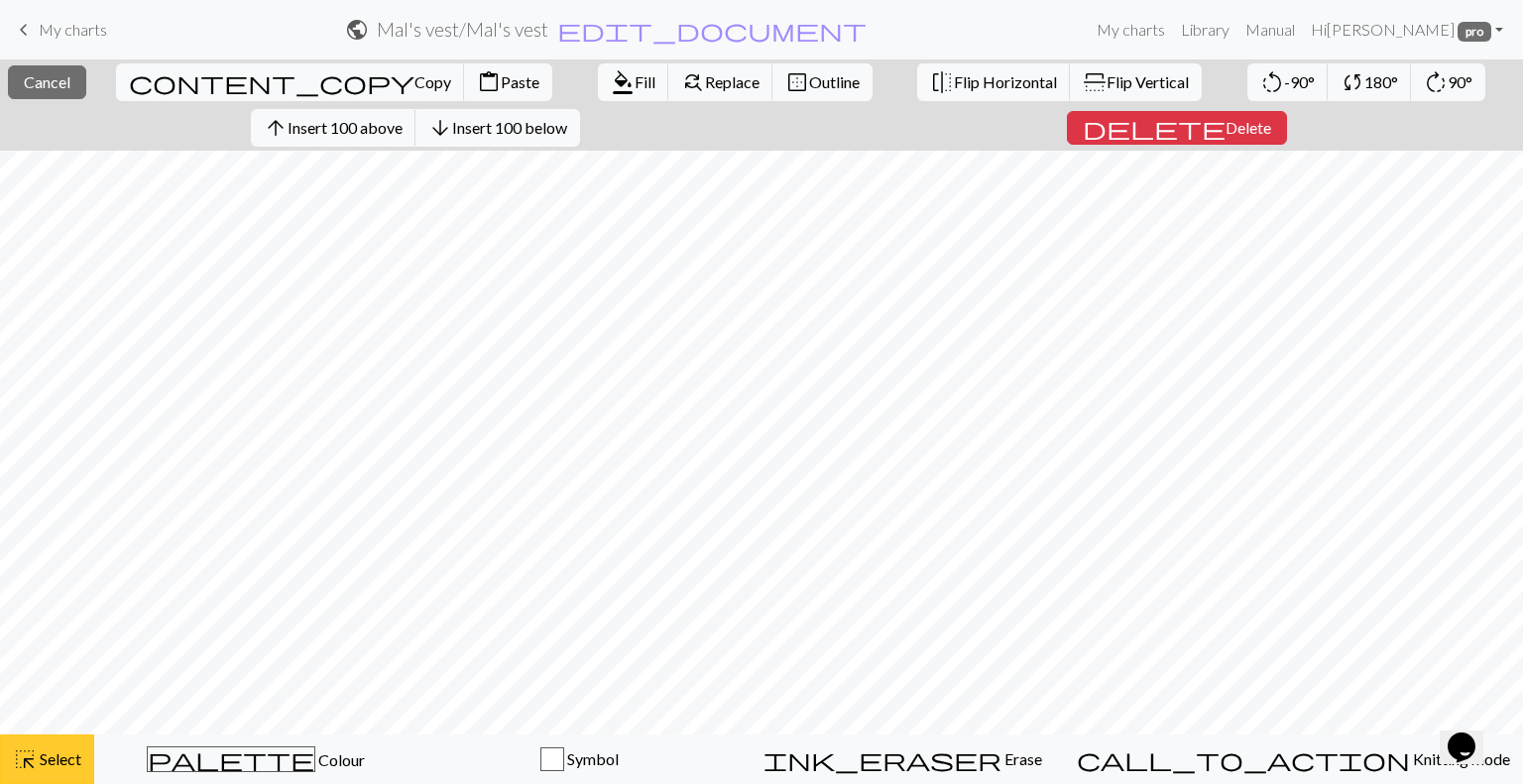 click on "Select" at bounding box center (59, 758) 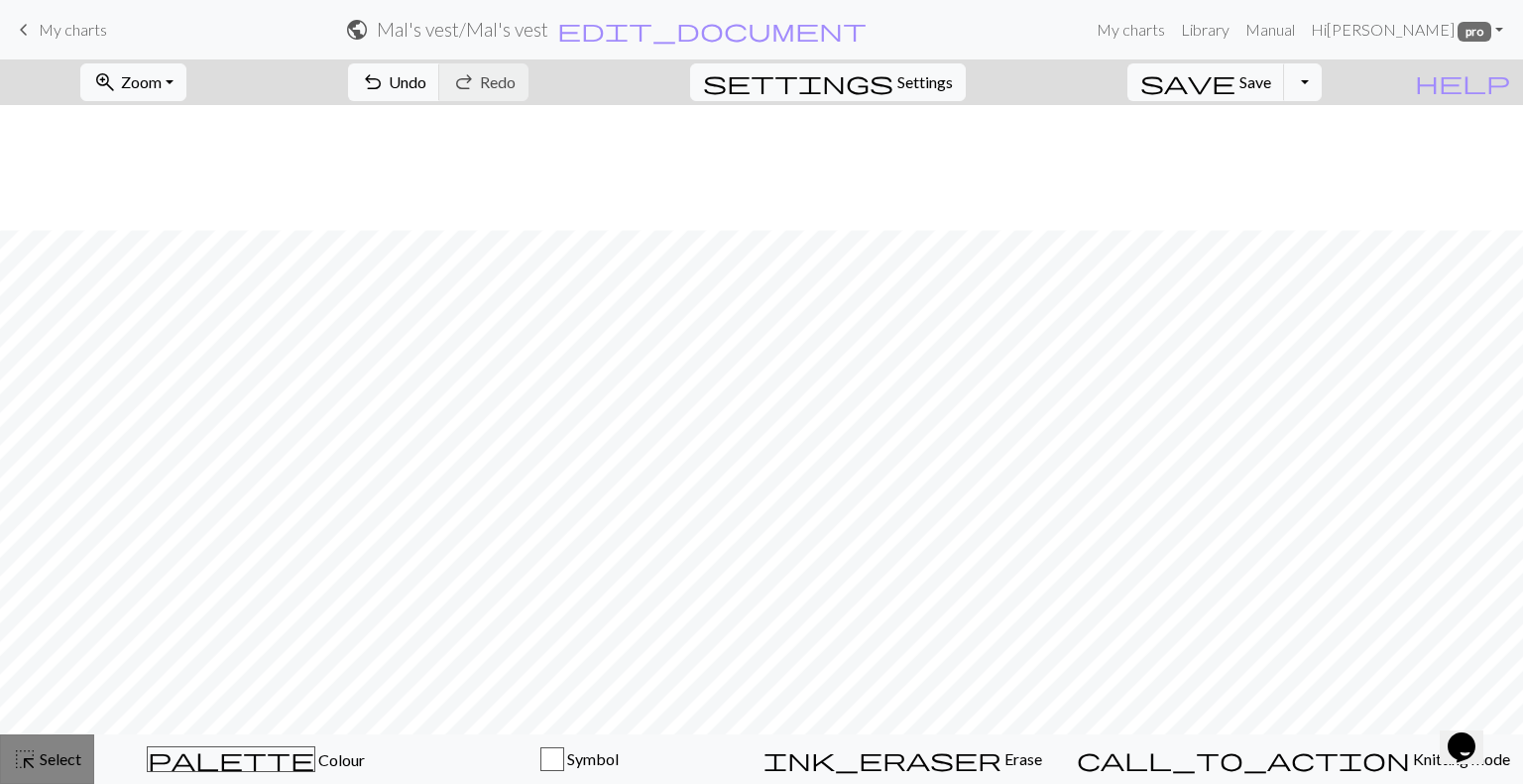 scroll, scrollTop: 481, scrollLeft: 0, axis: vertical 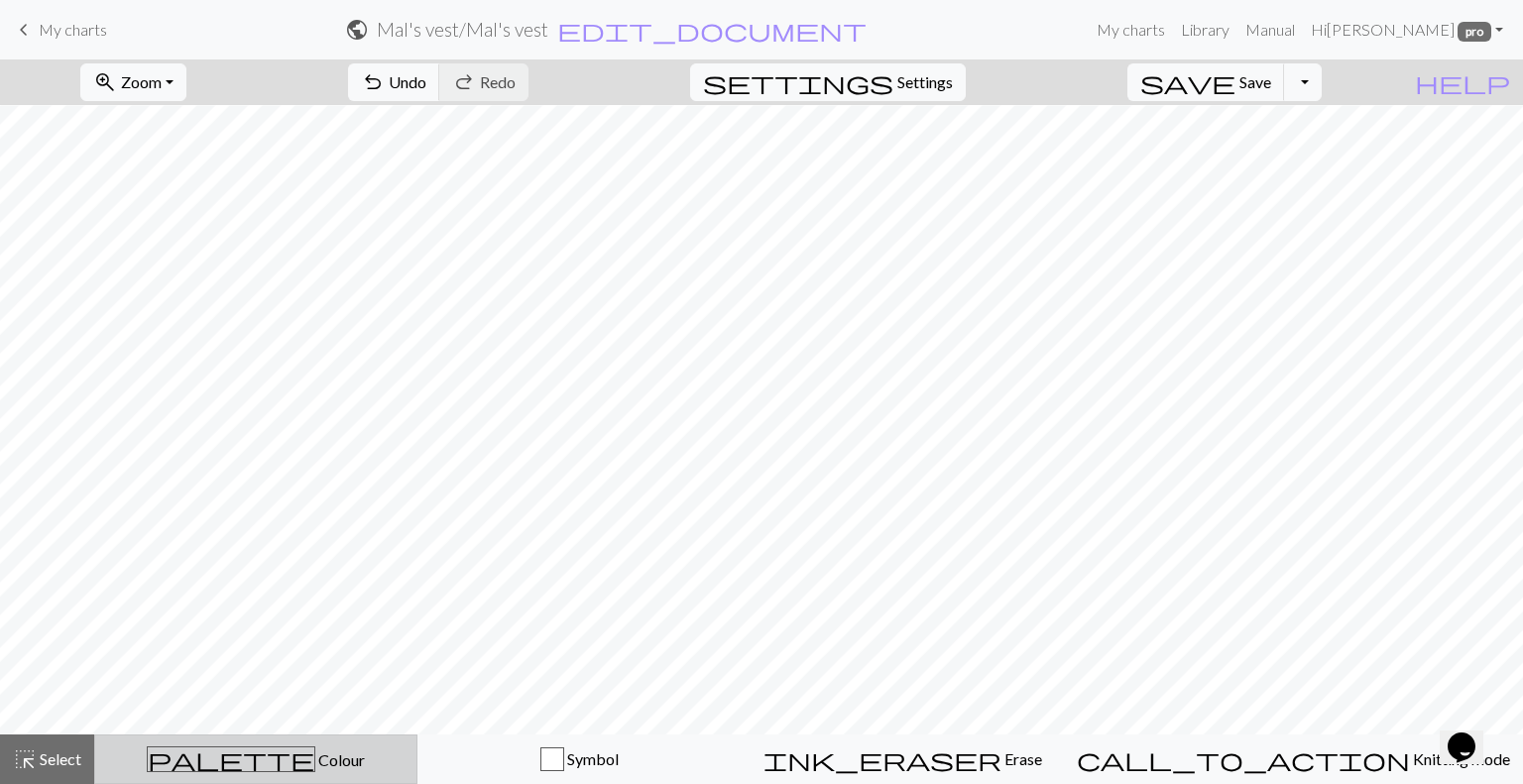 click on "Colour" at bounding box center (340, 759) 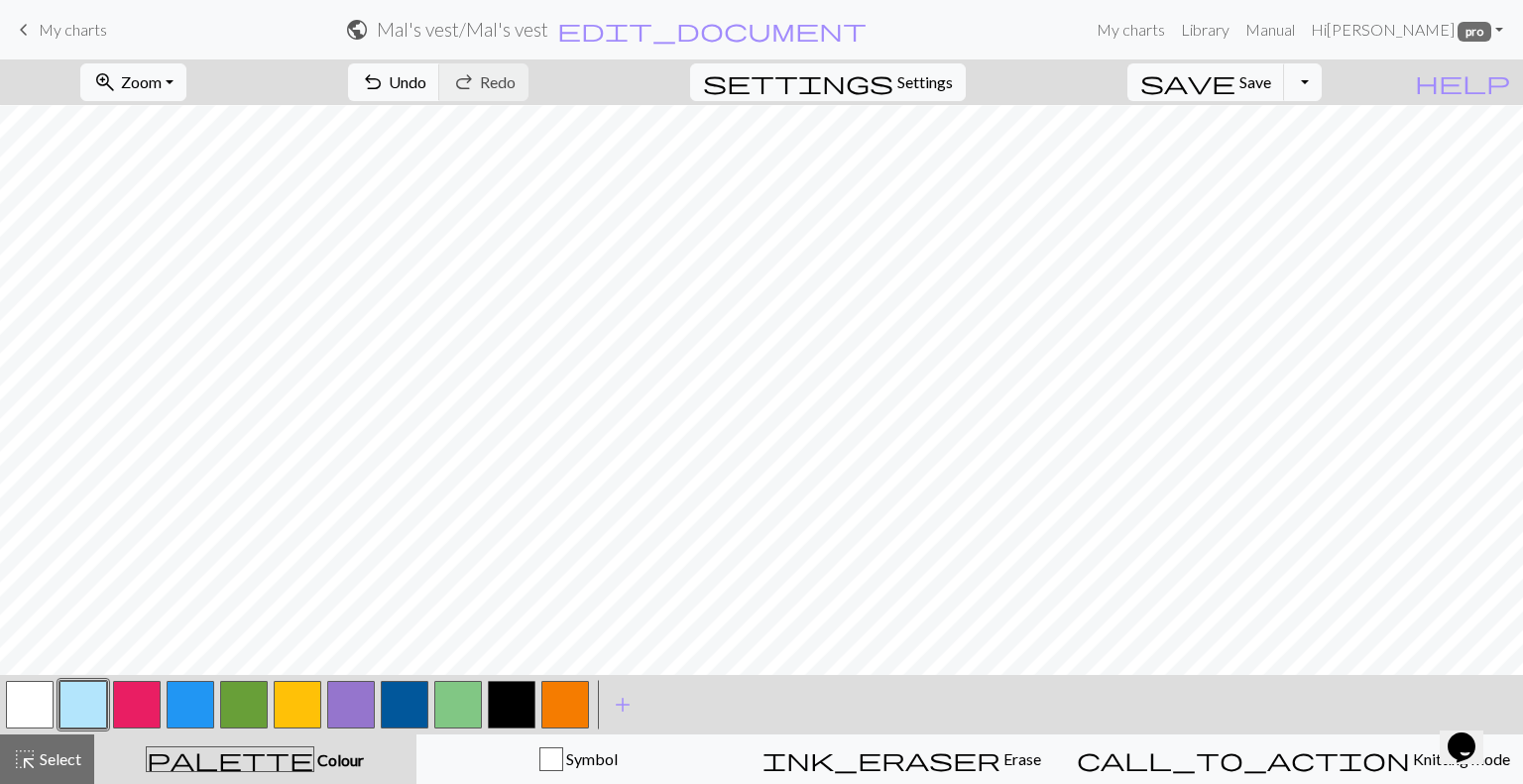 click at bounding box center (512, 705) 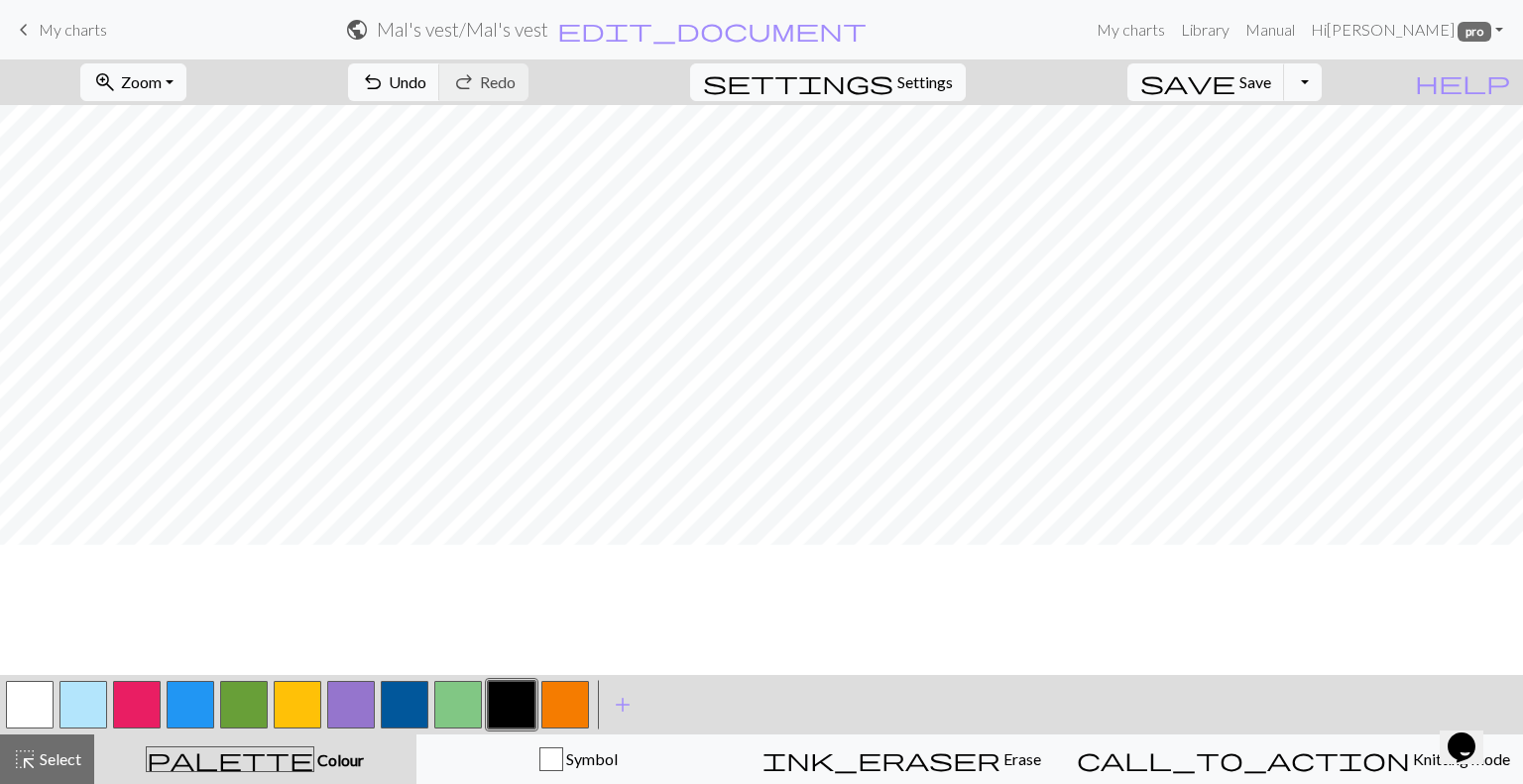 scroll, scrollTop: 187, scrollLeft: 0, axis: vertical 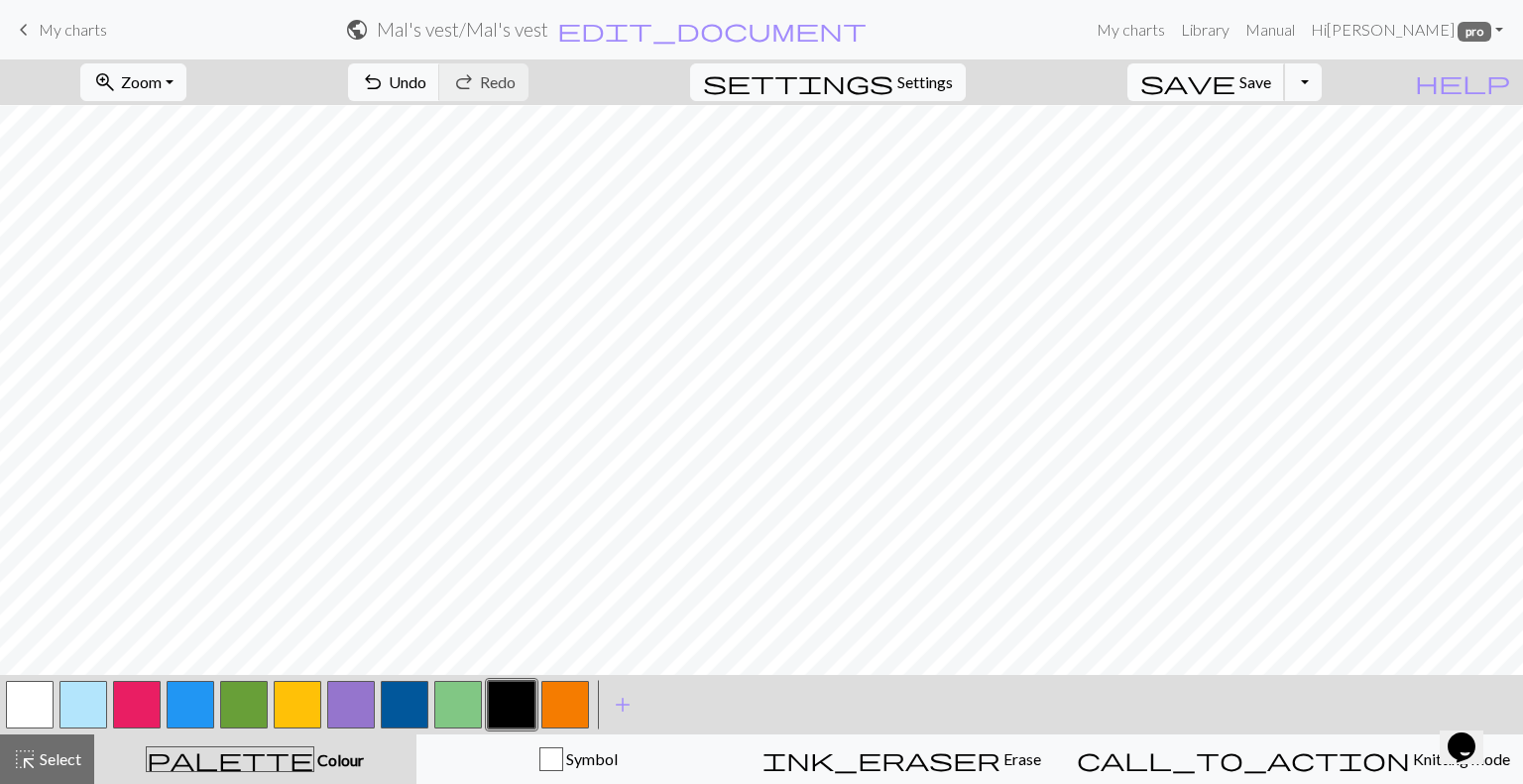 click on "Save" at bounding box center (1255, 81) 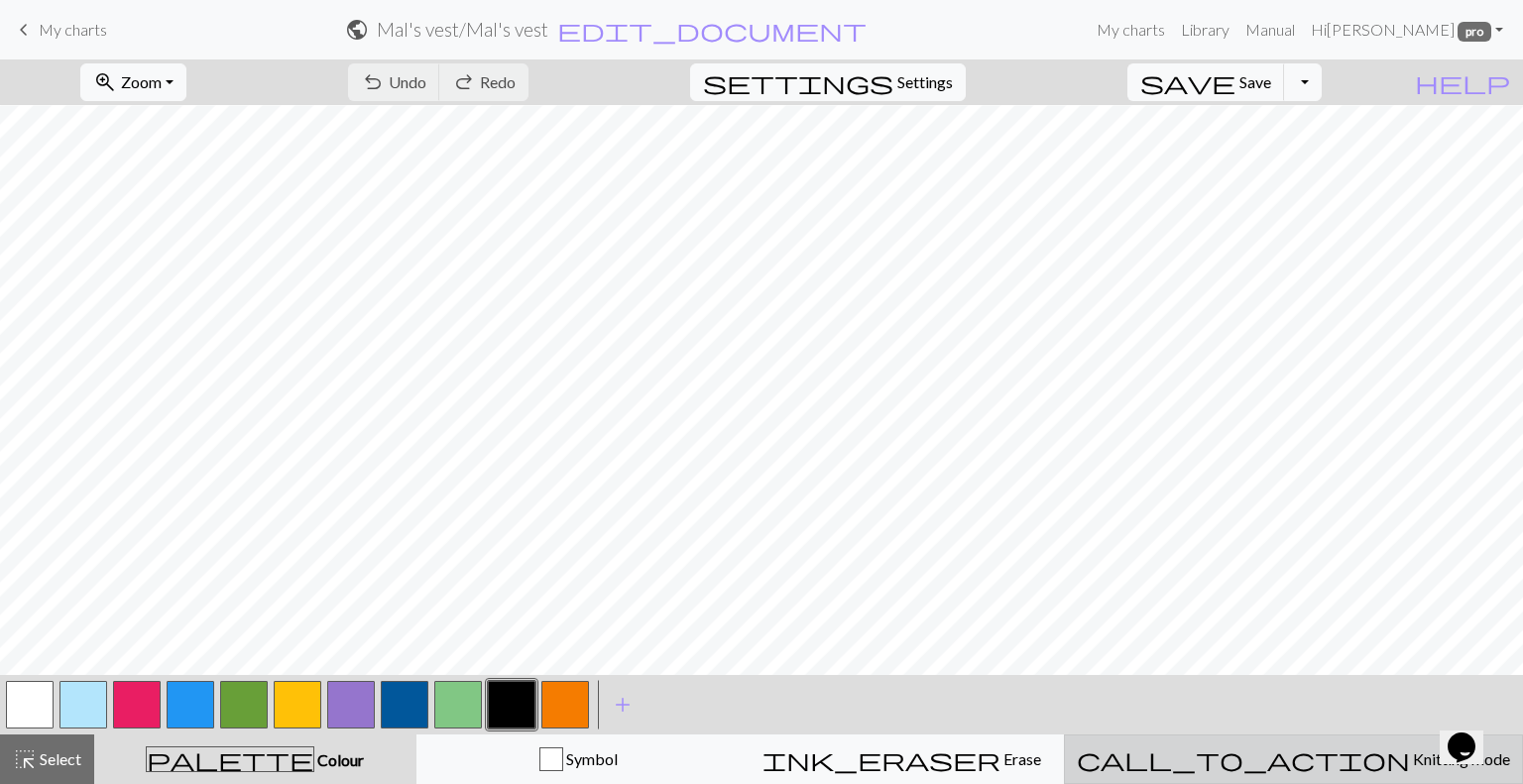 click on "Knitting mode" at bounding box center [1460, 758] 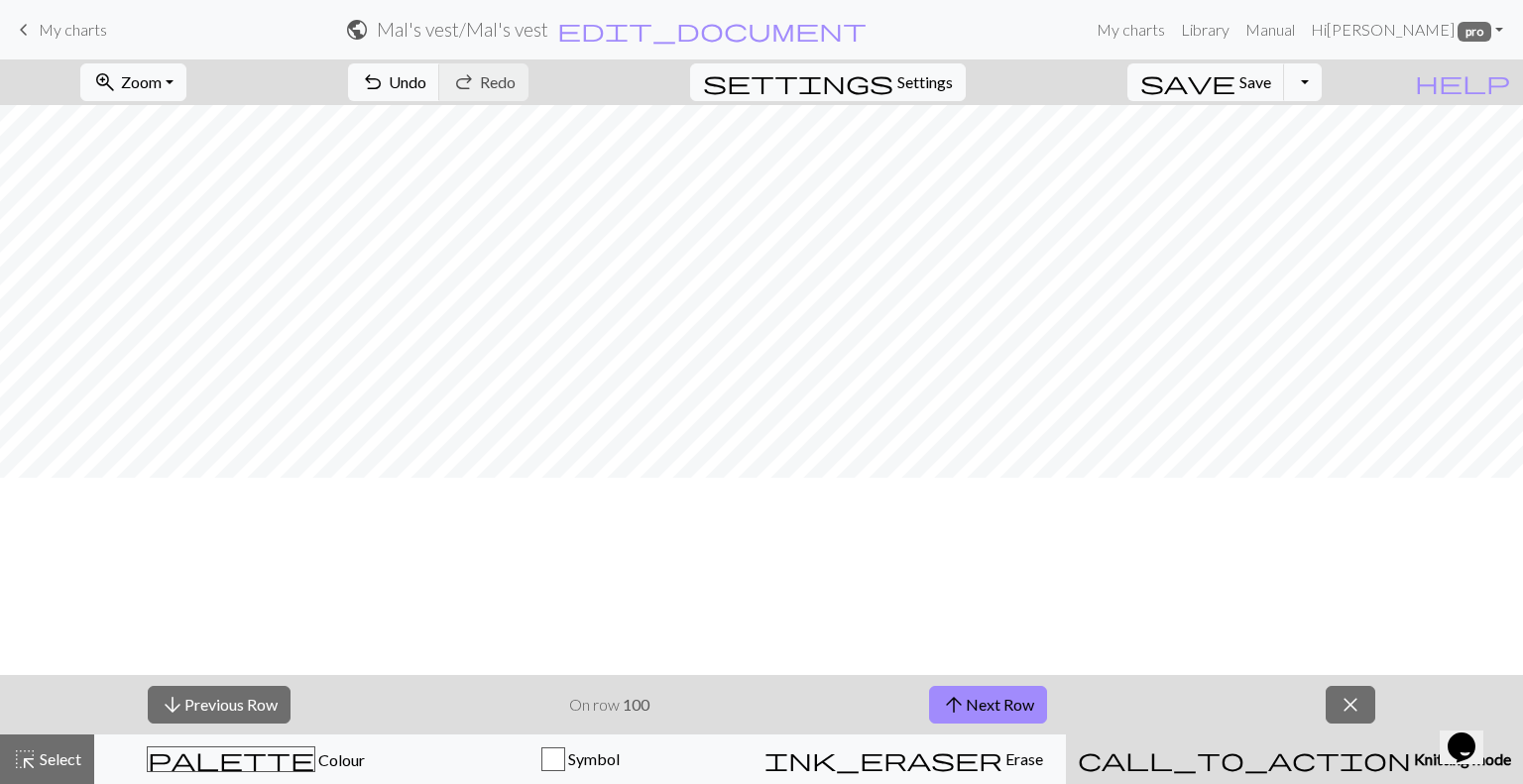 scroll, scrollTop: 800, scrollLeft: 0, axis: vertical 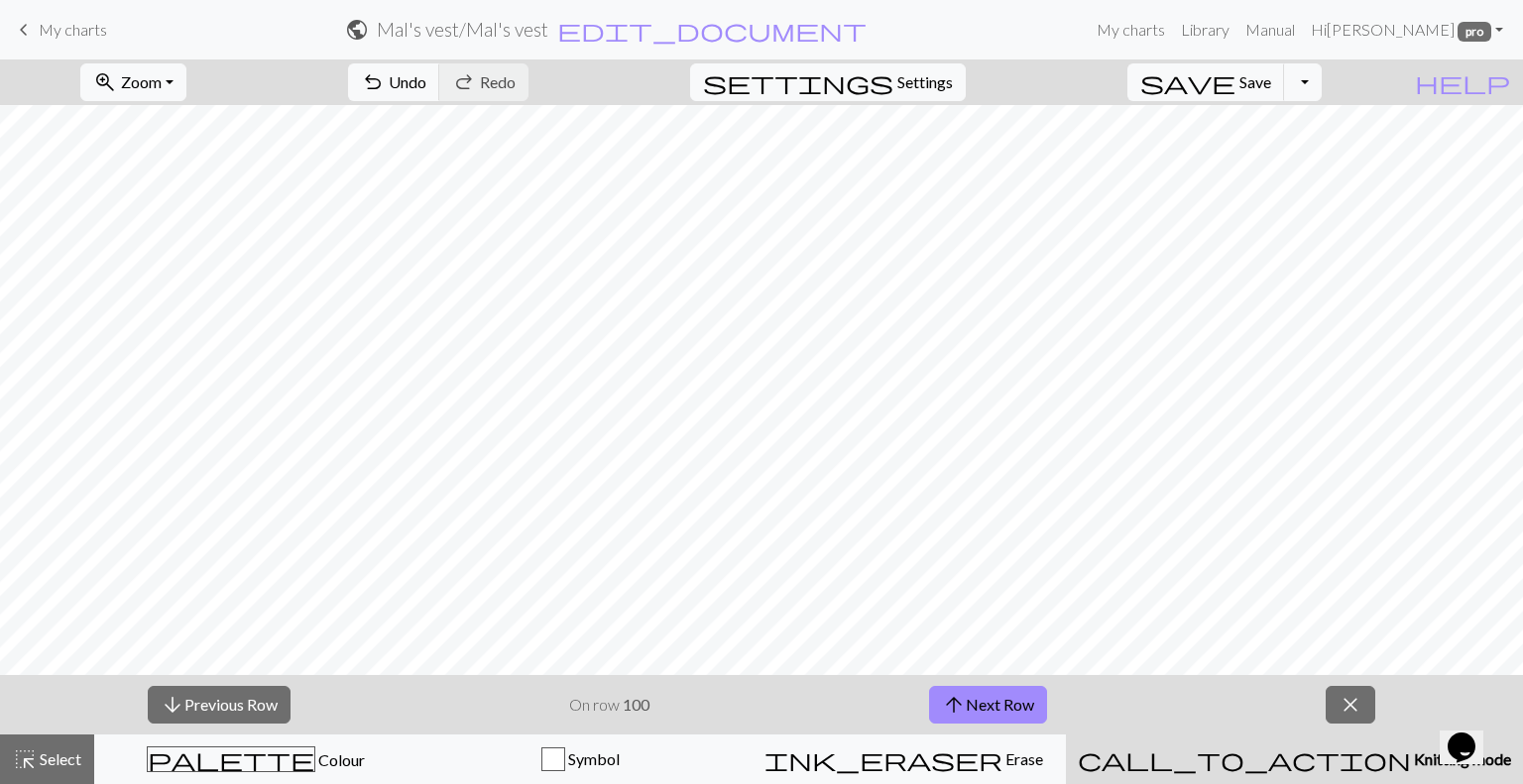 click on "Knitting mode" at bounding box center (1461, 758) 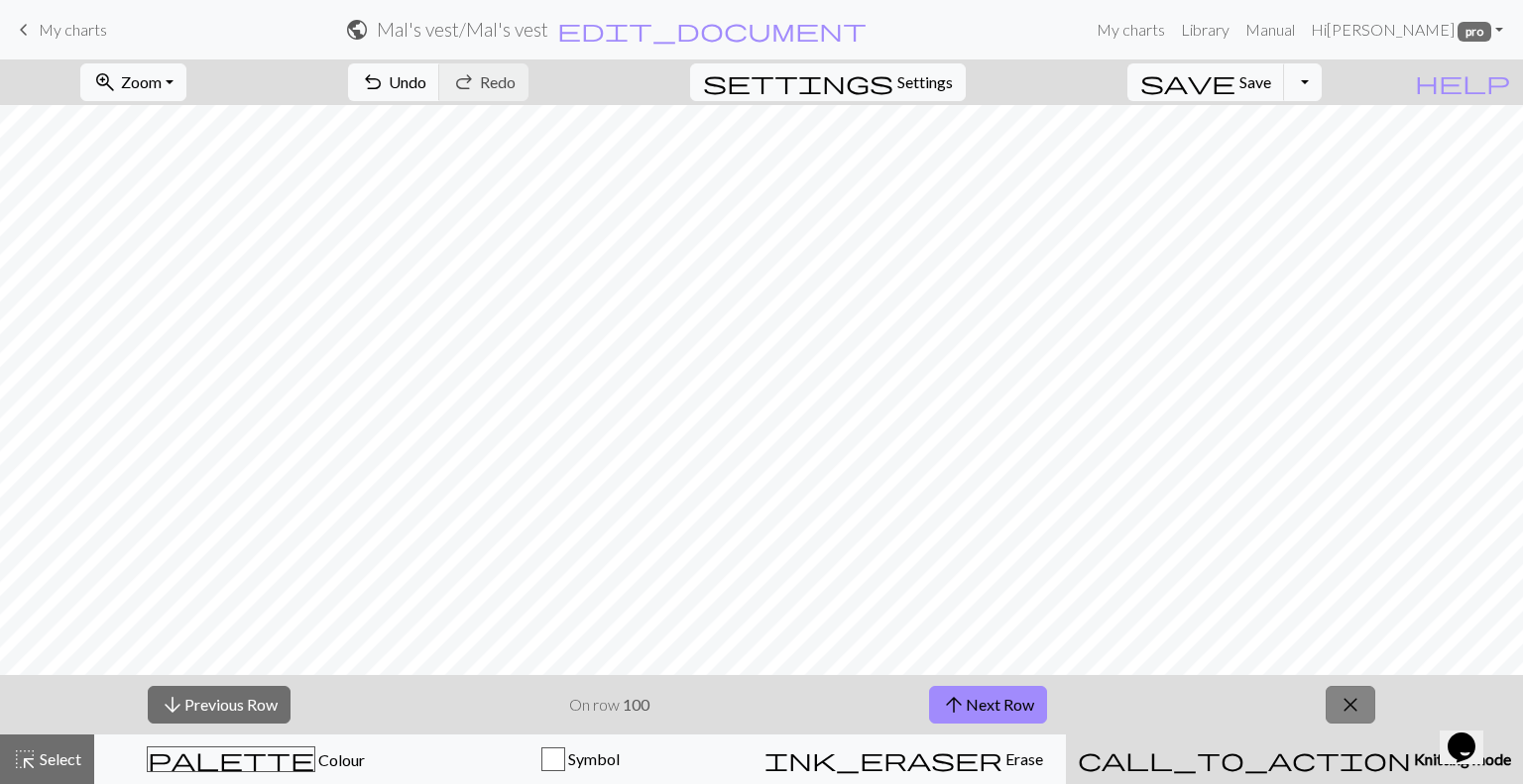 click on "close" at bounding box center [1350, 705] 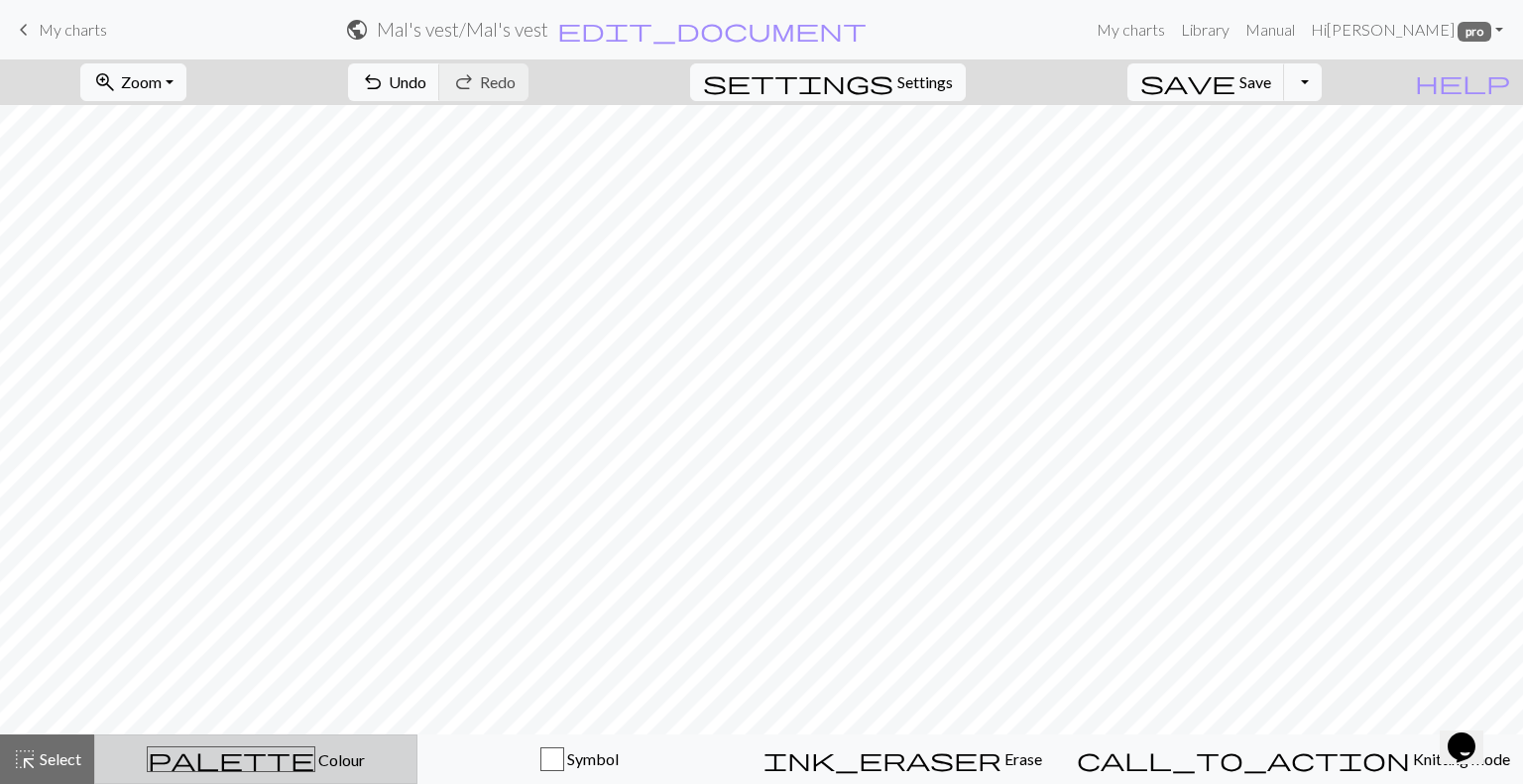 click on "Colour" at bounding box center [340, 759] 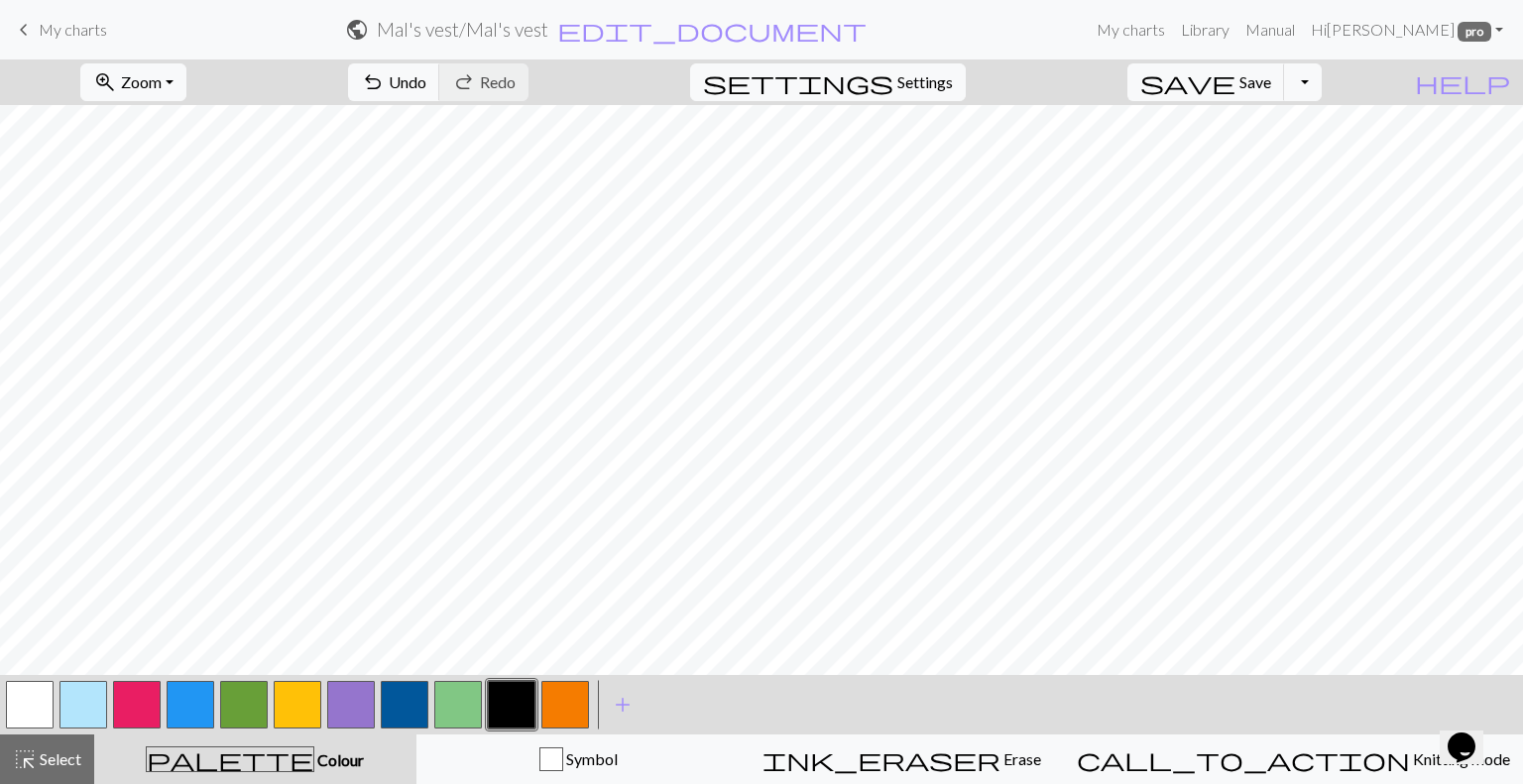 click at bounding box center (512, 705) 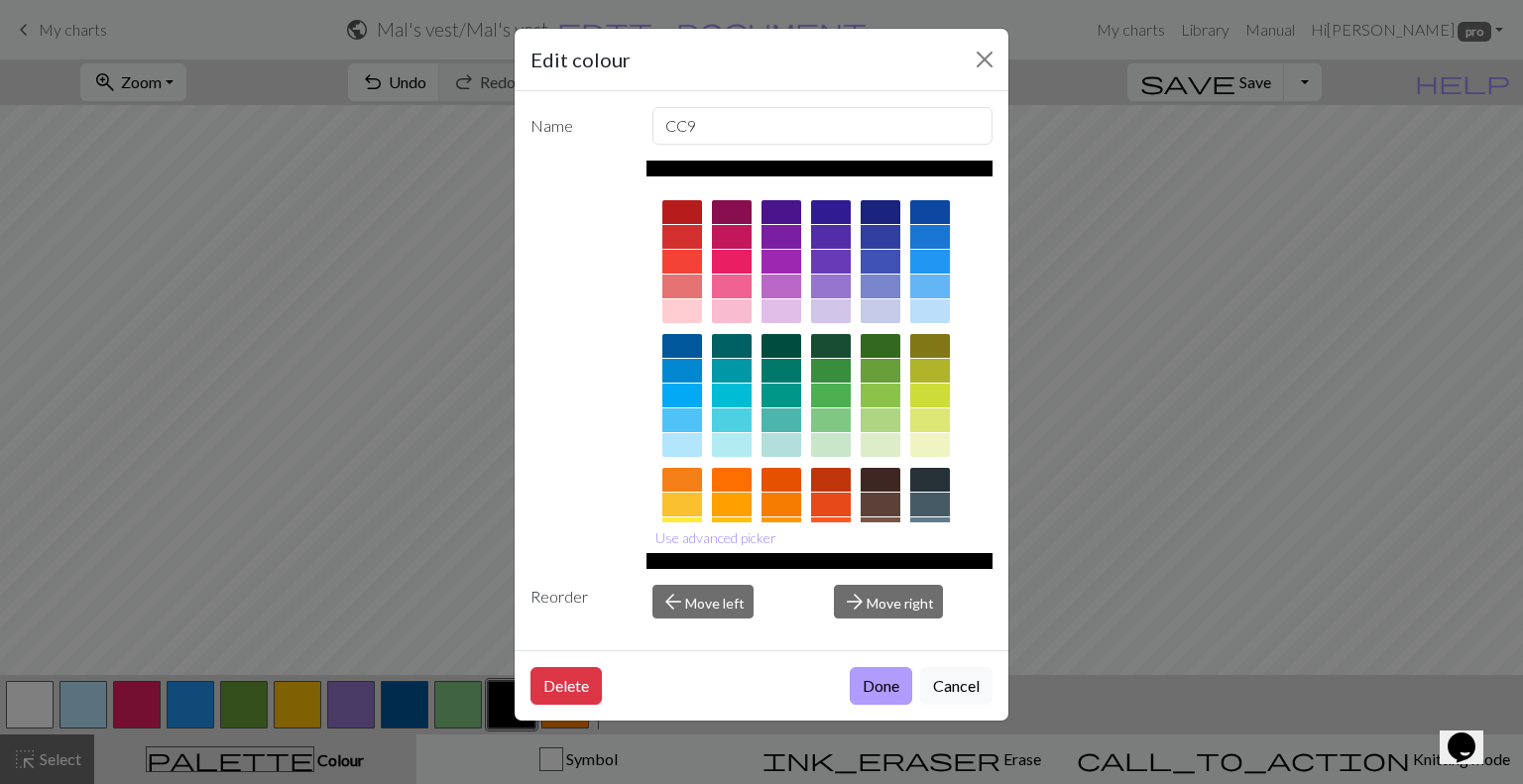click on "Done" at bounding box center [880, 686] 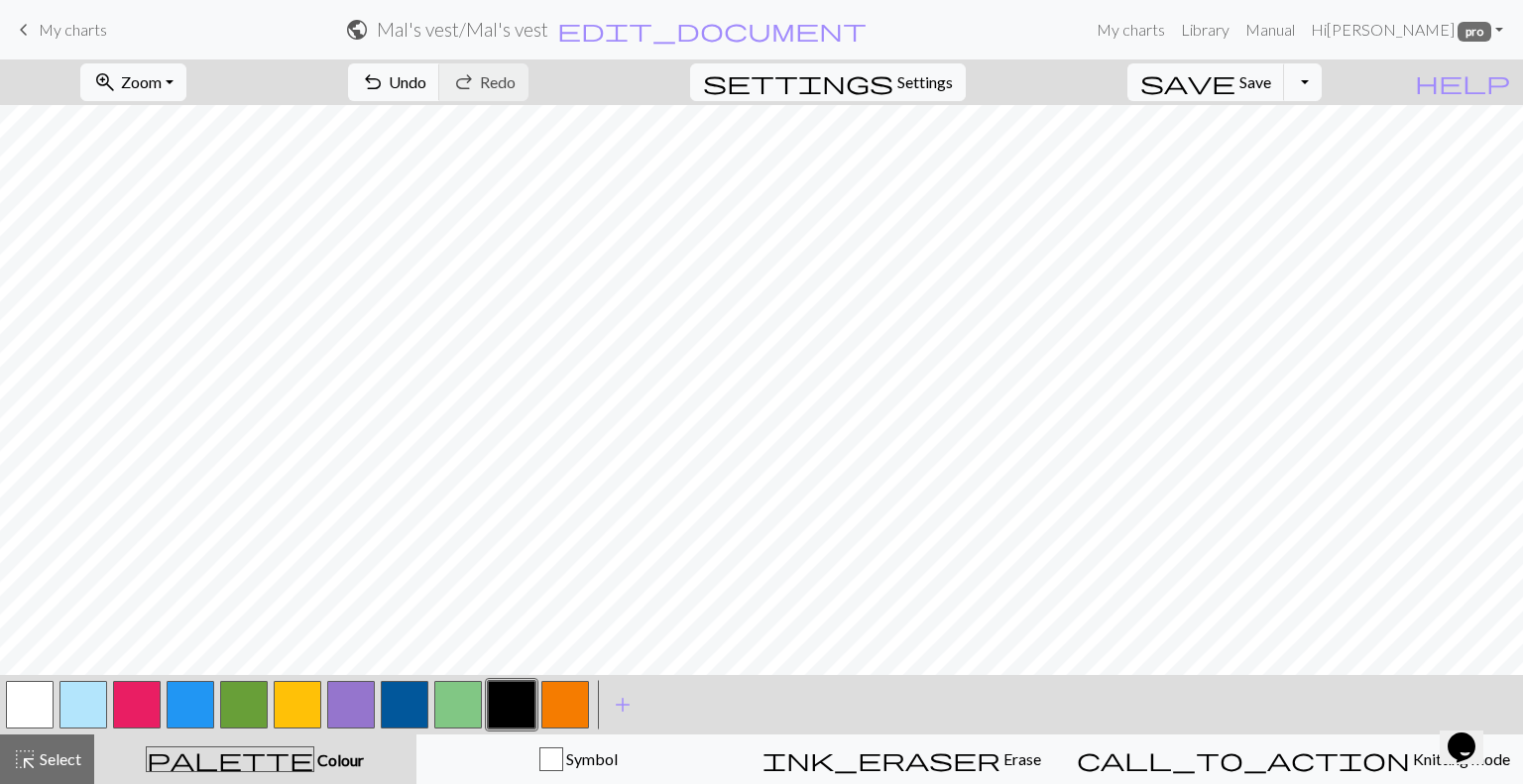 click at bounding box center (190, 705) 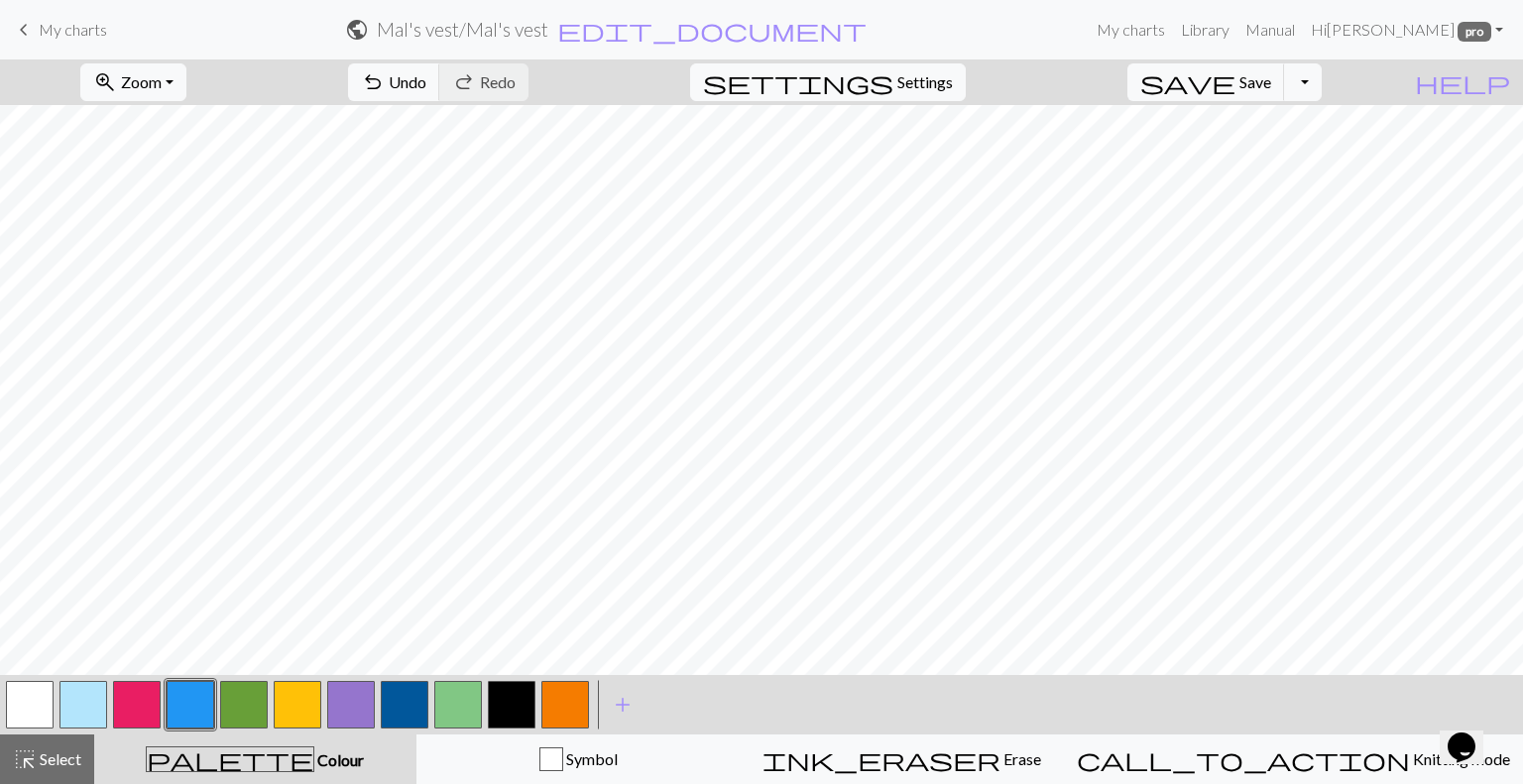 click at bounding box center (190, 705) 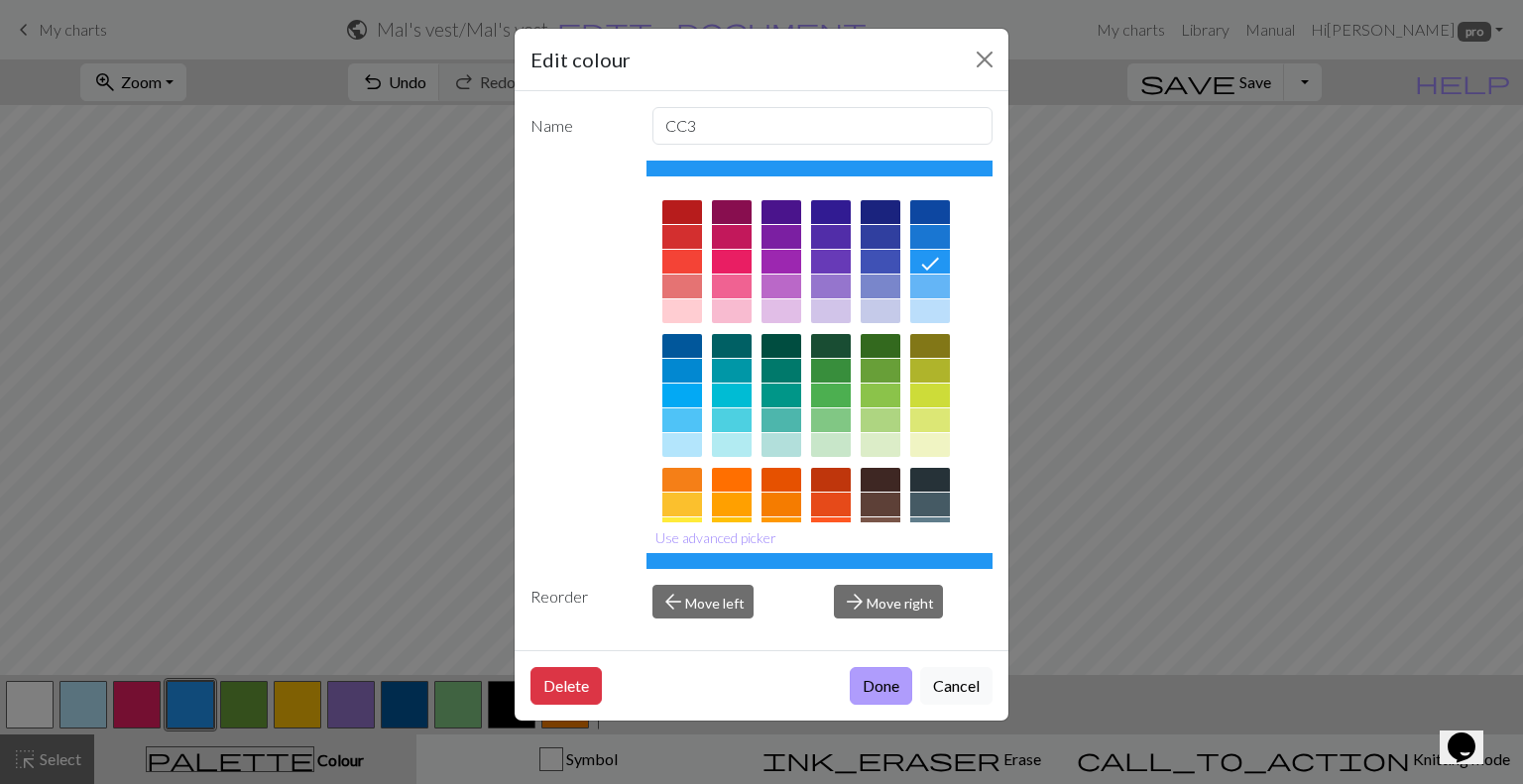 click on "Done" at bounding box center [880, 686] 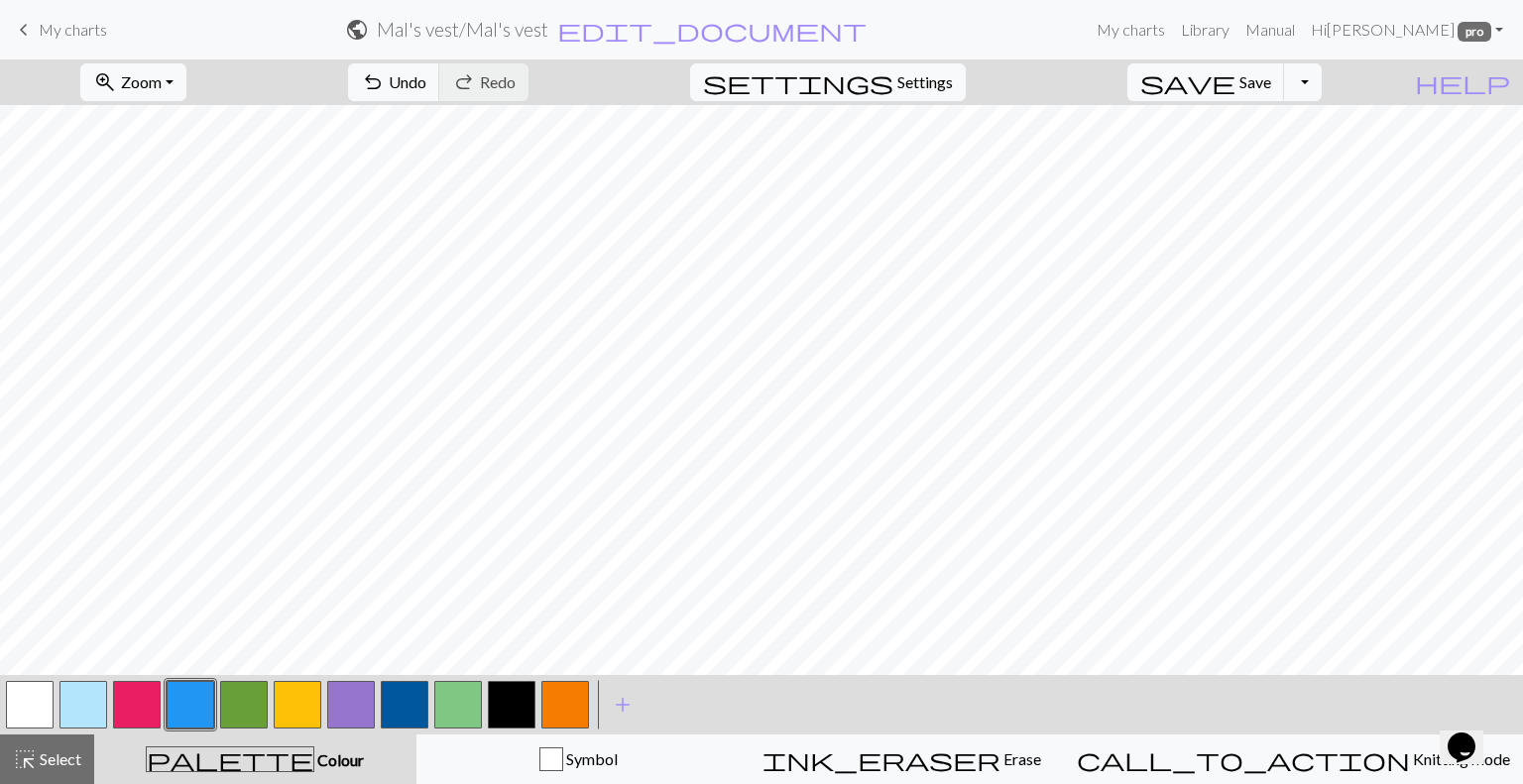click at bounding box center (137, 705) 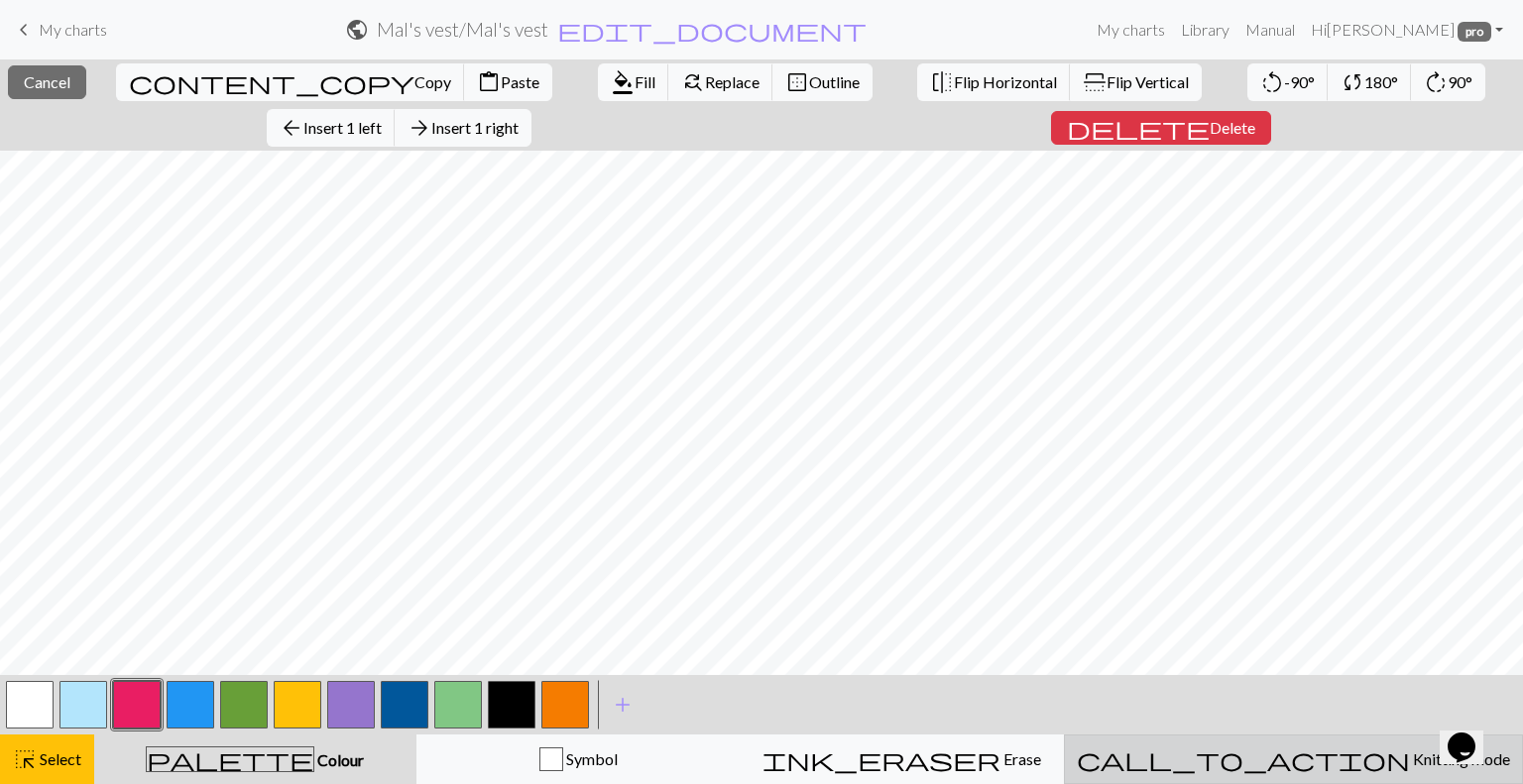 click on "Knitting mode" at bounding box center [1460, 758] 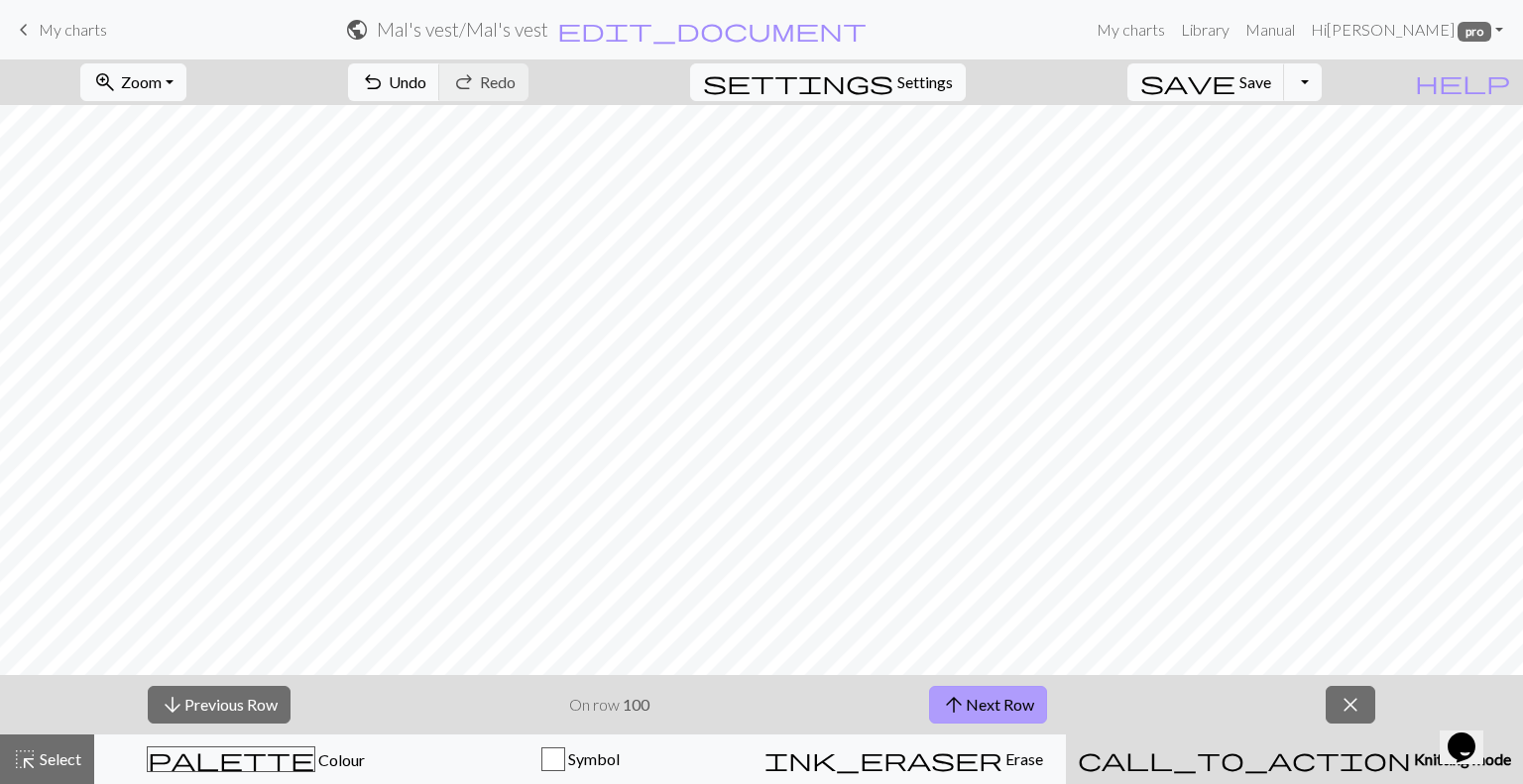 click on "arrow_upward  Next Row" at bounding box center (988, 705) 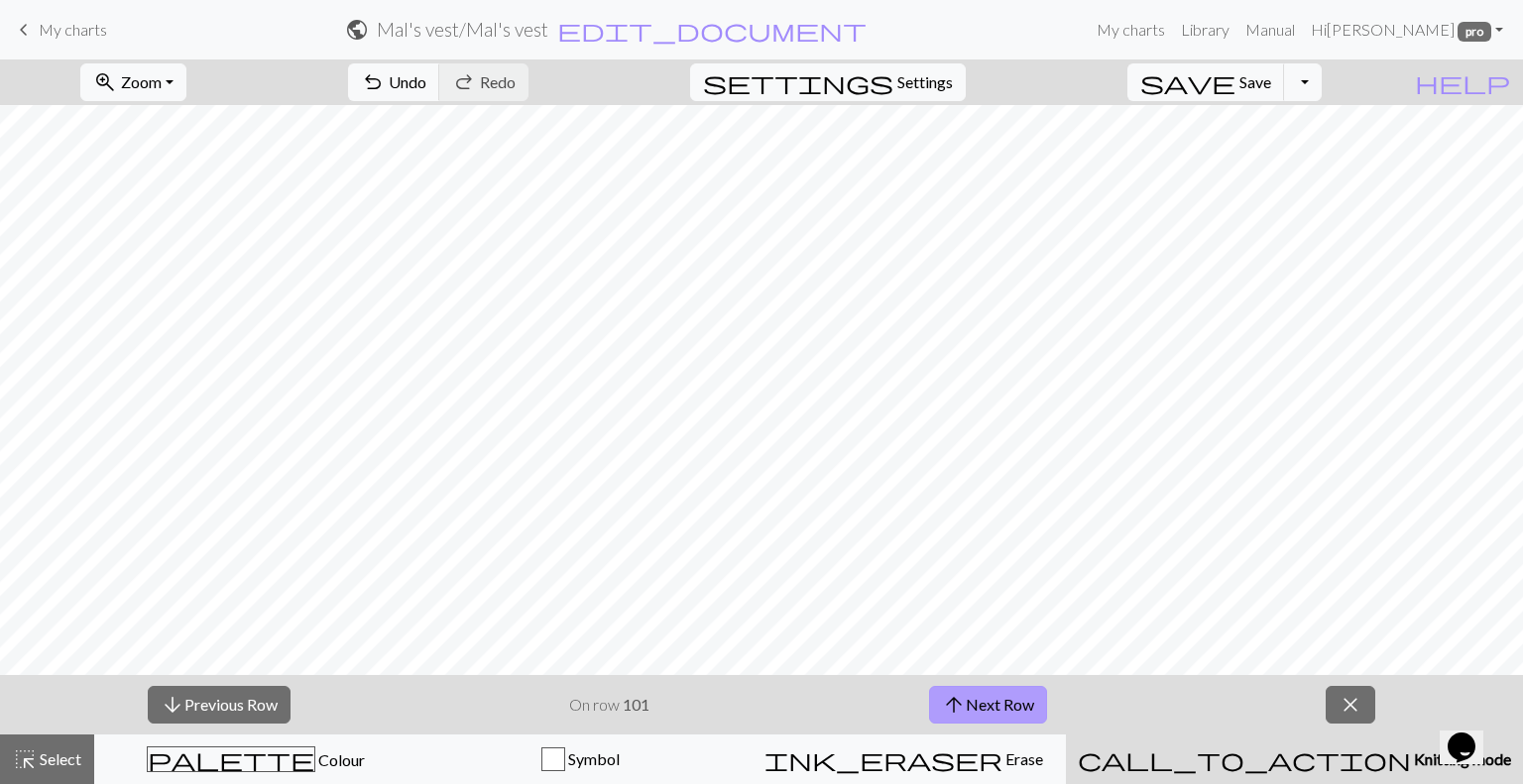 click on "arrow_upward  Next Row" at bounding box center (988, 705) 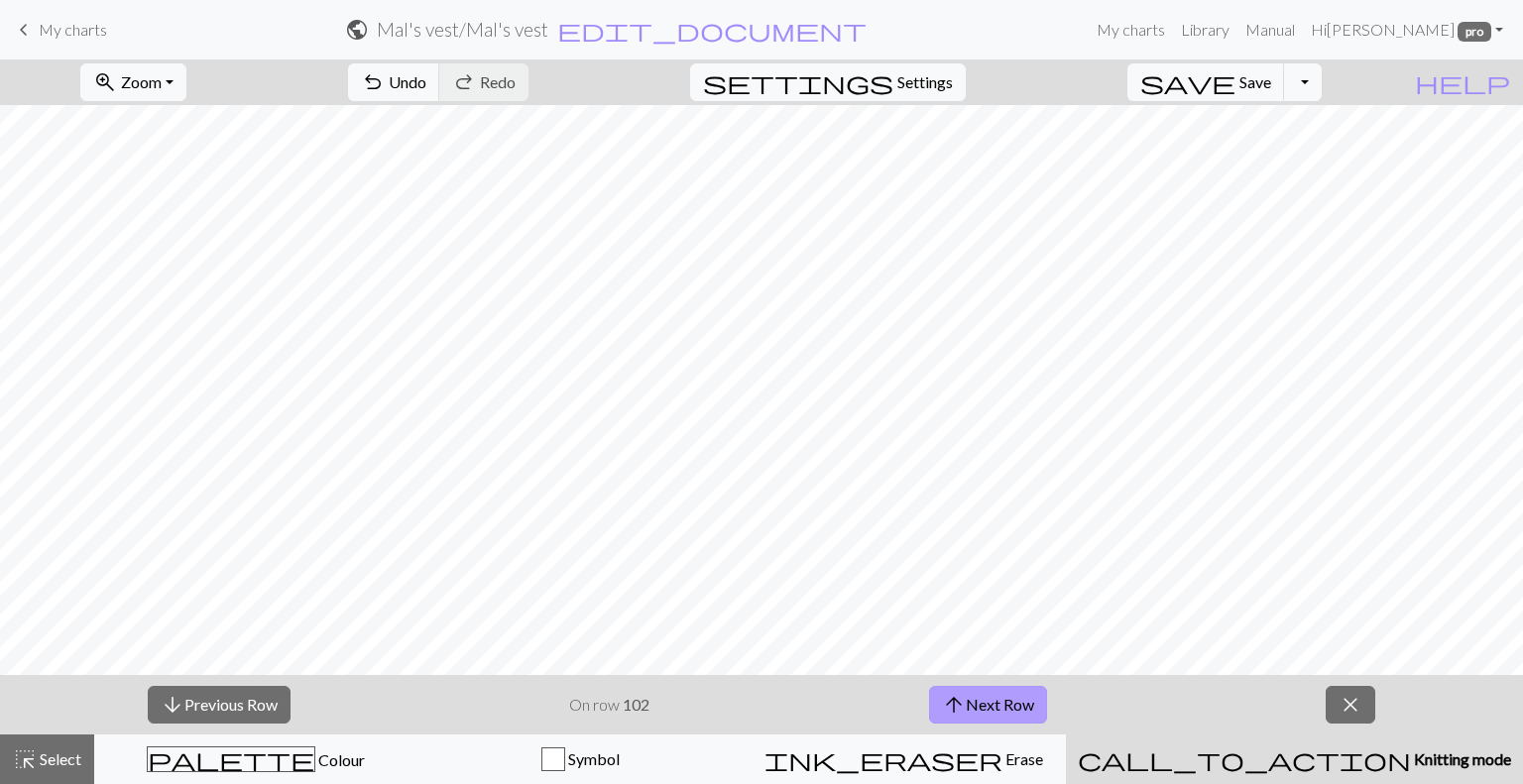 click on "arrow_upward  Next Row" at bounding box center [988, 705] 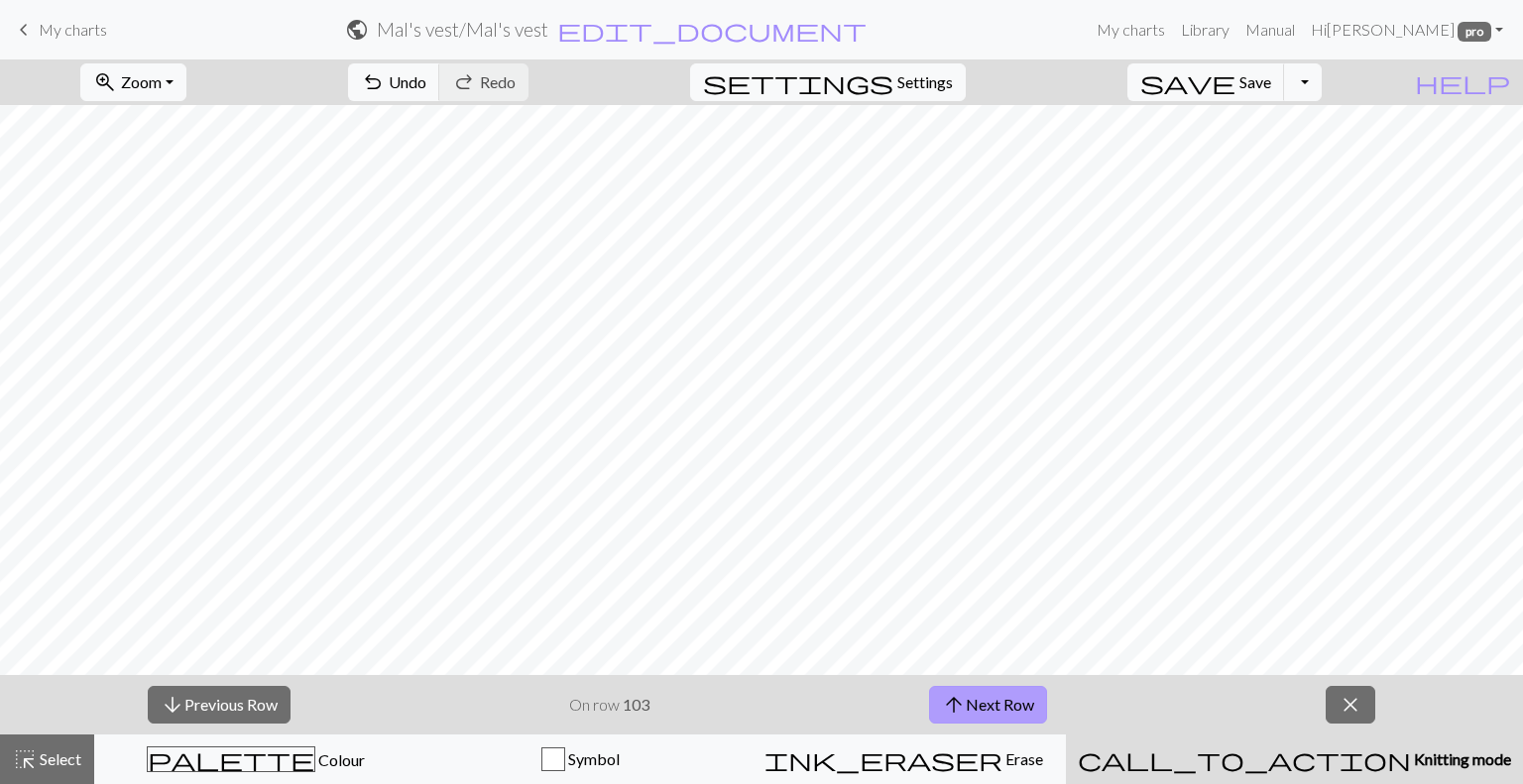 click on "arrow_upward  Next Row" at bounding box center (988, 705) 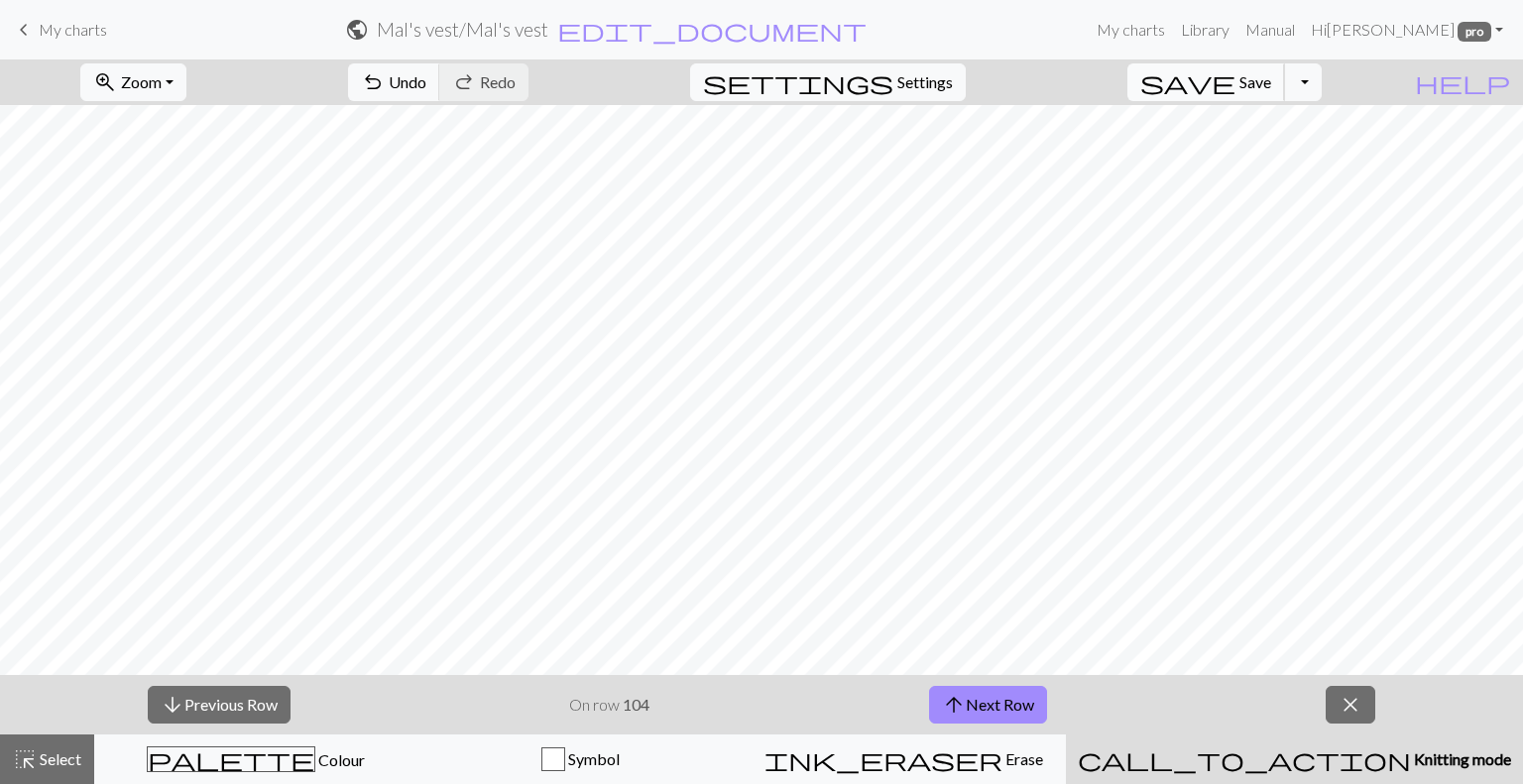 click on "Save" at bounding box center (1255, 81) 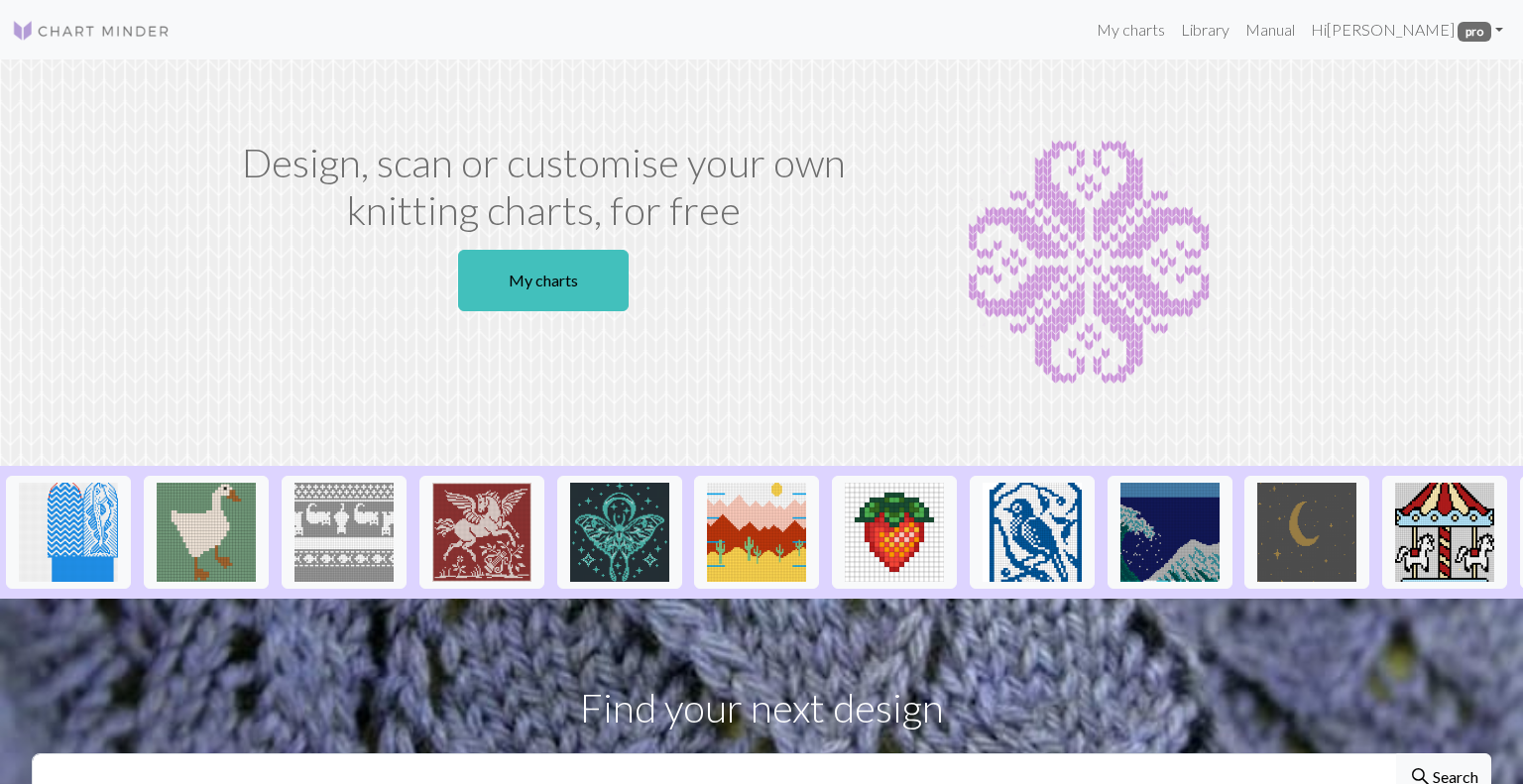 scroll, scrollTop: 0, scrollLeft: 0, axis: both 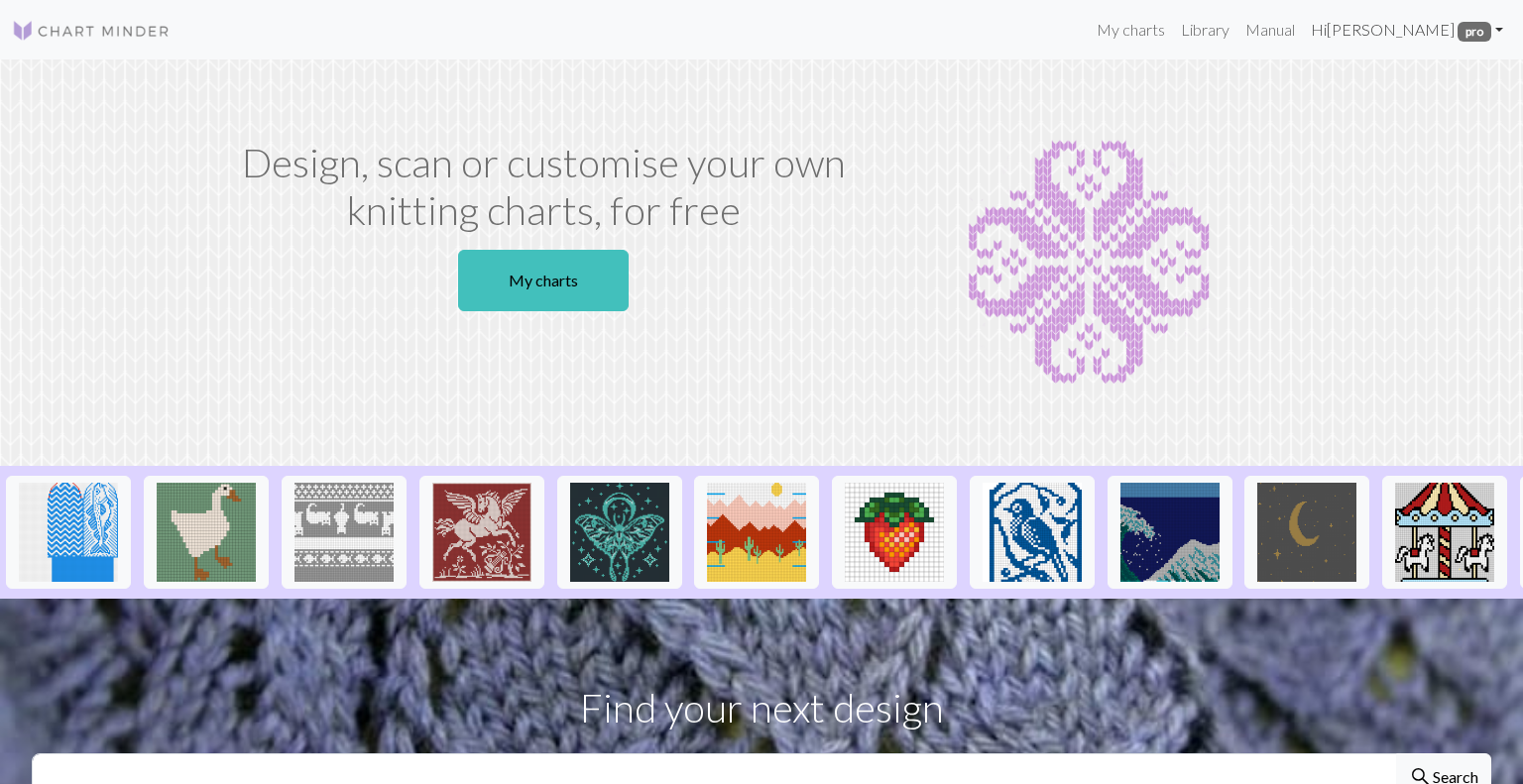 click on "Hi  [PERSON_NAME]   pro" at bounding box center (1407, 30) 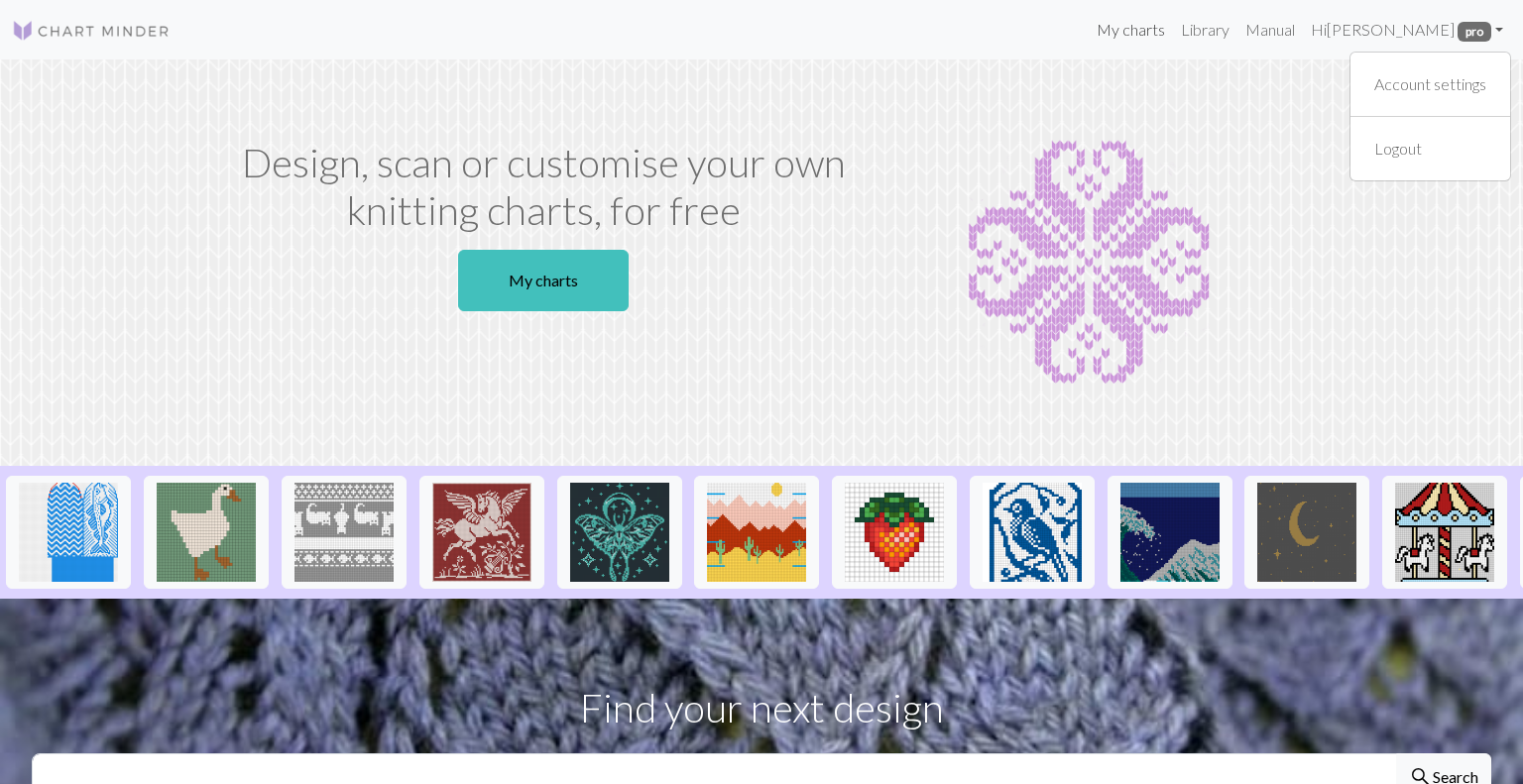 click on "My charts" at bounding box center [1130, 30] 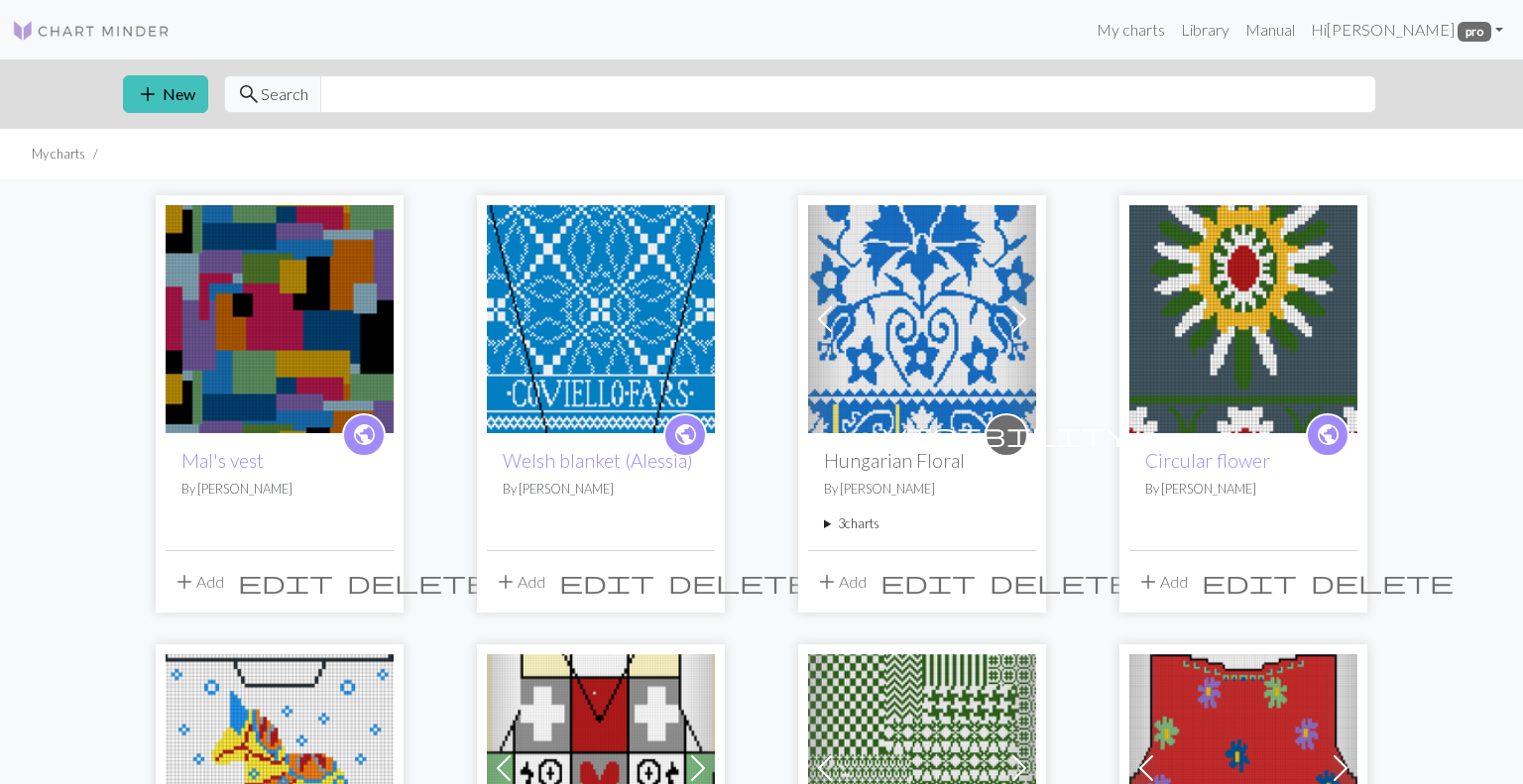 click at bounding box center (280, 319) 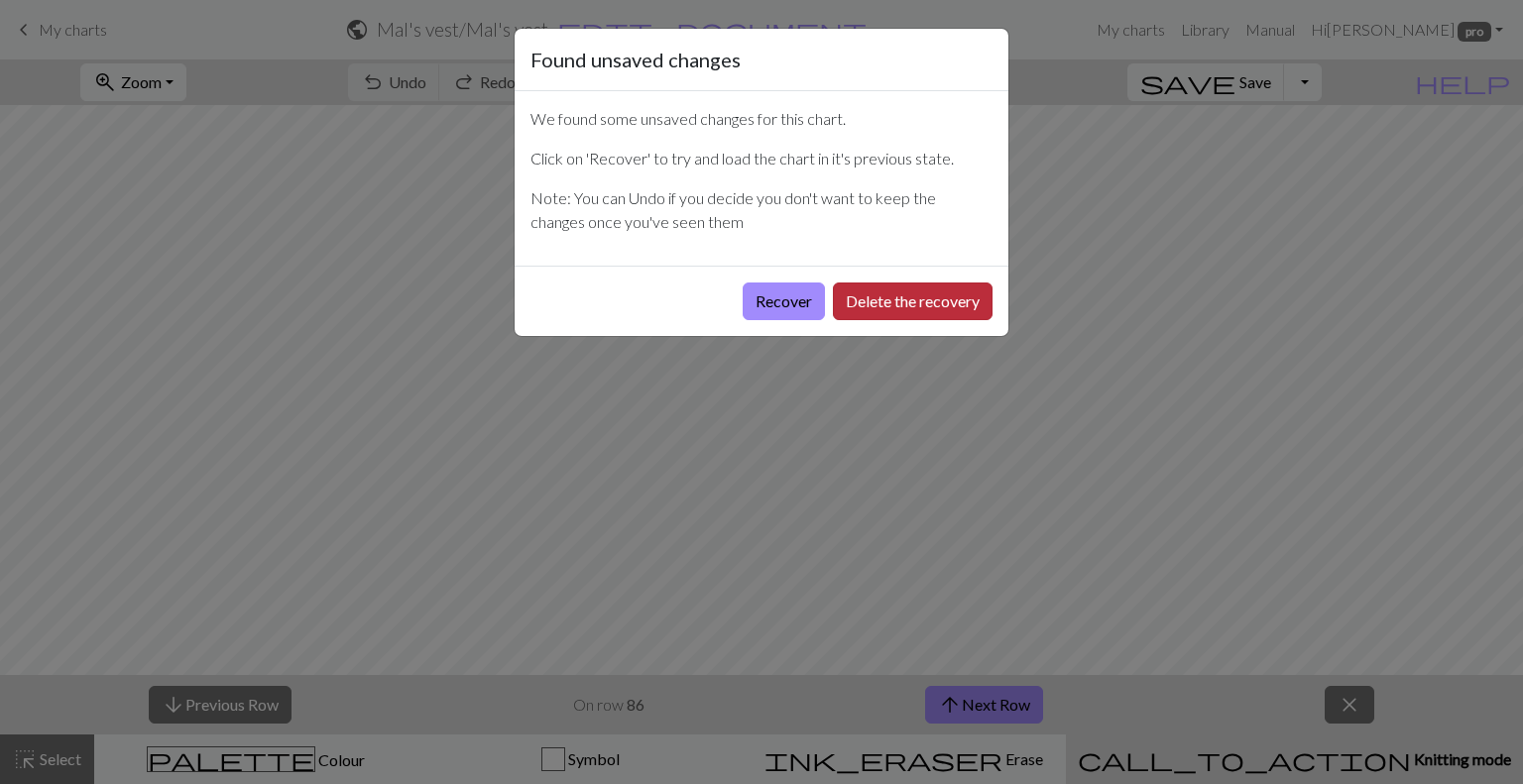 click on "Delete the recovery" at bounding box center (912, 301) 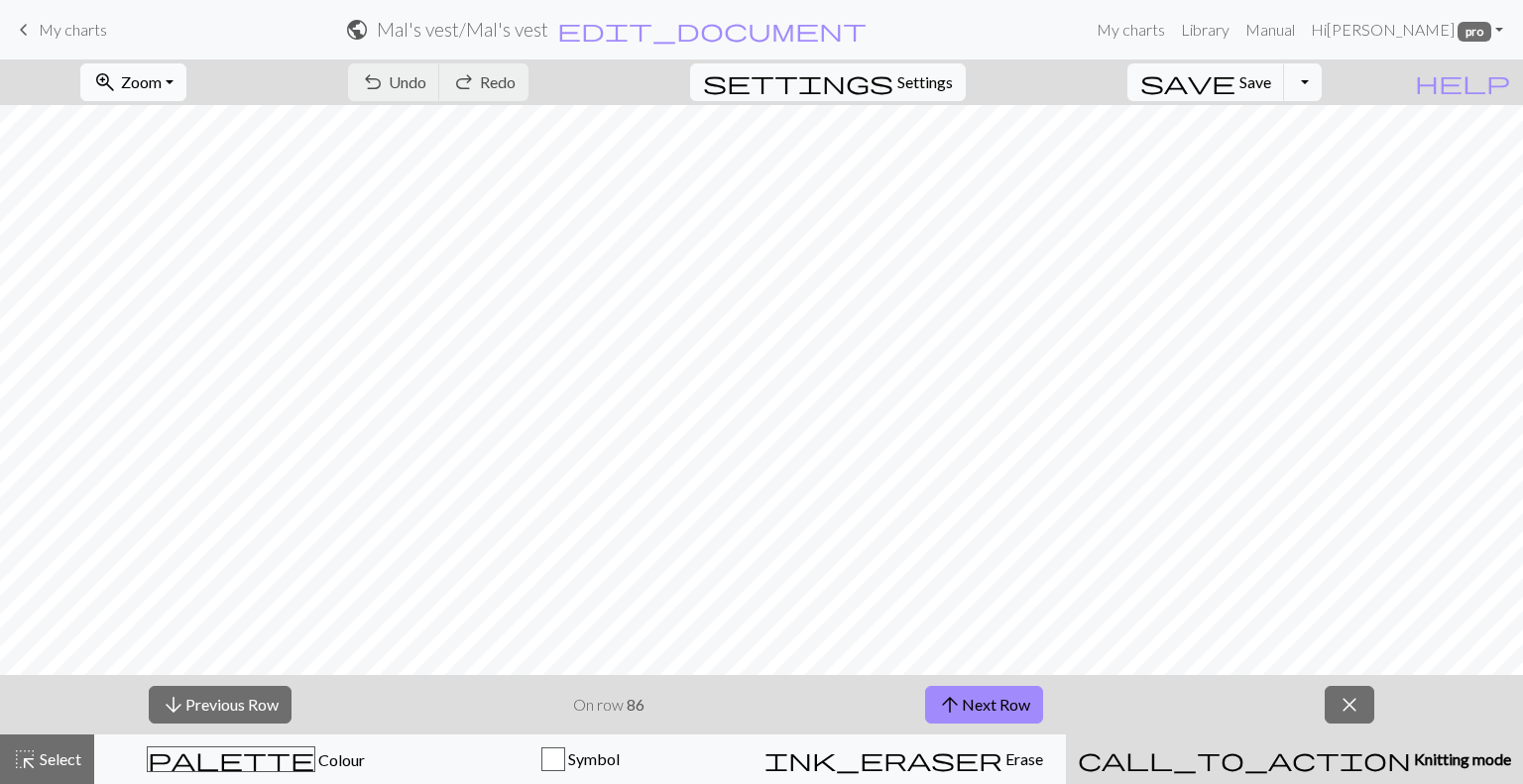 click on "zoom_in Zoom Zoom" at bounding box center (133, 82) 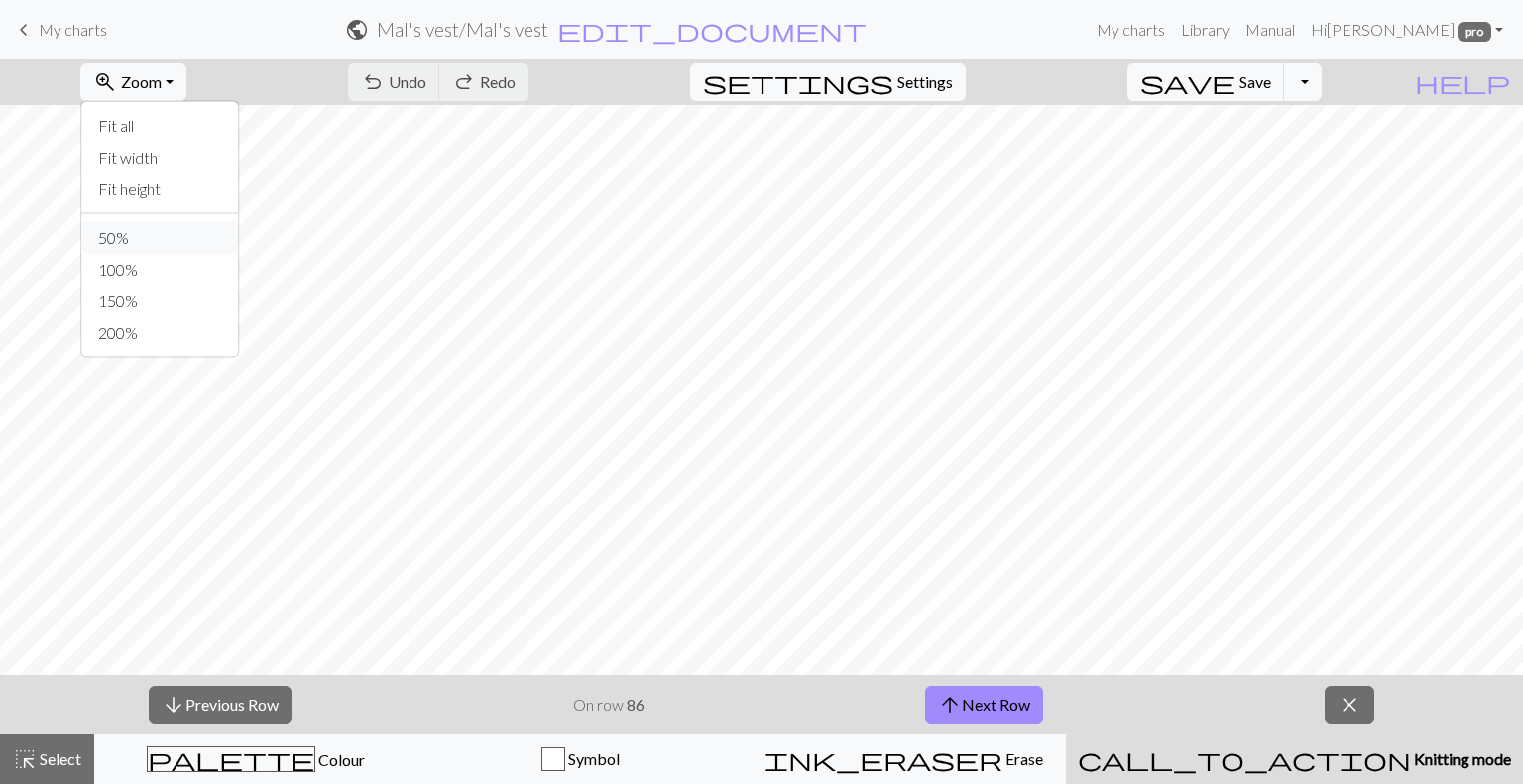 click on "50%" at bounding box center (161, 238) 